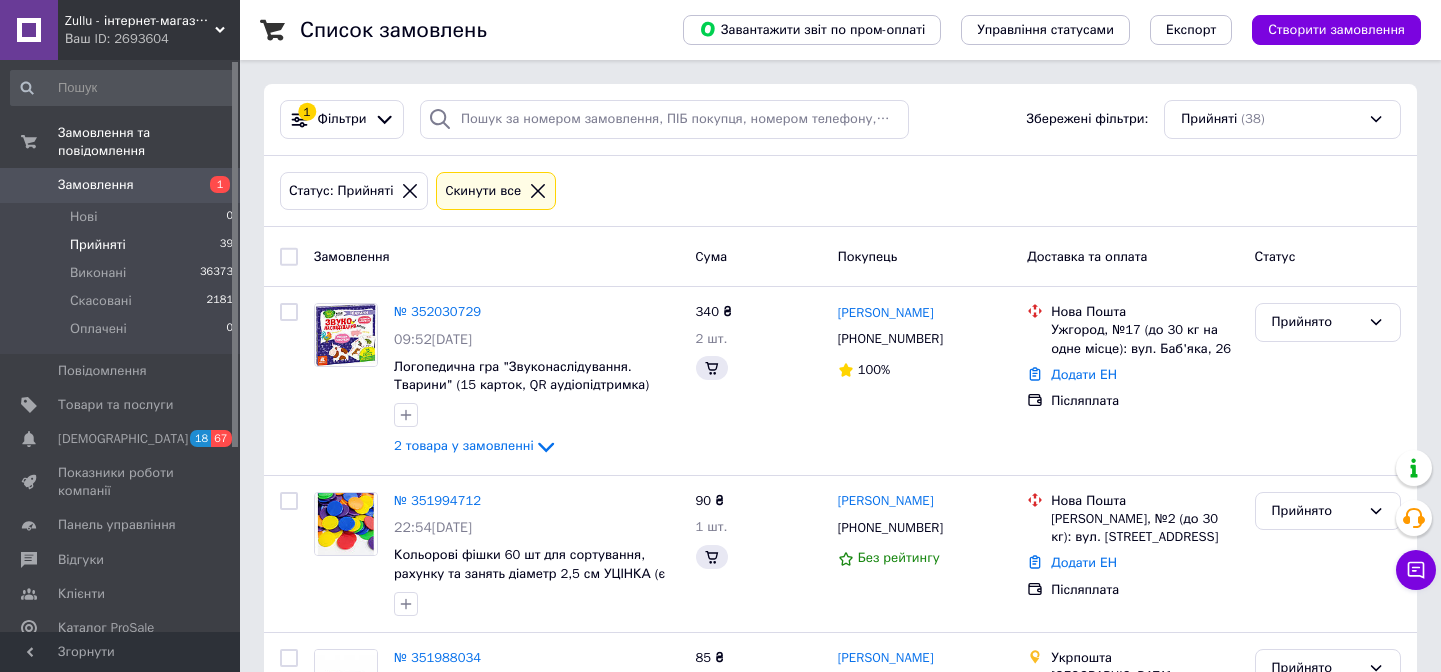 scroll, scrollTop: 0, scrollLeft: 0, axis: both 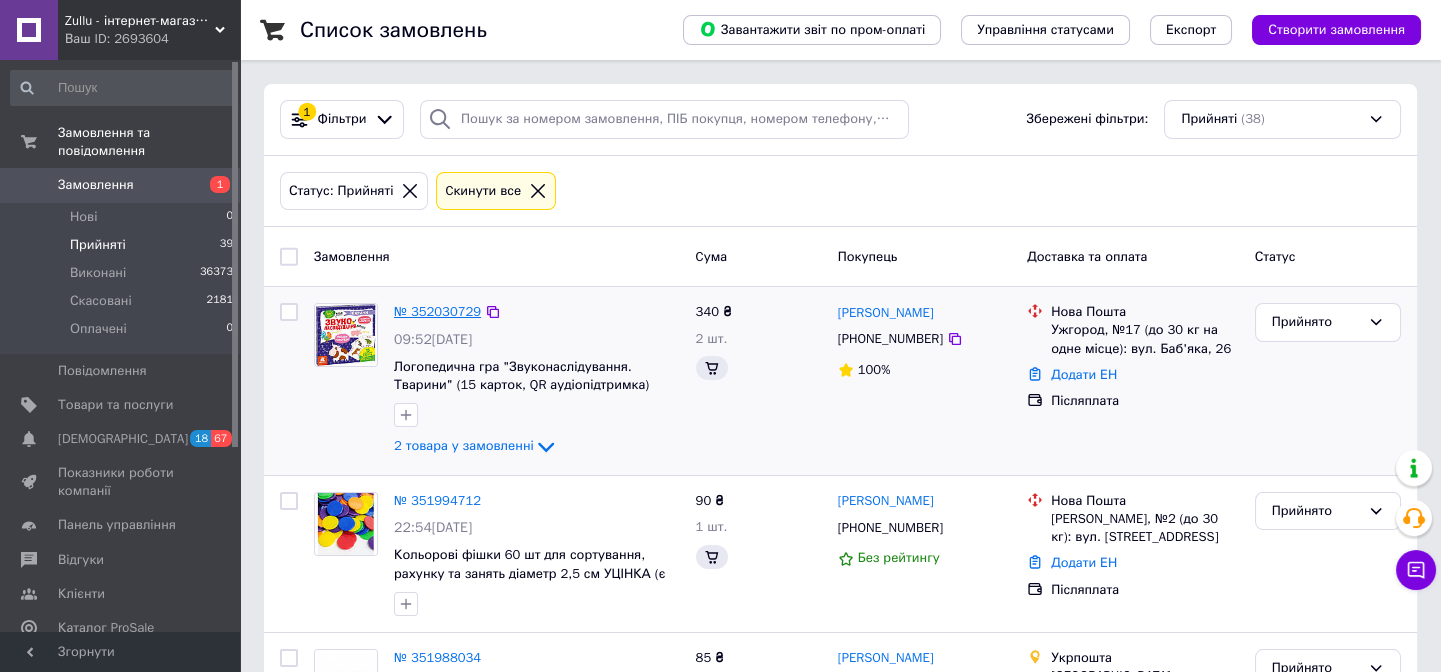 drag, startPoint x: 434, startPoint y: 300, endPoint x: 412, endPoint y: 315, distance: 26.627054 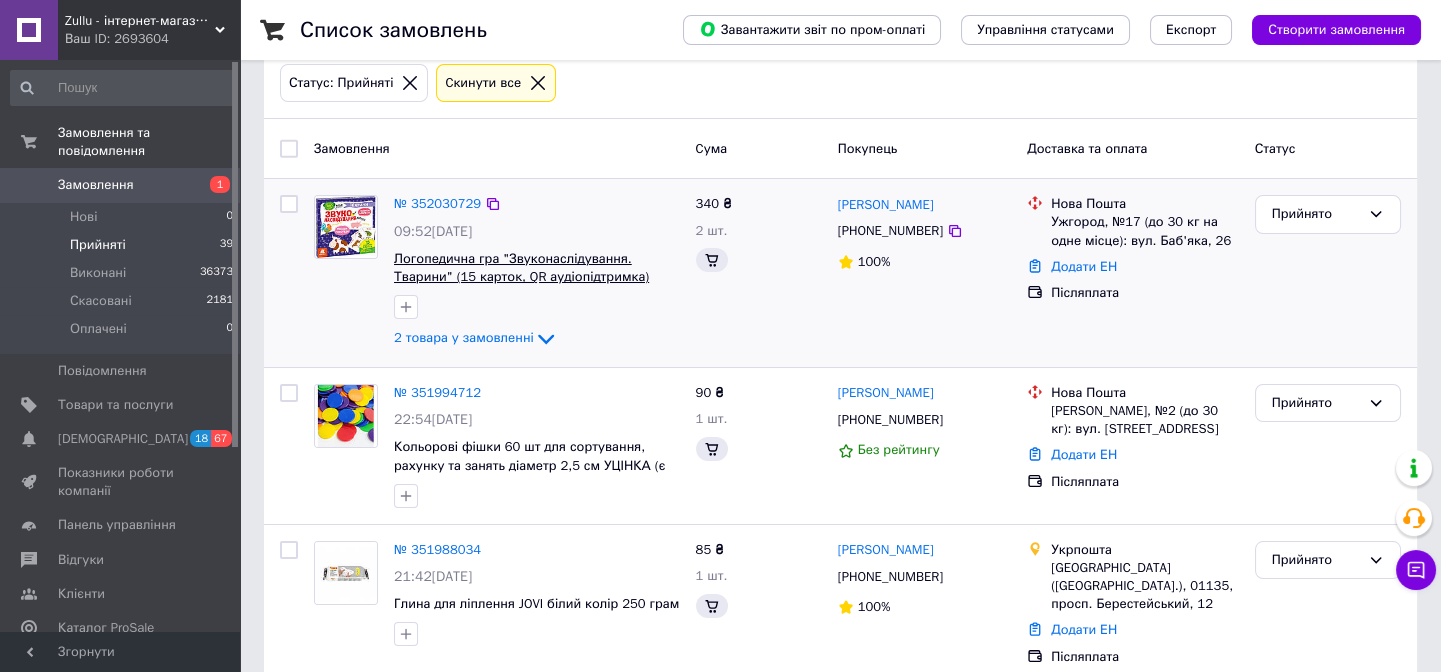 scroll, scrollTop: 181, scrollLeft: 0, axis: vertical 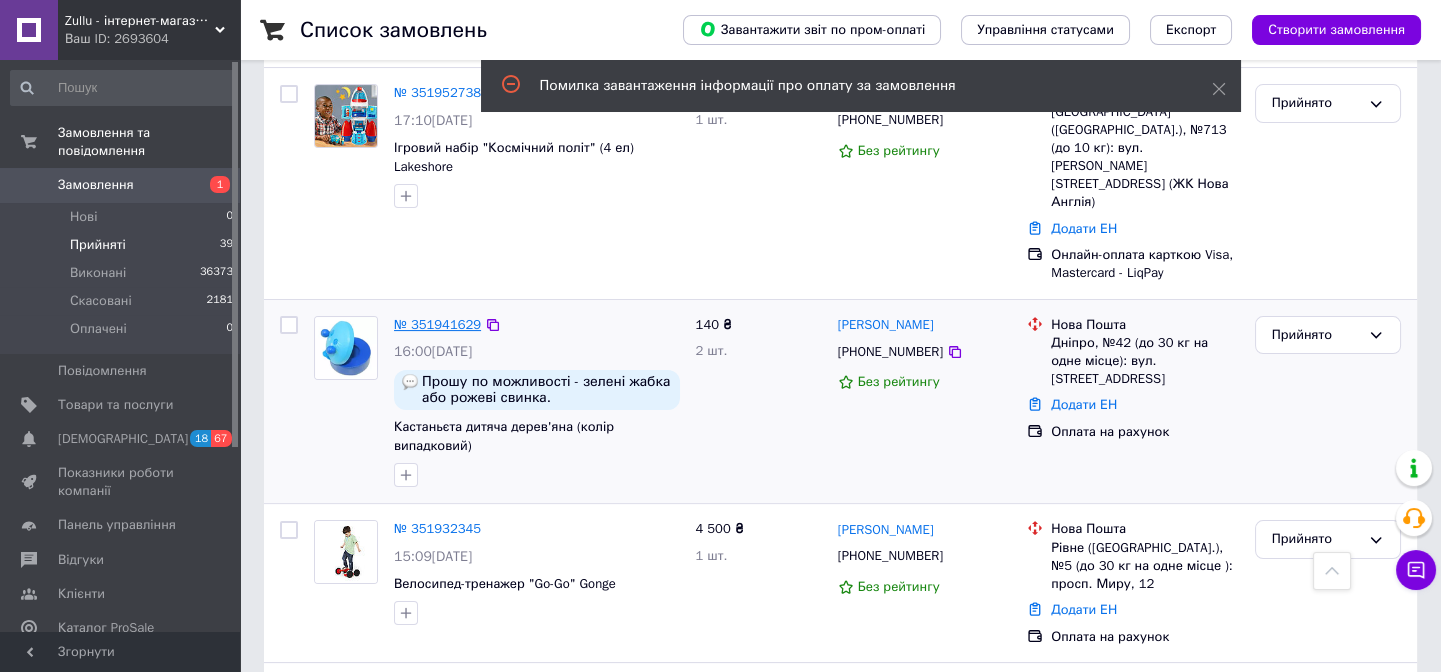 drag, startPoint x: 432, startPoint y: 235, endPoint x: 424, endPoint y: 249, distance: 16.124516 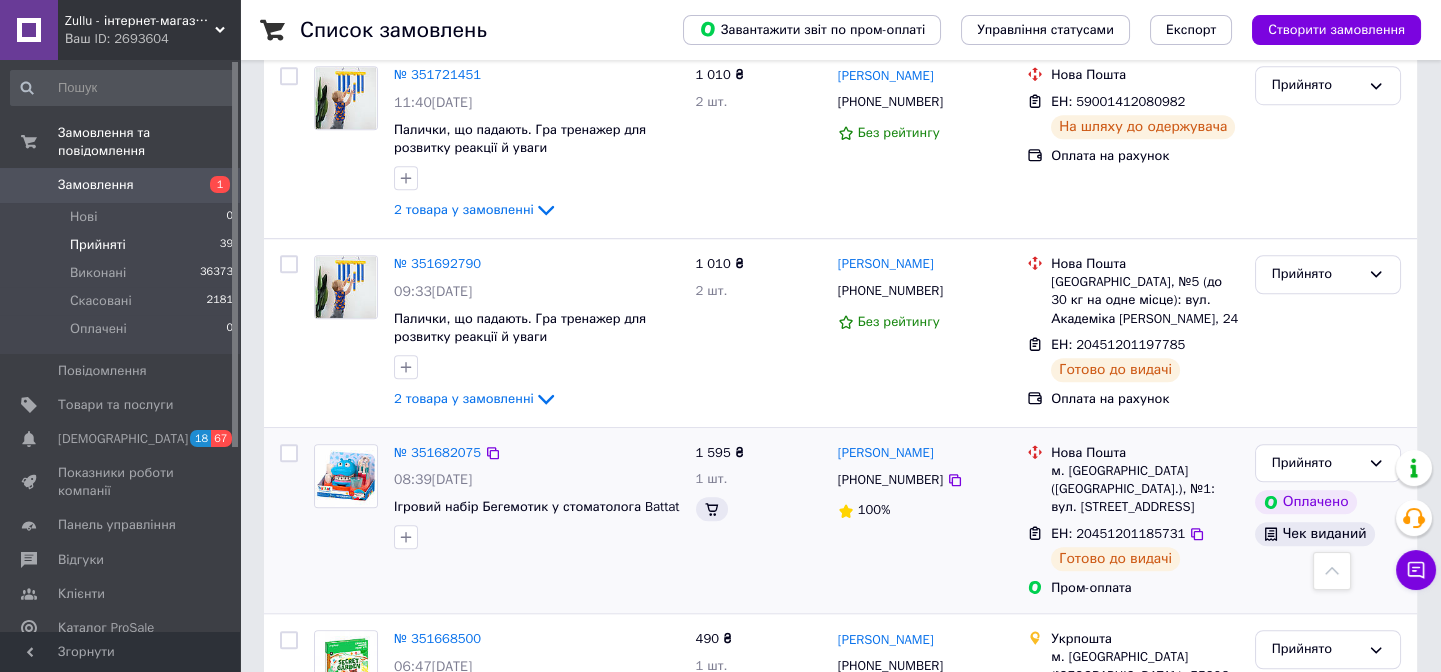 scroll, scrollTop: 3355, scrollLeft: 0, axis: vertical 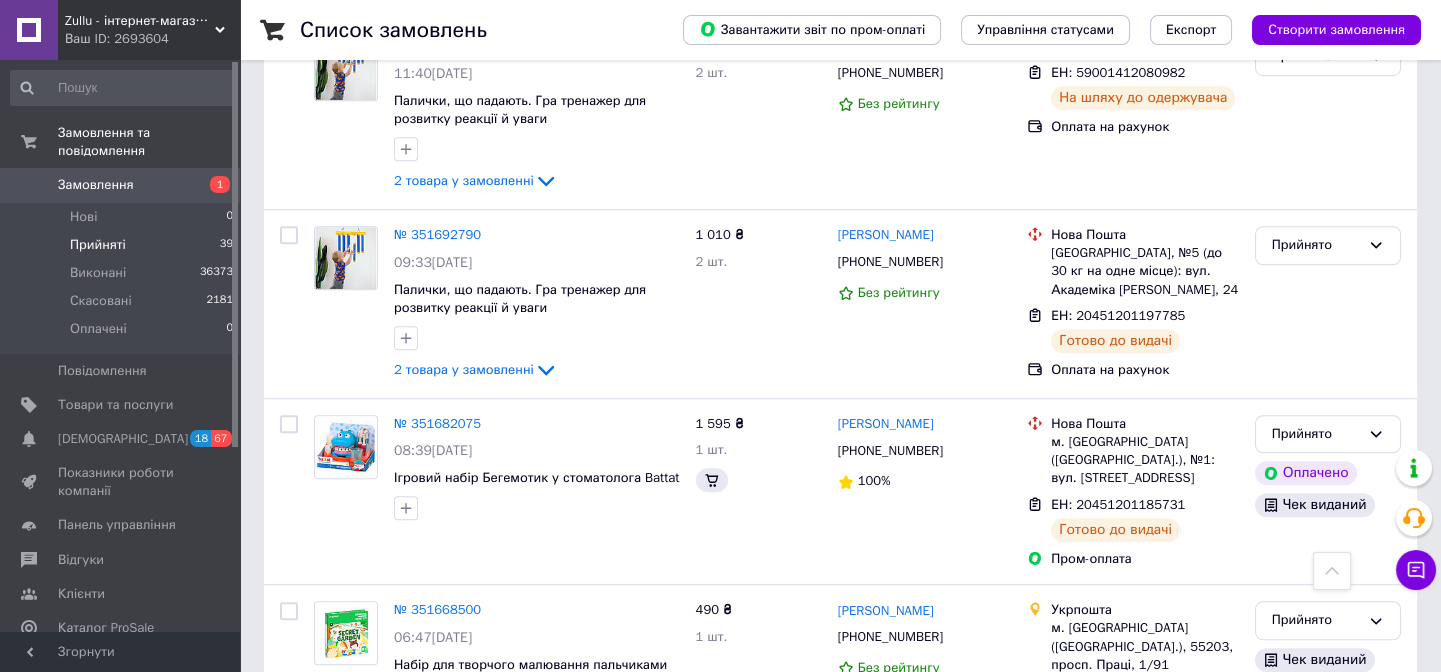 click on "2" at bounding box center [327, 834] 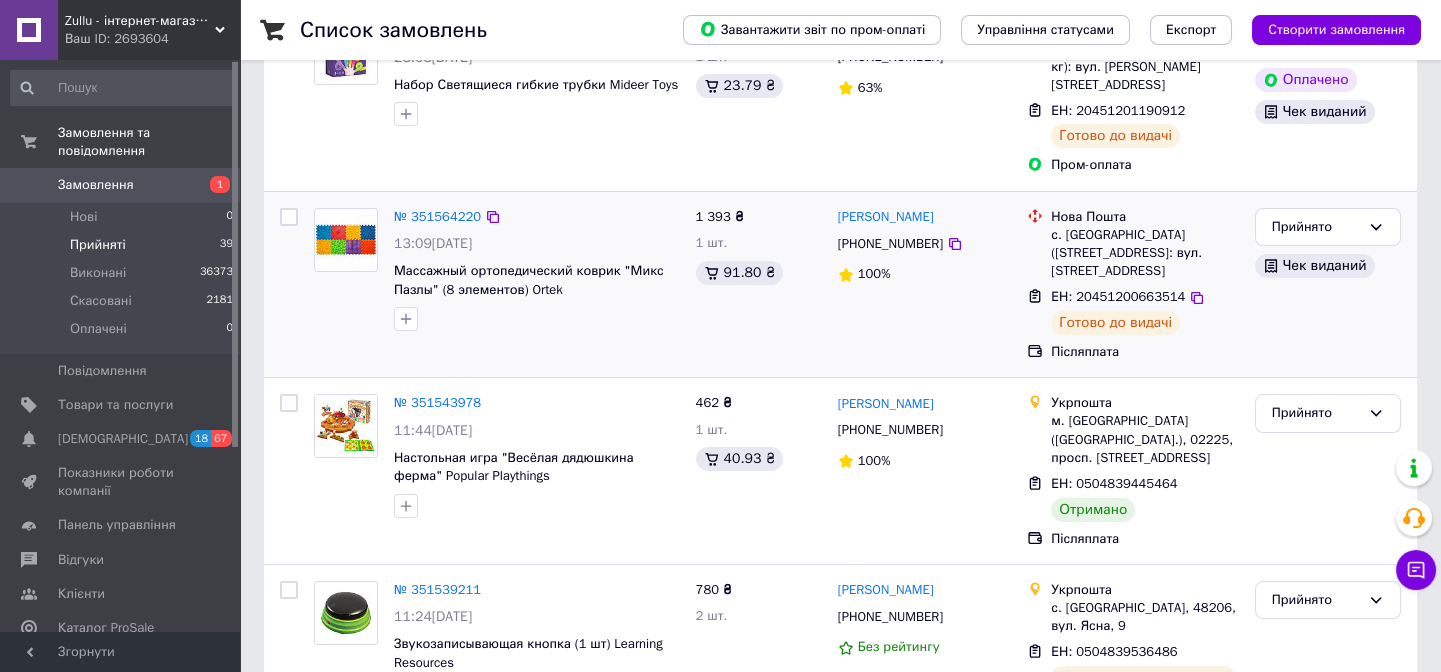 scroll, scrollTop: 363, scrollLeft: 0, axis: vertical 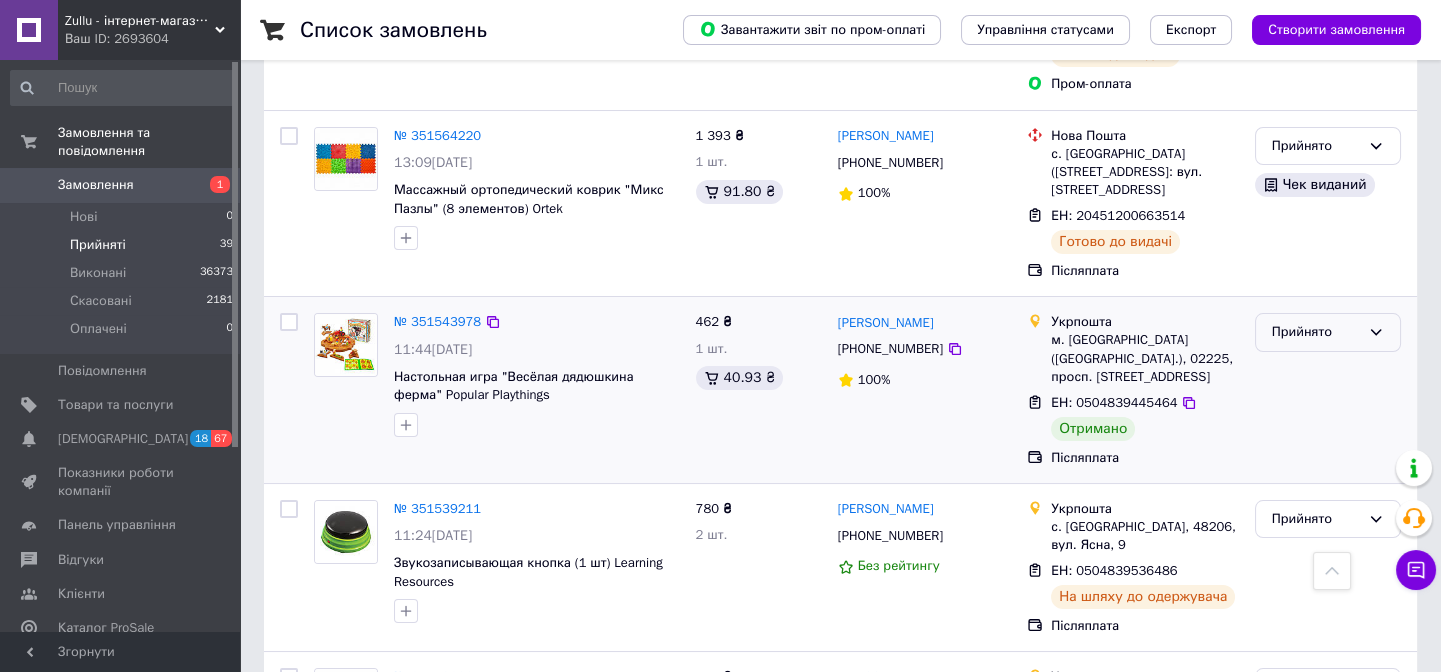drag, startPoint x: 1320, startPoint y: 310, endPoint x: 1318, endPoint y: 322, distance: 12.165525 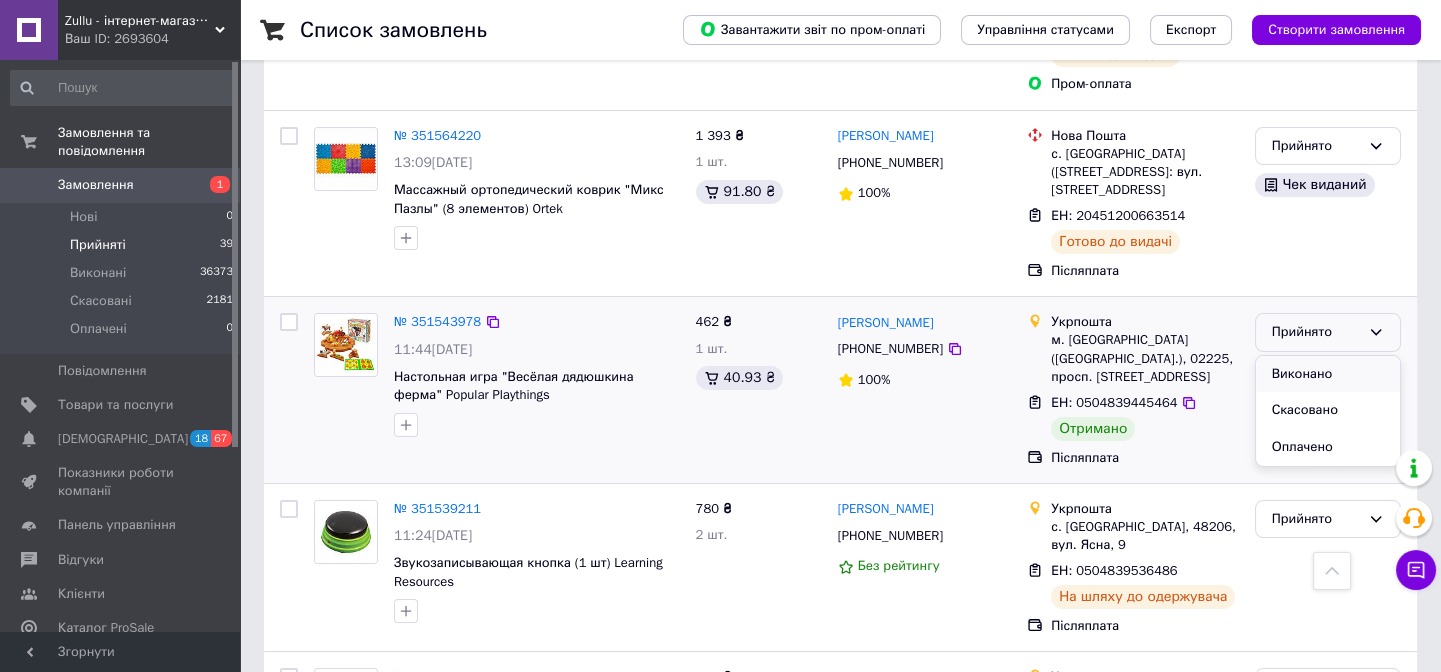 click on "Виконано" at bounding box center [1328, 374] 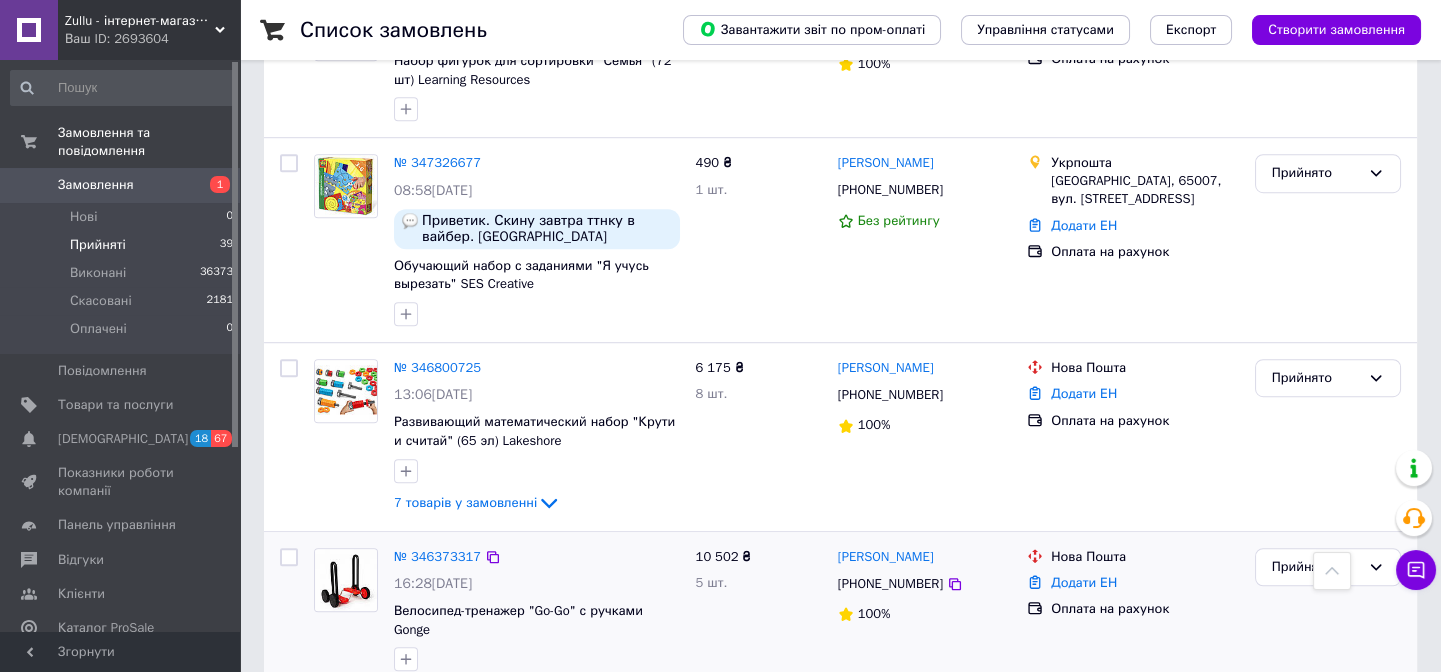 scroll, scrollTop: 3092, scrollLeft: 0, axis: vertical 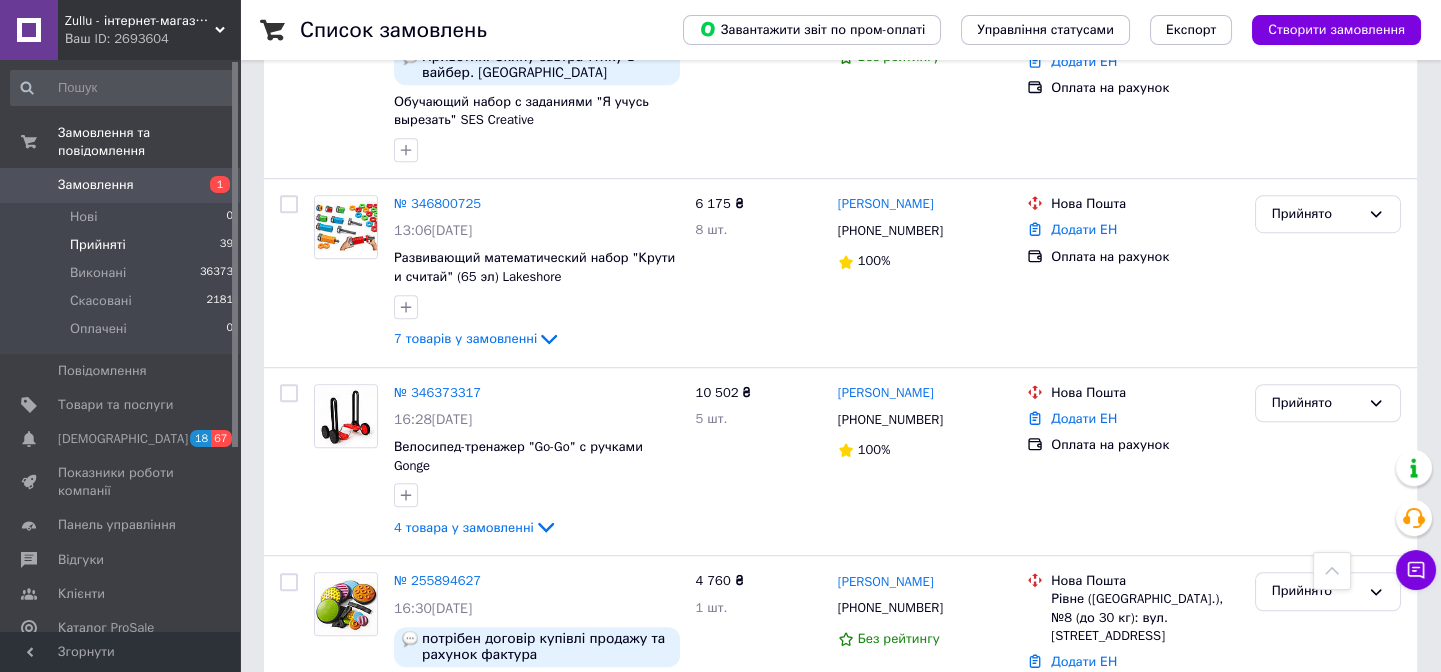 click on "1" at bounding box center [404, 805] 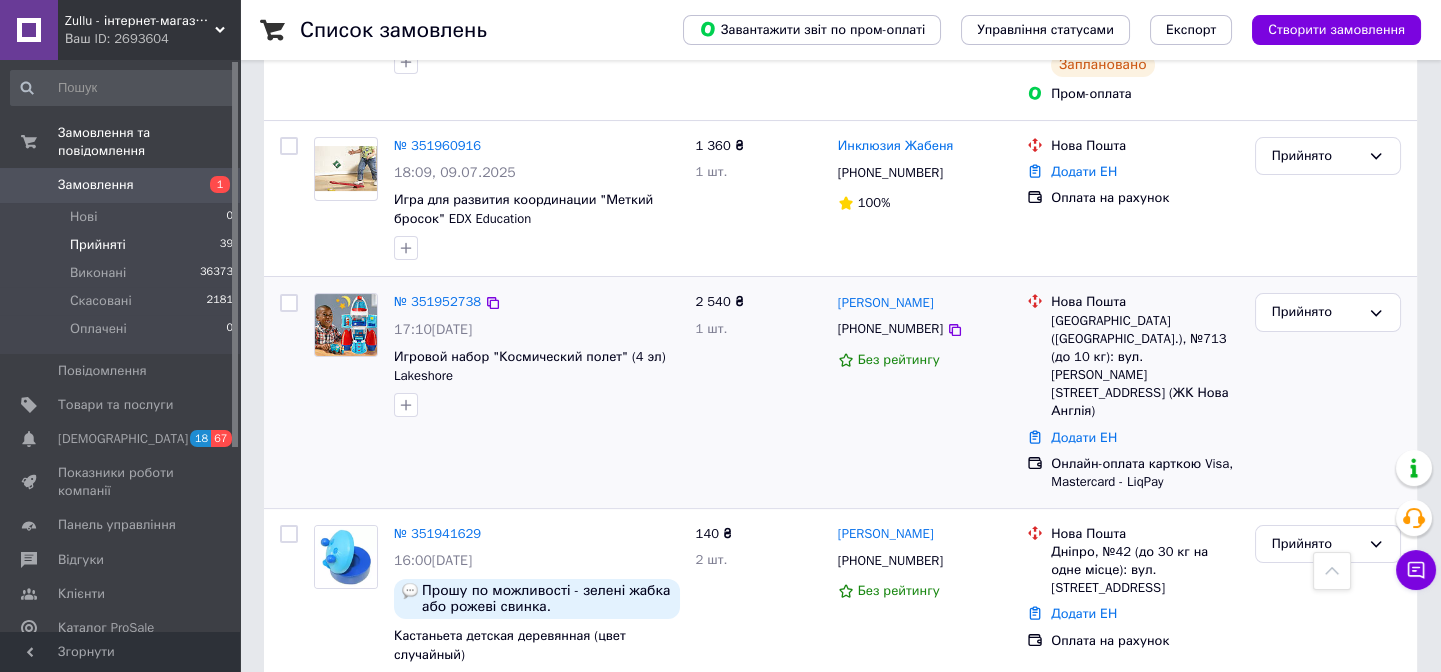 scroll, scrollTop: 1000, scrollLeft: 0, axis: vertical 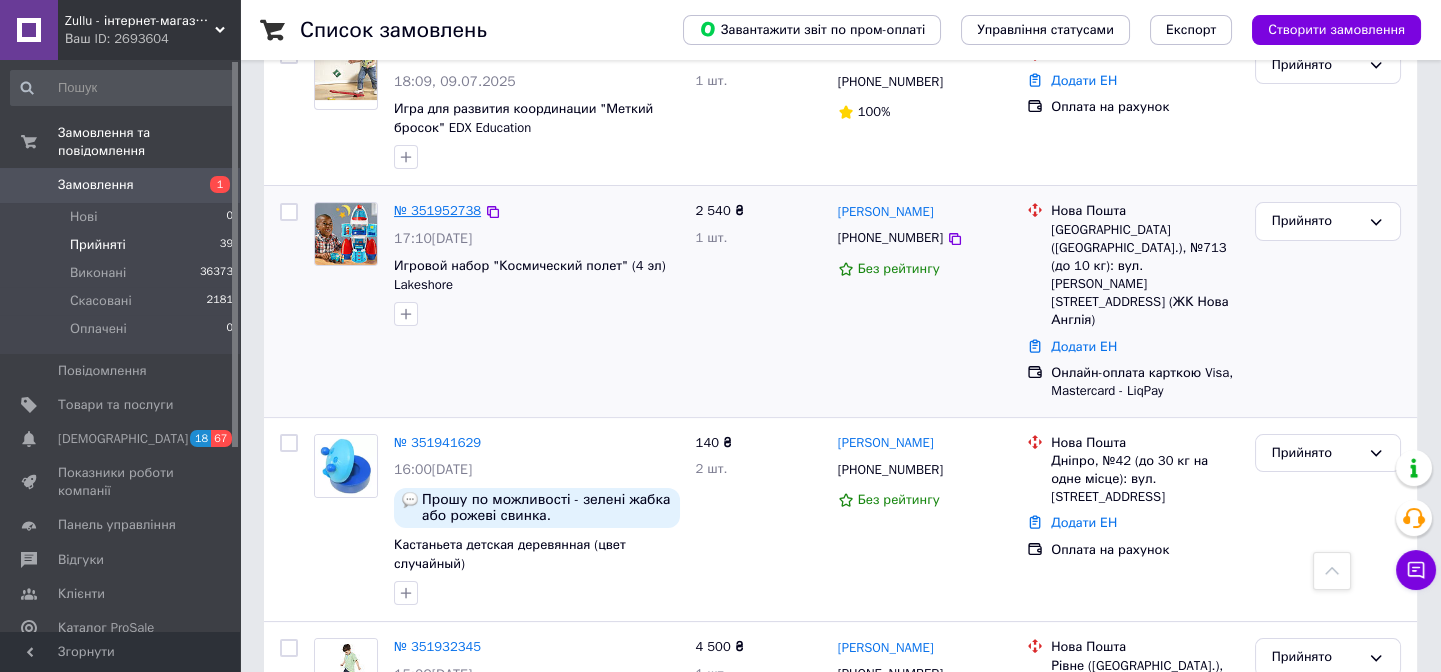 click on "№ 351952738" at bounding box center [437, 210] 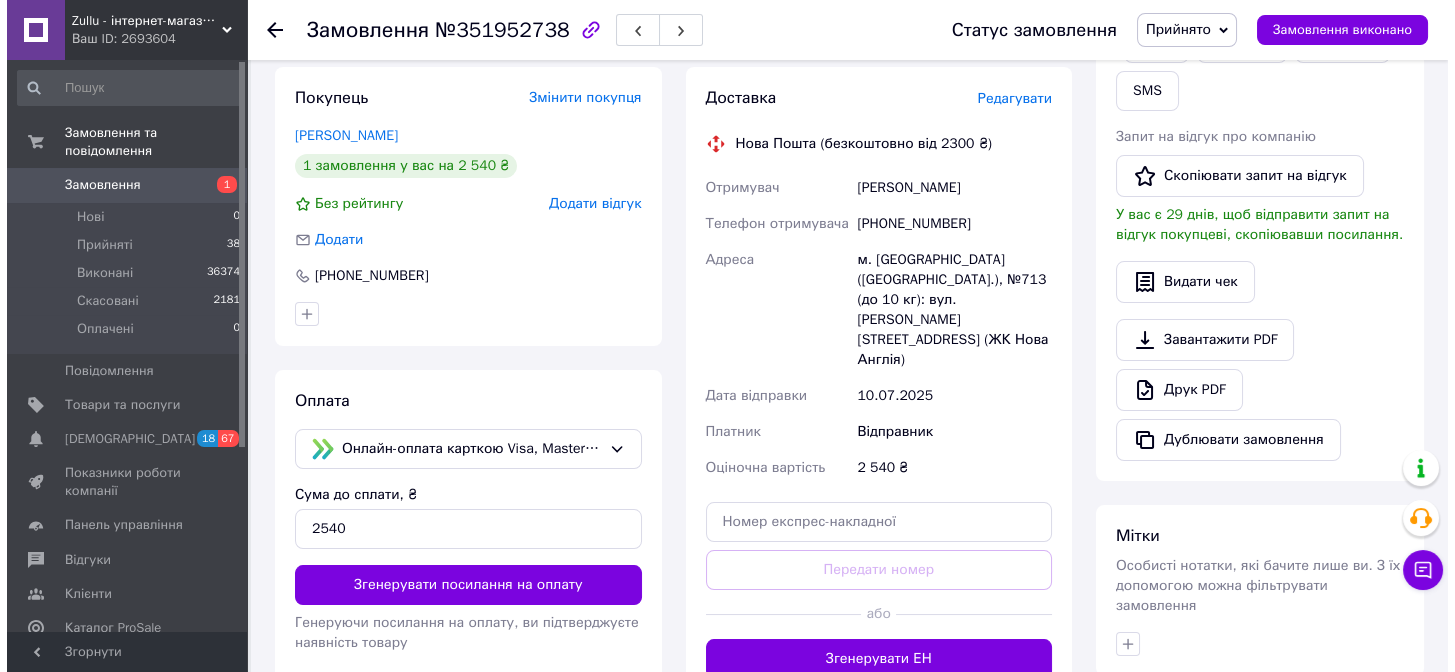 scroll, scrollTop: 363, scrollLeft: 0, axis: vertical 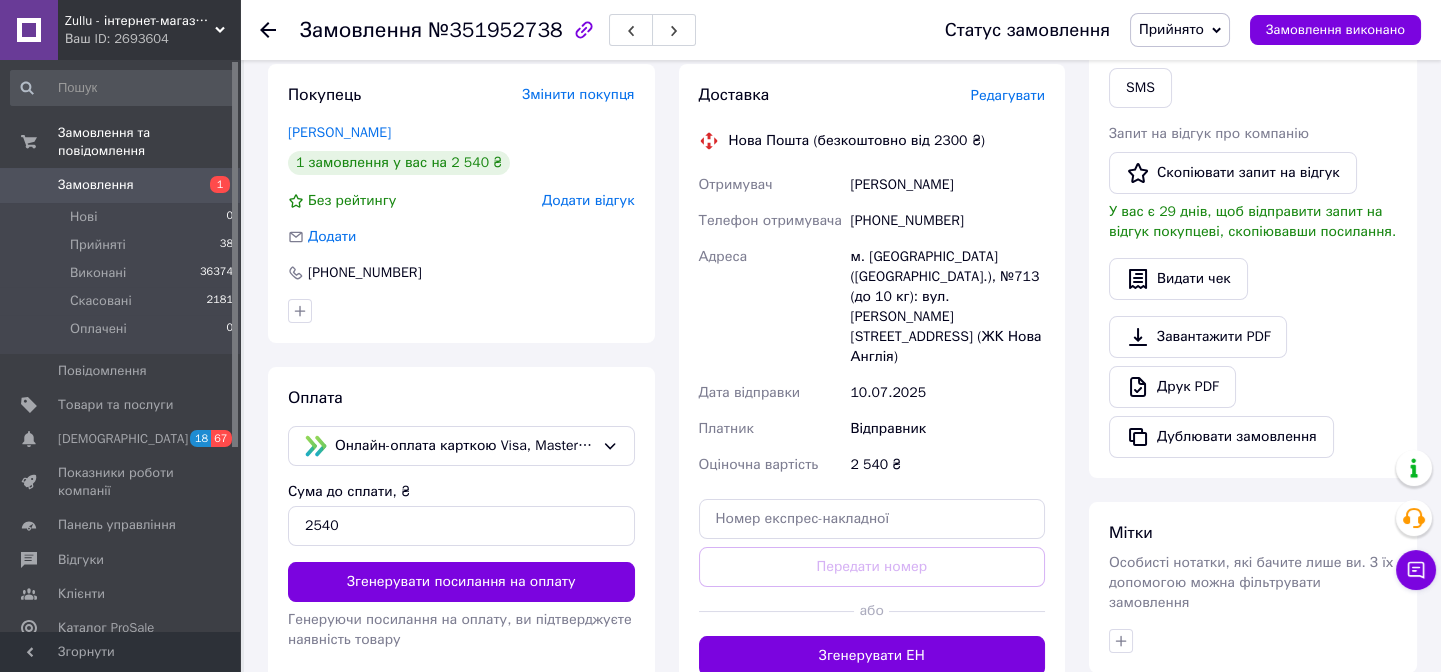 click on "Редагувати" at bounding box center [1008, 95] 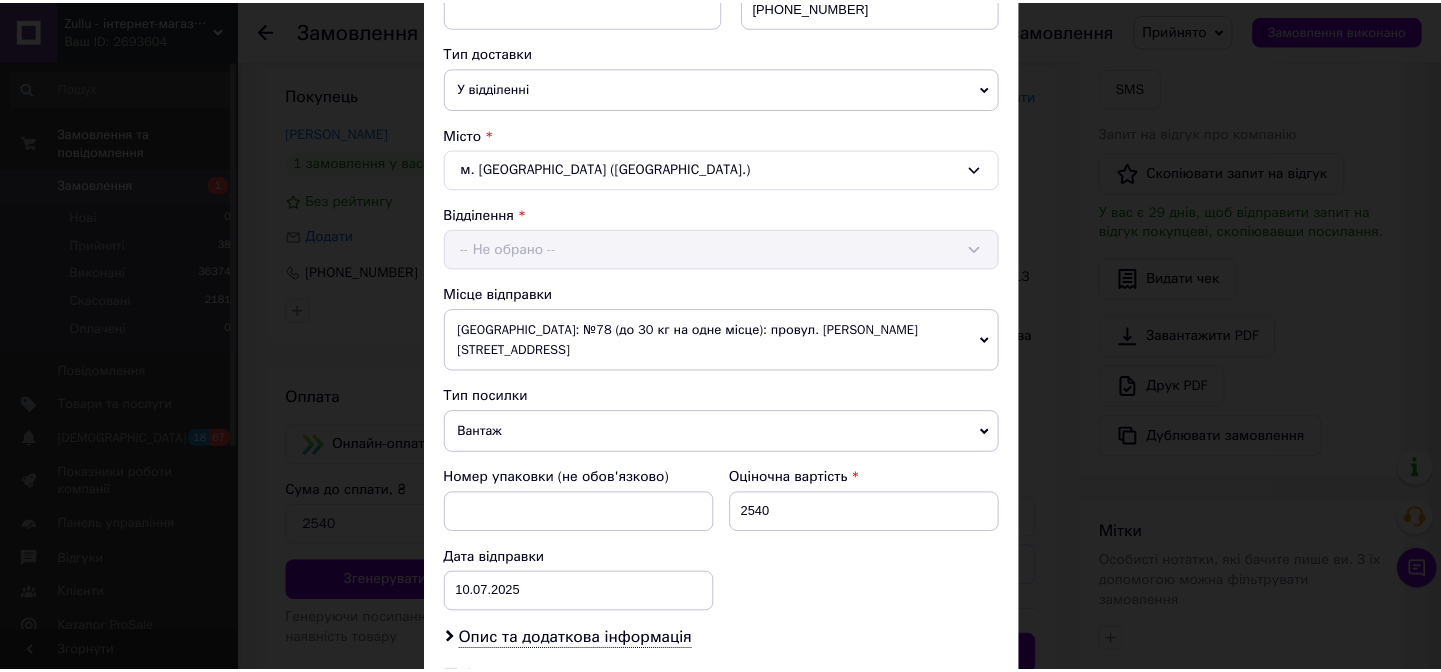 scroll, scrollTop: 689, scrollLeft: 0, axis: vertical 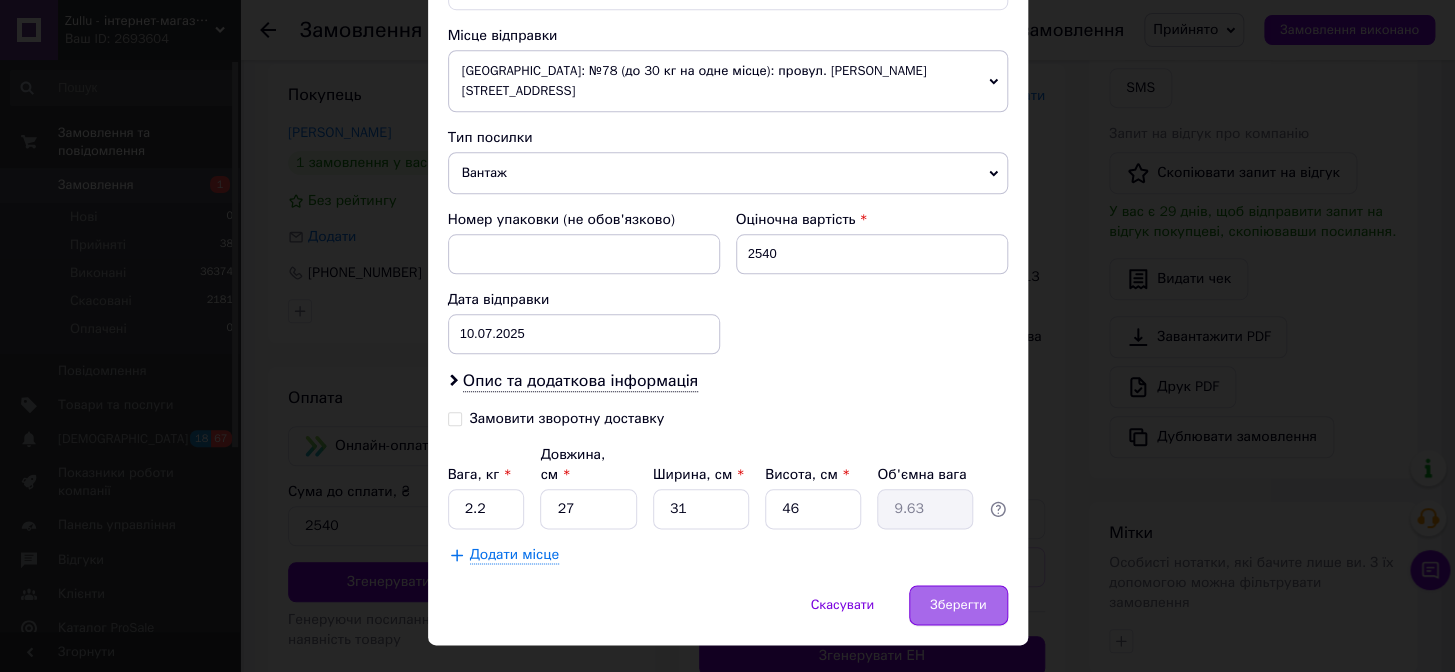 click on "Зберегти" at bounding box center (958, 605) 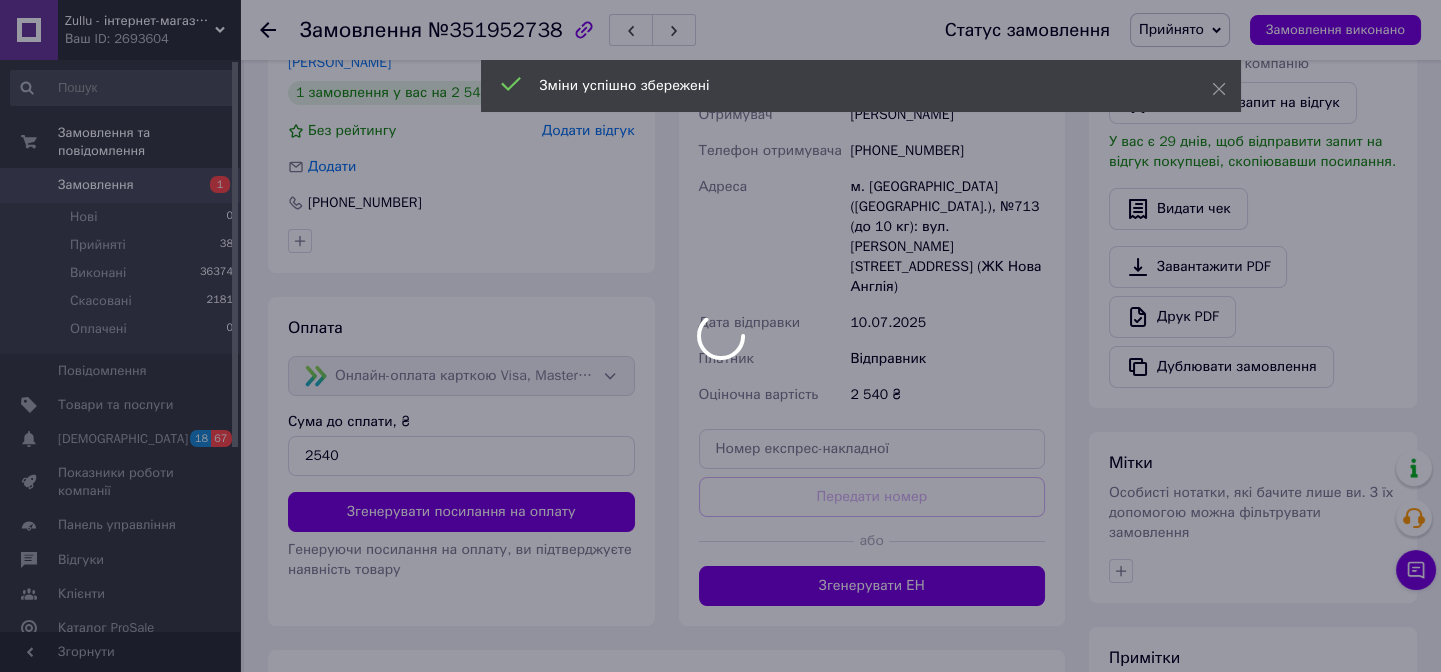 scroll, scrollTop: 545, scrollLeft: 0, axis: vertical 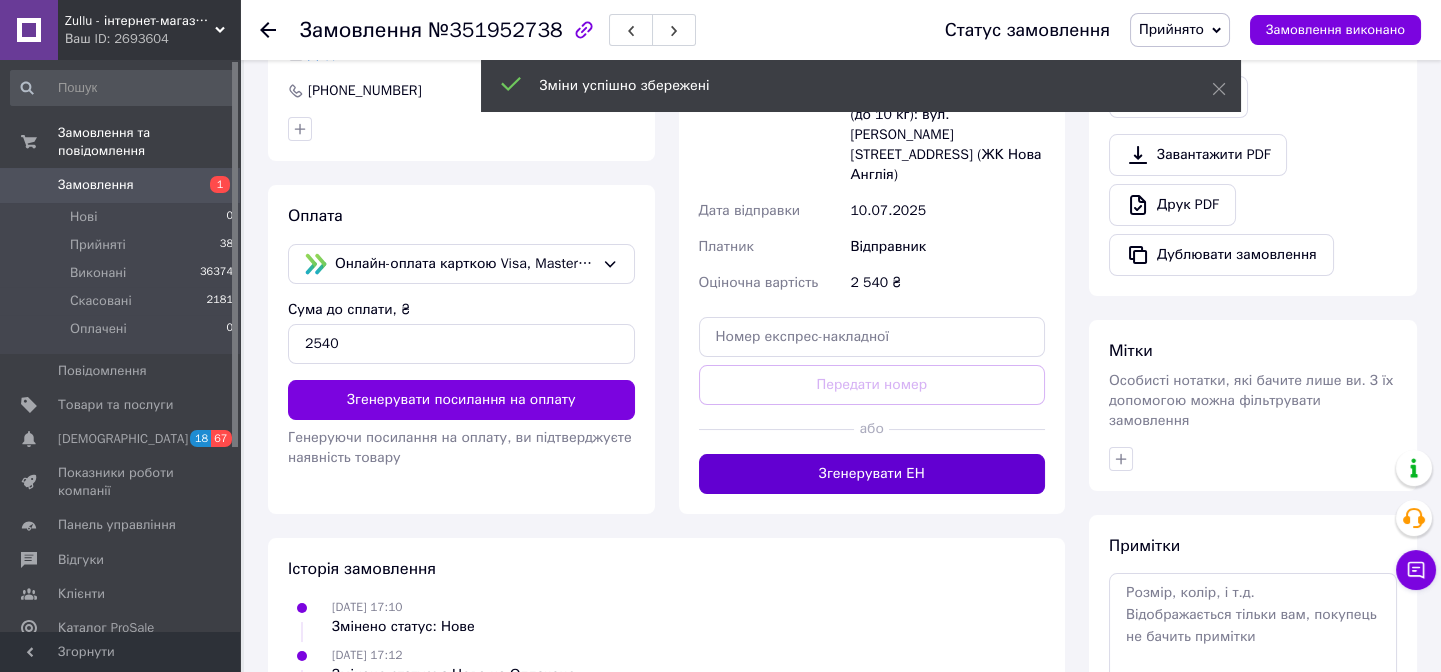 click on "Згенерувати ЕН" at bounding box center [872, 474] 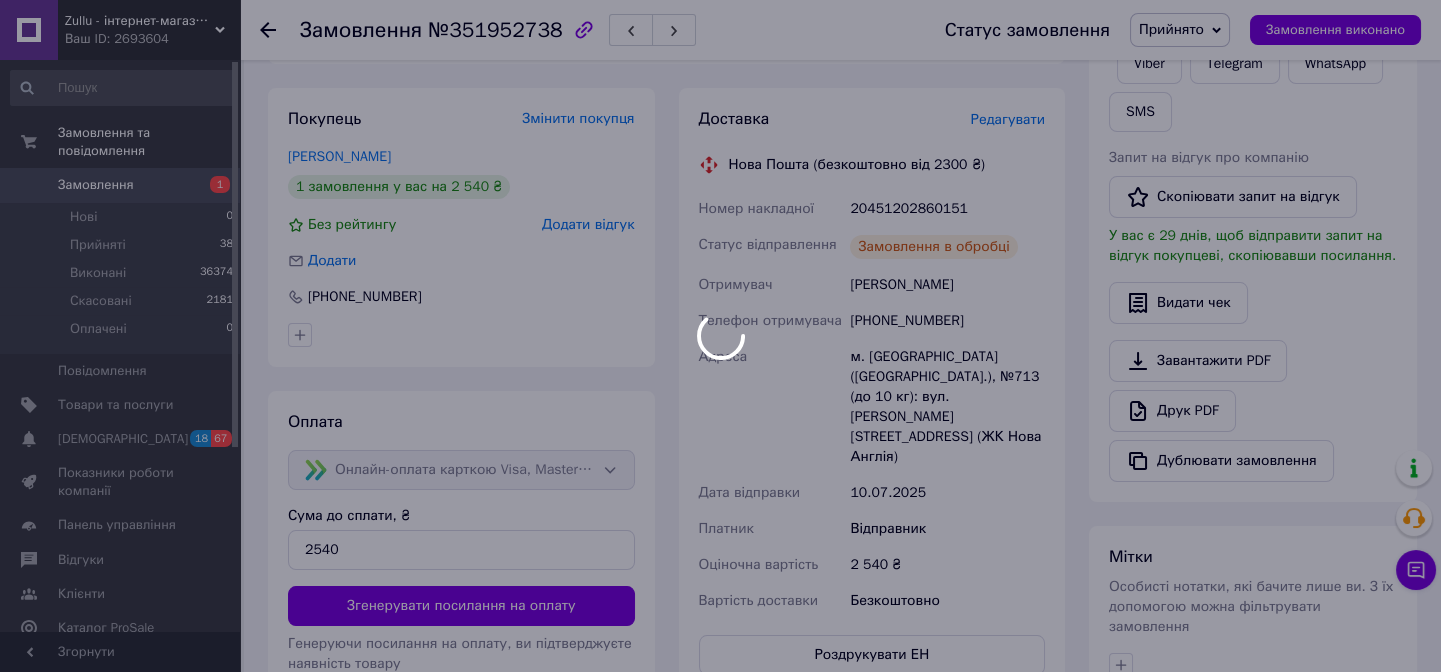 scroll, scrollTop: 272, scrollLeft: 0, axis: vertical 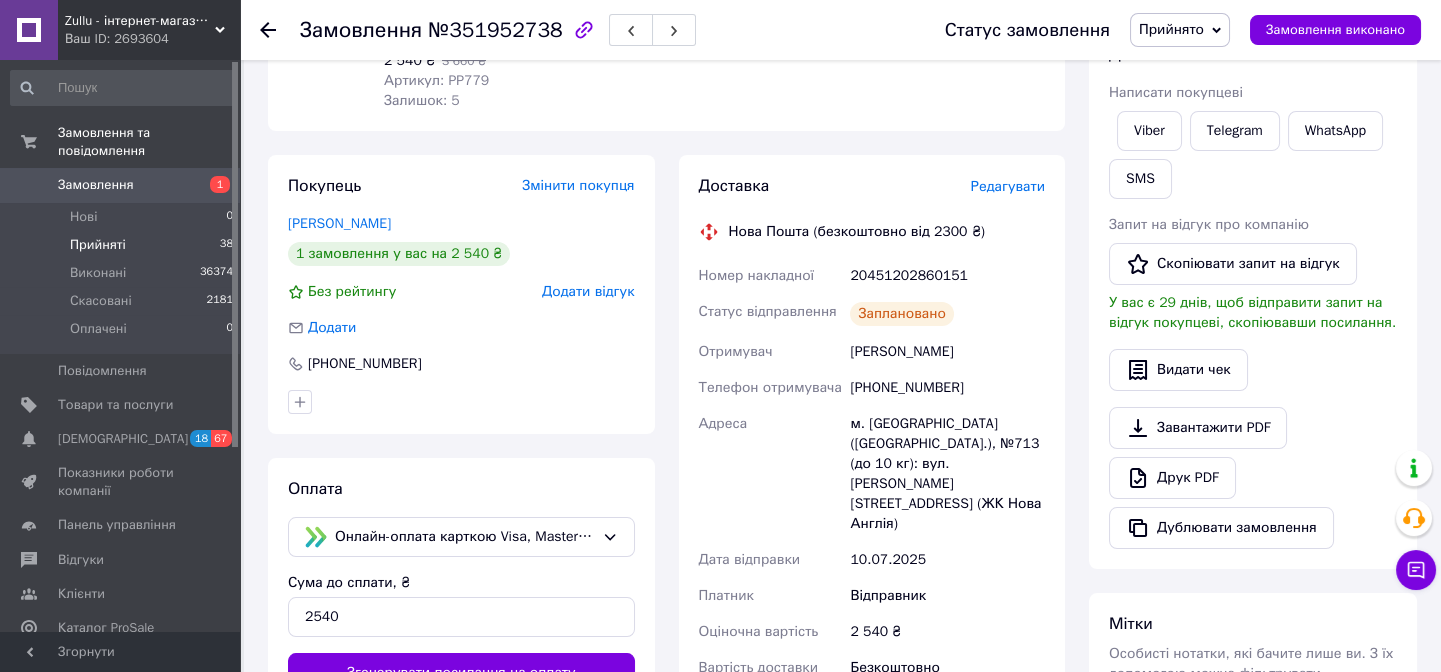 click on "Прийняті" at bounding box center [98, 245] 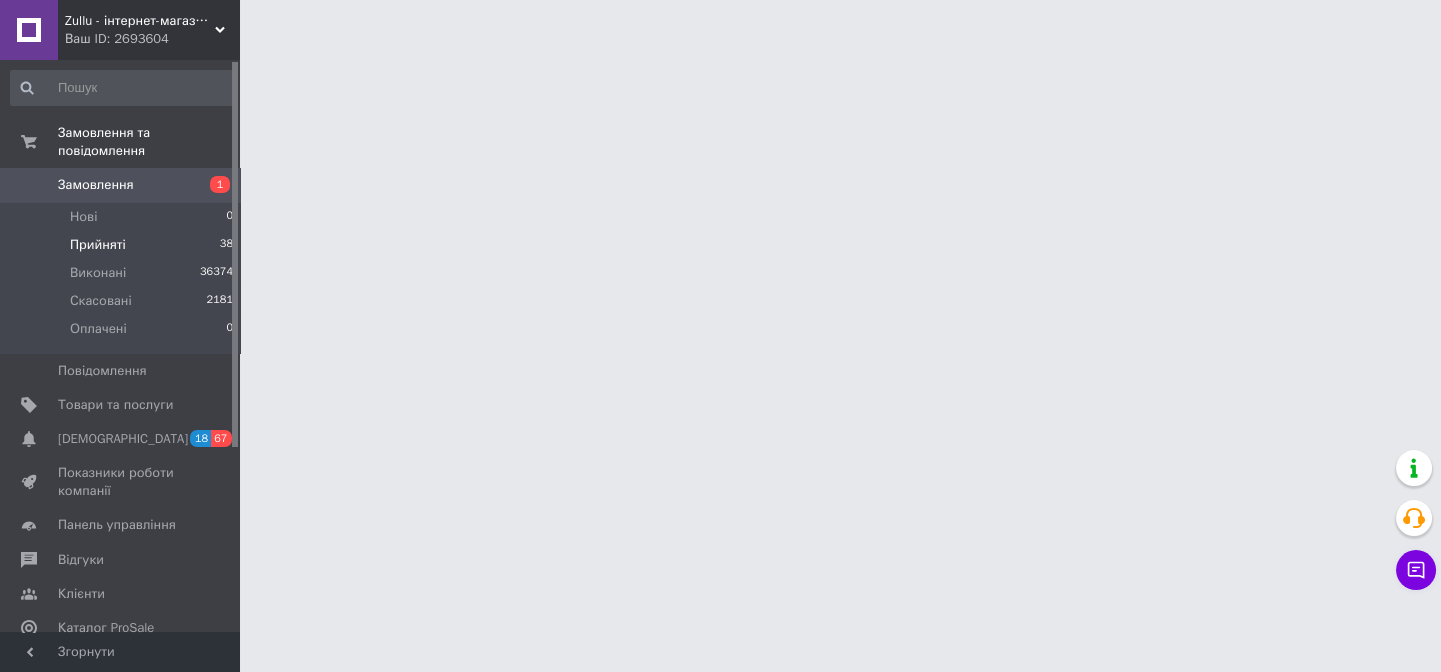 scroll, scrollTop: 0, scrollLeft: 0, axis: both 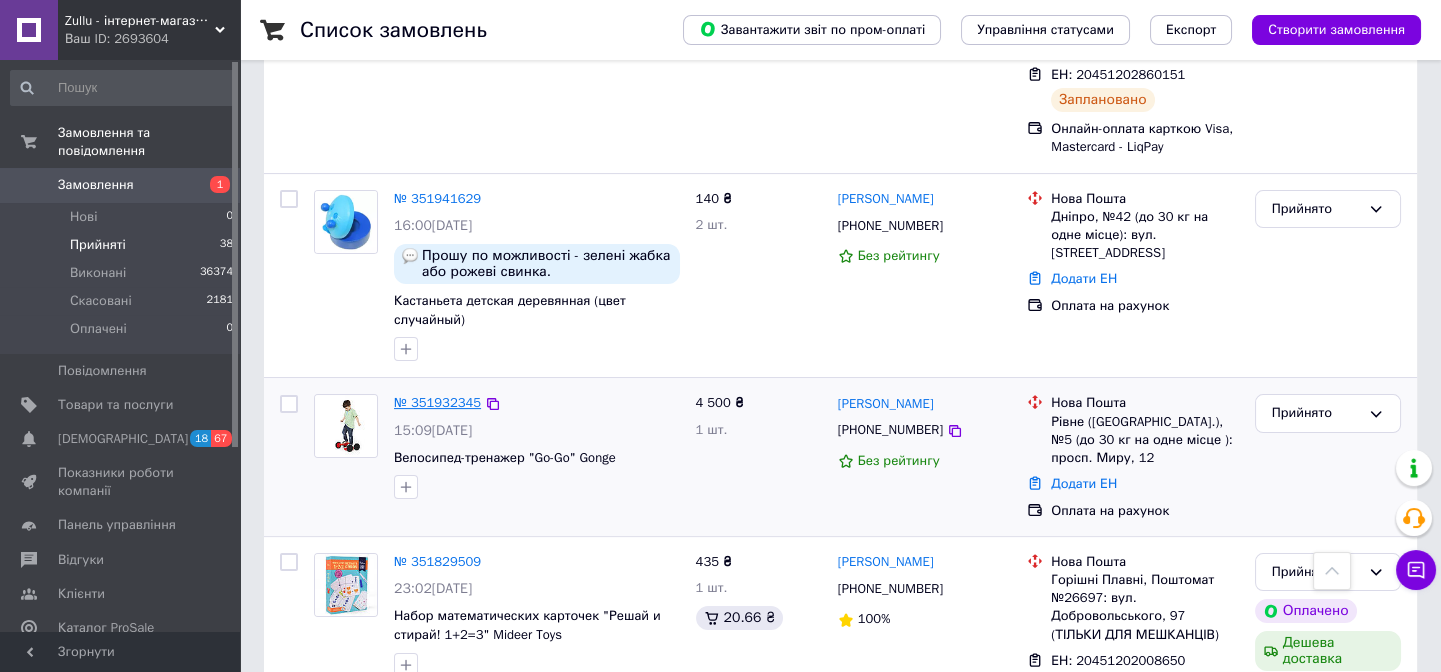 click on "№ 351932345" at bounding box center (437, 402) 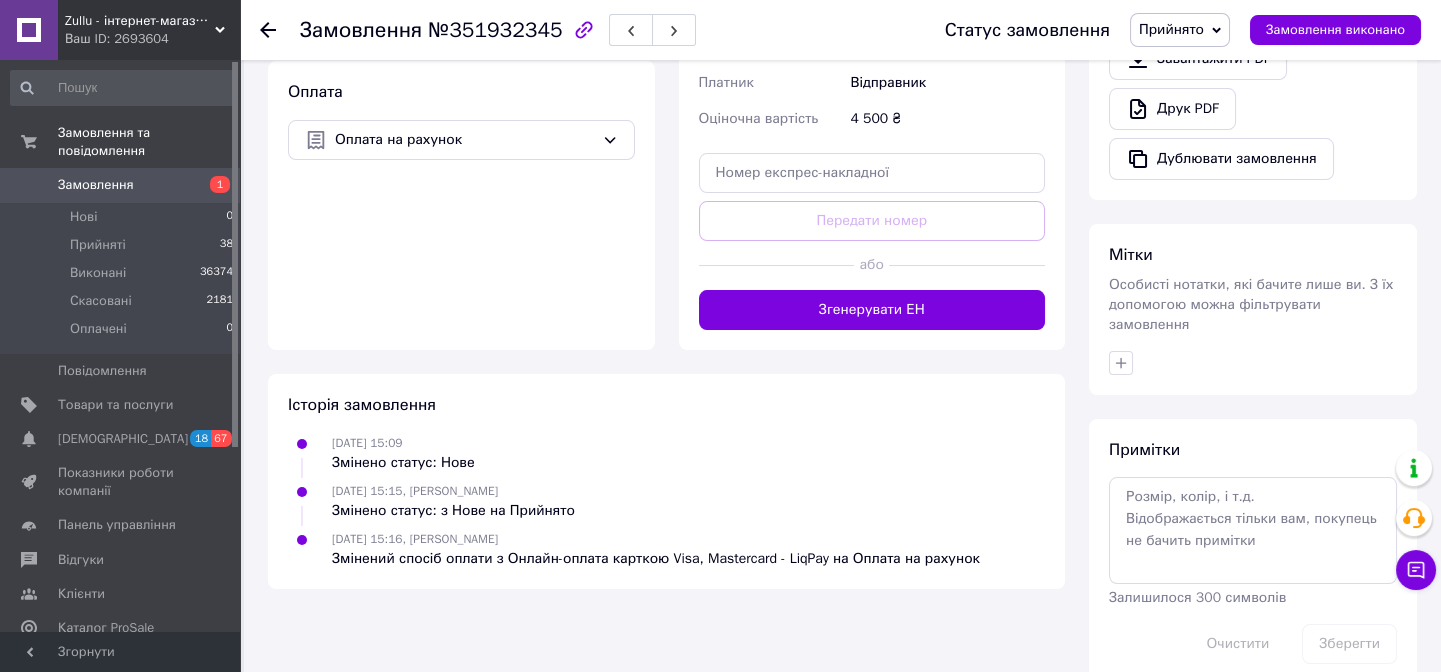 scroll, scrollTop: 382, scrollLeft: 0, axis: vertical 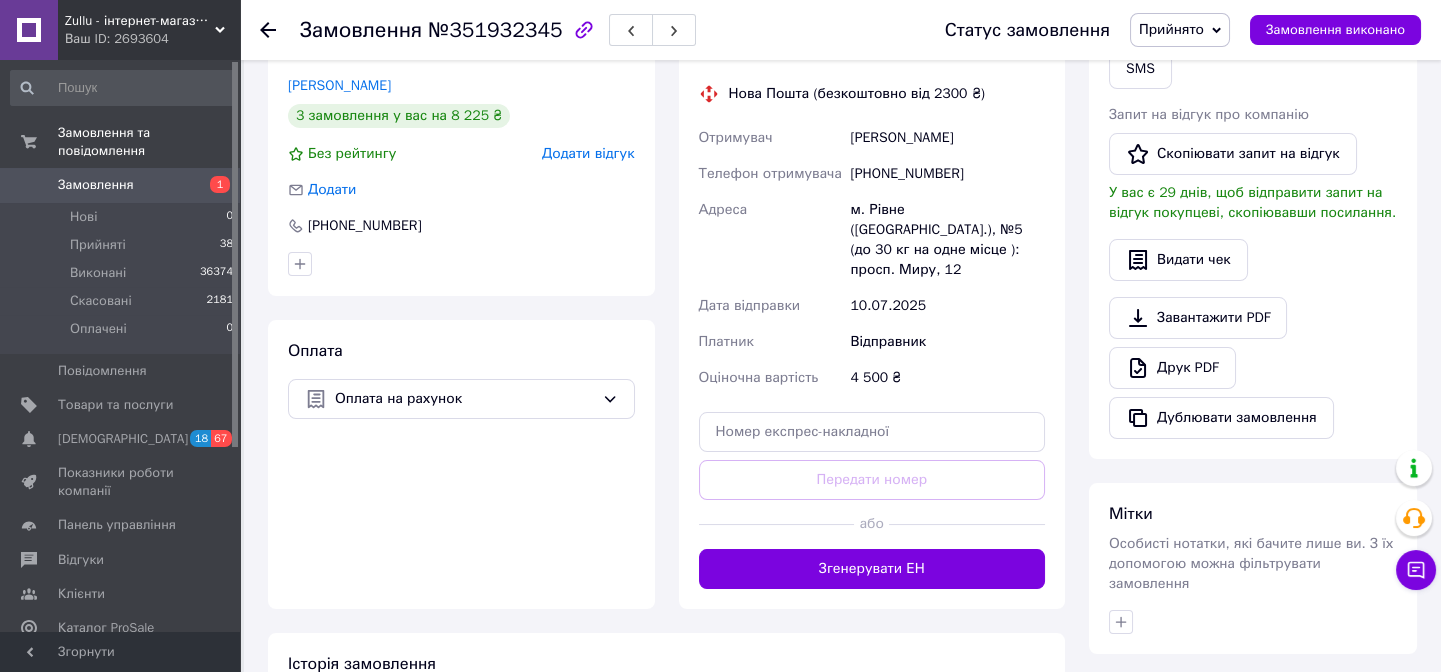 click on "Згенерувати ЕН" at bounding box center (872, 569) 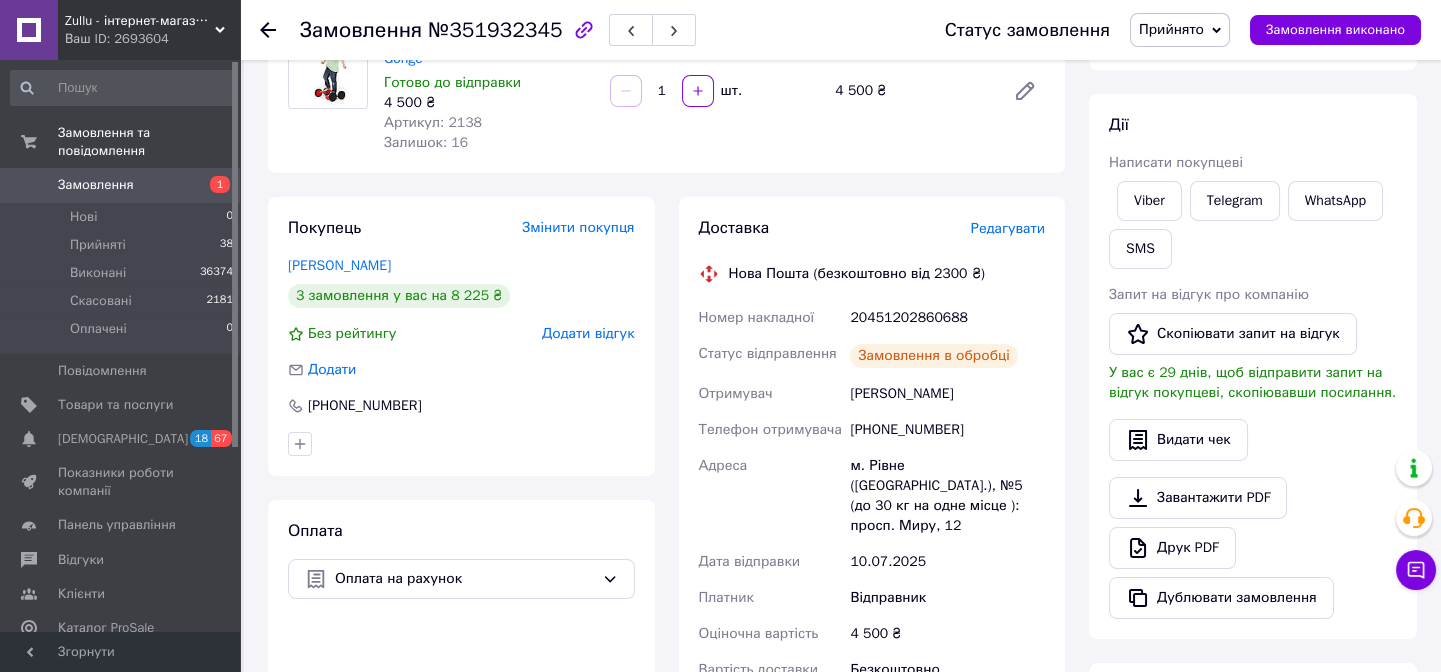 scroll, scrollTop: 291, scrollLeft: 0, axis: vertical 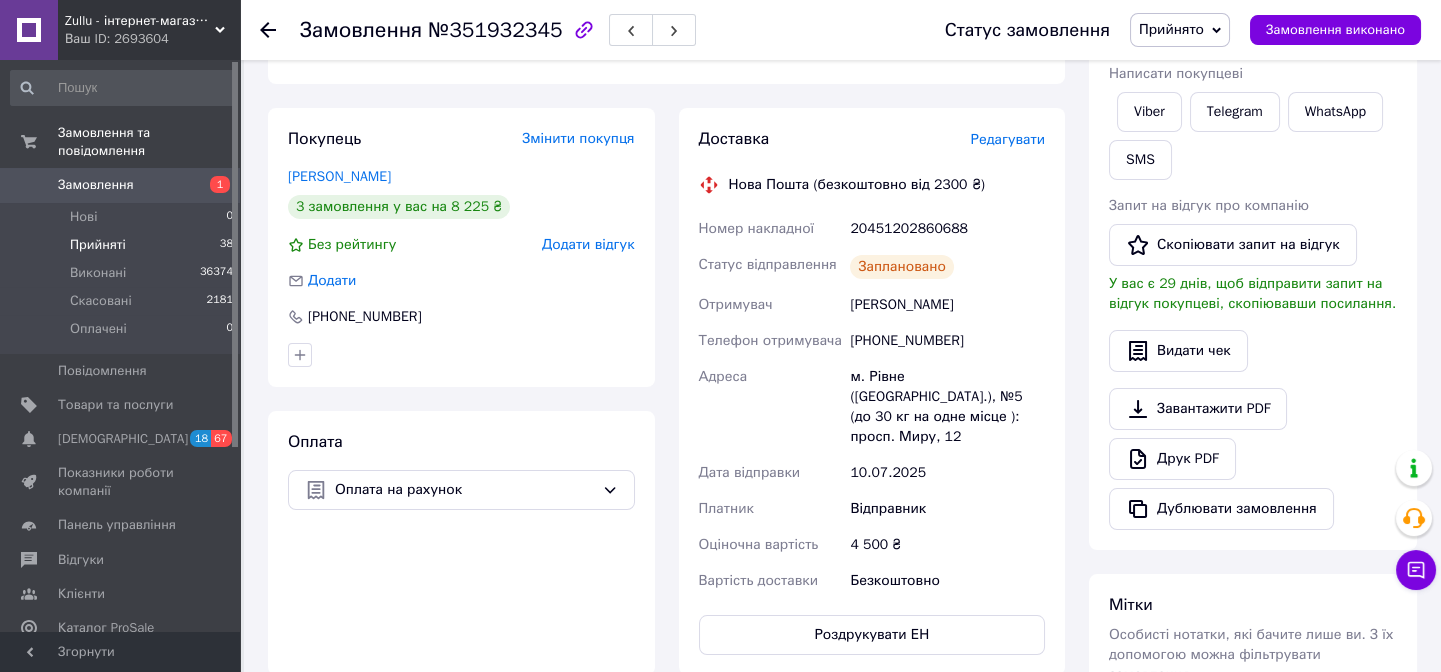 click on "Прийняті 38" at bounding box center [122, 245] 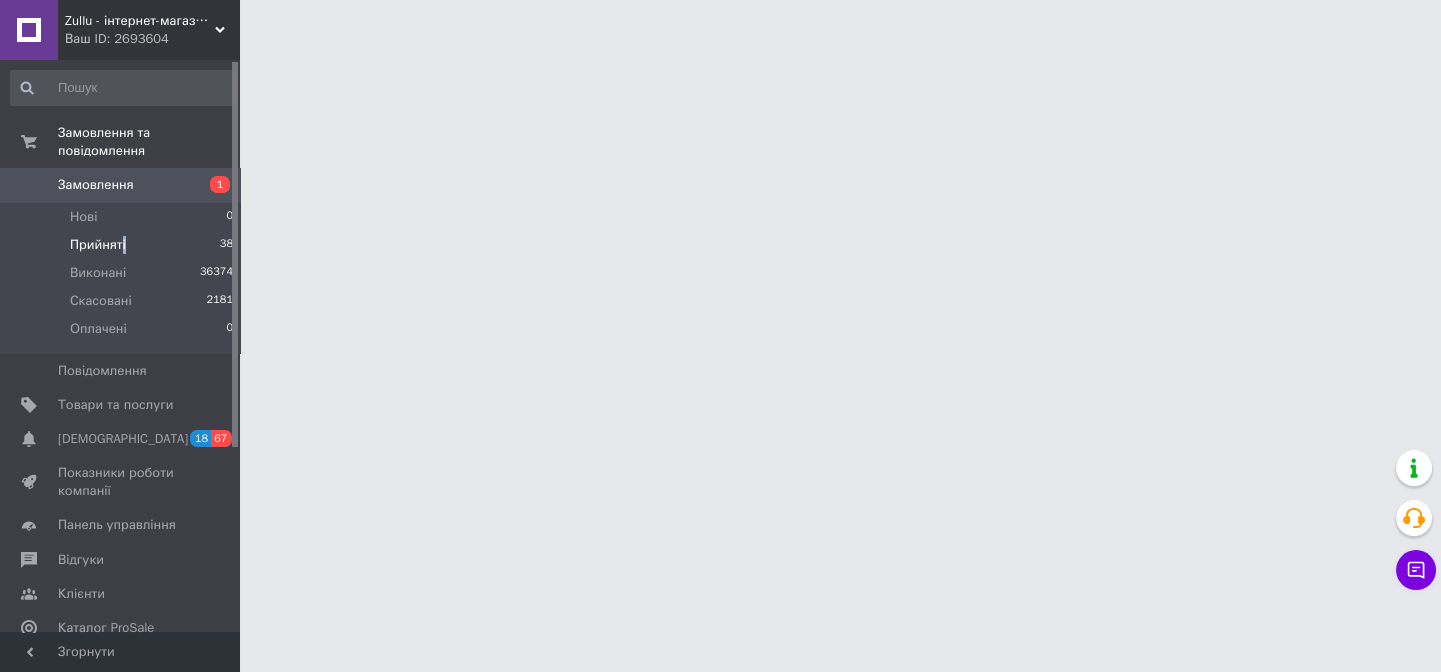 scroll, scrollTop: 0, scrollLeft: 0, axis: both 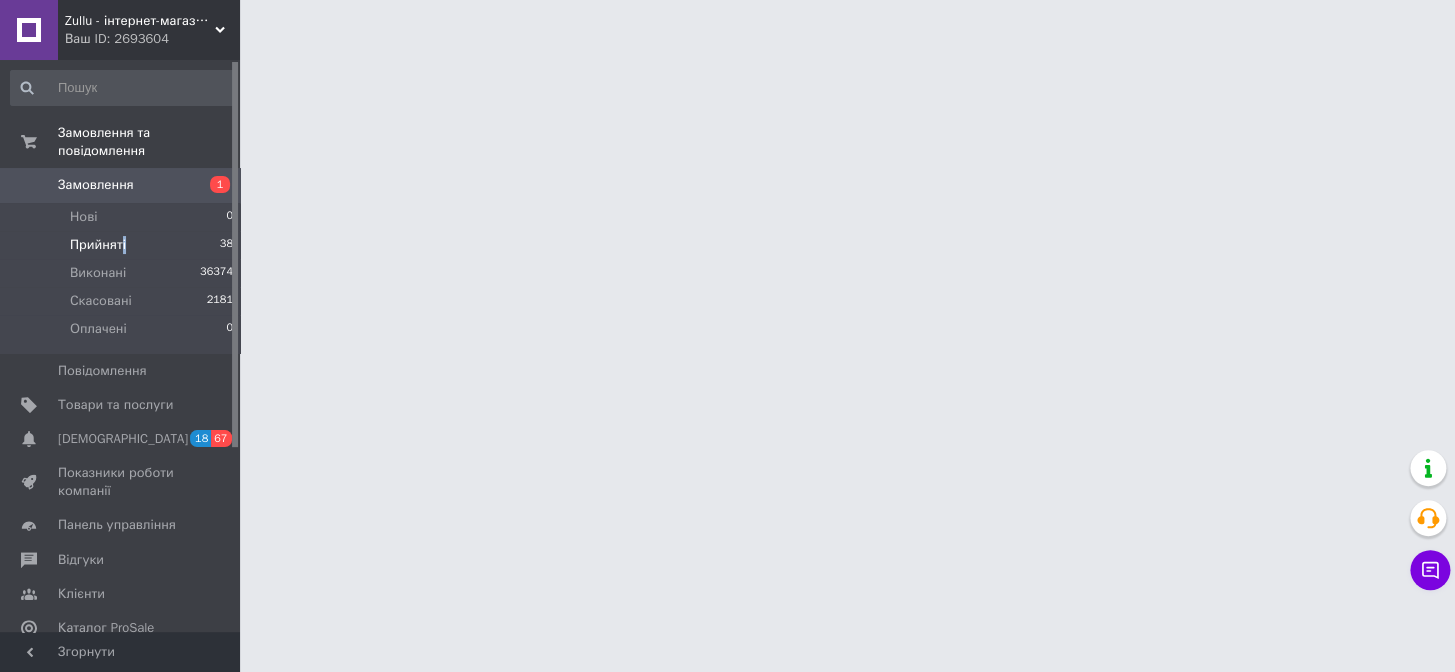 click on "Прийняті 38" at bounding box center [122, 245] 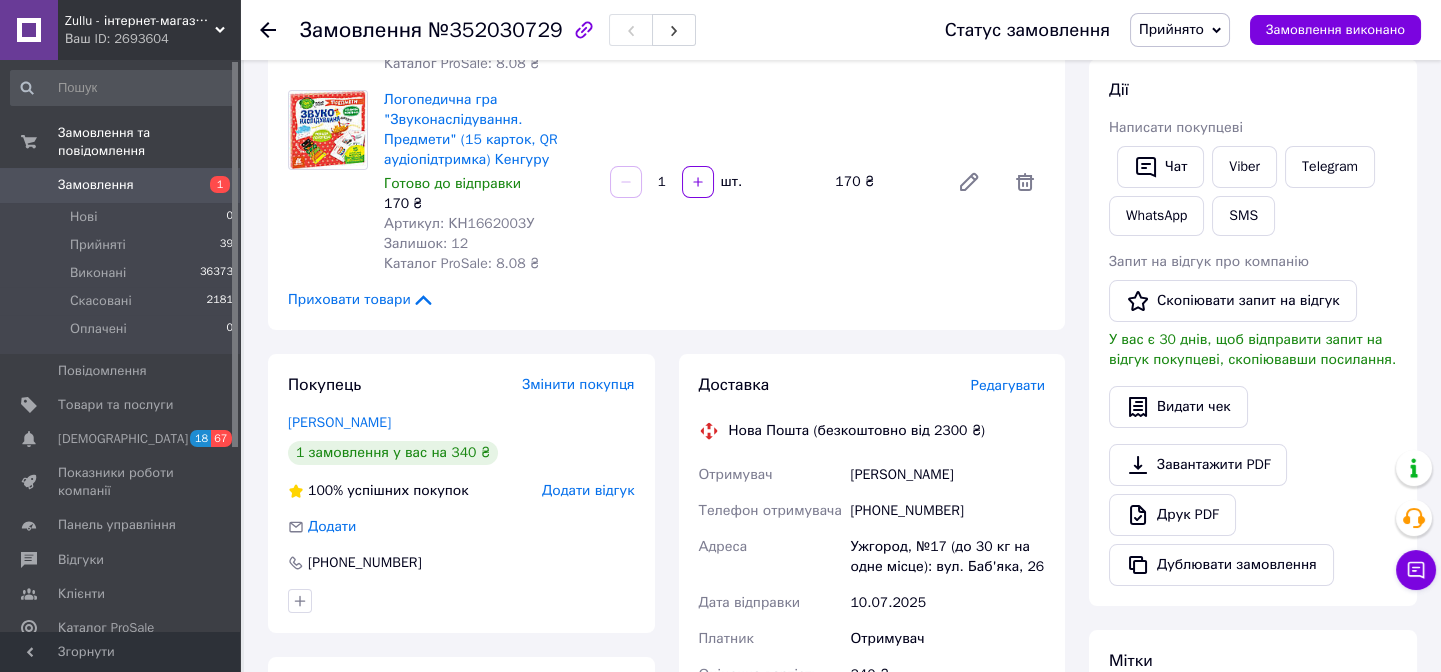 scroll, scrollTop: 454, scrollLeft: 0, axis: vertical 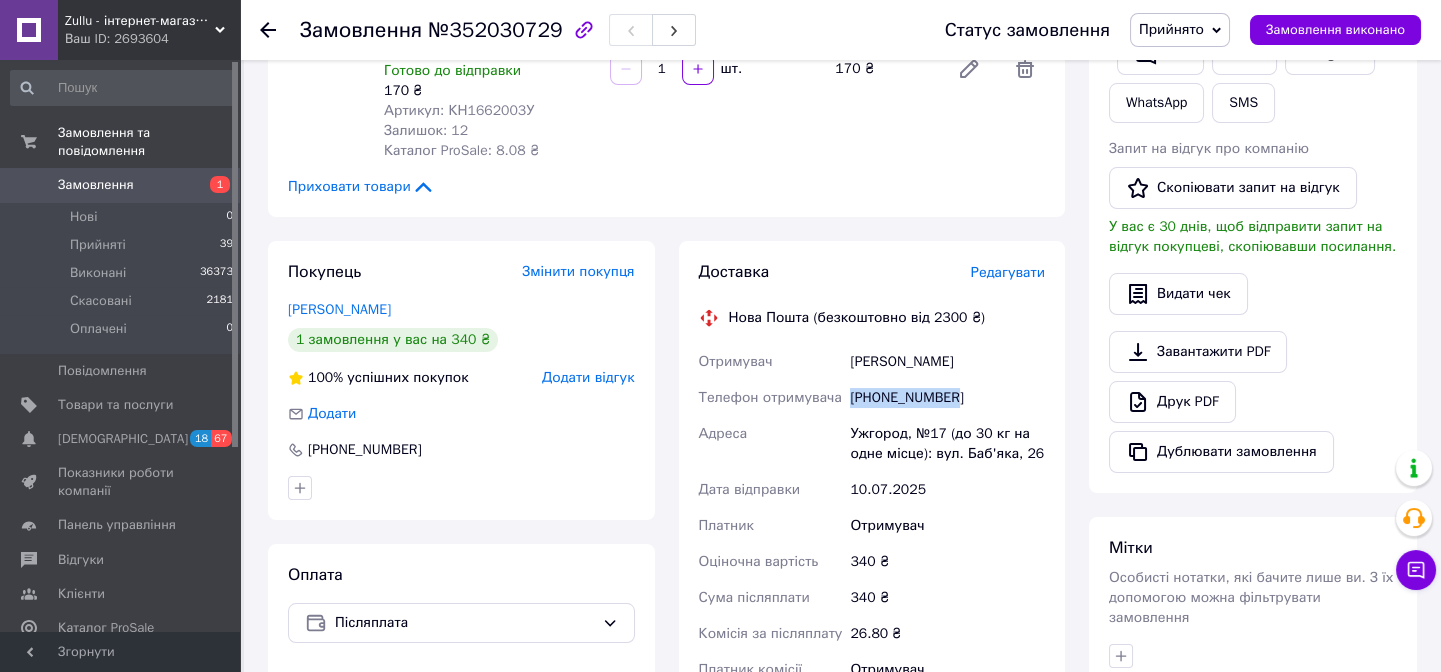 drag, startPoint x: 981, startPoint y: 391, endPoint x: 852, endPoint y: 408, distance: 130.11533 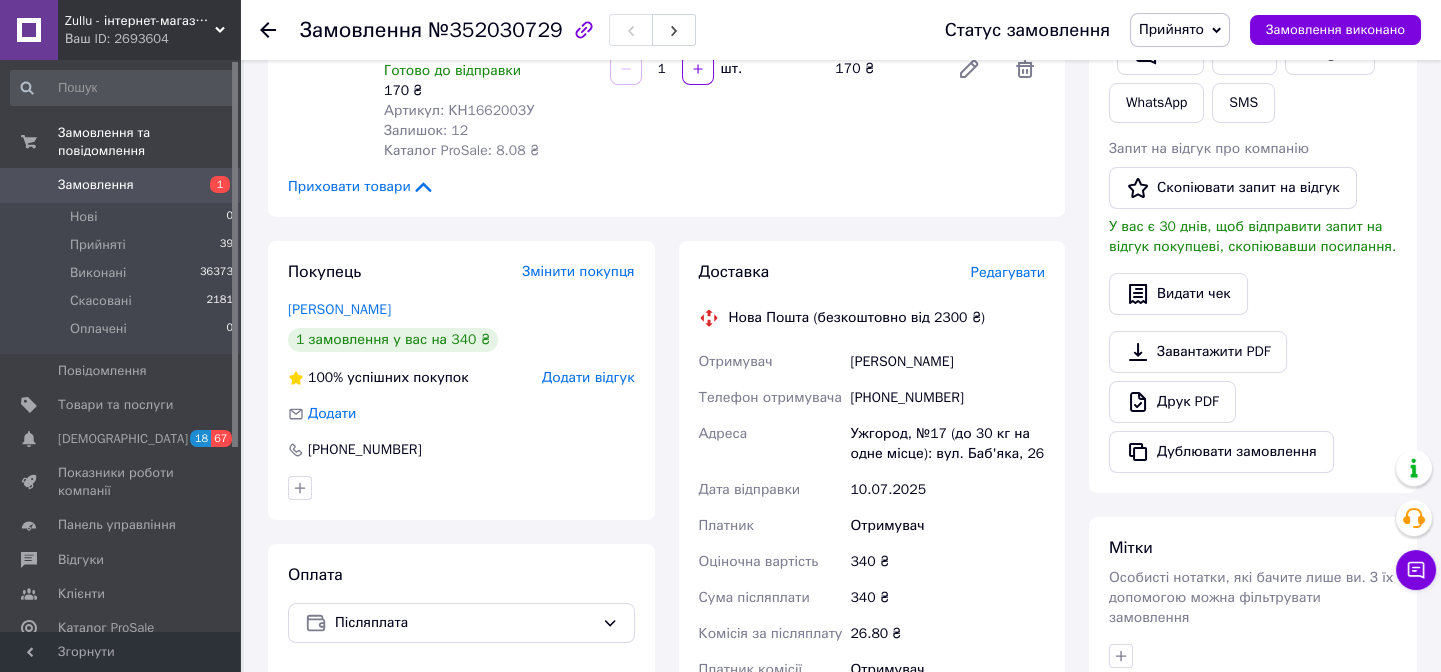 drag, startPoint x: 1360, startPoint y: 322, endPoint x: 1341, endPoint y: 322, distance: 19 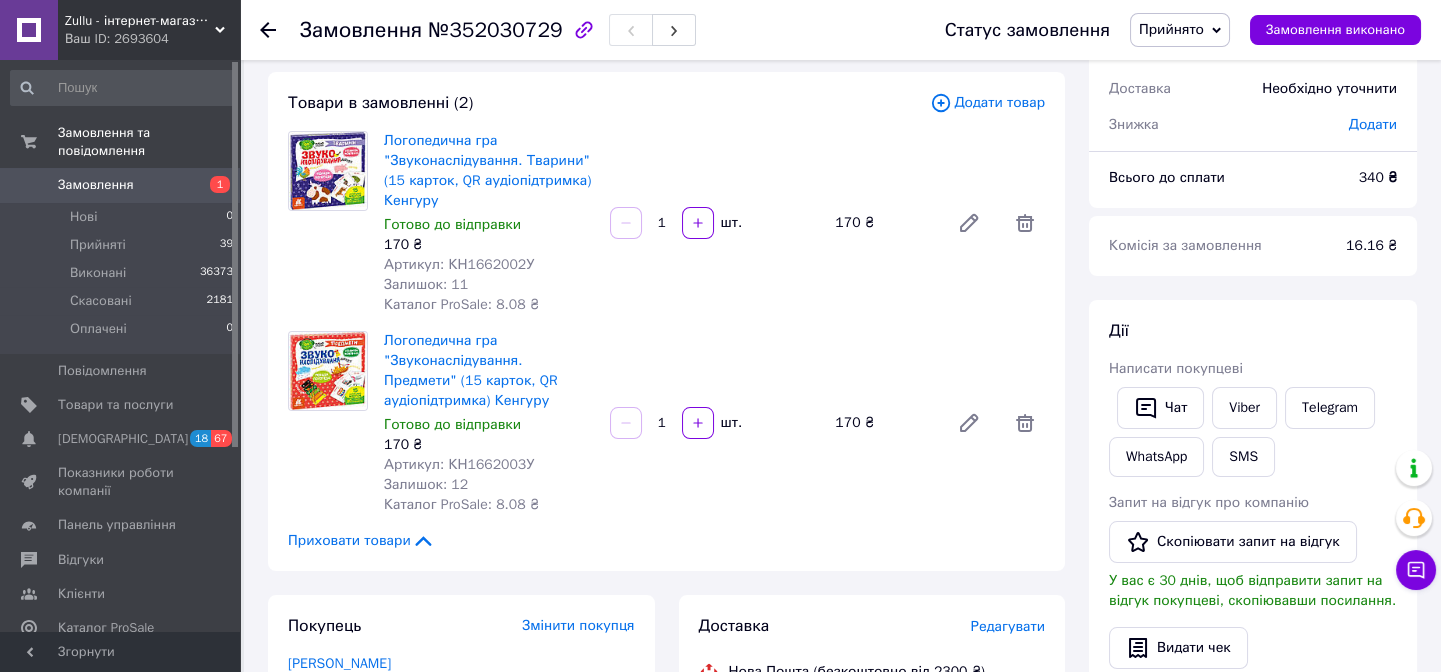 scroll, scrollTop: 90, scrollLeft: 0, axis: vertical 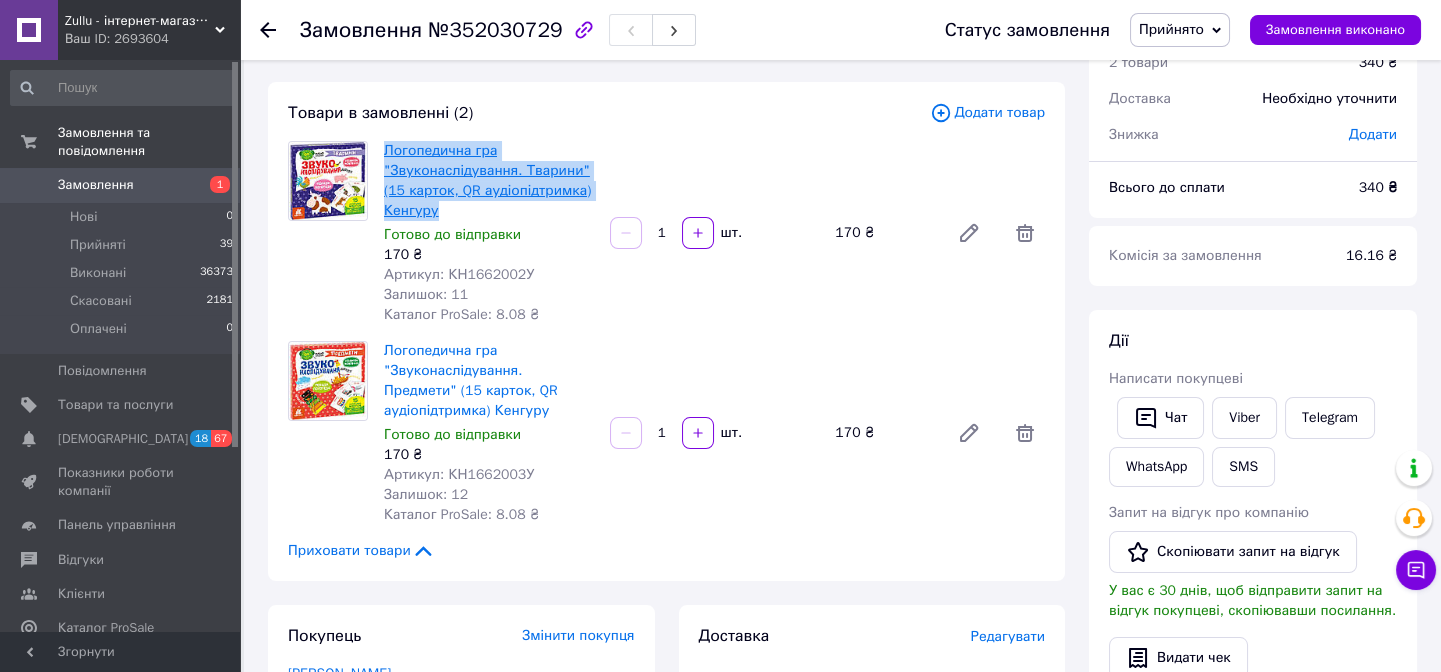 drag, startPoint x: 500, startPoint y: 210, endPoint x: 385, endPoint y: 147, distance: 131.1259 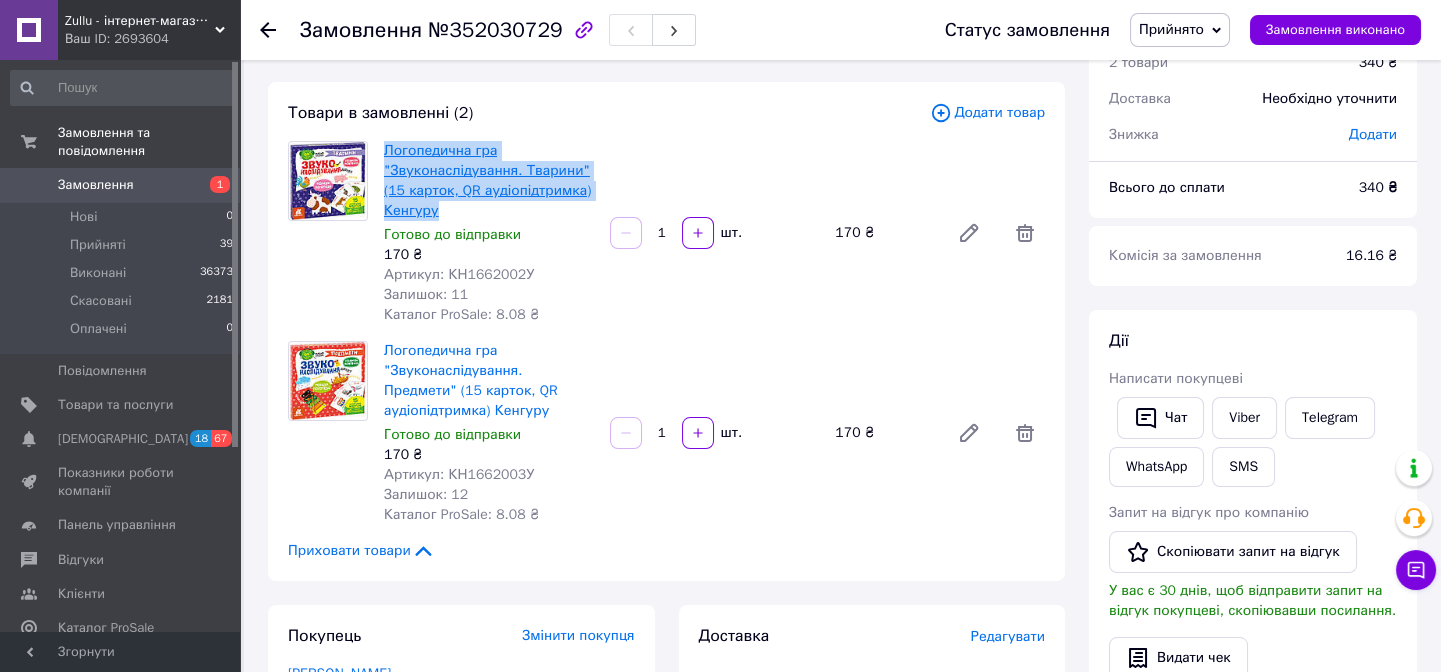 copy on "Логопедична гра "Звуконаслідування. Тварини" (15 карток, QR аудіопідтримка) Кенгуру" 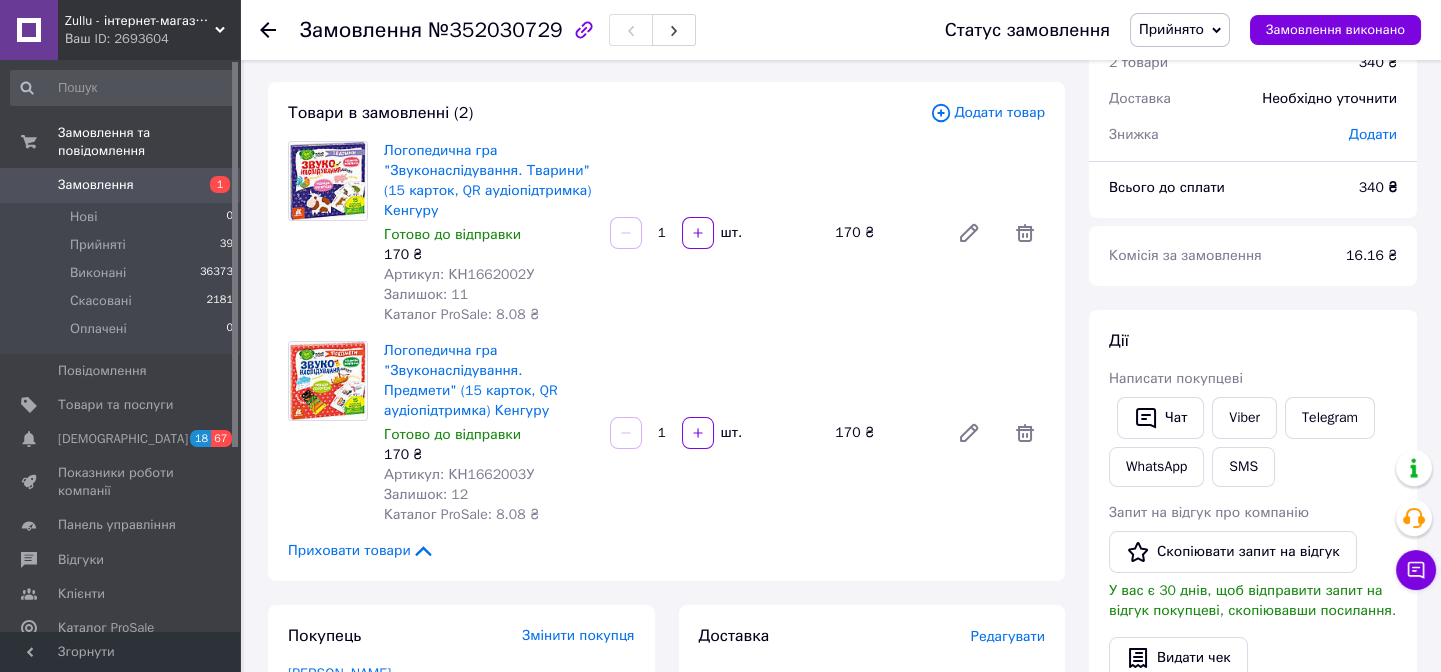 drag, startPoint x: 1339, startPoint y: 321, endPoint x: 604, endPoint y: 350, distance: 735.5719 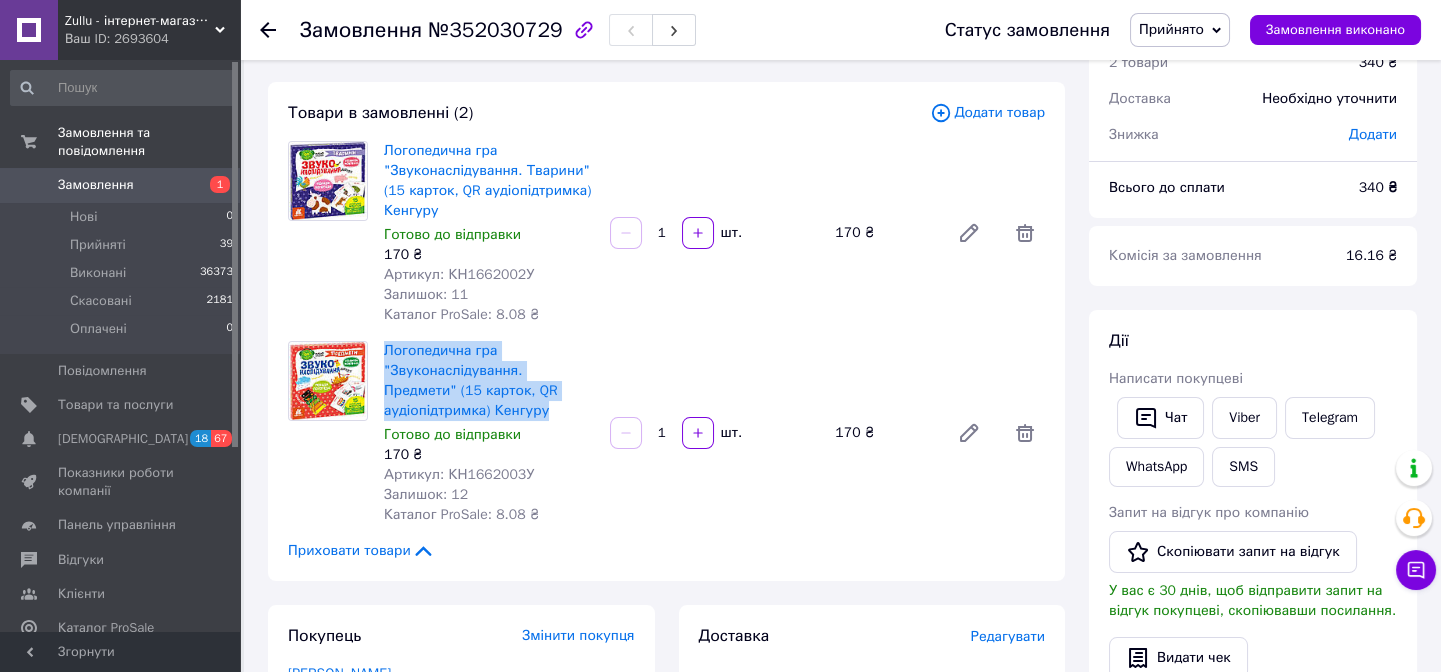 drag, startPoint x: 467, startPoint y: 408, endPoint x: 382, endPoint y: 349, distance: 103.4698 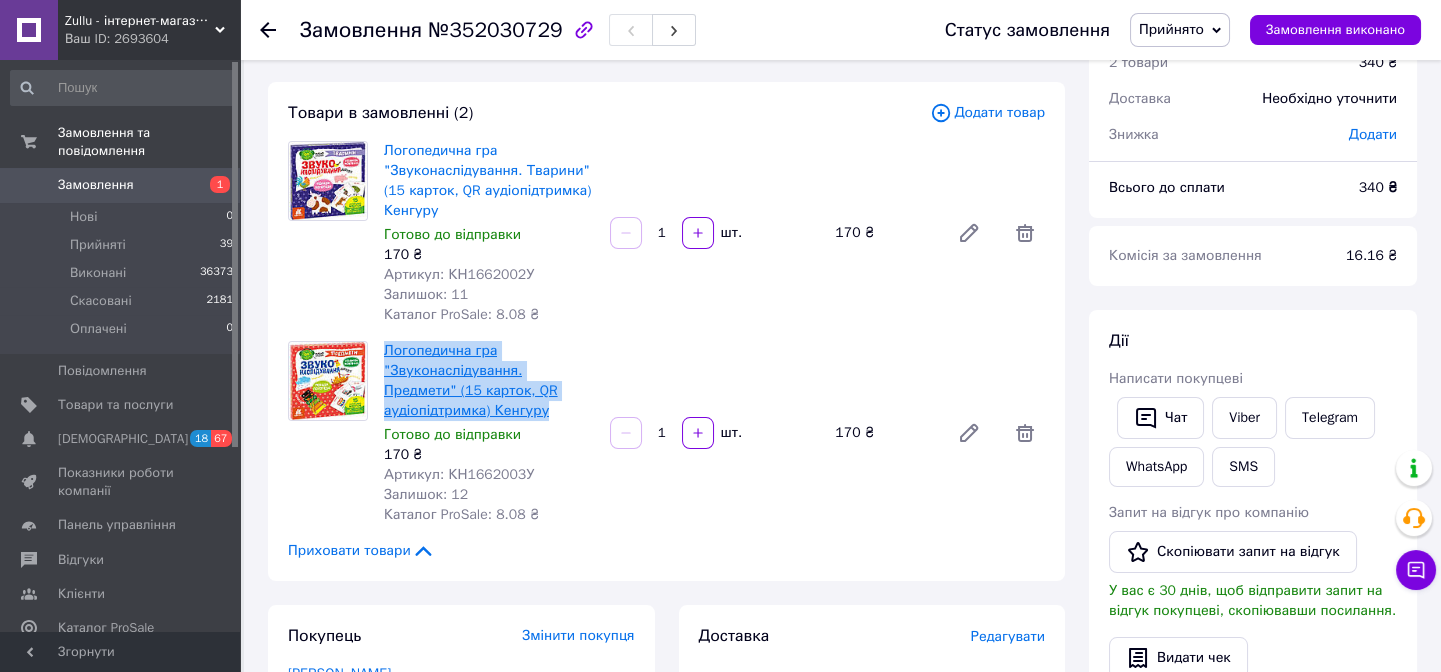copy on "Логопедична гра "Звуконаслідування. Предмети" (15 карток, QR аудіопідтримка) Кенгуру" 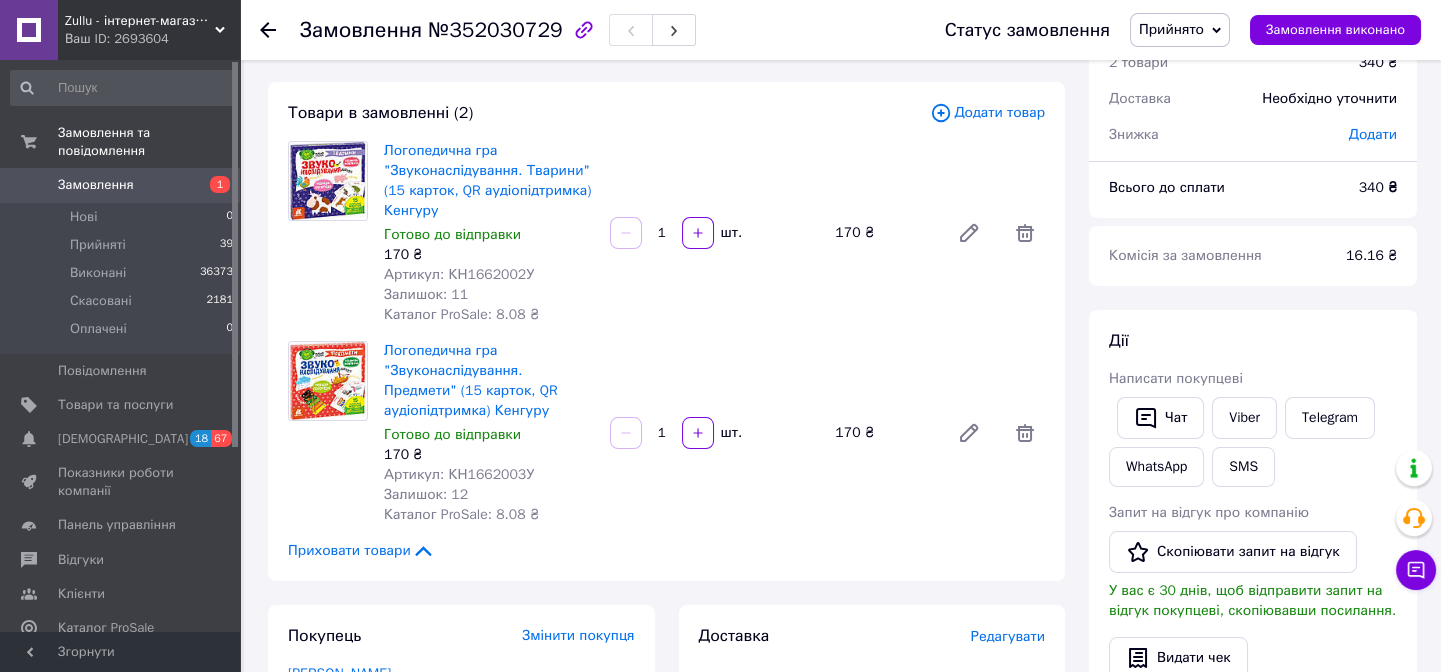 drag, startPoint x: 1337, startPoint y: 346, endPoint x: 1348, endPoint y: 346, distance: 11 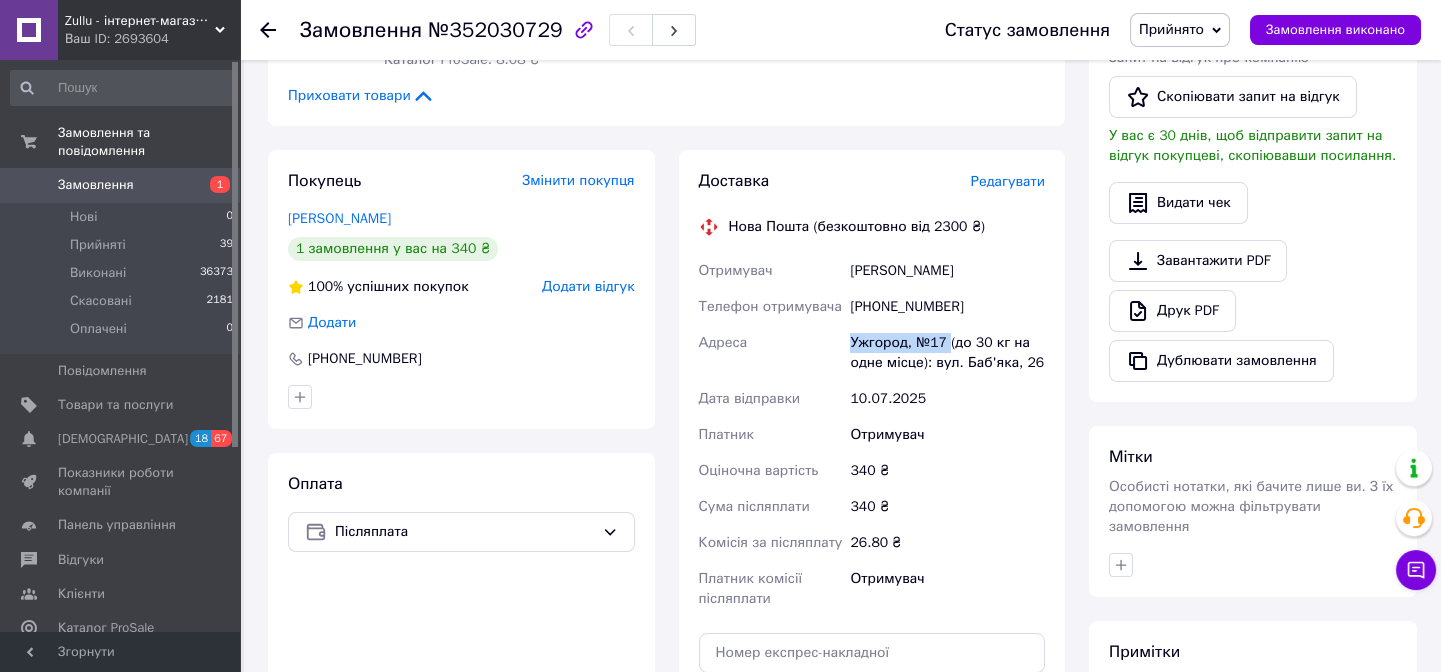 drag, startPoint x: 946, startPoint y: 346, endPoint x: 840, endPoint y: 331, distance: 107.05606 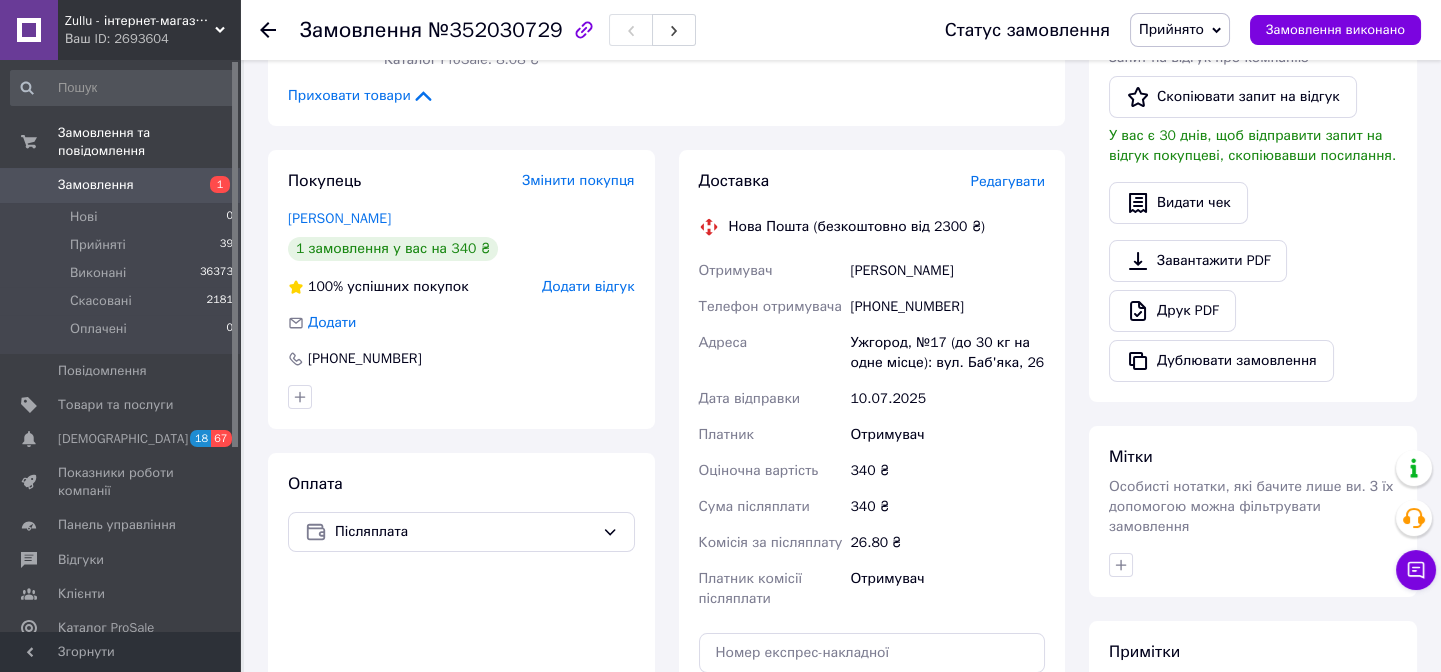 drag, startPoint x: 959, startPoint y: 271, endPoint x: 849, endPoint y: 263, distance: 110.29053 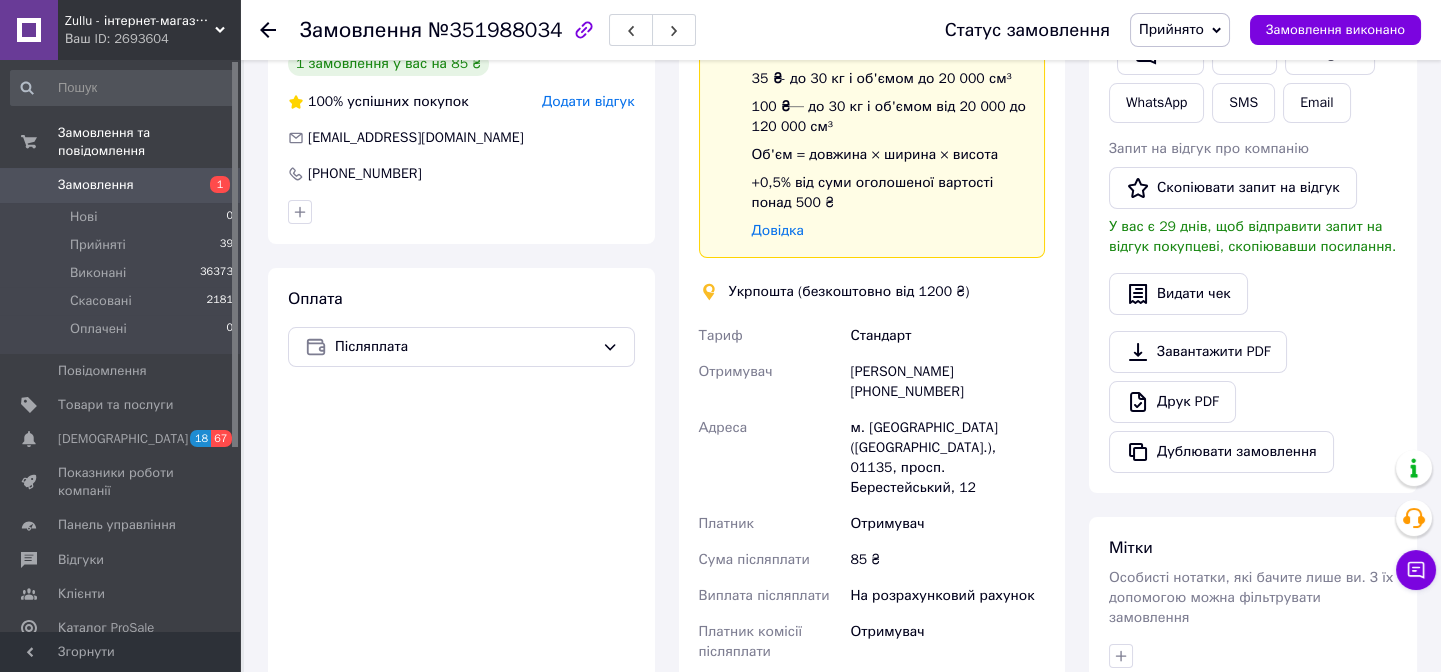 scroll, scrollTop: 636, scrollLeft: 0, axis: vertical 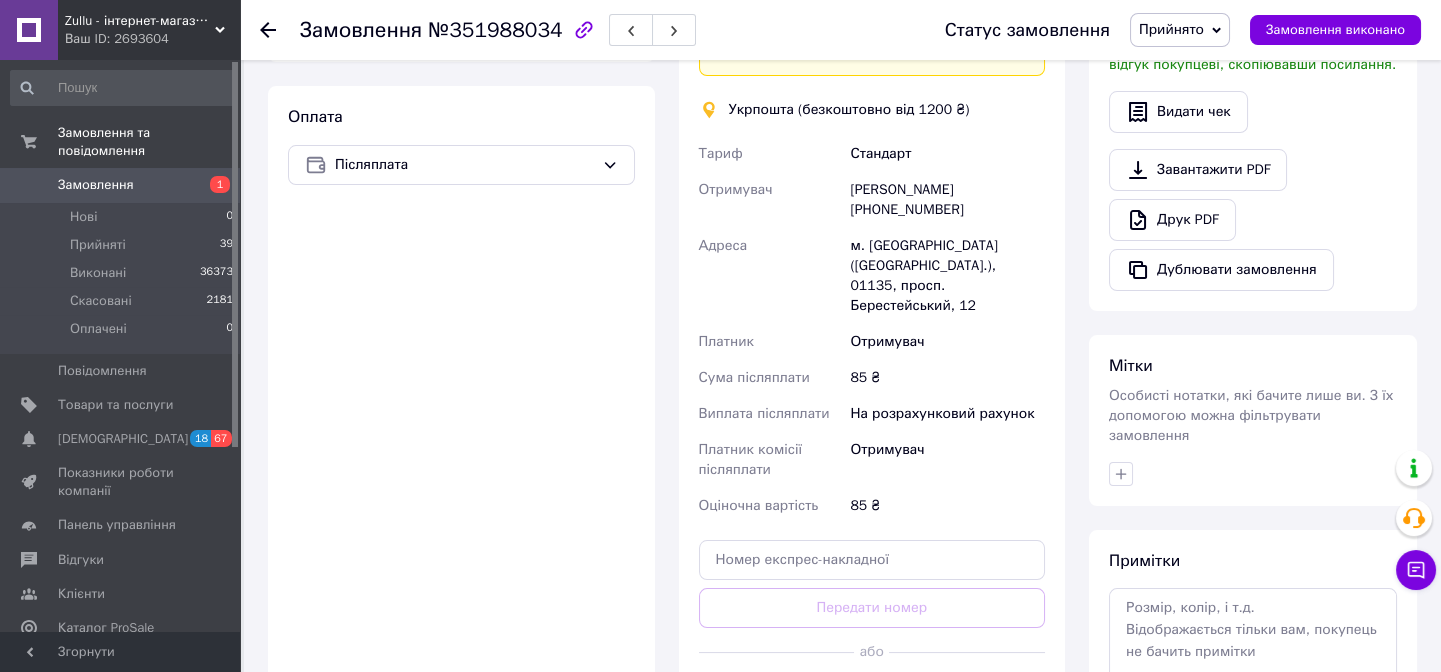 drag, startPoint x: 949, startPoint y: 210, endPoint x: 850, endPoint y: 206, distance: 99.08077 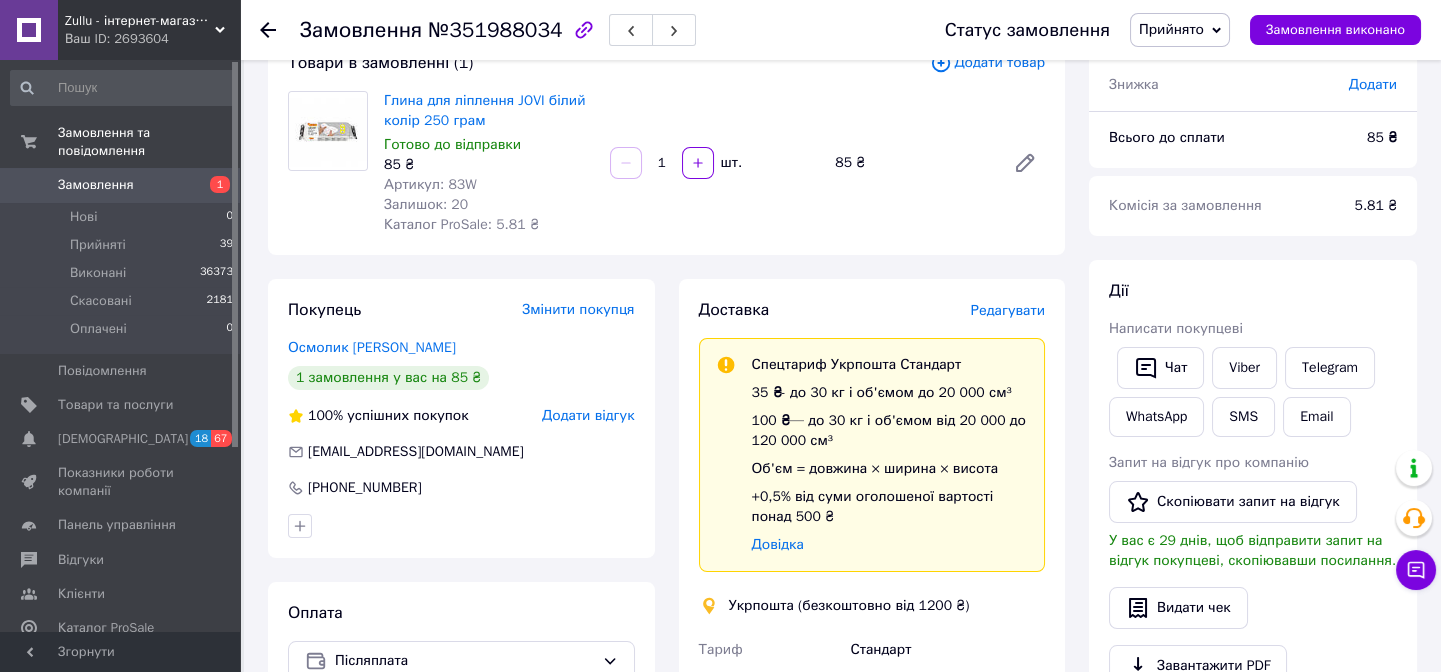 scroll, scrollTop: 0, scrollLeft: 0, axis: both 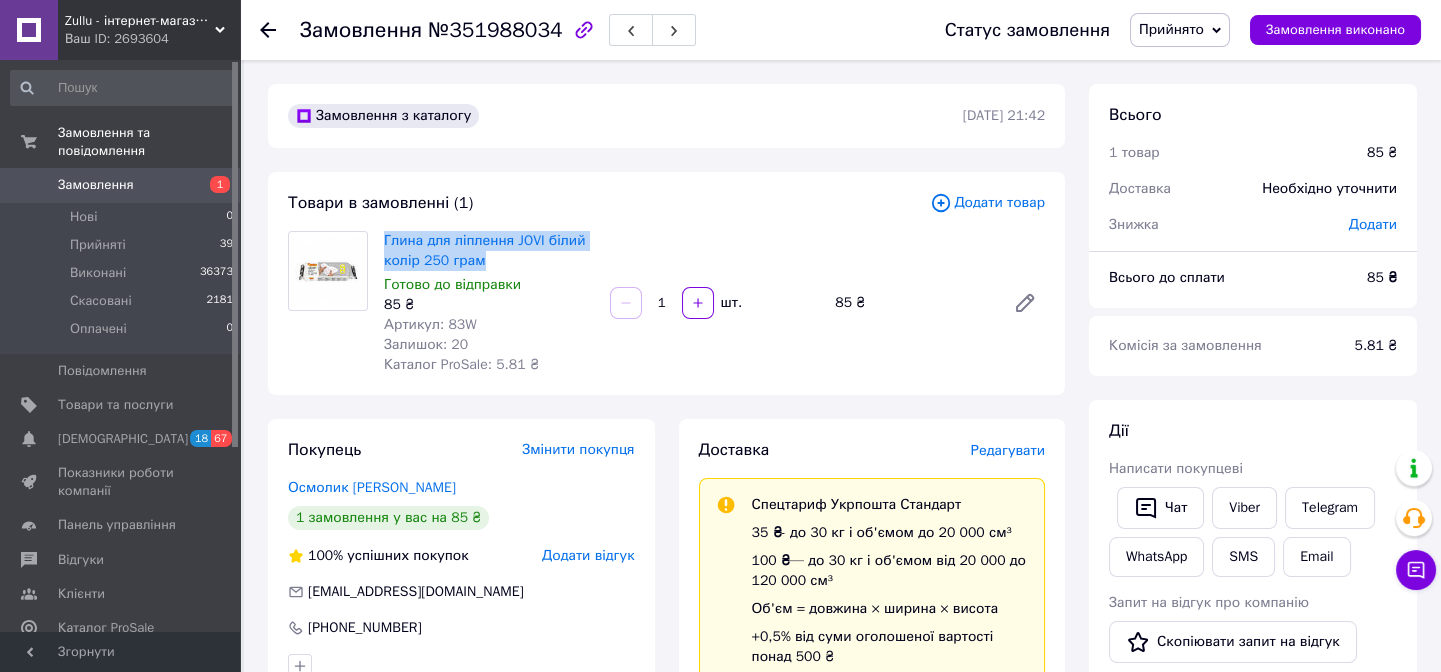 drag, startPoint x: 501, startPoint y: 256, endPoint x: 381, endPoint y: 241, distance: 120.93387 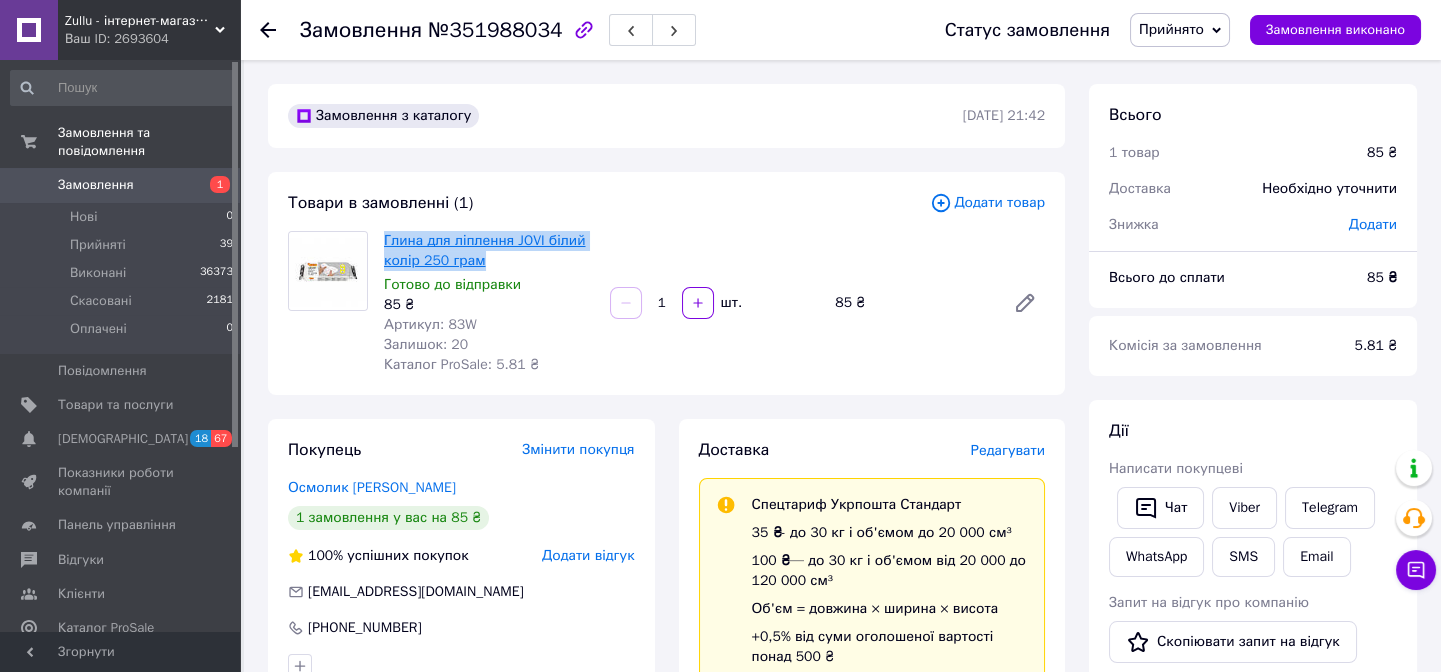 copy on "Глина для ліплення JOVI білий колір 250 грам" 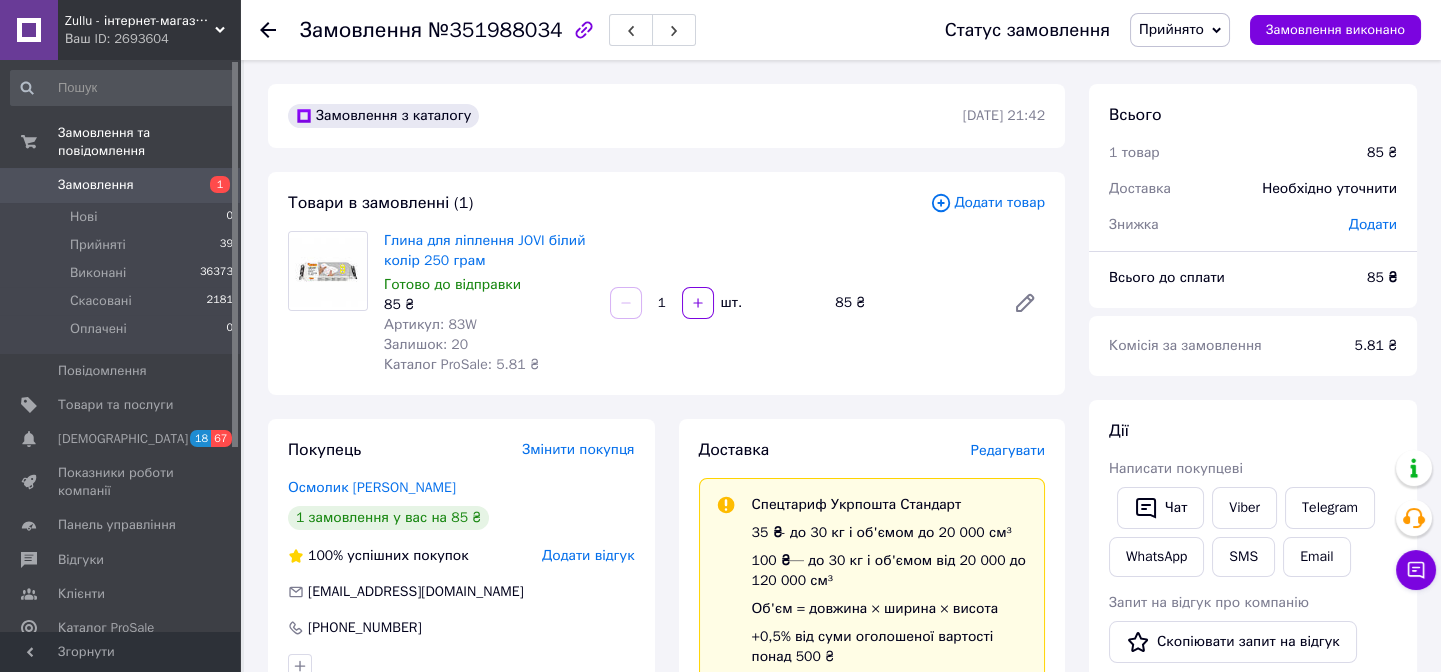 drag, startPoint x: 1355, startPoint y: 394, endPoint x: 1105, endPoint y: 376, distance: 250.64716 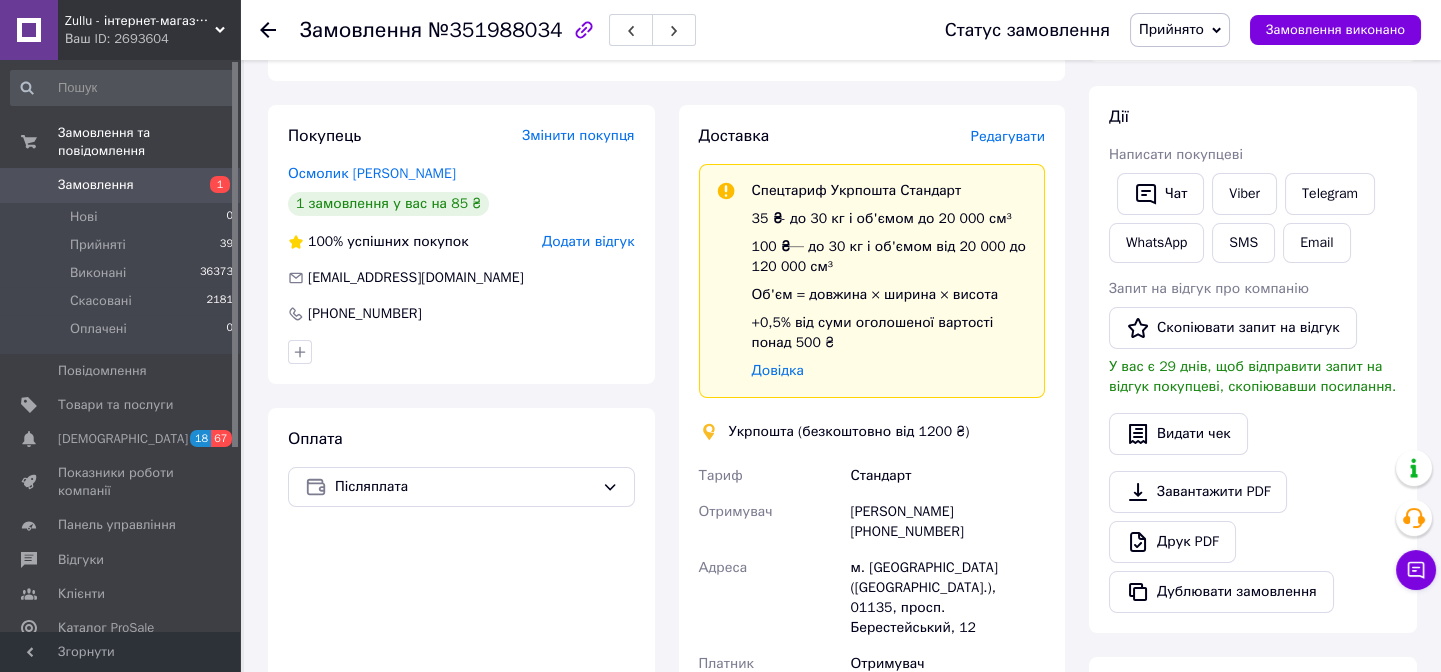 scroll, scrollTop: 454, scrollLeft: 0, axis: vertical 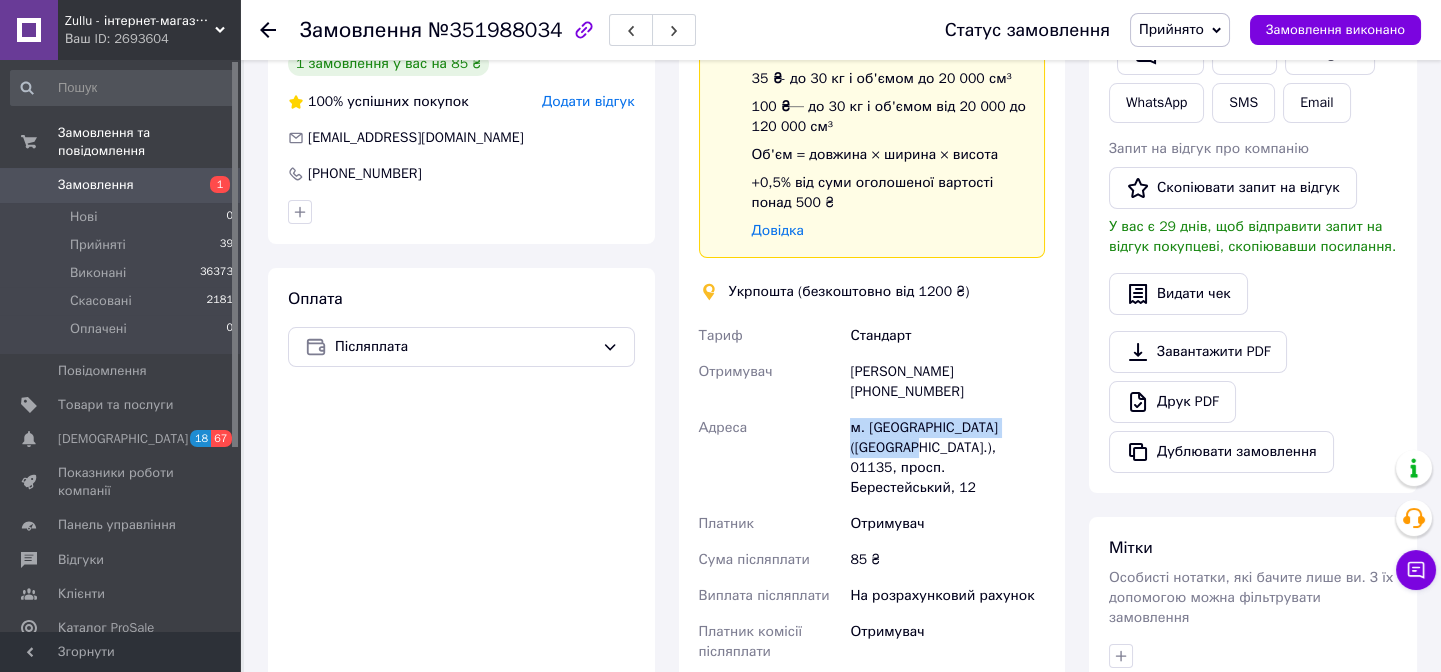 drag, startPoint x: 1035, startPoint y: 426, endPoint x: 854, endPoint y: 432, distance: 181.09943 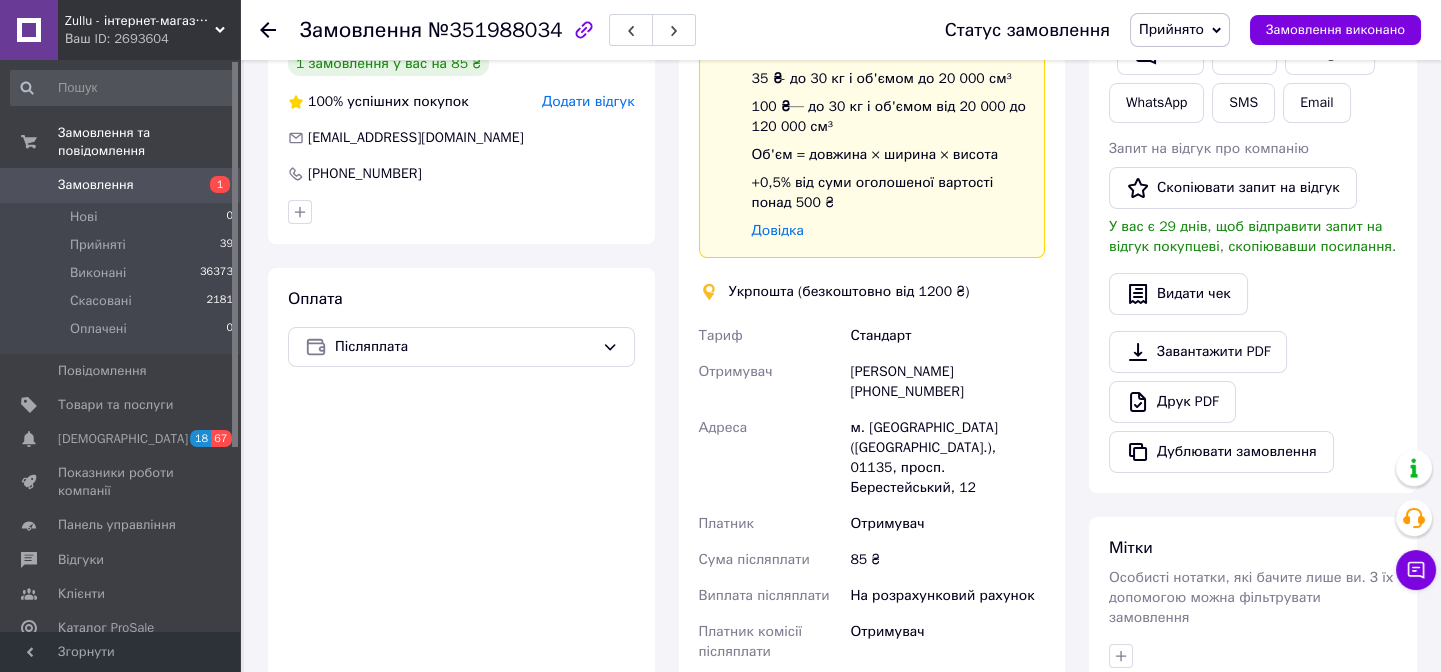 click on "Завантажити PDF   Друк PDF   Дублювати замовлення" at bounding box center [1253, 402] 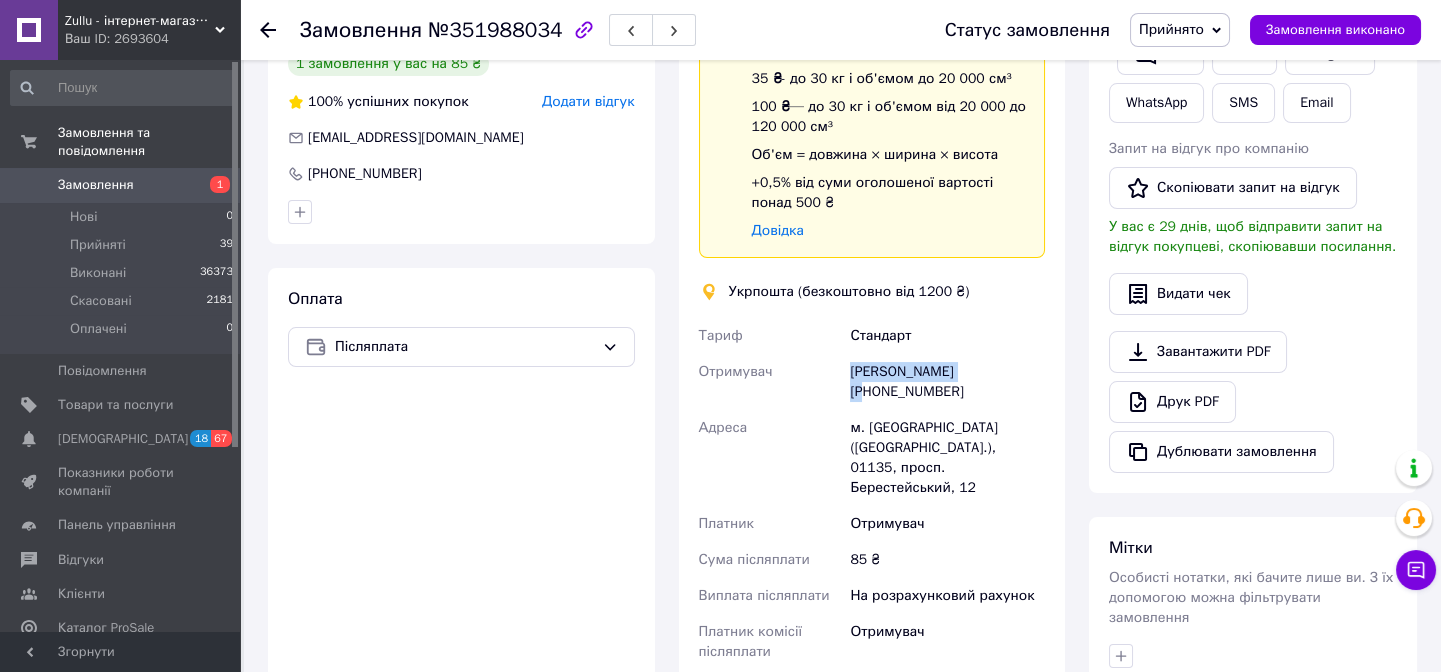 drag, startPoint x: 980, startPoint y: 377, endPoint x: 803, endPoint y: 375, distance: 177.01129 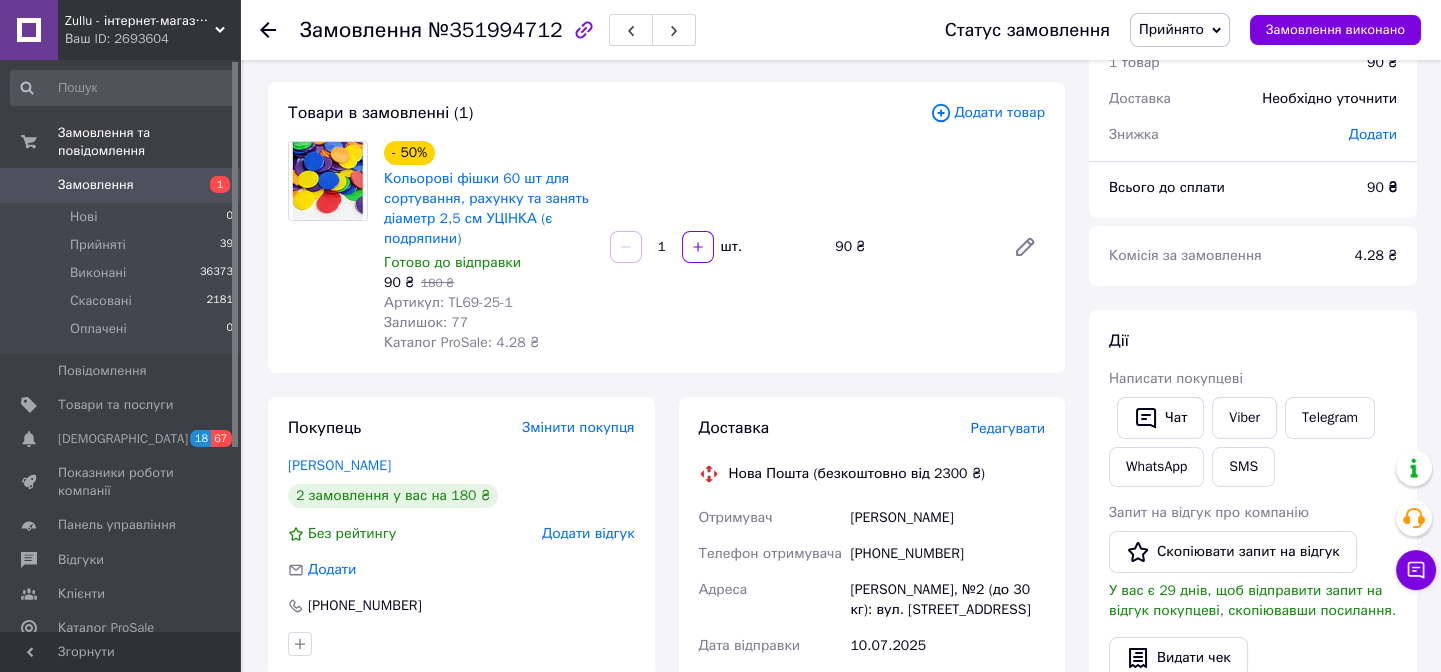 scroll, scrollTop: 0, scrollLeft: 0, axis: both 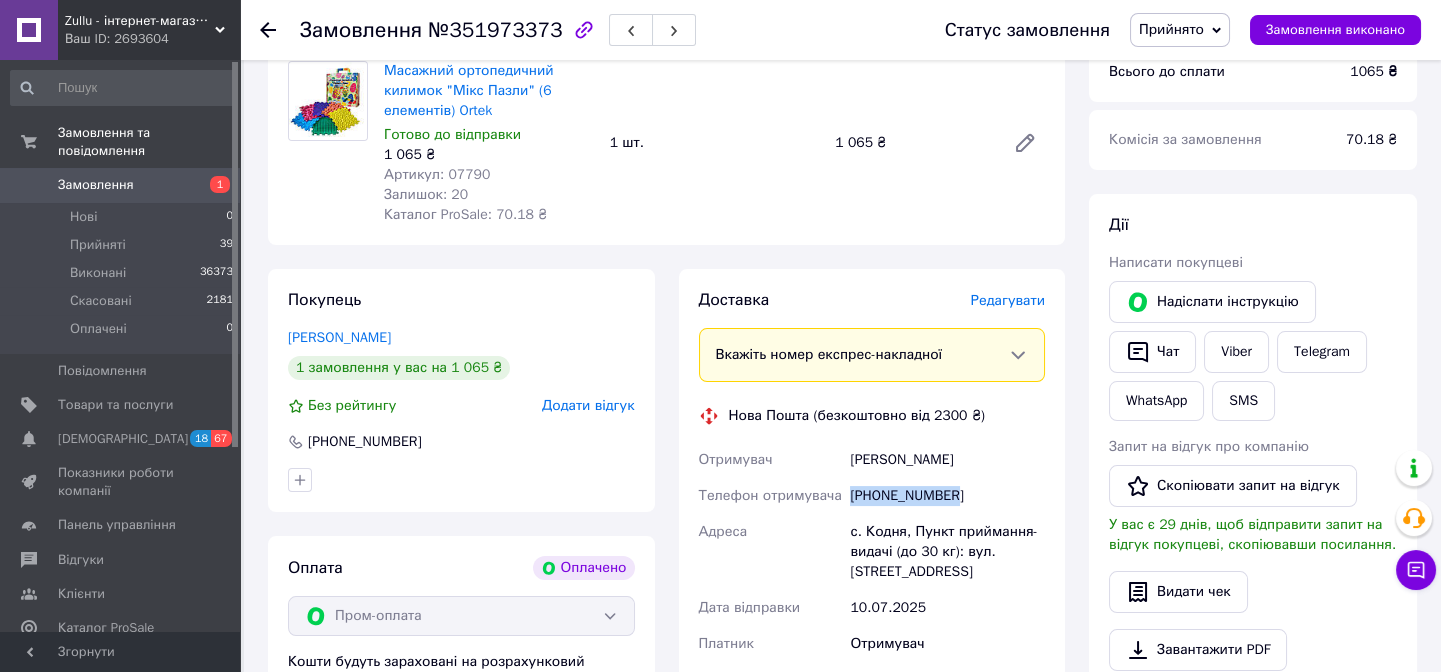 drag, startPoint x: 961, startPoint y: 491, endPoint x: 842, endPoint y: 502, distance: 119.507324 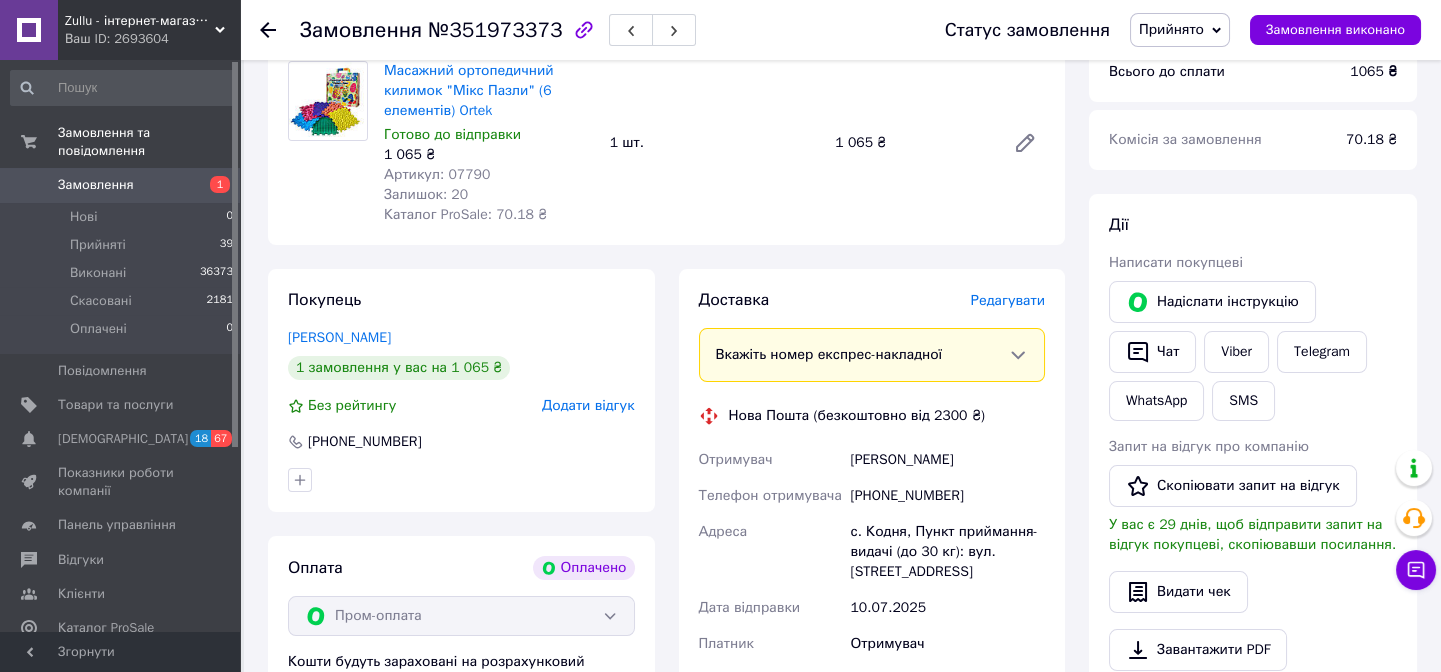 drag, startPoint x: 1390, startPoint y: 243, endPoint x: 791, endPoint y: 223, distance: 599.3338 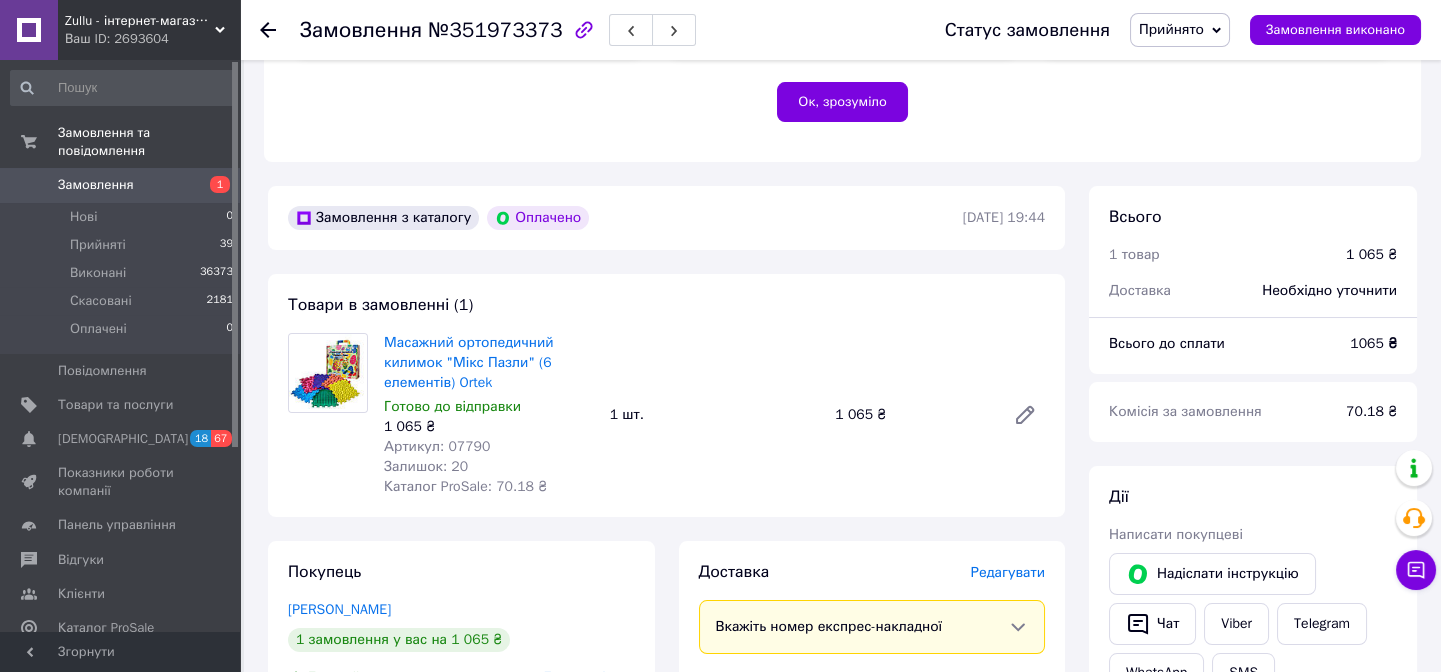 scroll, scrollTop: 454, scrollLeft: 0, axis: vertical 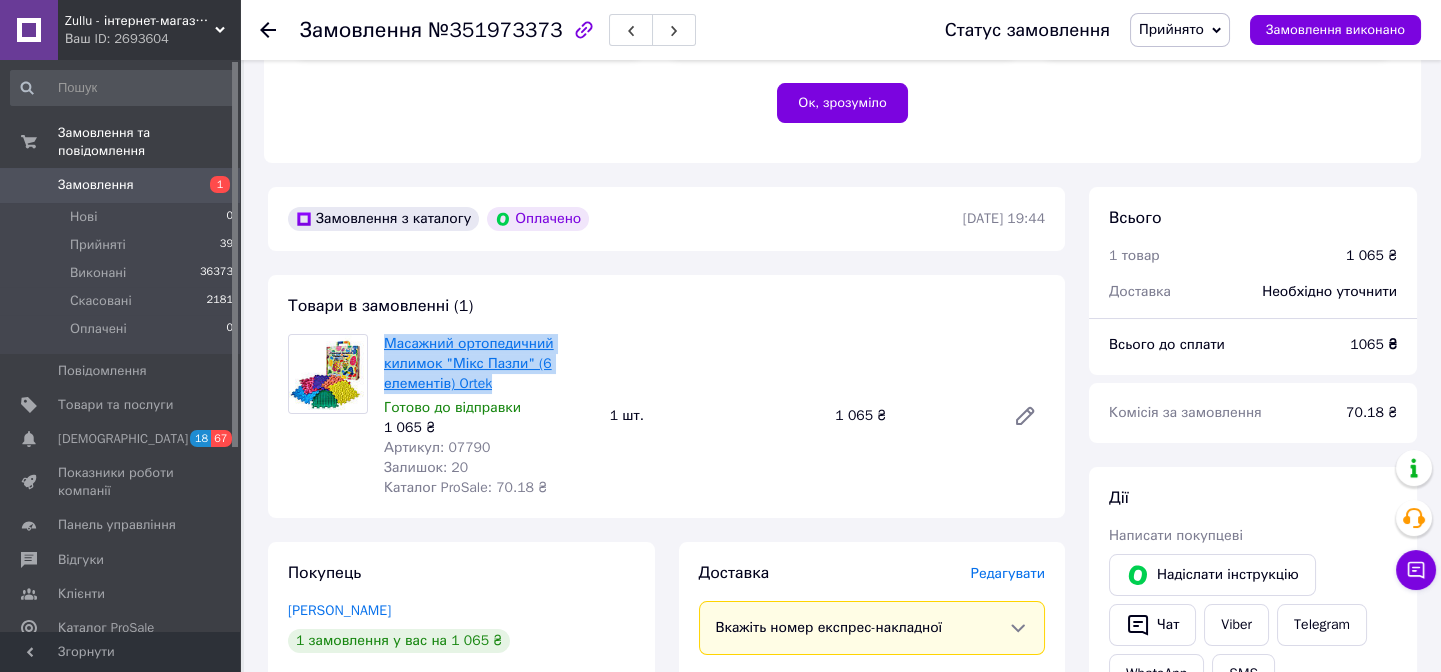 drag, startPoint x: 528, startPoint y: 387, endPoint x: 384, endPoint y: 347, distance: 149.45233 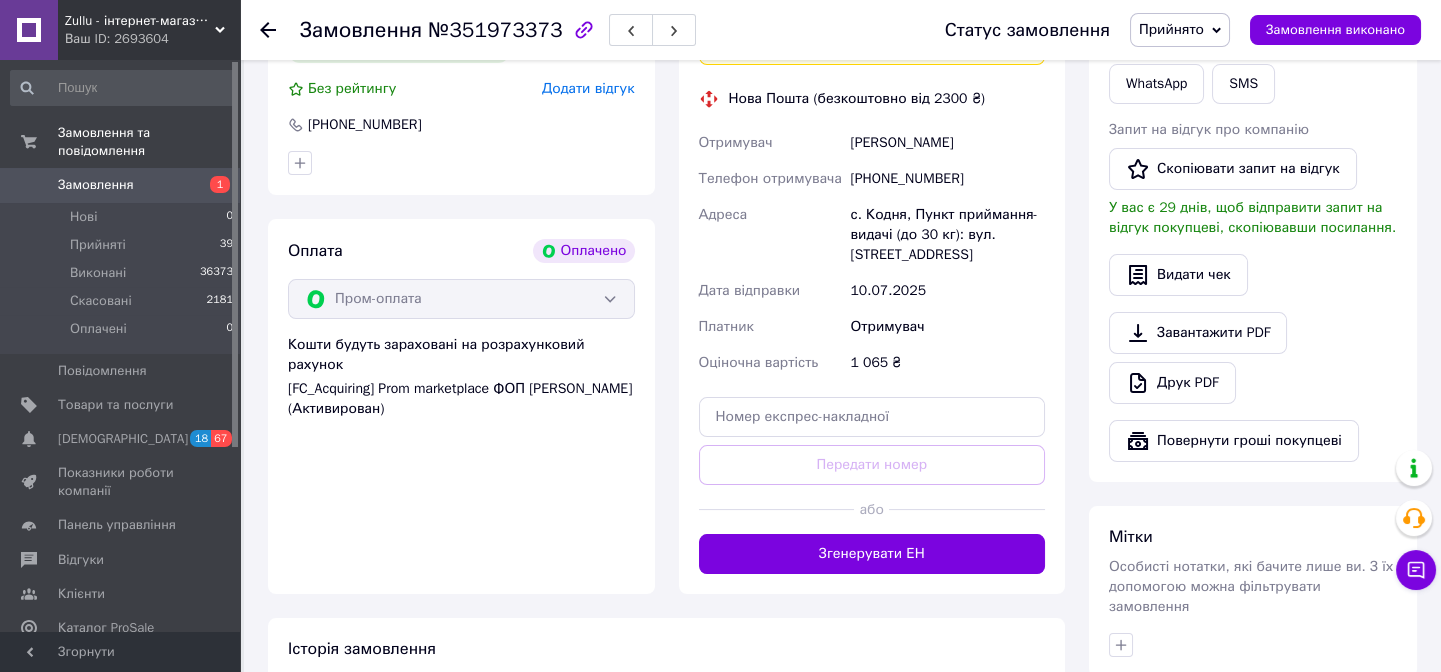 scroll, scrollTop: 1181, scrollLeft: 0, axis: vertical 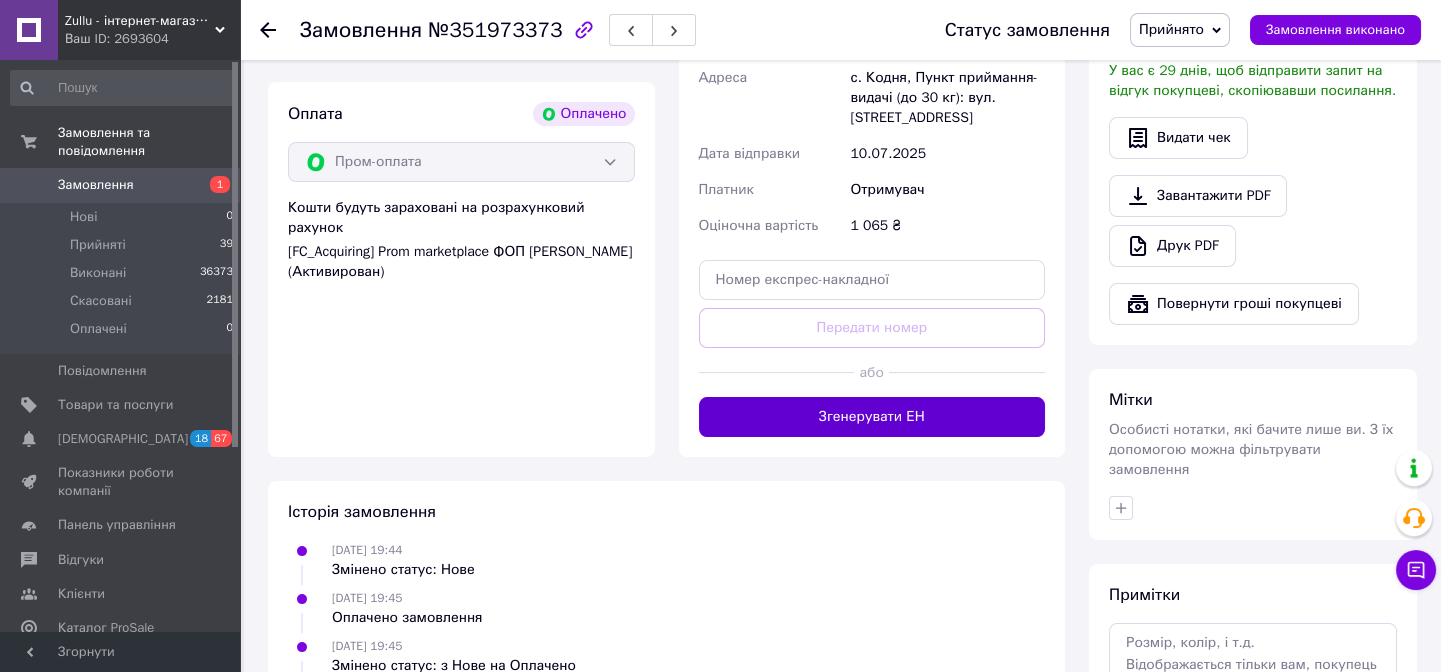 click on "Згенерувати ЕН" at bounding box center (872, 417) 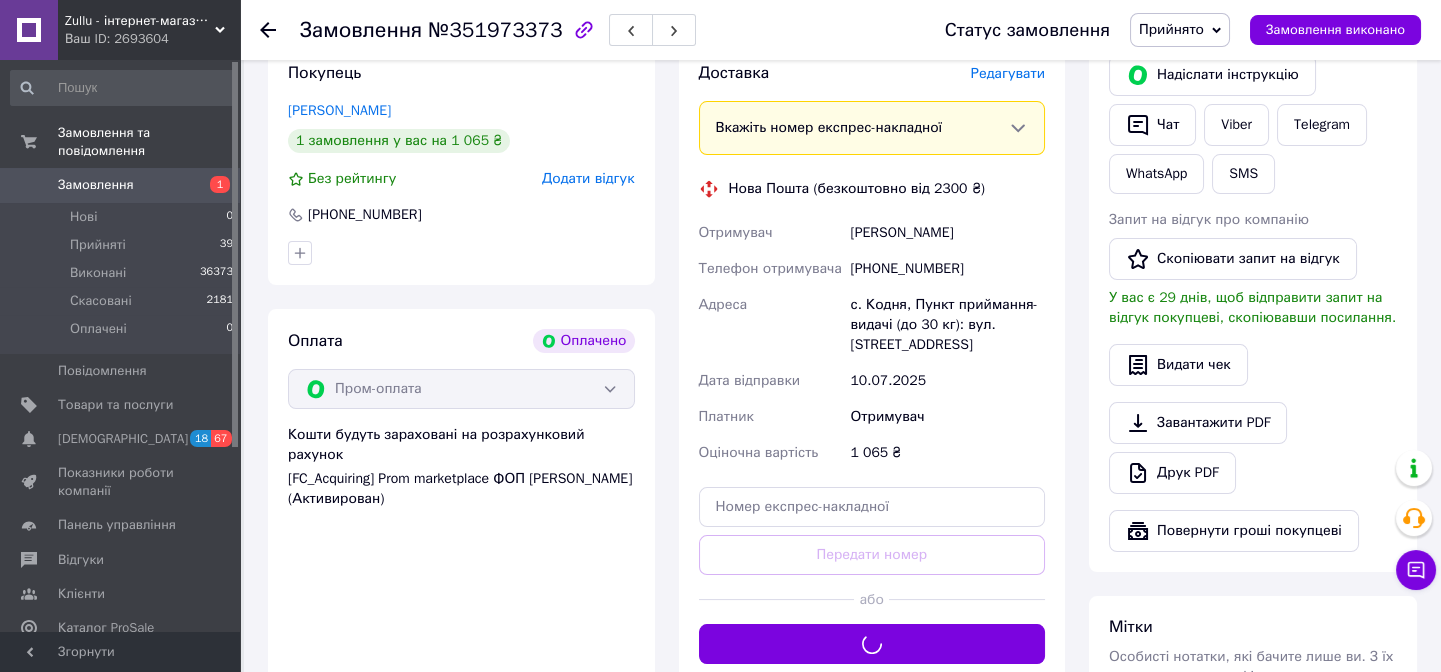scroll, scrollTop: 909, scrollLeft: 0, axis: vertical 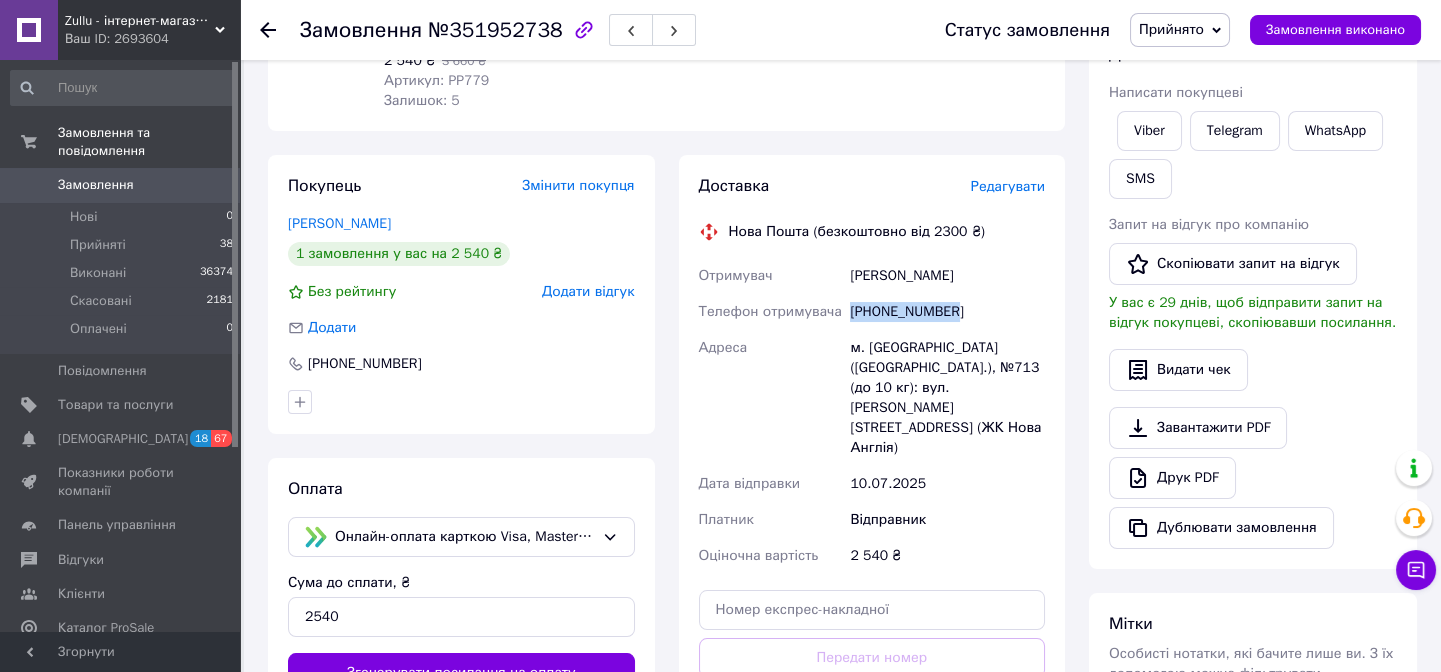 drag, startPoint x: 966, startPoint y: 300, endPoint x: 848, endPoint y: 308, distance: 118.270874 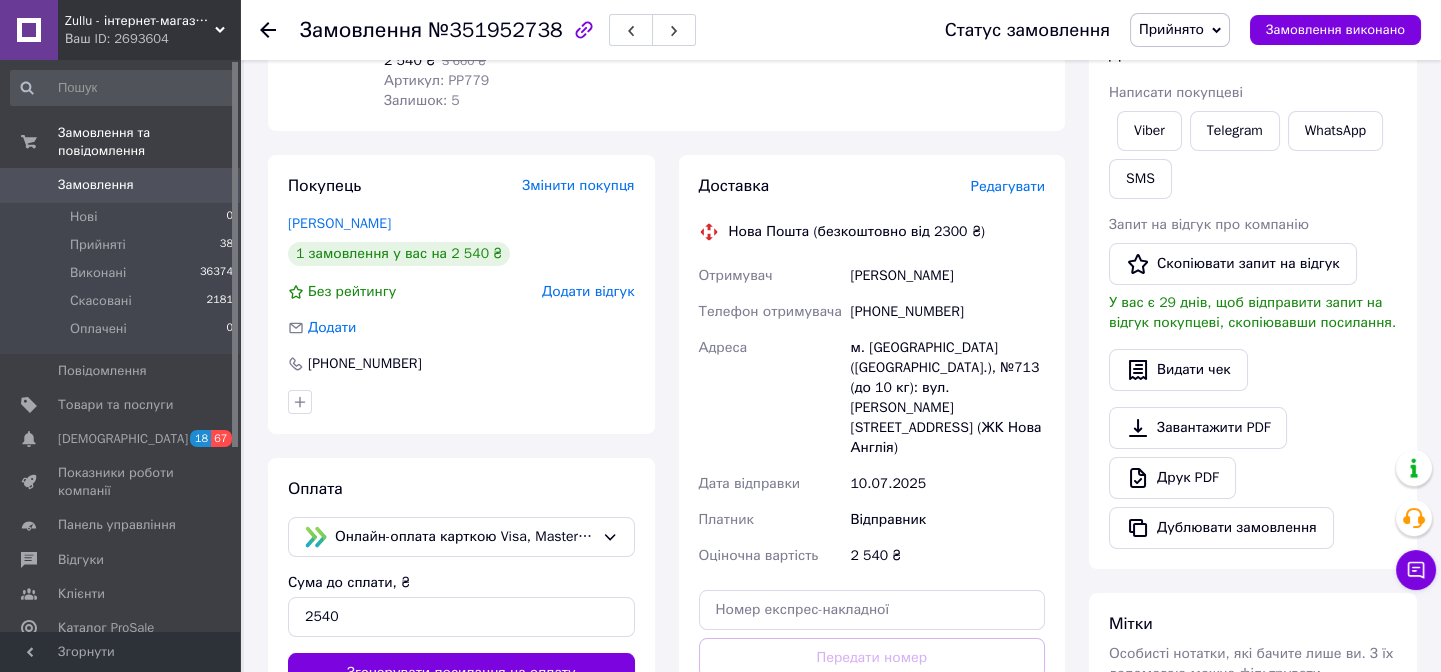 drag, startPoint x: 1389, startPoint y: 189, endPoint x: 1163, endPoint y: 226, distance: 229.00873 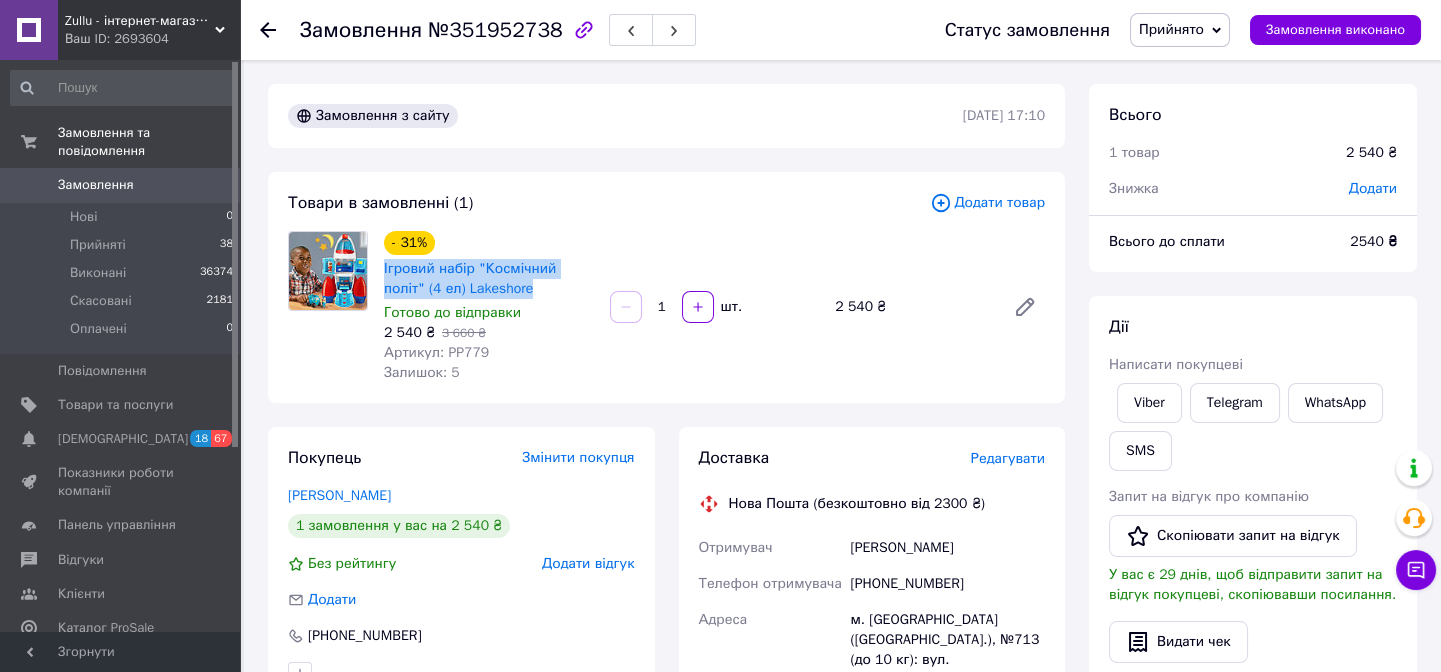 drag, startPoint x: 499, startPoint y: 298, endPoint x: 380, endPoint y: 270, distance: 122.24974 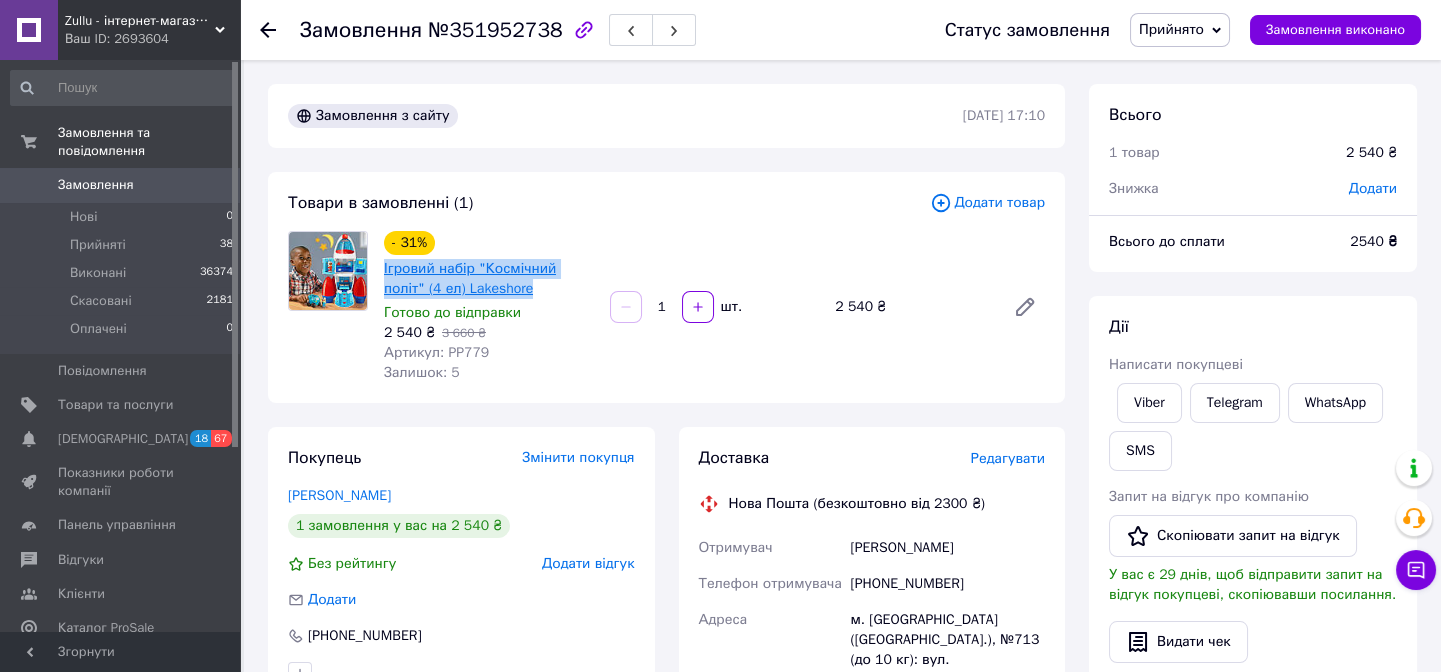 copy on "Ігровий набір "Космічний політ" (4 ел) Lakeshore" 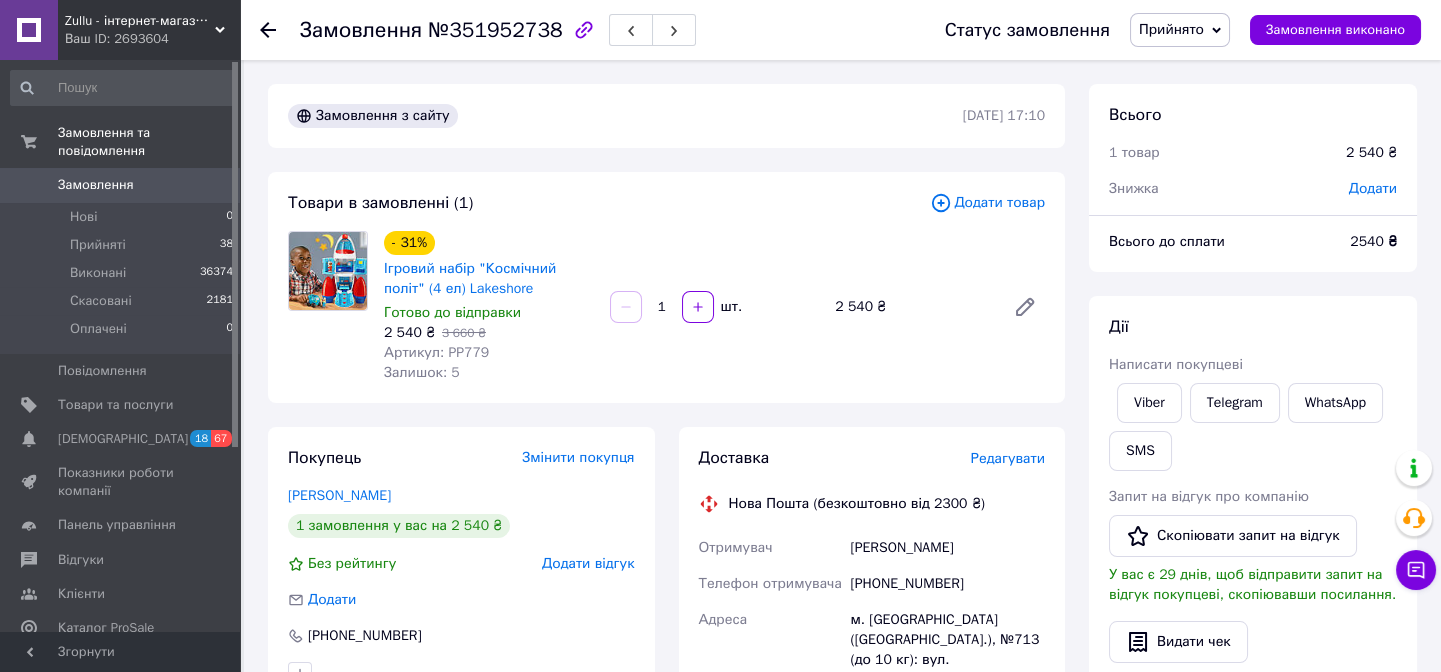 click on "Всього 1 товар 2 540 ₴ Знижка Додати Всього до сплати 2540 ₴ Дії Написати покупцеві Viber Telegram WhatsApp SMS Запит на відгук про компанію   Скопіювати запит на відгук У вас є 29 днів, щоб відправити запит на відгук покупцеві, скопіювавши посилання.   Видати чек   Завантажити PDF   Друк PDF   Дублювати замовлення Мітки Особисті нотатки, які бачите лише ви. З їх допомогою можна фільтрувати замовлення Примітки Залишилося 300 символів Очистити Зберегти" at bounding box center (1253, 704) 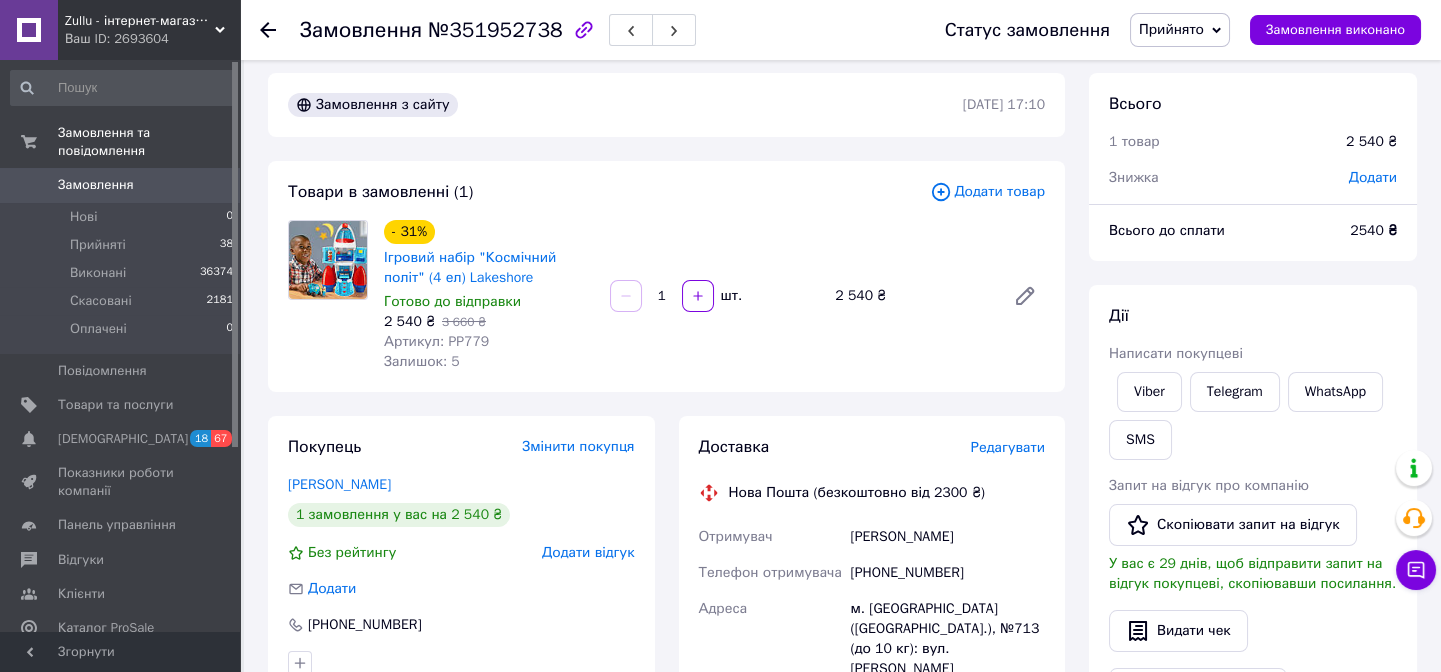 scroll, scrollTop: 0, scrollLeft: 0, axis: both 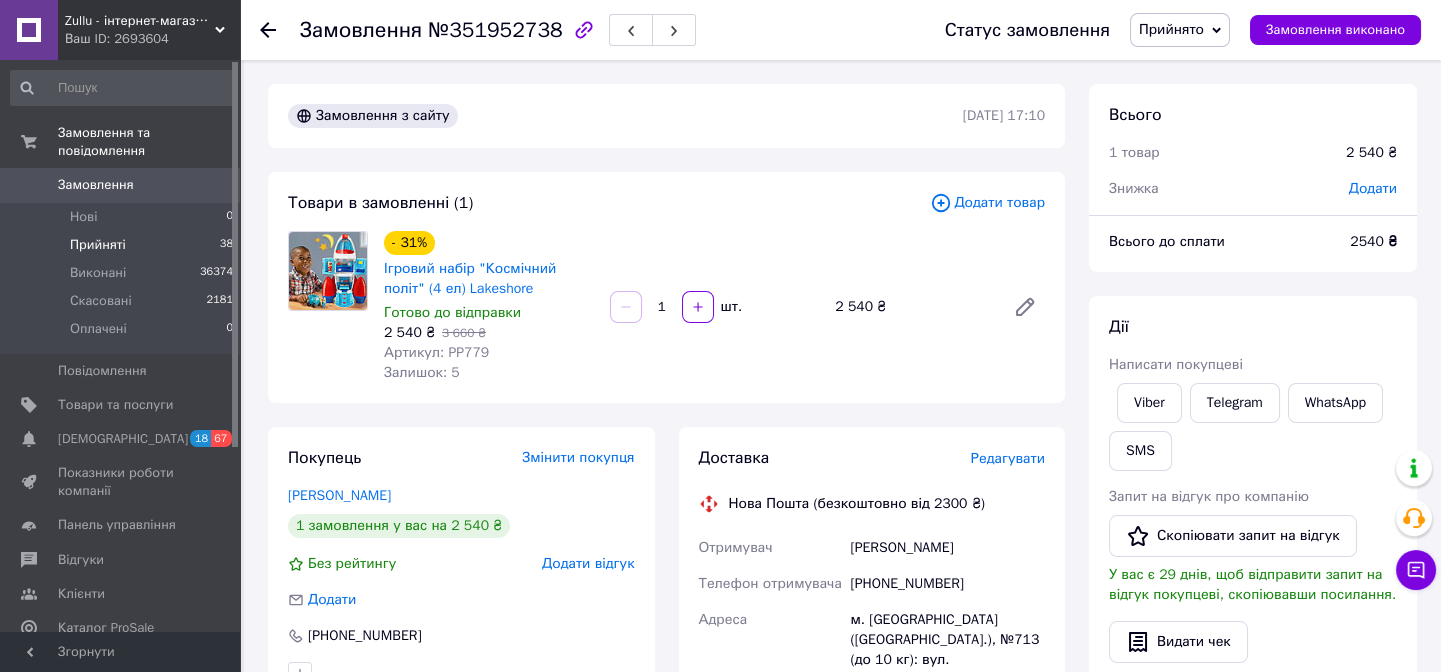 click on "Прийняті 38" at bounding box center (122, 245) 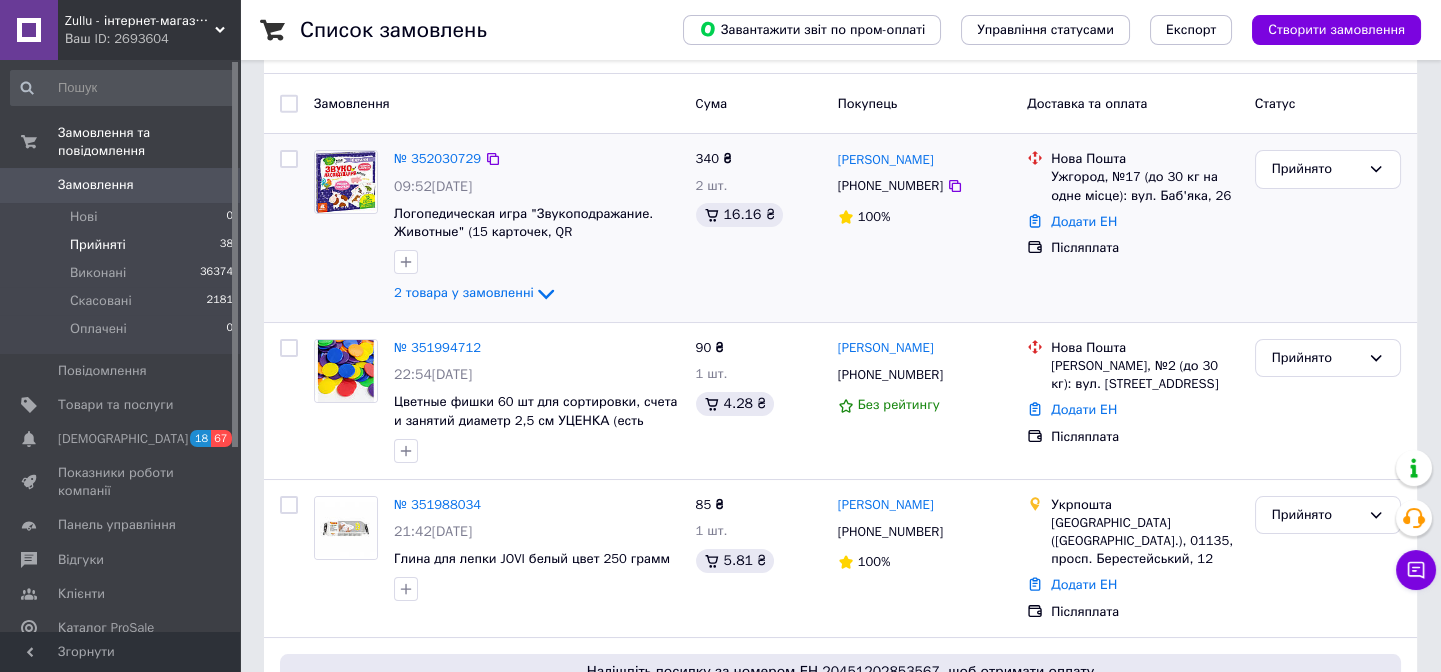 scroll, scrollTop: 181, scrollLeft: 0, axis: vertical 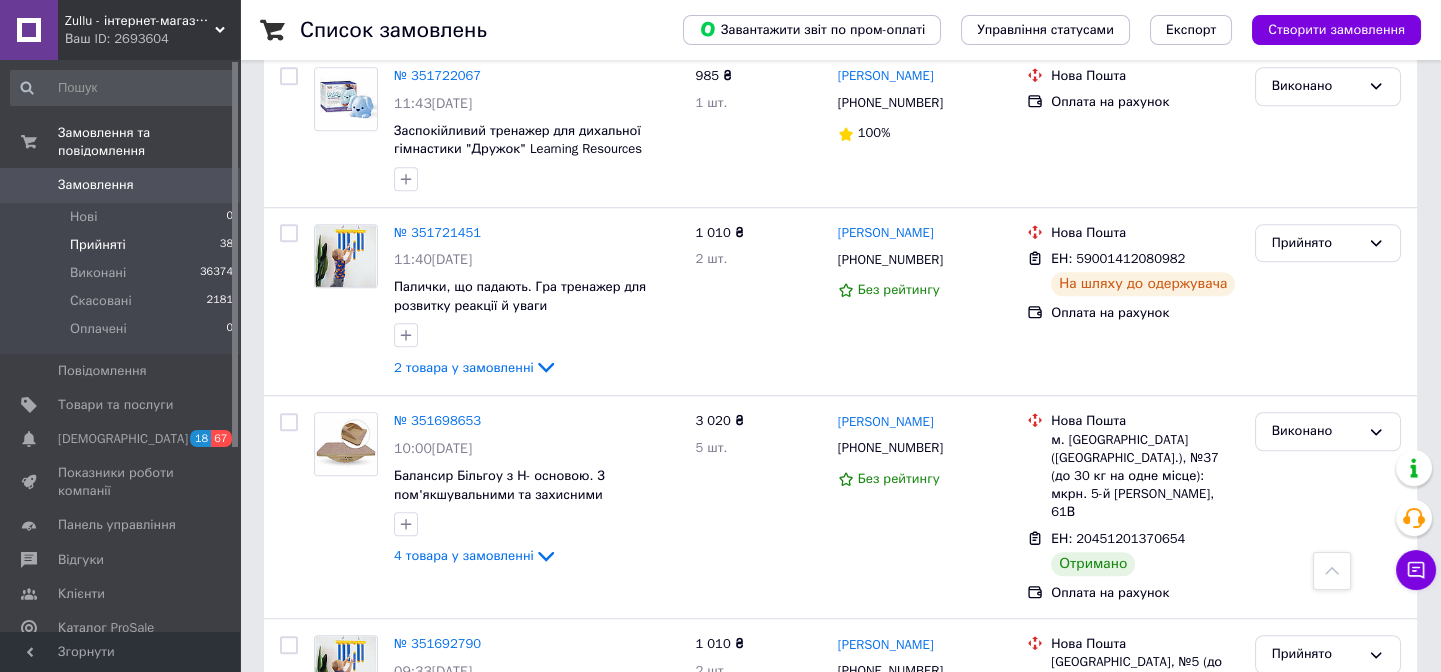 click on "Прийняті 38" at bounding box center (122, 245) 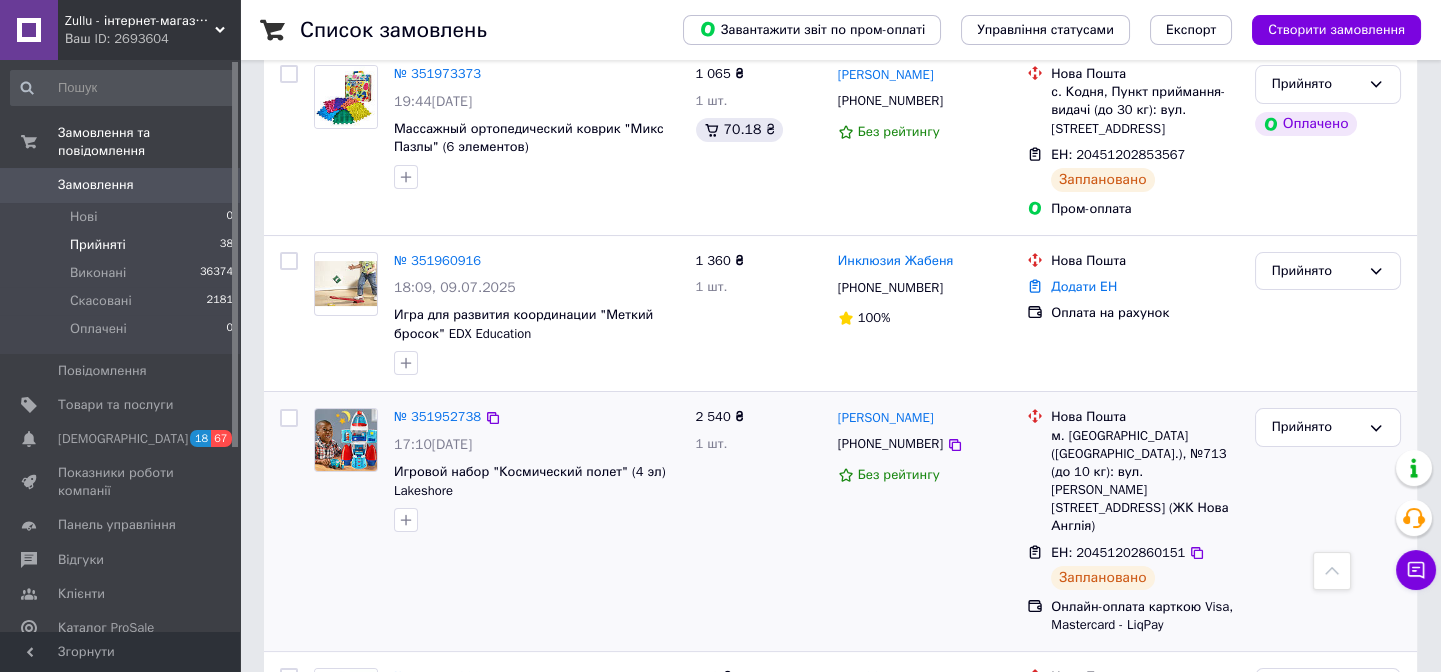 scroll, scrollTop: 909, scrollLeft: 0, axis: vertical 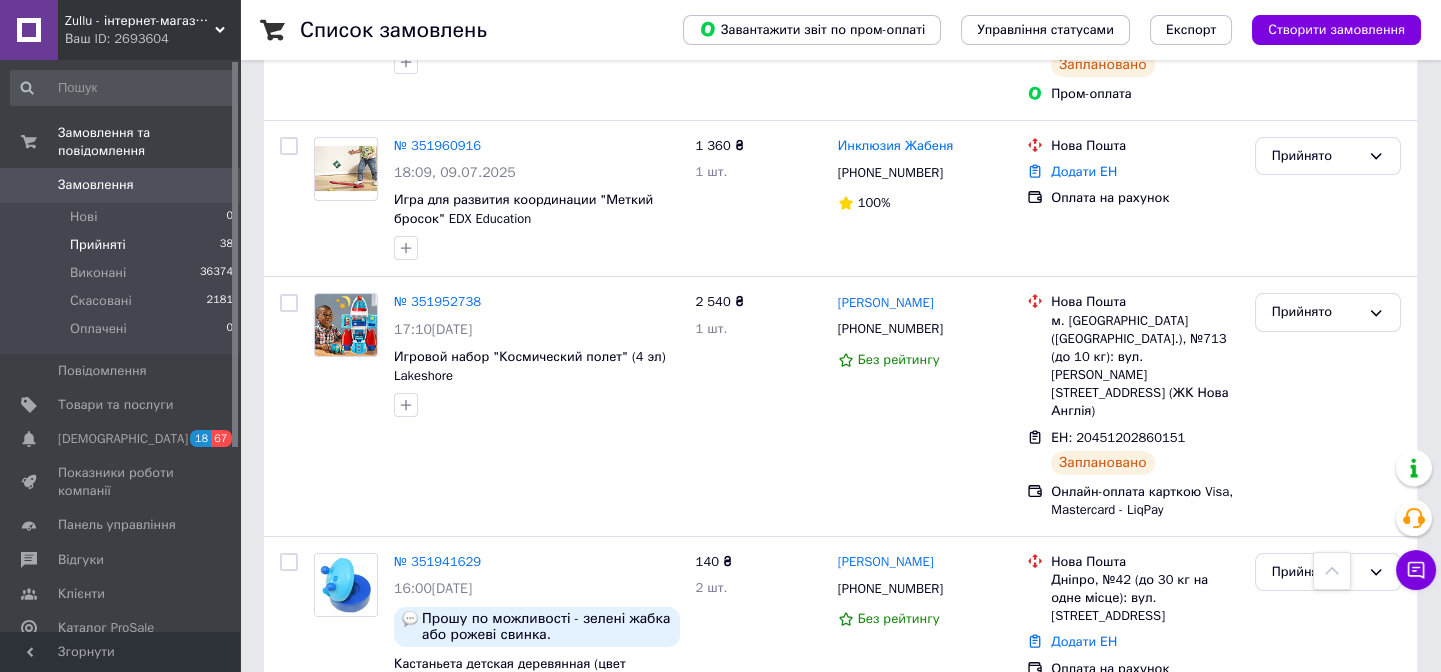 click on "Прийняті 38" at bounding box center [122, 245] 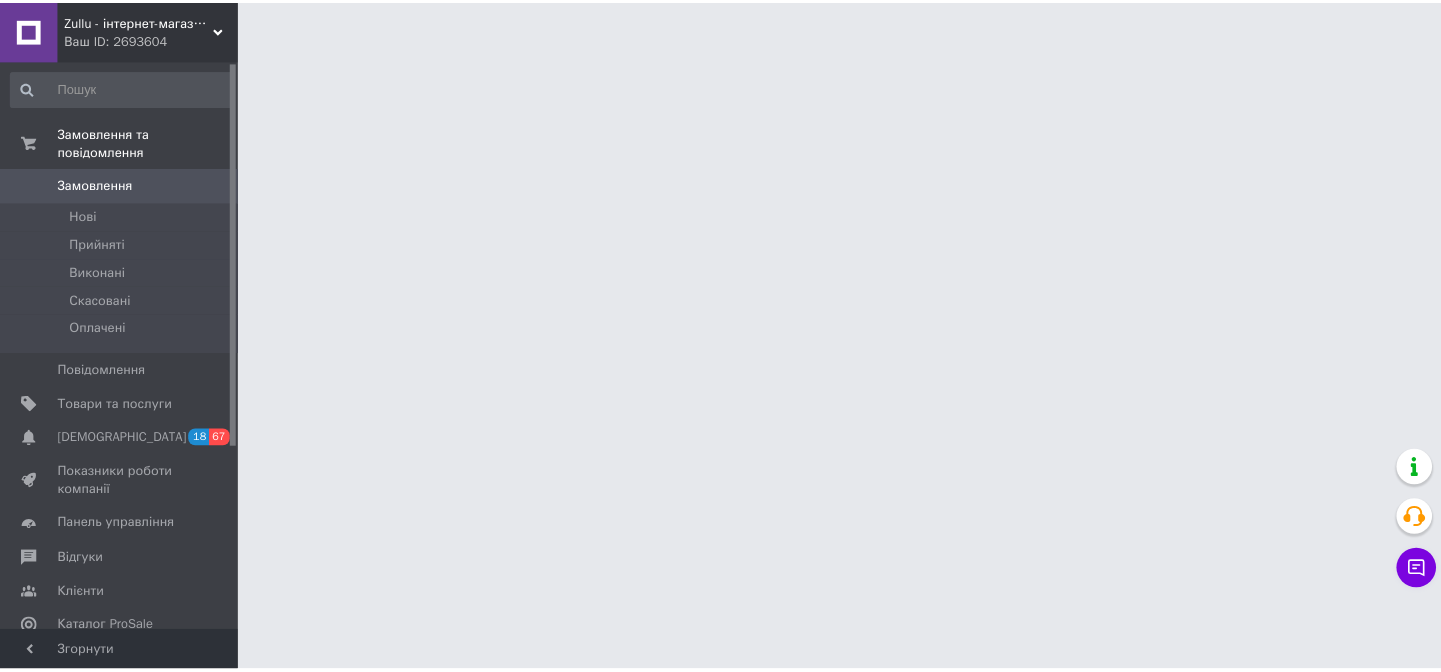 scroll, scrollTop: 0, scrollLeft: 0, axis: both 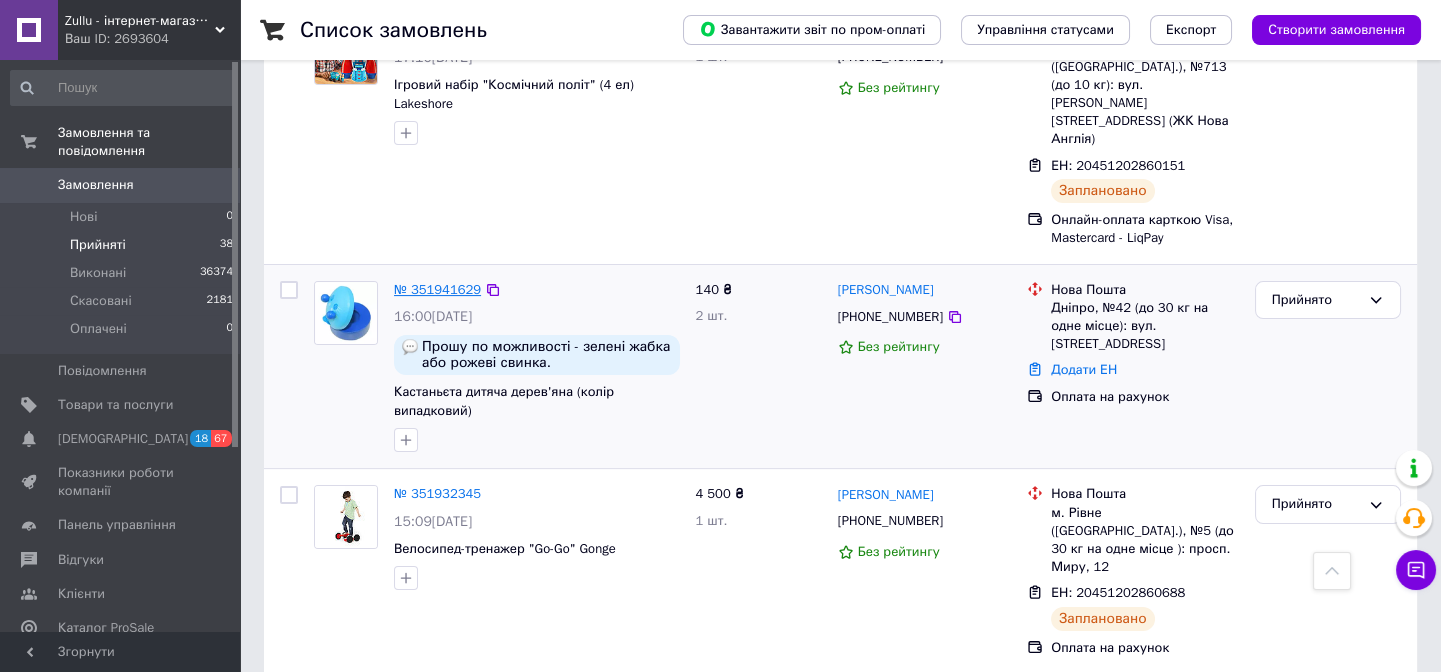 click on "№ 351941629" at bounding box center [437, 289] 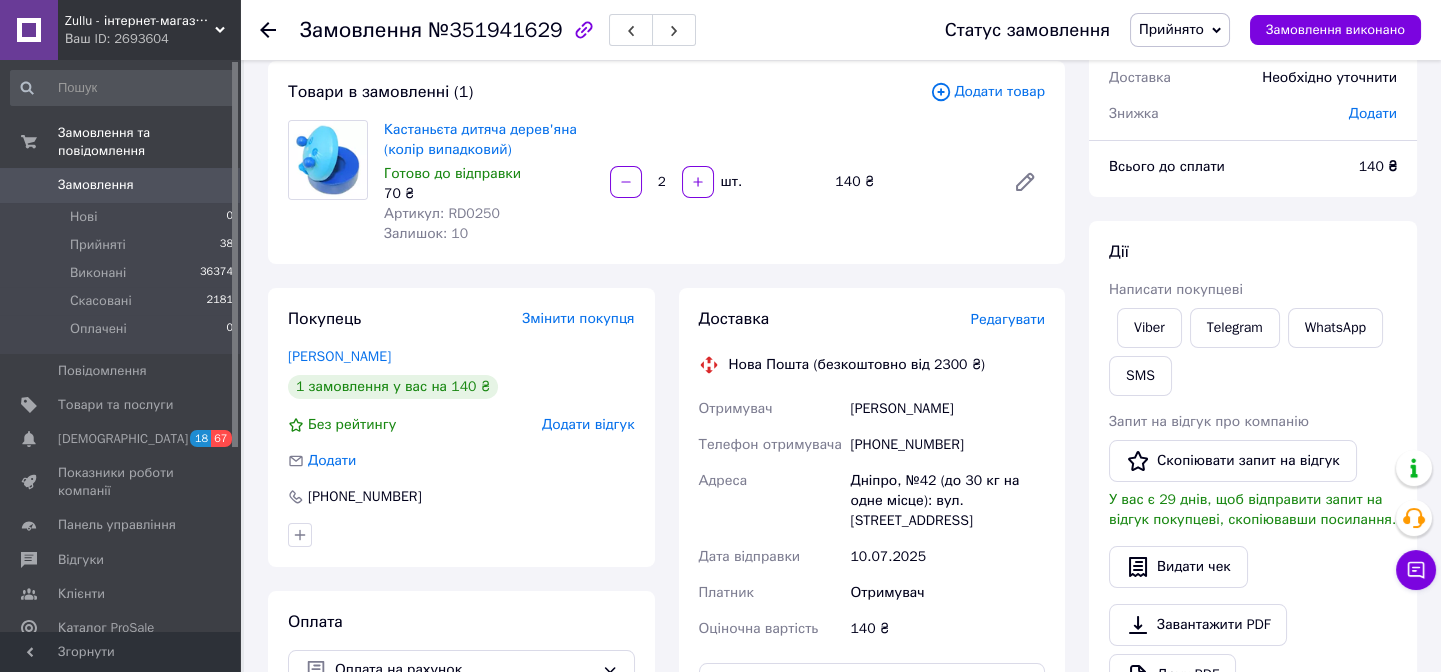 scroll, scrollTop: 200, scrollLeft: 0, axis: vertical 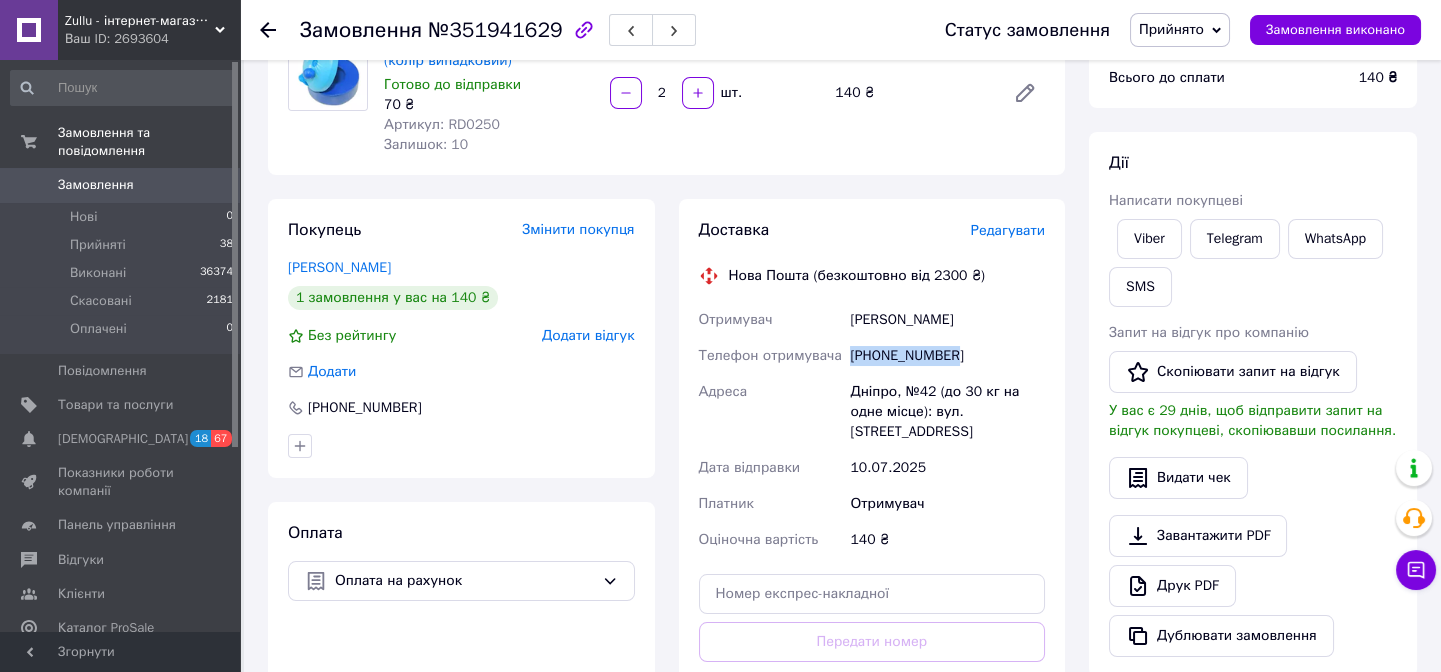 drag, startPoint x: 961, startPoint y: 355, endPoint x: 839, endPoint y: 363, distance: 122.26202 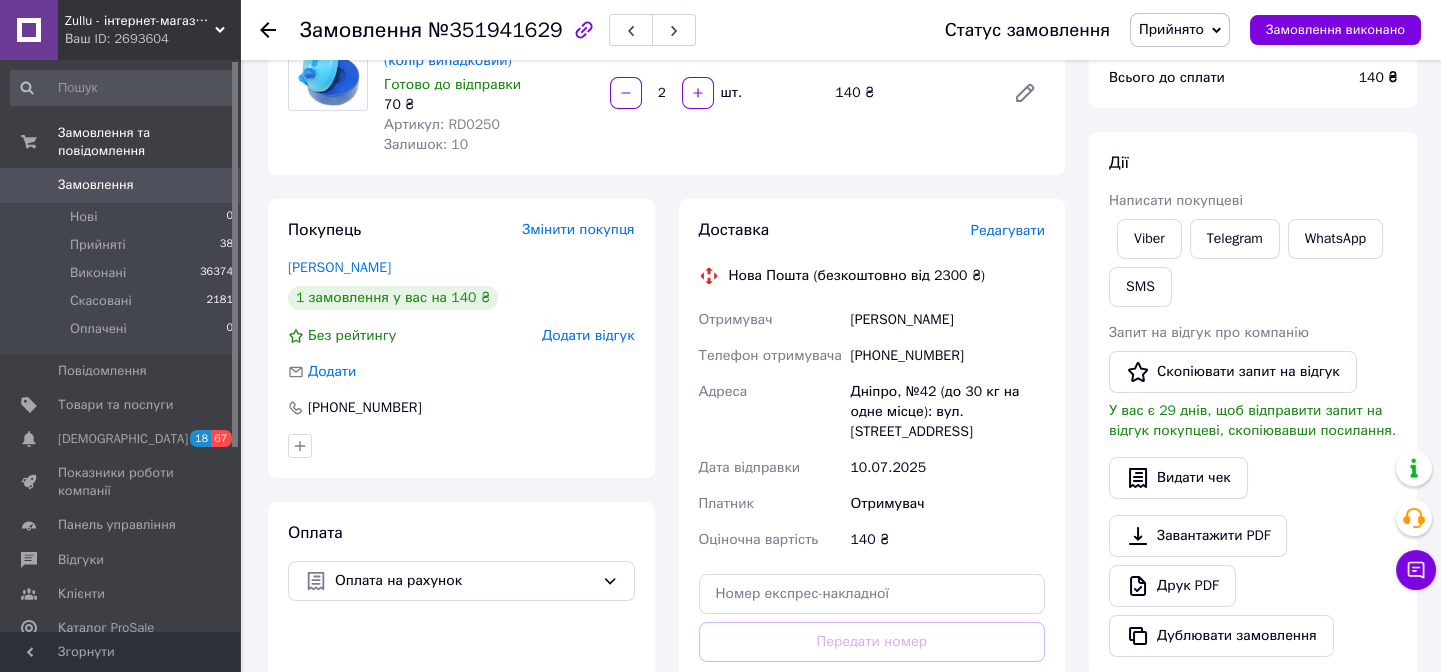 click on "Дії" at bounding box center [1253, 163] 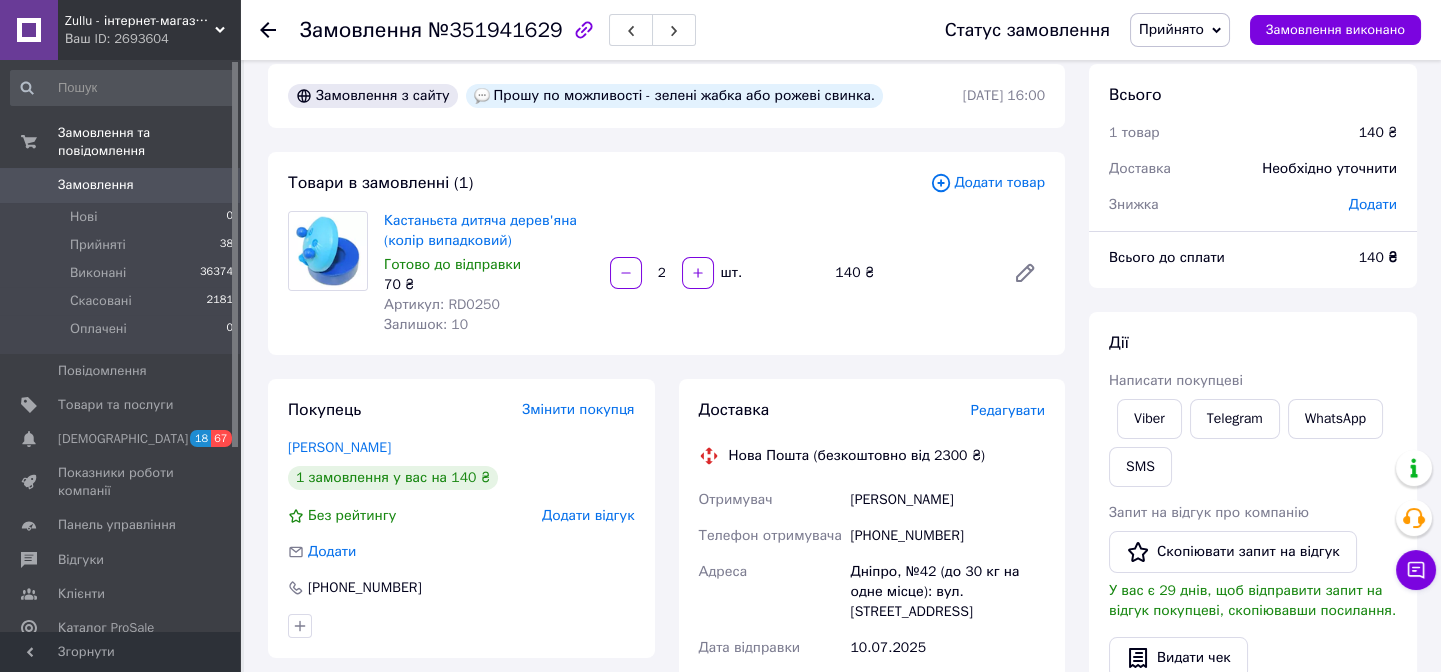 scroll, scrollTop: 90, scrollLeft: 0, axis: vertical 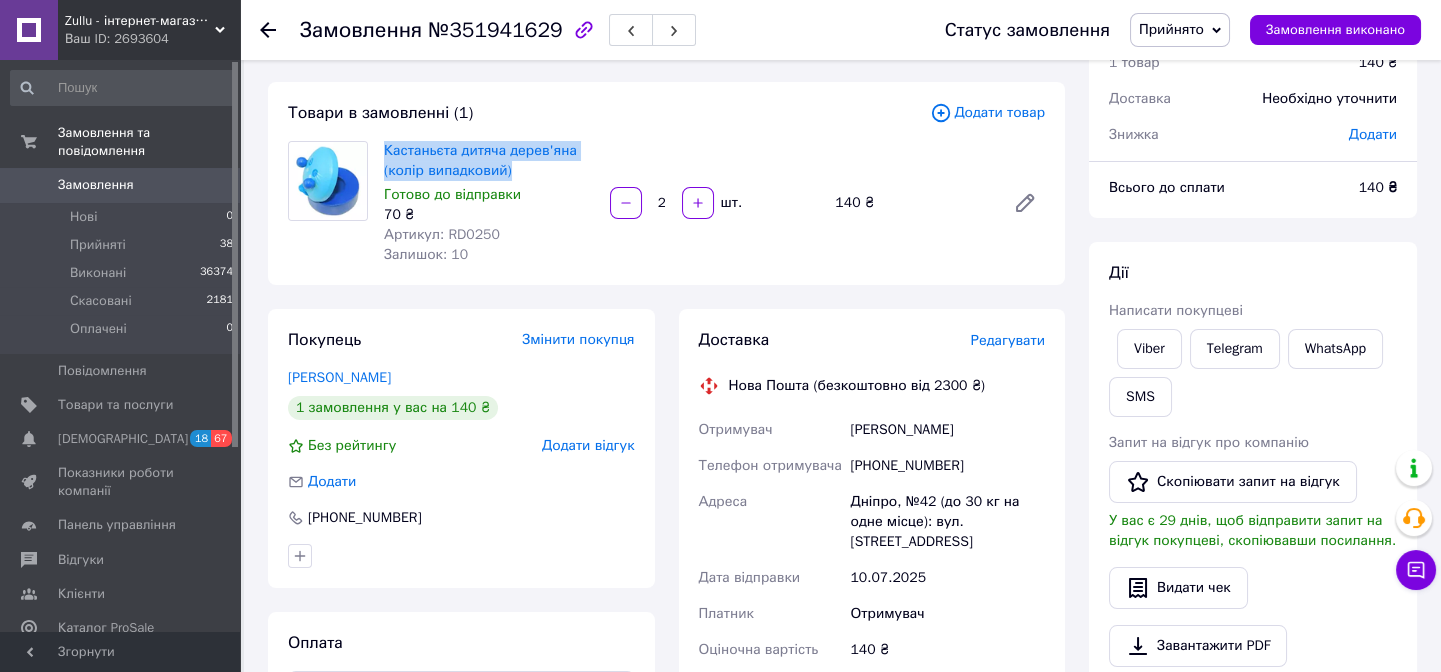 drag, startPoint x: 535, startPoint y: 170, endPoint x: 378, endPoint y: 150, distance: 158.26875 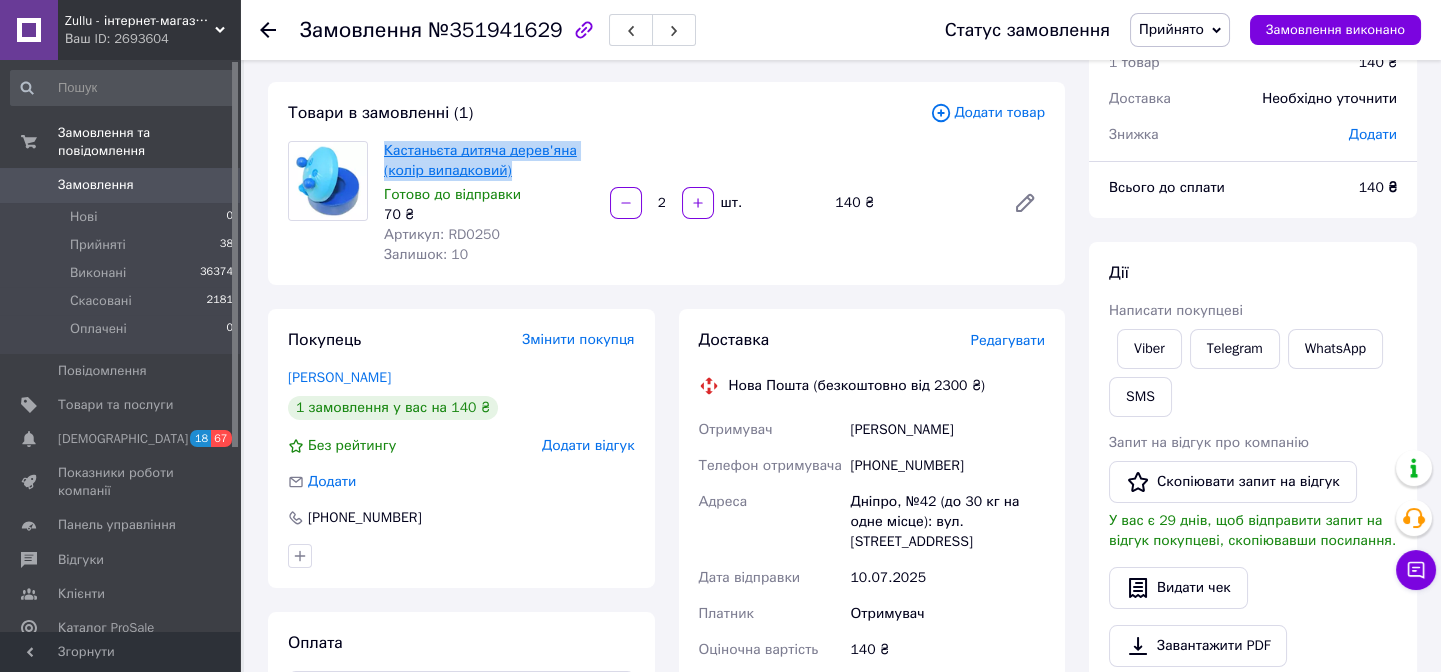 copy on "Кастаньєта дитяча дерев'яна (колір випадковий)" 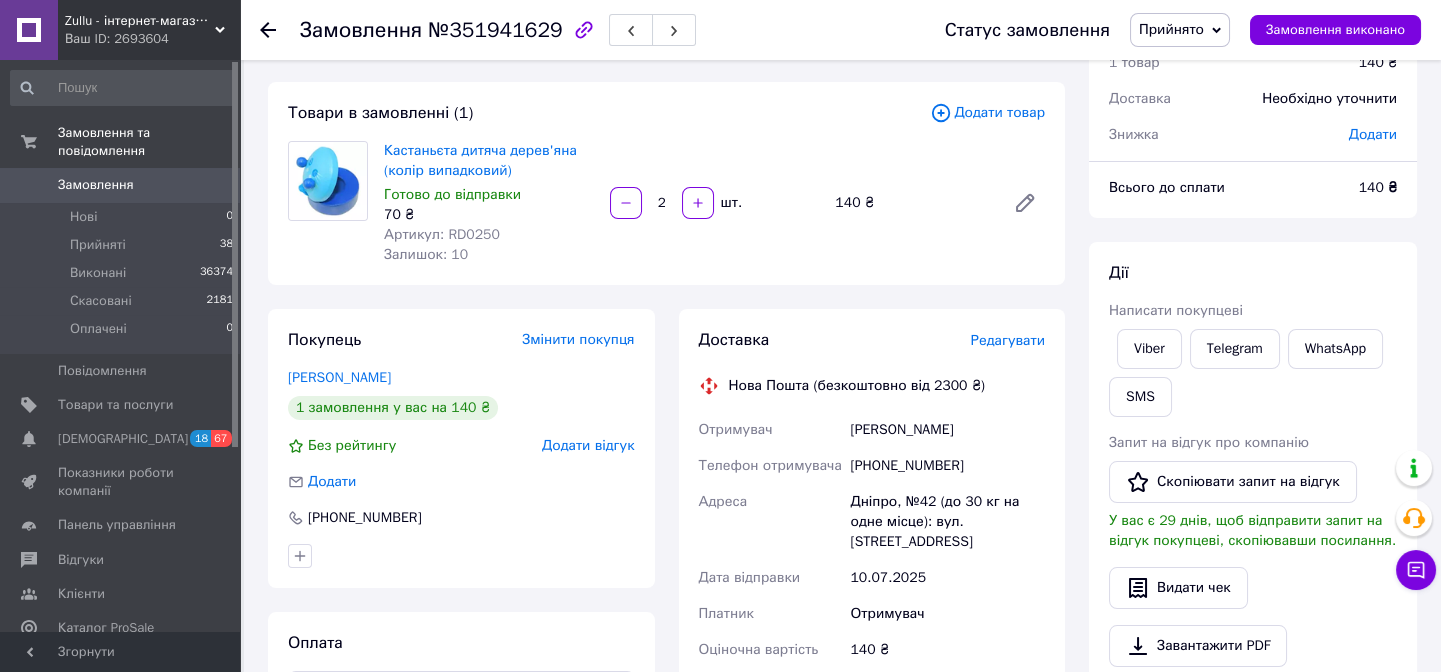 drag, startPoint x: 1365, startPoint y: 278, endPoint x: 1324, endPoint y: 281, distance: 41.109608 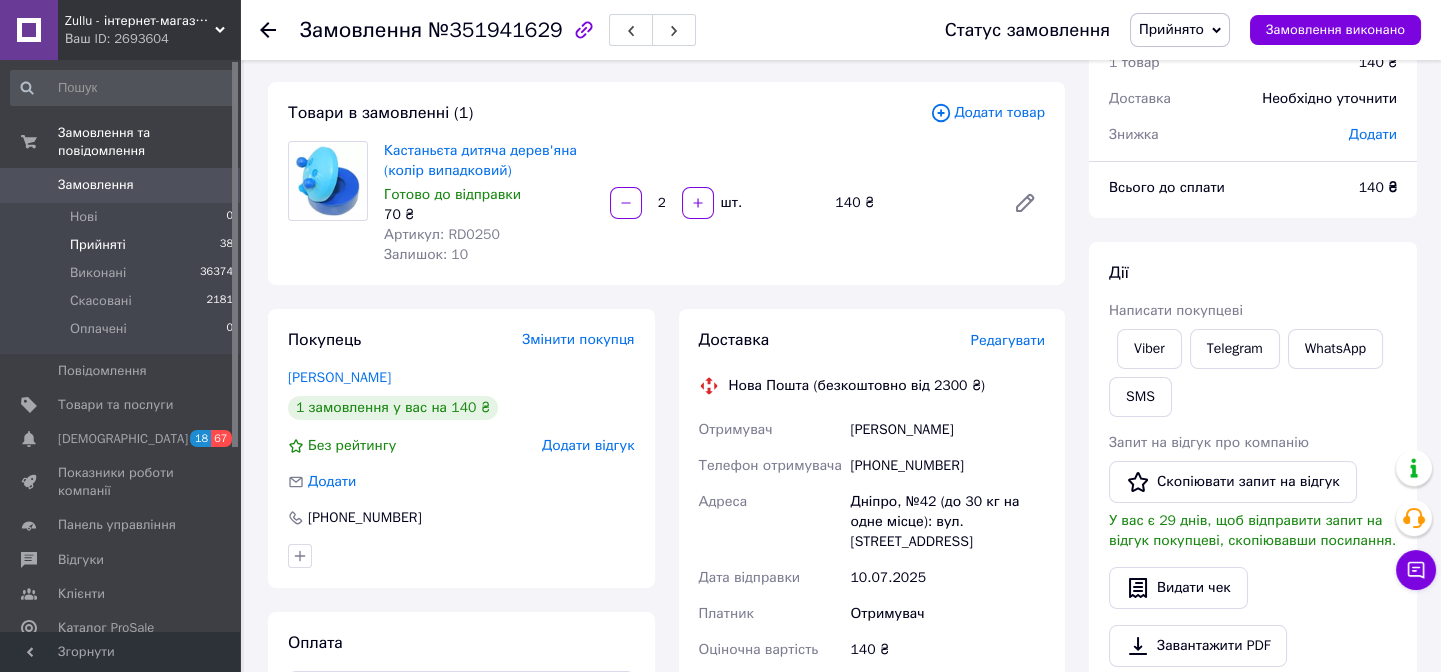 click on "Нові 0" at bounding box center [122, 217] 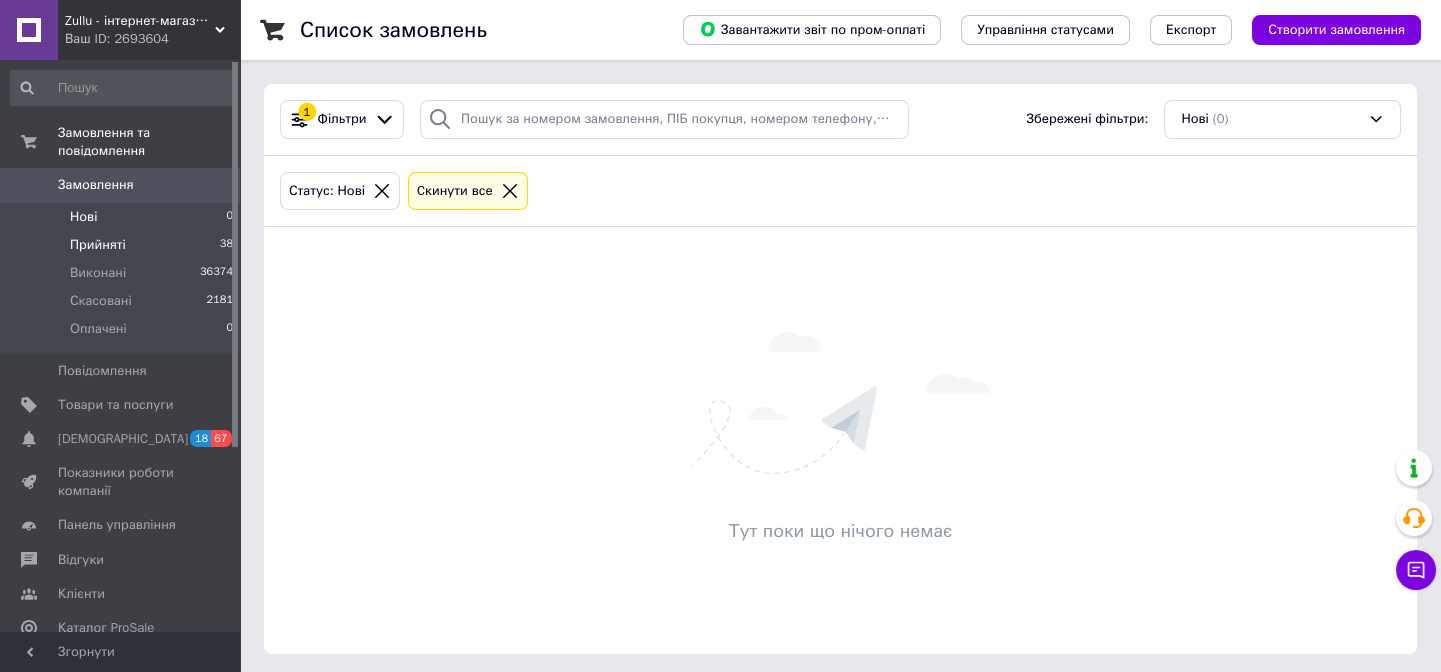 click on "Прийняті" at bounding box center [98, 245] 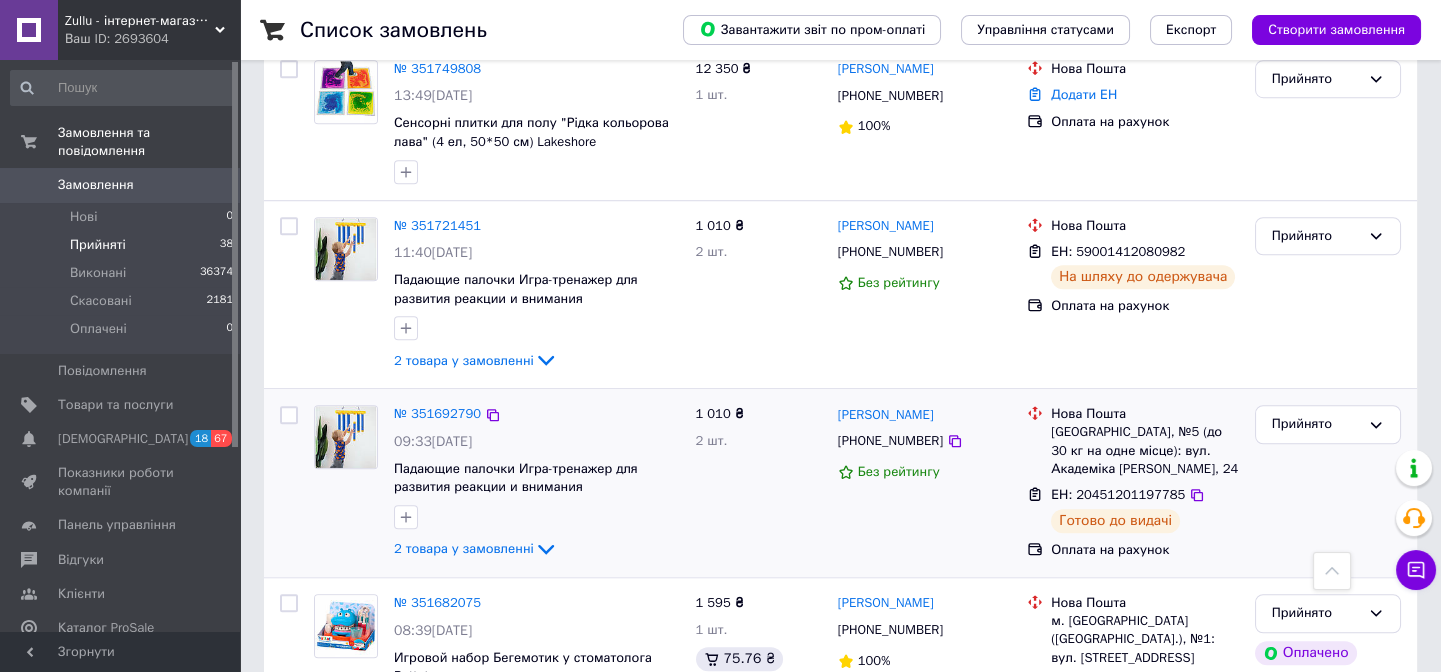 scroll, scrollTop: 3440, scrollLeft: 0, axis: vertical 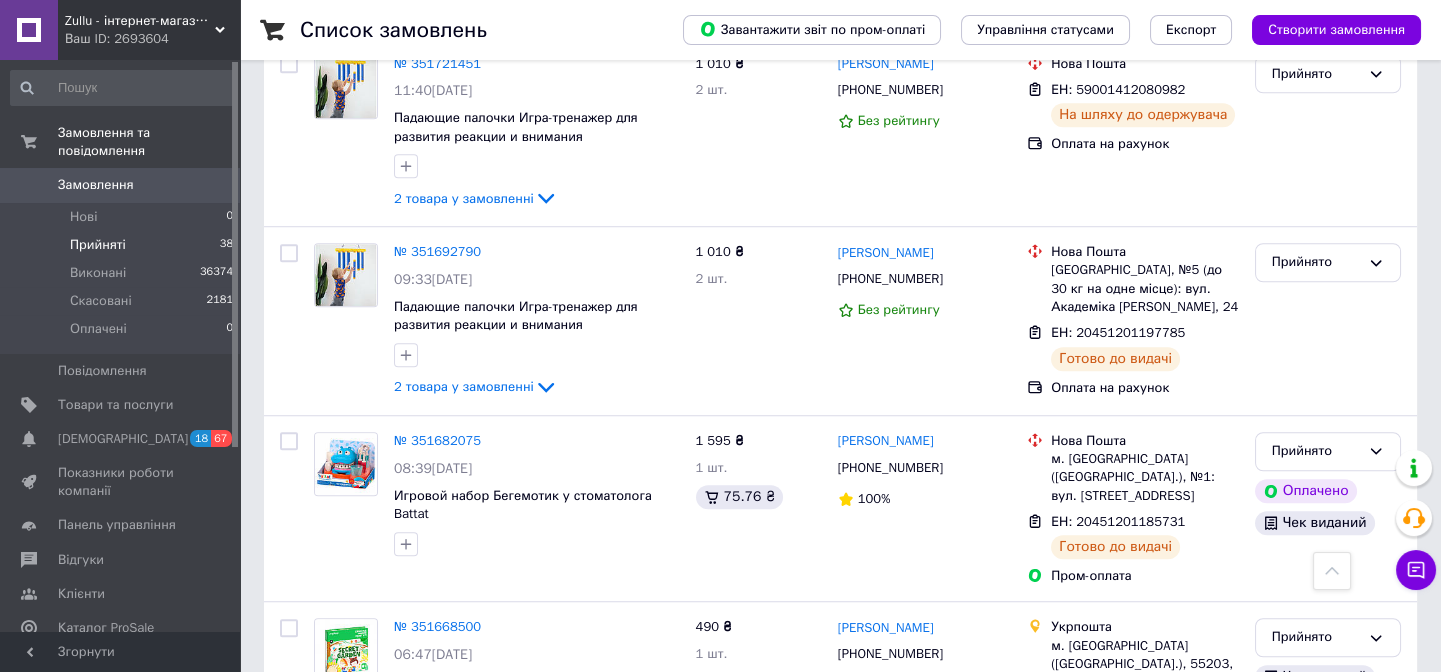 click on "2" at bounding box center (327, 851) 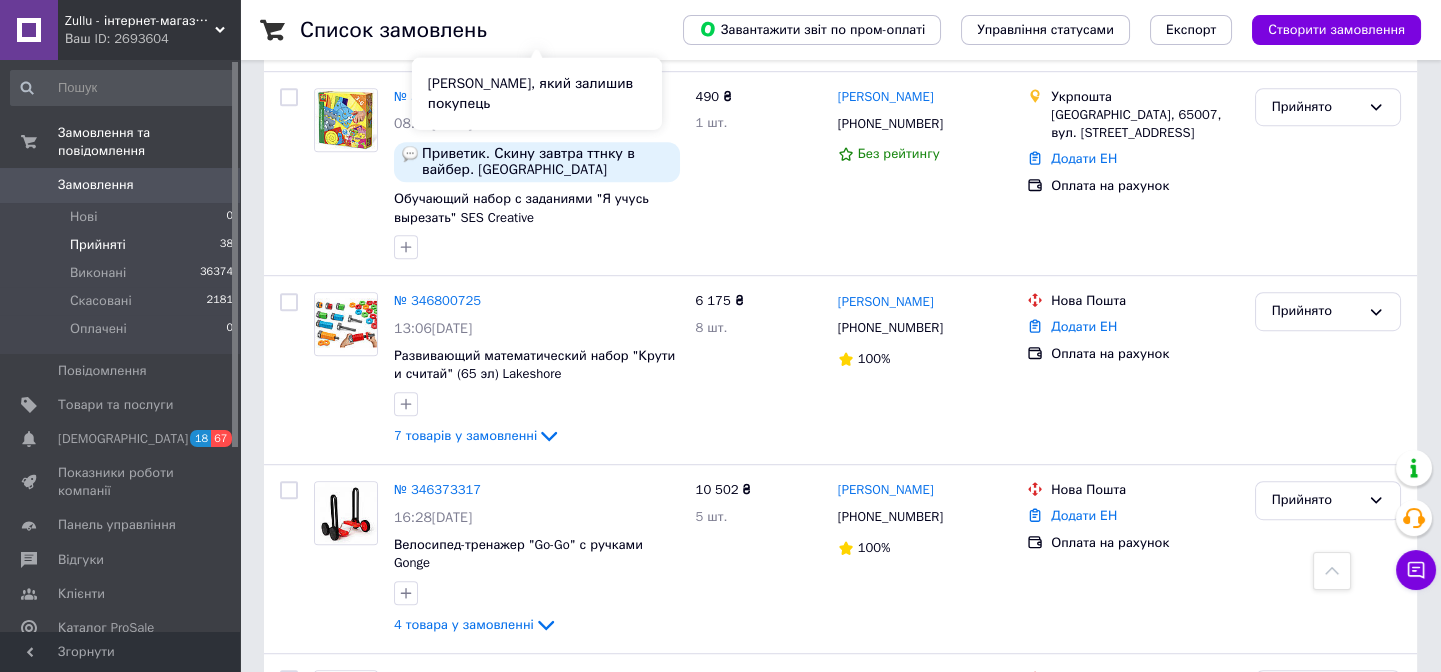 scroll, scrollTop: 2924, scrollLeft: 0, axis: vertical 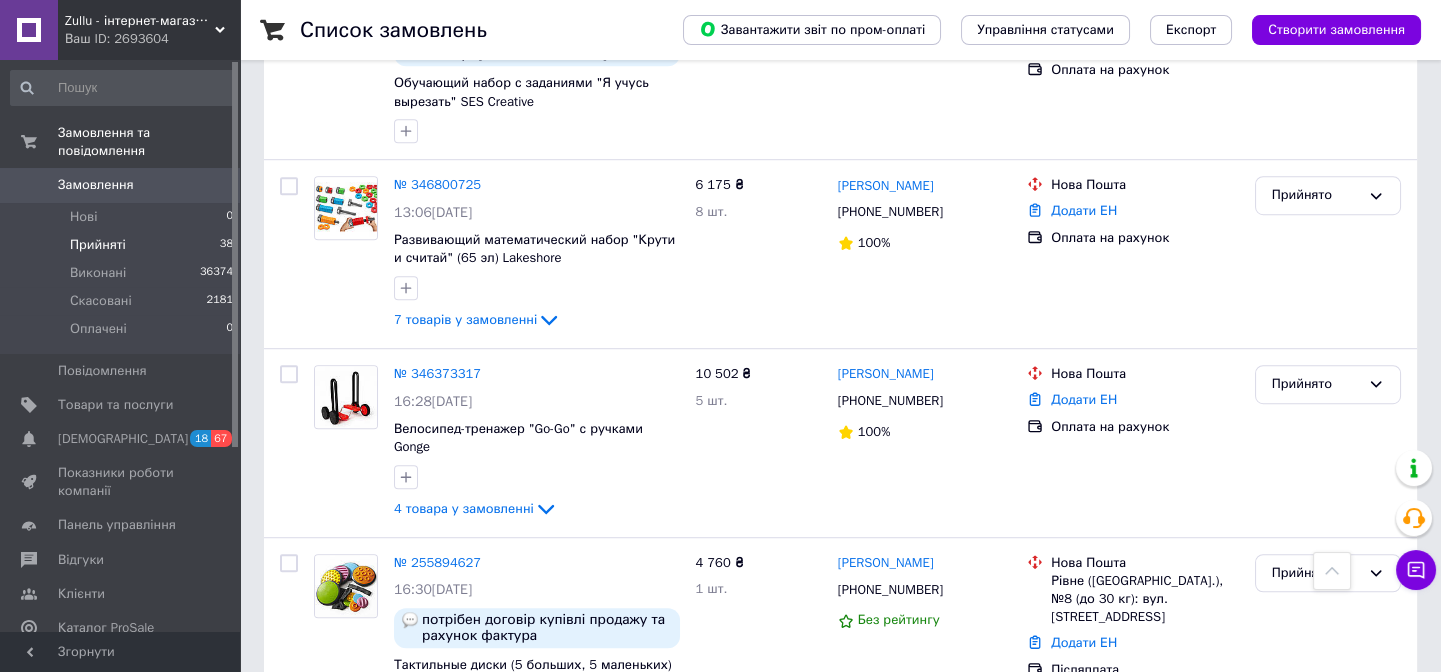 click on "Прийняті 38" at bounding box center (122, 245) 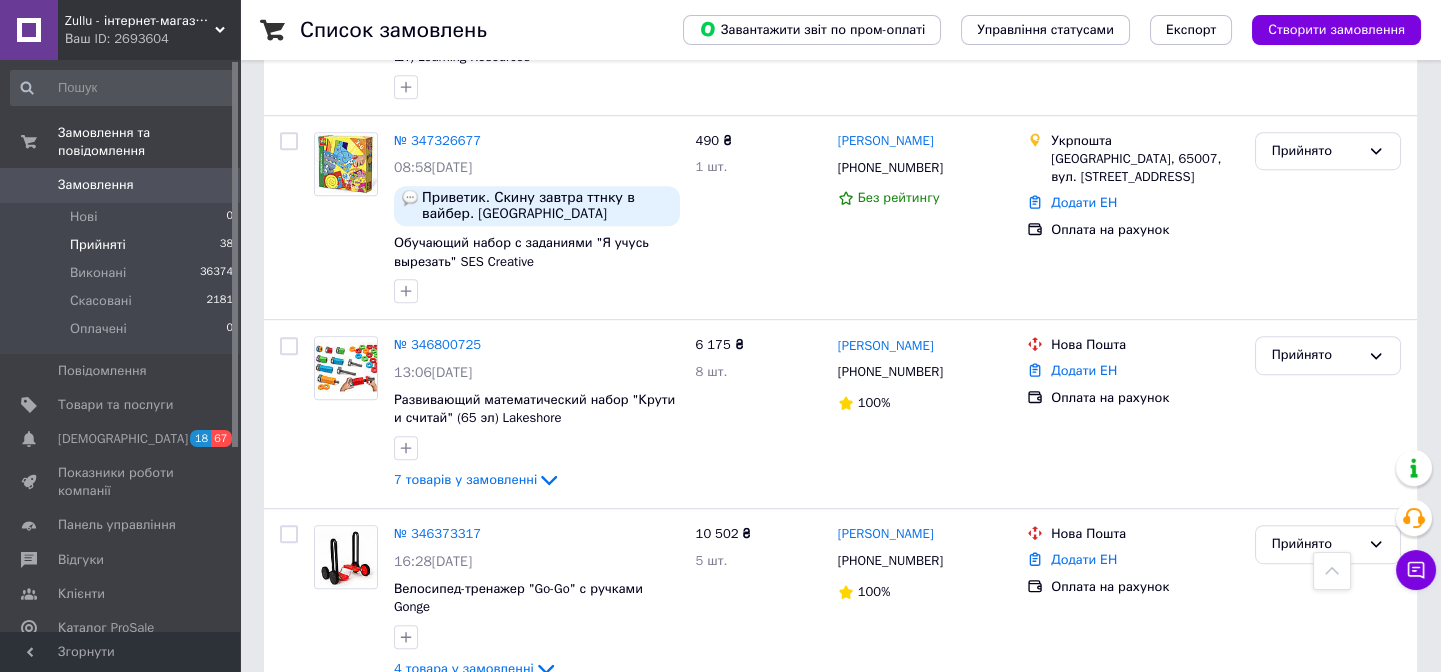 scroll, scrollTop: 2924, scrollLeft: 0, axis: vertical 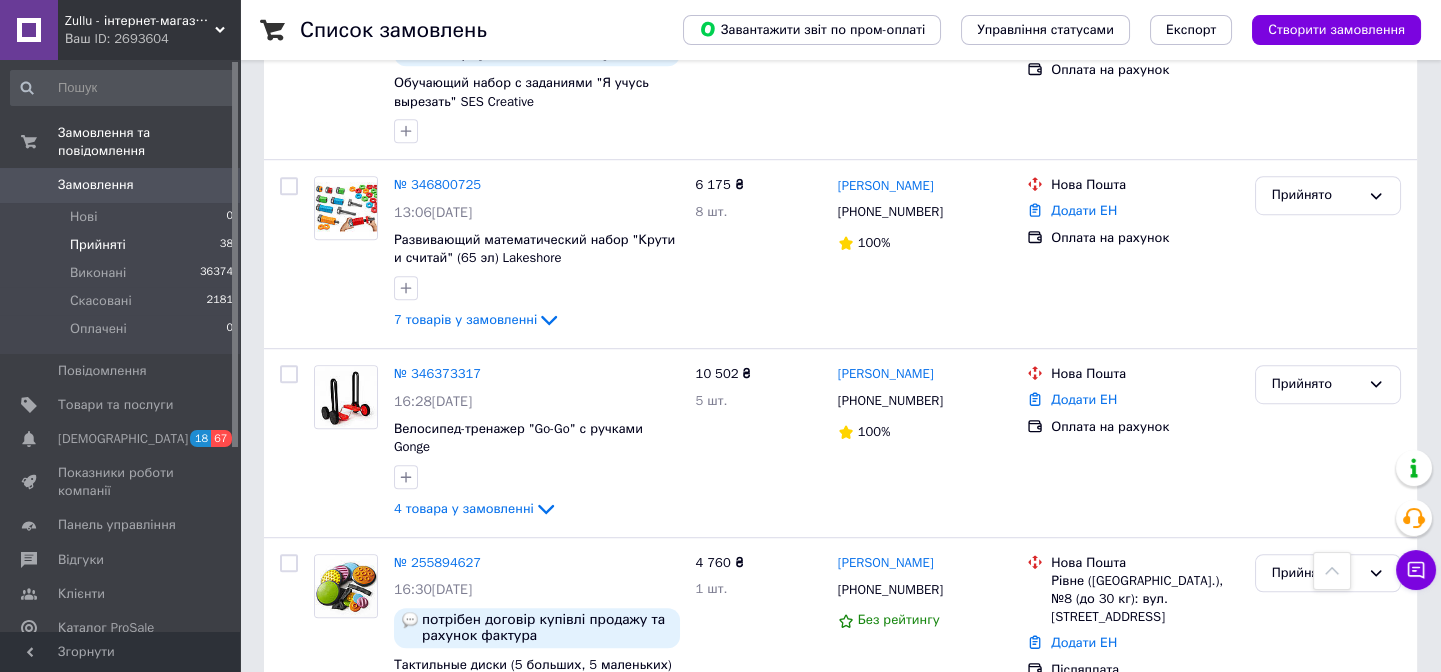 click on "1" at bounding box center [404, 786] 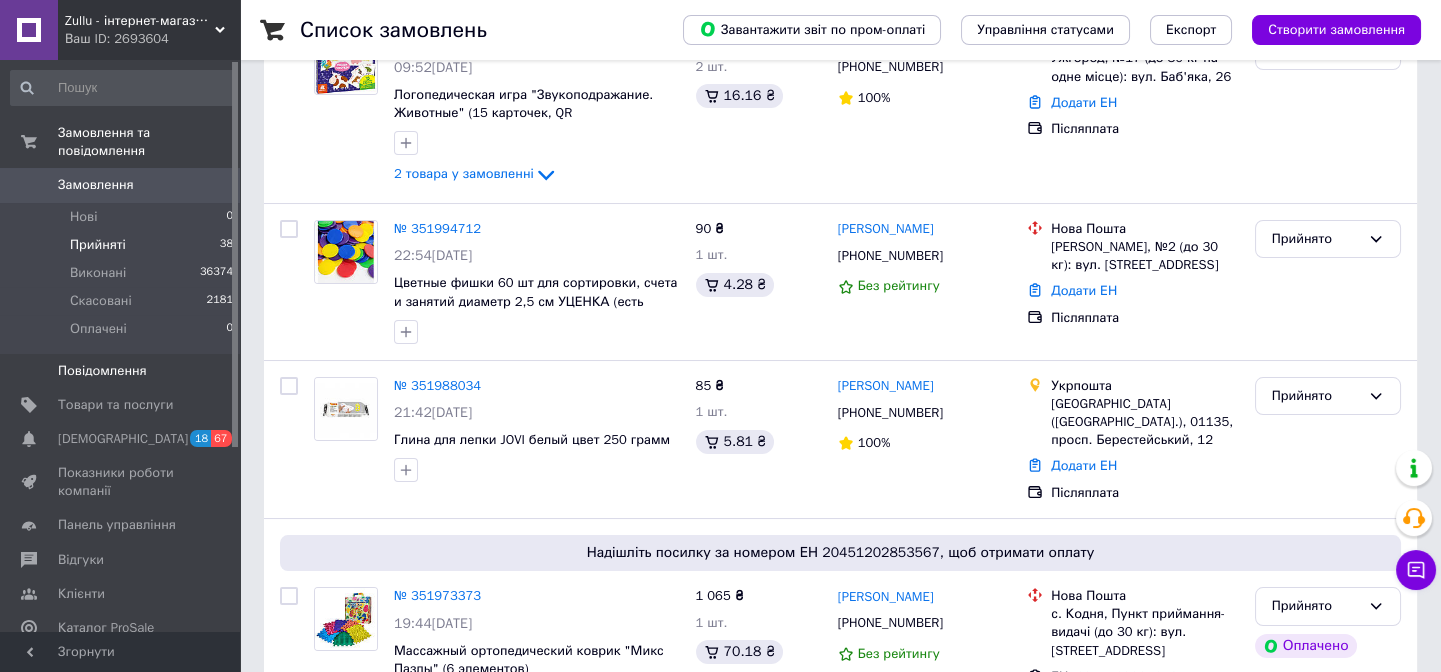 scroll, scrollTop: 0, scrollLeft: 0, axis: both 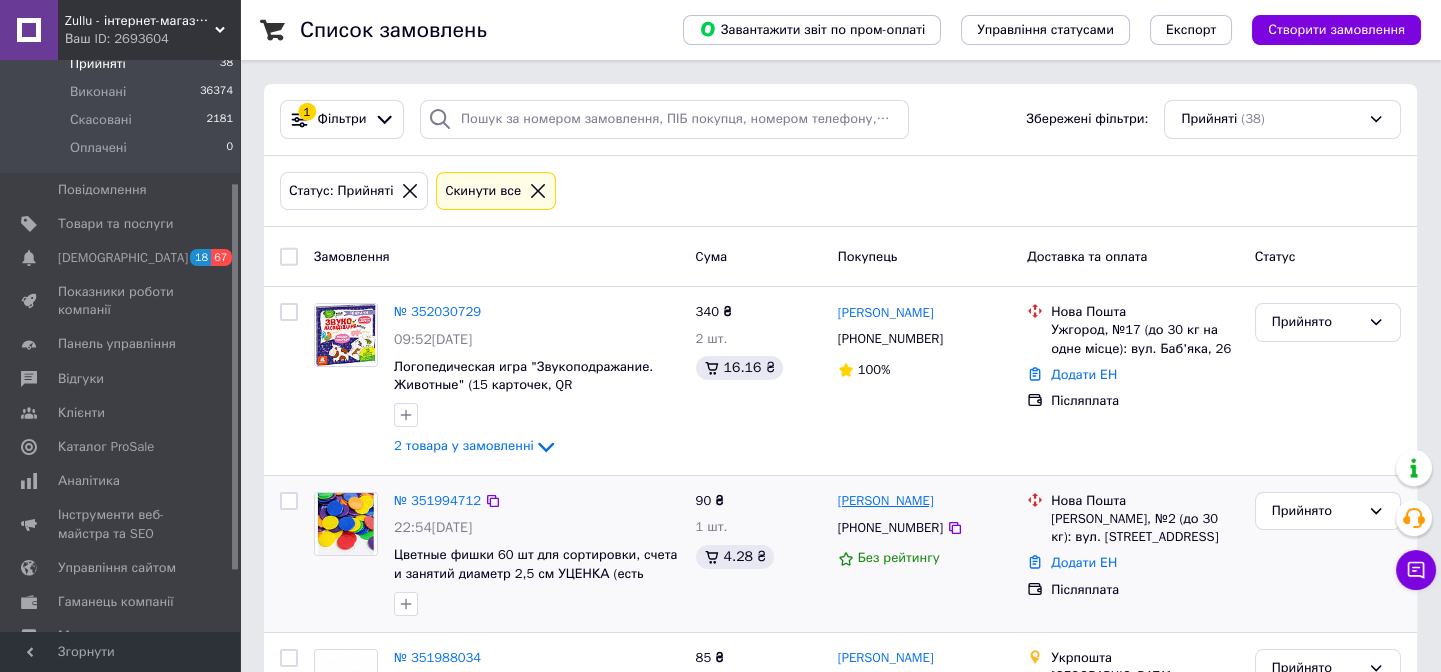 click on "[PERSON_NAME]" at bounding box center [886, 501] 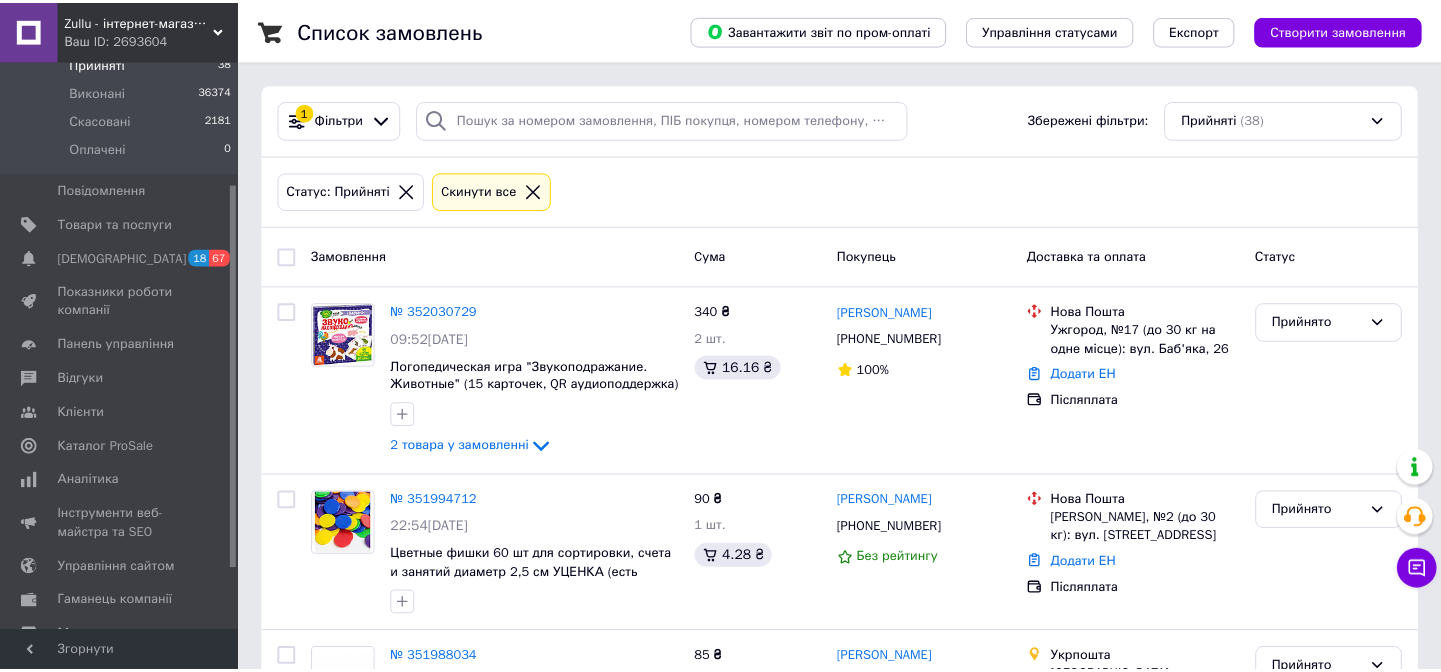scroll, scrollTop: 70, scrollLeft: 0, axis: vertical 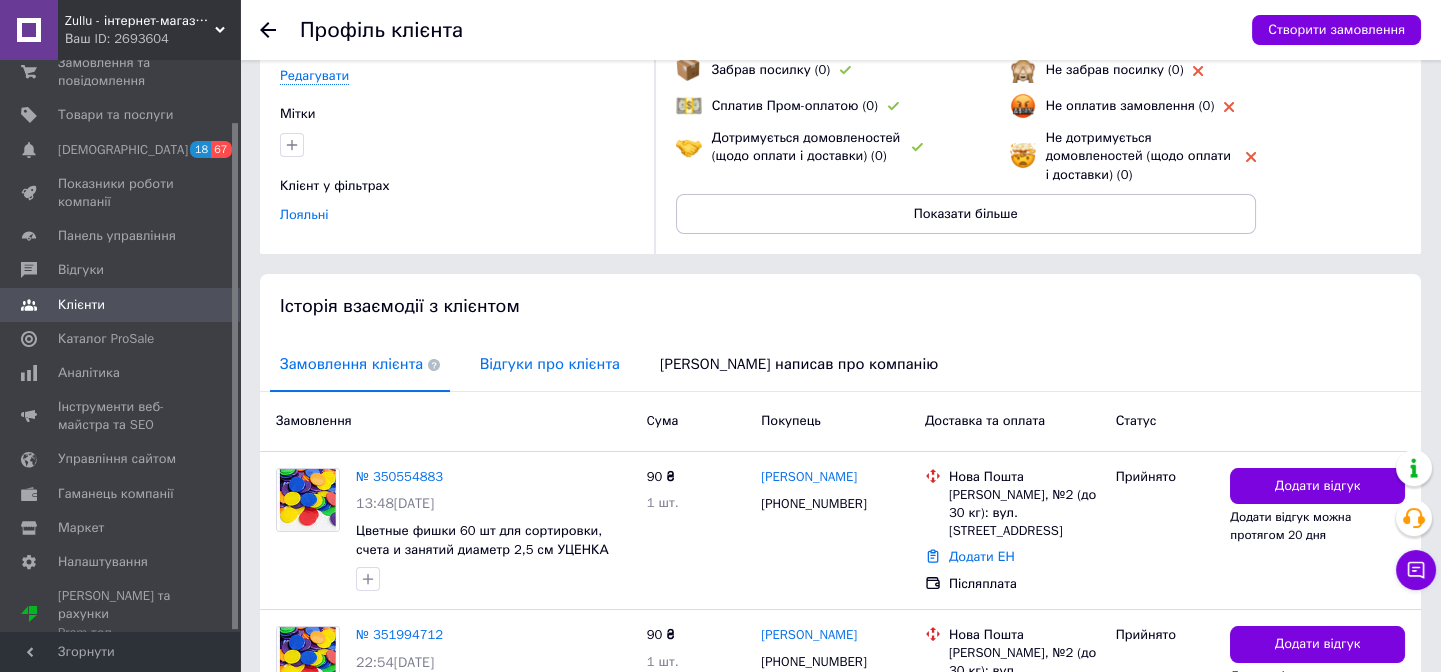 click on "Відгуки про клієнта" at bounding box center [550, 364] 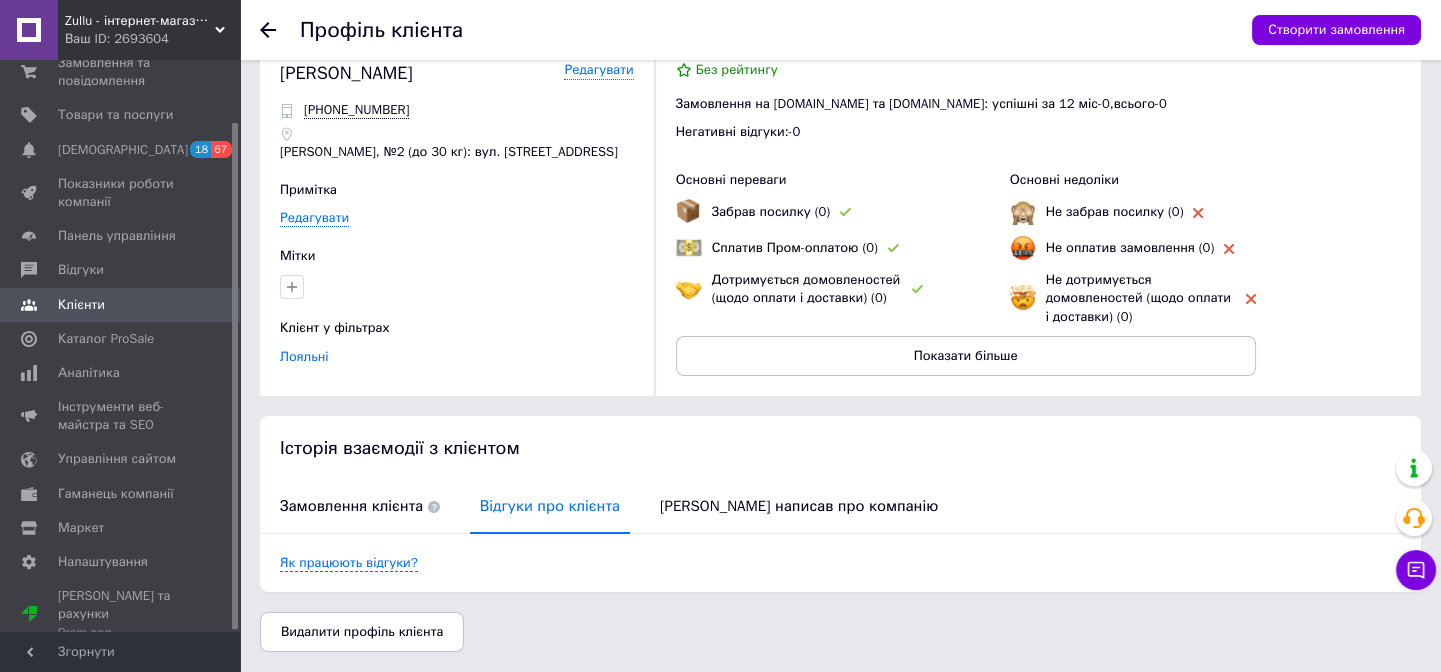 scroll, scrollTop: 39, scrollLeft: 0, axis: vertical 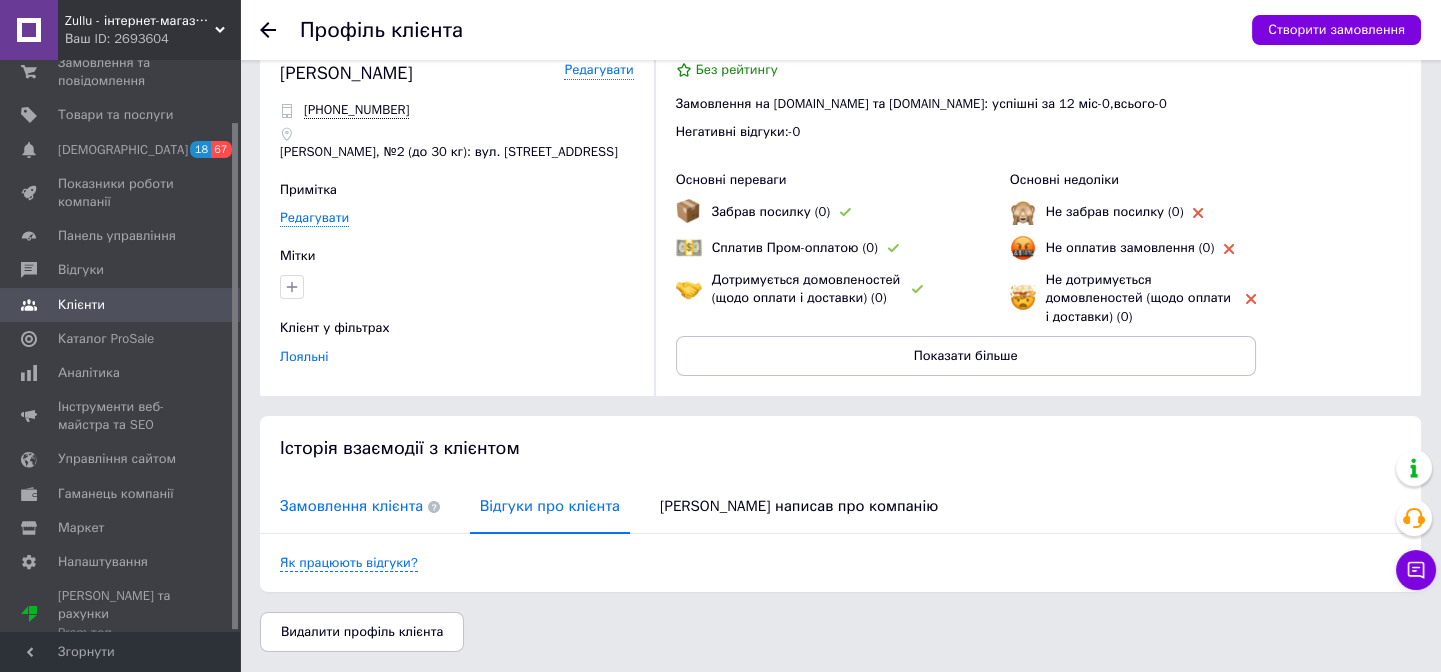 click on "Замовлення клієнта" at bounding box center (360, 506) 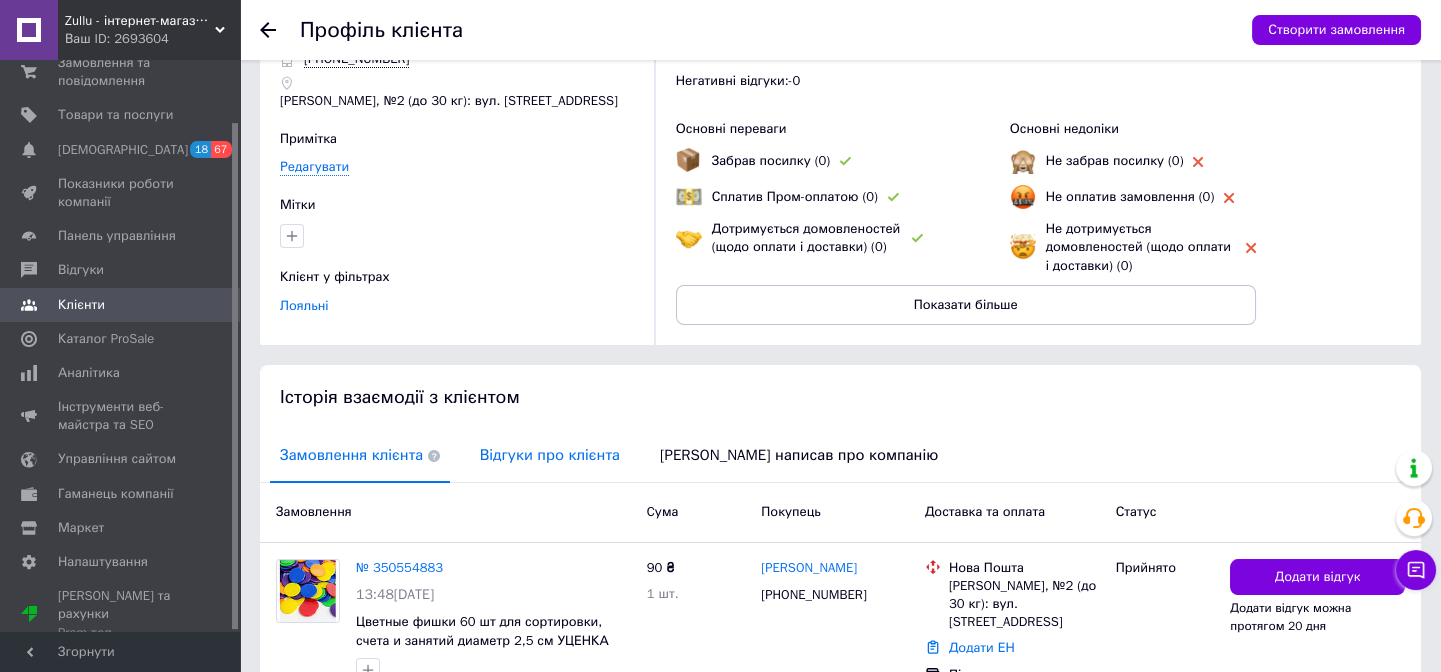scroll, scrollTop: 272, scrollLeft: 0, axis: vertical 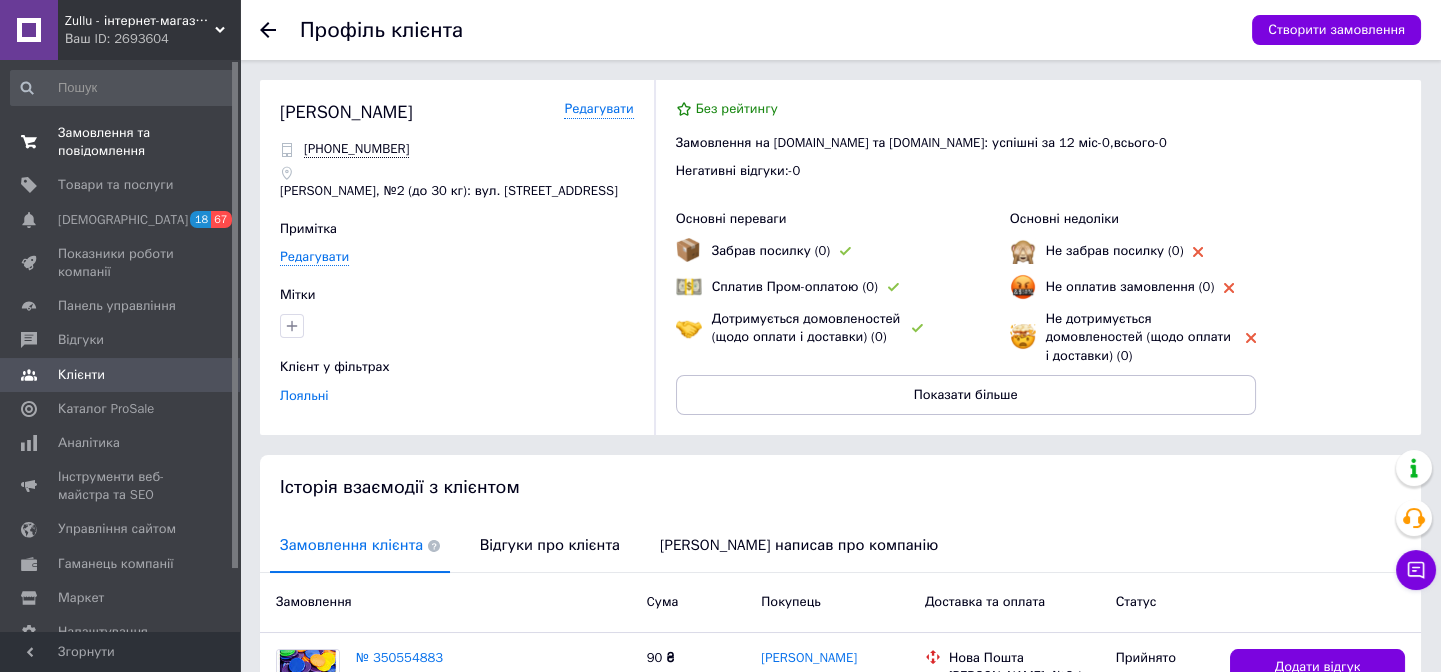 click on "Замовлення та повідомлення 0 0" at bounding box center (122, 142) 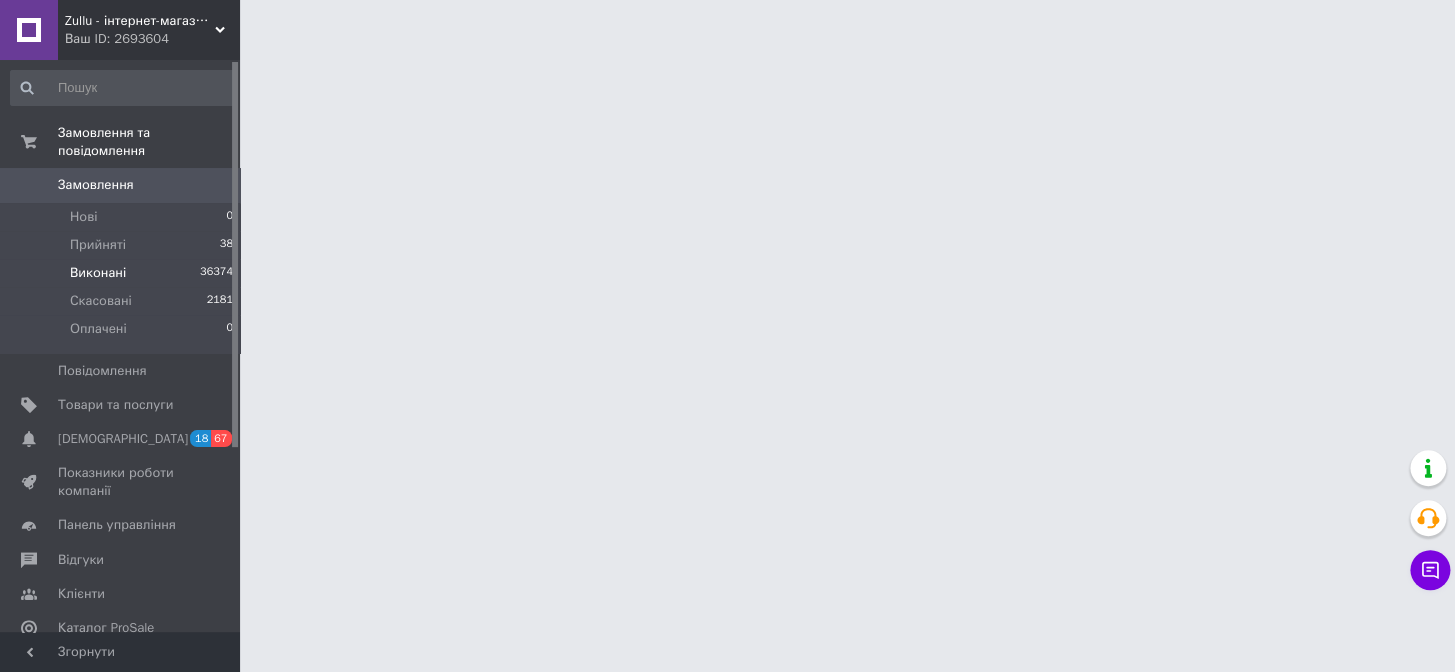 click on "Виконані 36374" at bounding box center (122, 273) 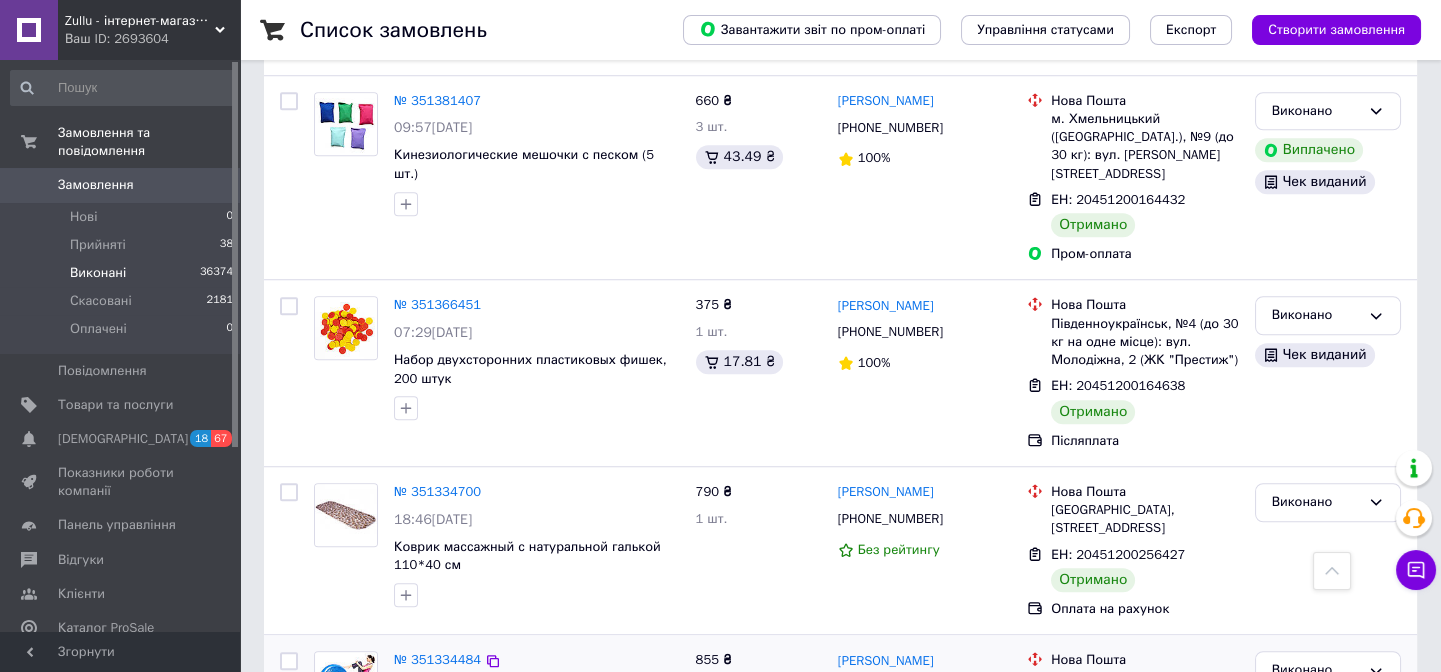 scroll, scrollTop: 3504, scrollLeft: 0, axis: vertical 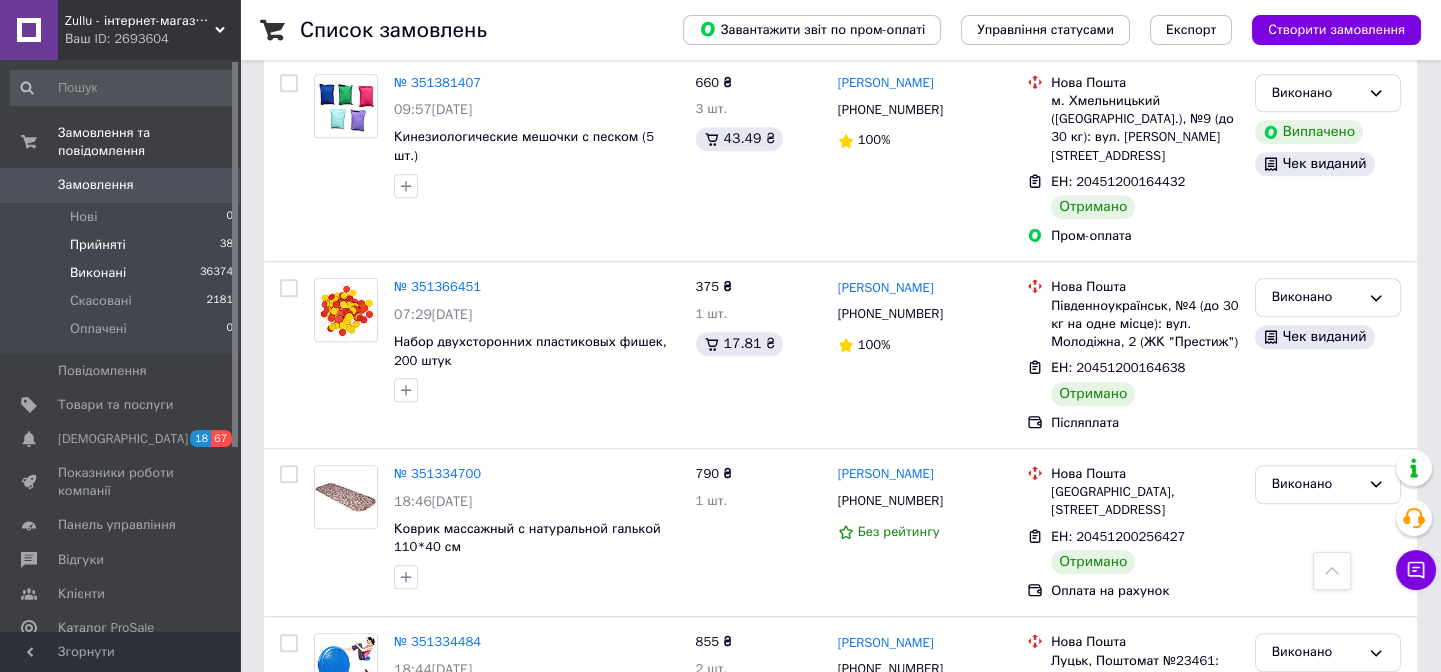 click on "Прийняті 38" at bounding box center (122, 245) 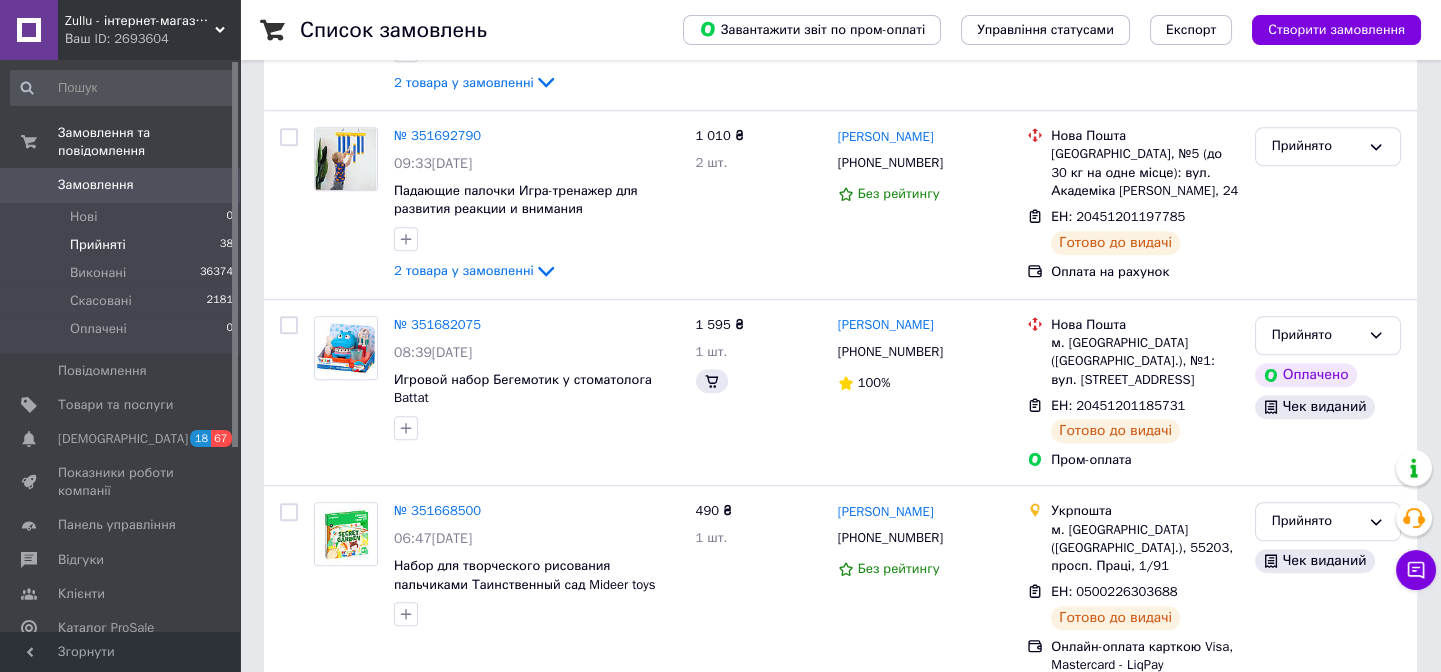 scroll, scrollTop: 0, scrollLeft: 0, axis: both 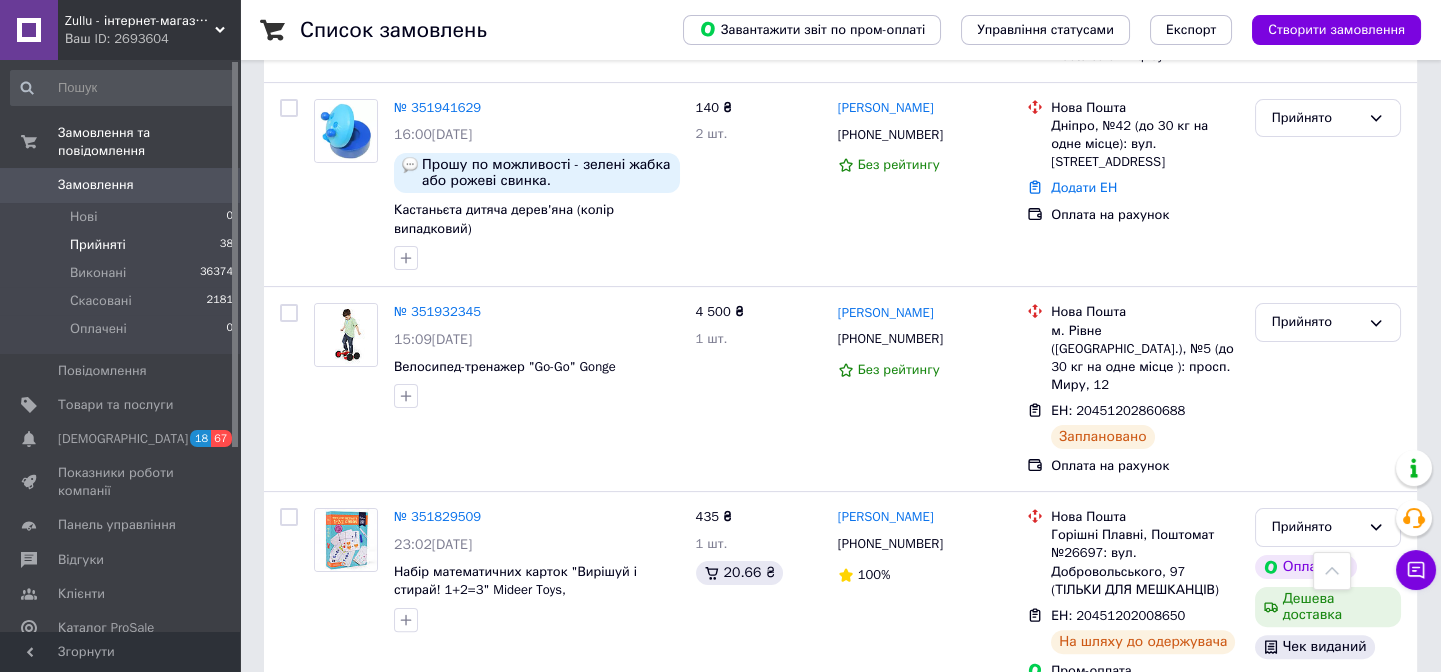 click on "Прийняті 38" at bounding box center [122, 245] 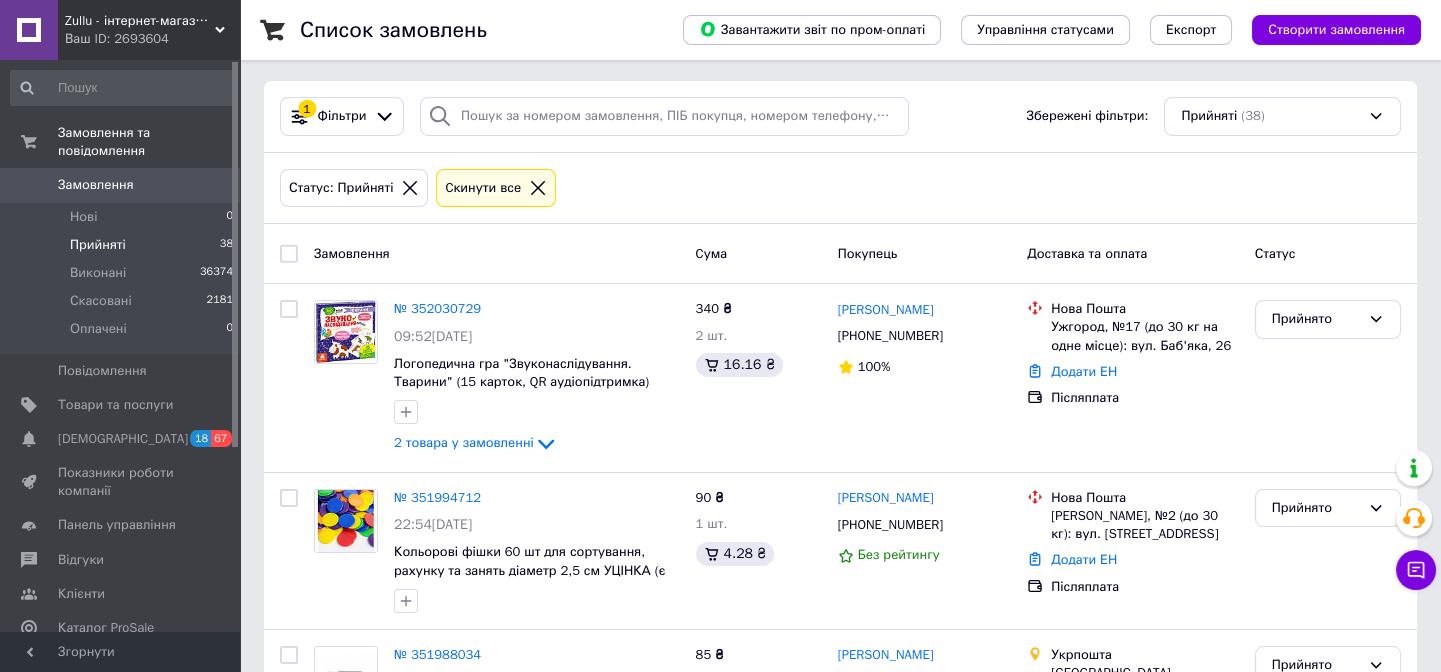 scroll, scrollTop: 0, scrollLeft: 0, axis: both 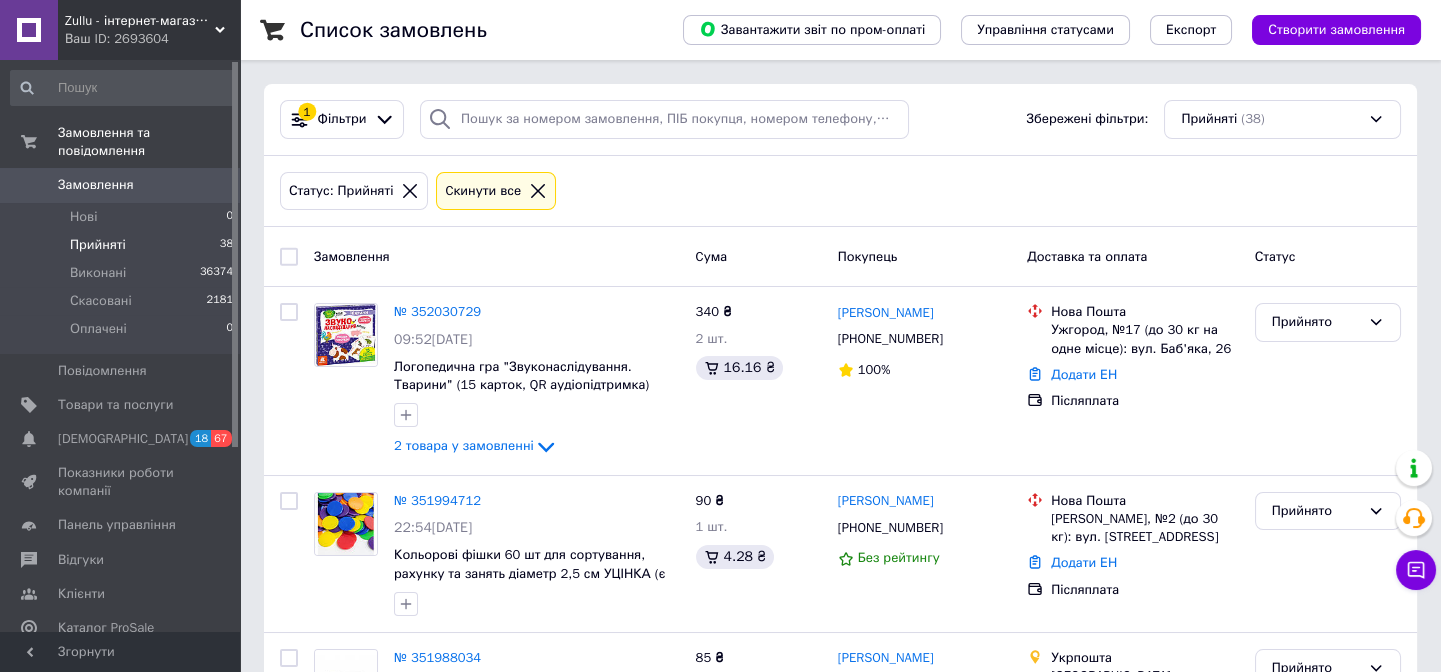 click on "Прийняті 38" at bounding box center [122, 245] 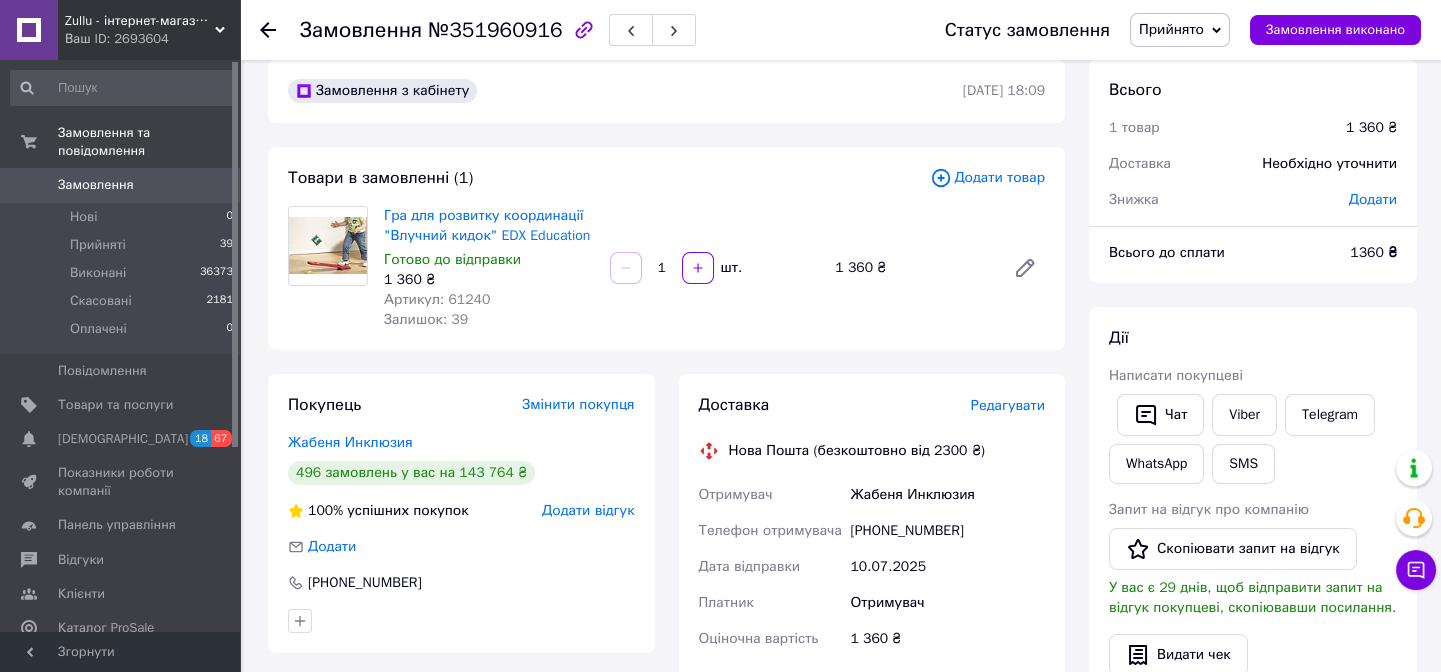 scroll, scrollTop: 0, scrollLeft: 0, axis: both 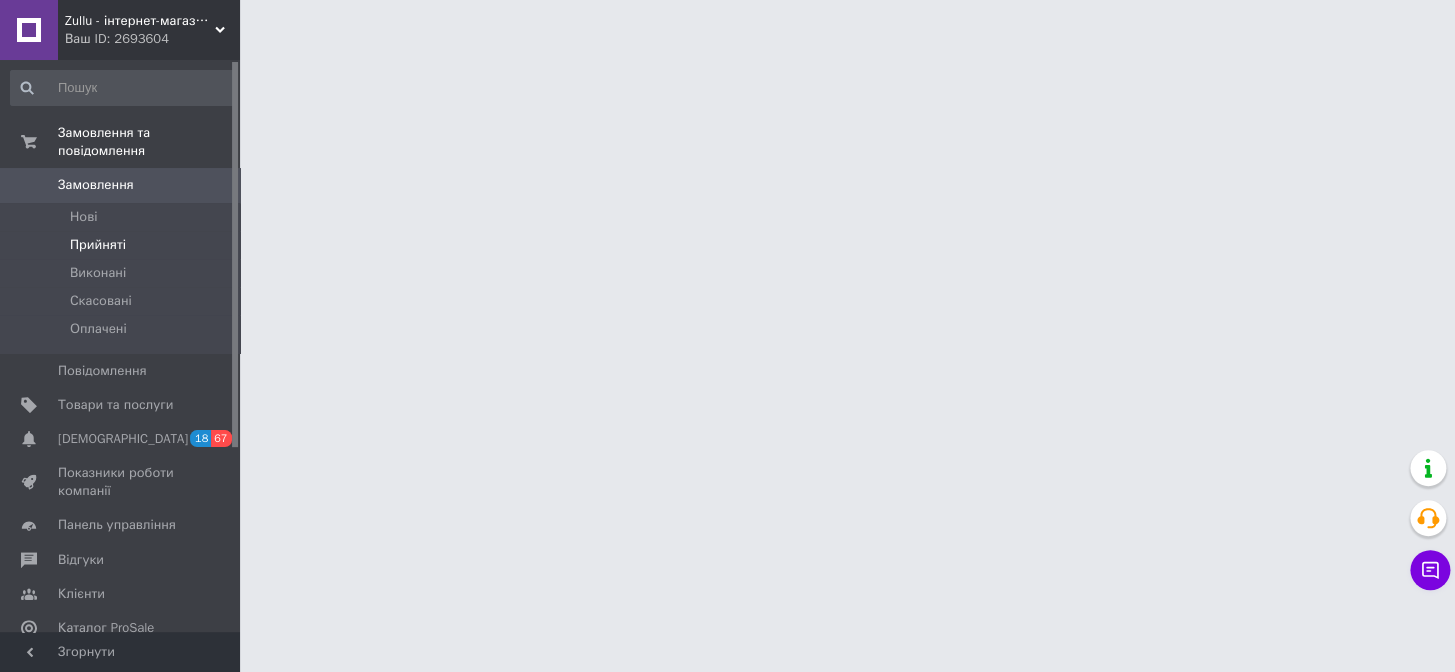 click on "Прийняті" at bounding box center (122, 245) 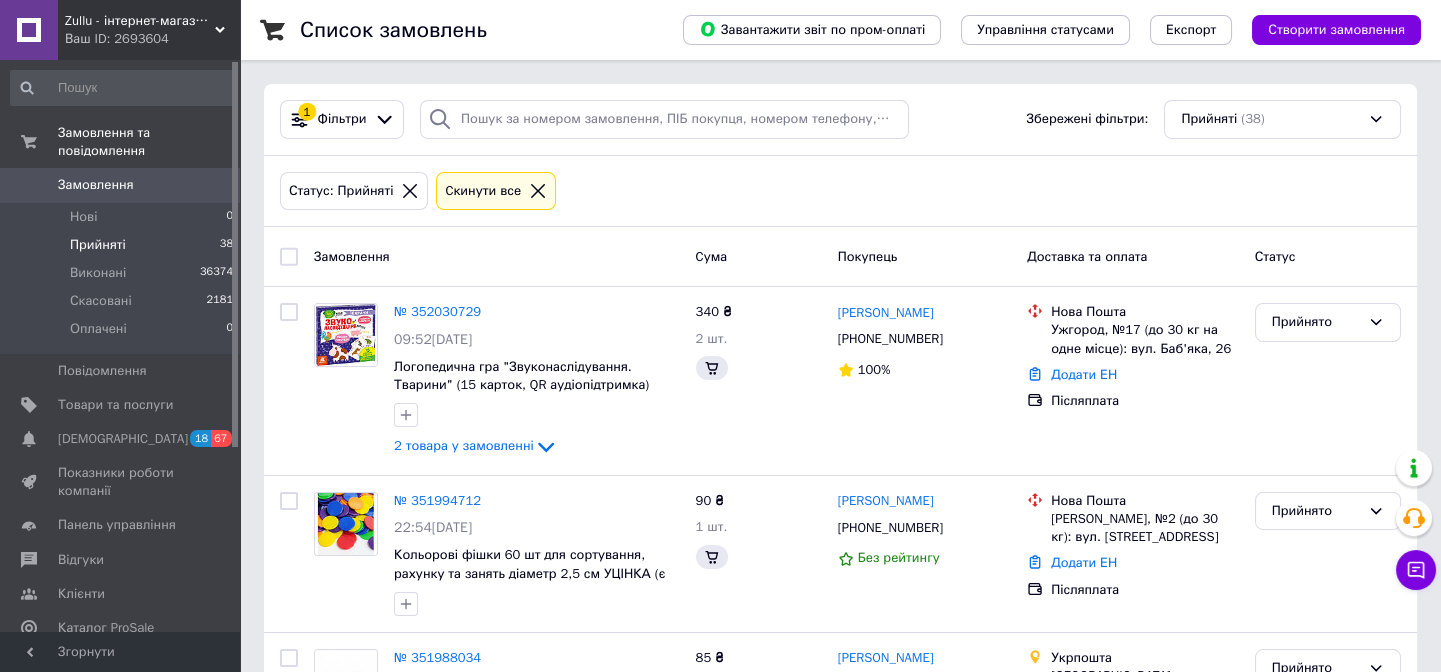 click on "Прийняті 38" at bounding box center [122, 245] 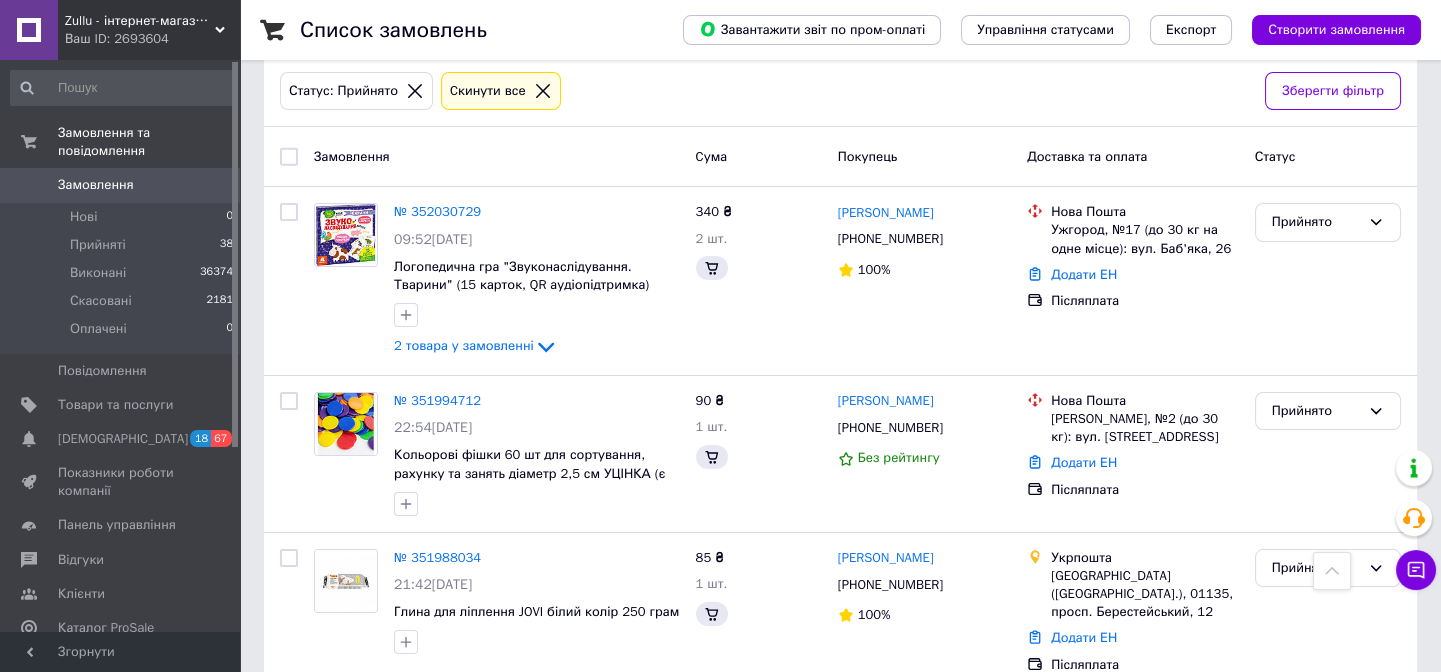 scroll, scrollTop: 0, scrollLeft: 0, axis: both 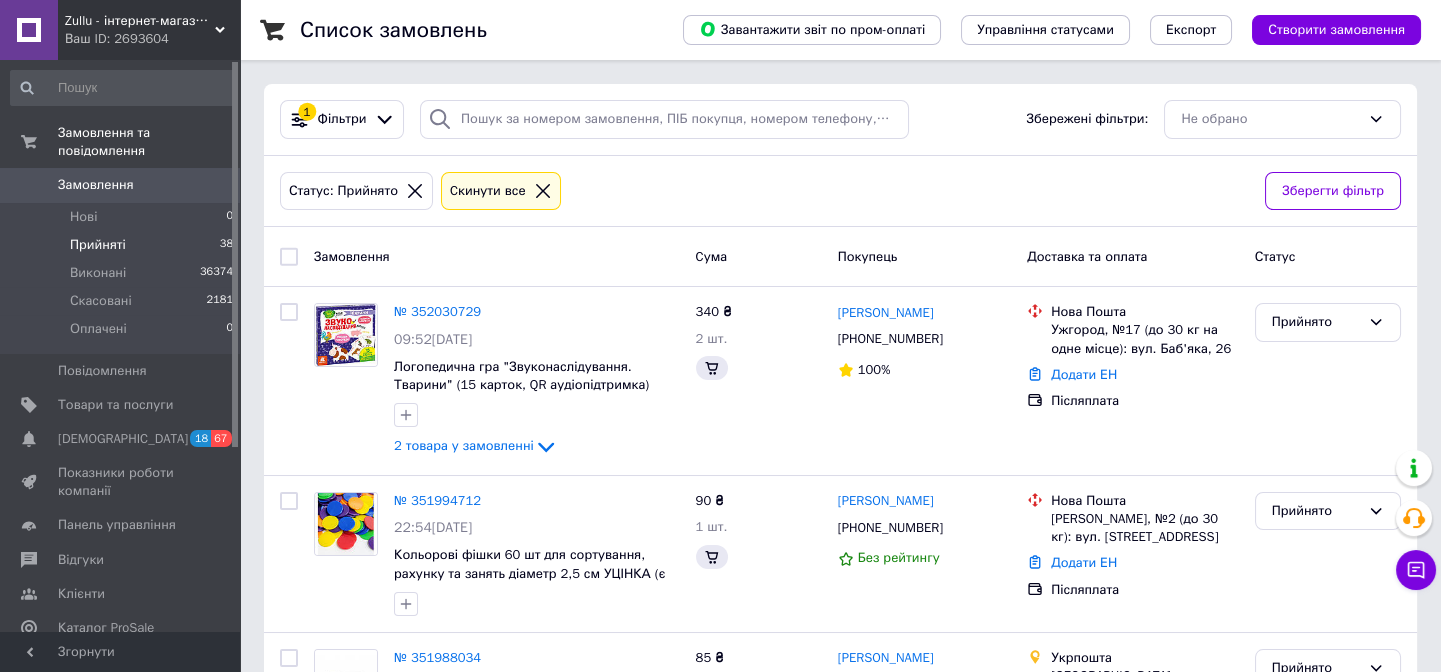 click on "Прийняті 38" at bounding box center [122, 245] 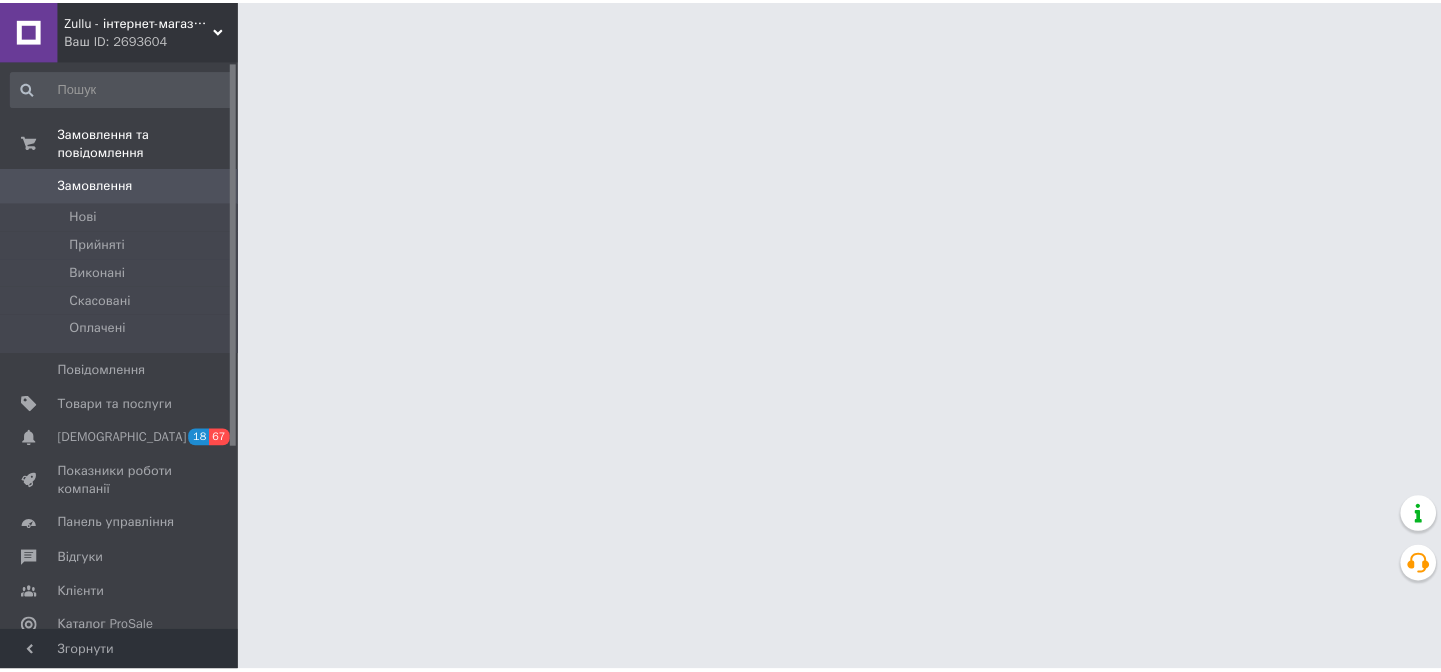 scroll, scrollTop: 0, scrollLeft: 0, axis: both 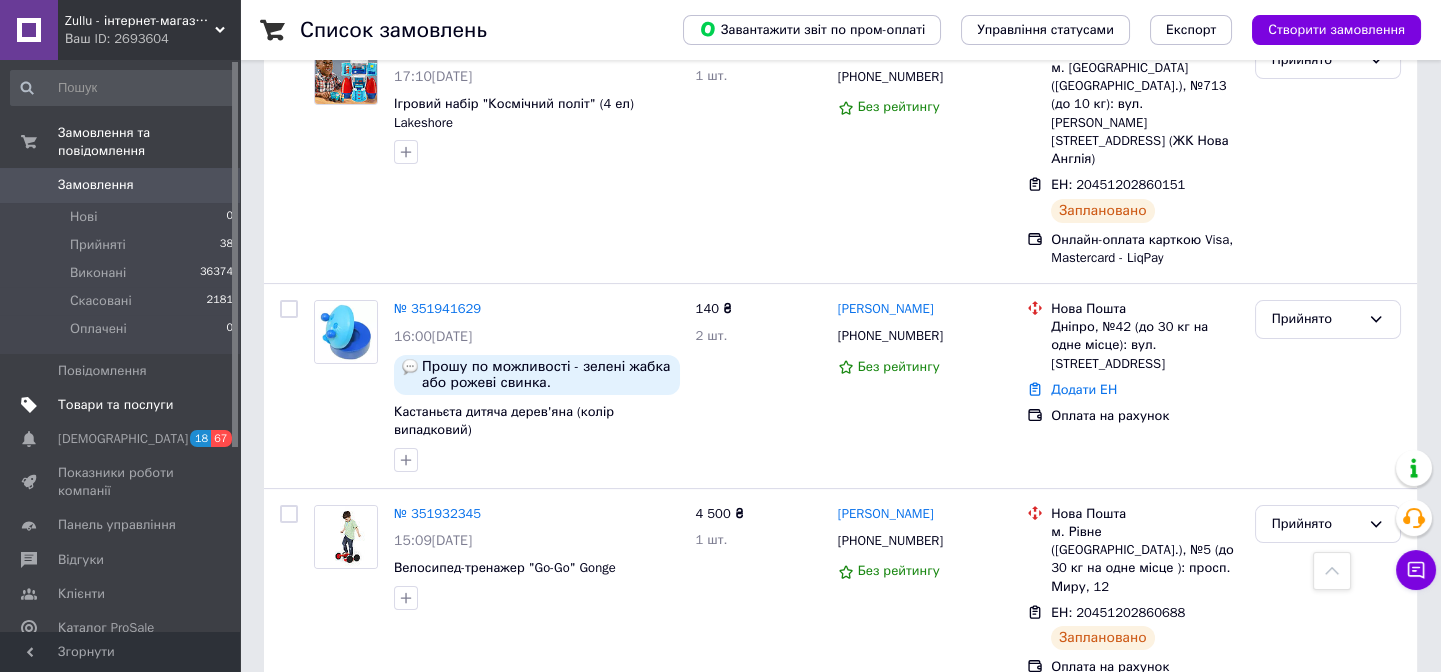 click on "Товари та послуги" at bounding box center (122, 405) 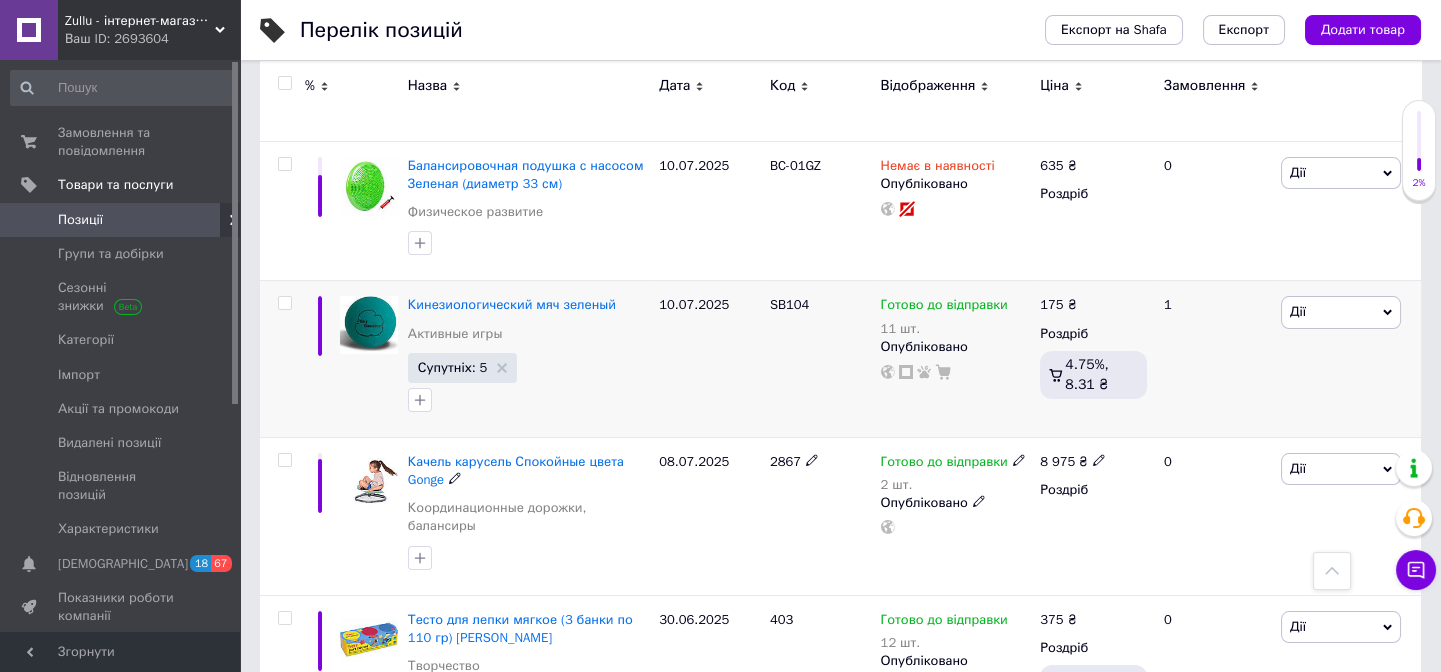 scroll, scrollTop: 454, scrollLeft: 0, axis: vertical 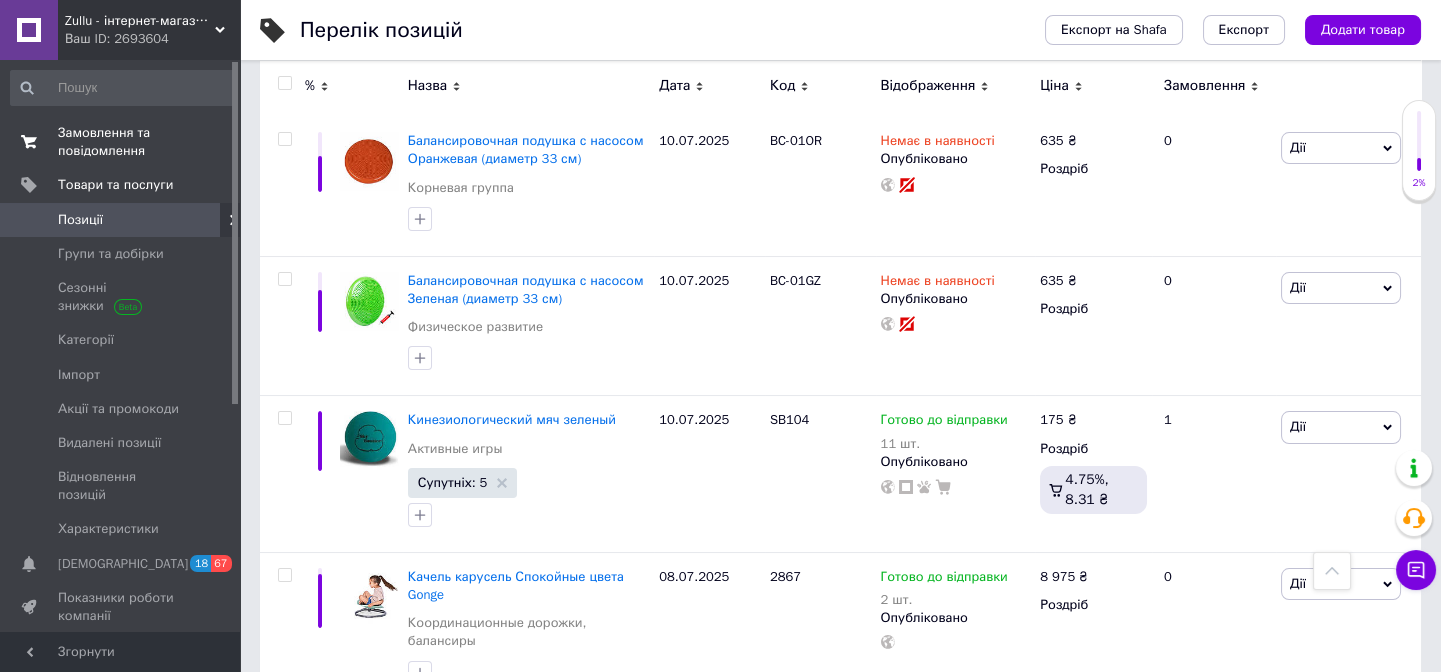 click on "Замовлення та повідомлення" at bounding box center (121, 142) 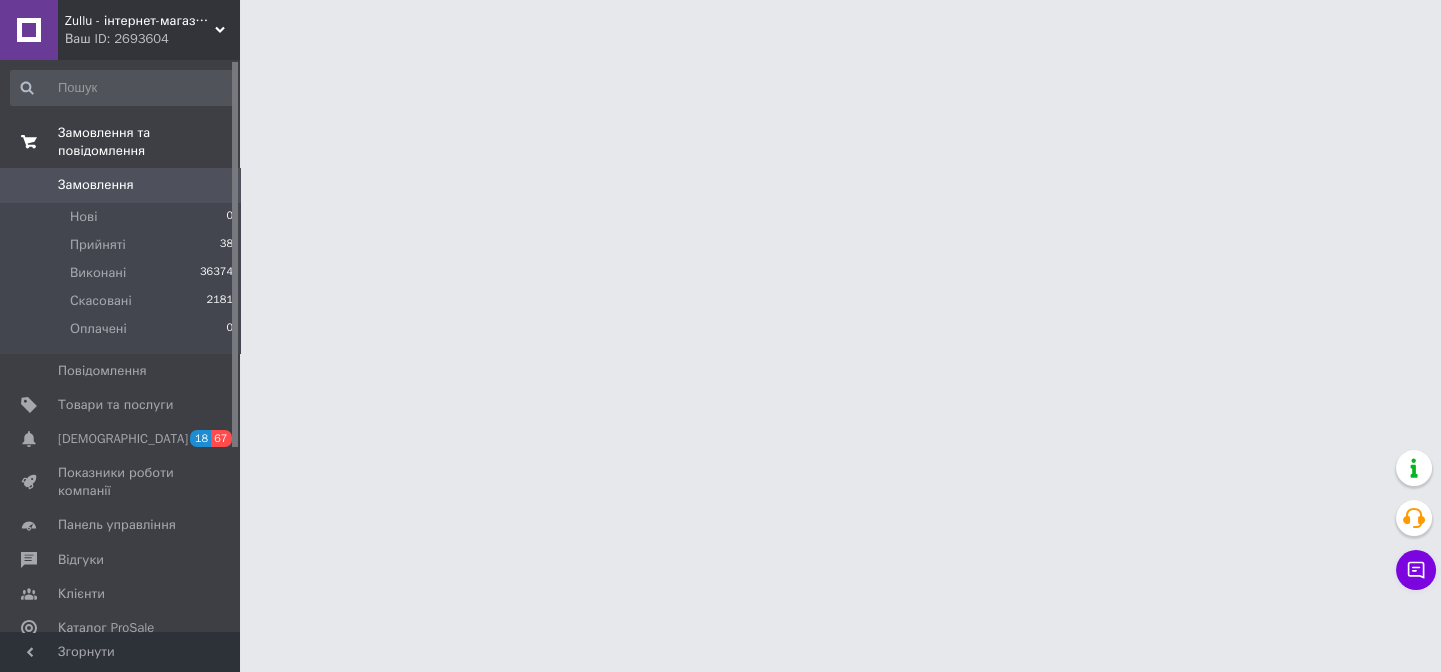 scroll, scrollTop: 0, scrollLeft: 0, axis: both 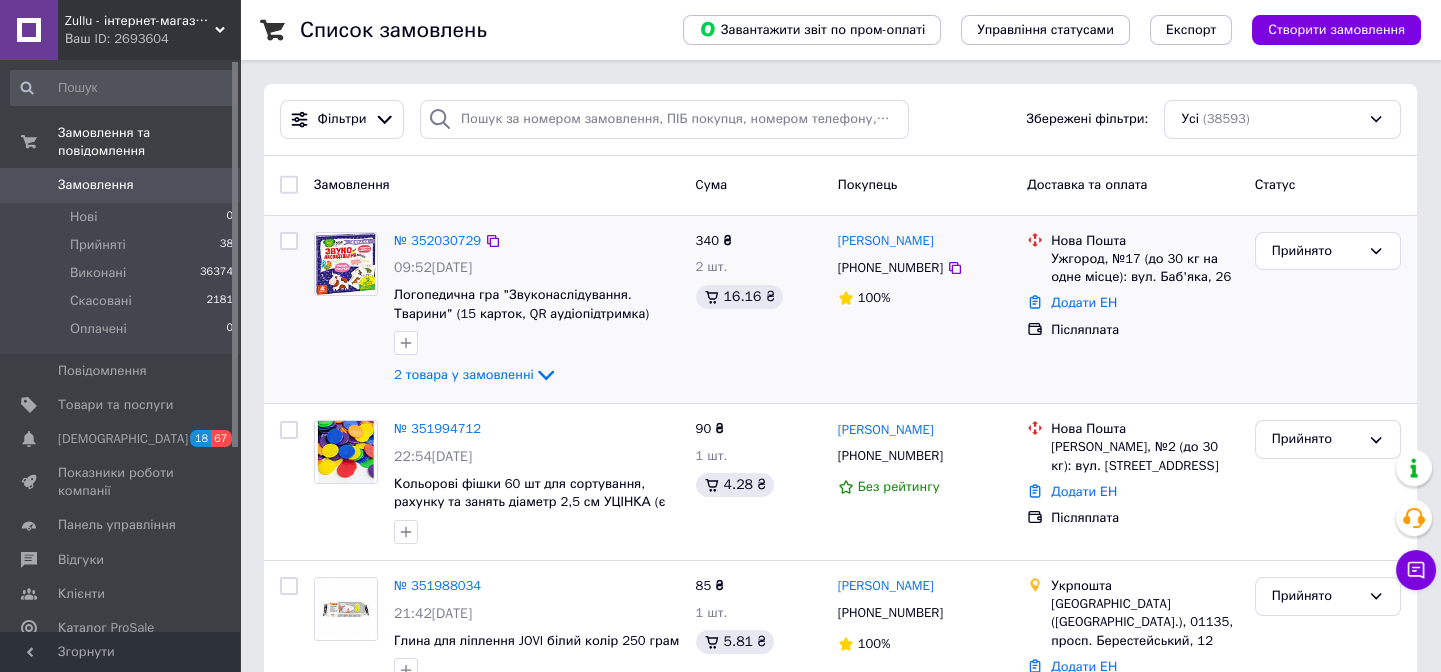 click on "Наталія Кикоть +380958360120 100%" at bounding box center [925, 310] 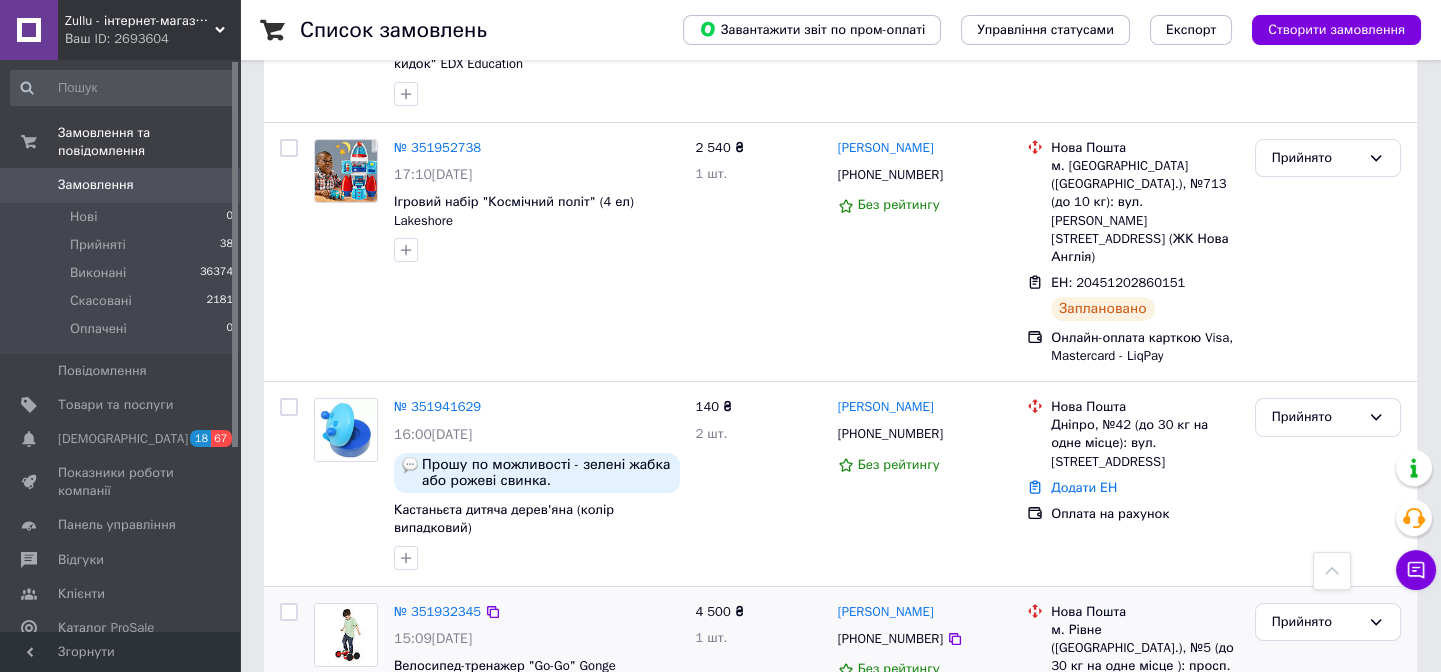 scroll, scrollTop: 1000, scrollLeft: 0, axis: vertical 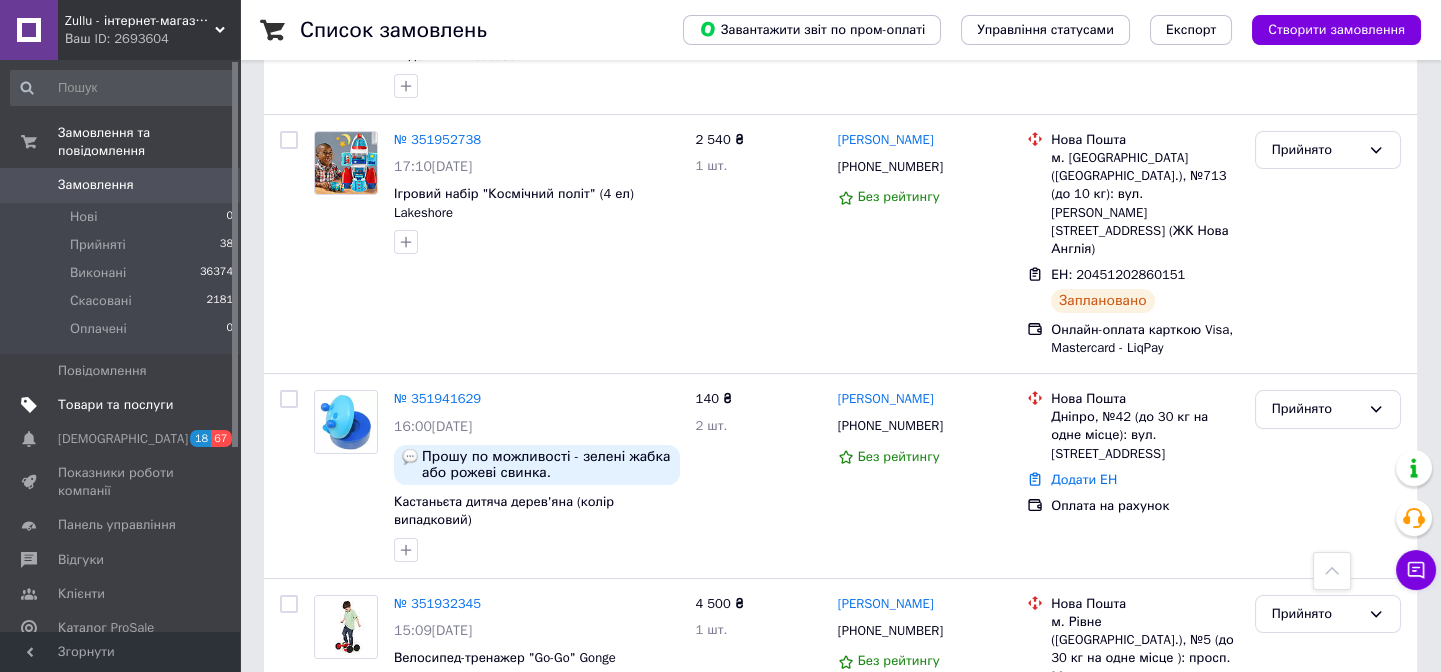 click on "Товари та послуги" at bounding box center [122, 405] 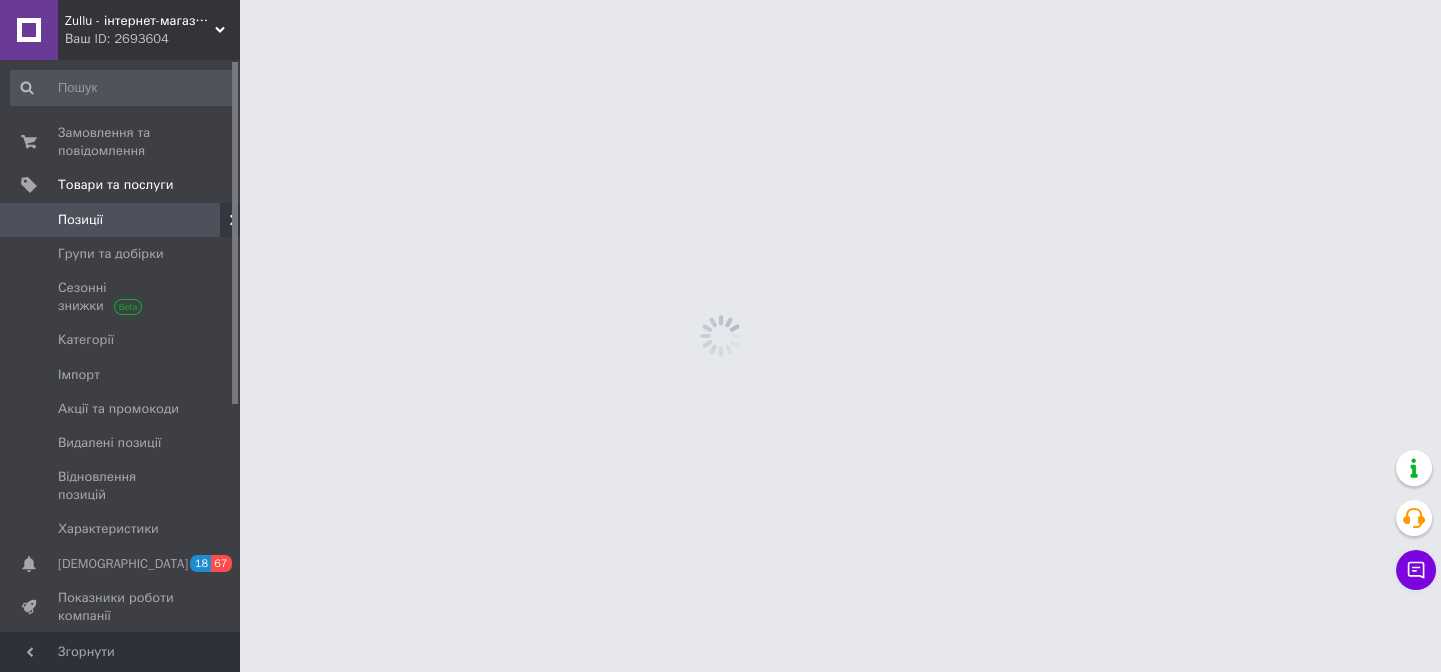 scroll, scrollTop: 0, scrollLeft: 0, axis: both 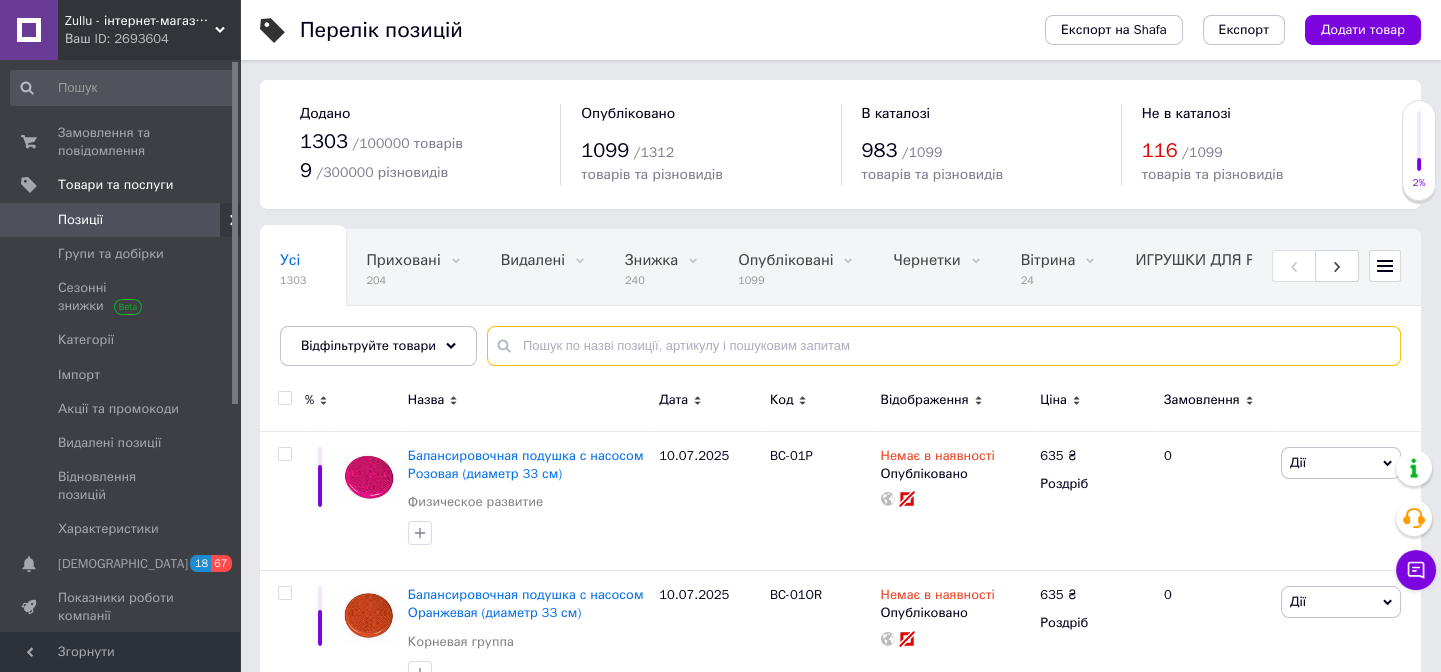 click at bounding box center (944, 346) 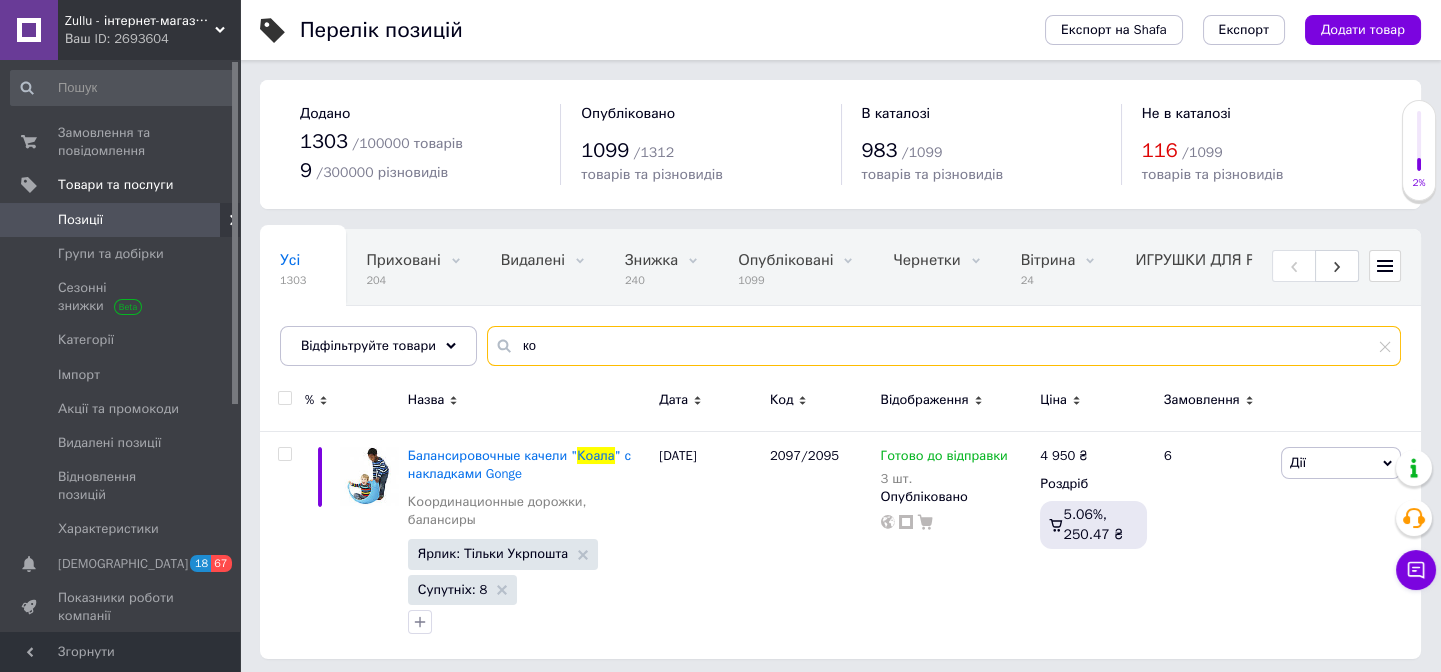 type on "к" 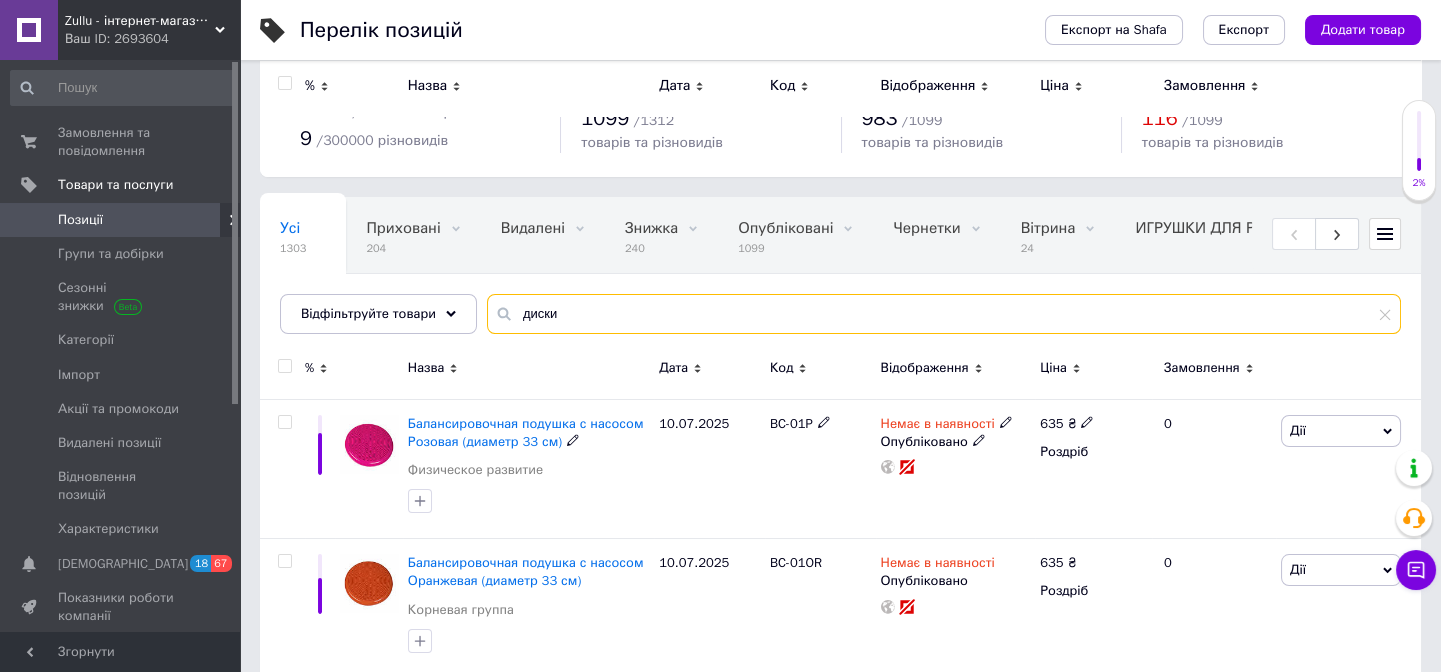 scroll, scrollTop: 0, scrollLeft: 0, axis: both 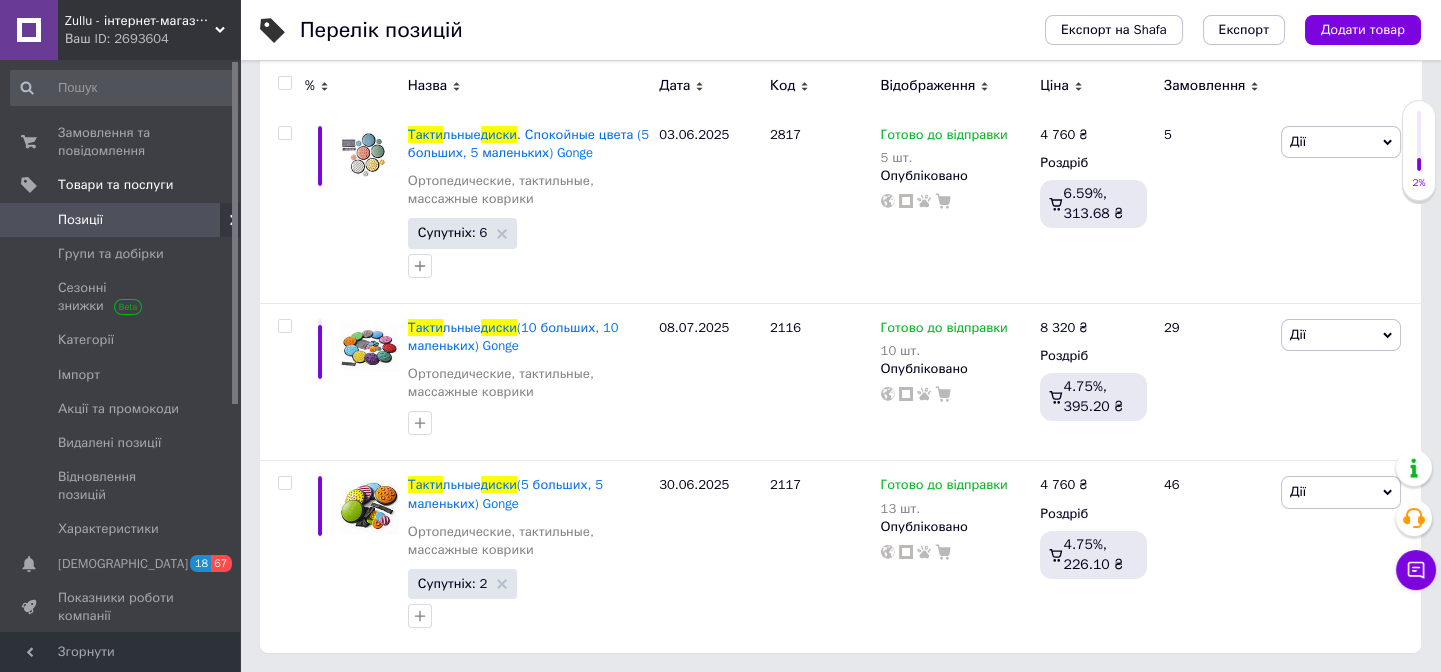 type on "диски такти" 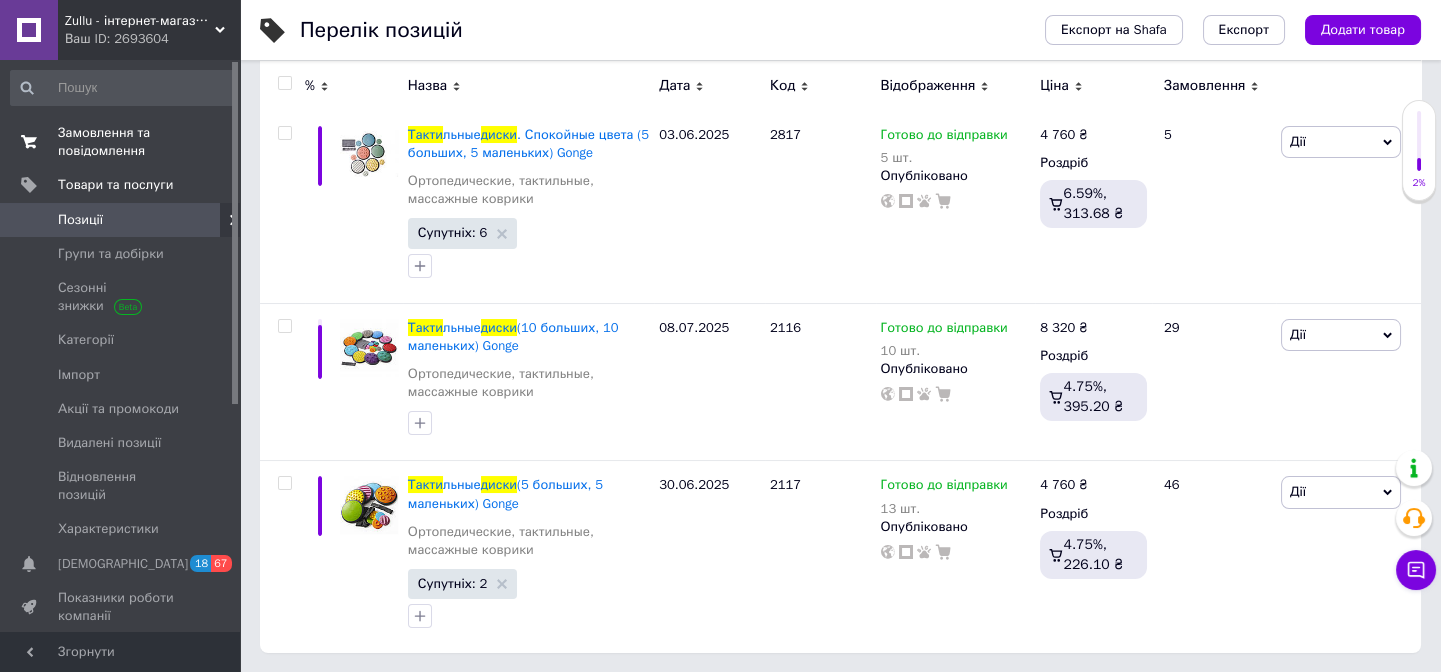 click on "Замовлення та повідомлення" at bounding box center [121, 142] 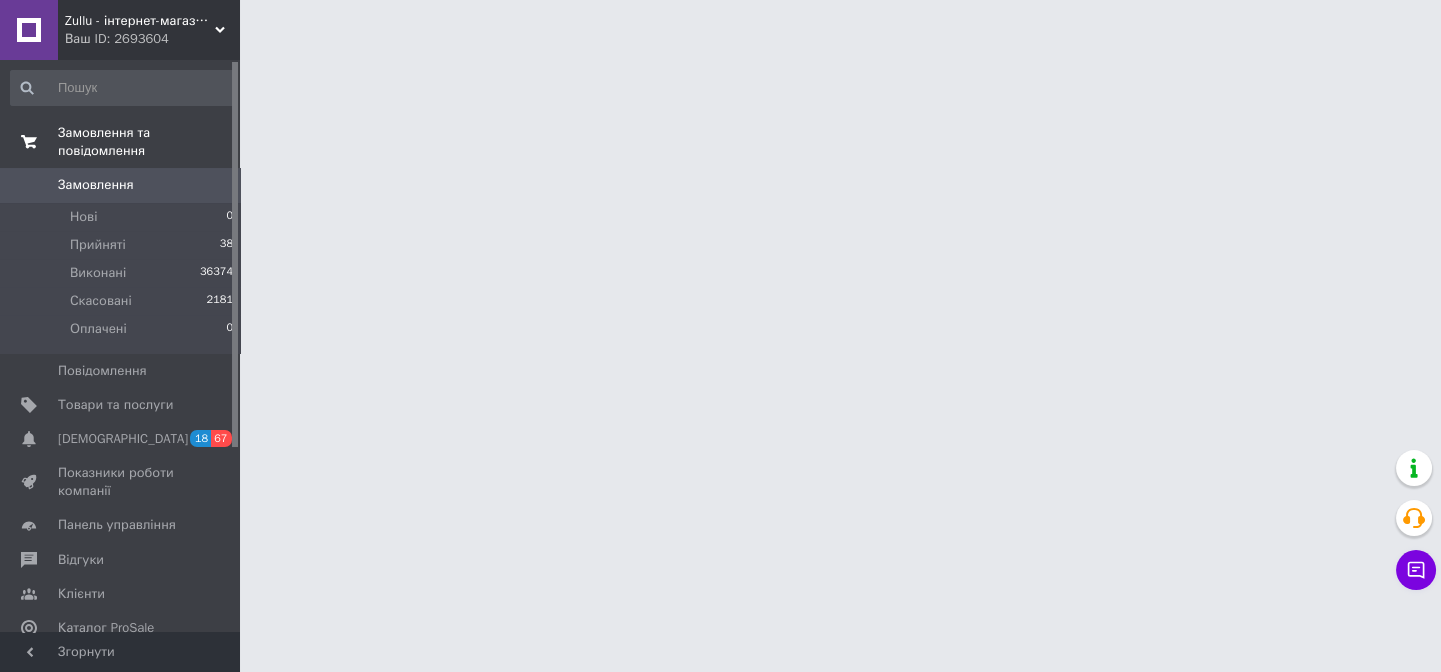 scroll, scrollTop: 0, scrollLeft: 0, axis: both 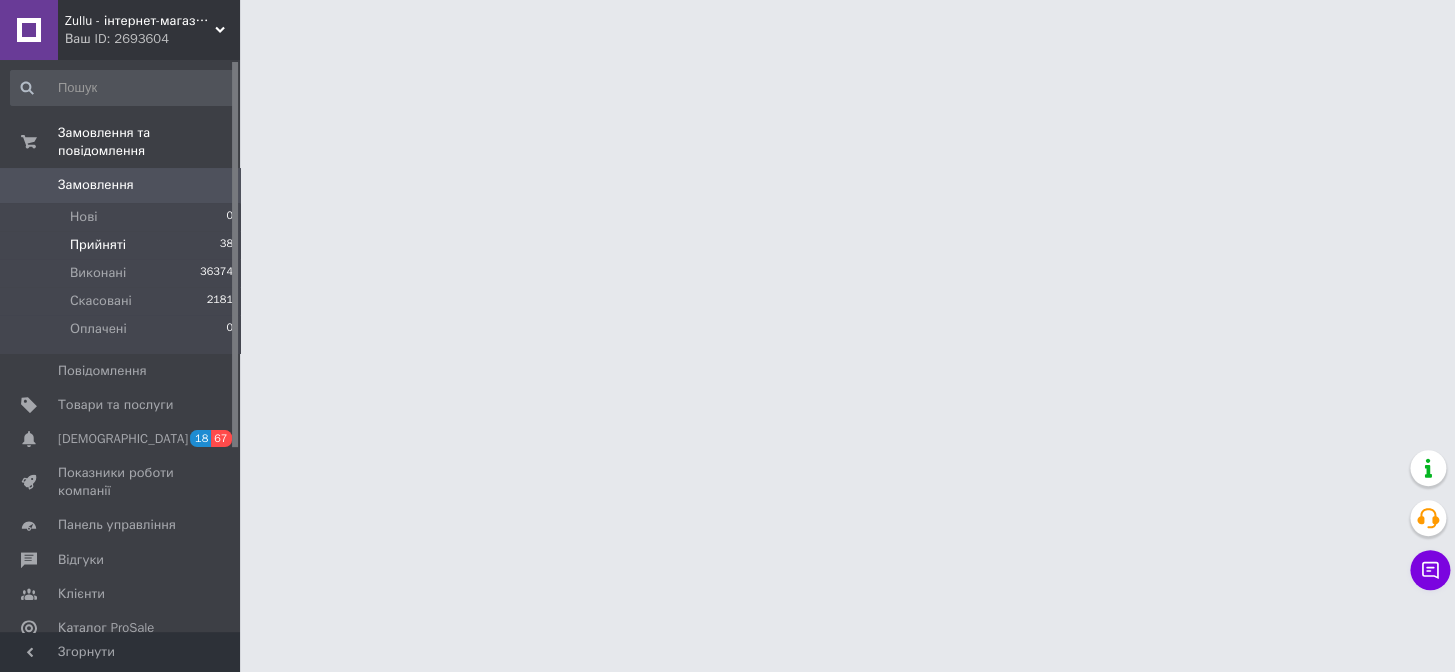 click on "Прийняті 38" at bounding box center [122, 245] 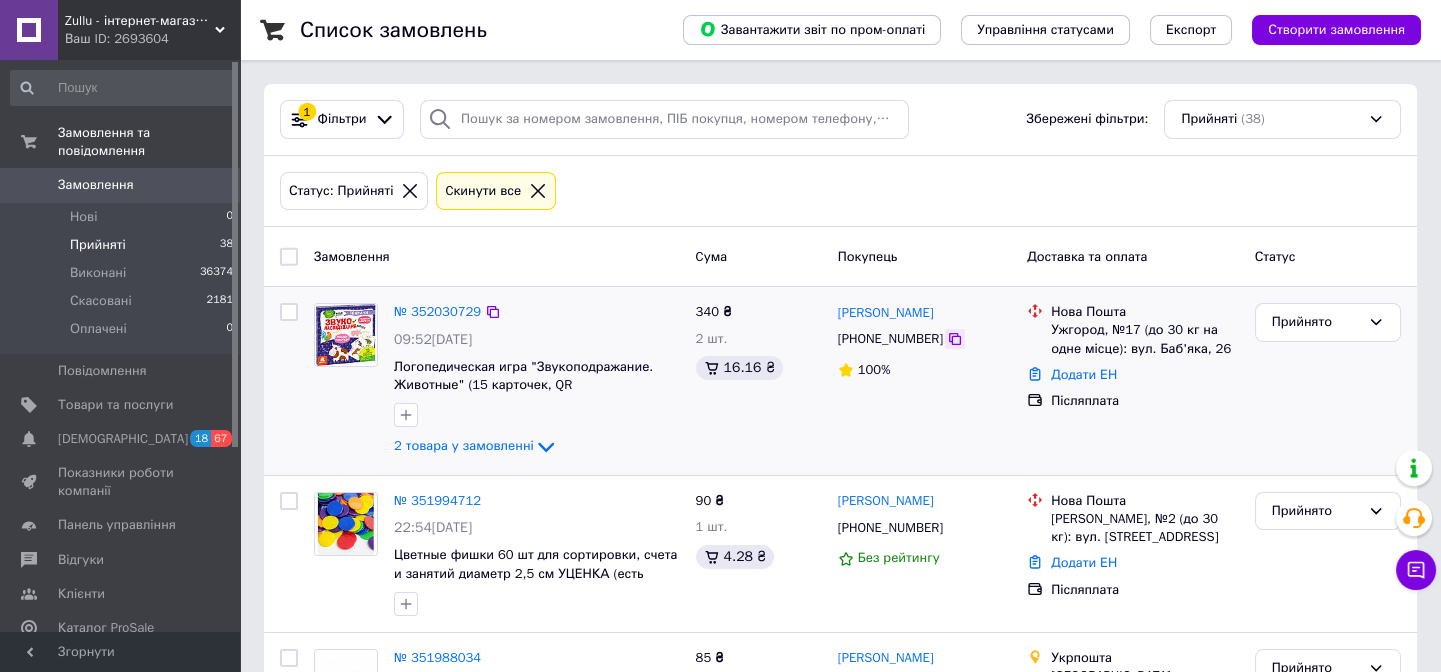 click 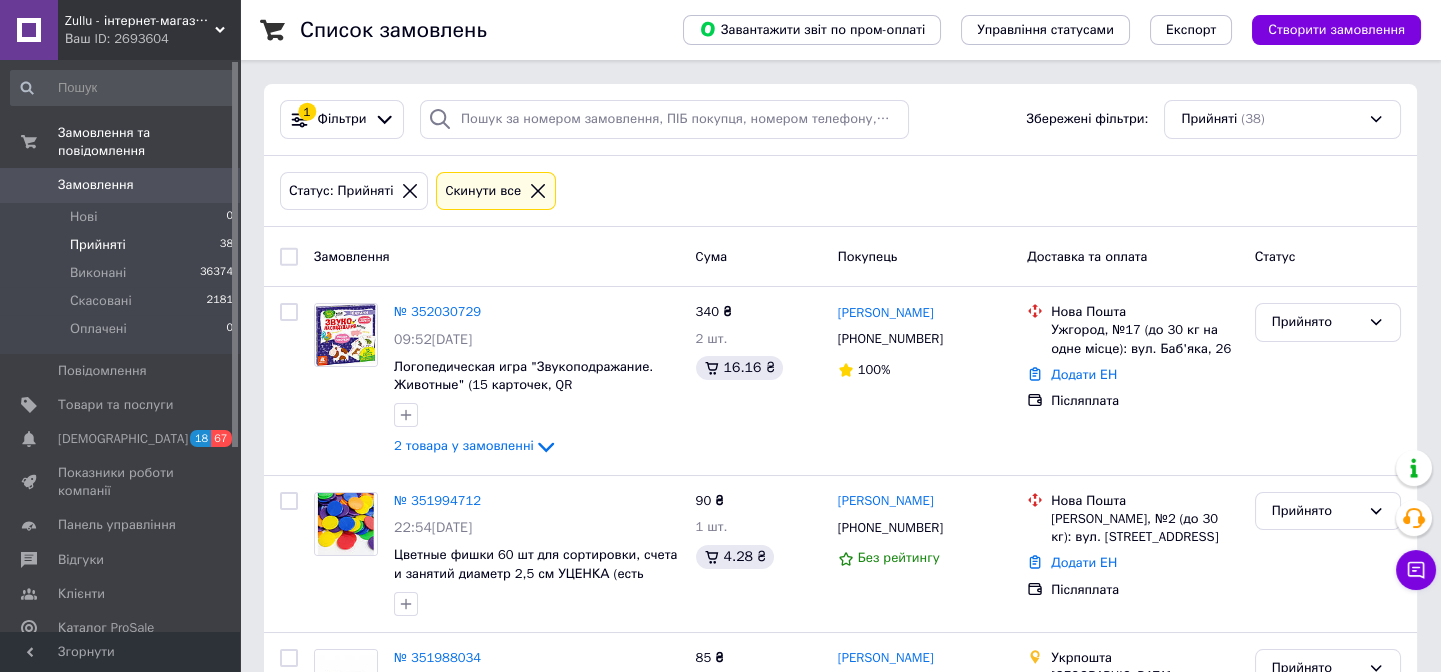 click on "Прийняті 38" at bounding box center [122, 245] 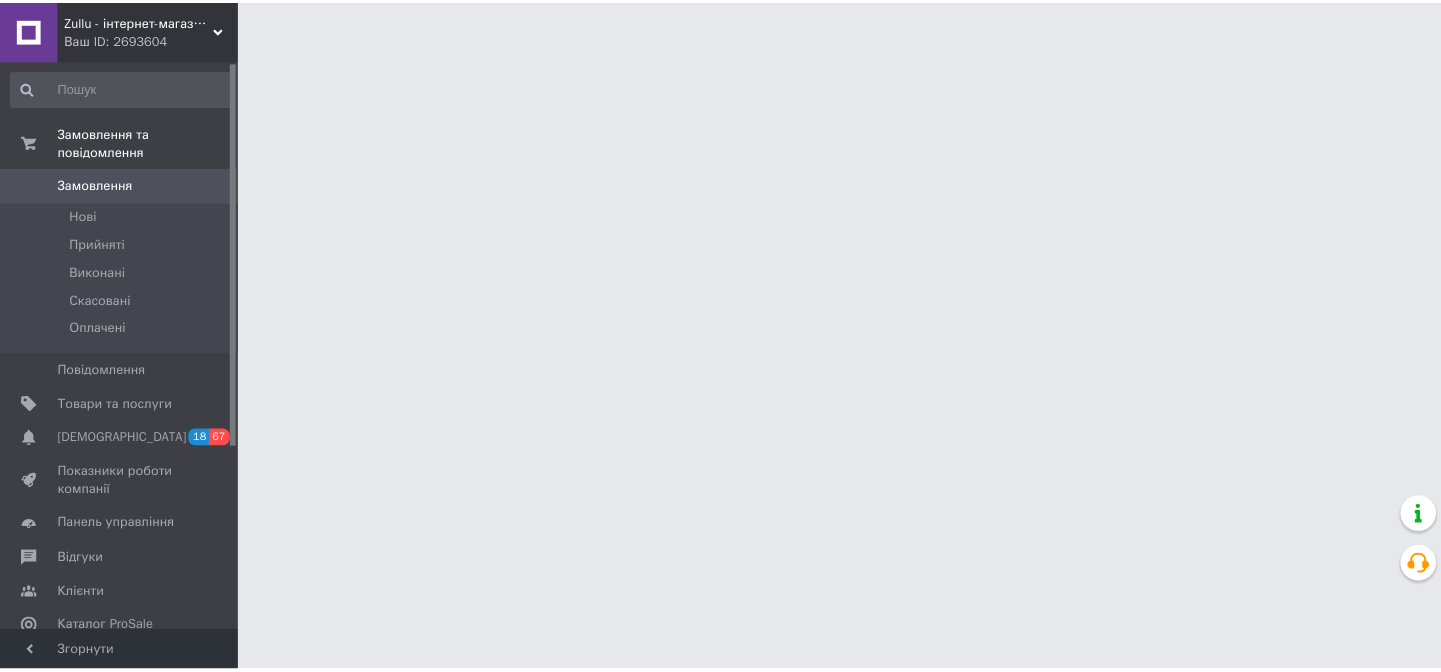 scroll, scrollTop: 0, scrollLeft: 0, axis: both 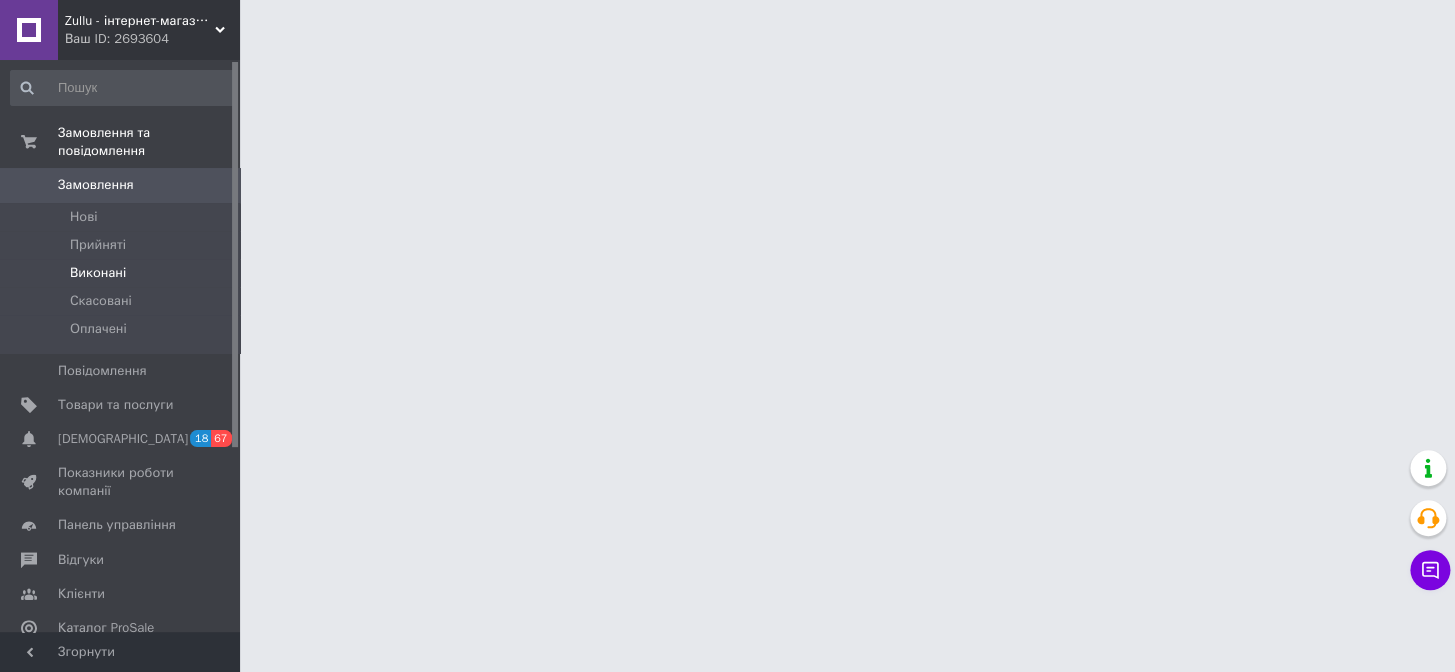 click on "Виконані" at bounding box center [122, 273] 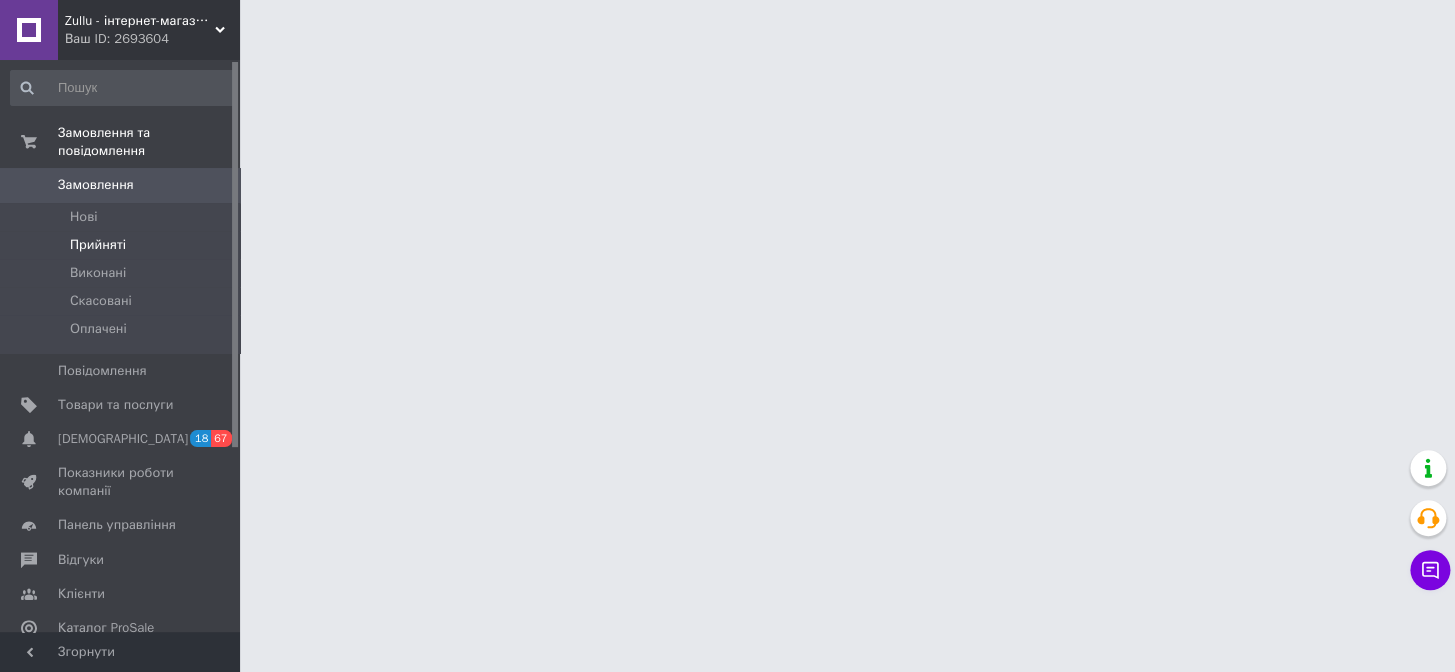 click on "Прийняті" at bounding box center (122, 245) 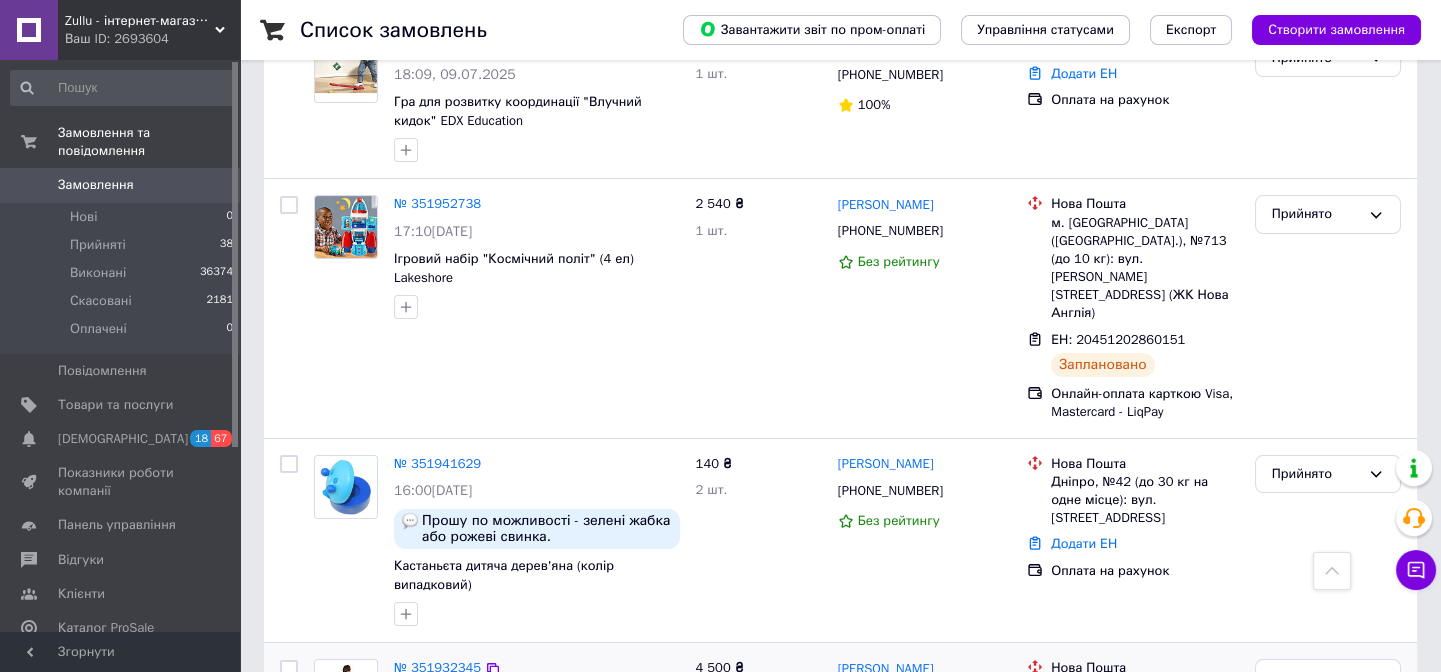 scroll, scrollTop: 1181, scrollLeft: 0, axis: vertical 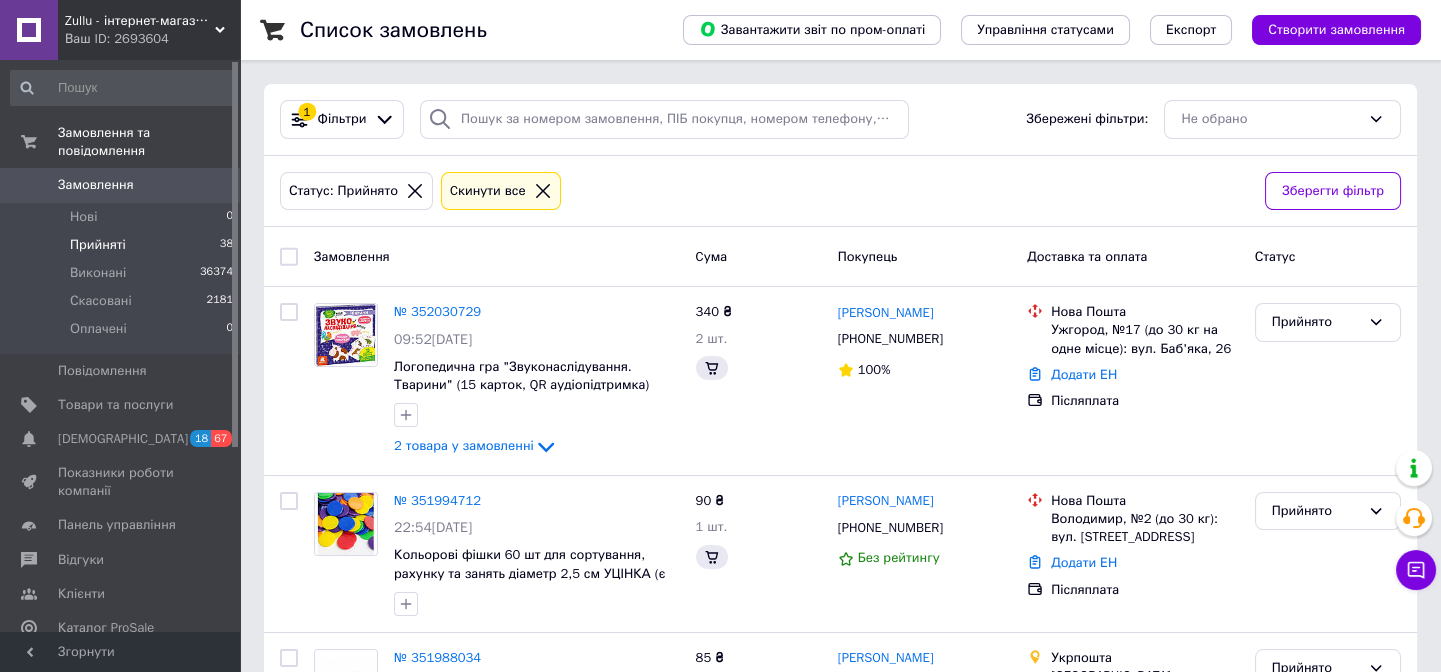 click on "Прийняті" at bounding box center [98, 245] 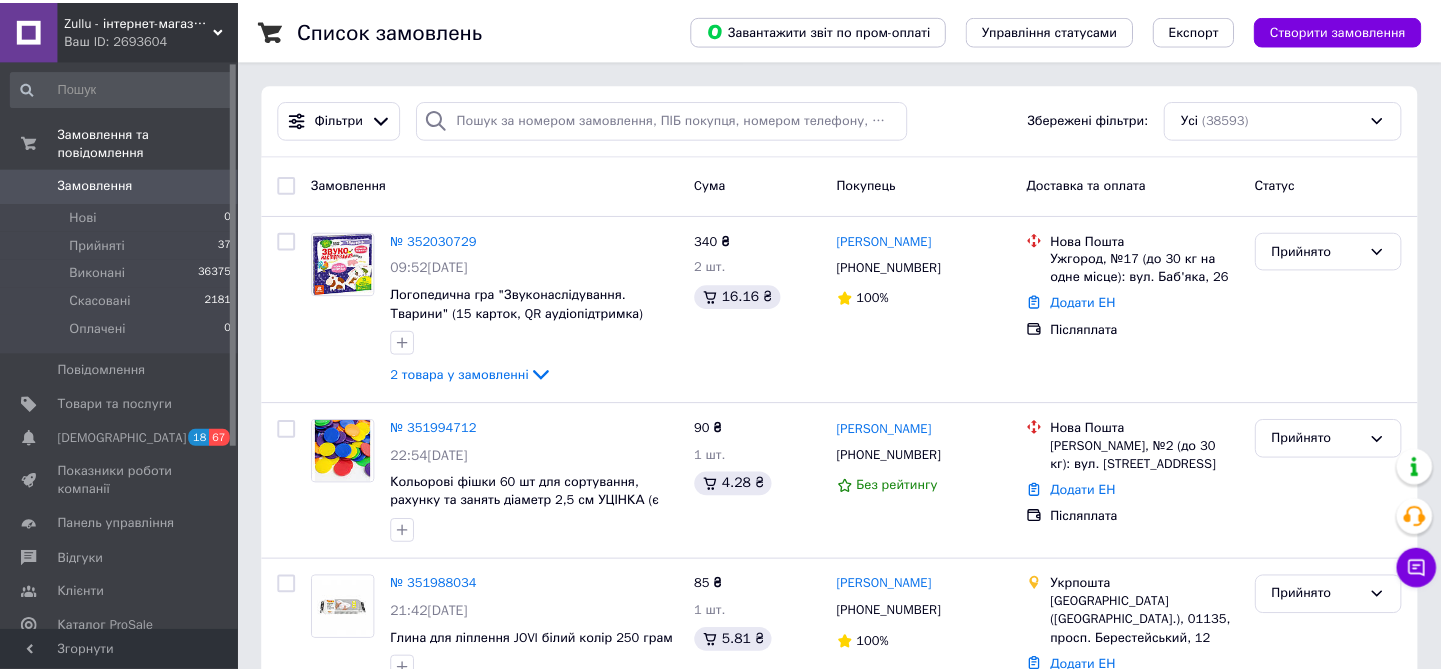 scroll, scrollTop: 0, scrollLeft: 0, axis: both 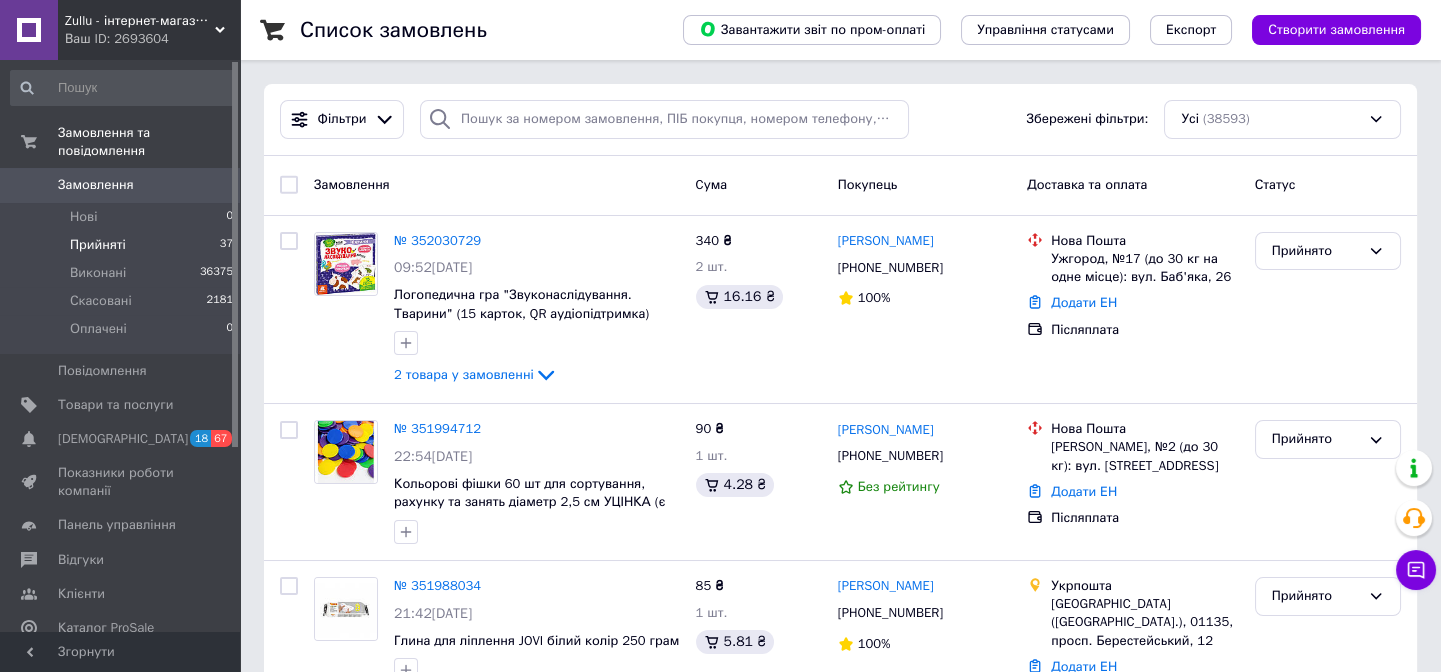 click on "Прийняті" at bounding box center (98, 245) 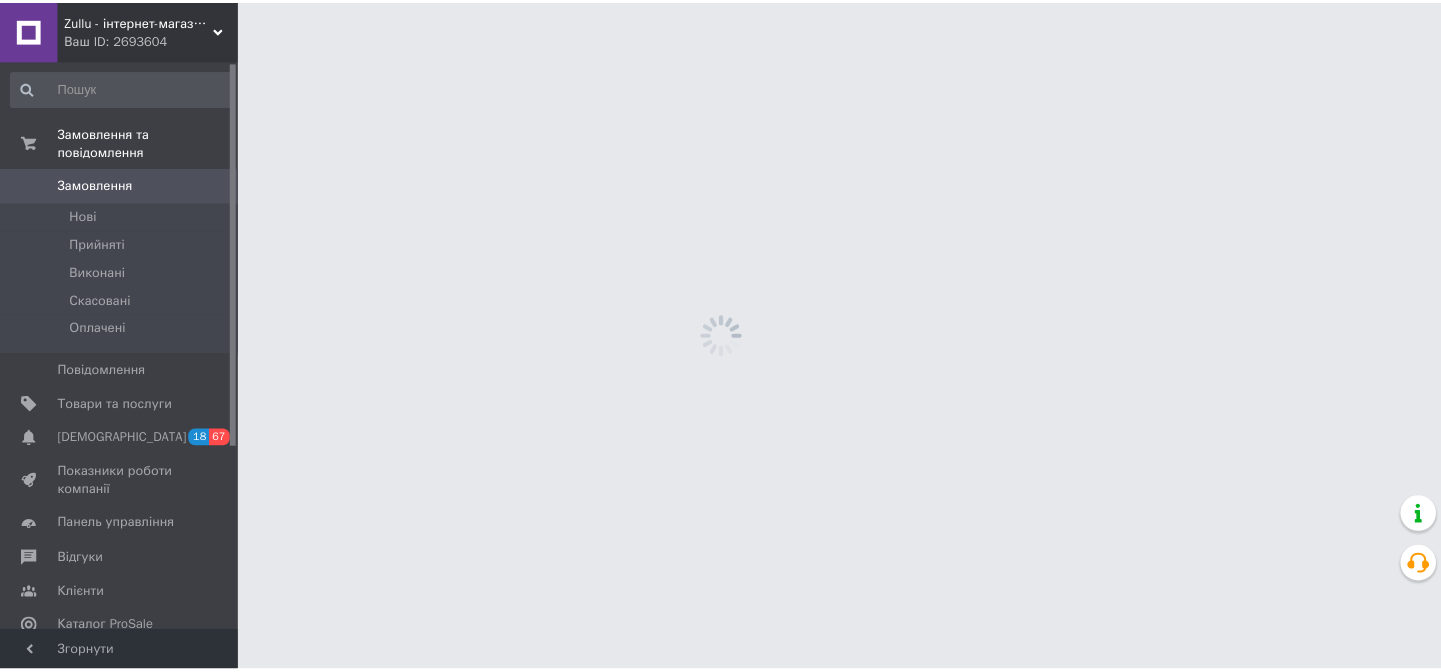 scroll, scrollTop: 0, scrollLeft: 0, axis: both 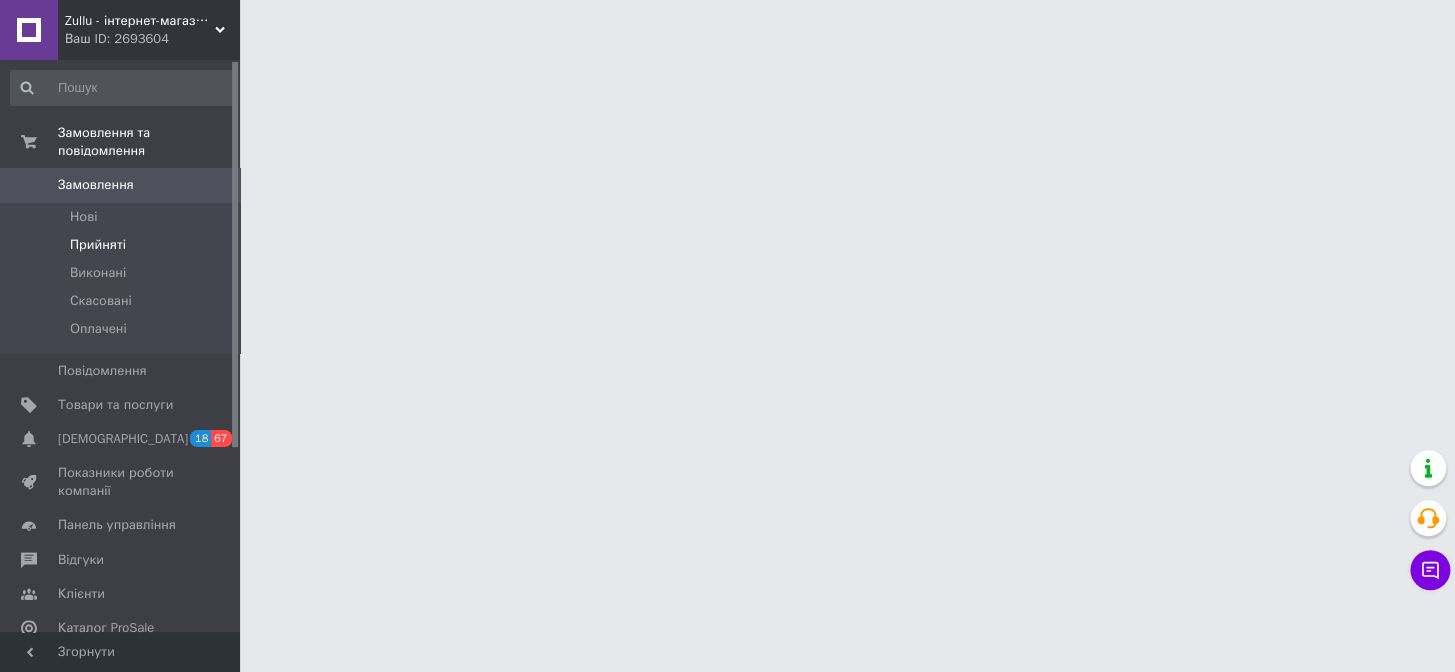 click on "Прийняті" at bounding box center (122, 245) 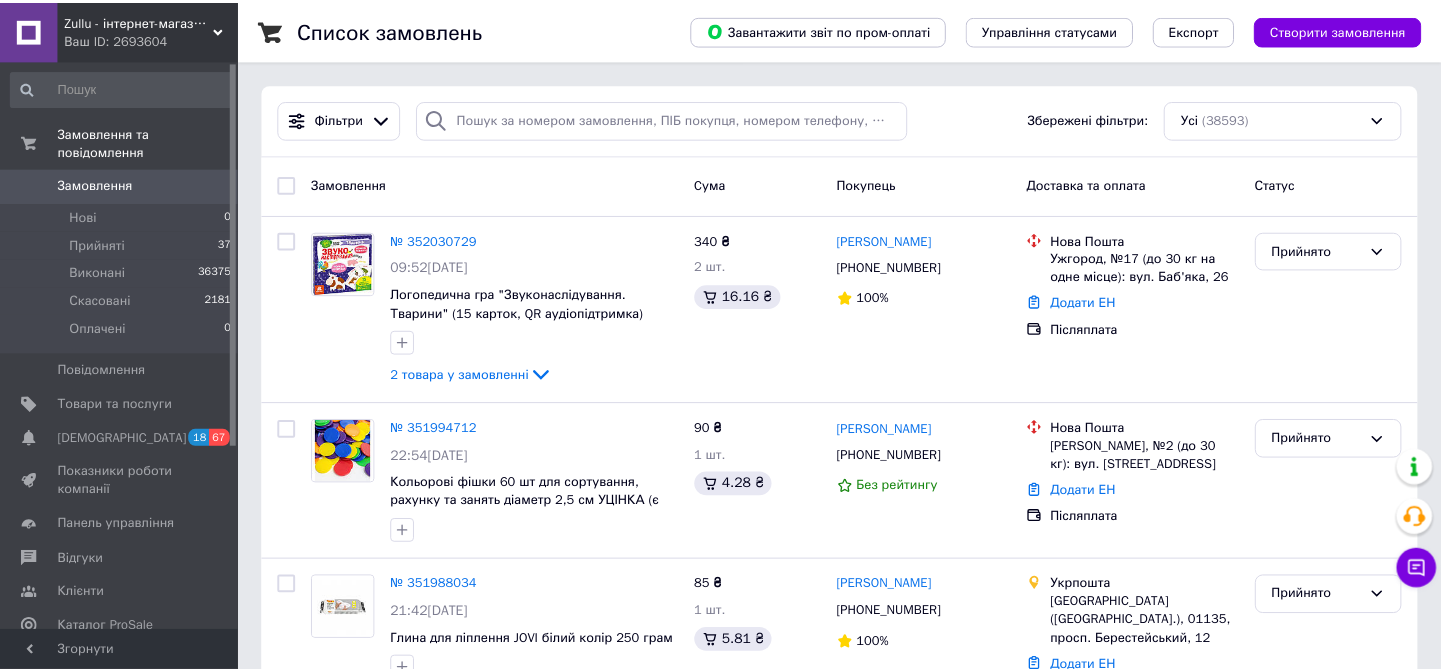scroll, scrollTop: 0, scrollLeft: 0, axis: both 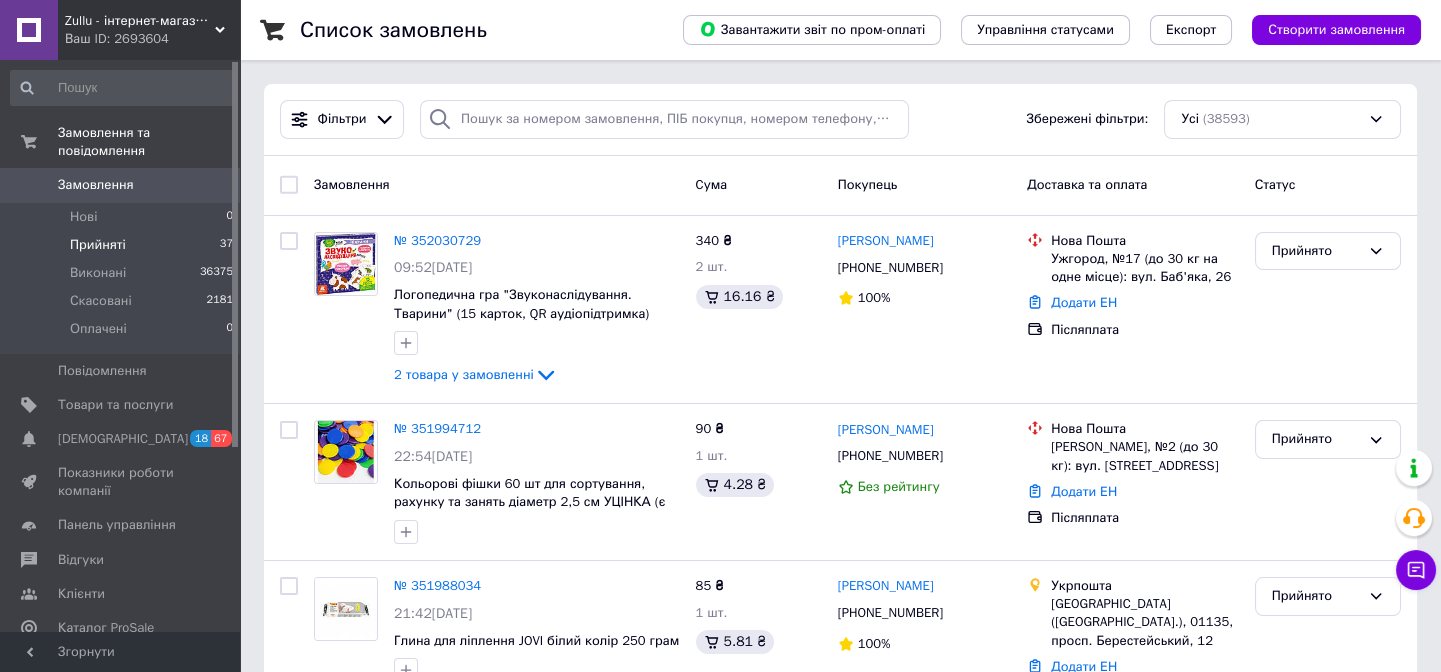 click on "Прийняті" at bounding box center (98, 245) 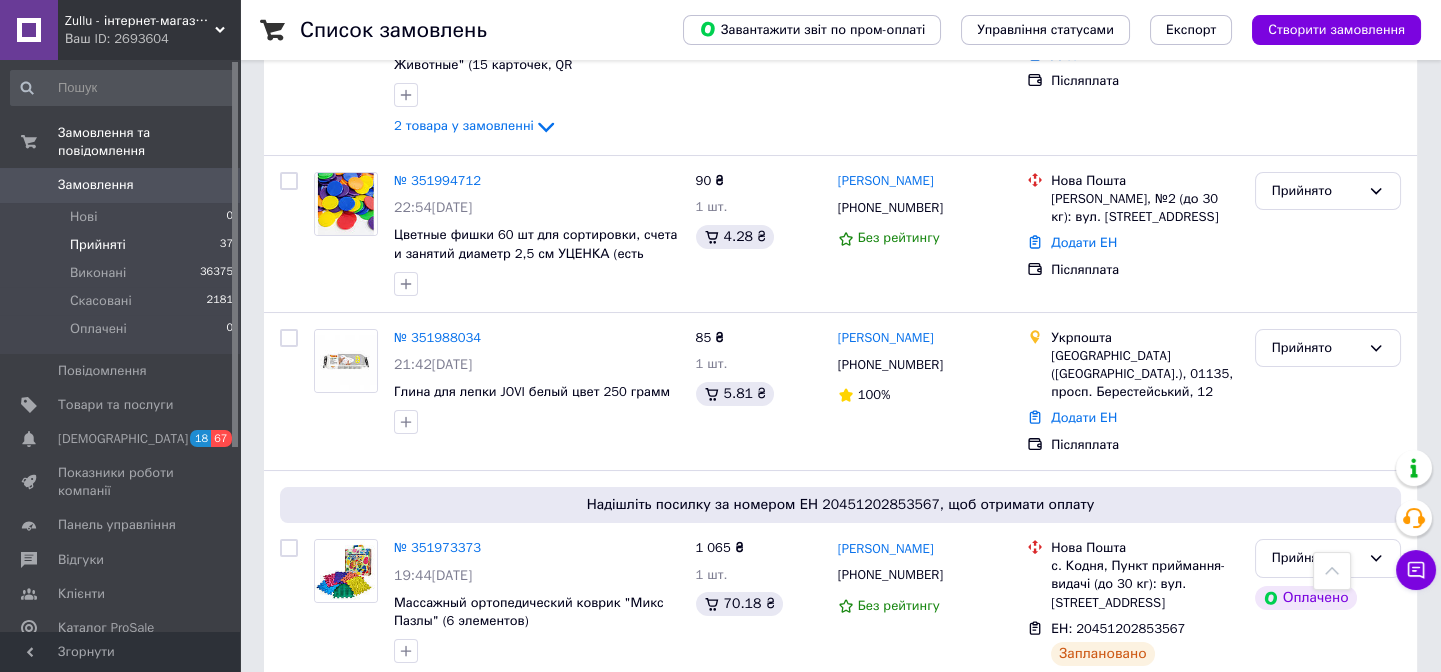 scroll, scrollTop: 0, scrollLeft: 0, axis: both 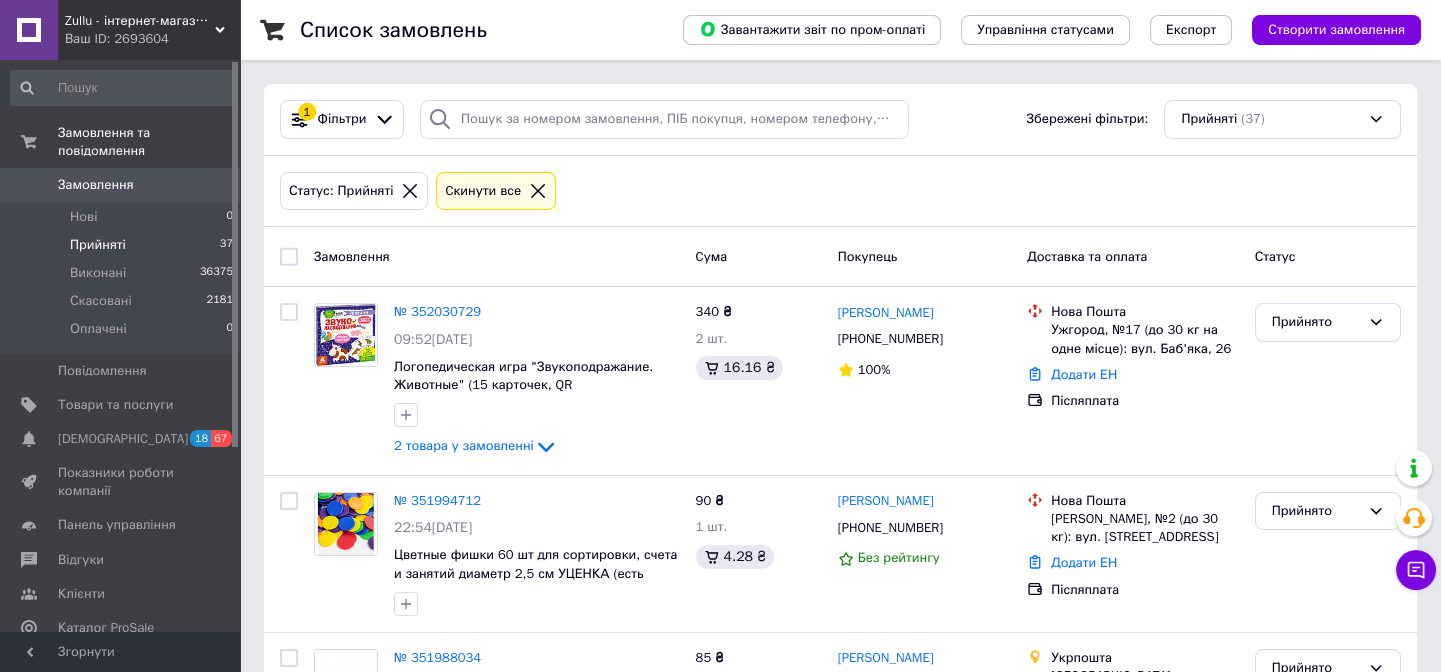 click on "Прийняті 37" at bounding box center (122, 245) 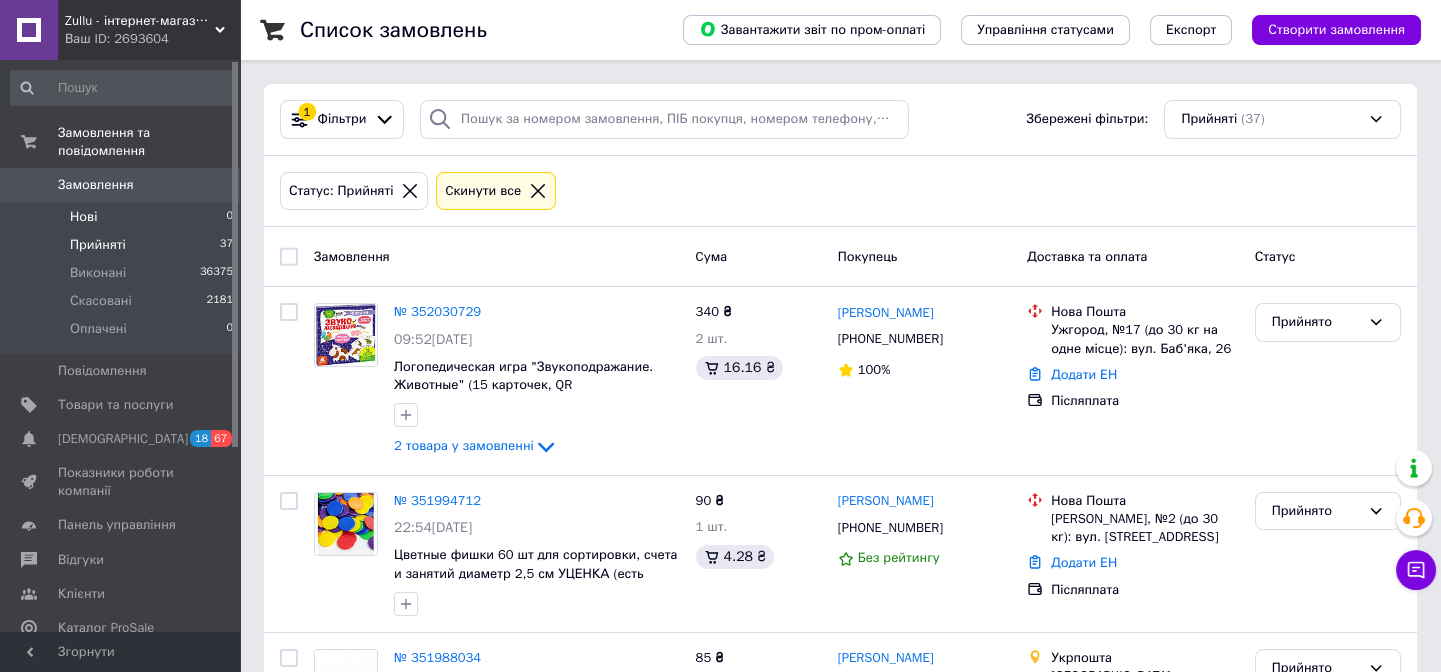 click on "Нові 0" at bounding box center [122, 217] 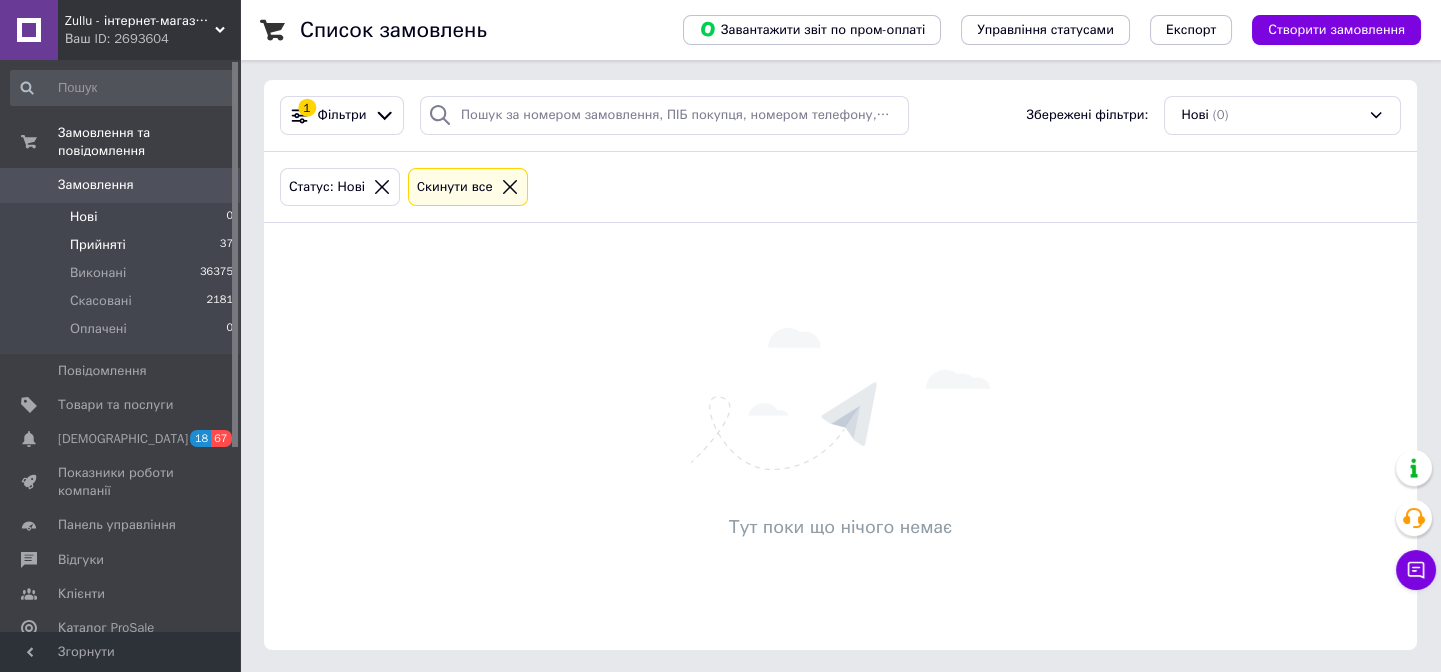 scroll, scrollTop: 5, scrollLeft: 0, axis: vertical 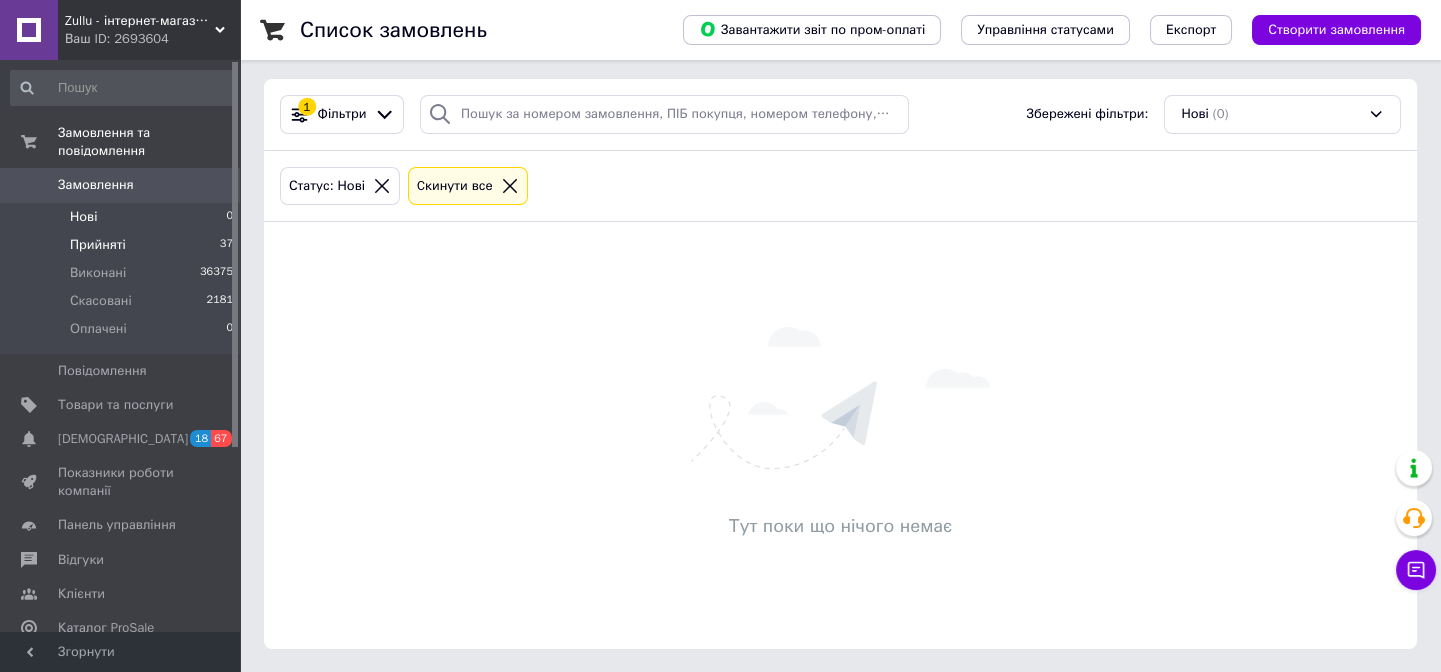 click on "Прийняті 37" at bounding box center (122, 245) 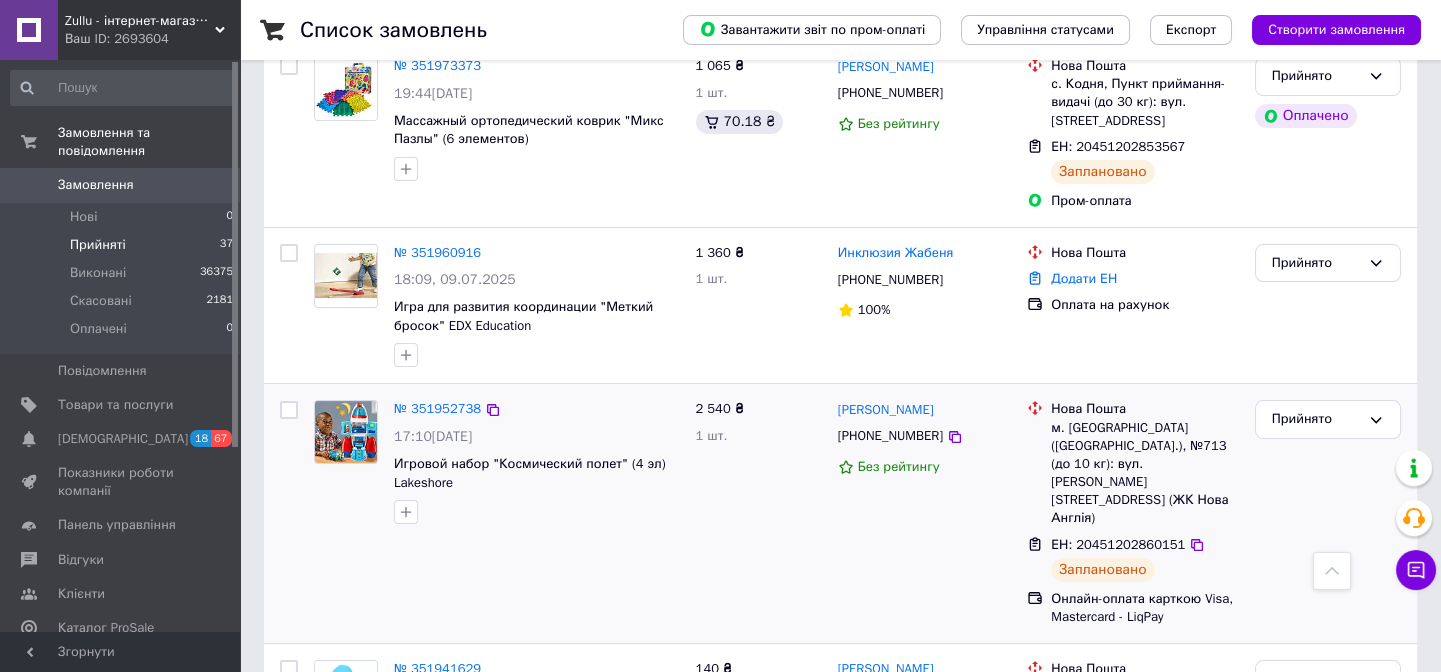 scroll, scrollTop: 818, scrollLeft: 0, axis: vertical 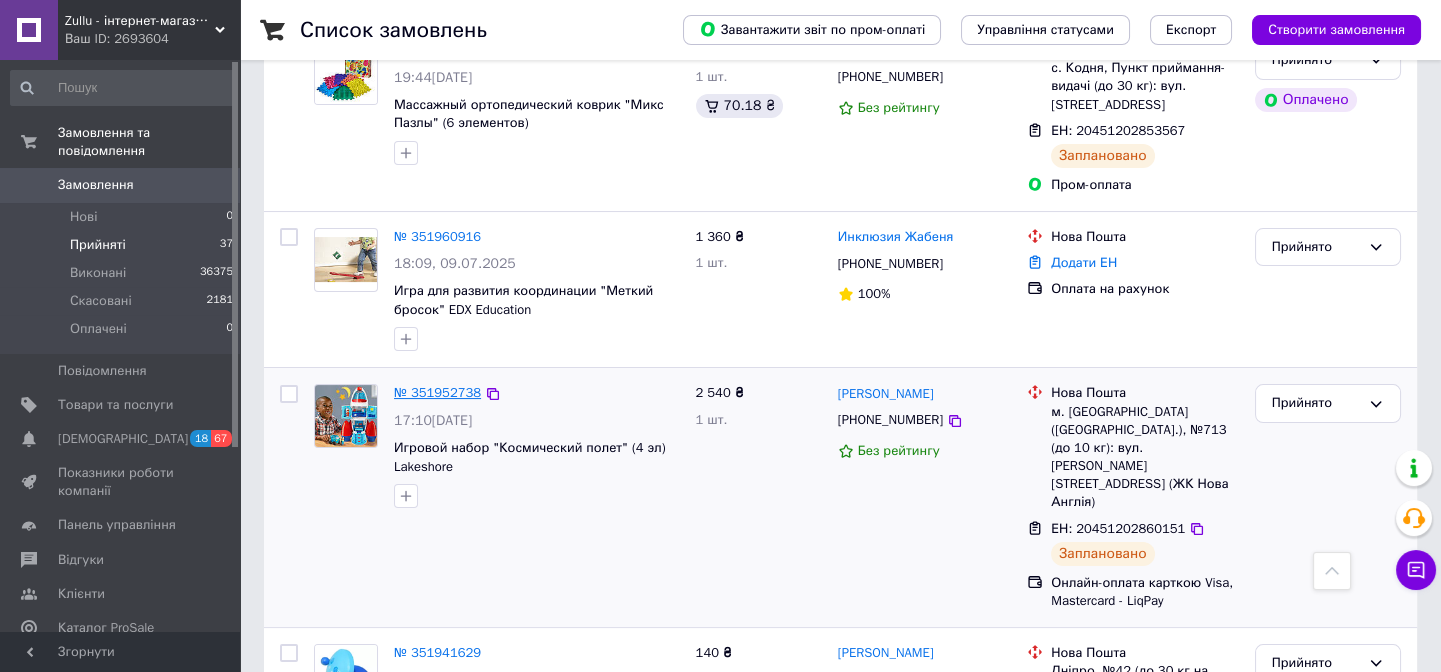 click on "№ 351952738" at bounding box center [437, 392] 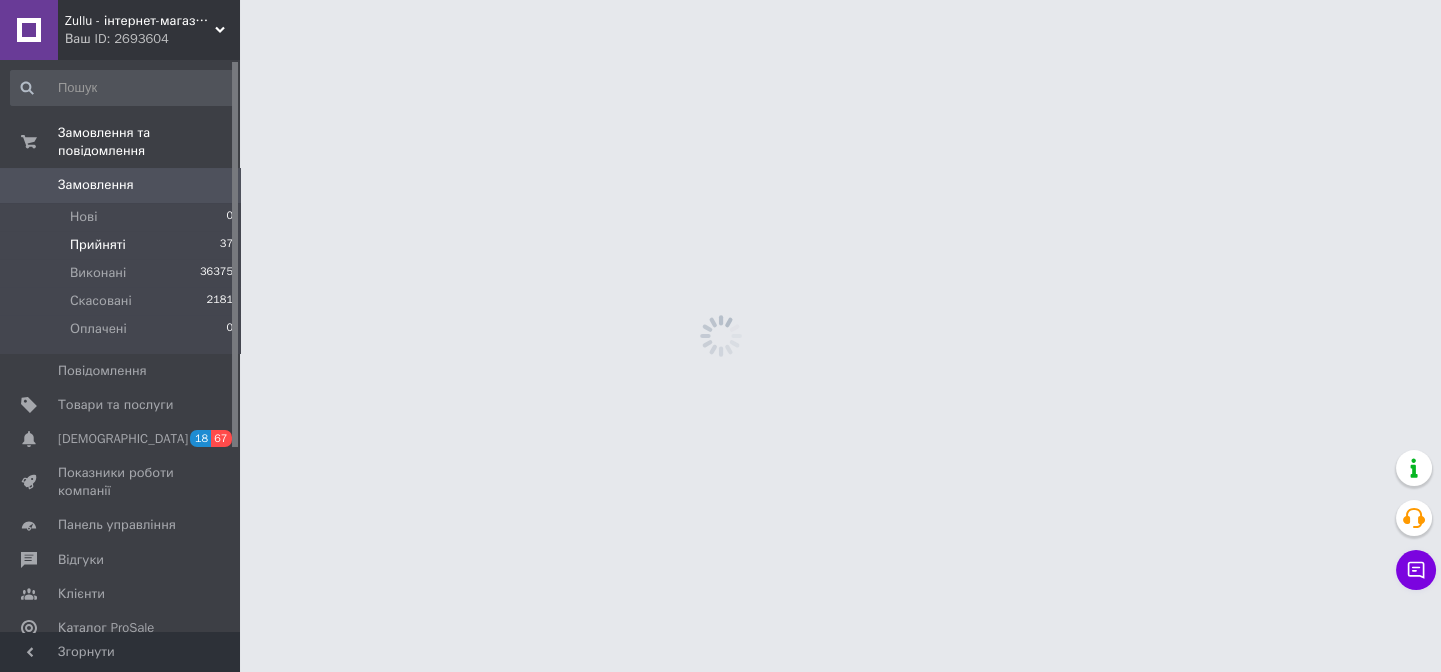 scroll, scrollTop: 0, scrollLeft: 0, axis: both 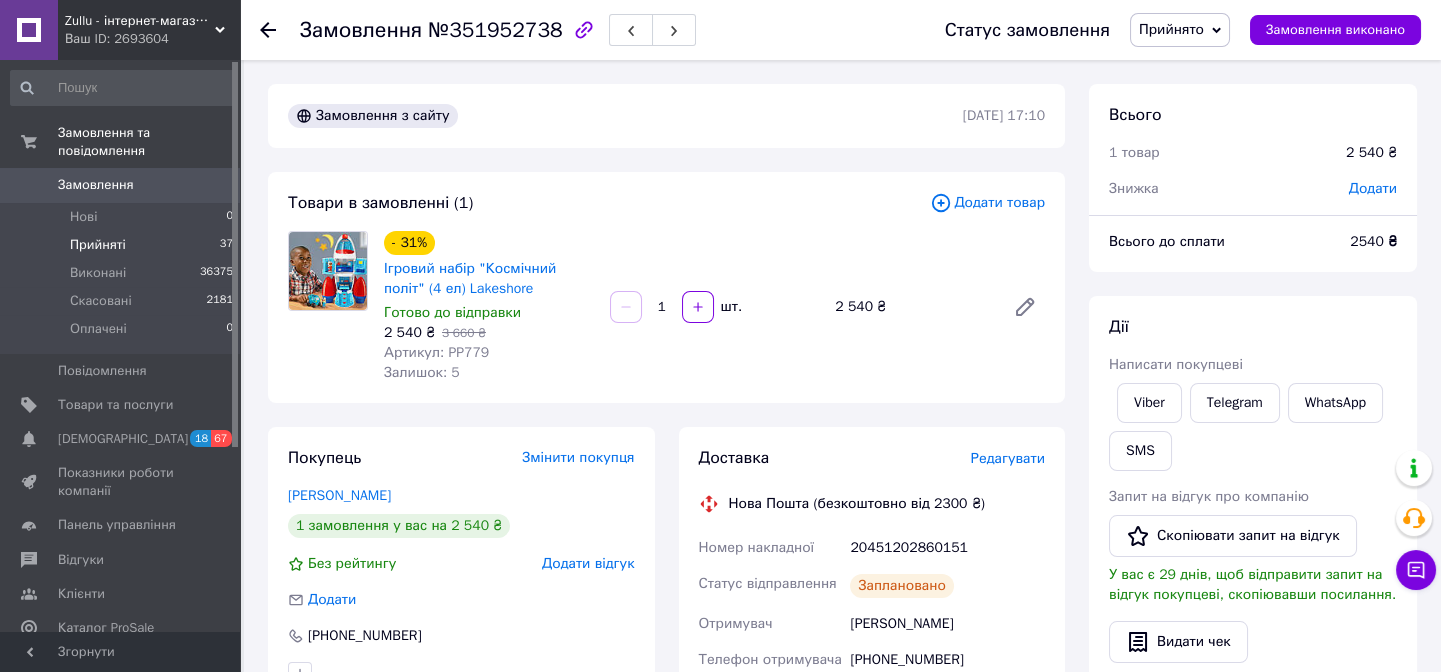 click on "Прийняті 37" at bounding box center [122, 245] 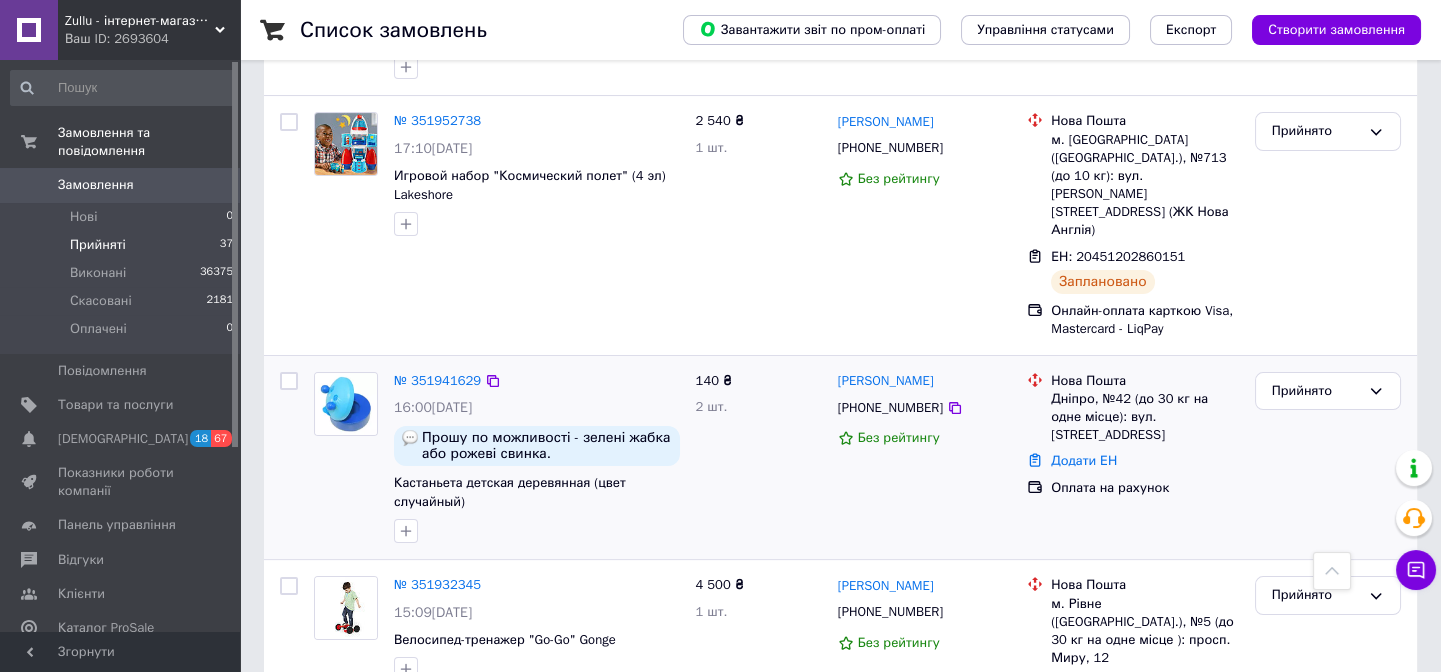 scroll, scrollTop: 1090, scrollLeft: 0, axis: vertical 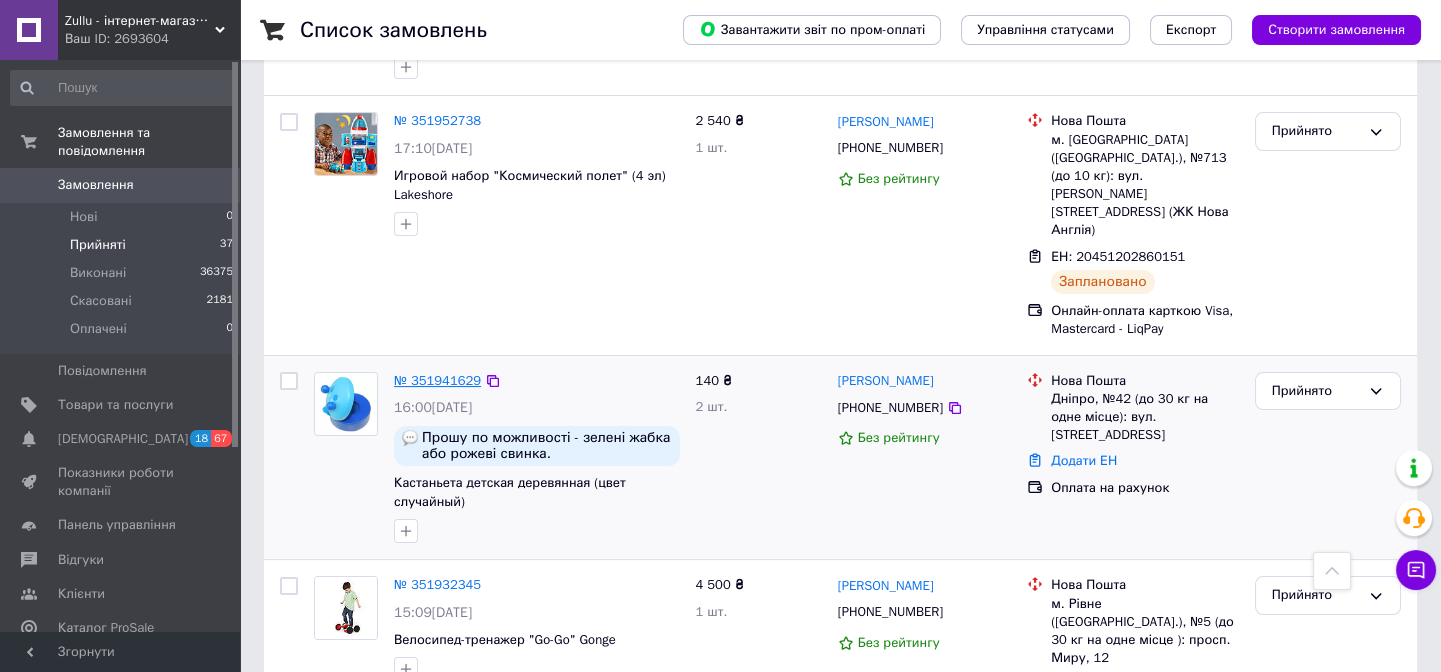 click on "№ 351941629" at bounding box center (437, 380) 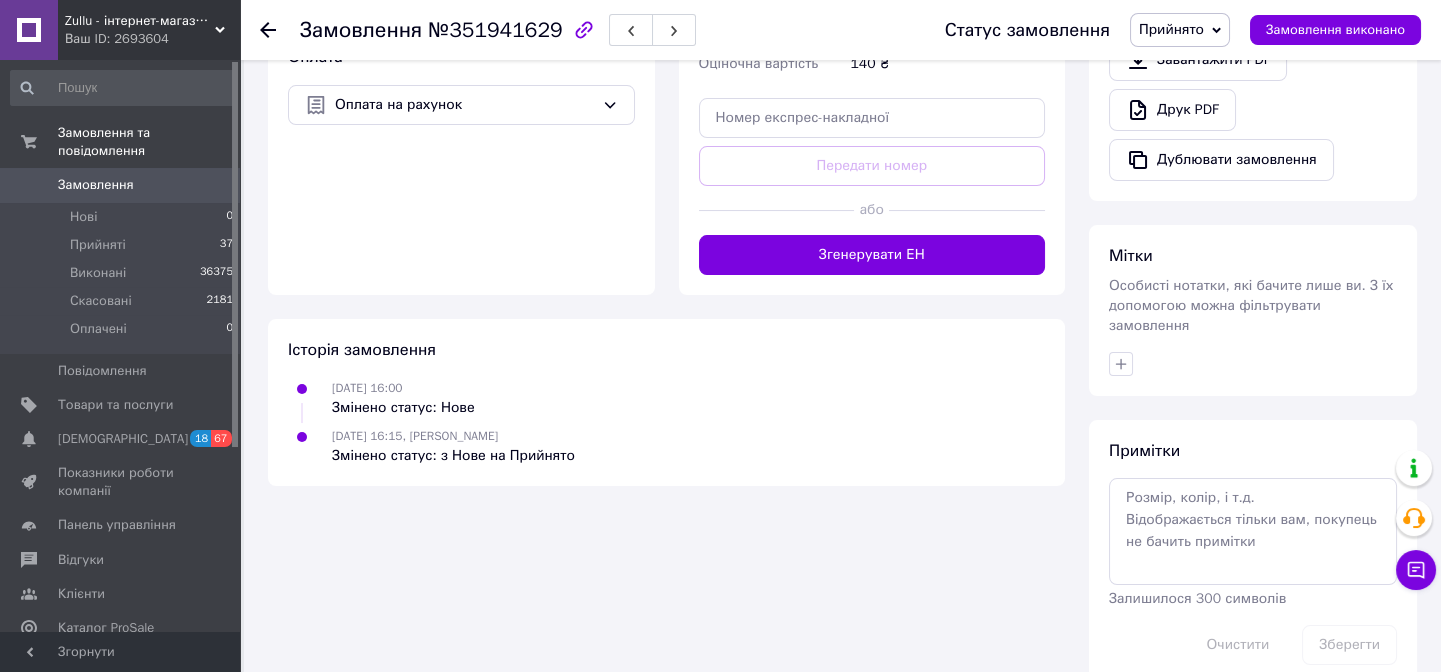 scroll, scrollTop: 690, scrollLeft: 0, axis: vertical 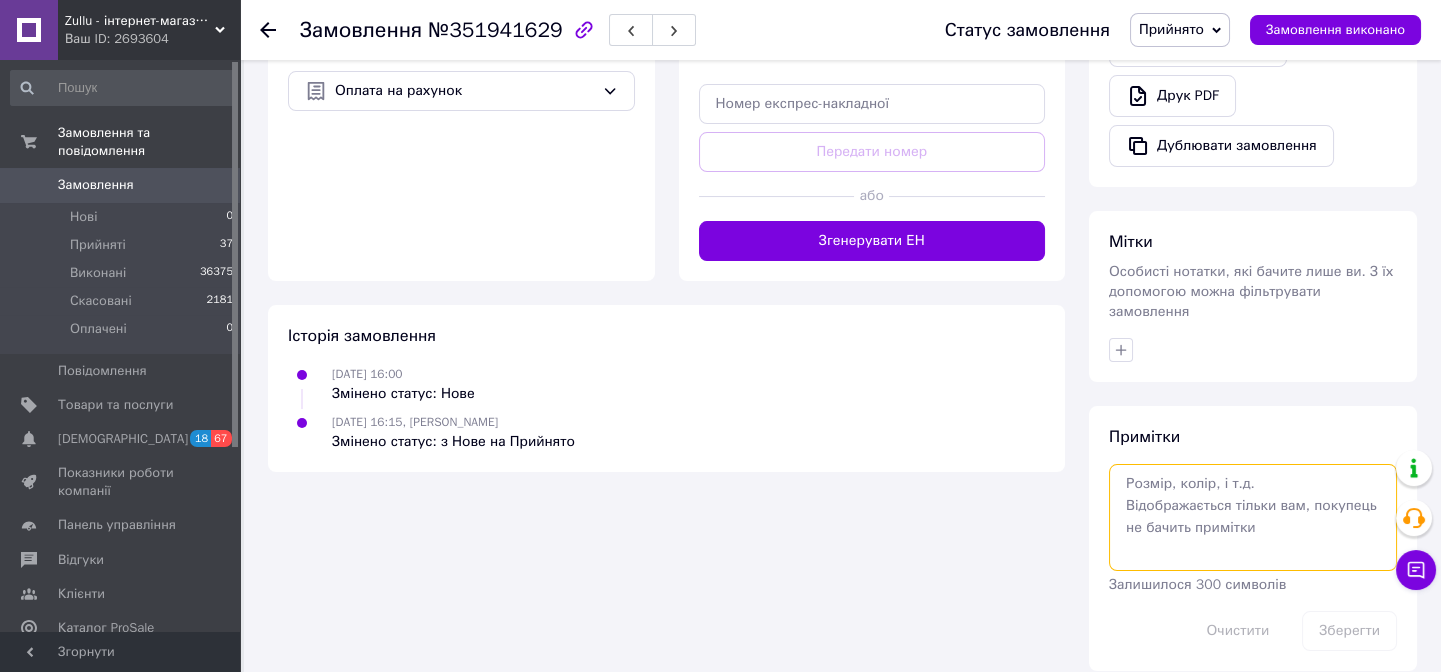 click at bounding box center [1253, 517] 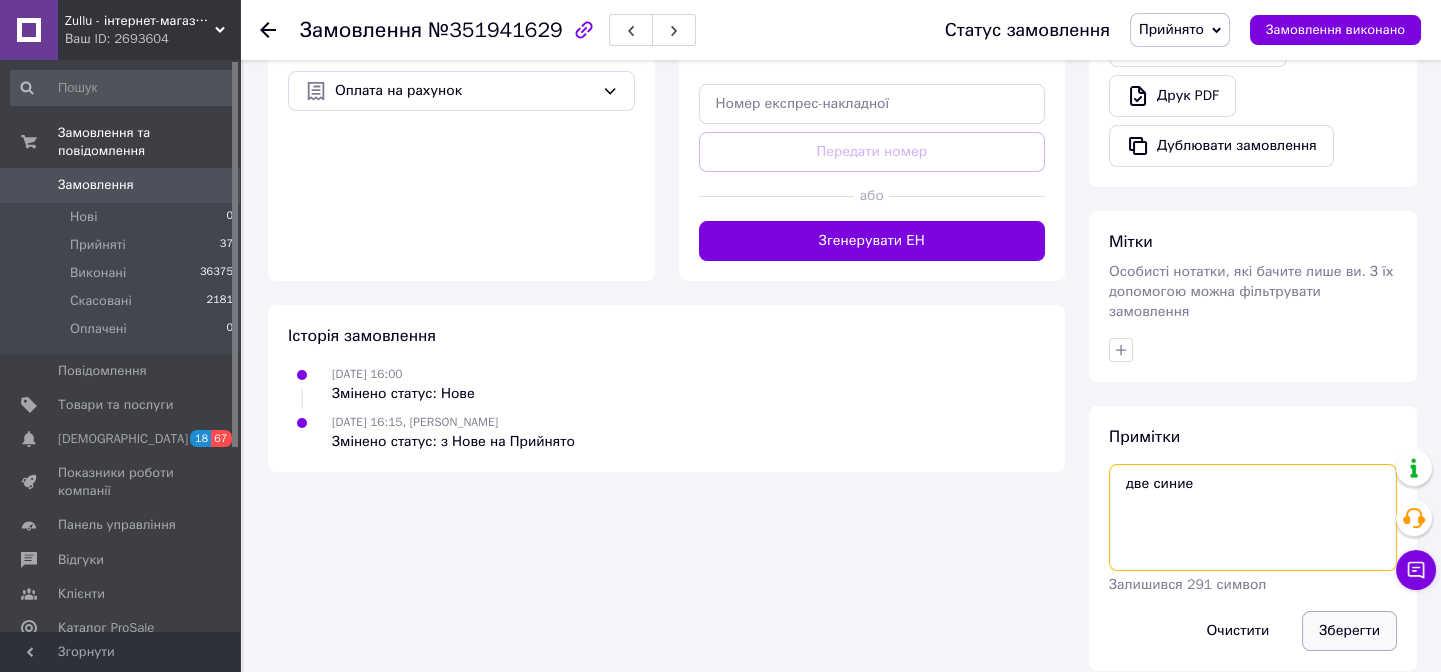 type on "две синие" 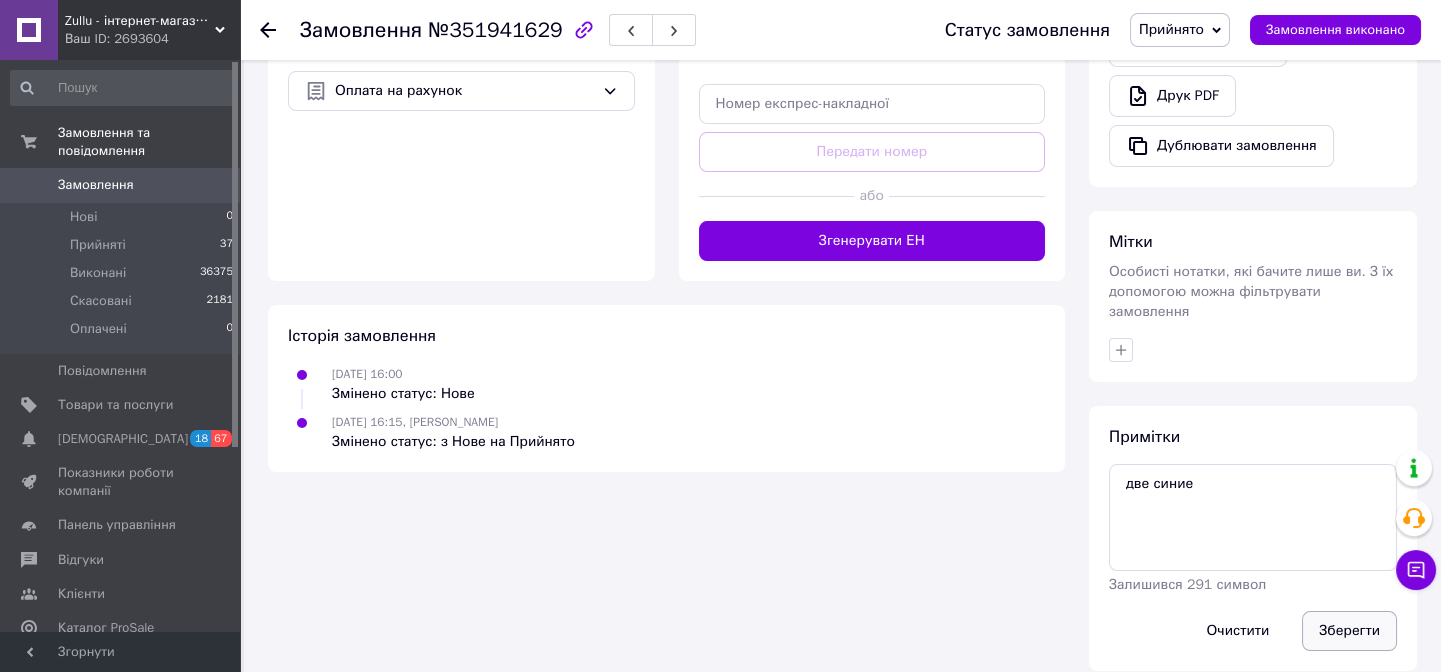 click on "Зберегти" at bounding box center [1349, 631] 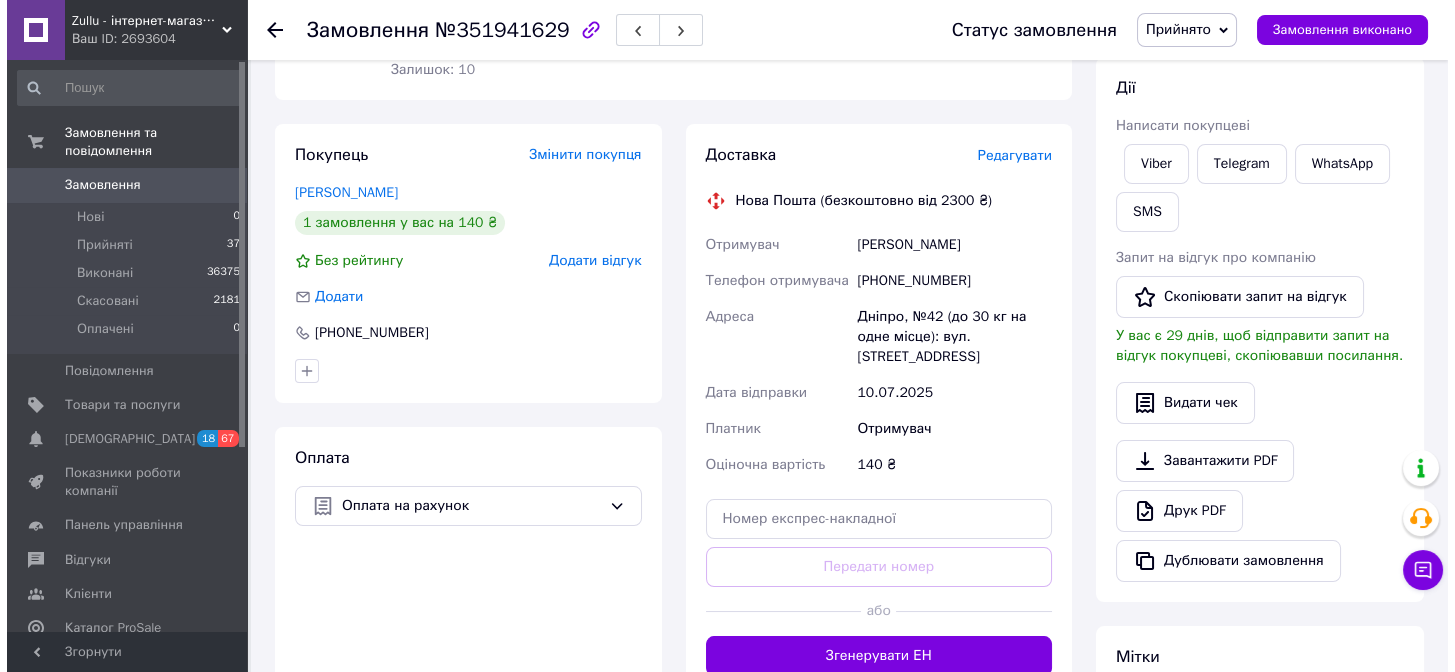 scroll, scrollTop: 54, scrollLeft: 0, axis: vertical 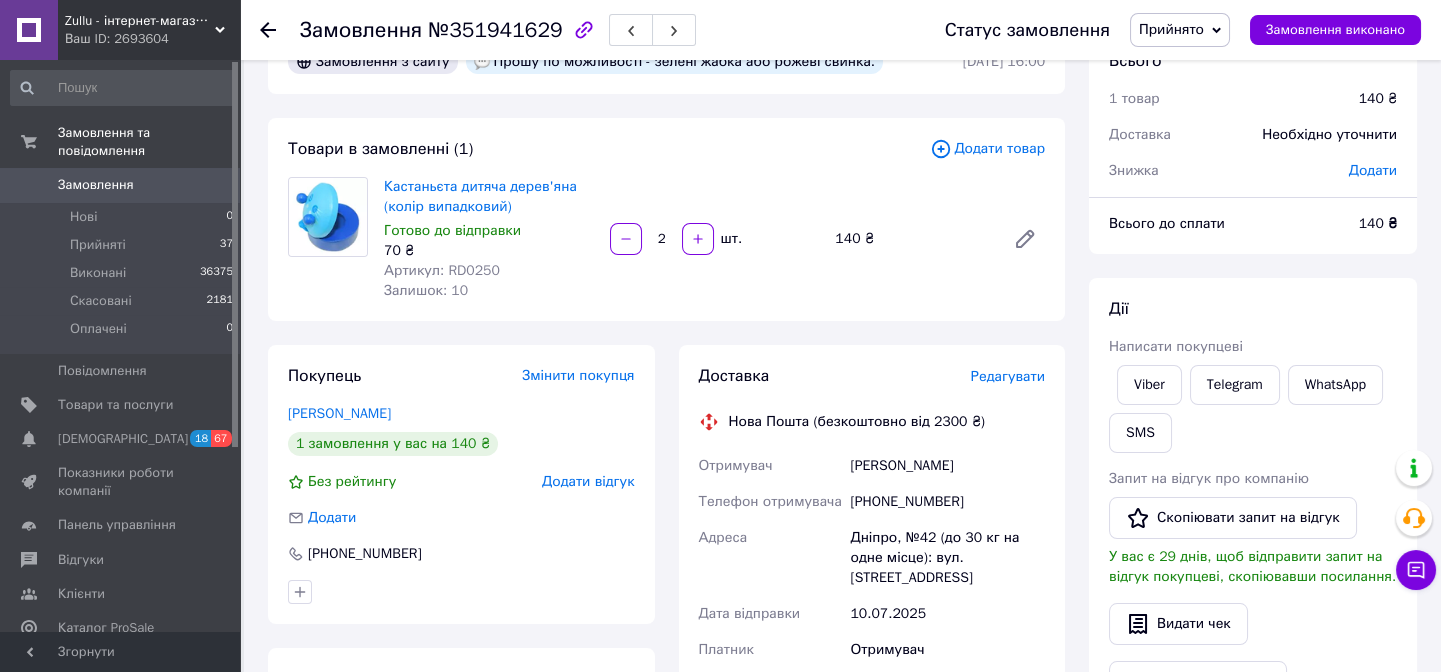 click on "Редагувати" at bounding box center [1008, 376] 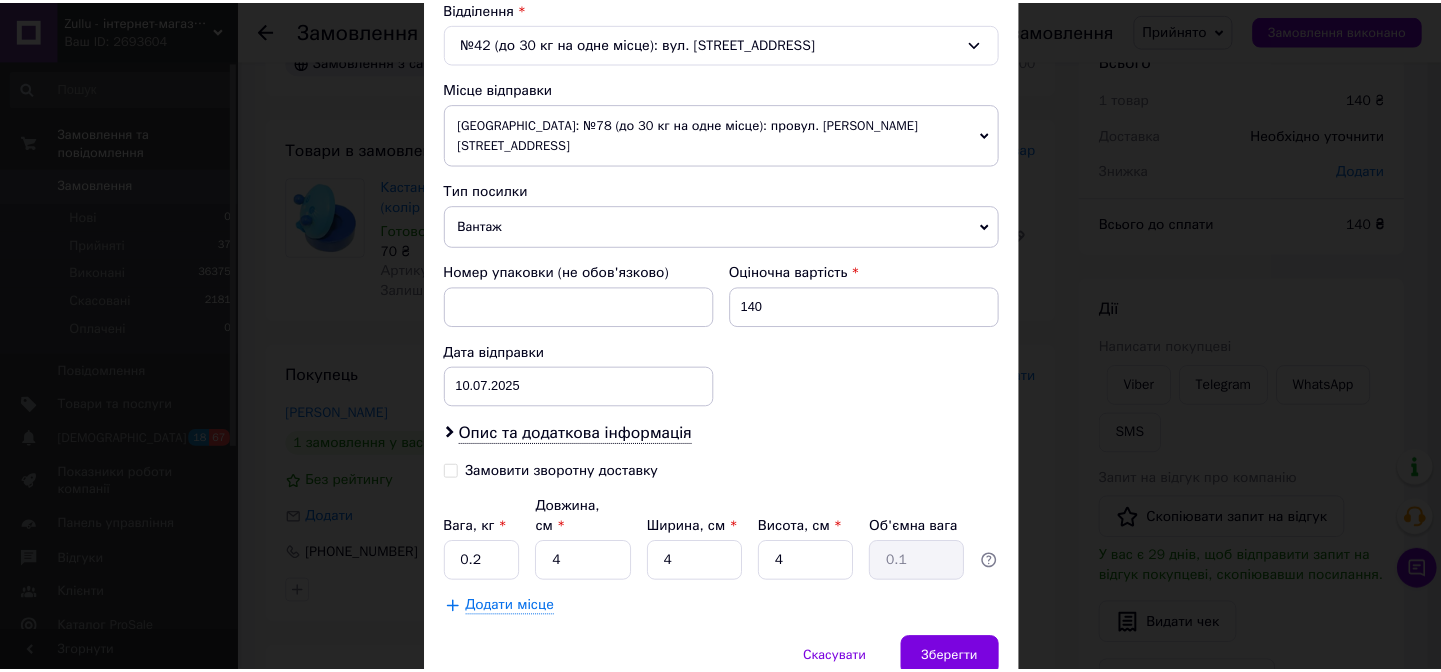 scroll, scrollTop: 689, scrollLeft: 0, axis: vertical 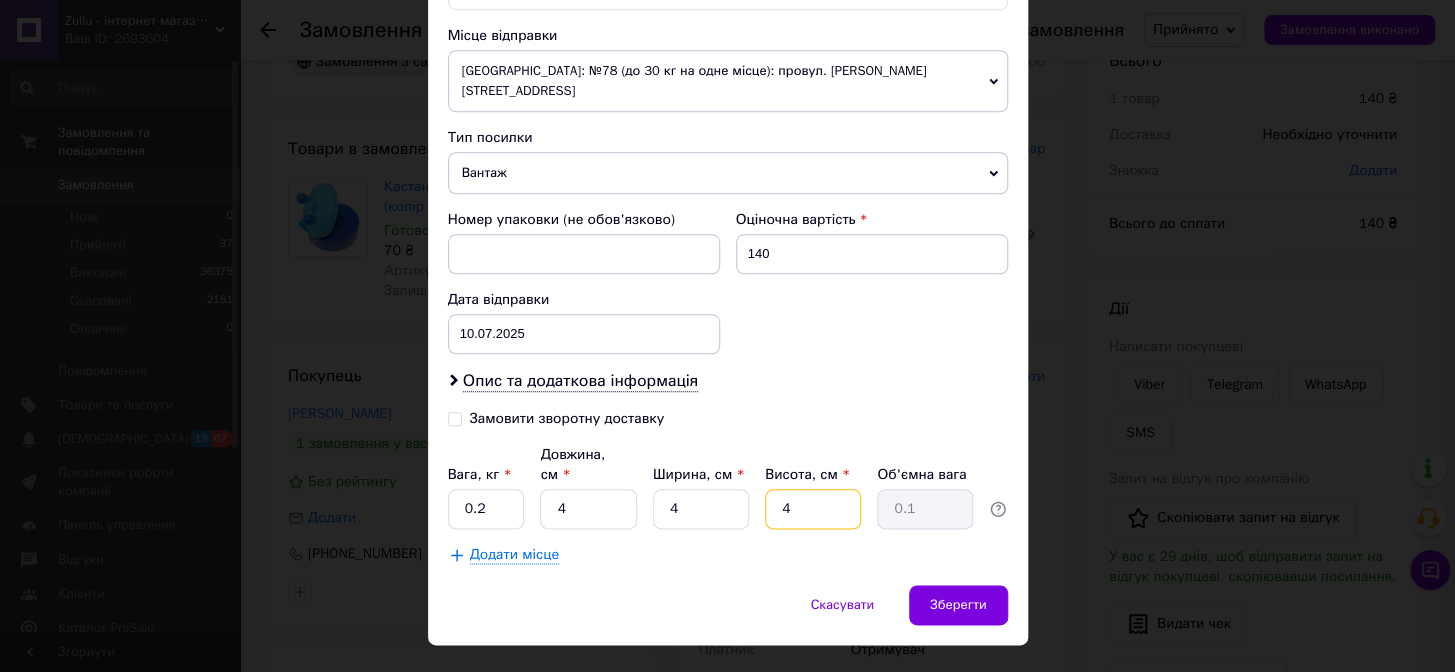 click on "4" at bounding box center [813, 509] 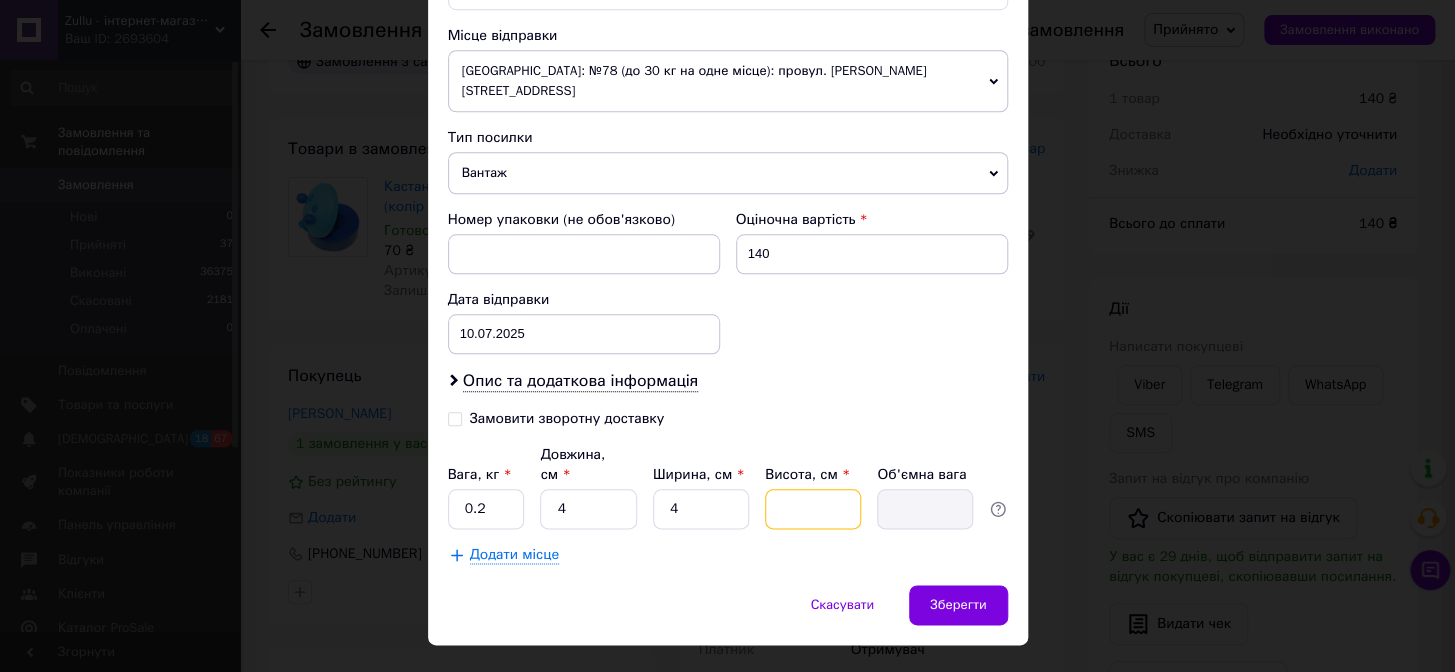 type on "1" 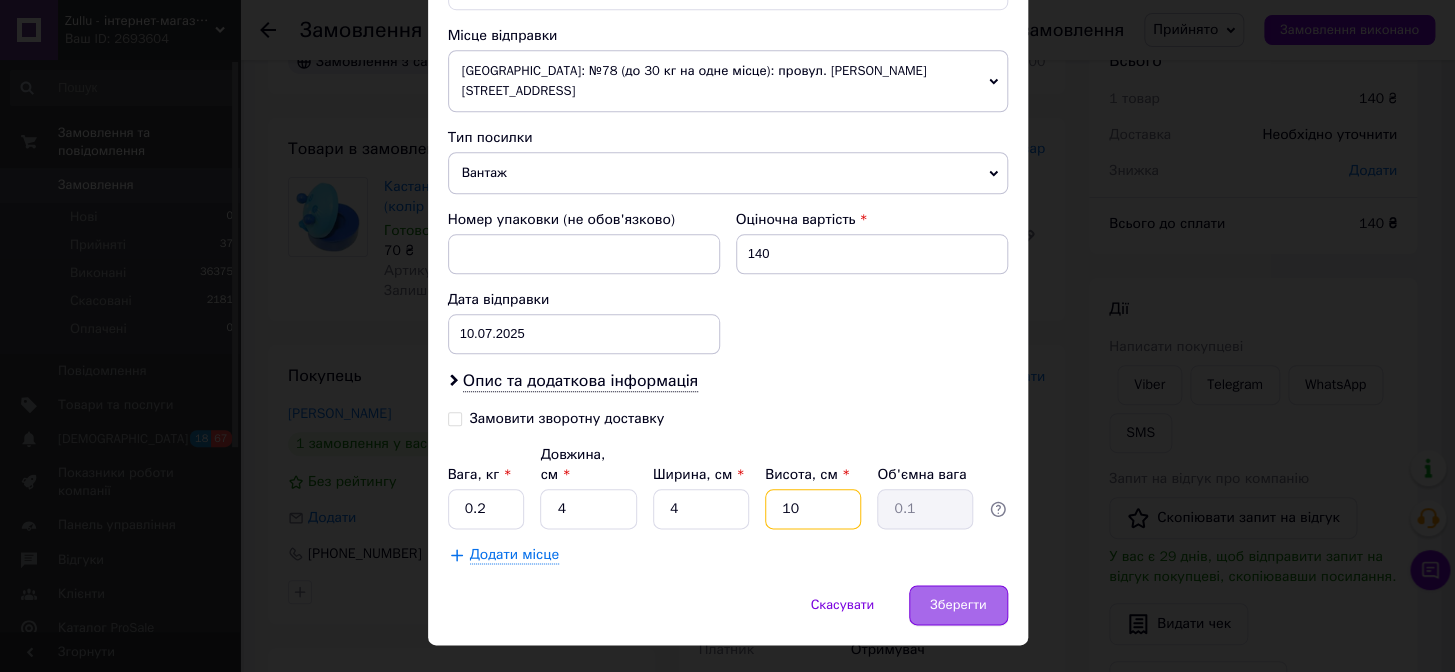 type on "10" 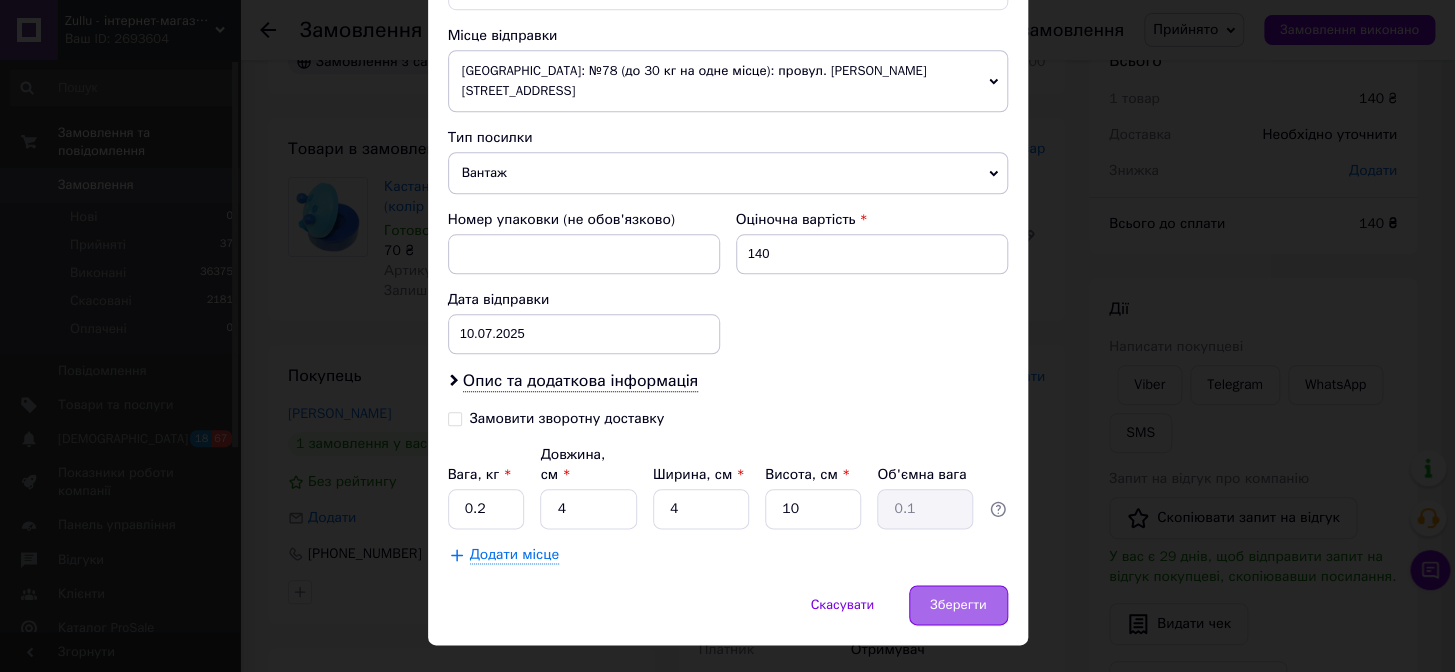 click on "Зберегти" at bounding box center (958, 605) 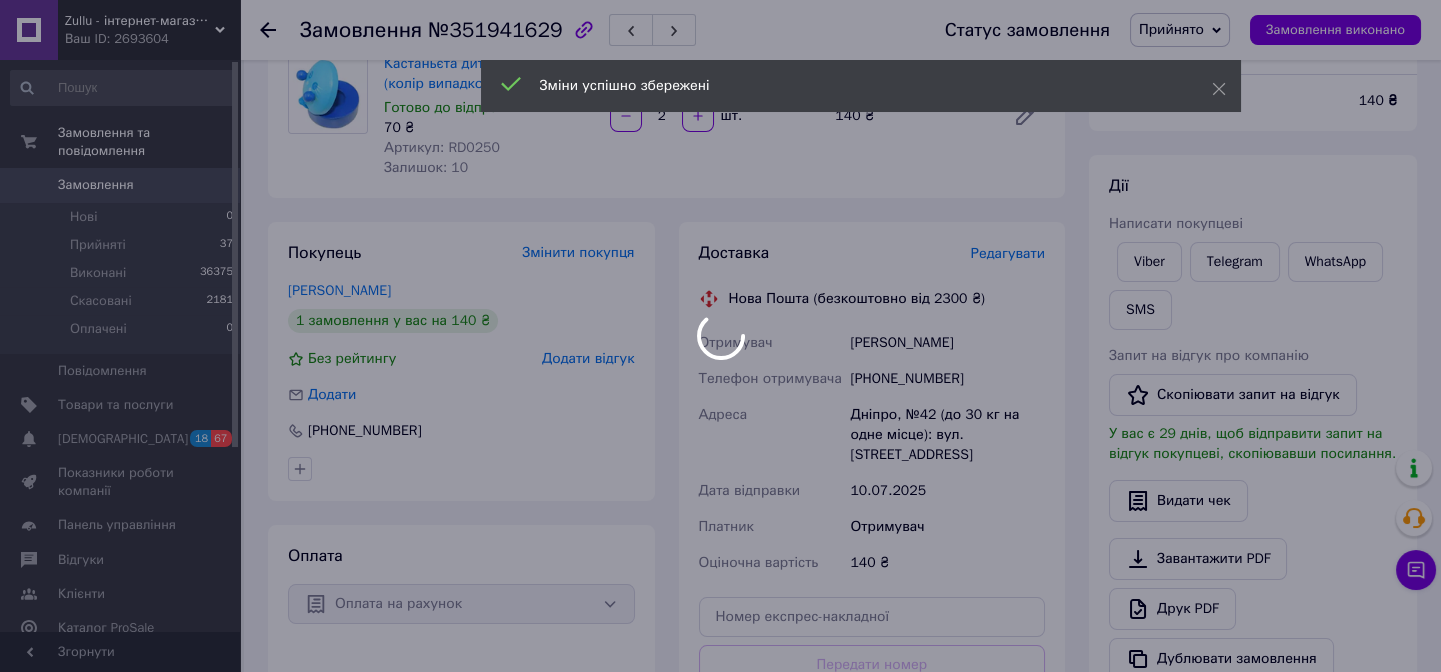 scroll, scrollTop: 418, scrollLeft: 0, axis: vertical 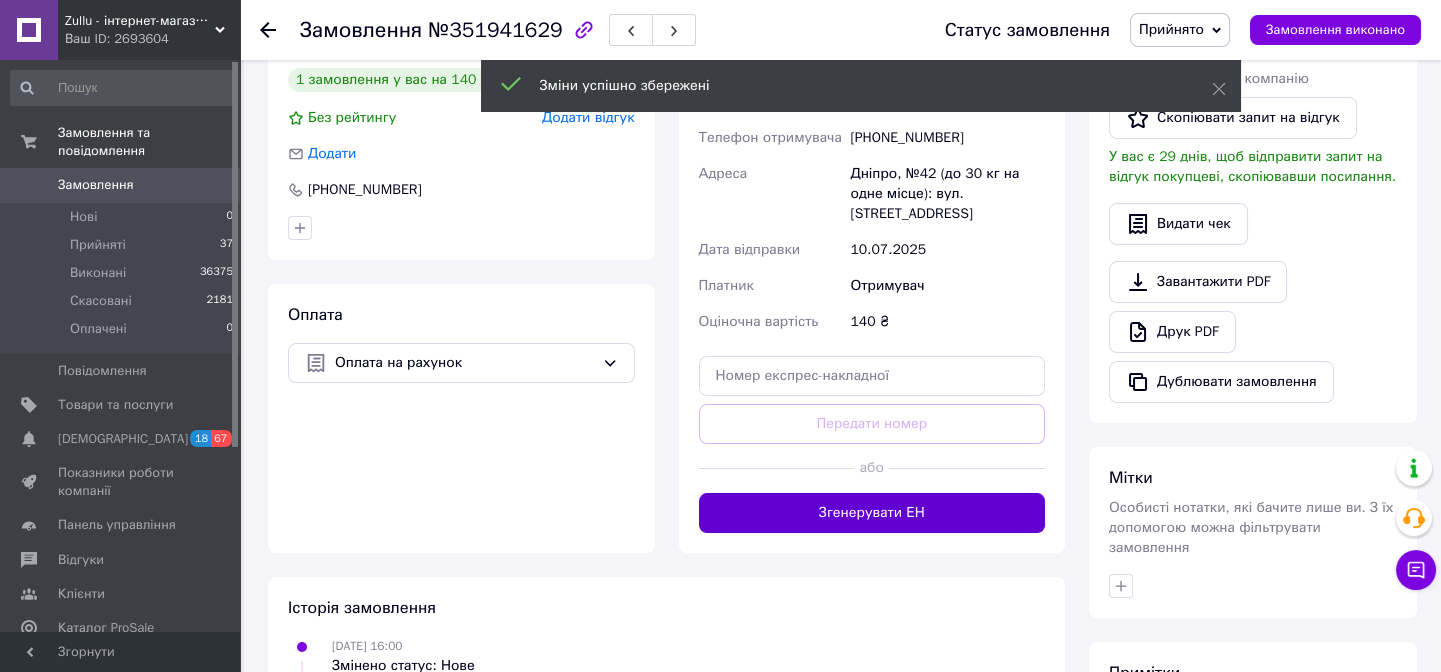 click on "Згенерувати ЕН" at bounding box center (872, 513) 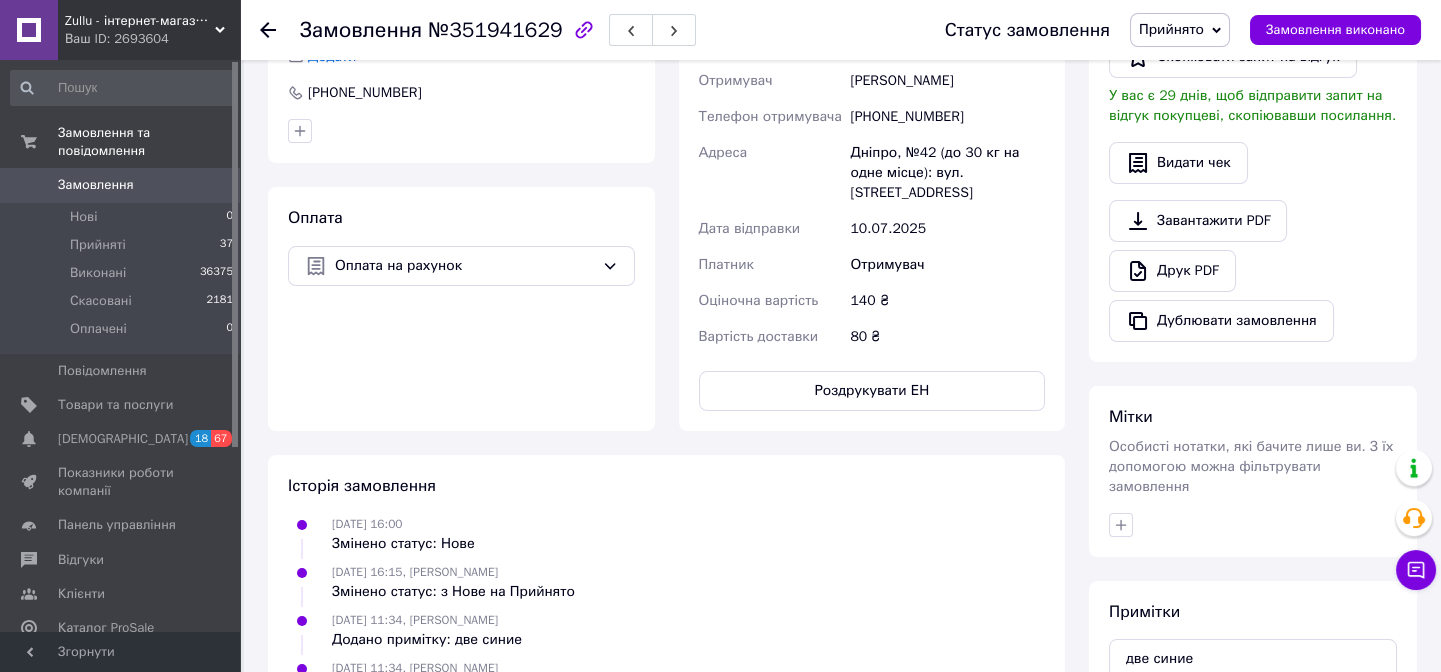 scroll, scrollTop: 236, scrollLeft: 0, axis: vertical 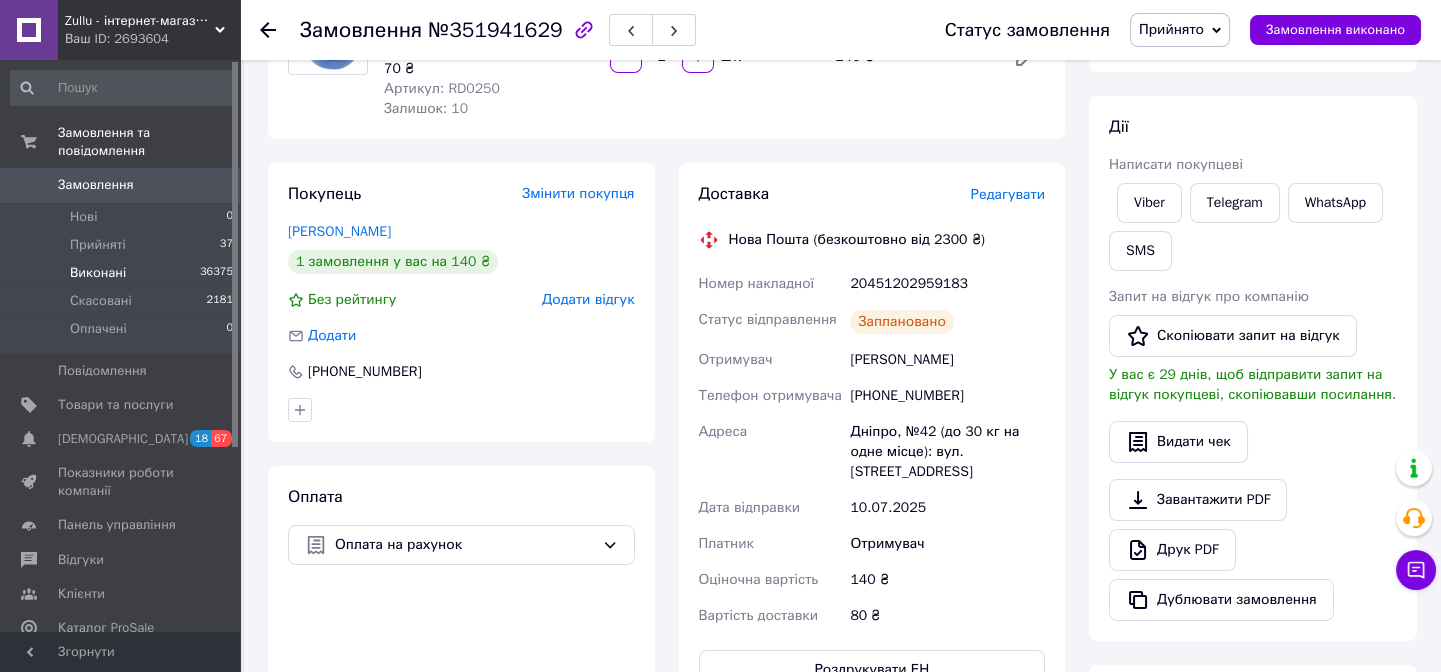 click on "Виконані 36375" at bounding box center [122, 273] 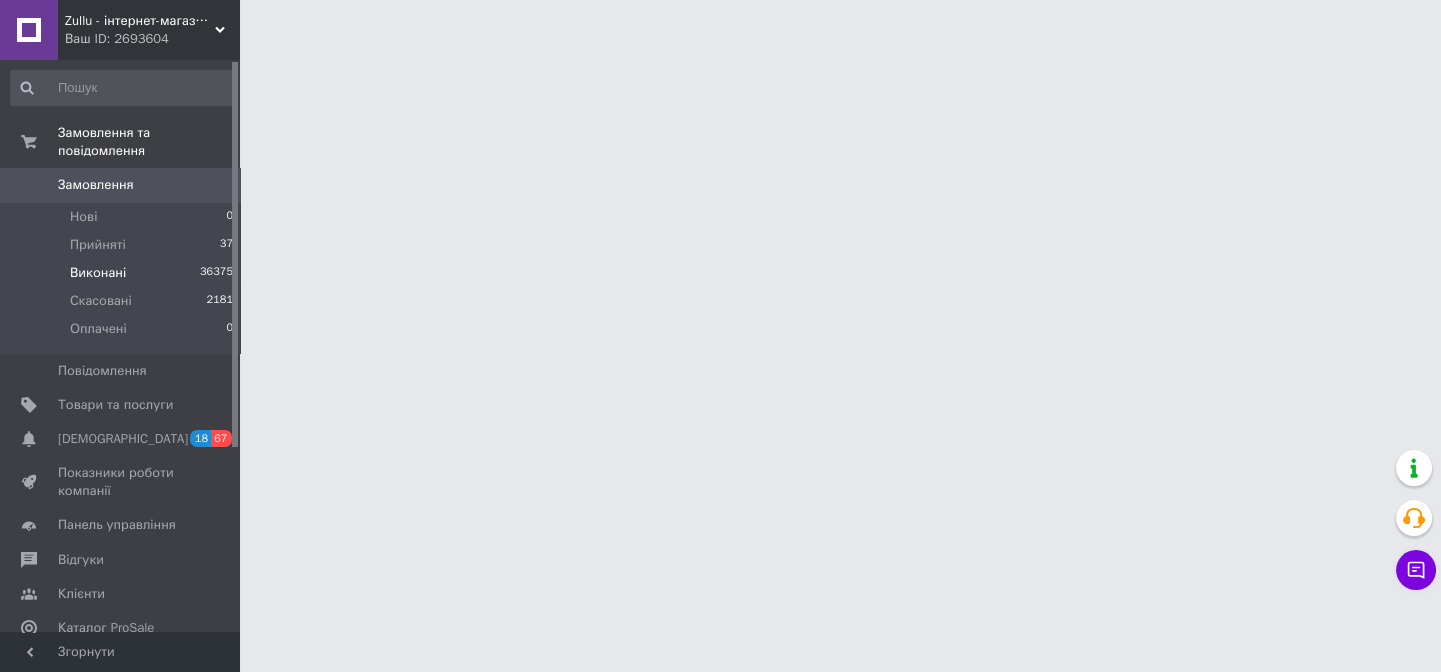 scroll, scrollTop: 0, scrollLeft: 0, axis: both 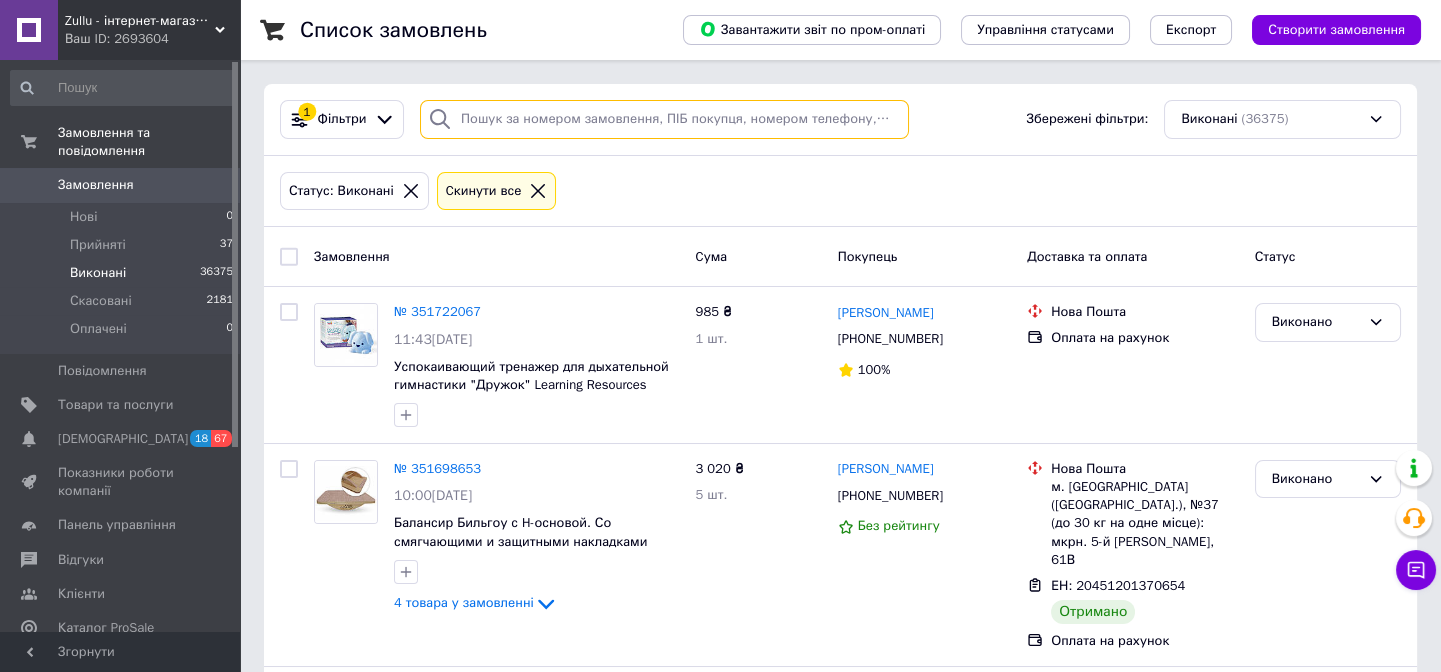 click at bounding box center [664, 119] 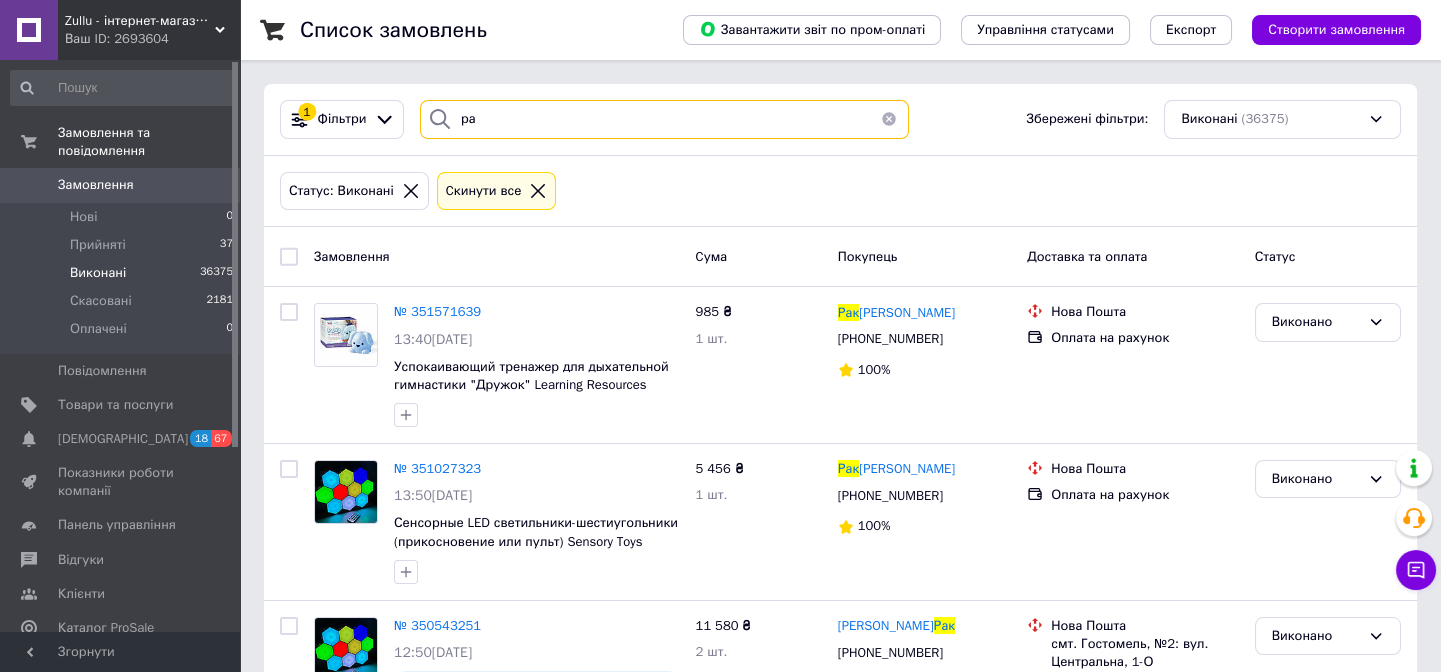 type on "р" 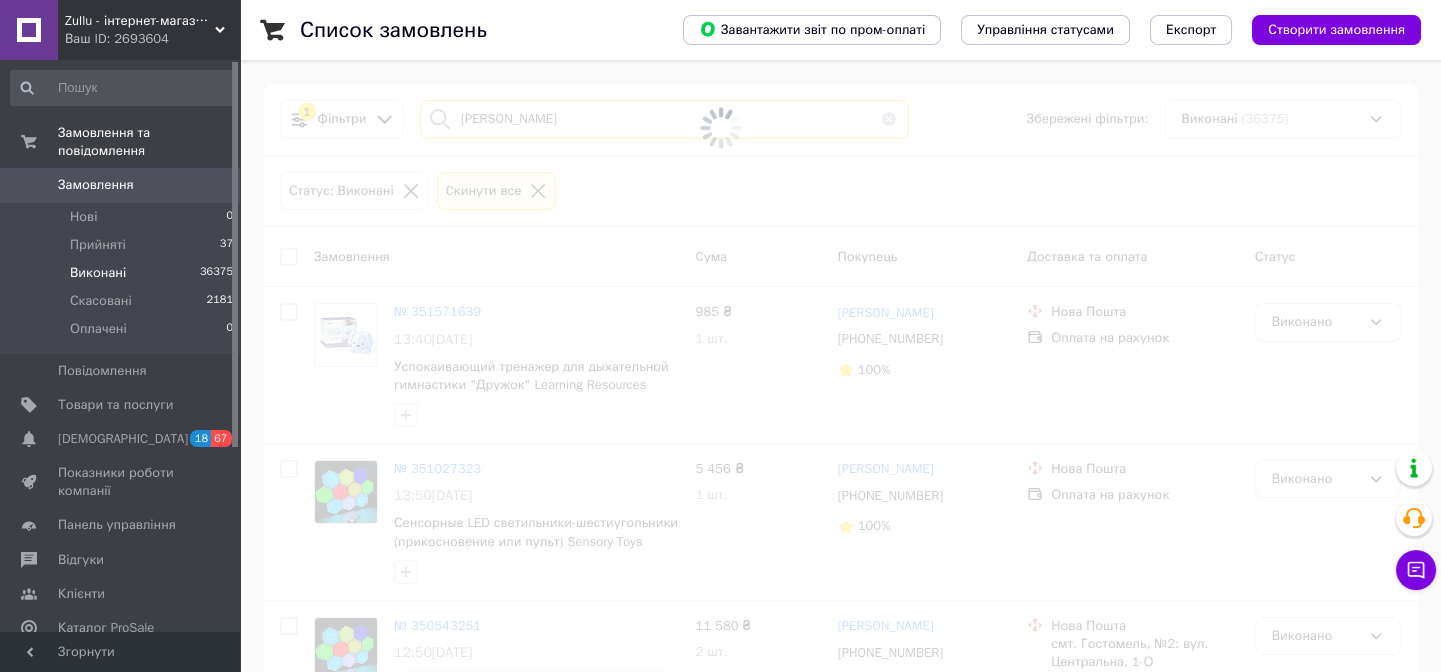 type on "фатеева" 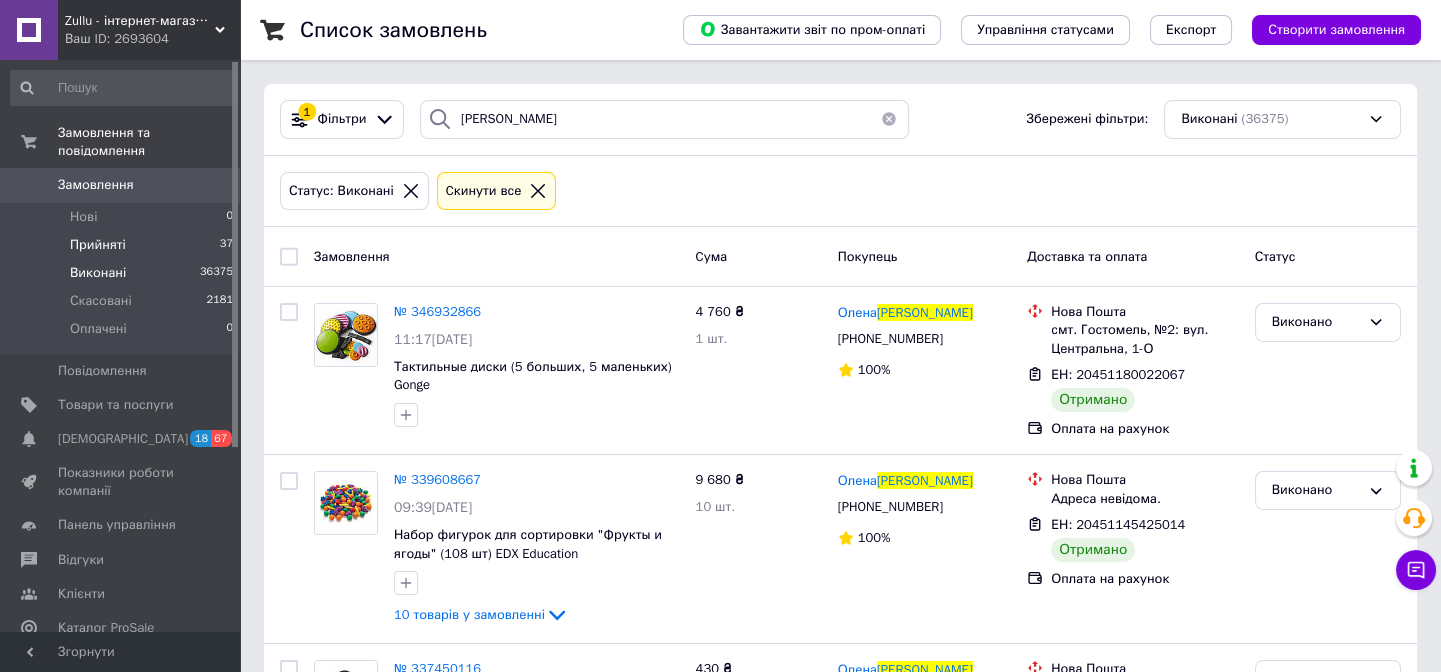 click on "Прийняті" at bounding box center (98, 245) 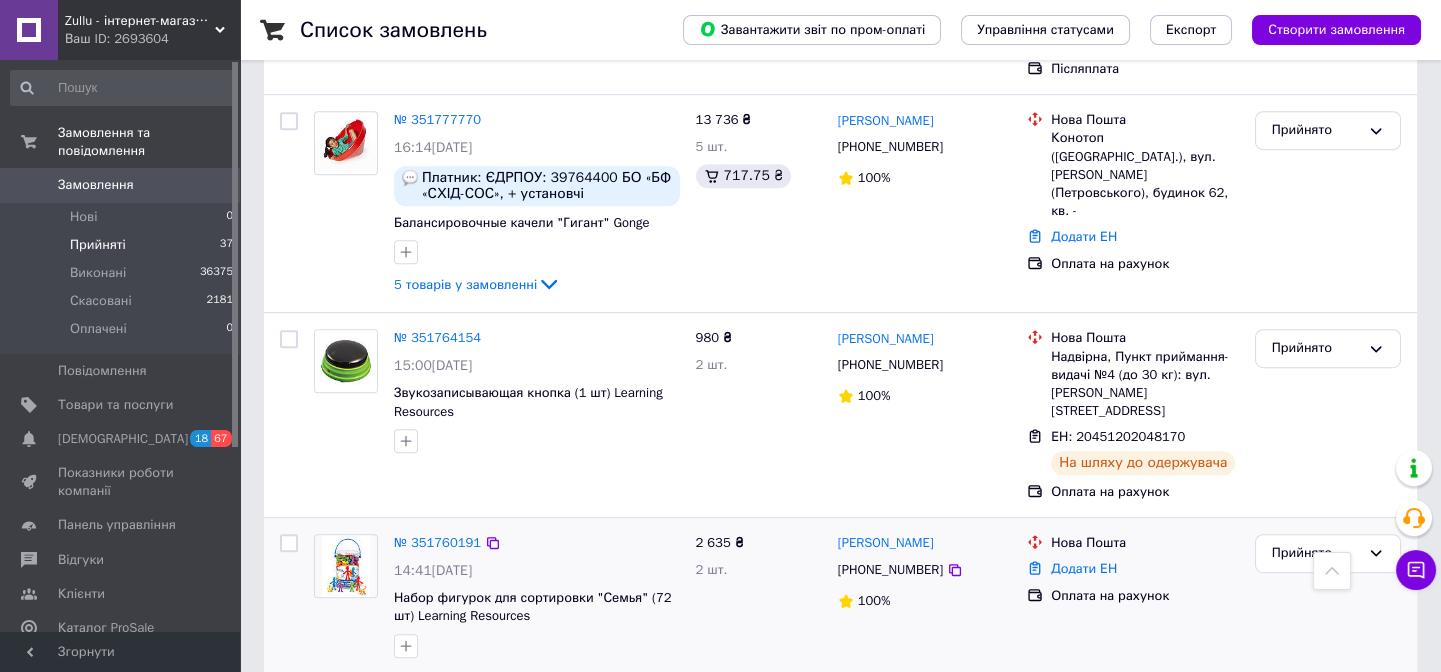 scroll, scrollTop: 2636, scrollLeft: 0, axis: vertical 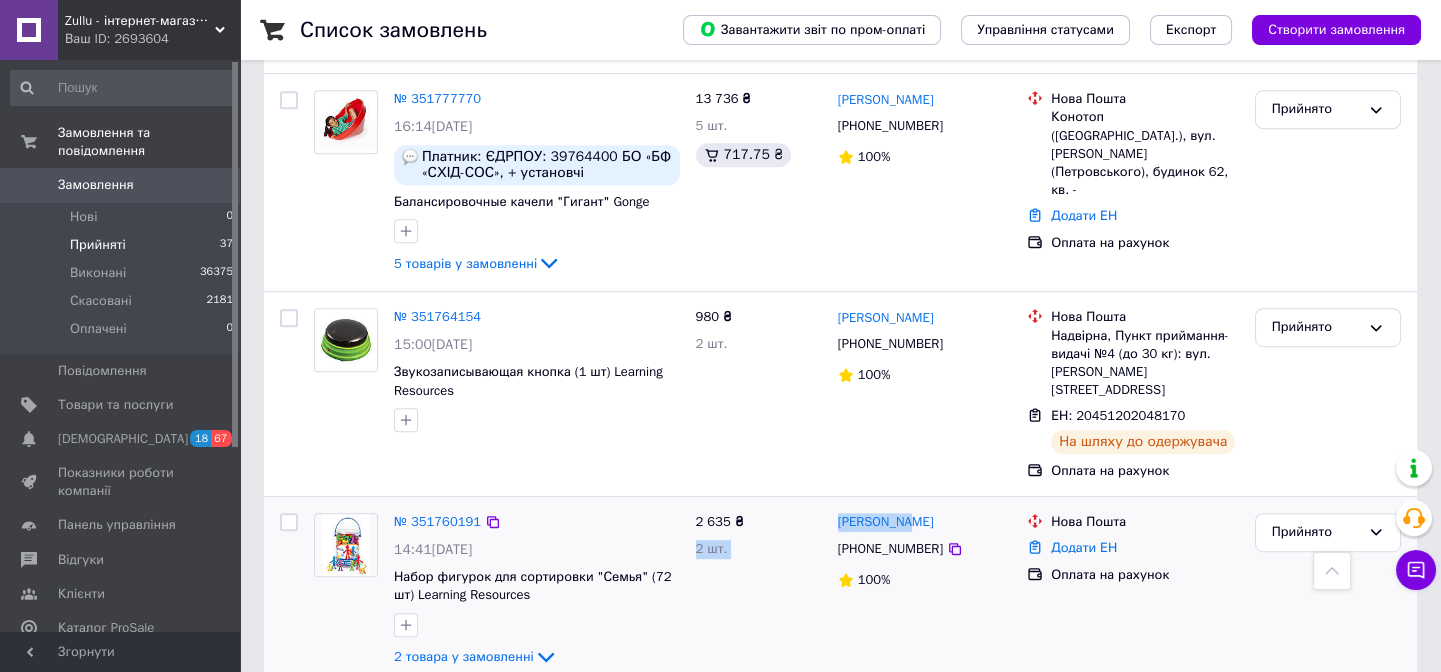 drag, startPoint x: 915, startPoint y: 314, endPoint x: 824, endPoint y: 319, distance: 91.13726 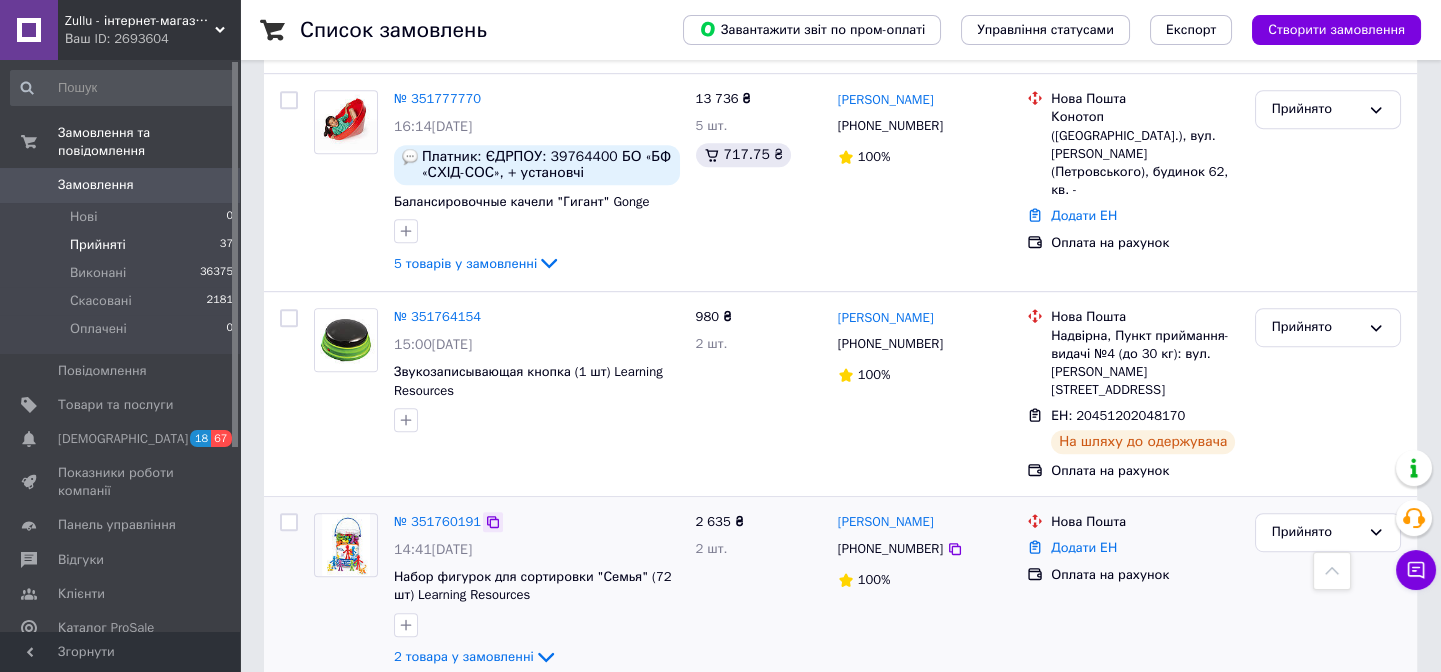 click 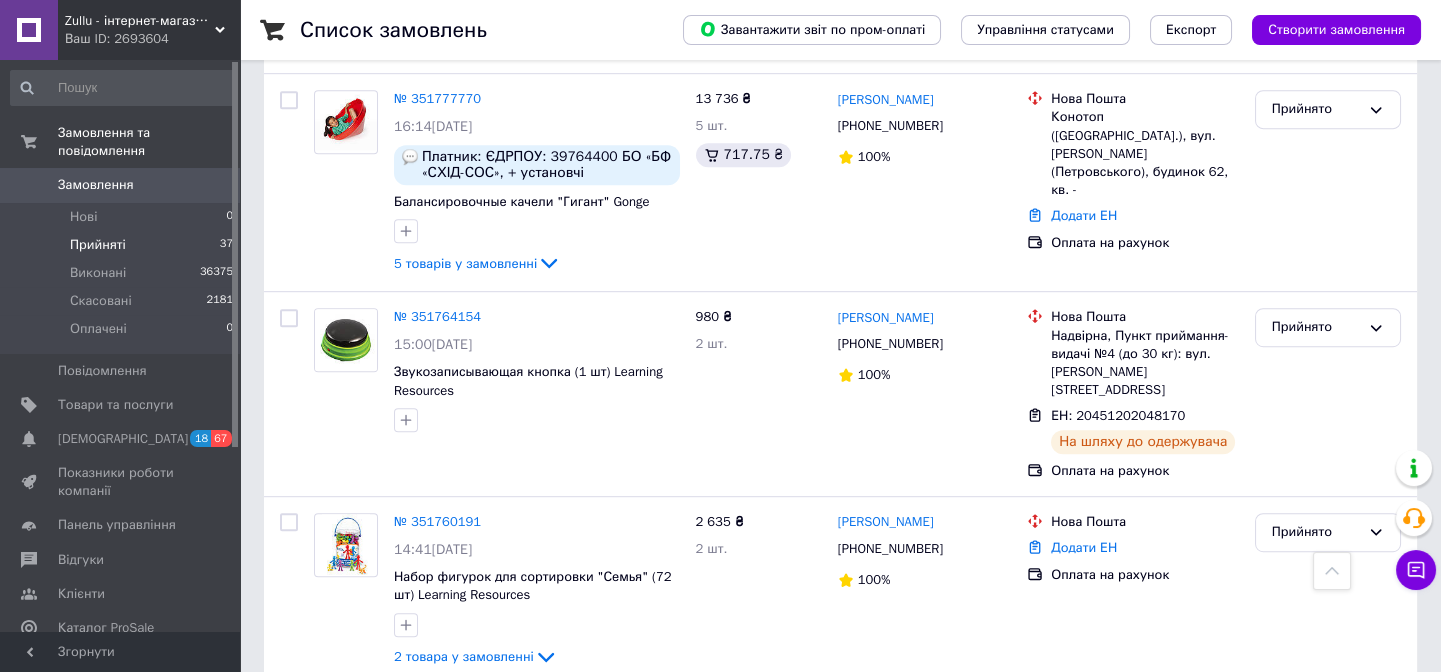 click on "Прийняті 37" at bounding box center [122, 245] 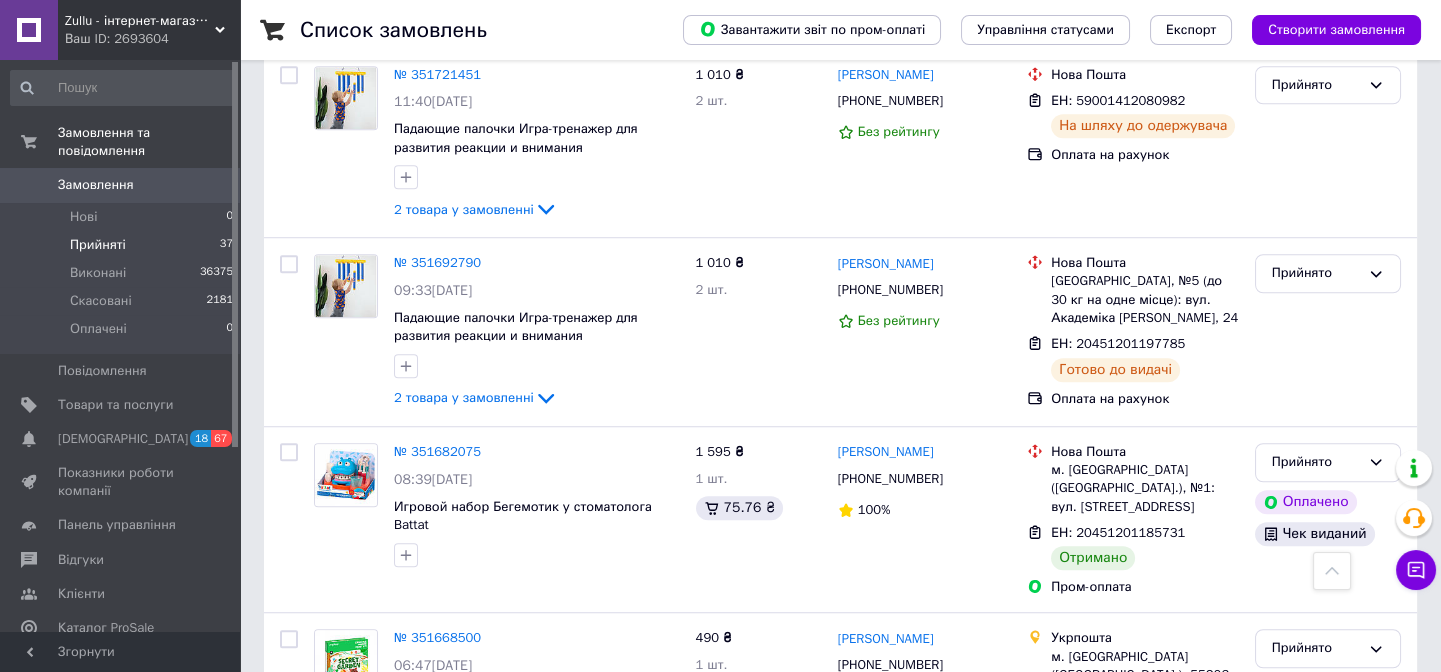 scroll, scrollTop: 3440, scrollLeft: 0, axis: vertical 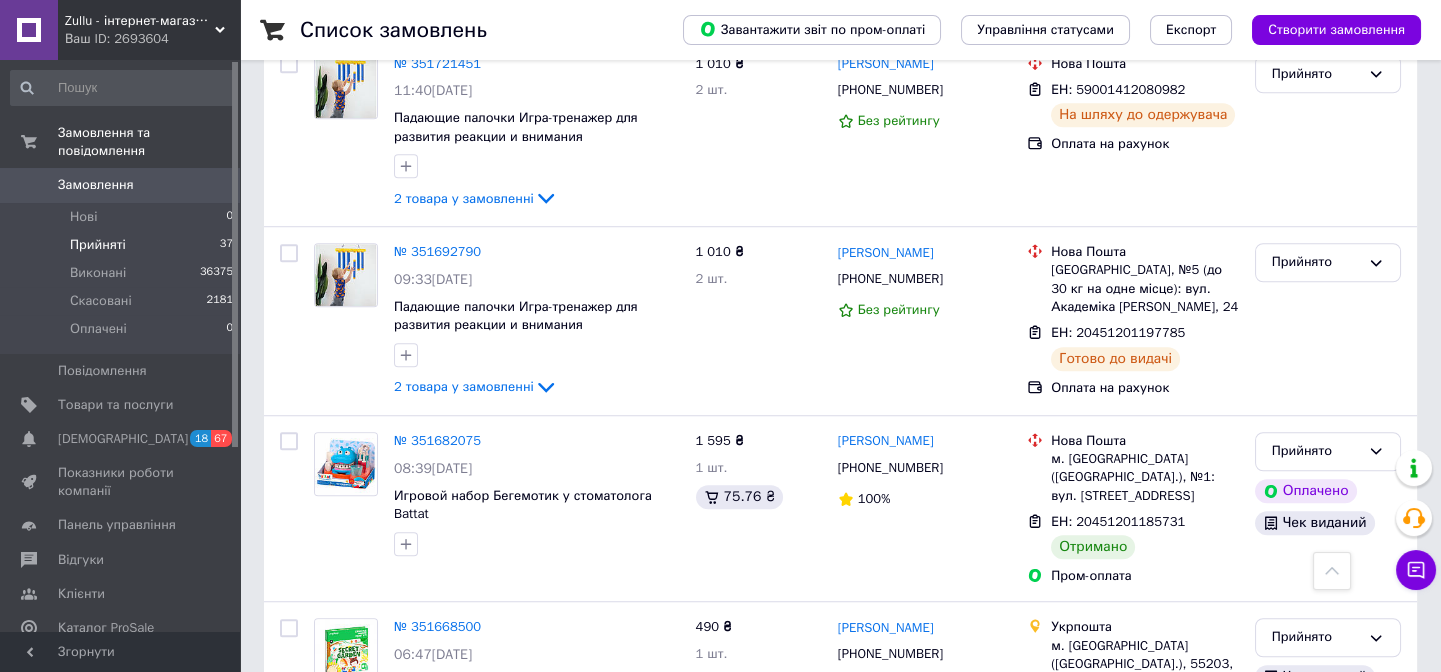 click on "2" at bounding box center [327, 851] 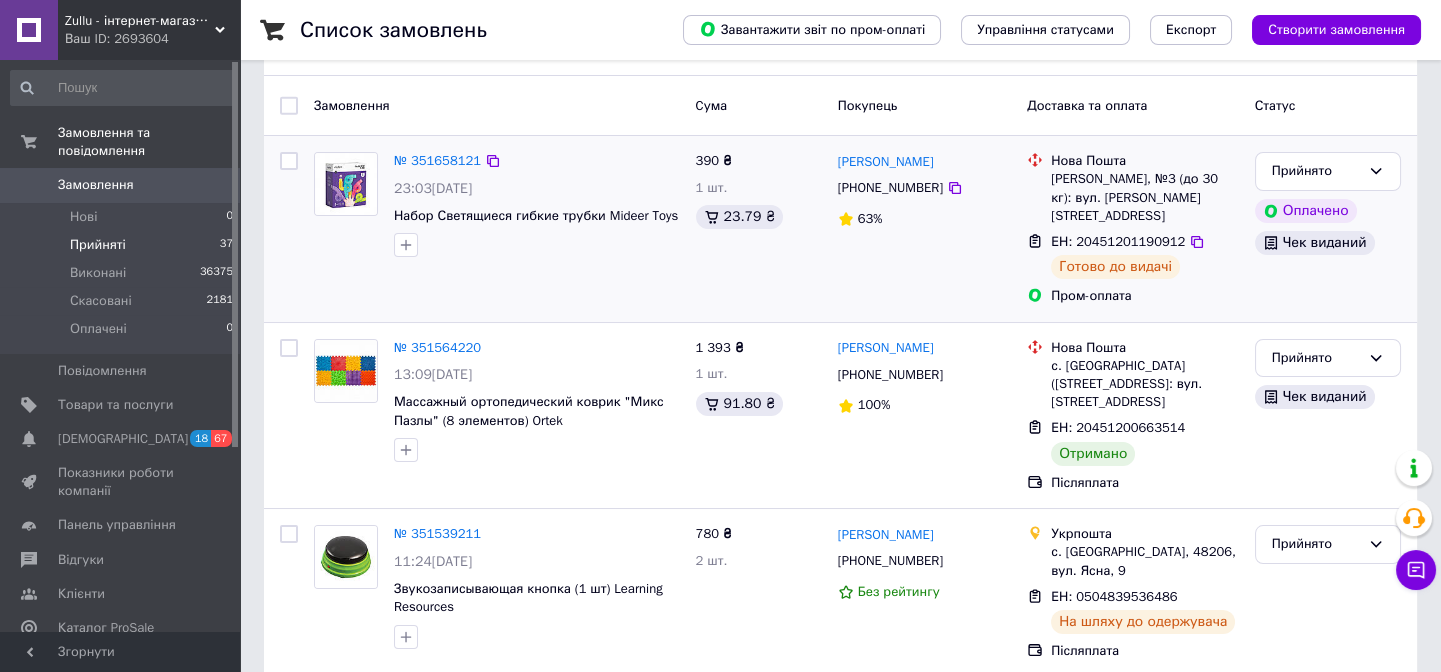 scroll, scrollTop: 181, scrollLeft: 0, axis: vertical 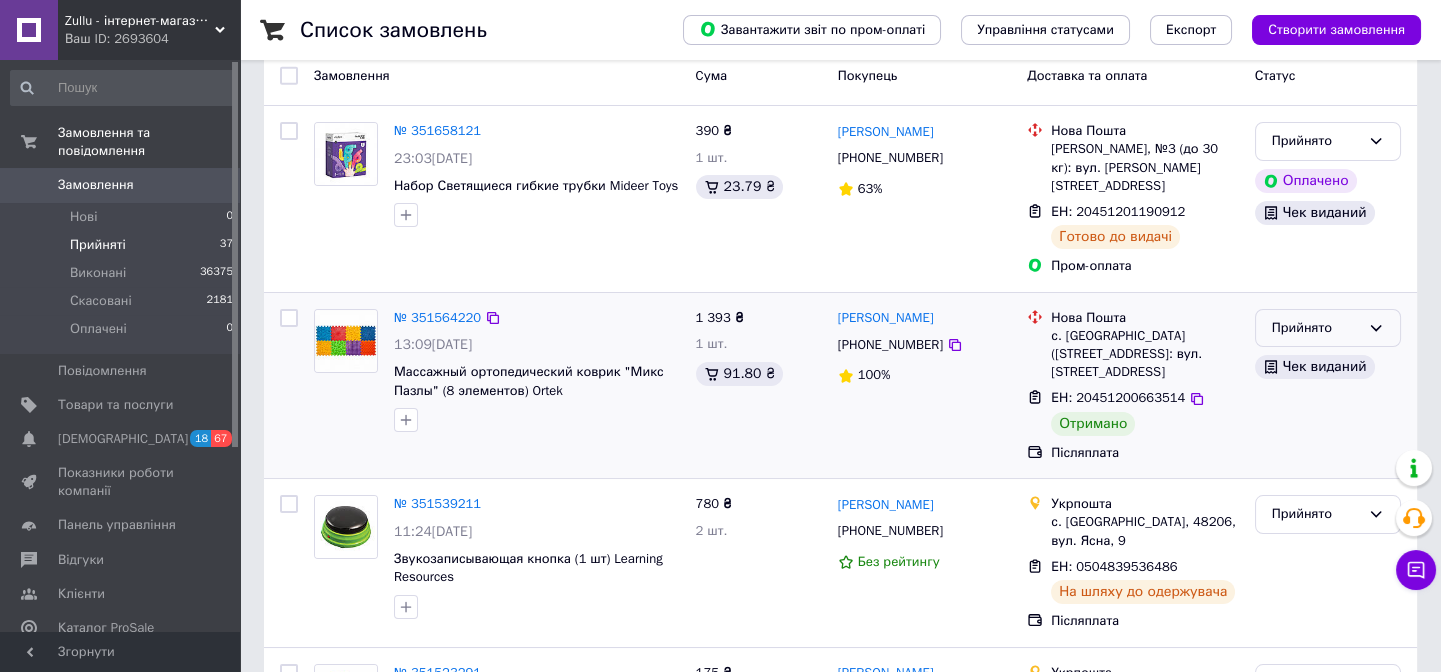 click on "Прийнято" at bounding box center (1316, 328) 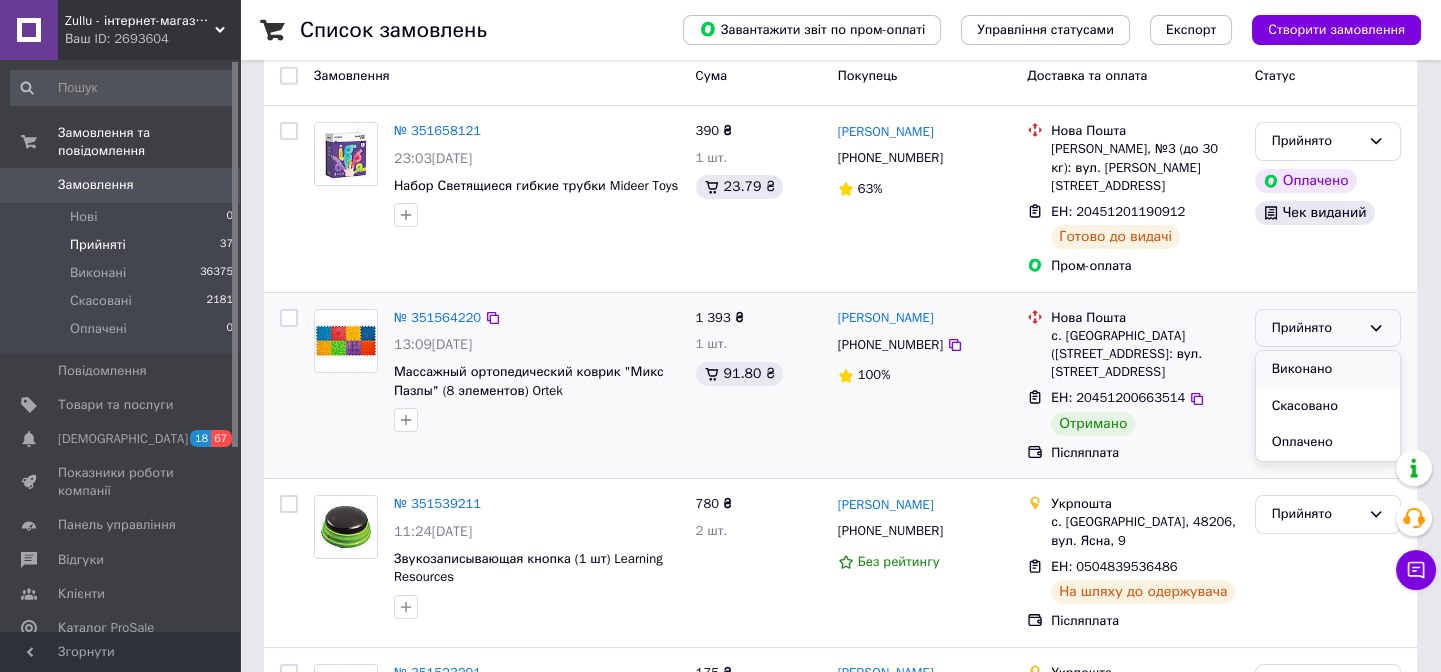 click on "Виконано" at bounding box center (1328, 369) 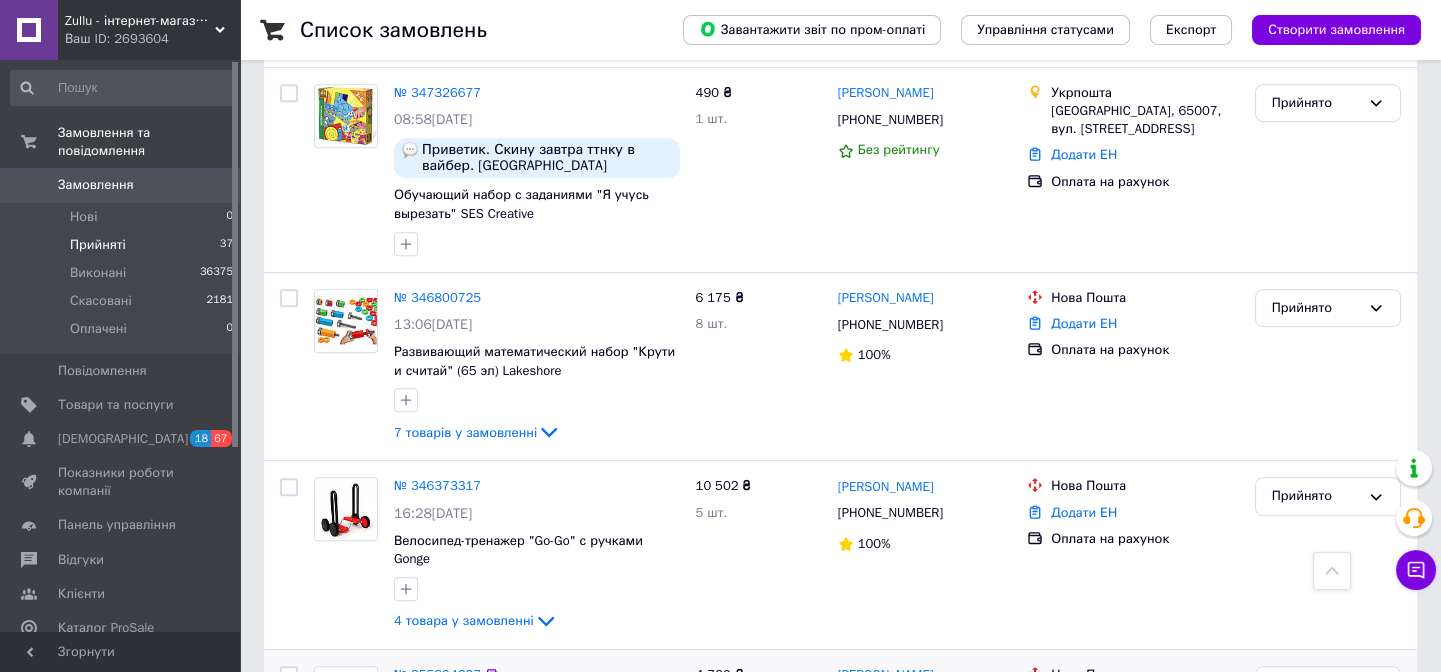 scroll, scrollTop: 2735, scrollLeft: 0, axis: vertical 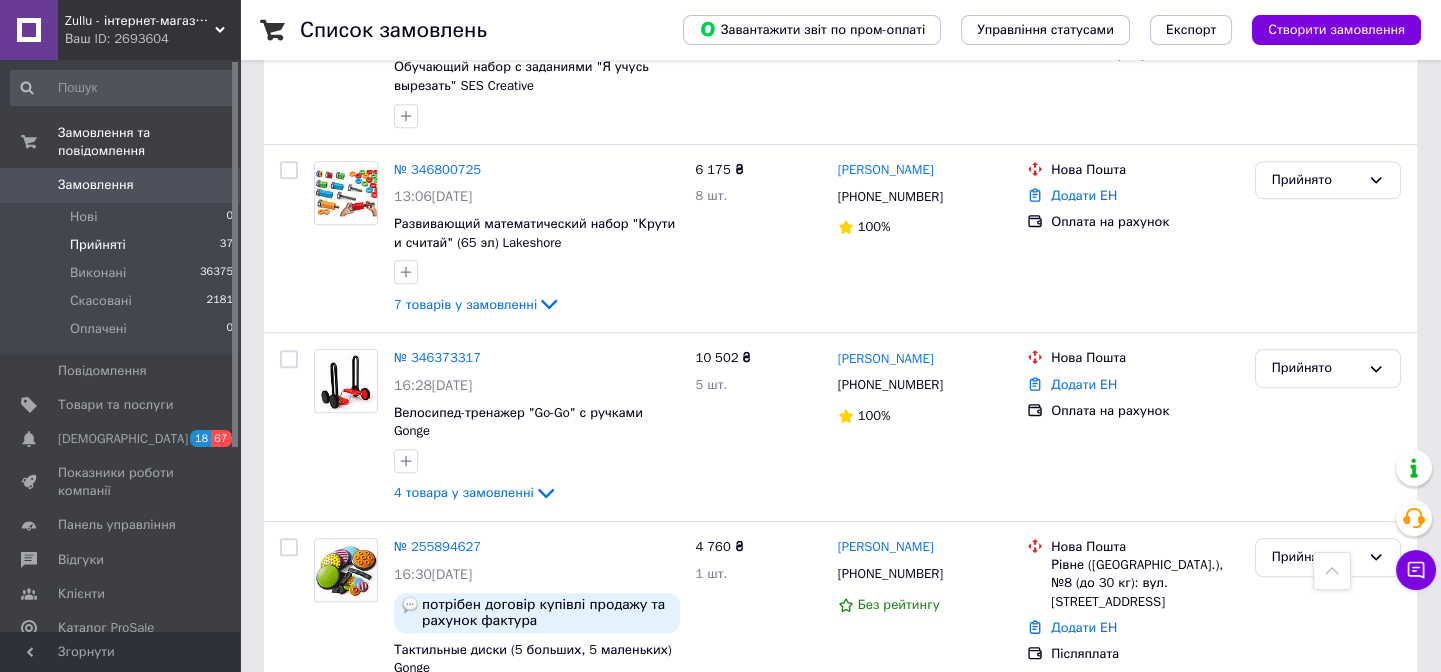 click on "1" at bounding box center (404, 771) 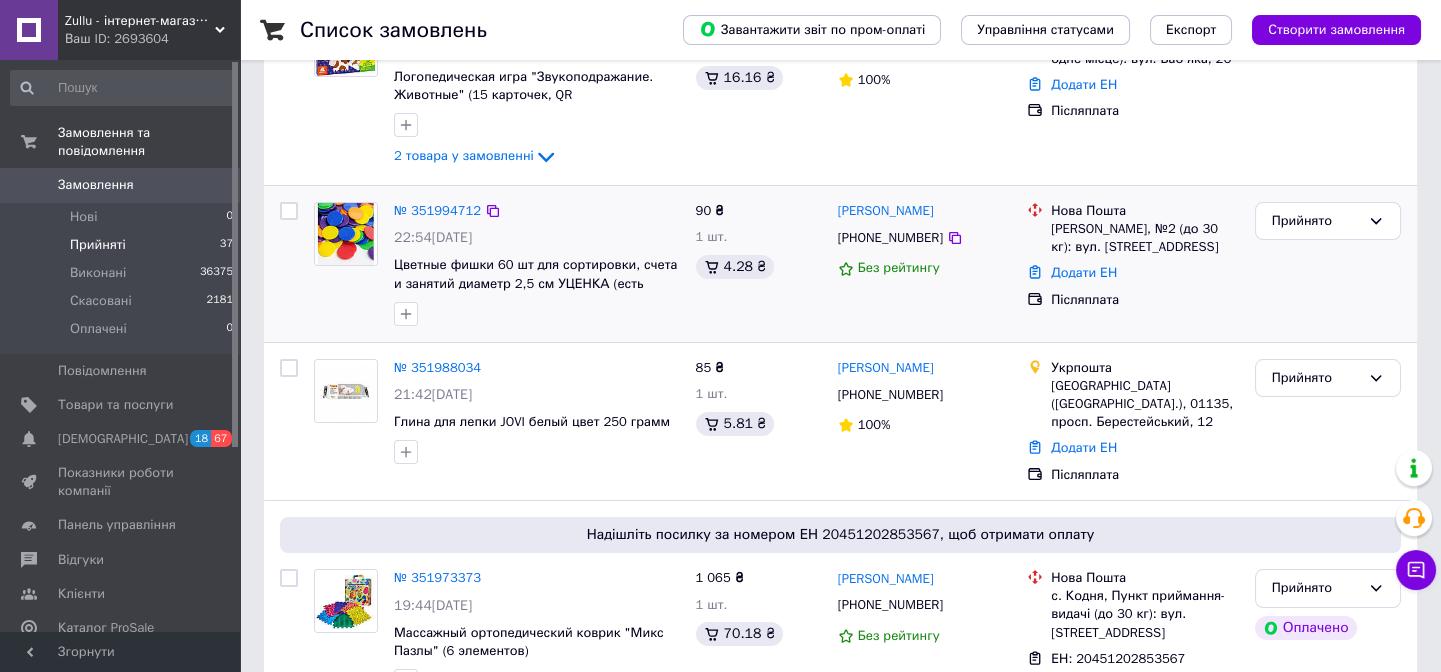 scroll, scrollTop: 454, scrollLeft: 0, axis: vertical 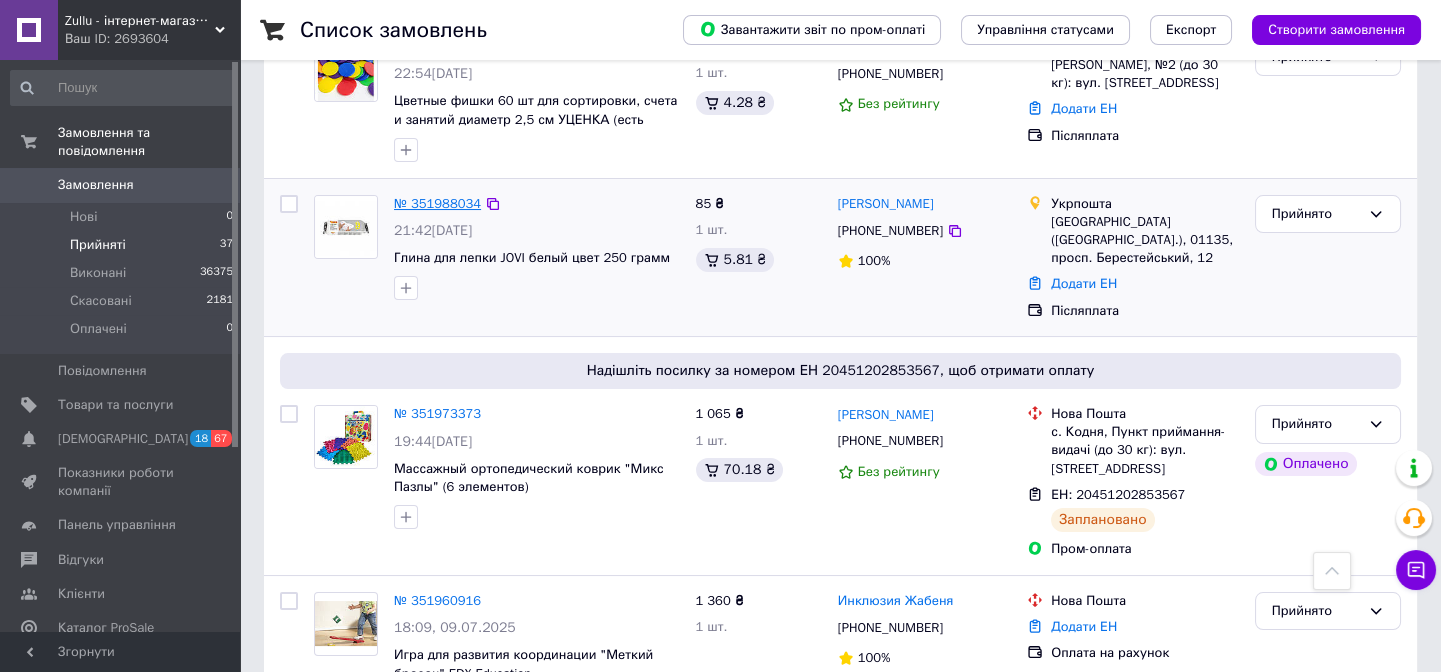 click on "№ 351988034" at bounding box center [437, 203] 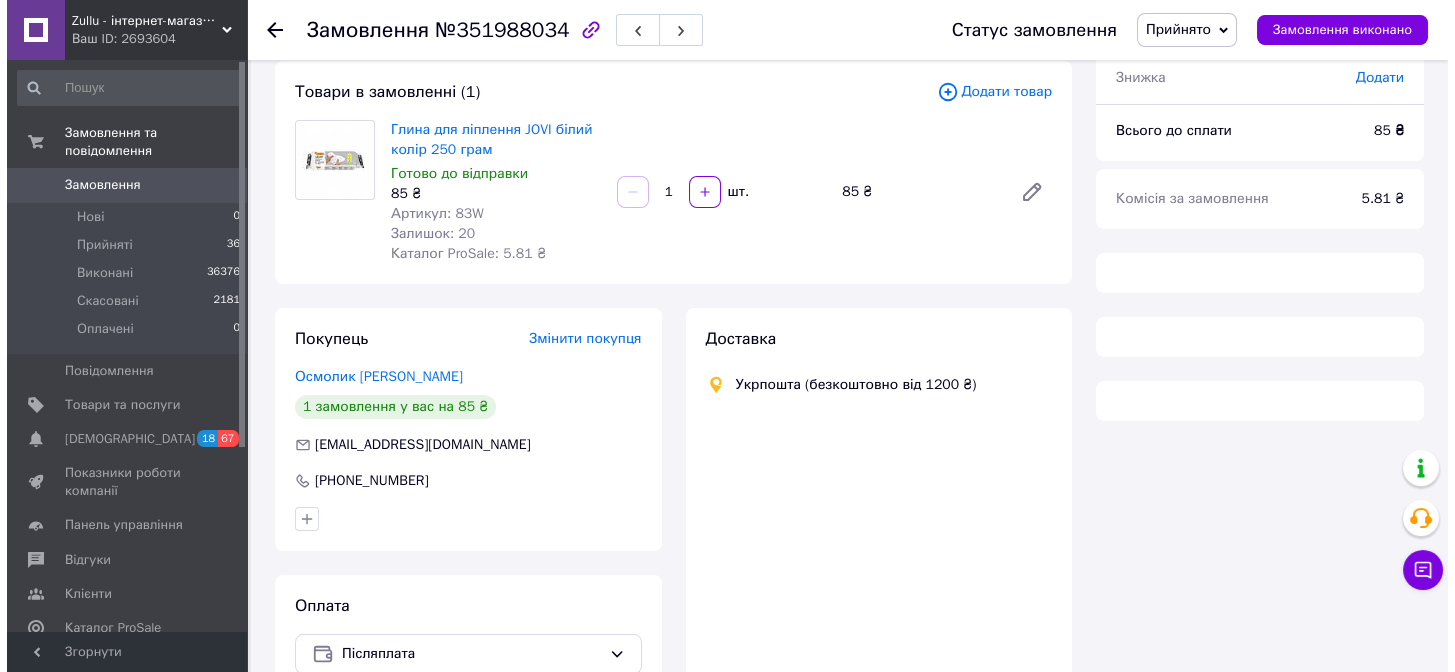 scroll, scrollTop: 220, scrollLeft: 0, axis: vertical 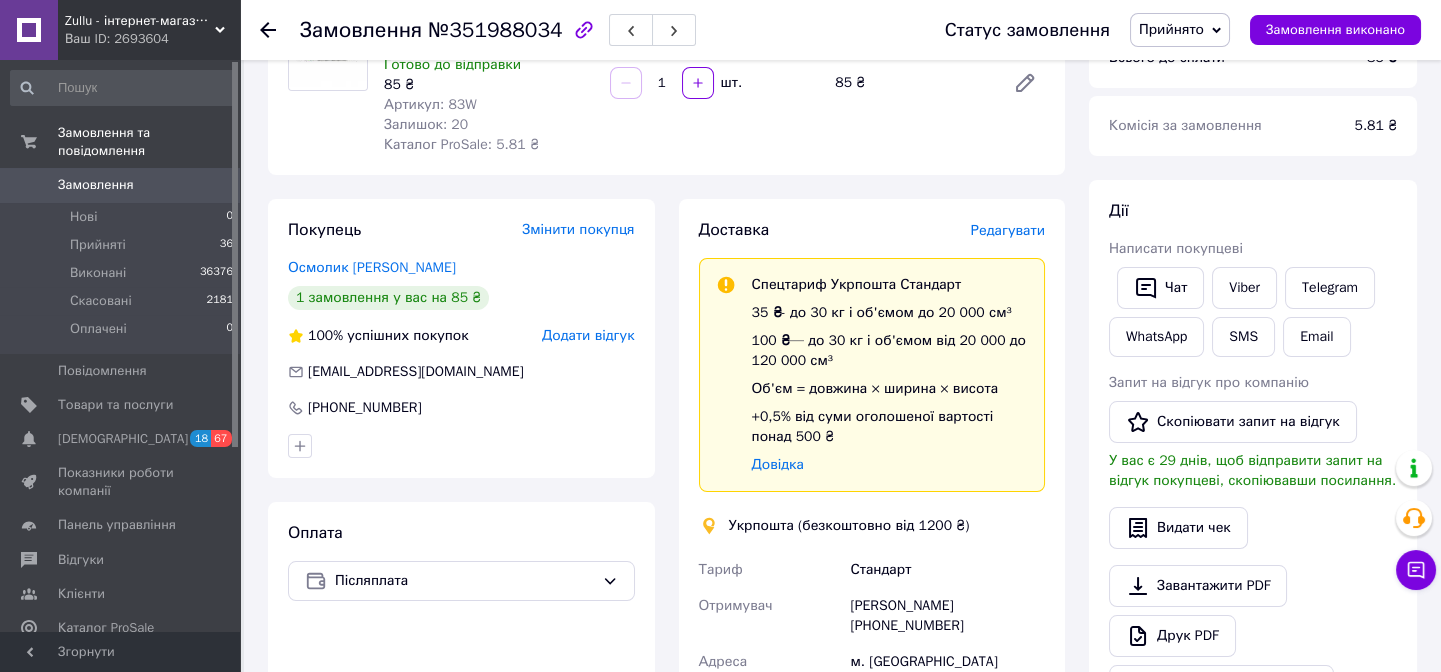 click on "Редагувати" at bounding box center [1008, 230] 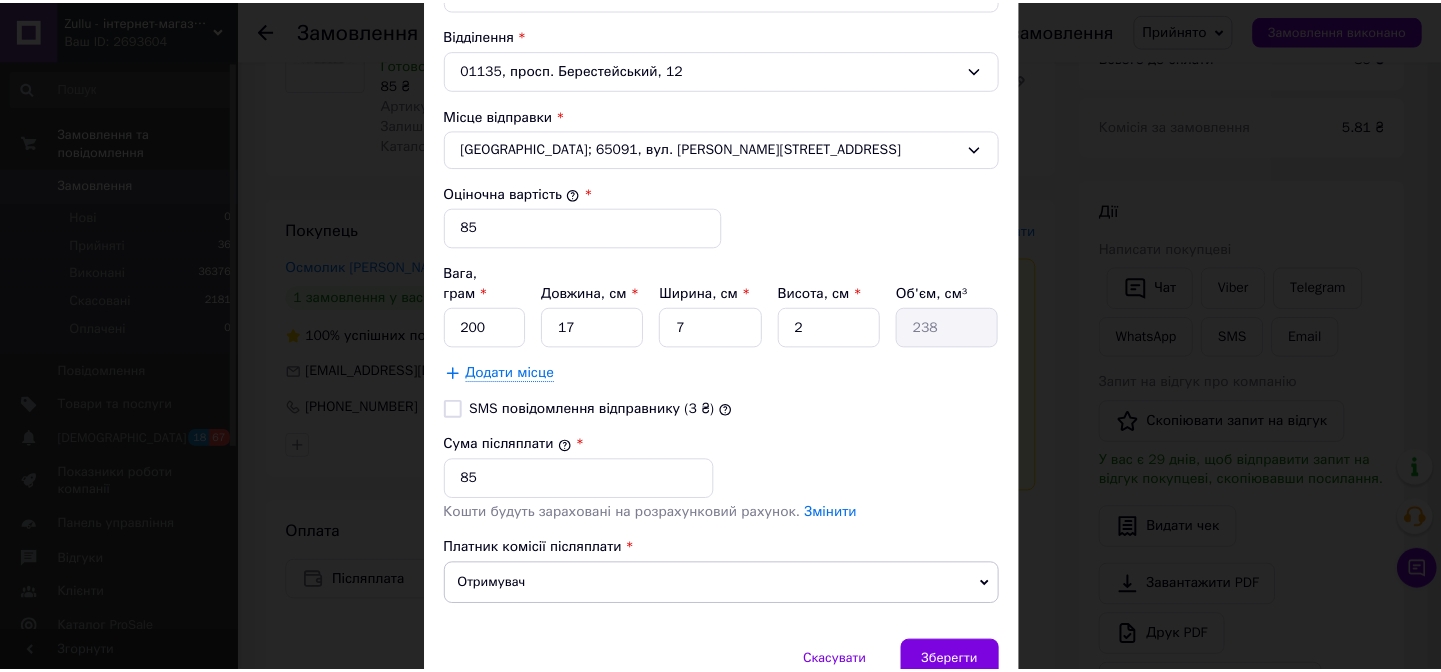 scroll, scrollTop: 727, scrollLeft: 0, axis: vertical 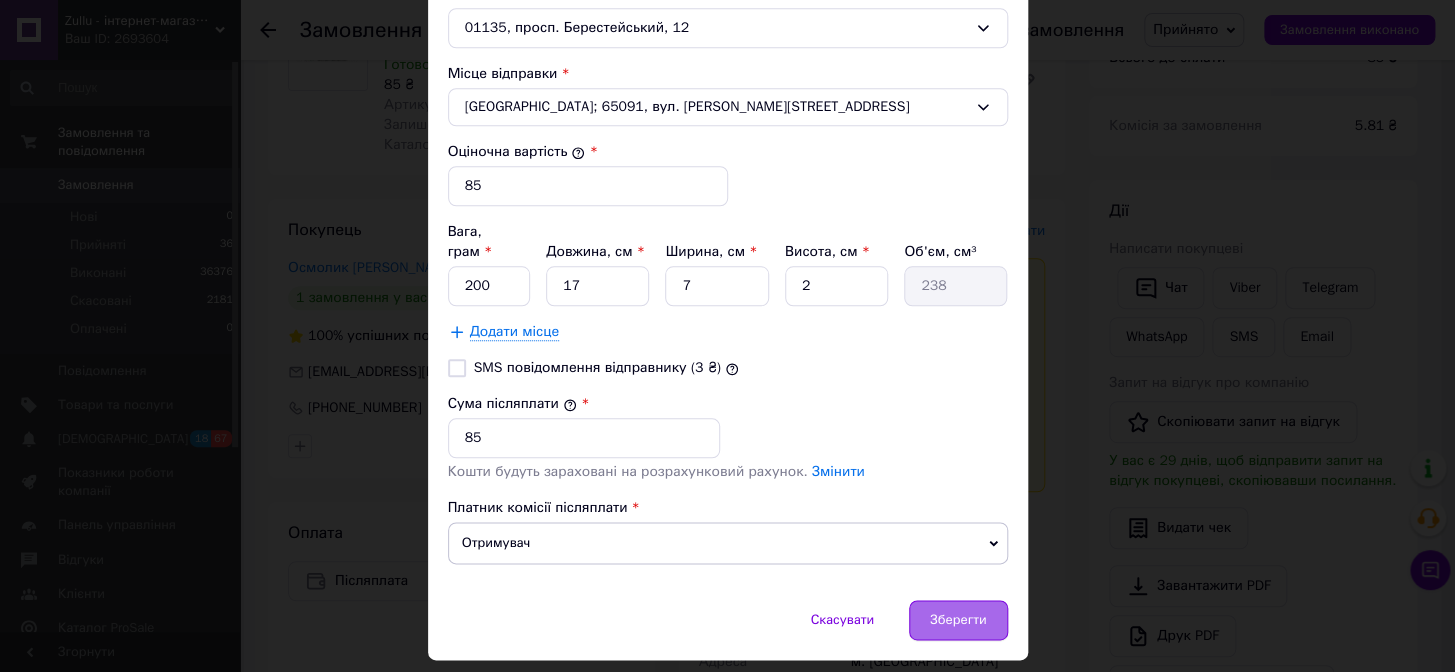 click on "Зберегти" at bounding box center (958, 620) 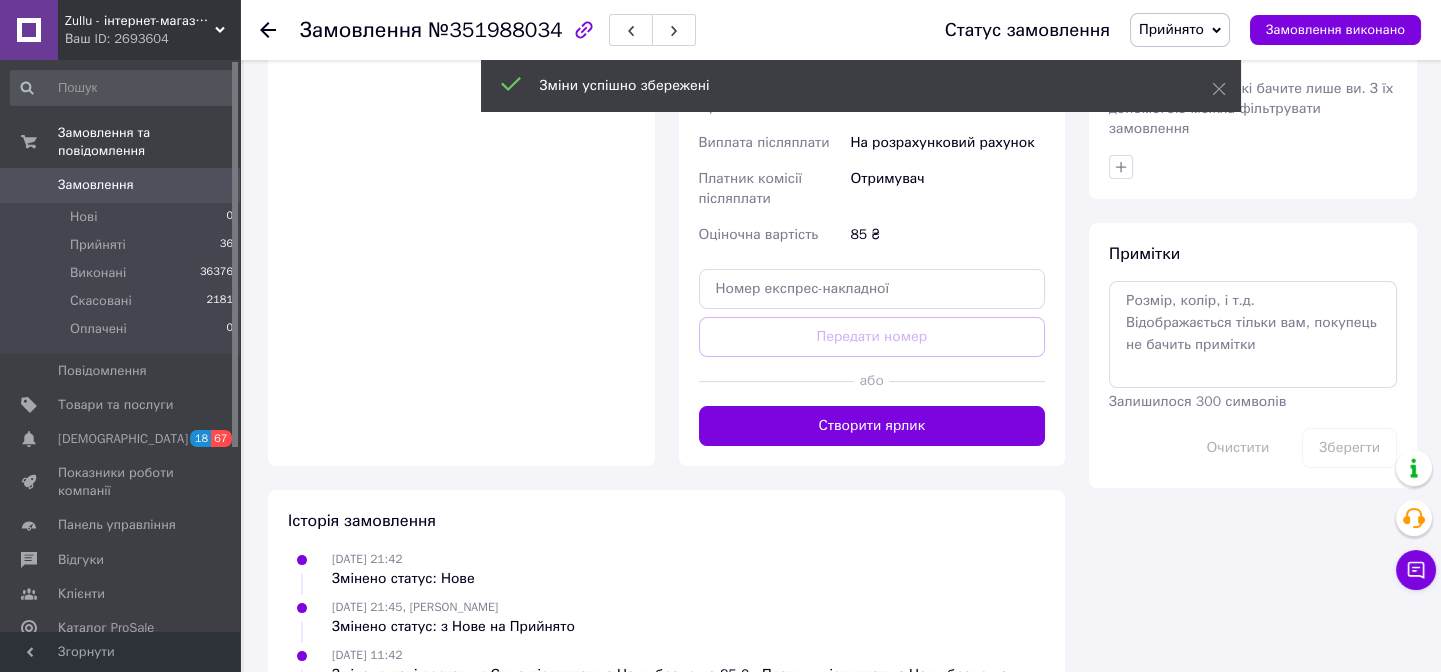 scroll, scrollTop: 948, scrollLeft: 0, axis: vertical 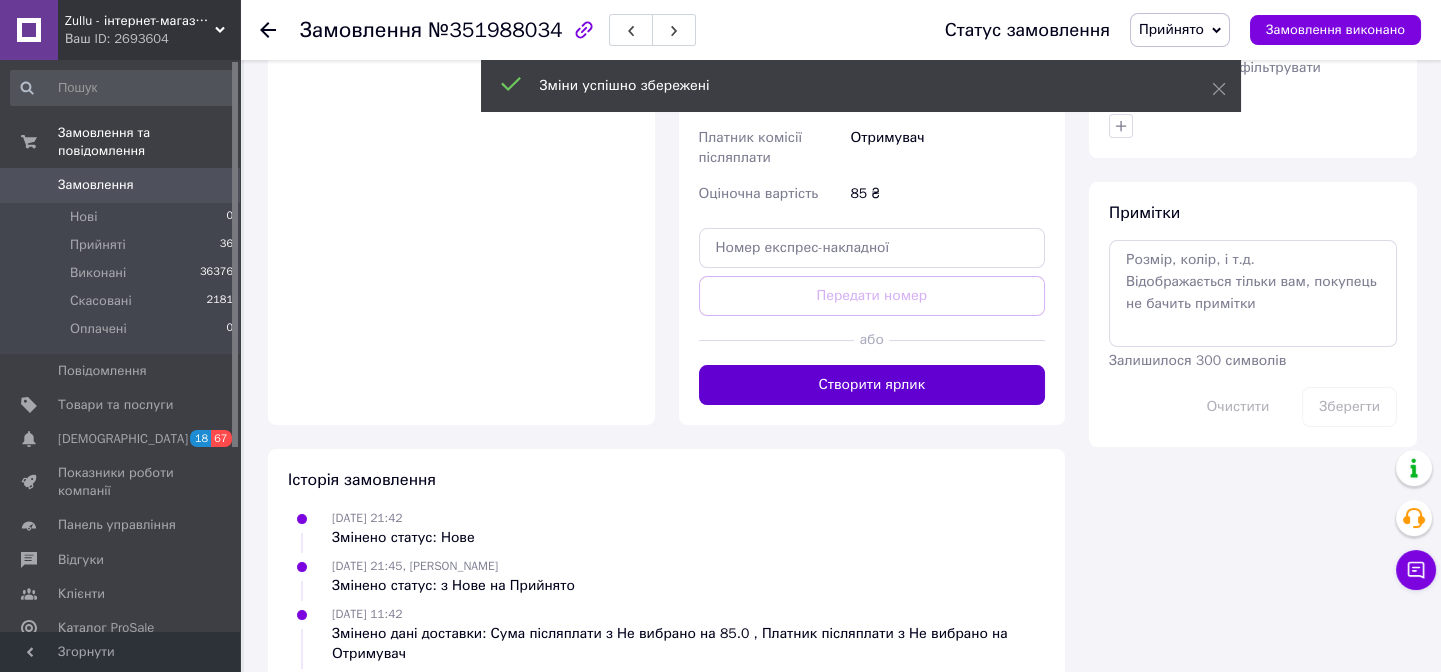 click on "Створити ярлик" at bounding box center (872, 385) 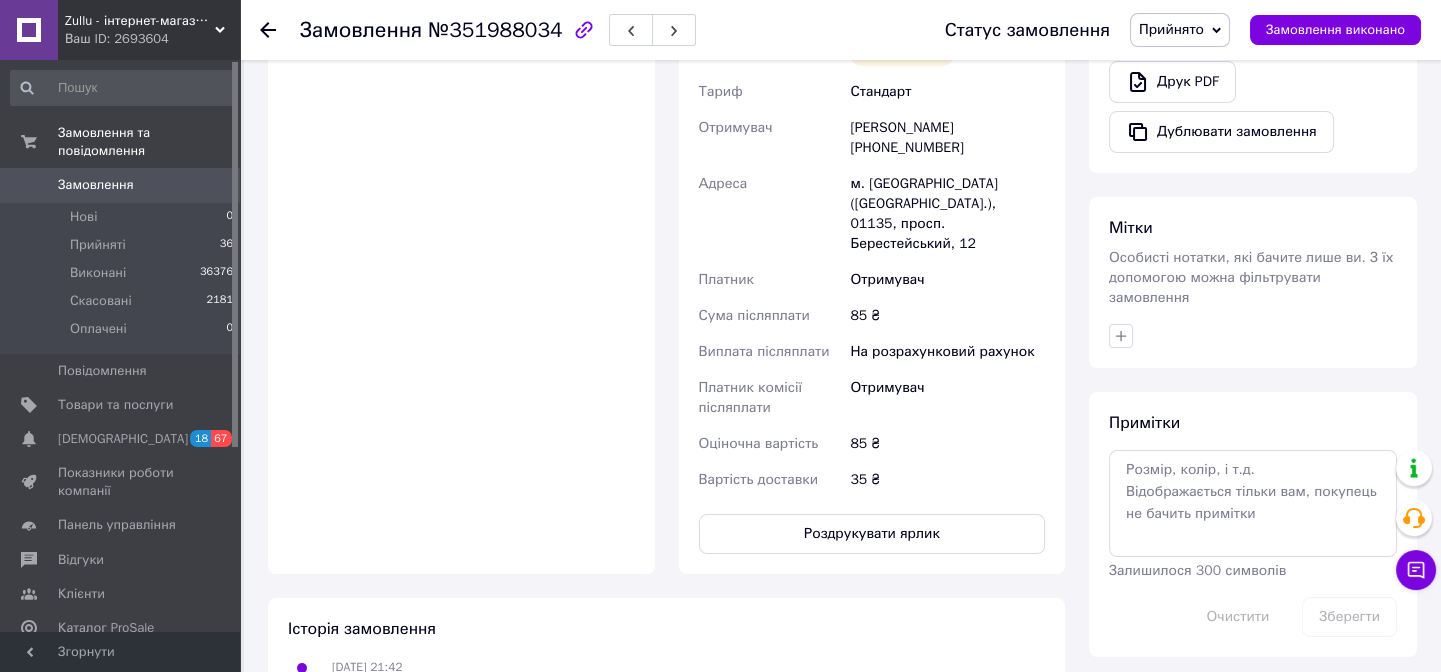 scroll, scrollTop: 766, scrollLeft: 0, axis: vertical 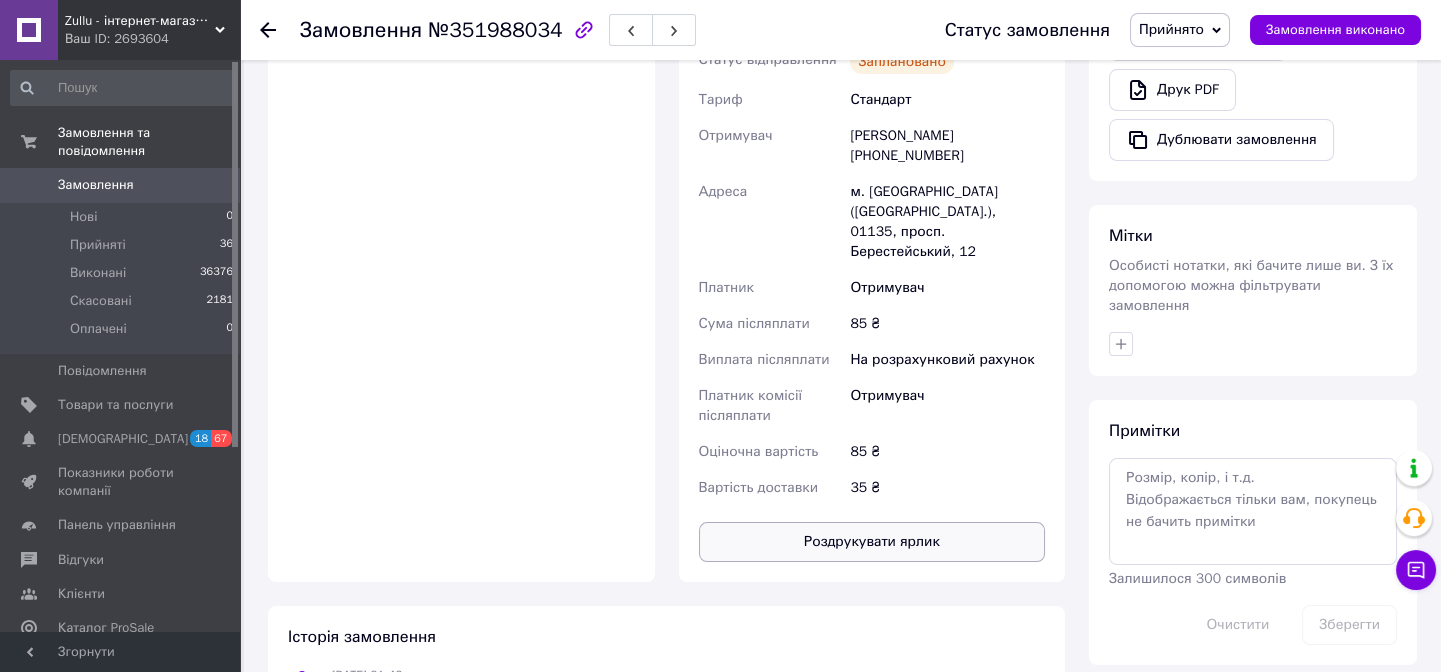 click on "Роздрукувати ярлик" at bounding box center [872, 542] 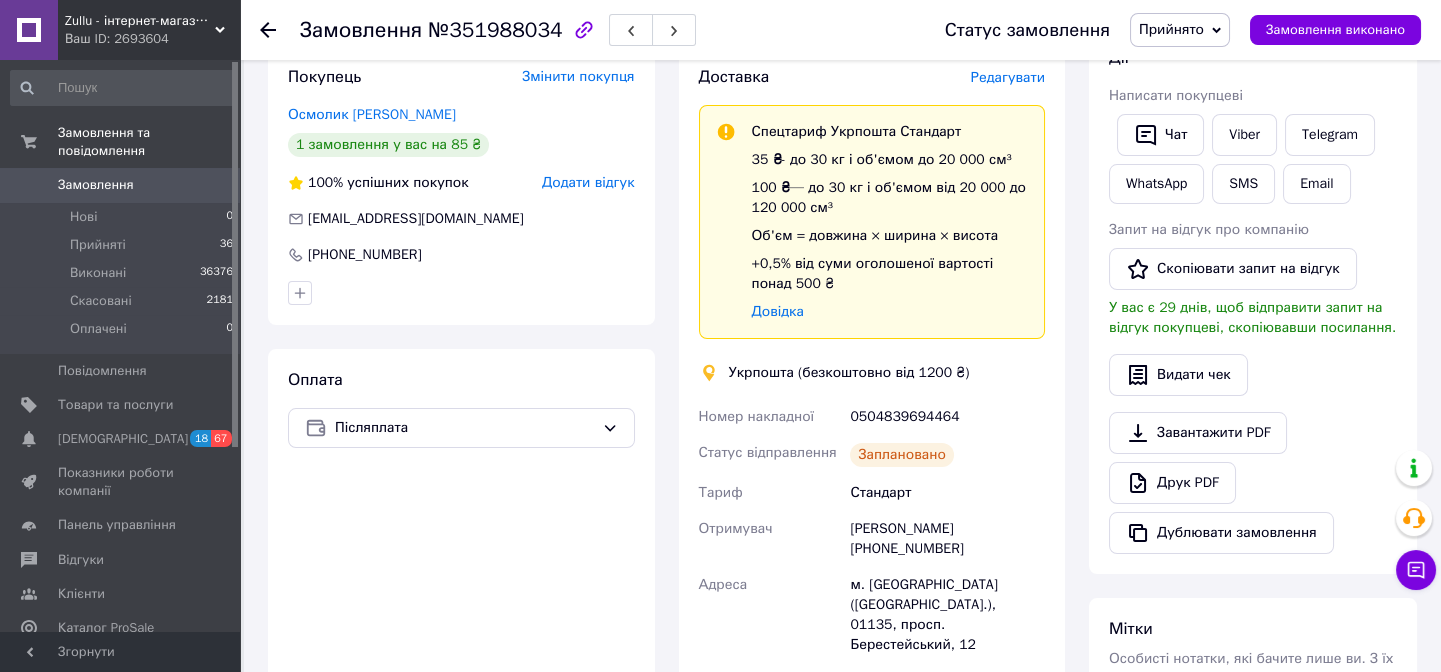 scroll, scrollTop: 402, scrollLeft: 0, axis: vertical 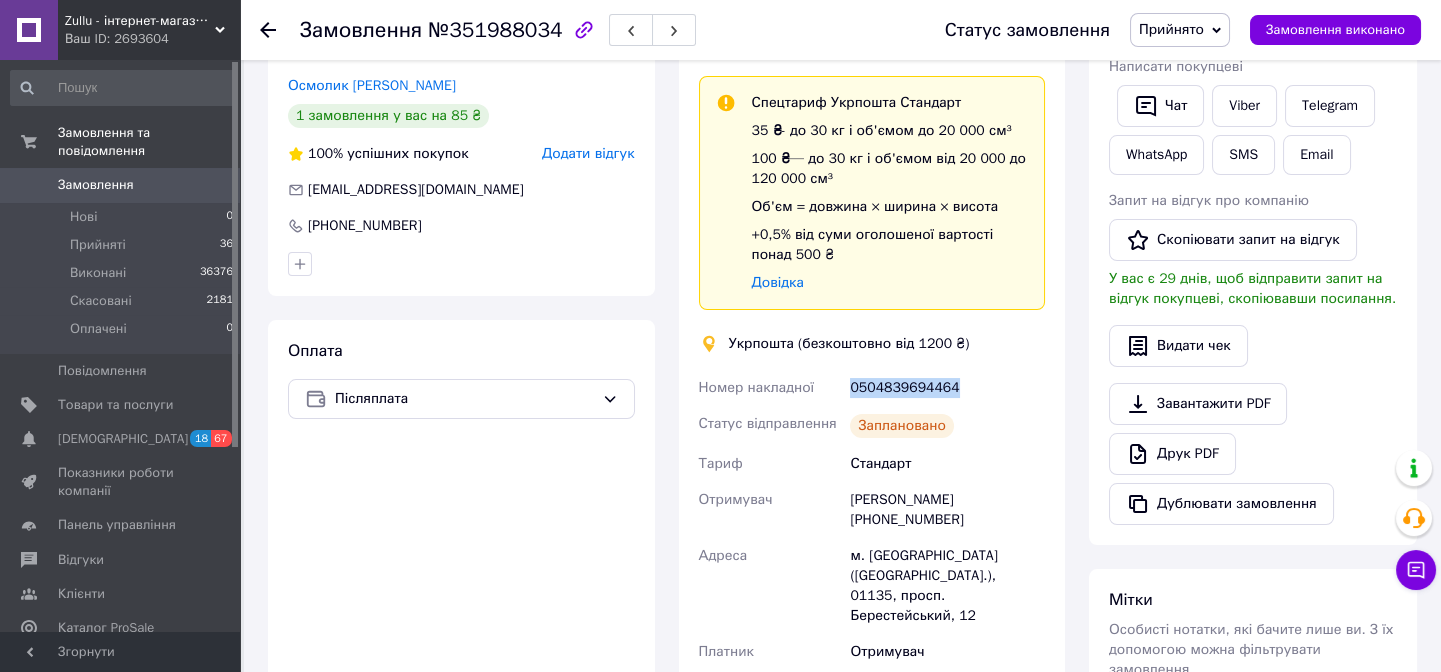 drag, startPoint x: 975, startPoint y: 402, endPoint x: 849, endPoint y: 386, distance: 127.01181 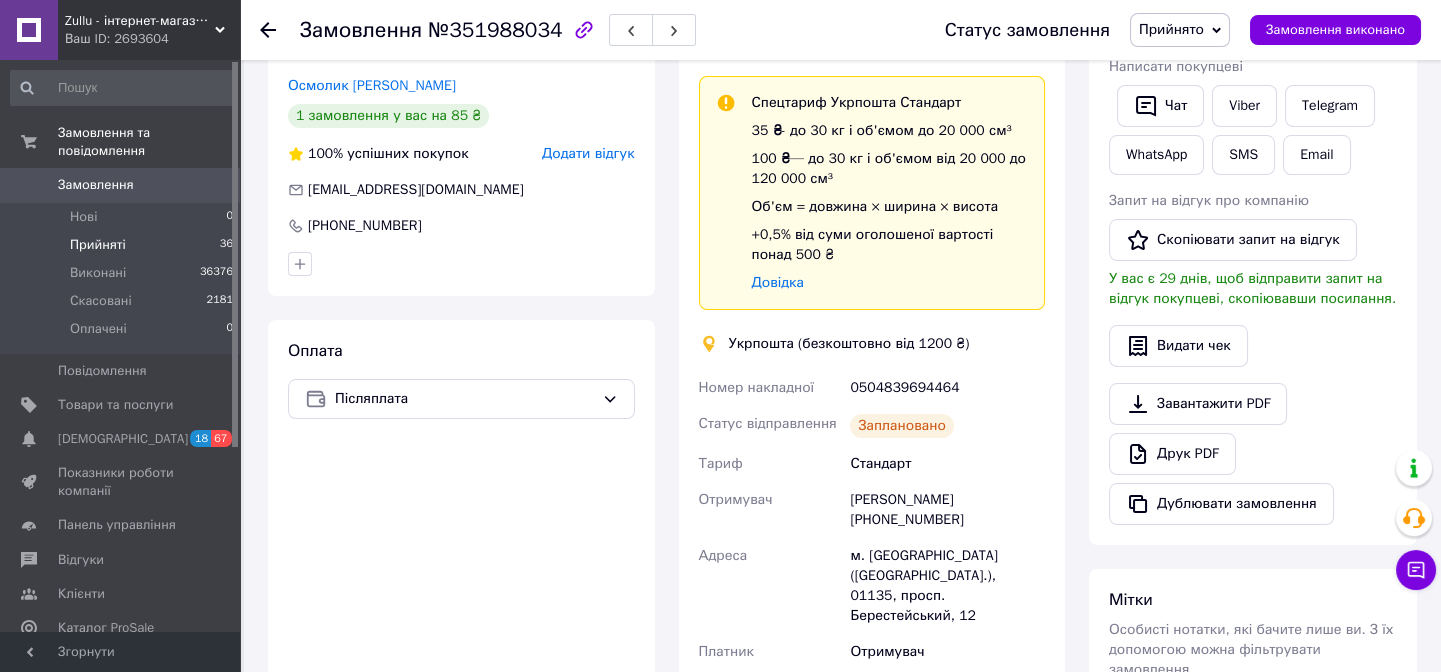 click on "Прийняті 36" at bounding box center (122, 245) 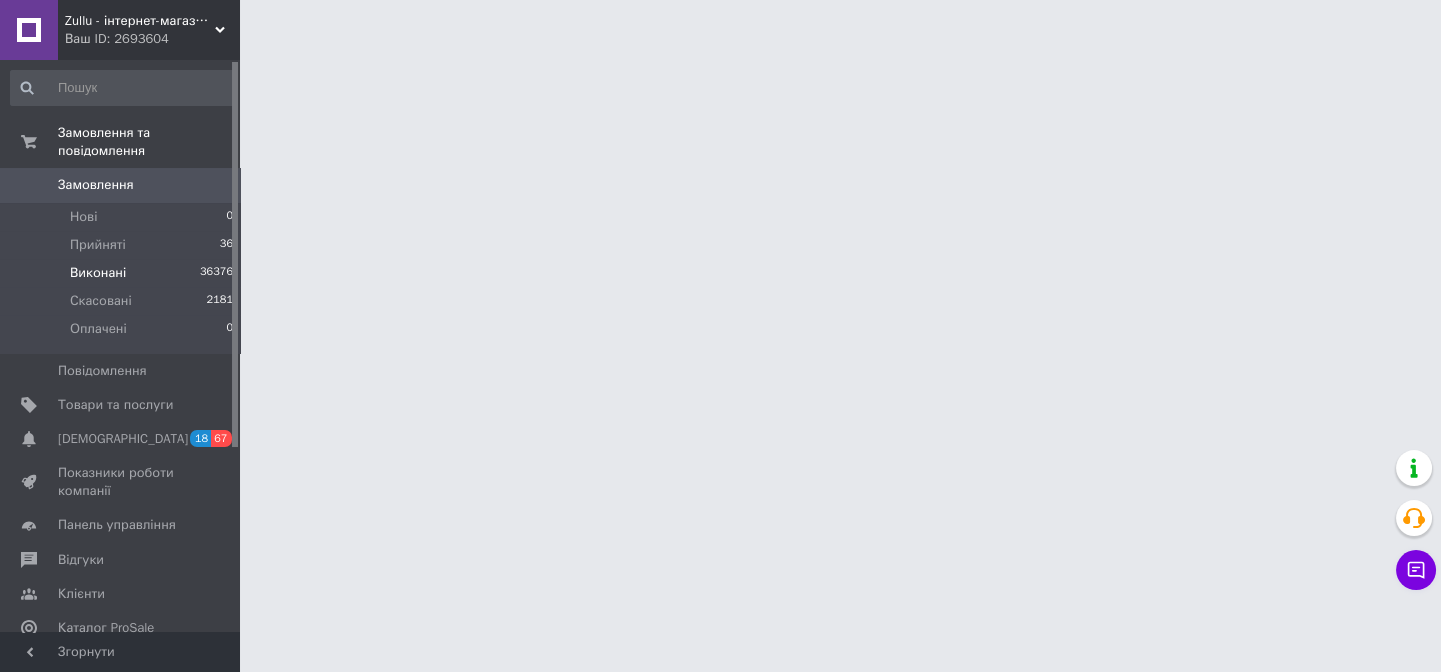 scroll, scrollTop: 0, scrollLeft: 0, axis: both 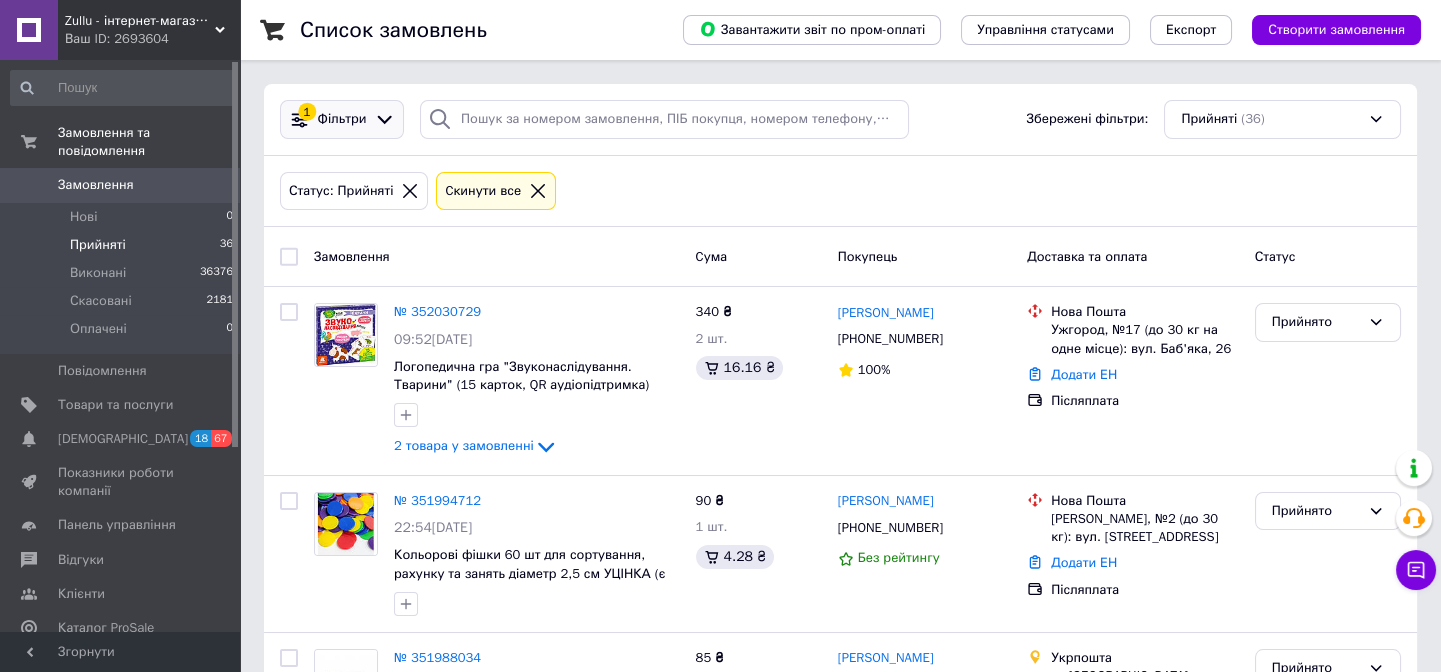 click on "Фільтри" at bounding box center [342, 119] 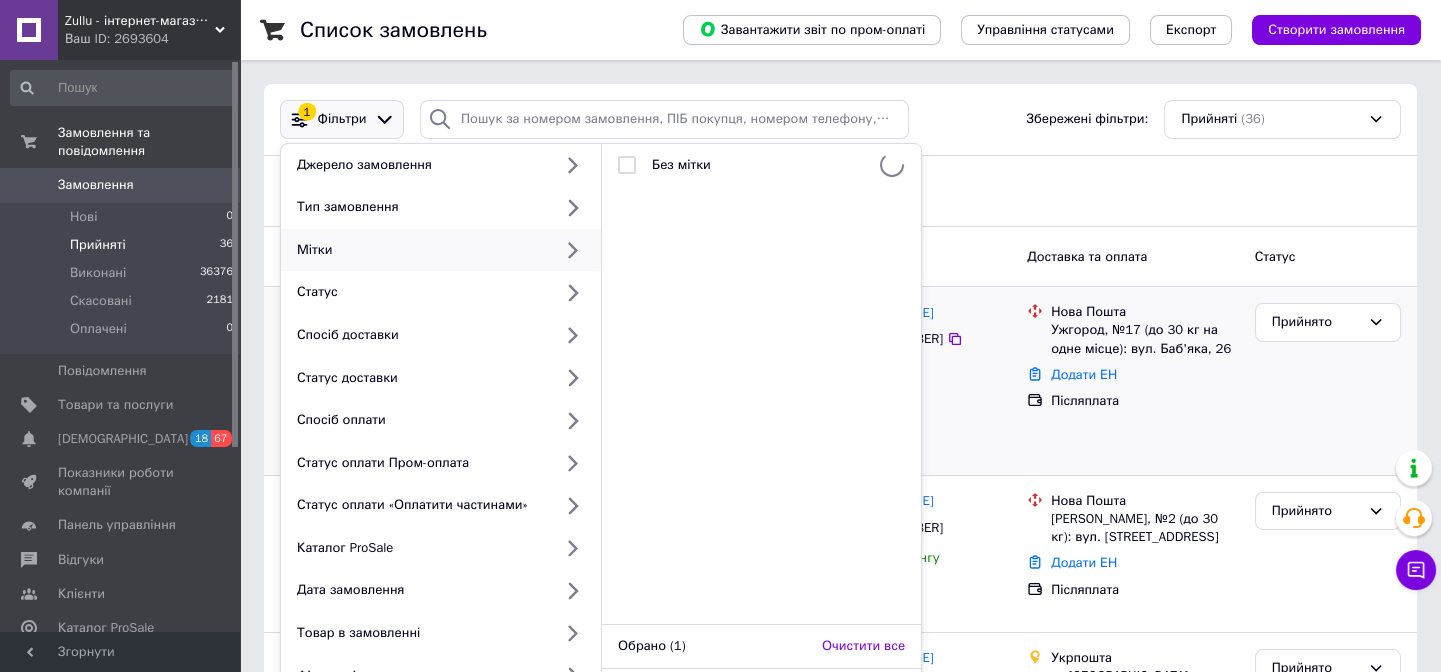 click on "Післяплата" at bounding box center [1144, 401] 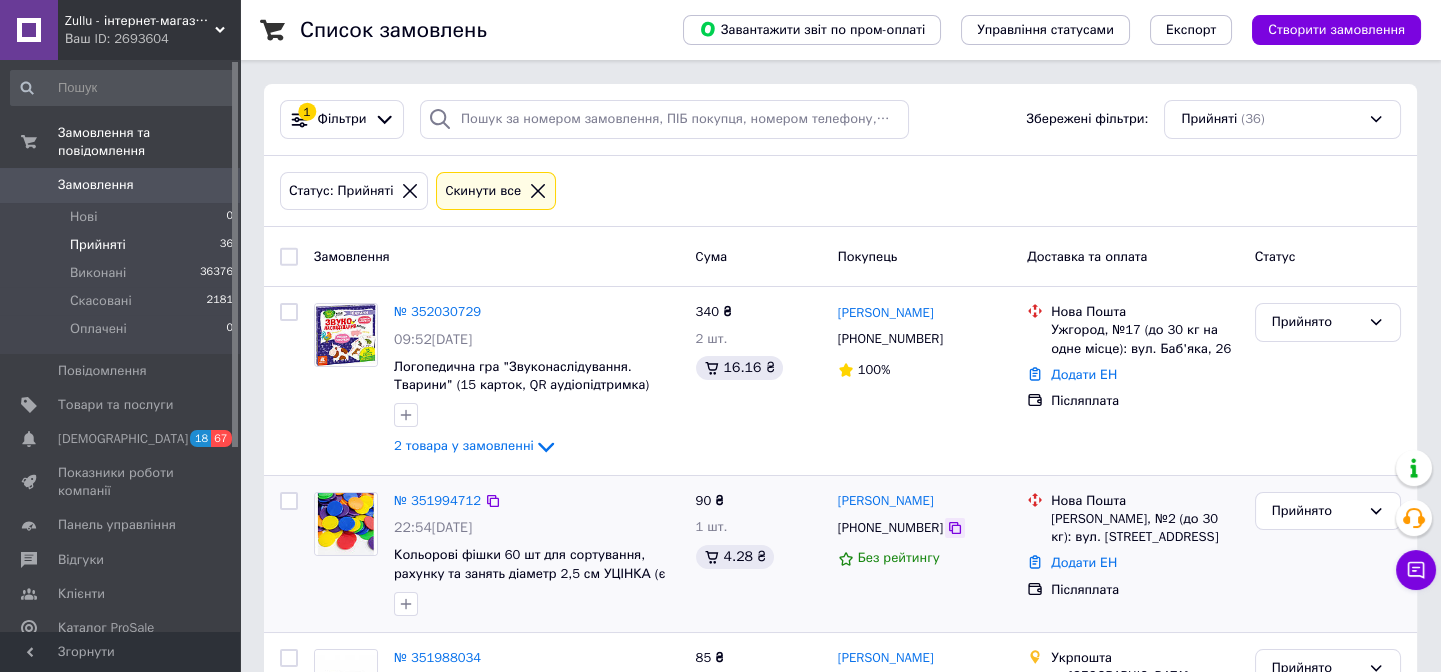 click 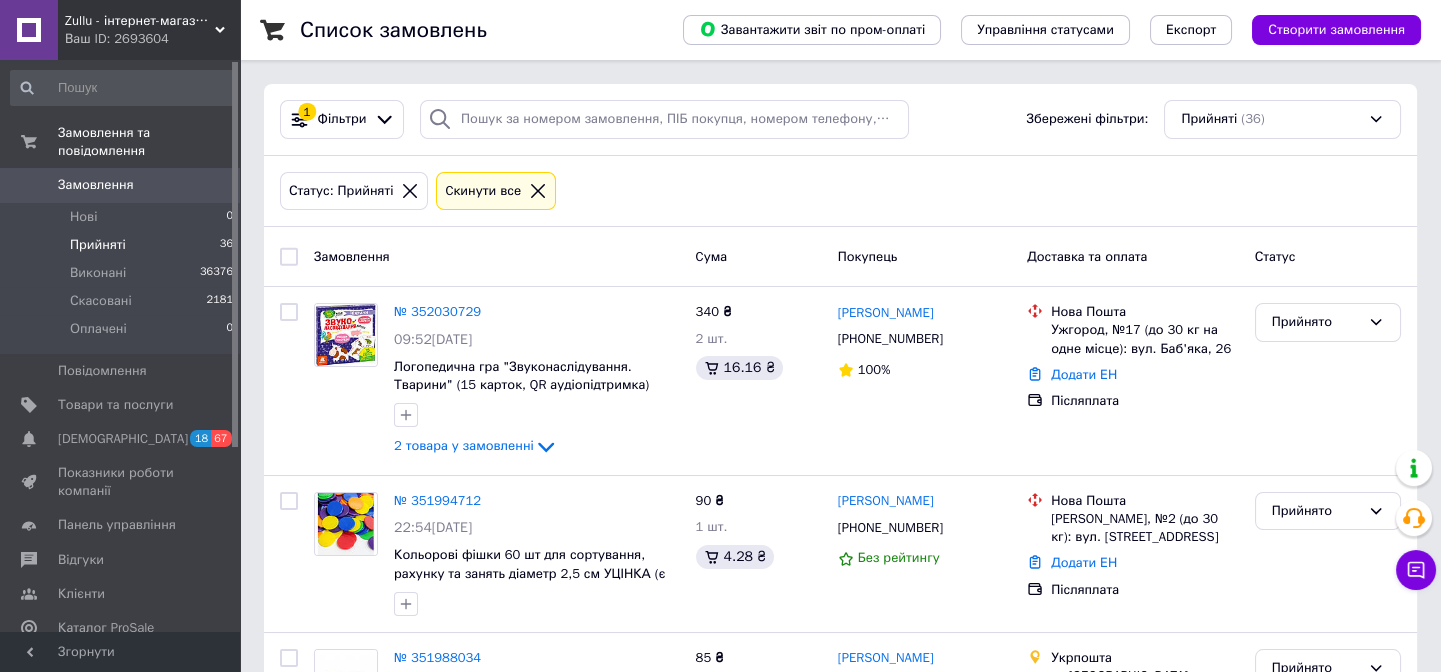 click on "Прийняті 36" at bounding box center [122, 245] 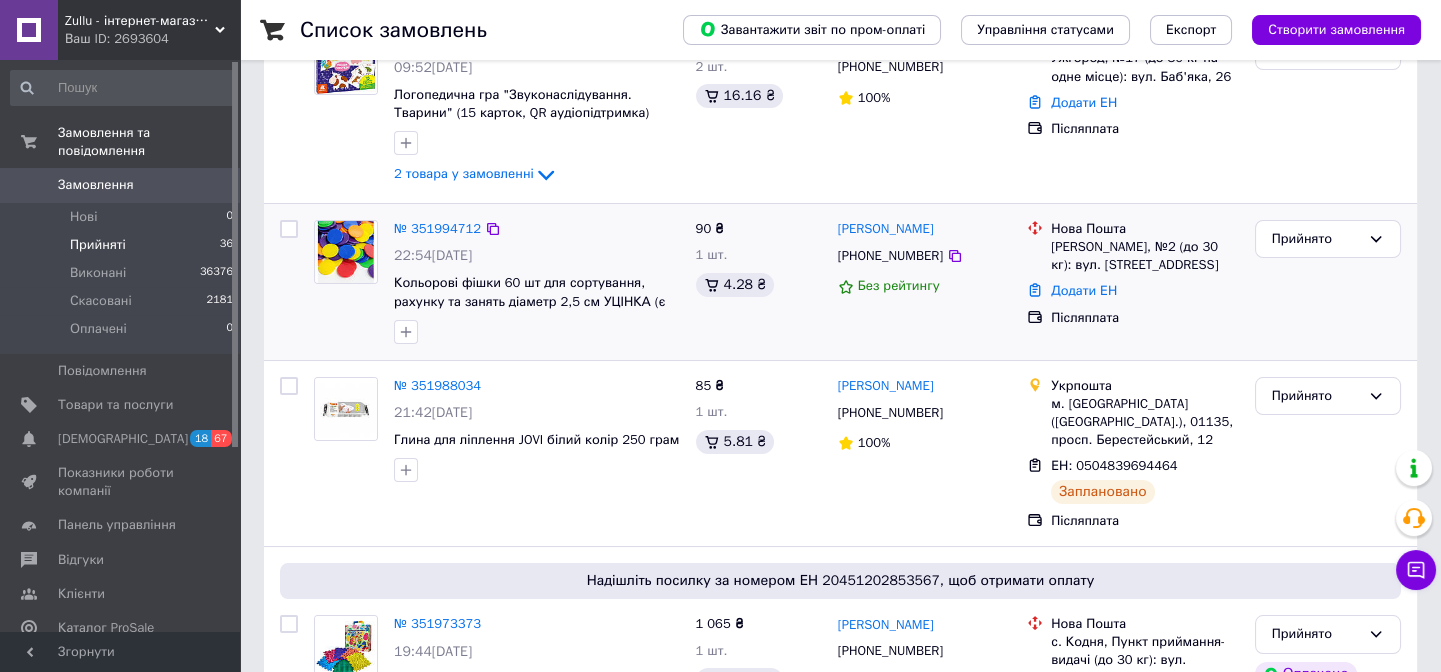 scroll, scrollTop: 0, scrollLeft: 0, axis: both 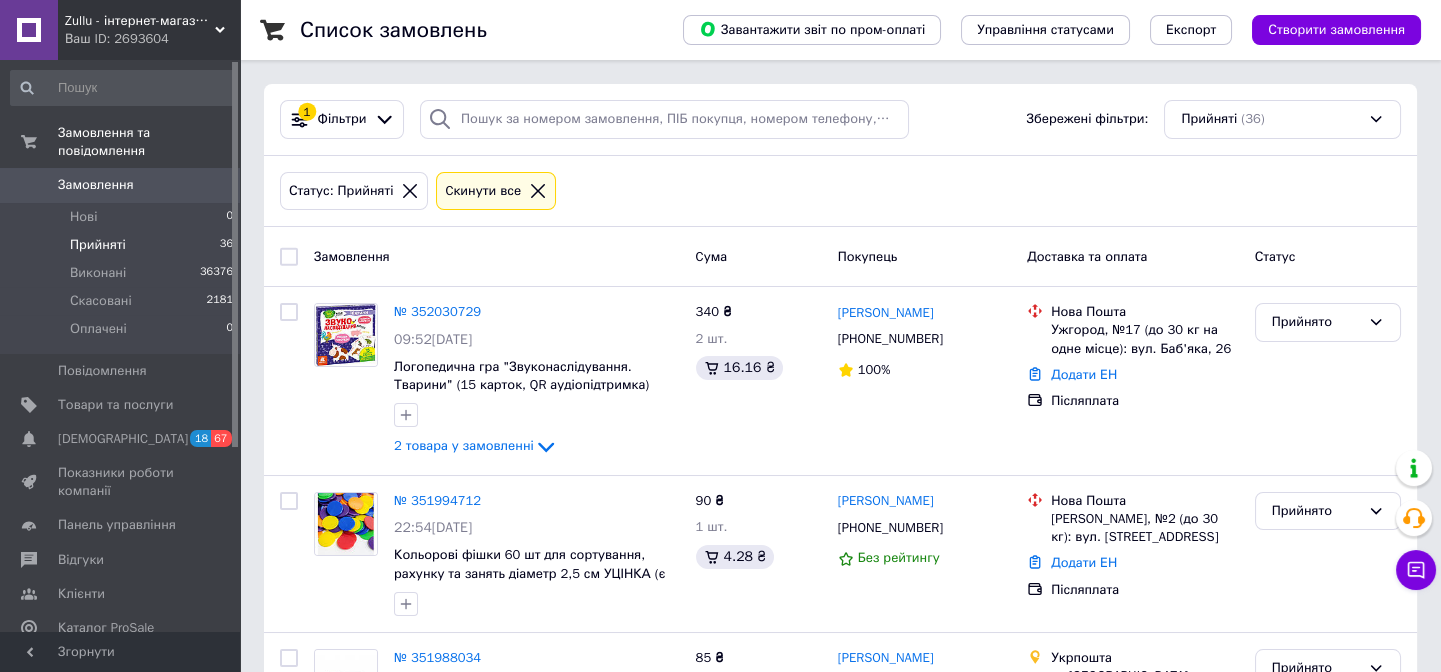 click on "Прийняті" at bounding box center (98, 245) 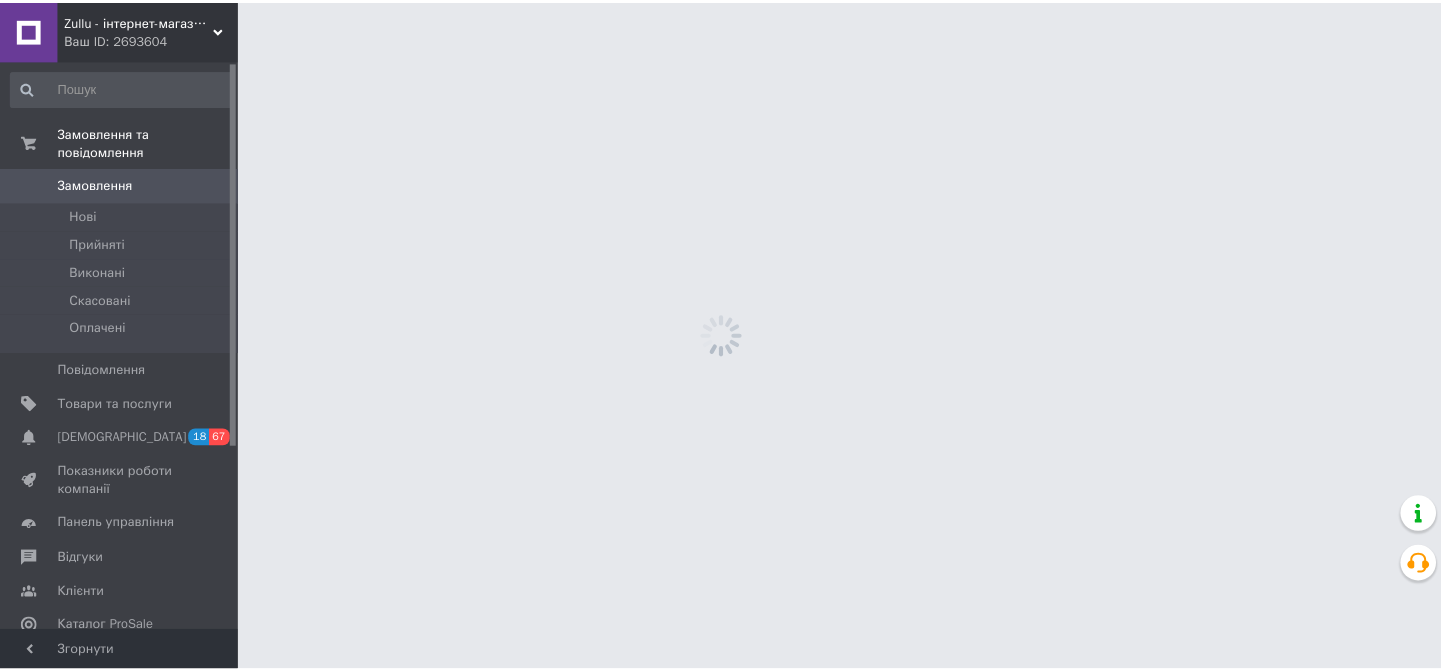 scroll, scrollTop: 0, scrollLeft: 0, axis: both 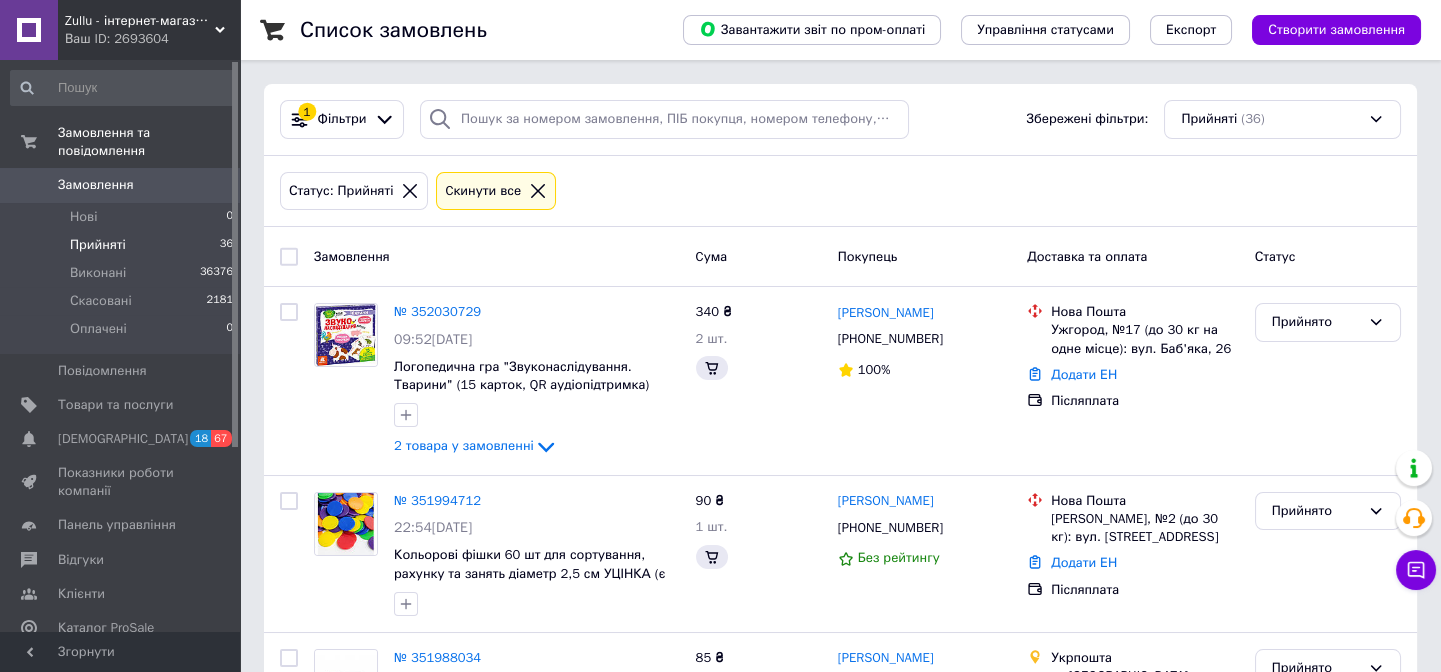 drag, startPoint x: 96, startPoint y: 226, endPoint x: 143, endPoint y: 226, distance: 47 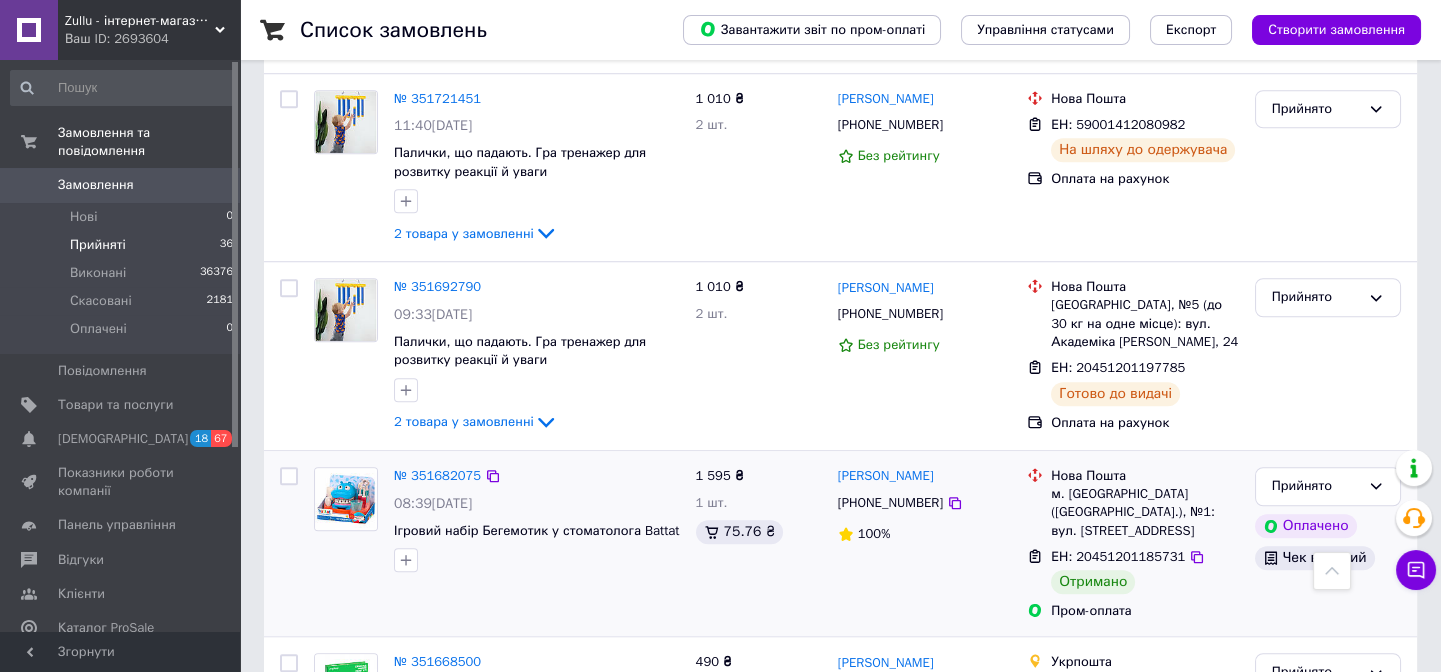 scroll, scrollTop: 3454, scrollLeft: 0, axis: vertical 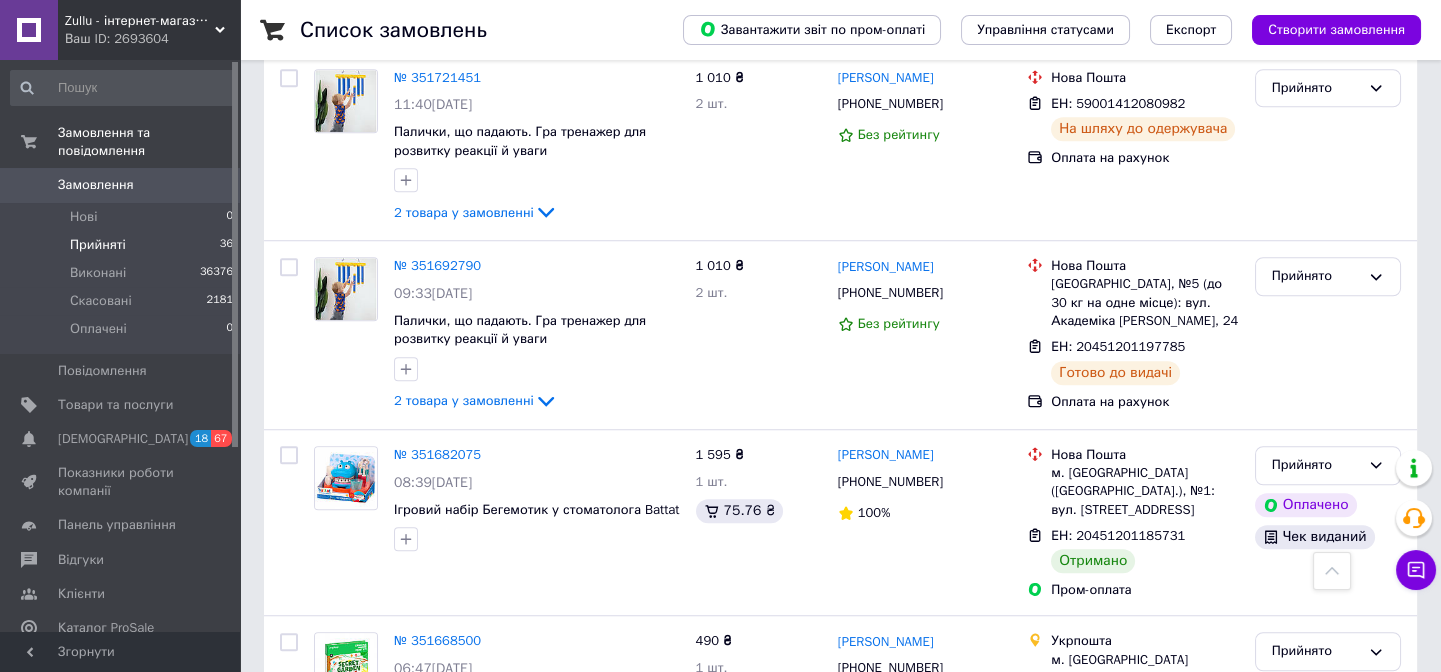 click on "Прийняті 36" at bounding box center (122, 245) 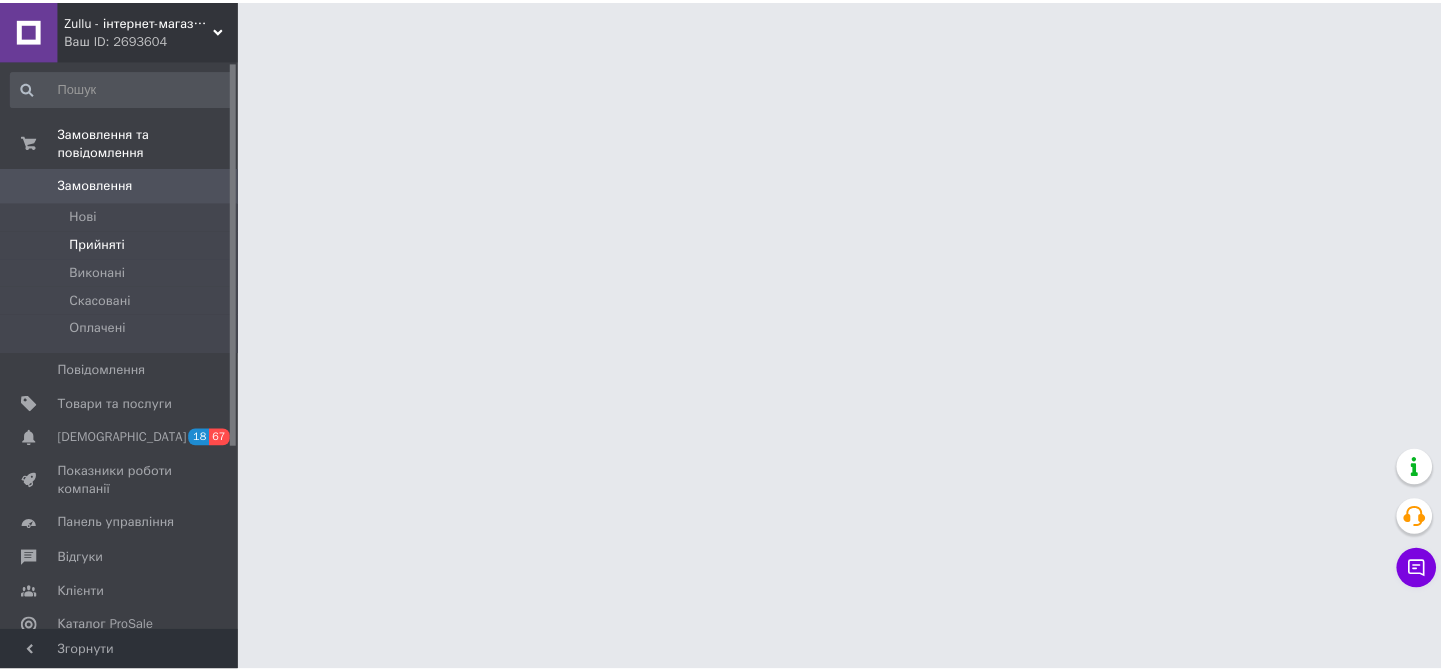 scroll, scrollTop: 0, scrollLeft: 0, axis: both 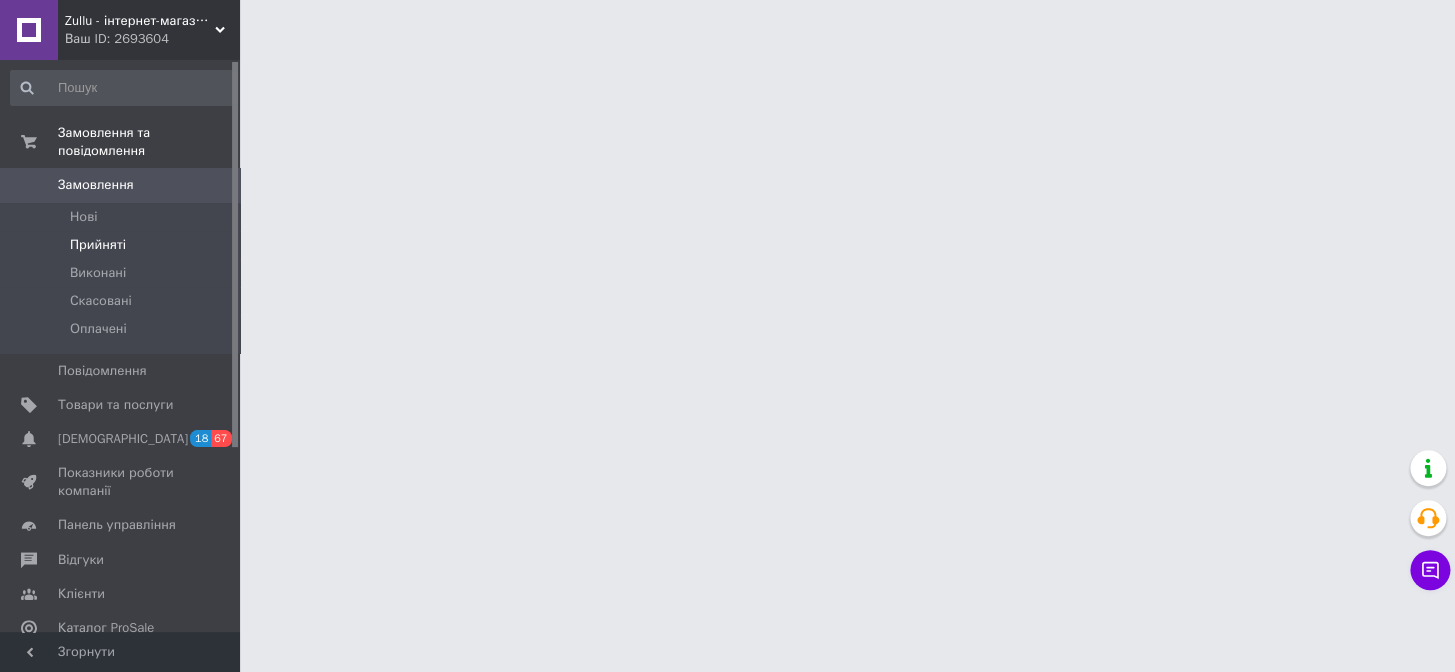 click on "Прийняті" at bounding box center [122, 245] 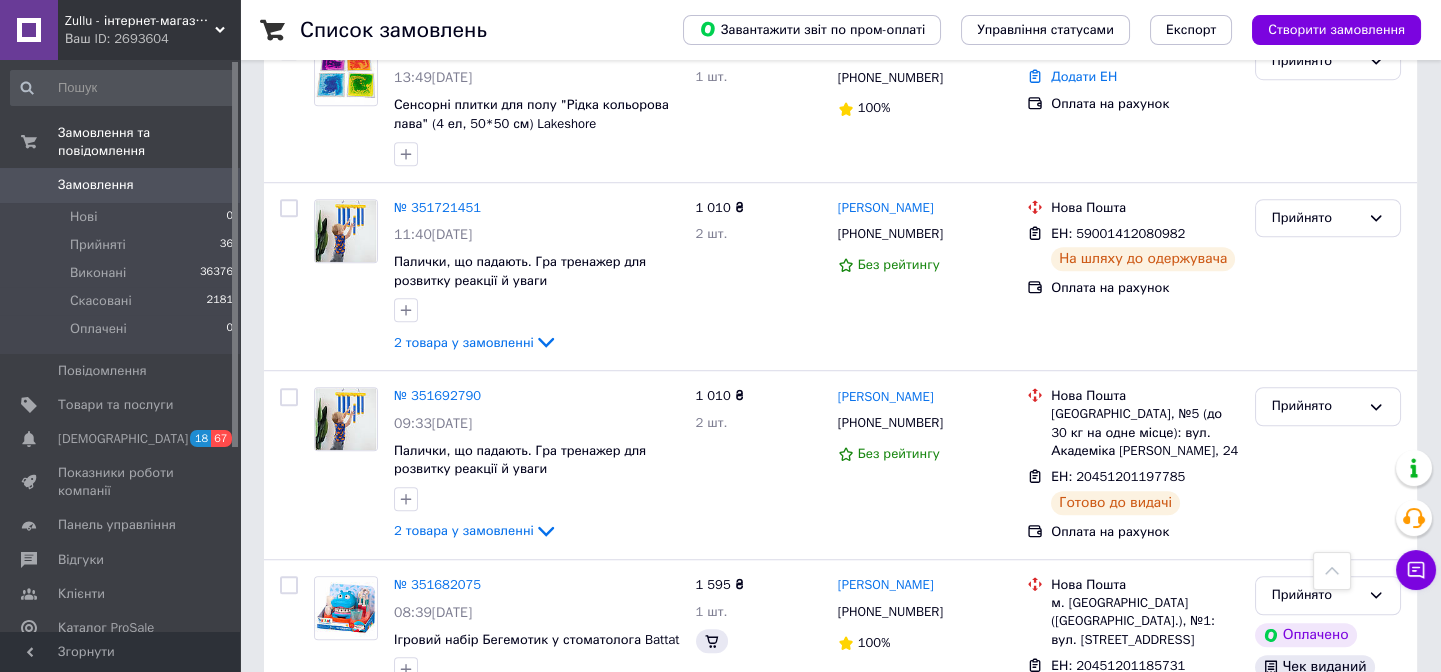 scroll, scrollTop: 3415, scrollLeft: 0, axis: vertical 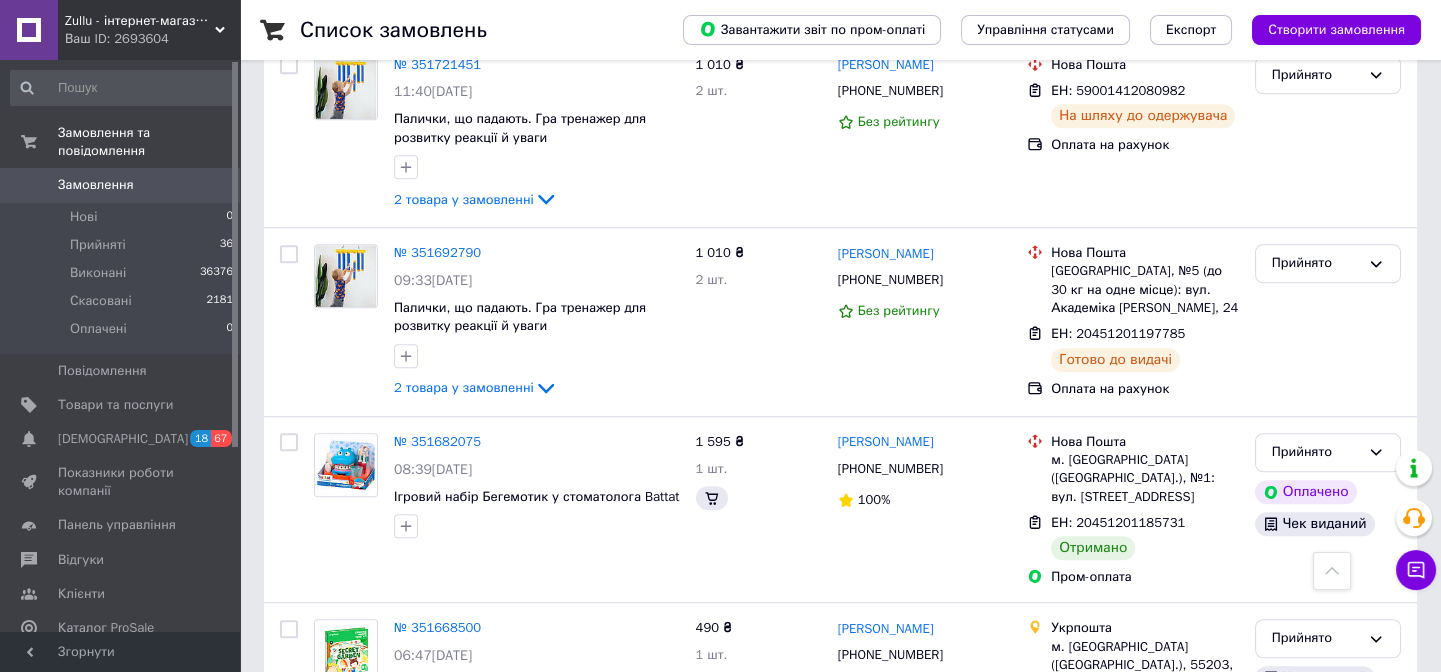 click on "2" at bounding box center (327, 852) 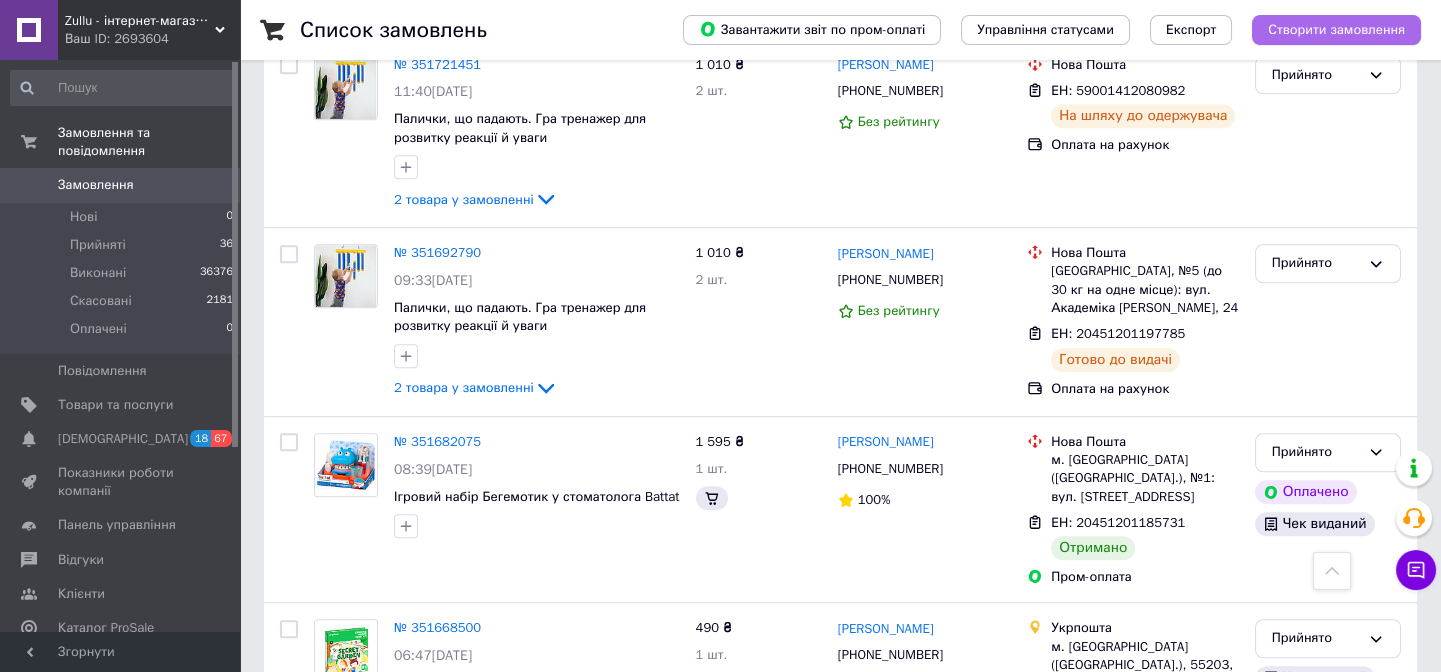 click on "Створити замовлення" at bounding box center [1336, 30] 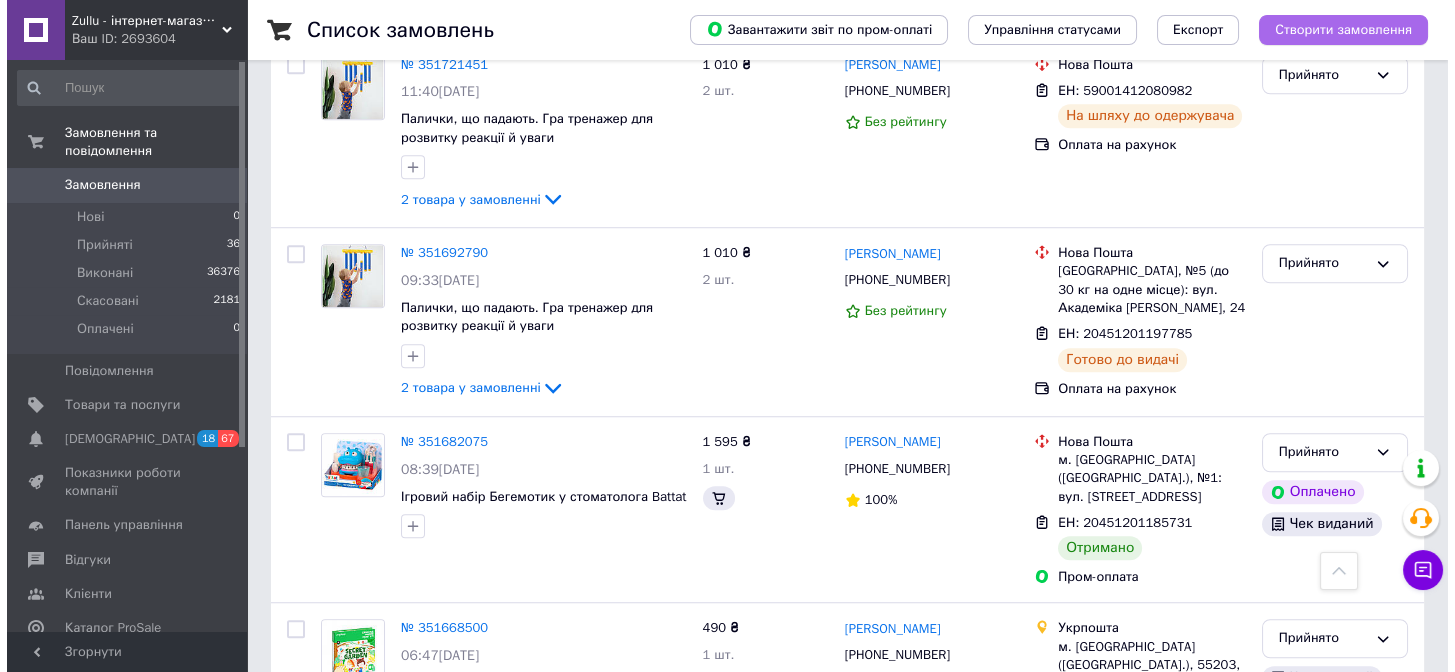 scroll, scrollTop: 0, scrollLeft: 0, axis: both 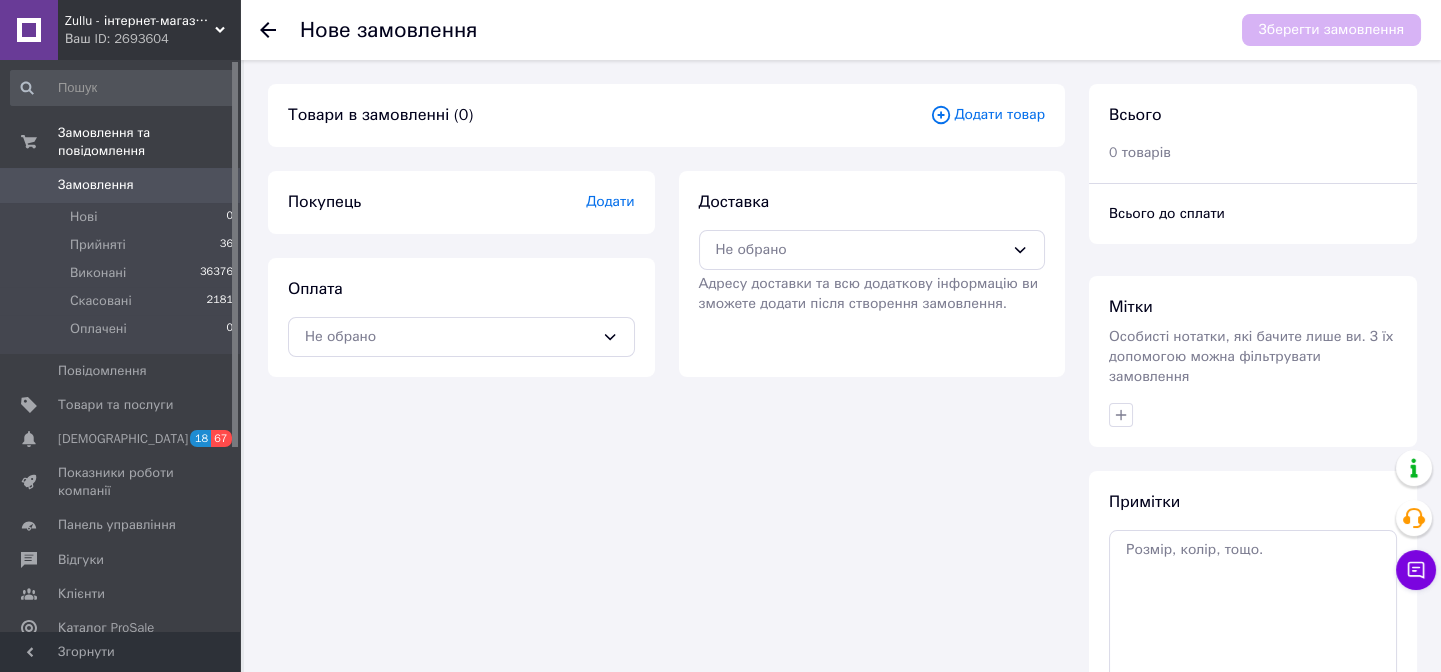 click on "Додати товар" at bounding box center (987, 115) 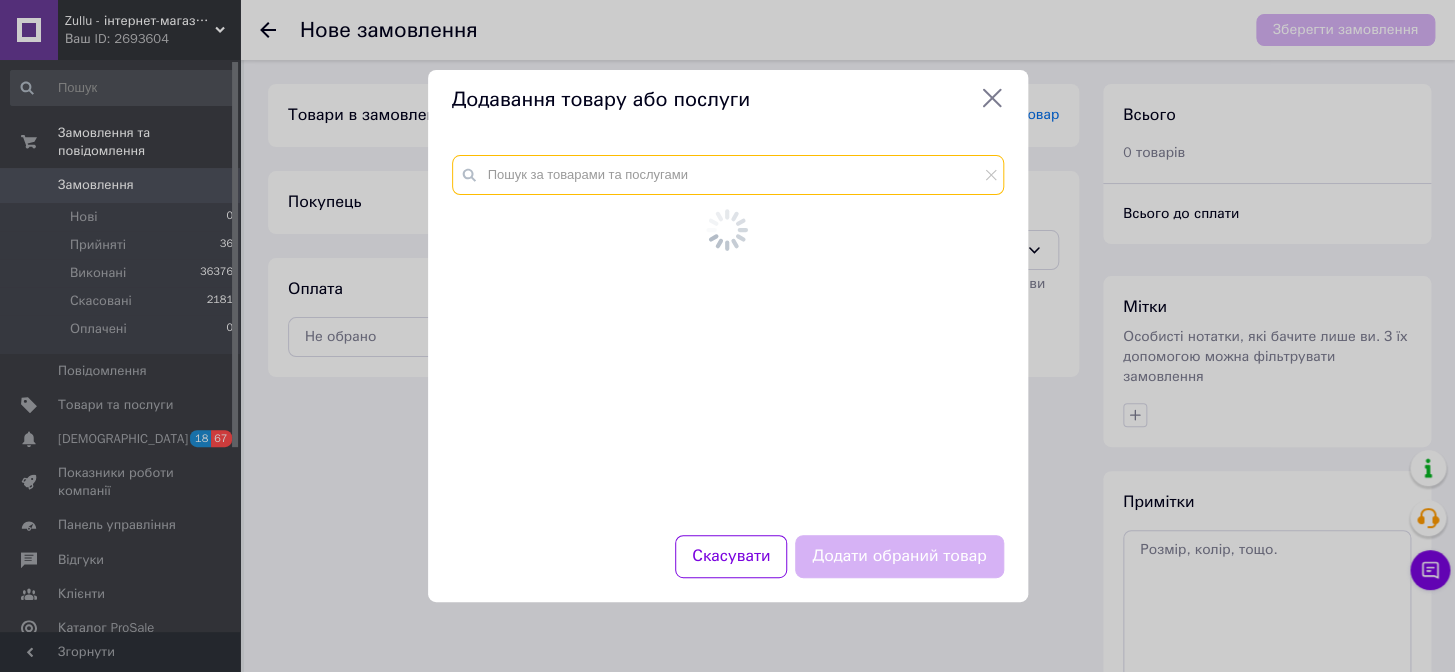 click at bounding box center (728, 175) 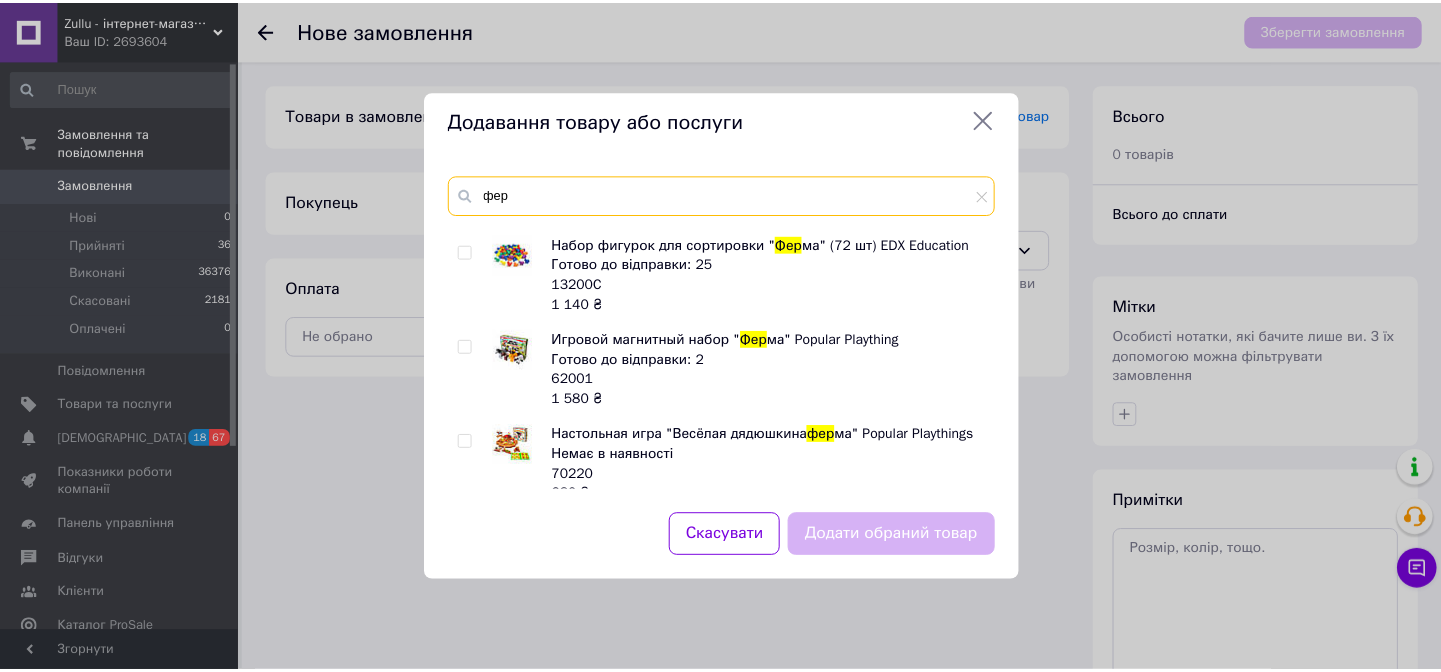 scroll, scrollTop: 439, scrollLeft: 0, axis: vertical 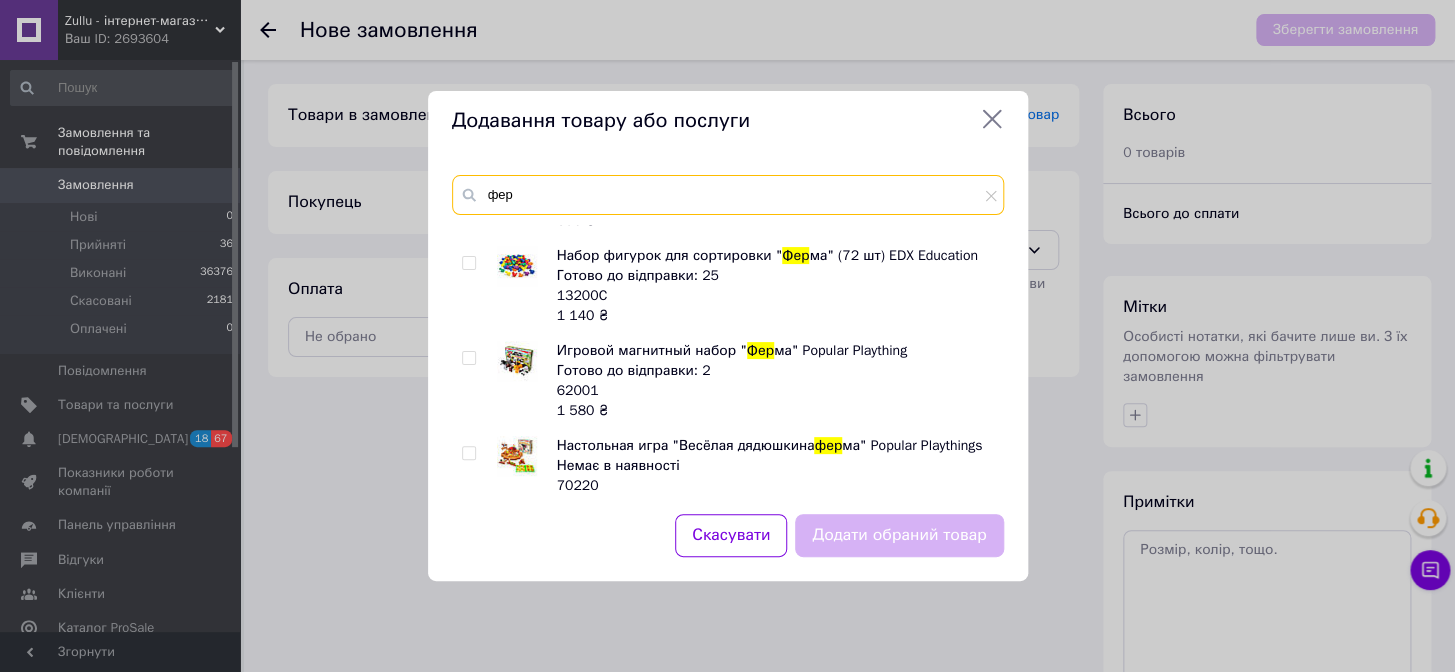 type on "фер" 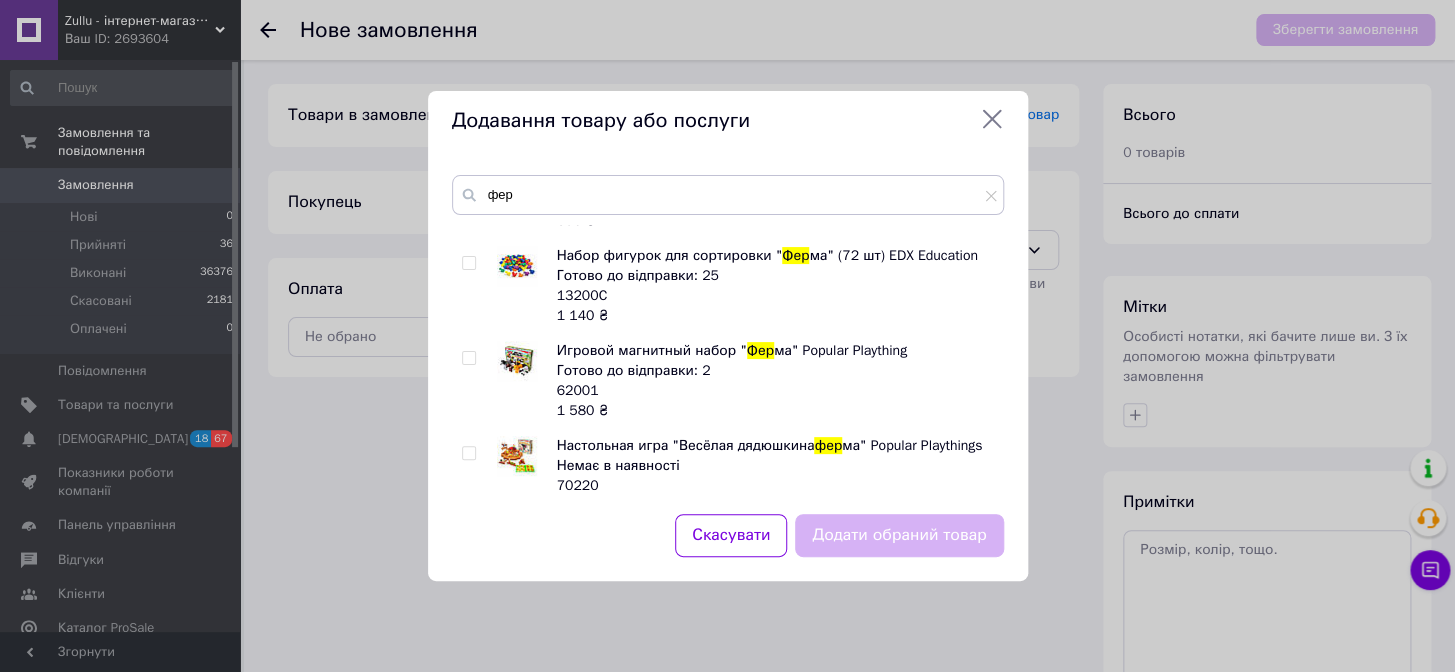 click at bounding box center [472, 381] 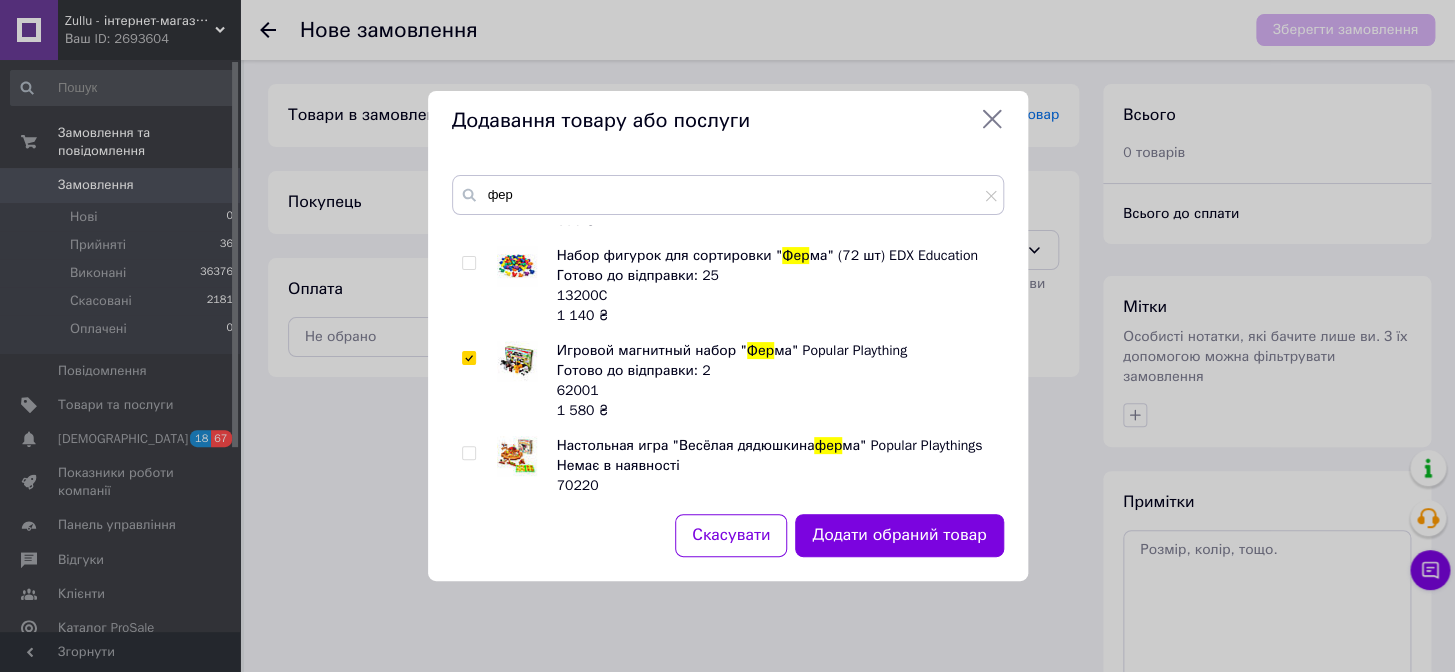 click on "Додати обраний товар" at bounding box center (899, 535) 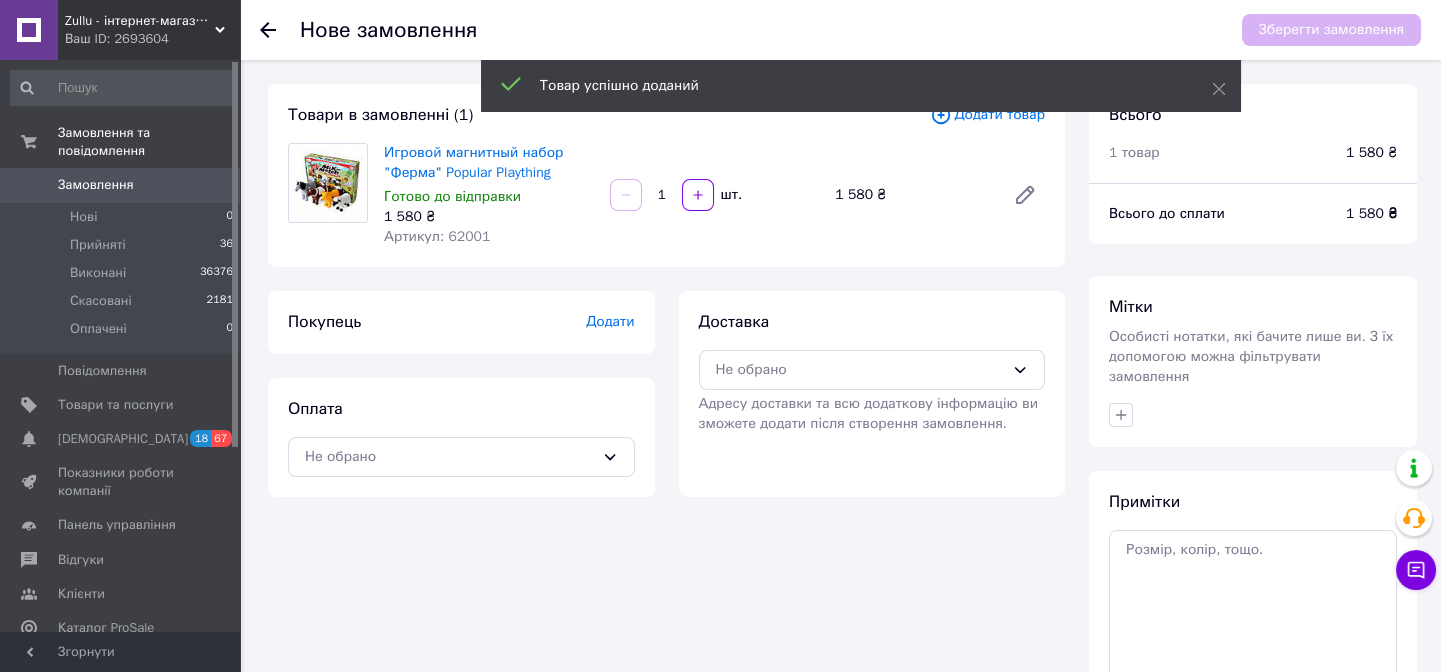 click on "Товар успішно доданий" at bounding box center [861, 86] 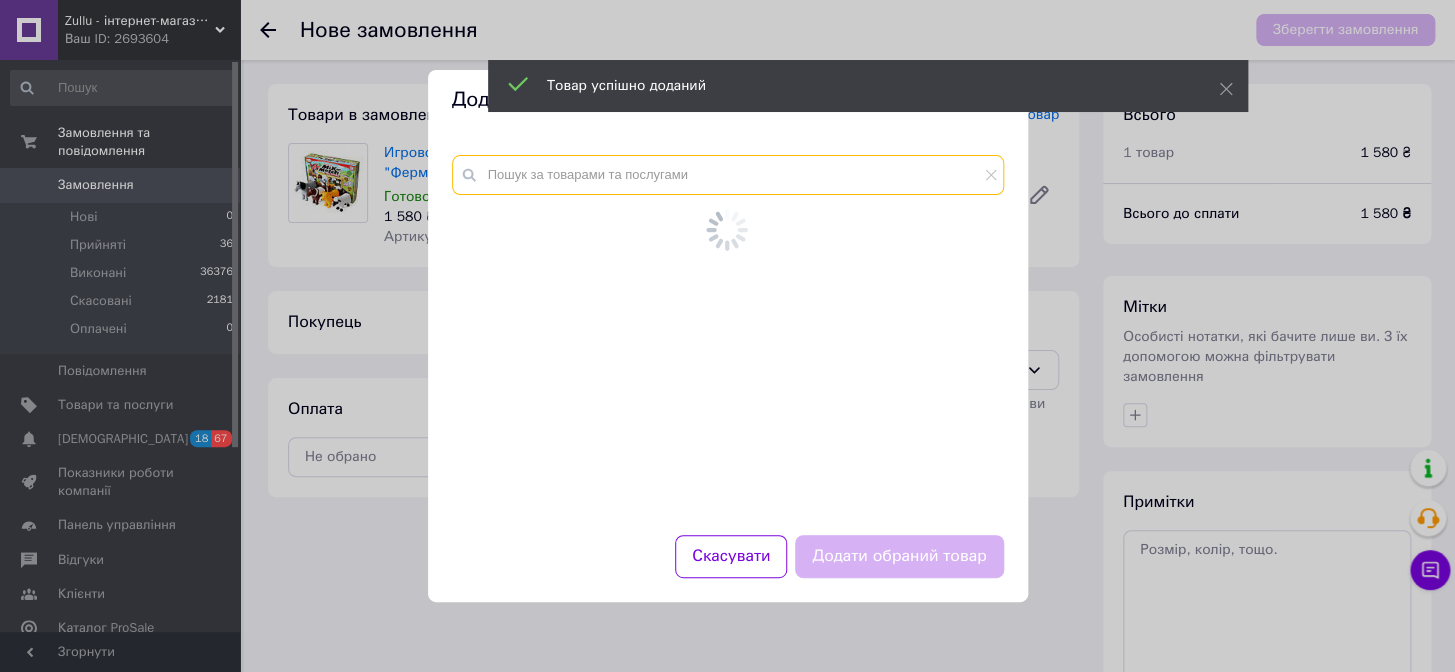click at bounding box center [728, 175] 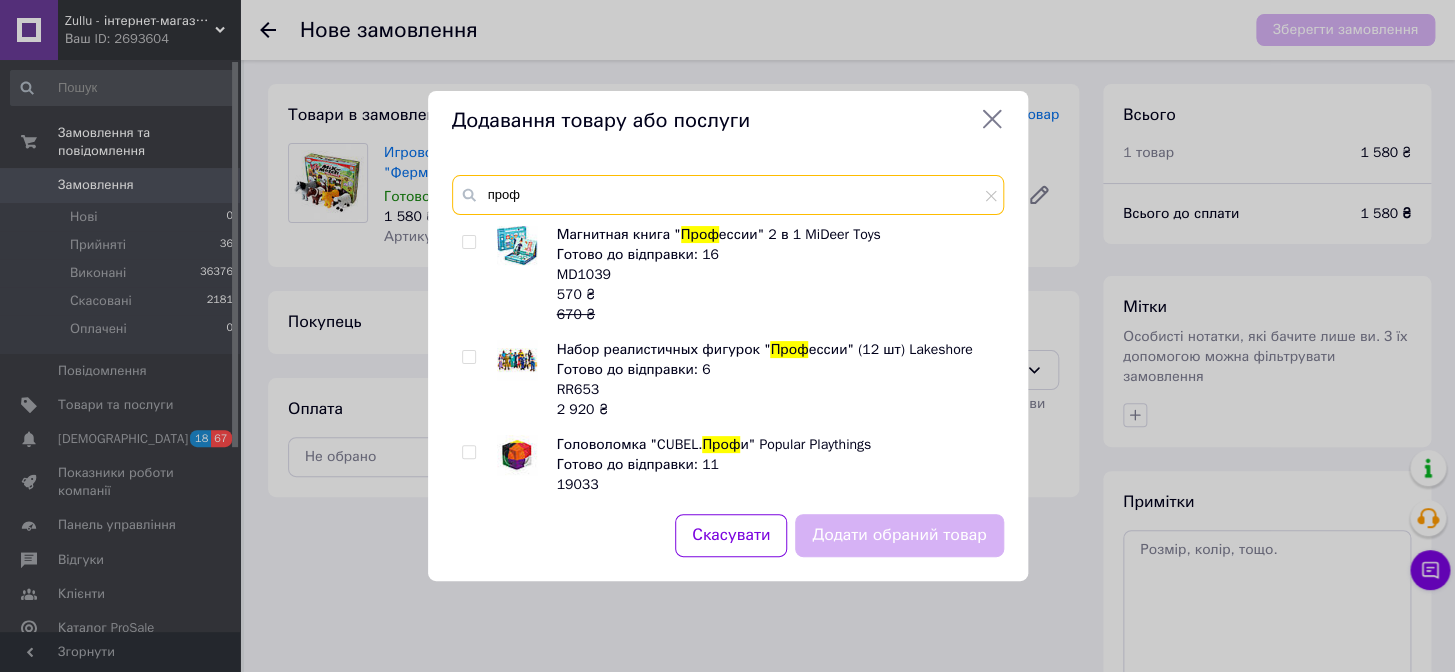 type on "проф" 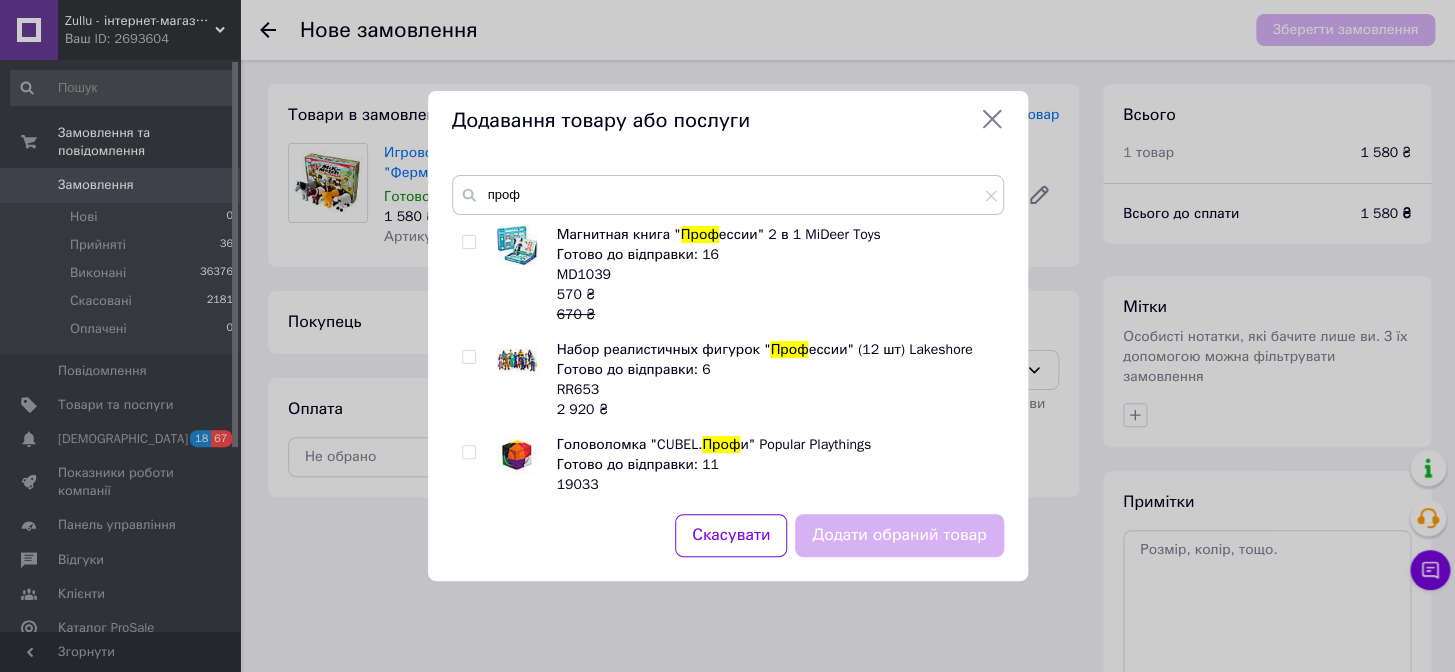 click on "Магнитная книга " Проф ессии" 2 в 1 MiDeer Toys Готово до відправки: 16 MD1039 570   ₴ 670   ₴ Набор реалистичных фигурок " Проф ессии" (12 шт) Lakeshore Готово до відправки: 6 RR653 2 920   ₴ Головоломка "CUBEL.  Проф и" Popular Playthings Готово до відправки: 11 19033 225   ₴ 265   ₴ Тубо Микс: Дети и  Проф ессии Quercetti Готово до відправки: 19 2583-Q 422   ₴ 845   ₴ Мои первые предложения.  Проф ессии Готово до відправки: 13 КН1198003У 240   ₴ Пазлы-половинки.  Проф ессии Готово до відправки: 10 КН1214010У 120   ₴ Реалистичные фигурки  Проф ессии Готово до відправки: 5 27388 2 820   ₴" at bounding box center [727, 357] 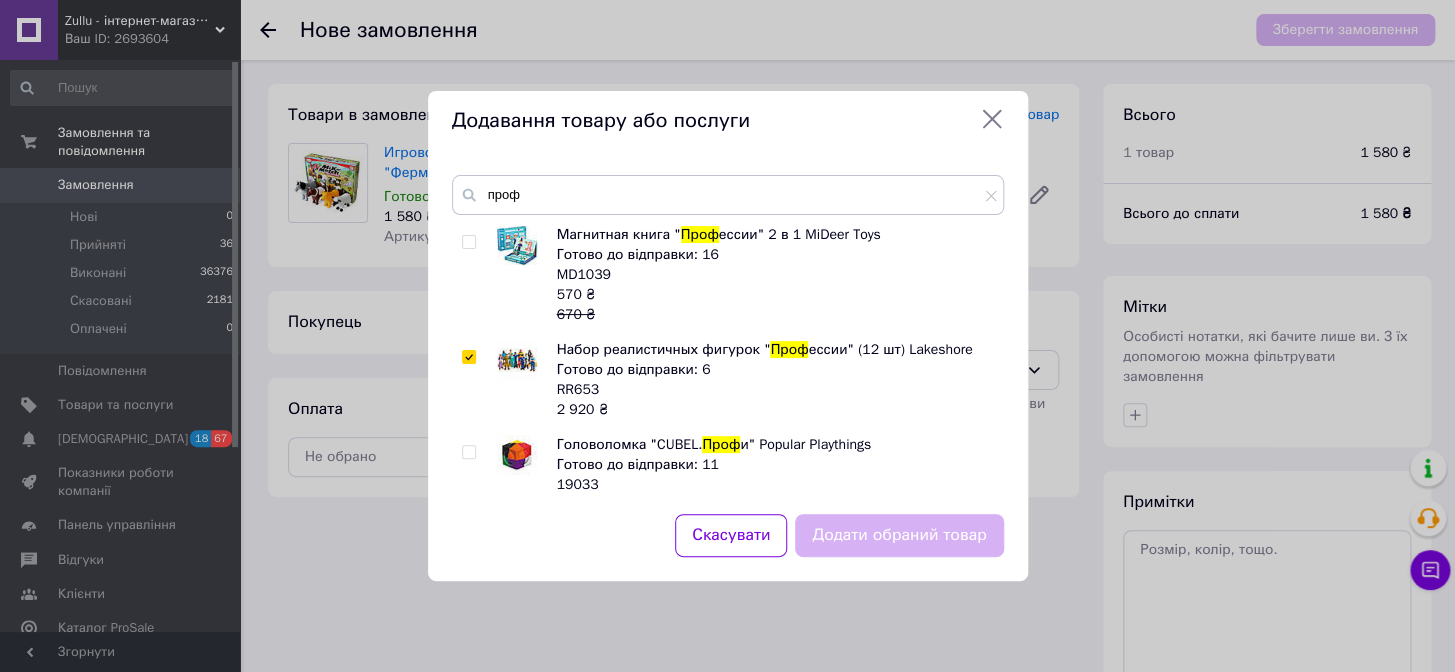 checkbox on "true" 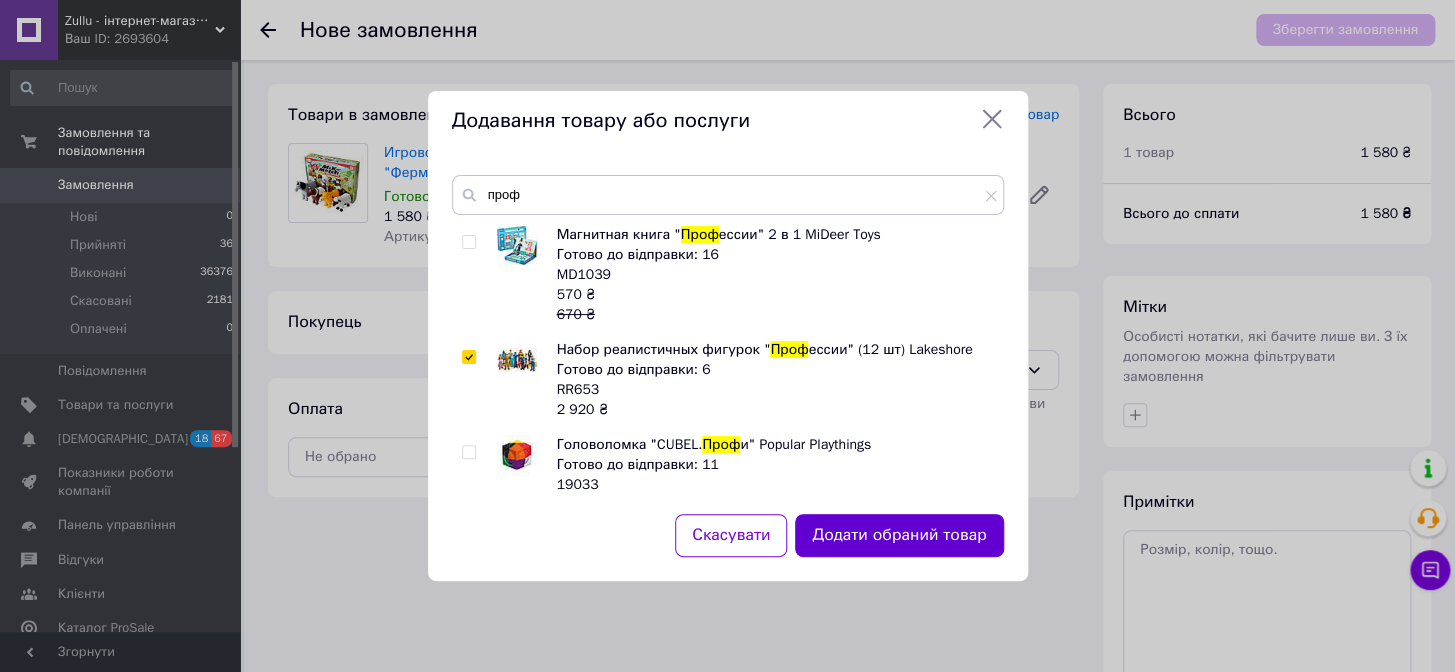 click on "Додати обраний товар" at bounding box center (899, 535) 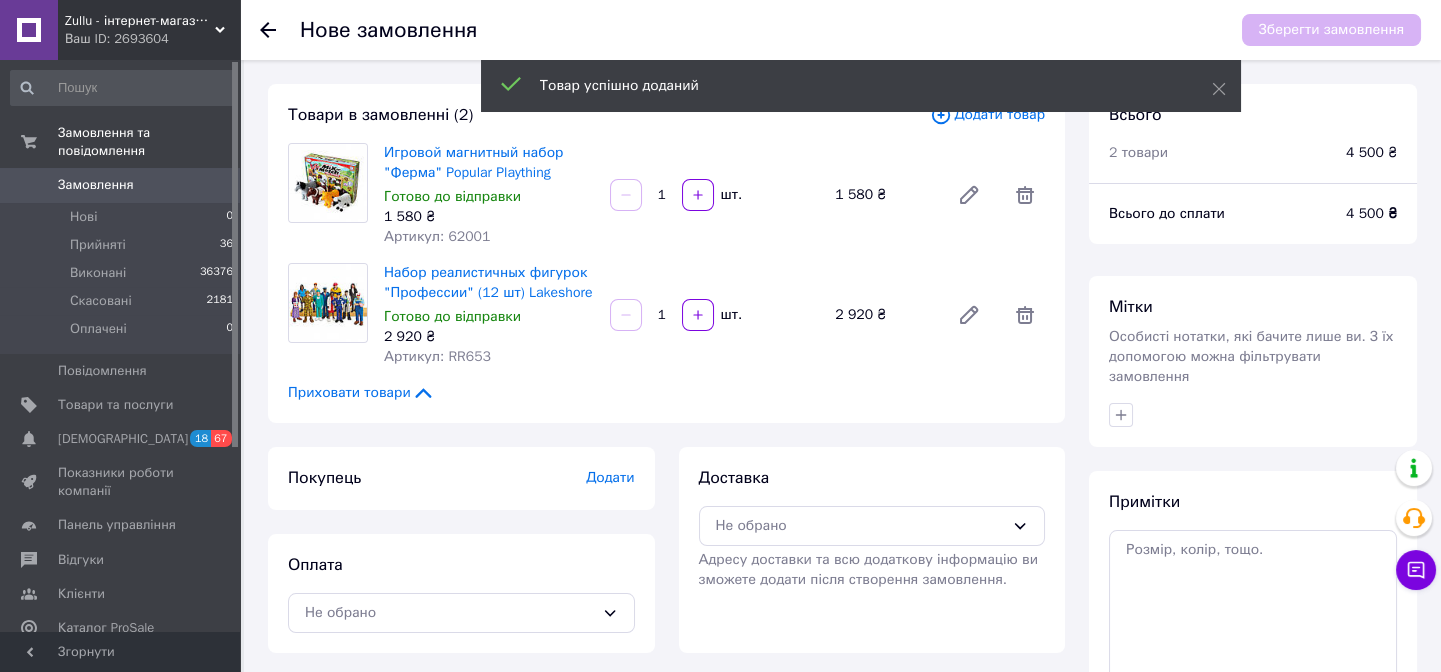 click on "Додати товар" at bounding box center [987, 115] 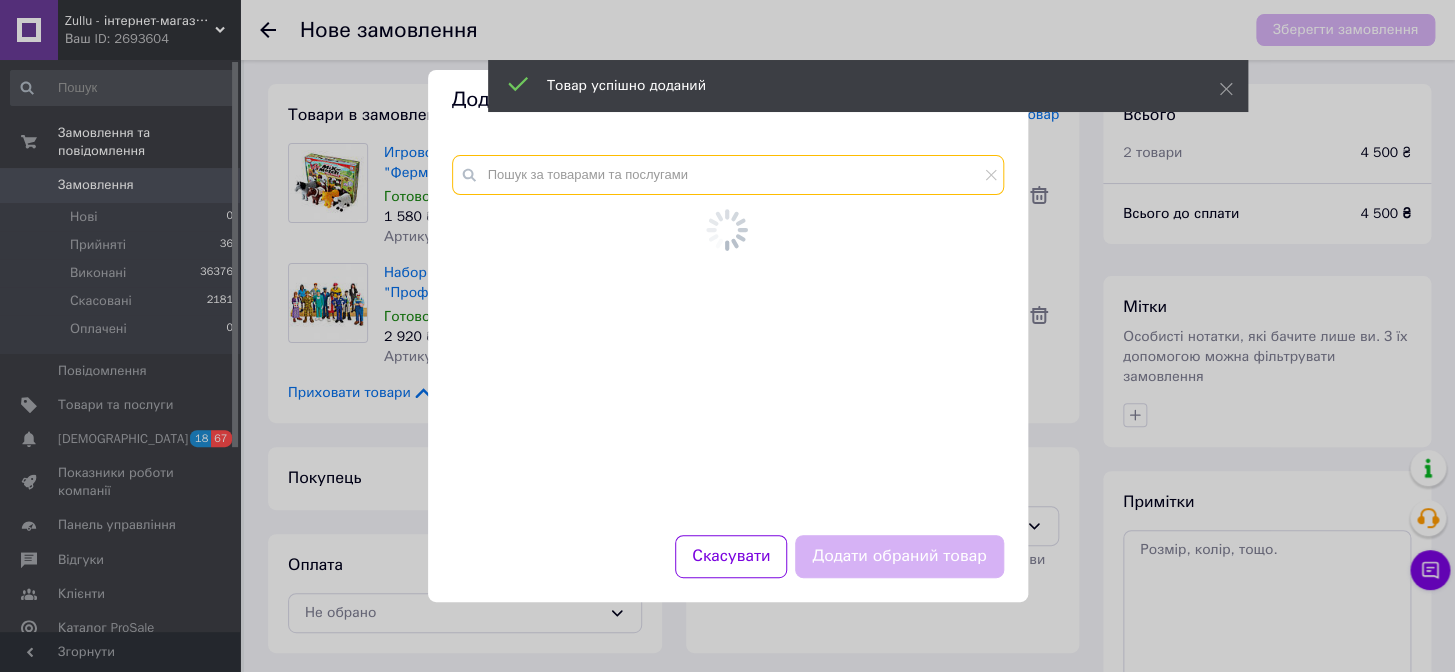 click at bounding box center (728, 175) 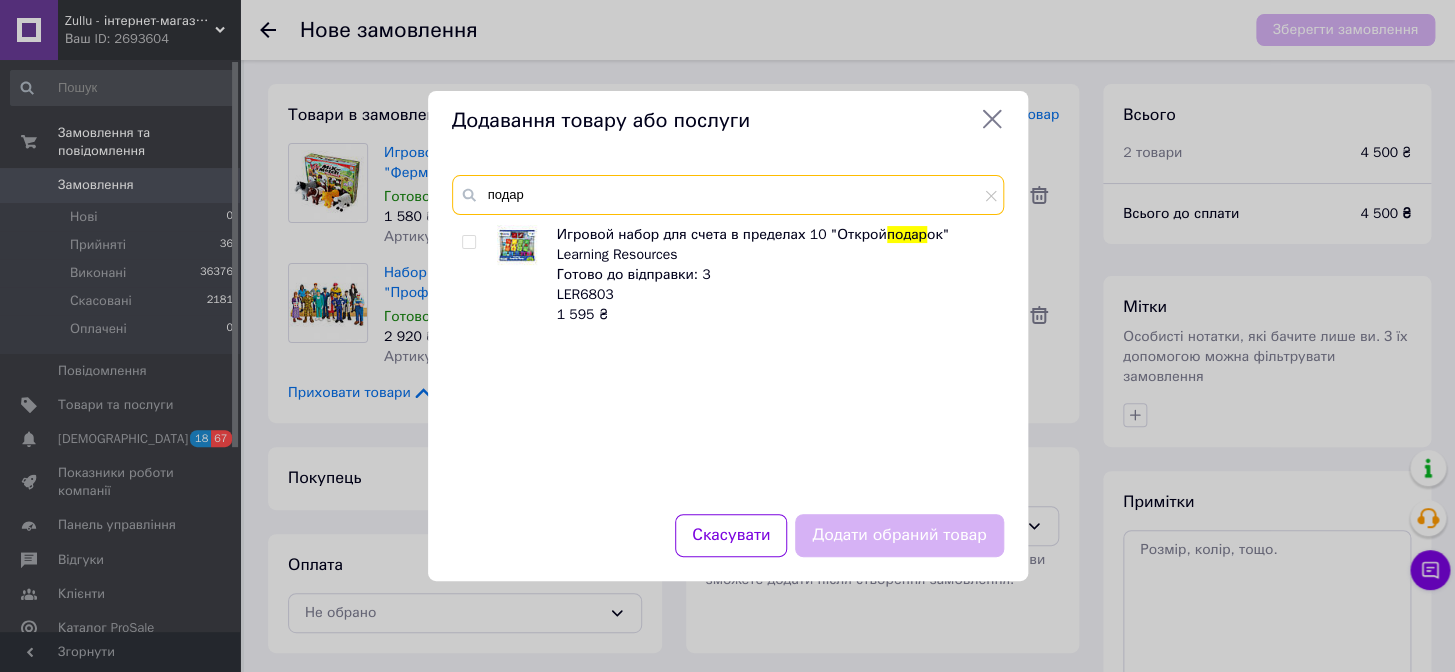 type on "подар" 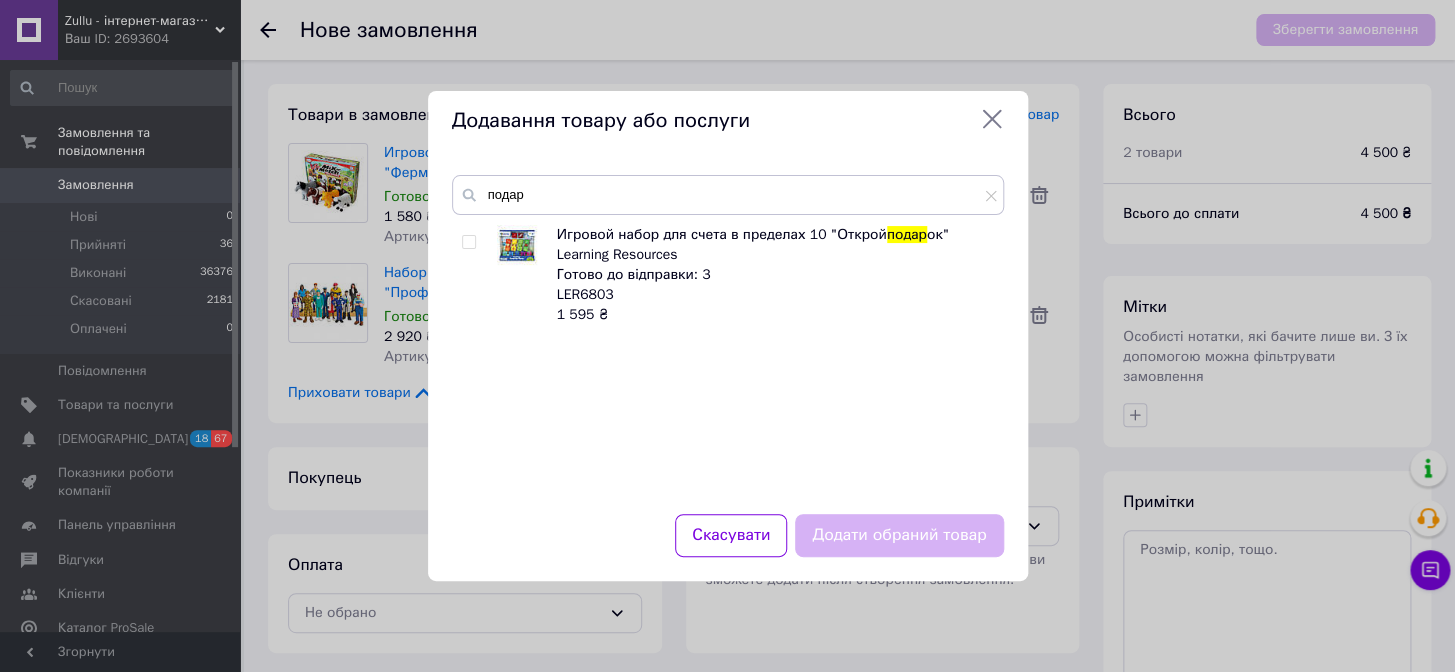 click at bounding box center (468, 242) 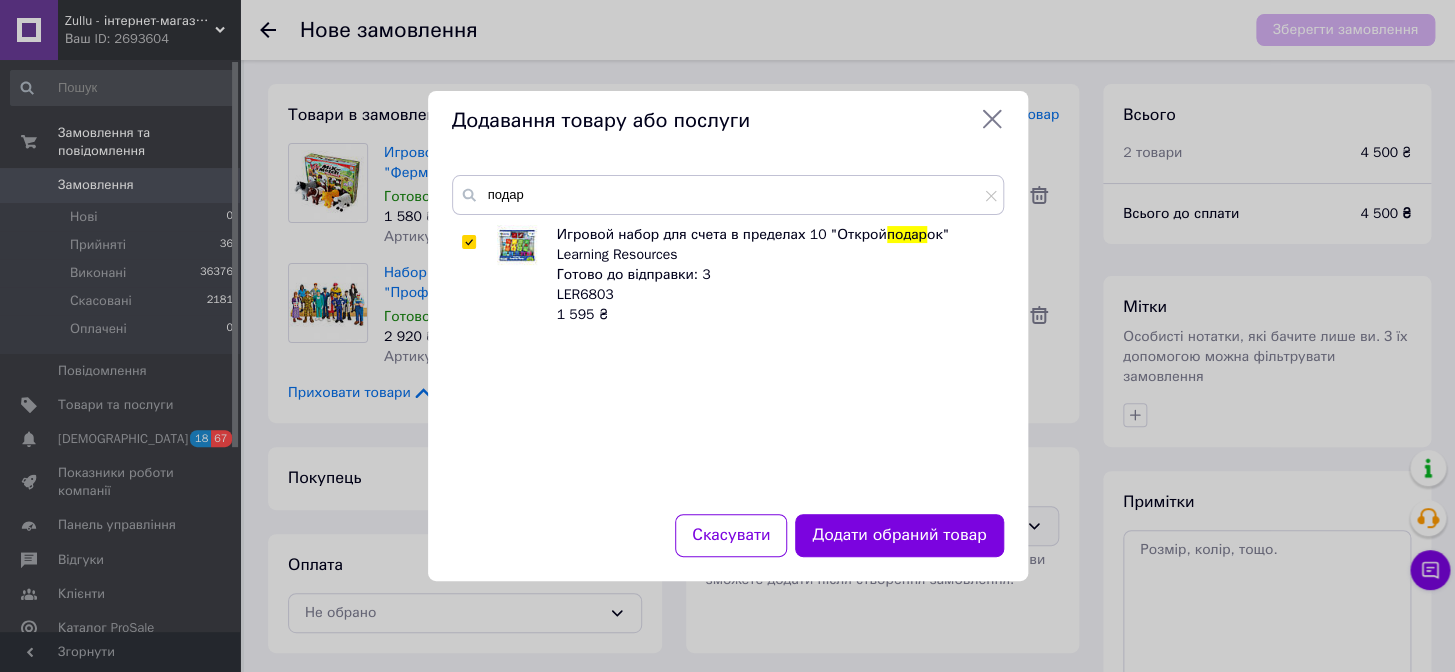 click on "Додати обраний товар" at bounding box center (899, 535) 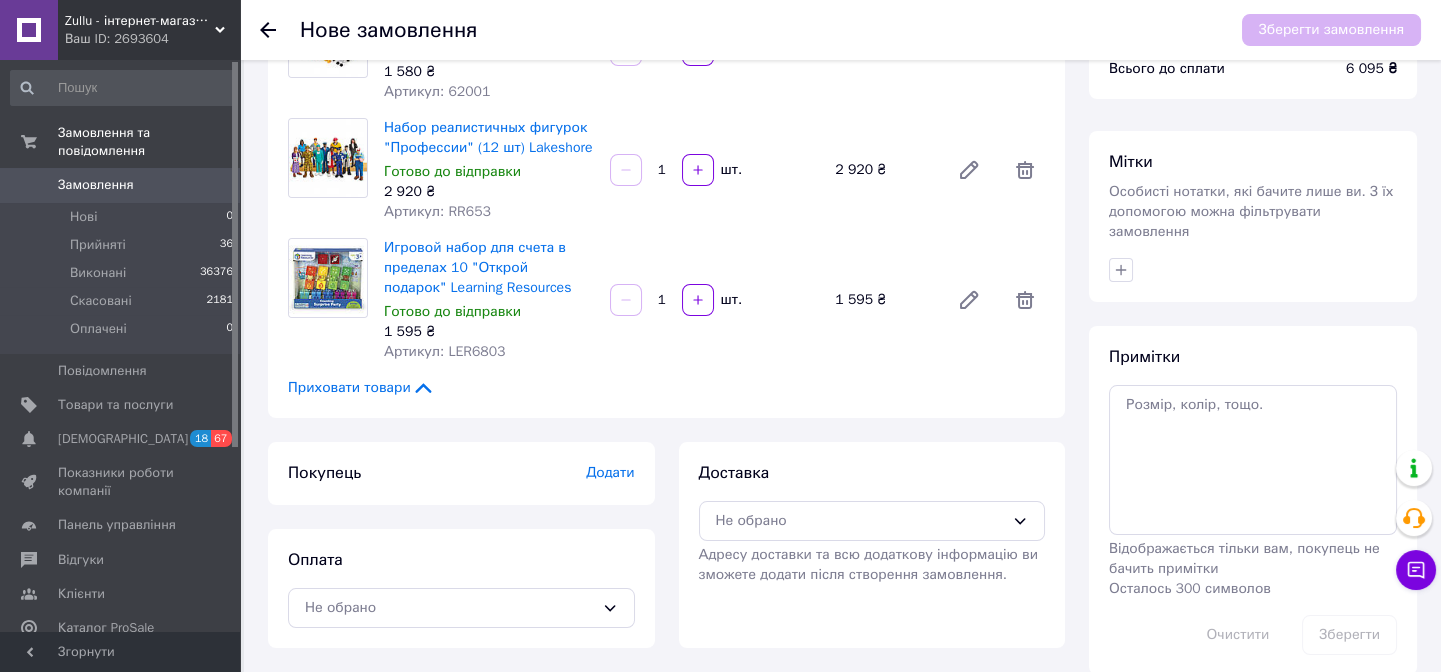 scroll, scrollTop: 150, scrollLeft: 0, axis: vertical 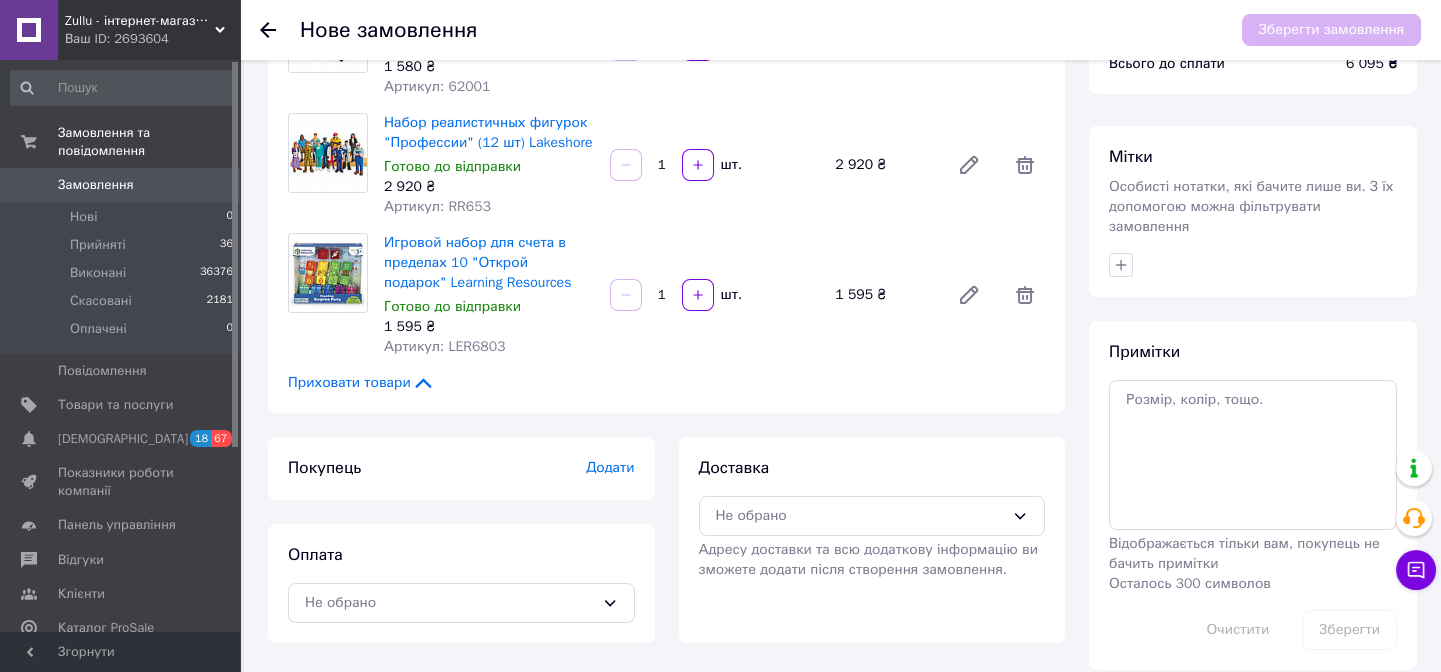 click on "Додати" at bounding box center [610, 467] 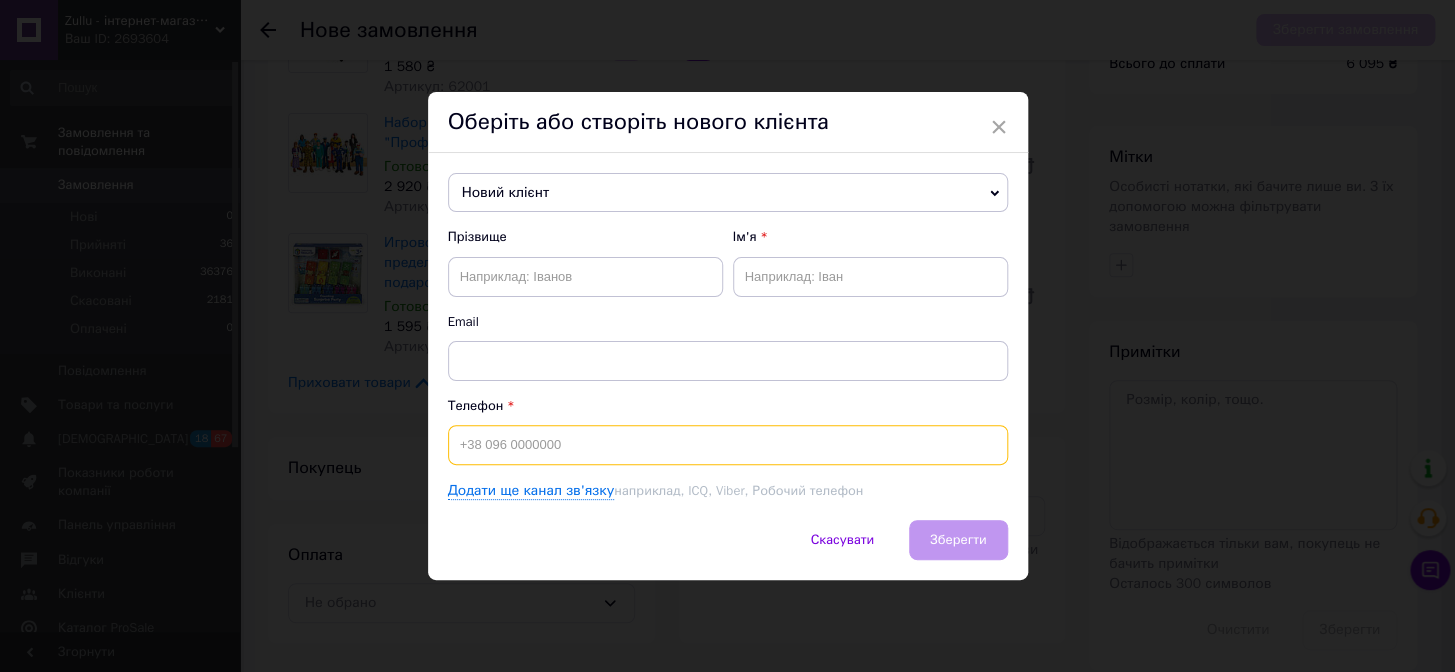 click at bounding box center (728, 445) 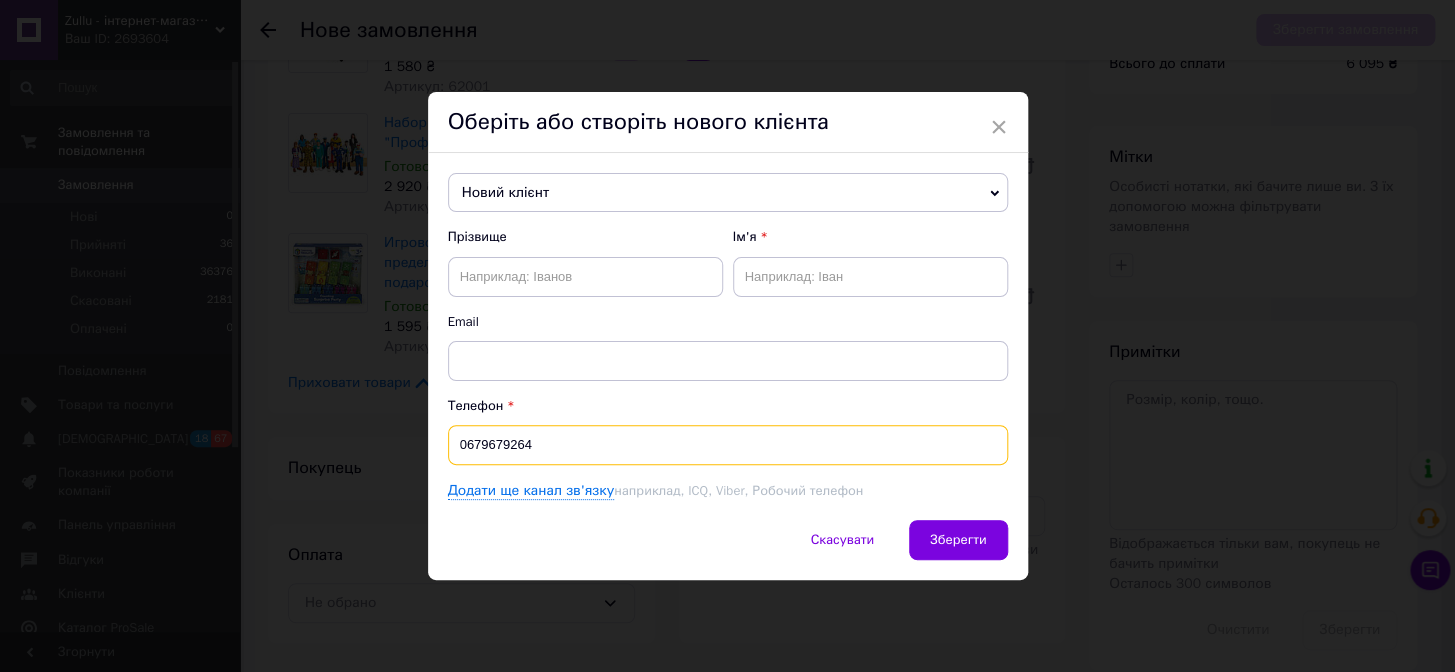 click on "0679679264" at bounding box center (728, 445) 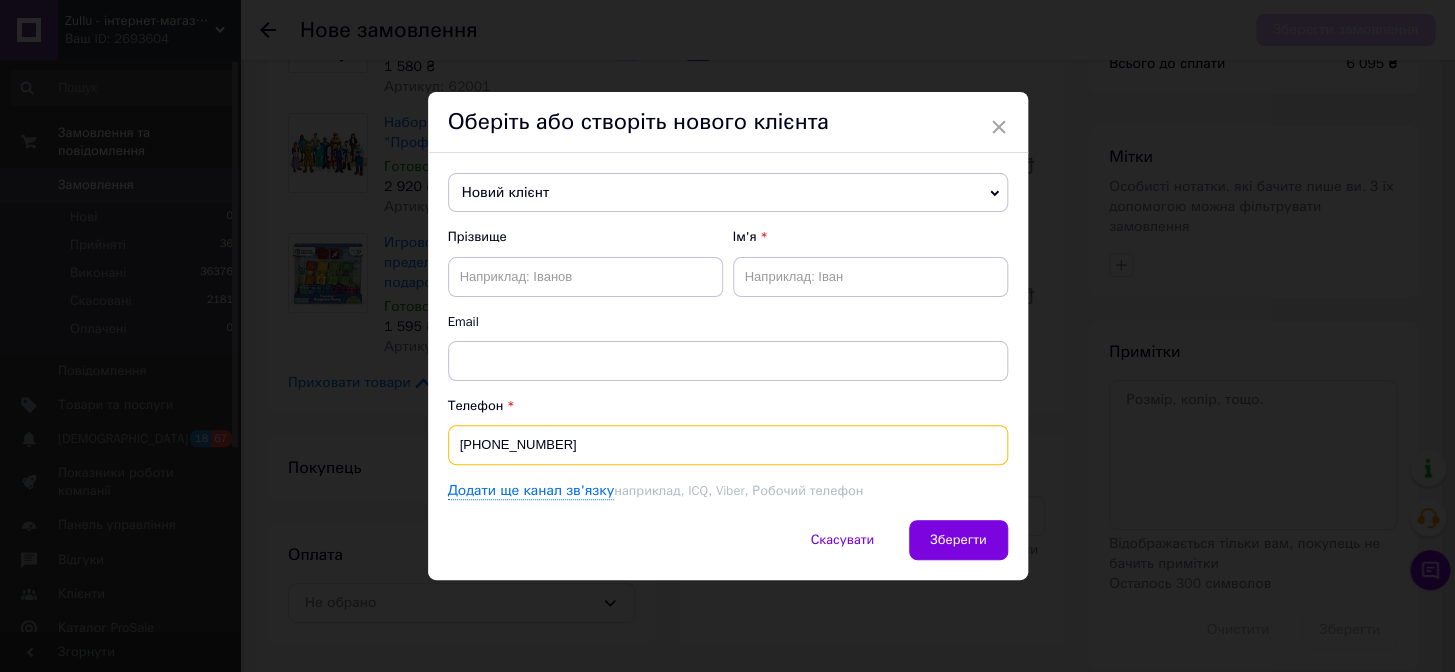 type on "[PHONE_NUMBER]" 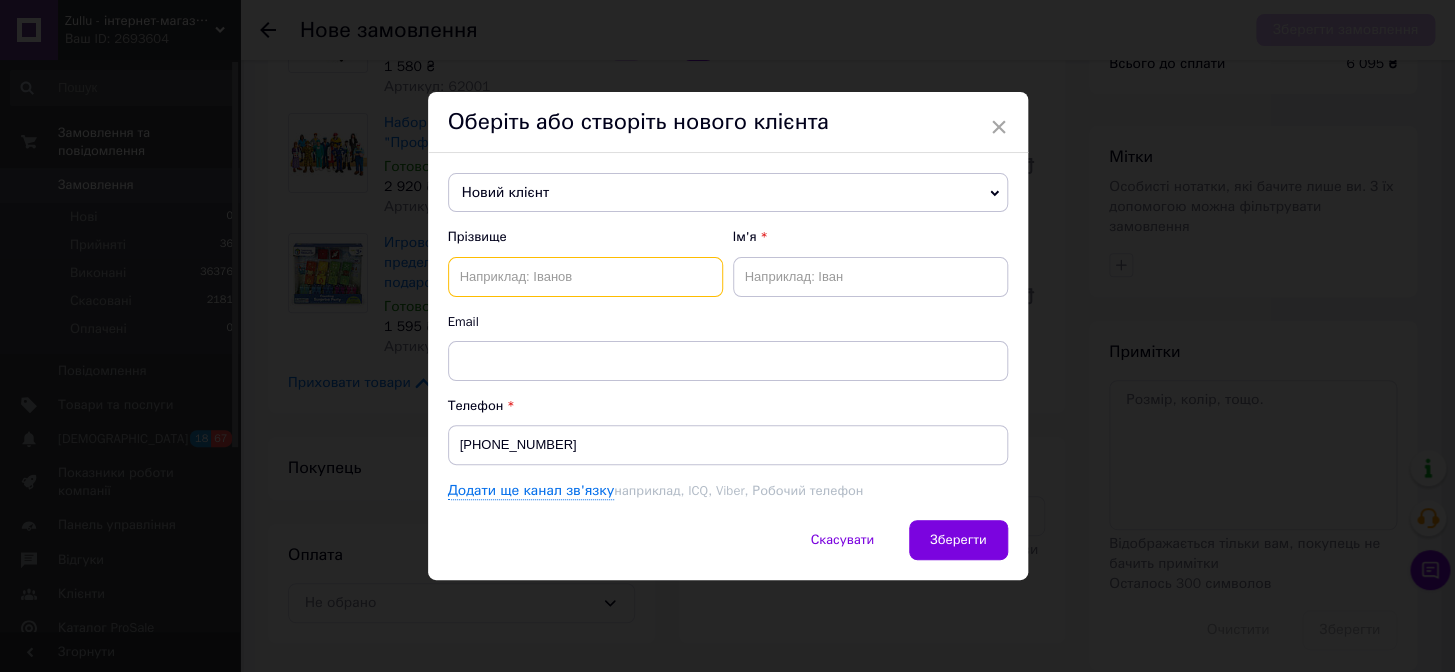click at bounding box center (585, 277) 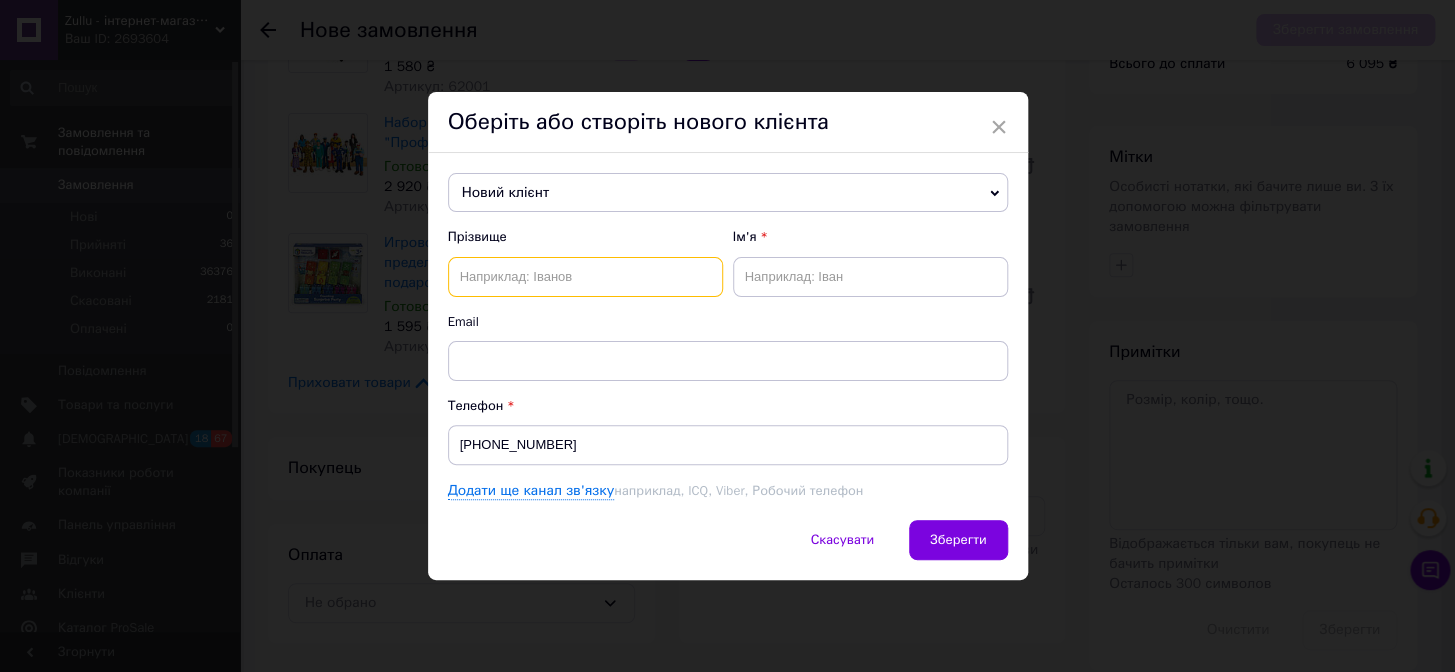 type on "м" 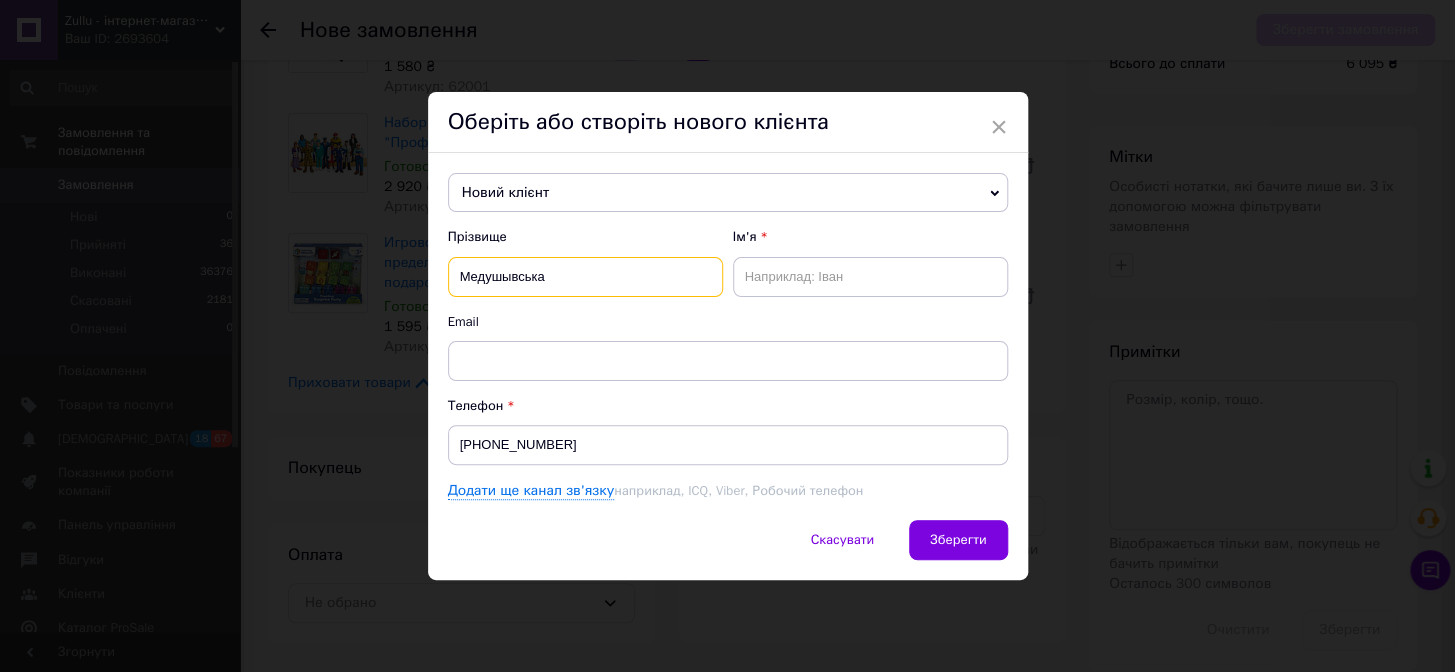 click on "Медушывська" at bounding box center [585, 277] 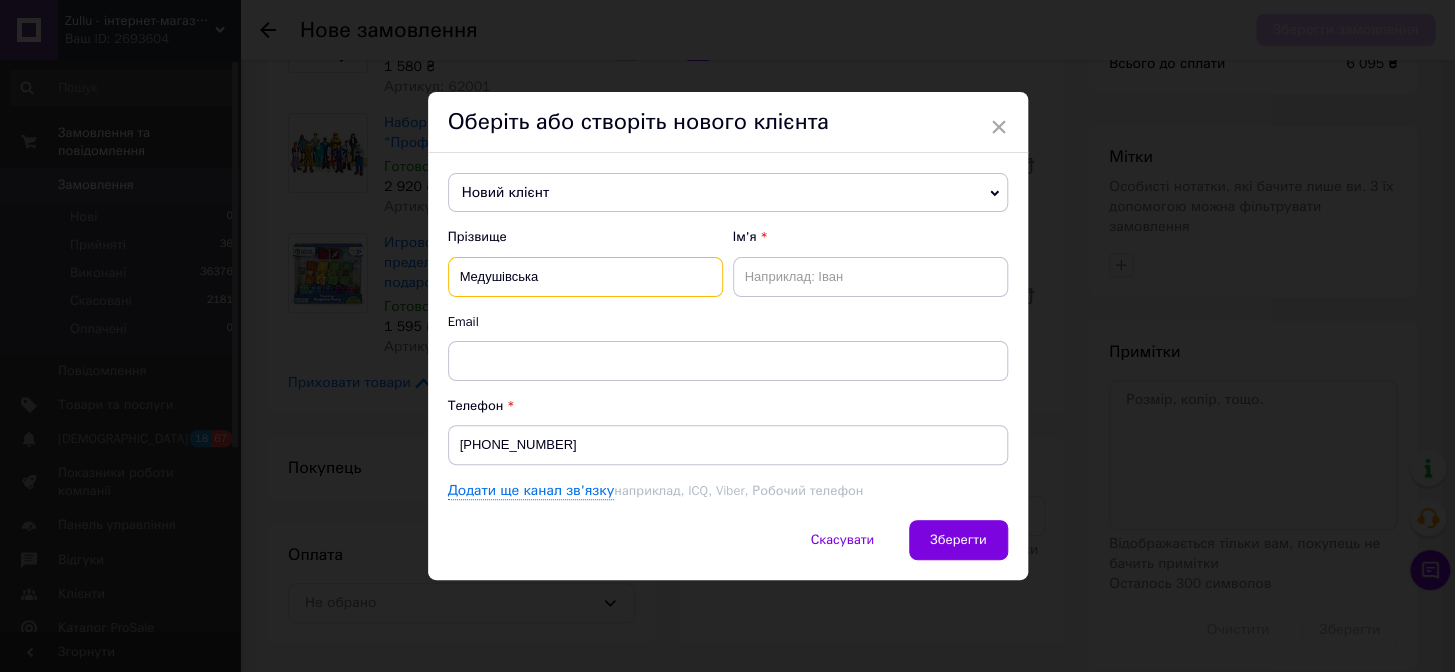type on "Медушівська" 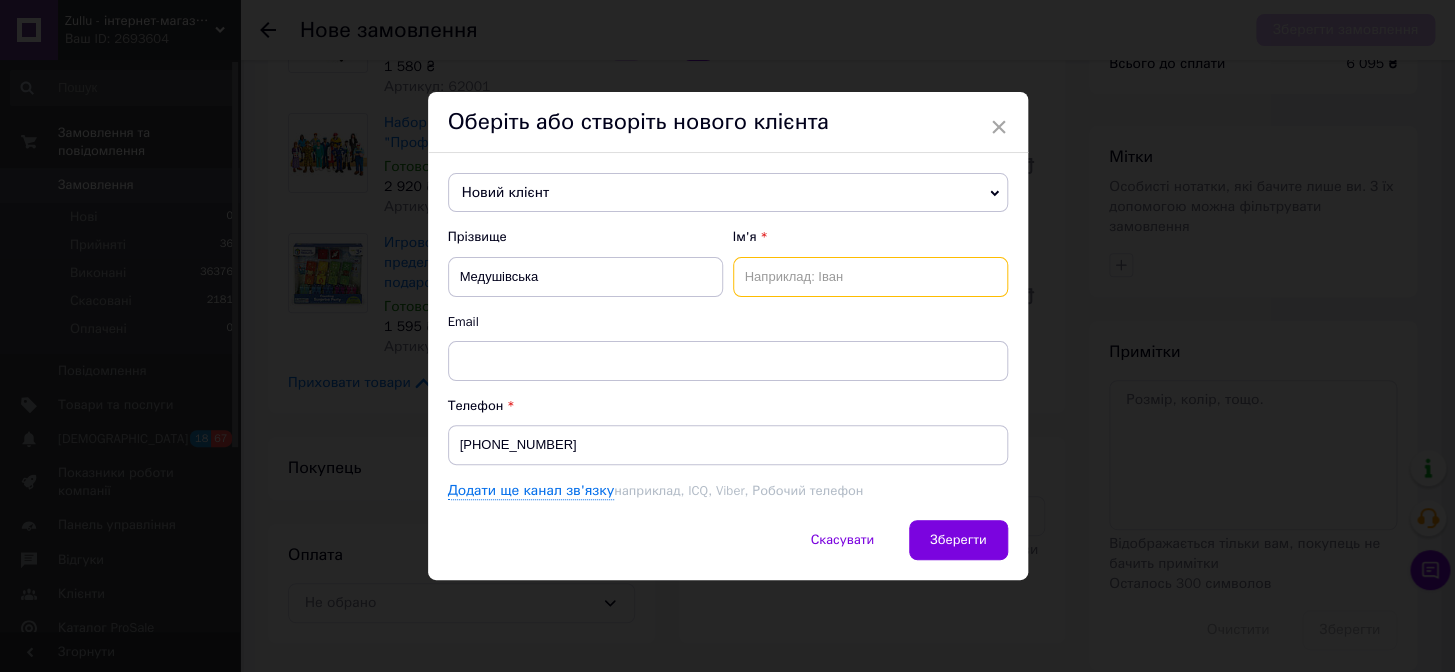 click at bounding box center [870, 277] 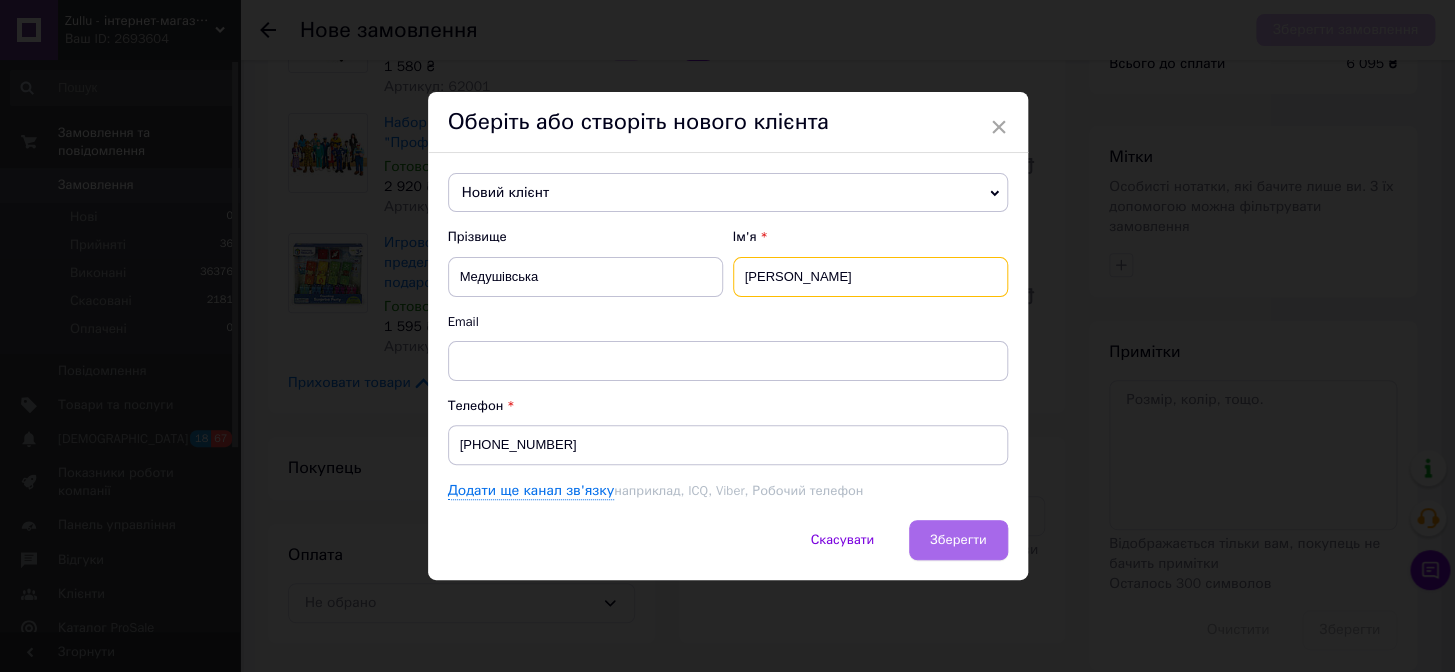 type on "Аліна" 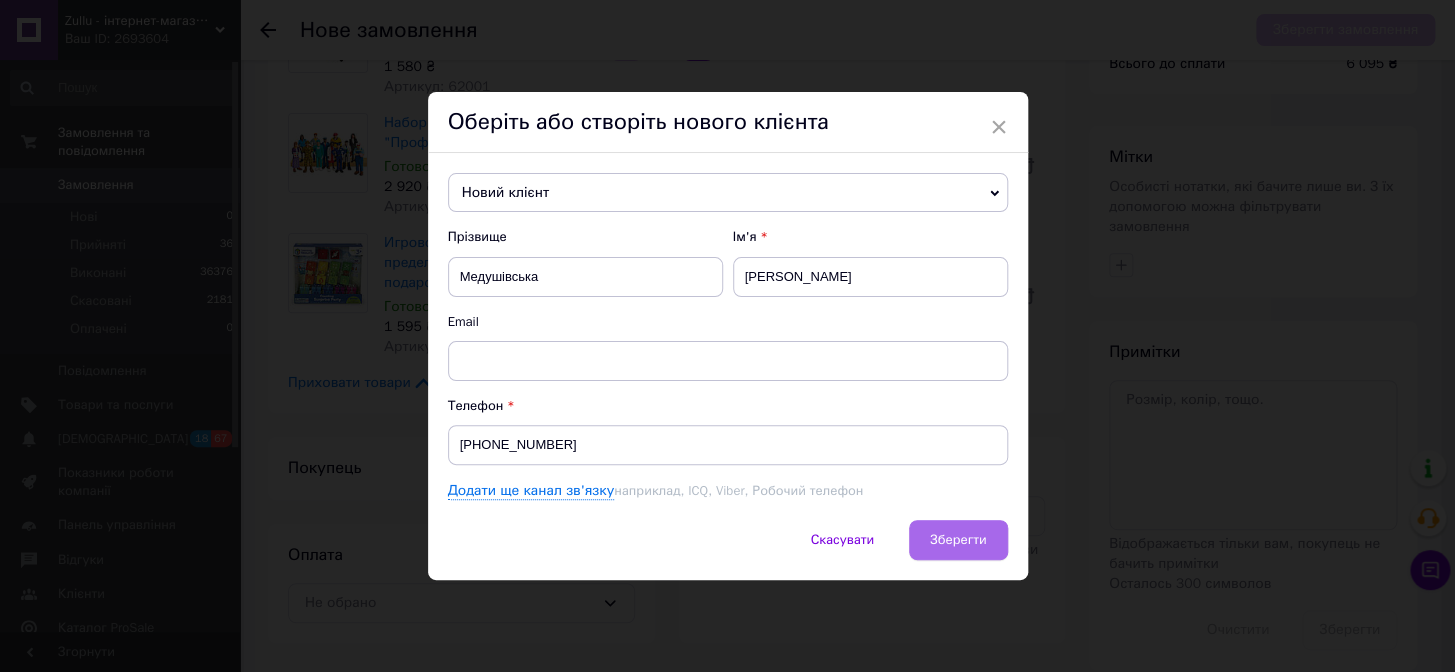 click on "Зберегти" at bounding box center [958, 540] 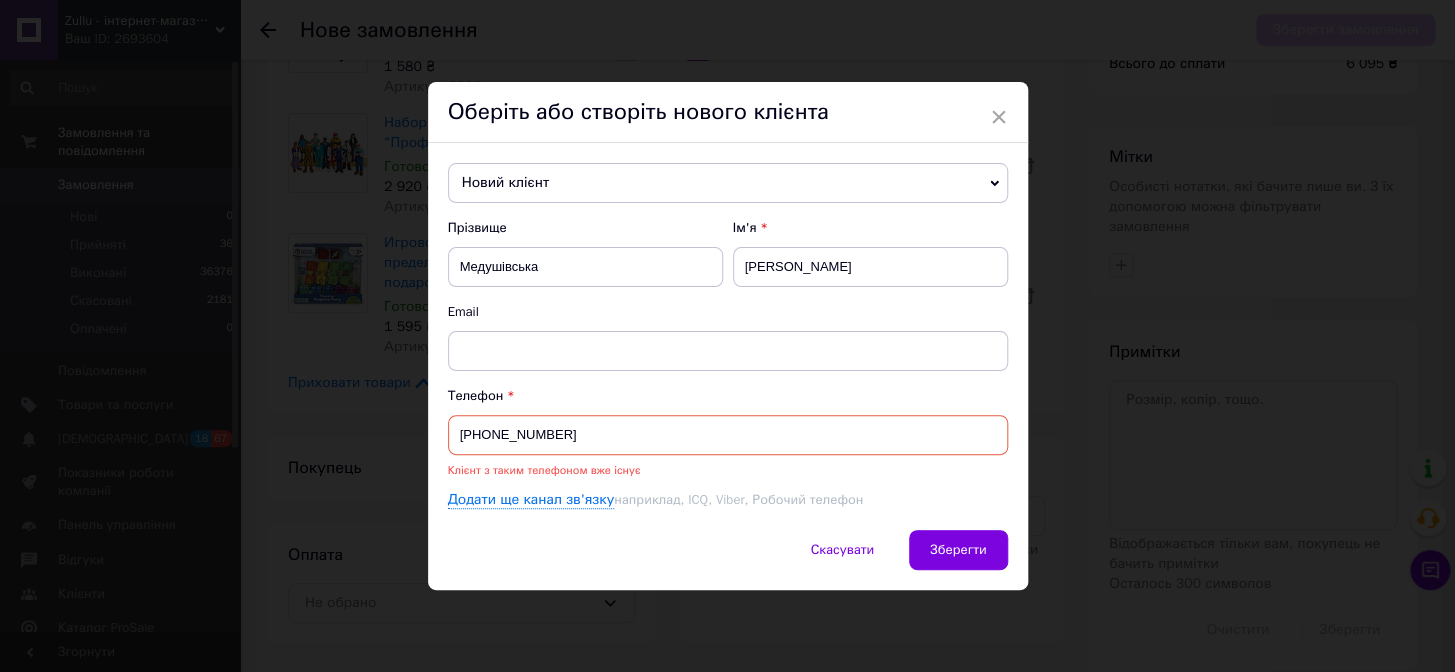 drag, startPoint x: 495, startPoint y: 434, endPoint x: 454, endPoint y: 433, distance: 41.01219 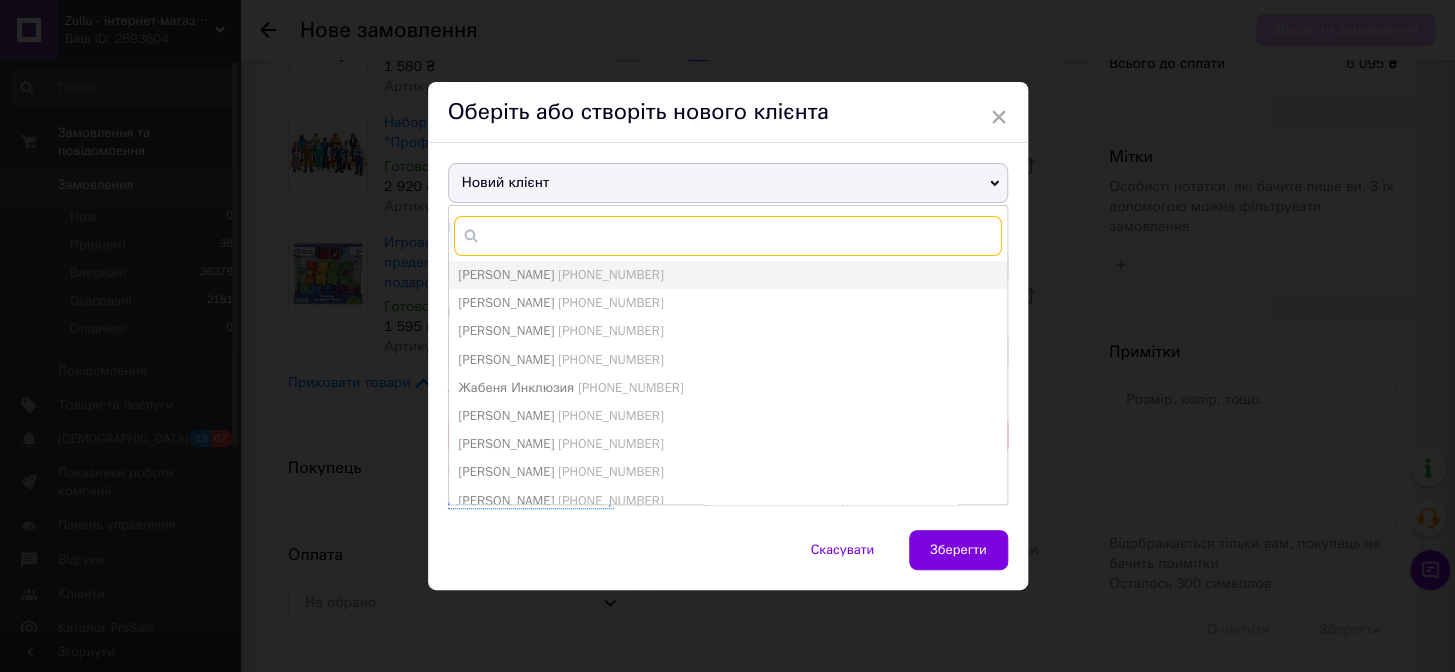 paste on "[PHONE_NUMBER]" 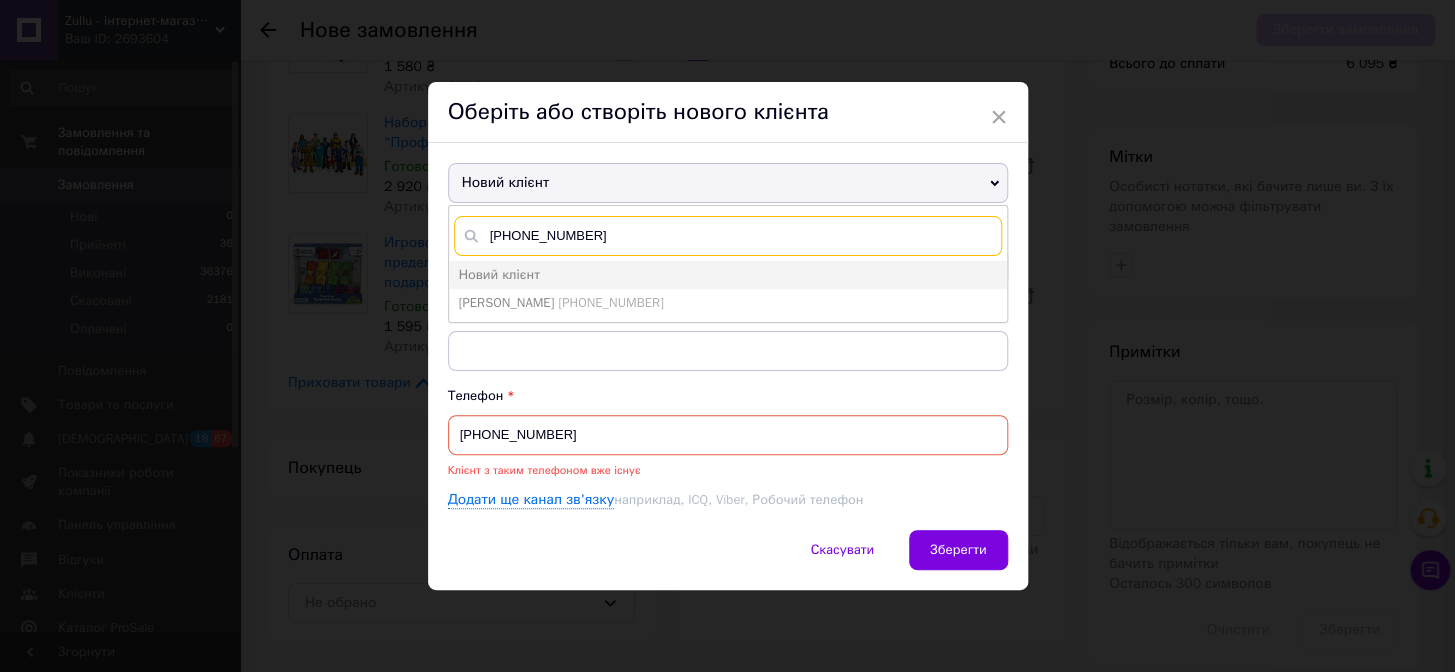 type on "[PHONE_NUMBER]" 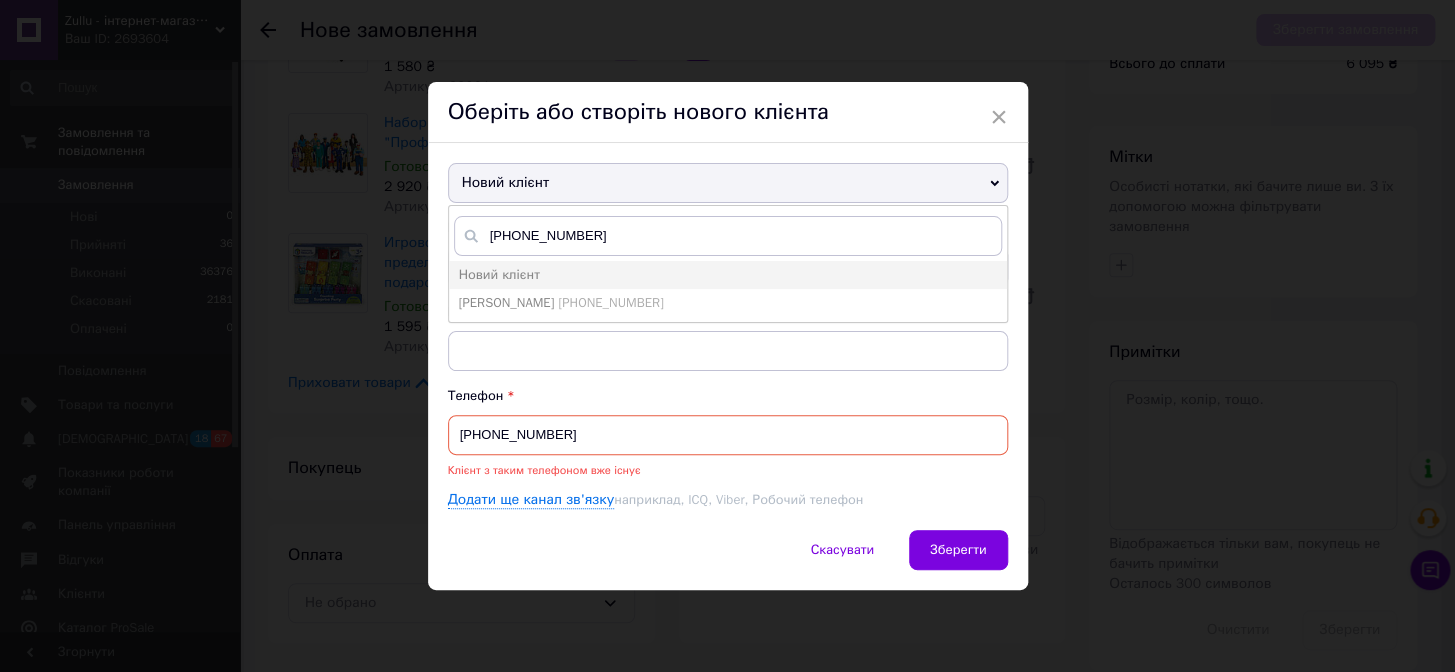 click on "[PHONE_NUMBER]" at bounding box center [728, 435] 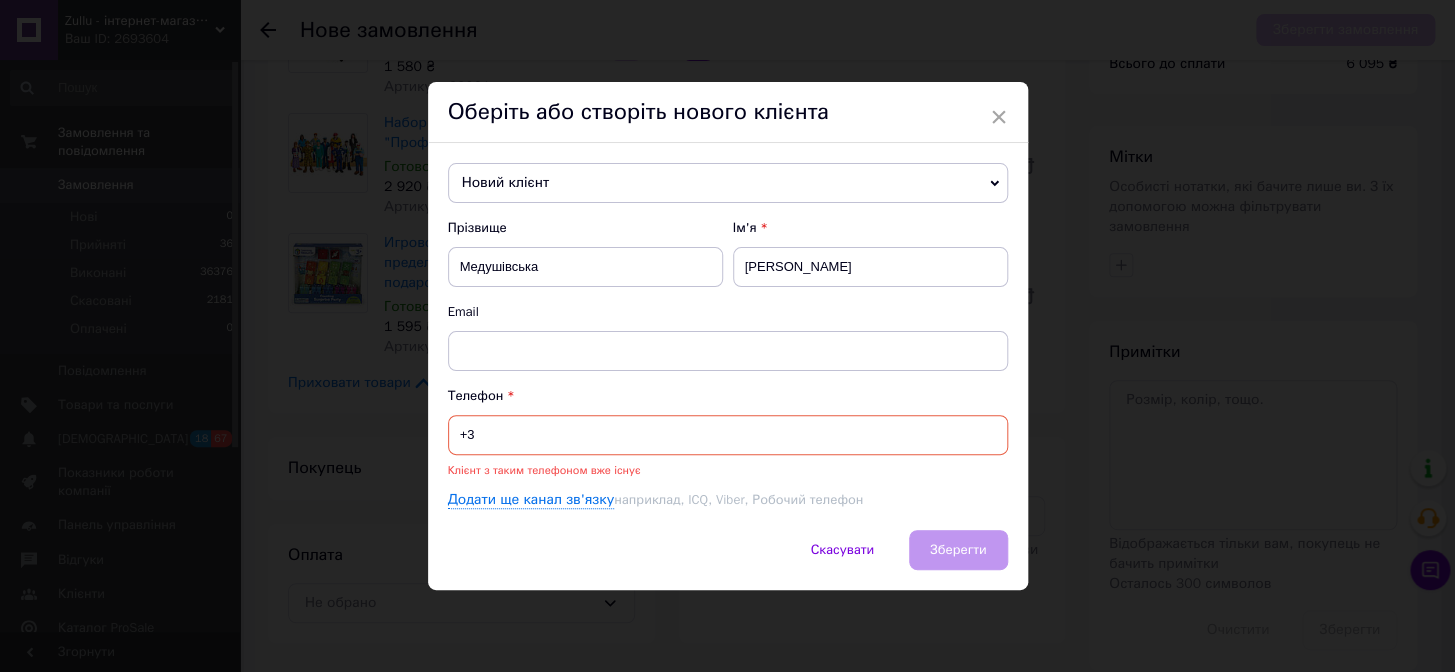 type on "+" 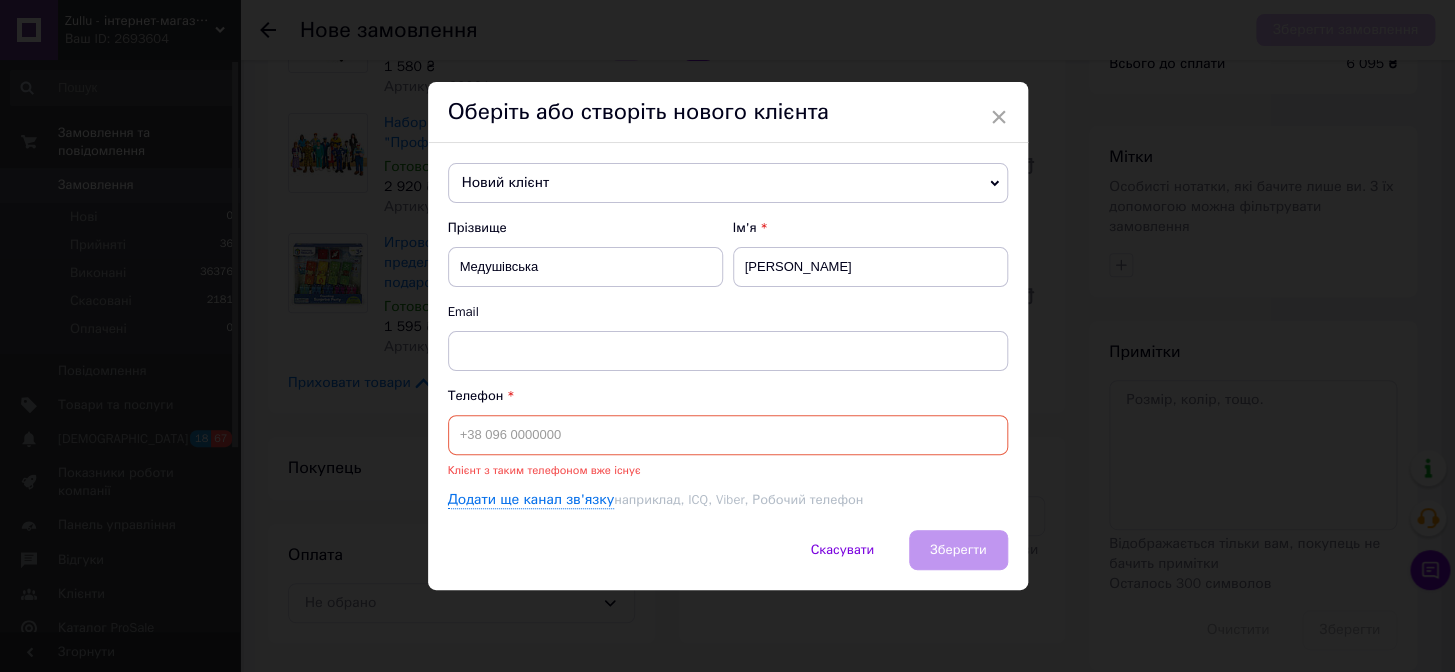 paste on "0632274974" 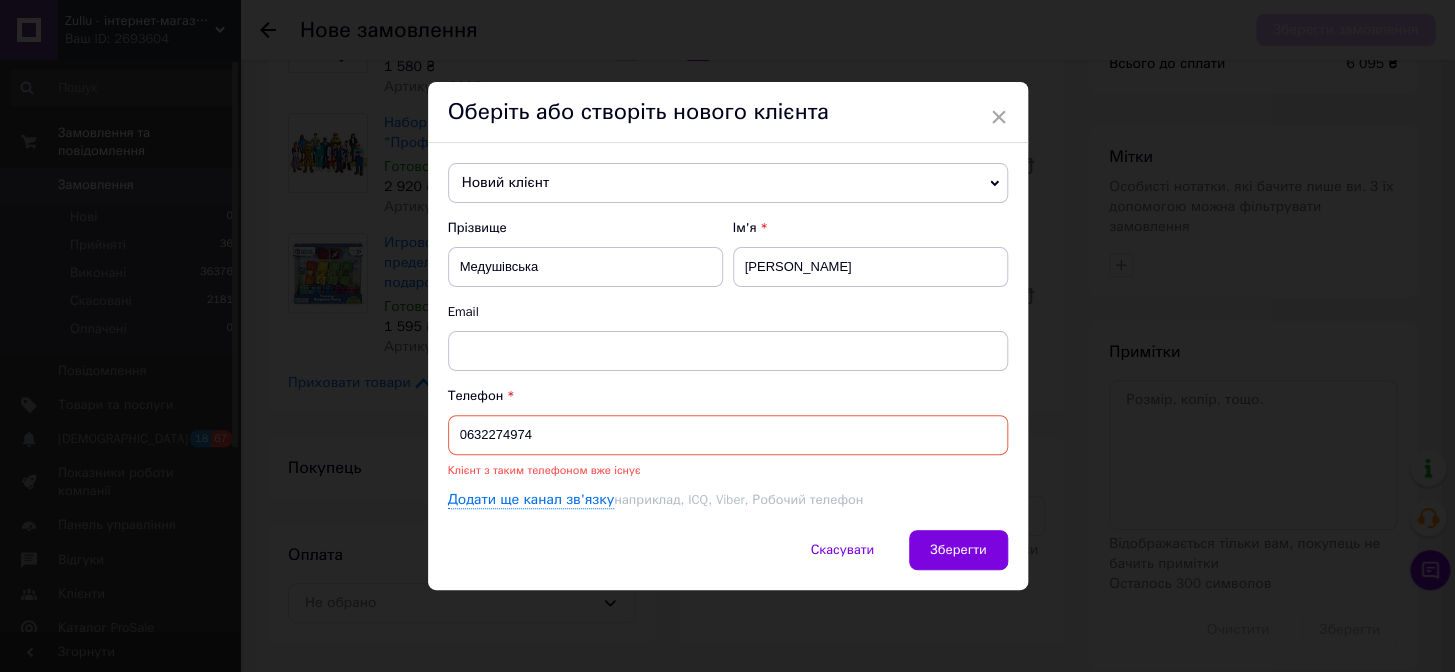 click on "0632274974" at bounding box center (728, 435) 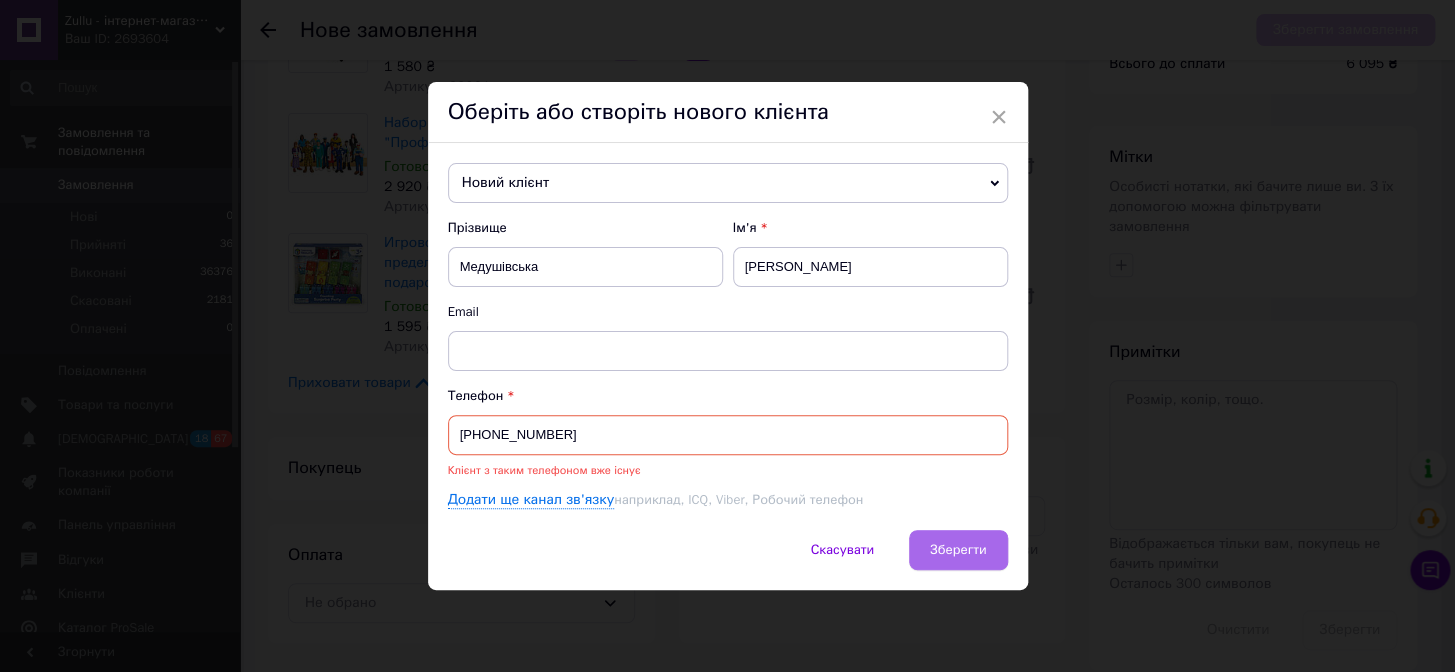type on "[PHONE_NUMBER]" 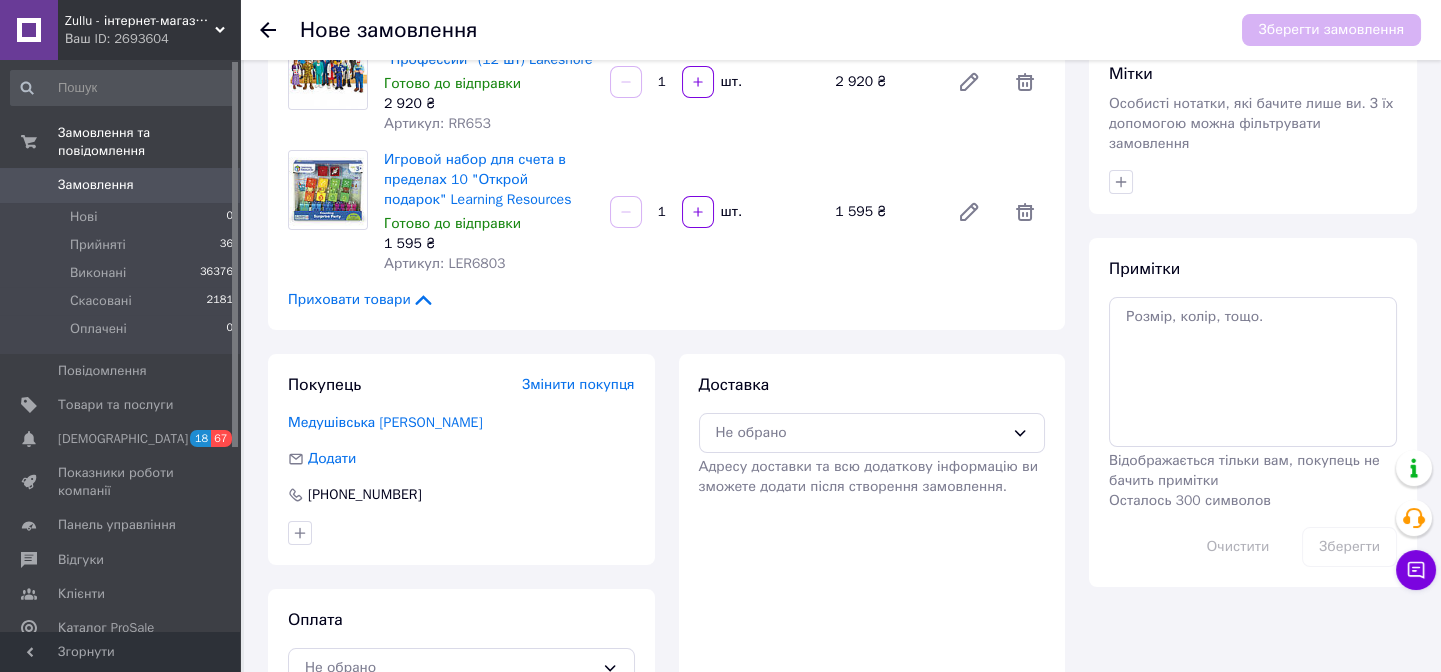 scroll, scrollTop: 292, scrollLeft: 0, axis: vertical 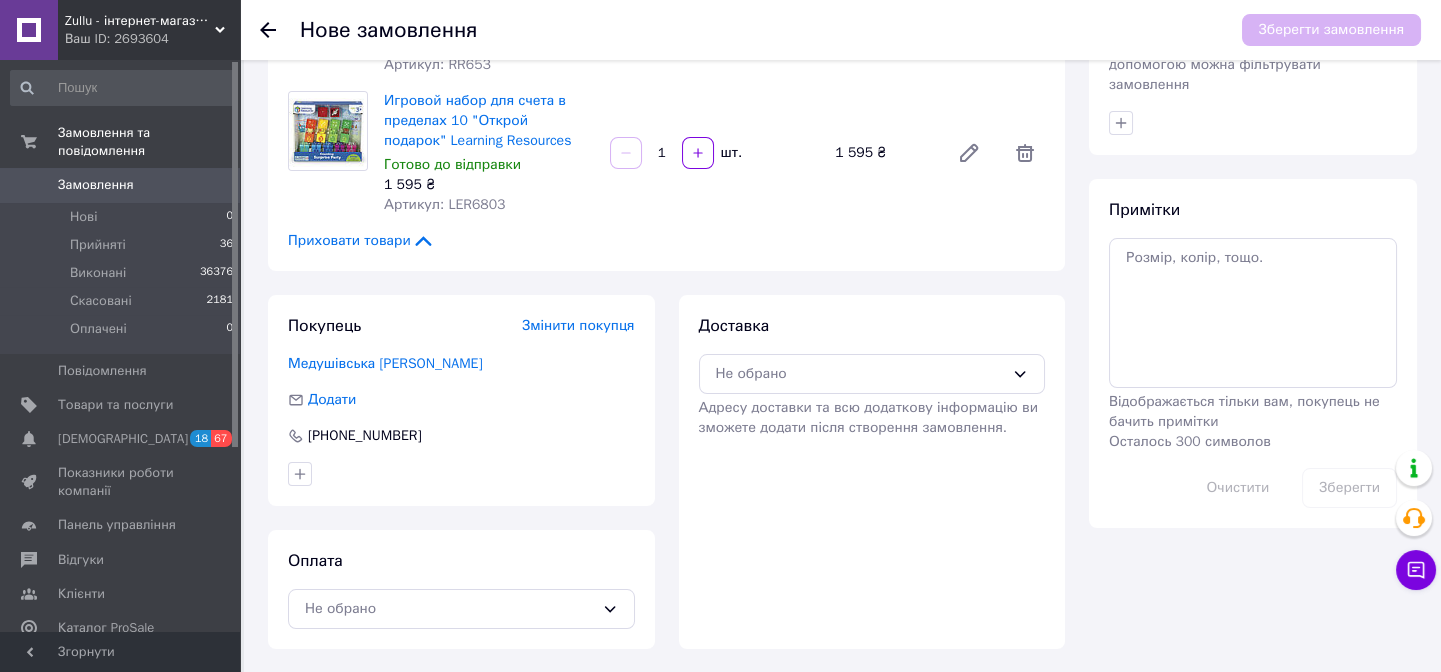 click on "Оплата Не обрано" at bounding box center [461, 589] 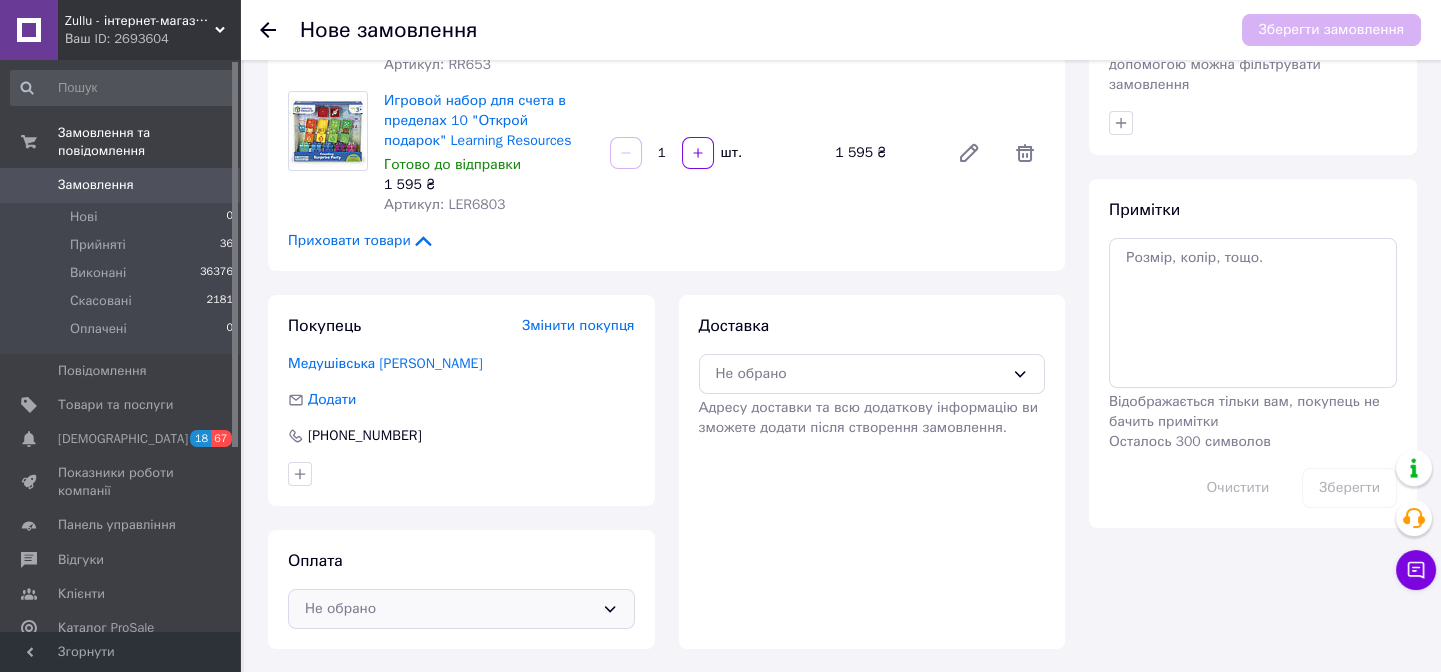 click on "Не обрано" at bounding box center (461, 609) 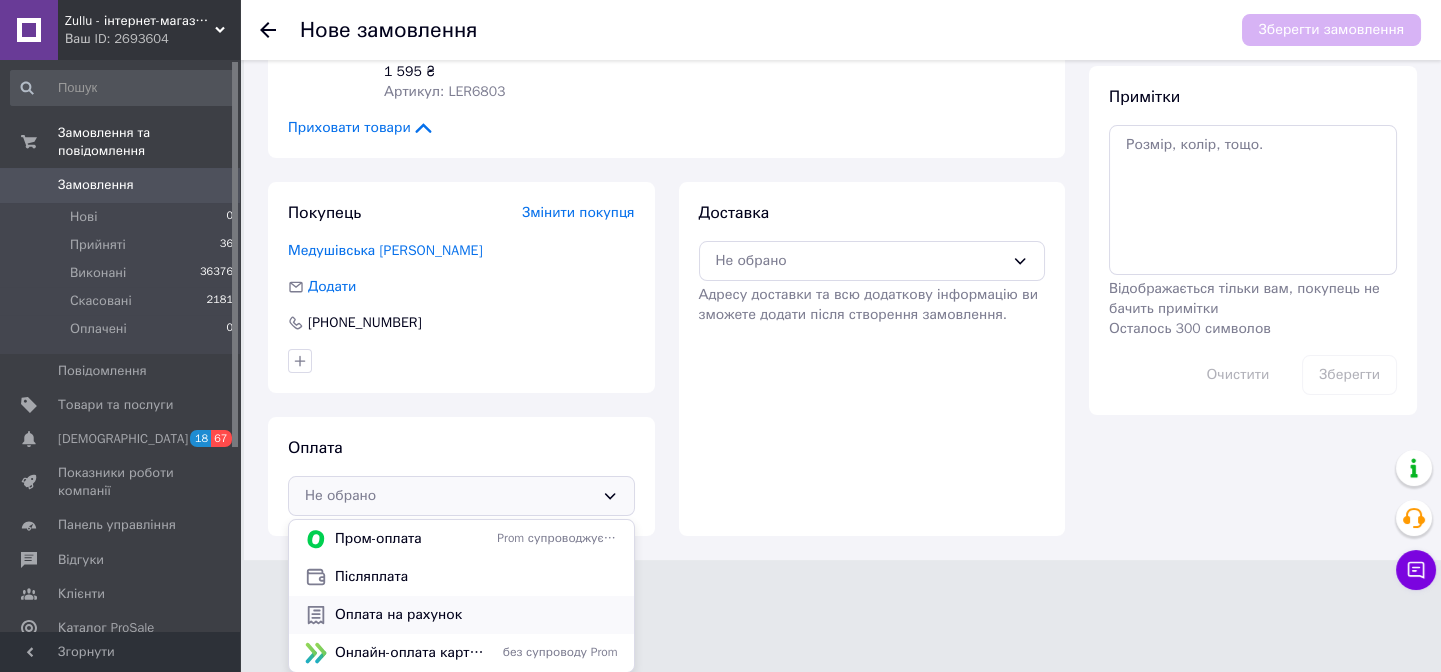 click on "Оплата на рахунок" at bounding box center [476, 615] 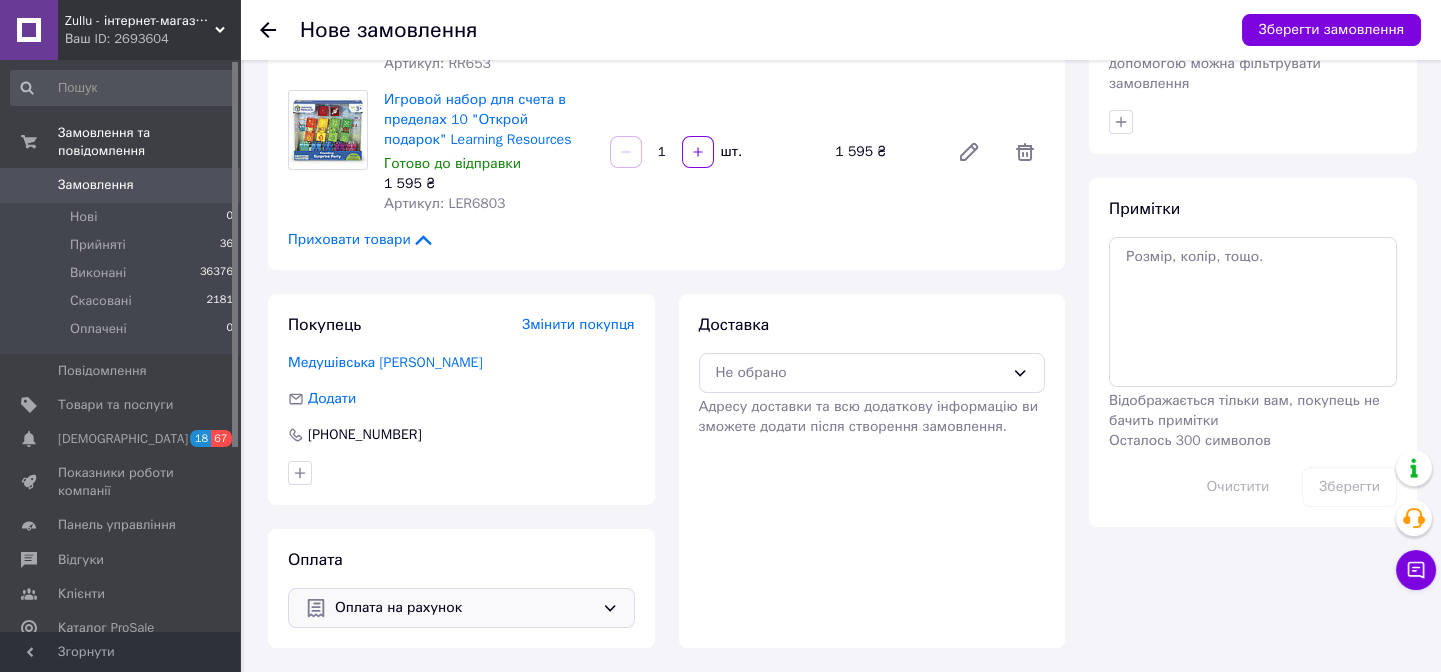 scroll, scrollTop: 292, scrollLeft: 0, axis: vertical 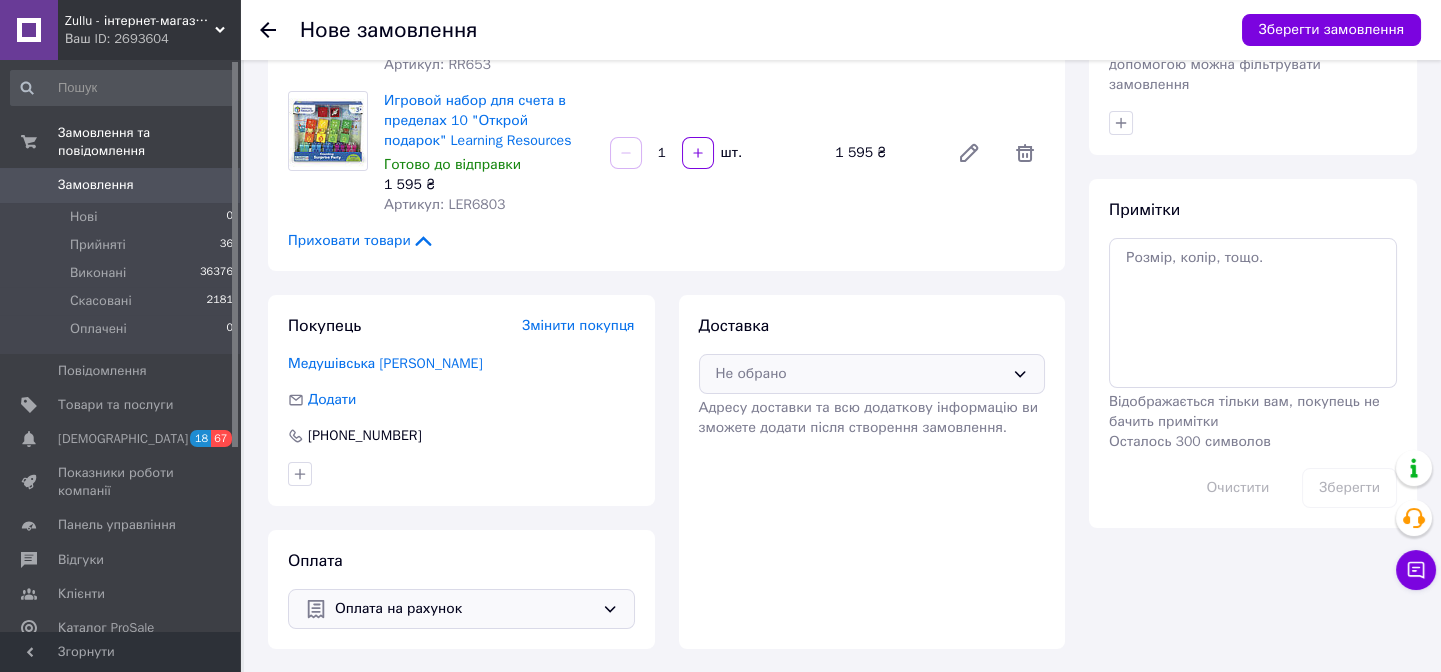 click on "Не обрано" at bounding box center [872, 374] 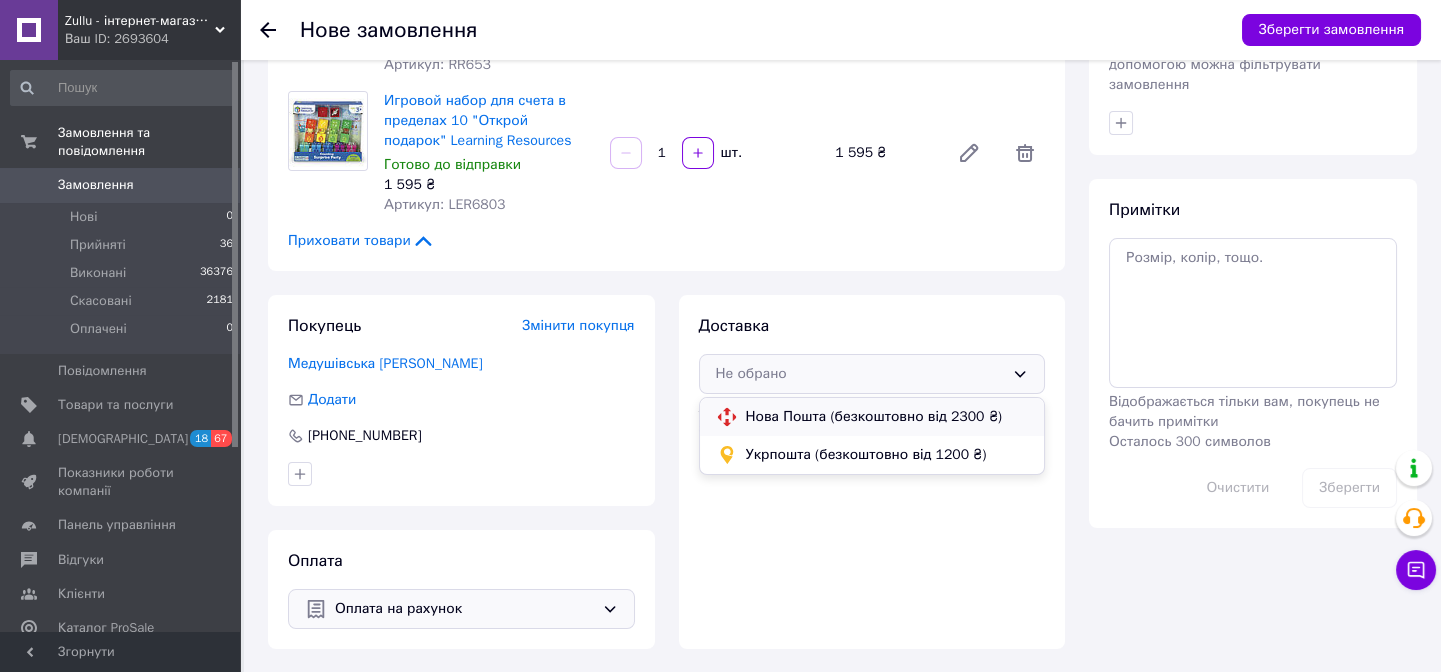 click on "Нова Пошта (безкоштовно від 2300 ₴)" at bounding box center (887, 417) 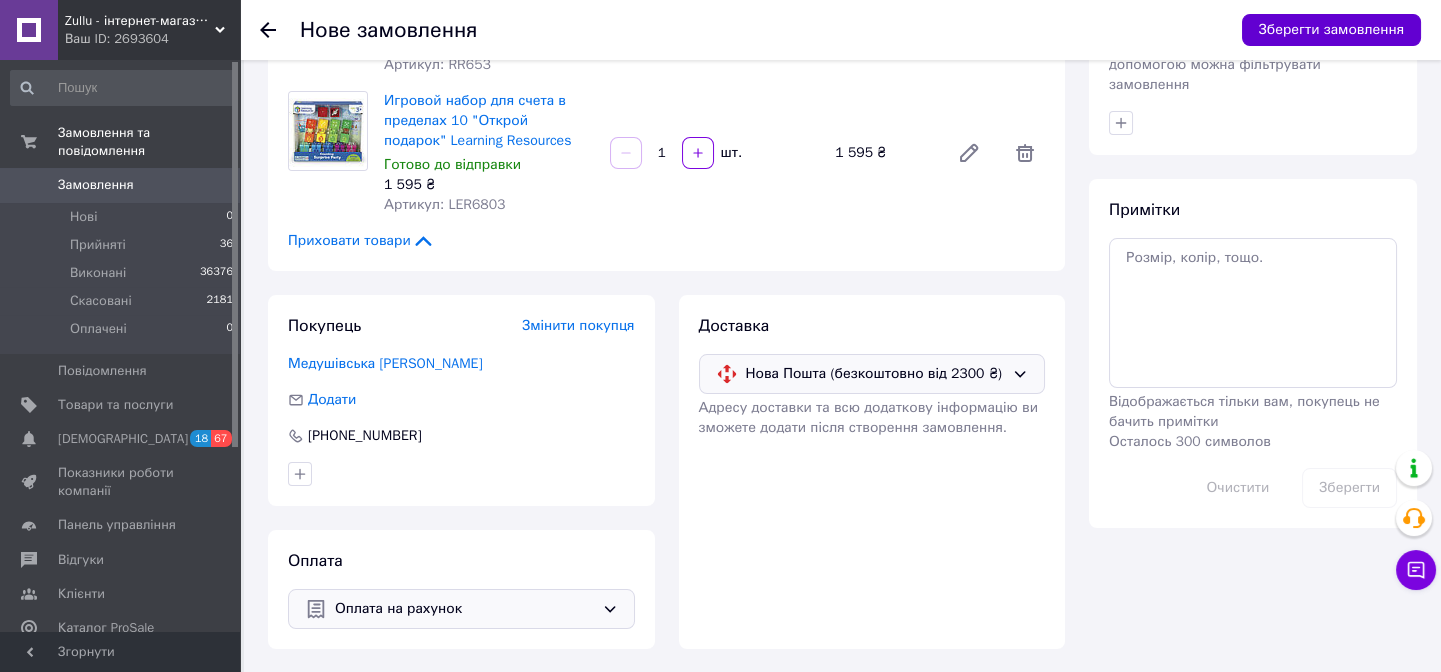 click on "Зберегти замовлення" at bounding box center (1331, 30) 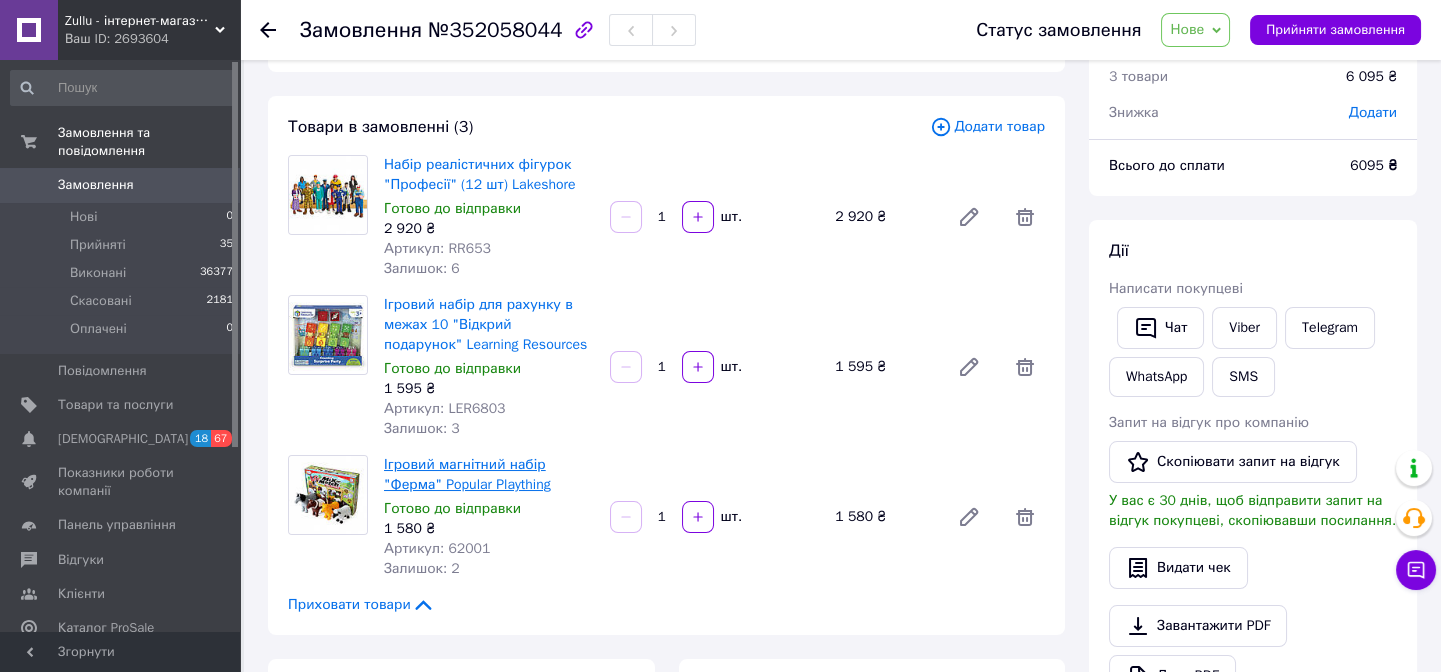 scroll, scrollTop: 0, scrollLeft: 0, axis: both 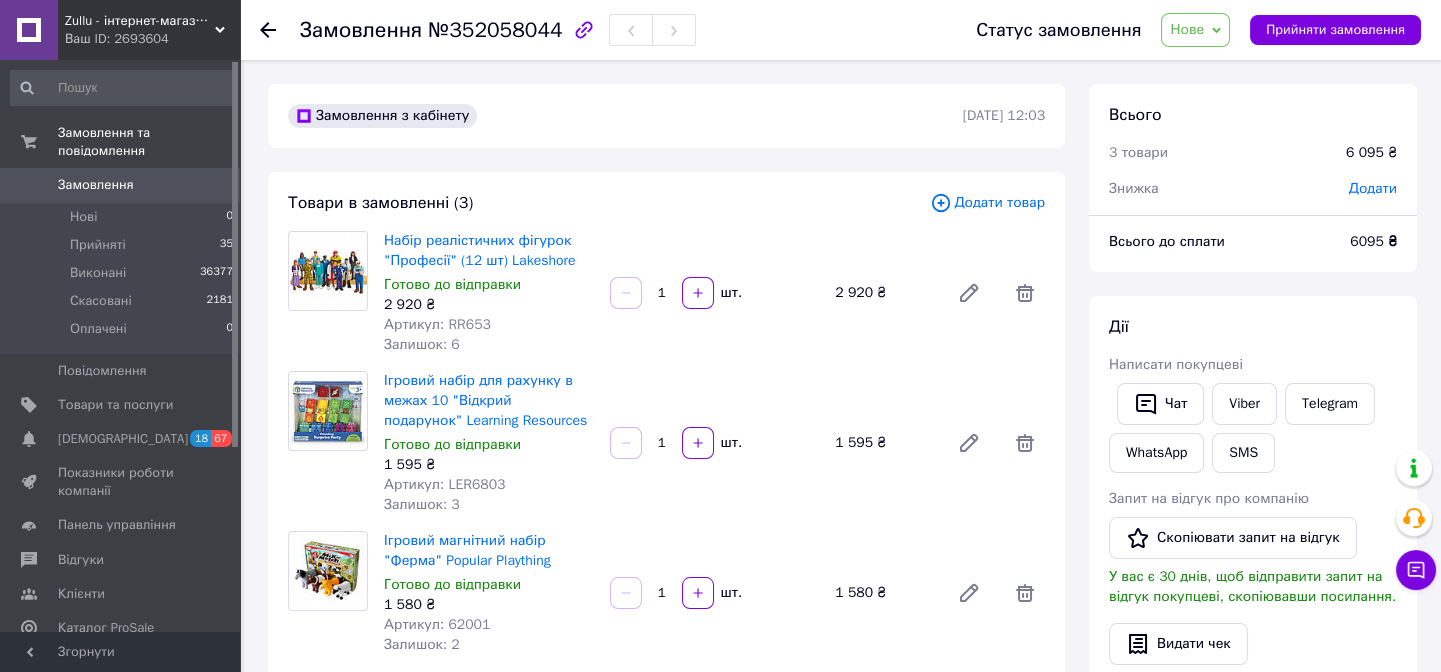 click on "Набір реалістичних фігурок "Професії" (12 шт) Lakeshore" at bounding box center (489, 251) 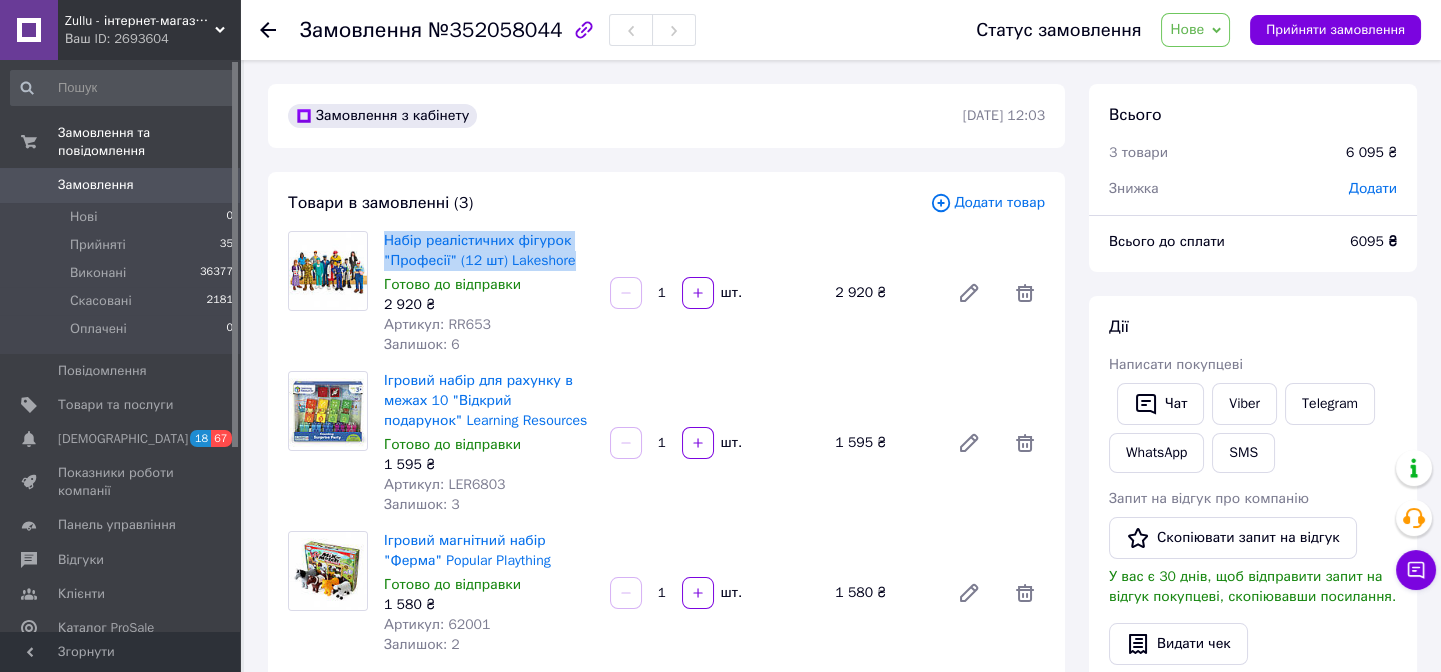 drag, startPoint x: 585, startPoint y: 258, endPoint x: 380, endPoint y: 236, distance: 206.17711 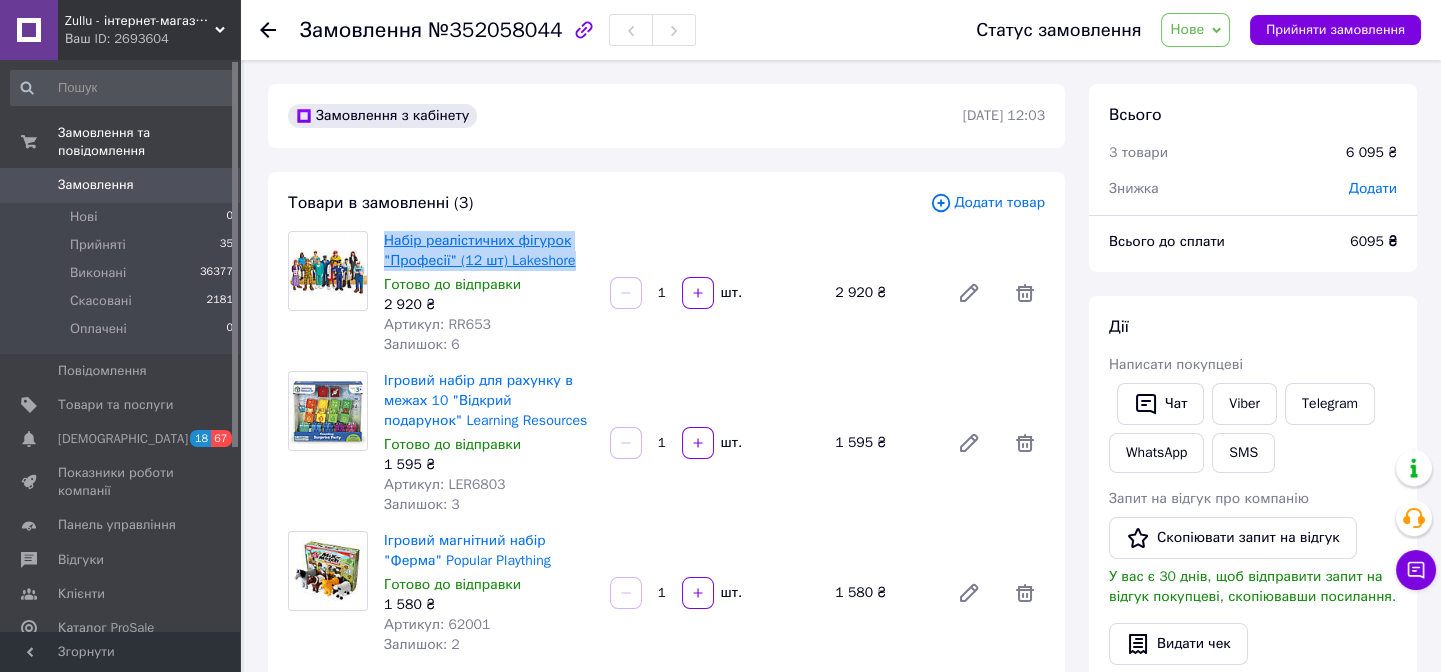 copy on "Набір реалістичних фігурок "Професії" (12 шт) Lakeshore" 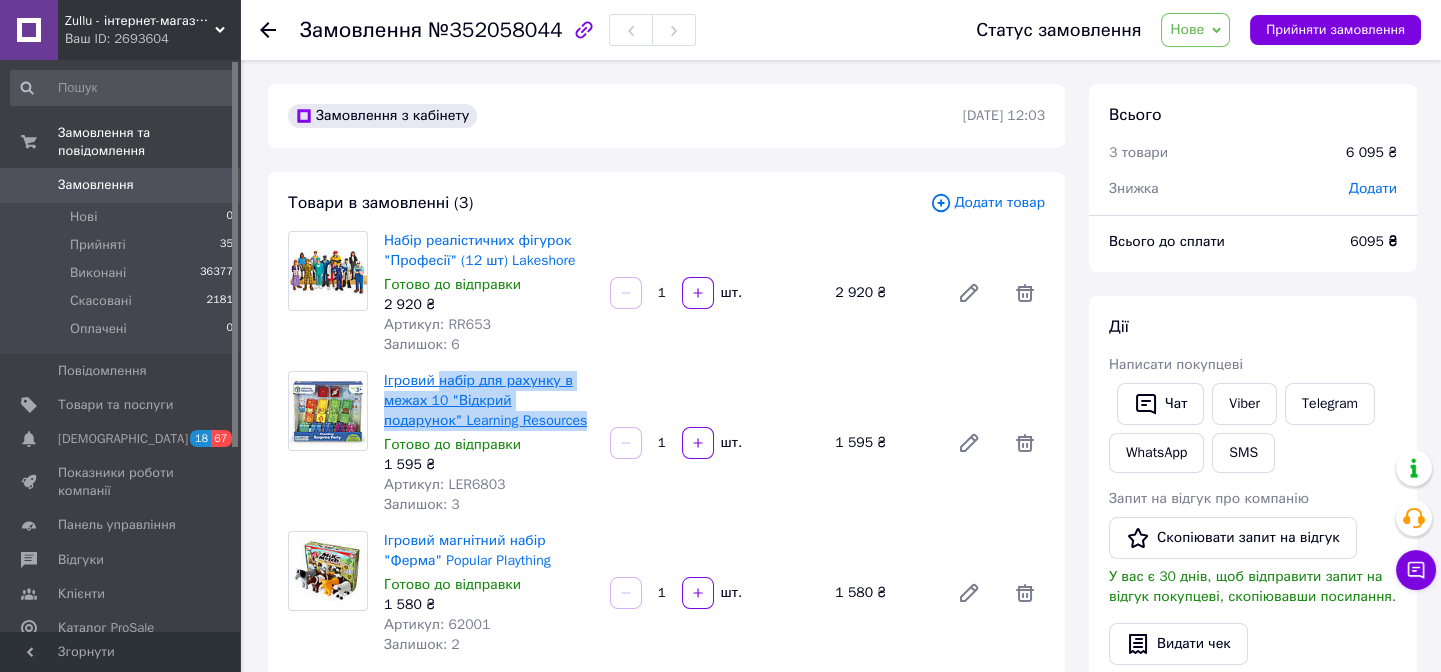 drag, startPoint x: 545, startPoint y: 420, endPoint x: 437, endPoint y: 389, distance: 112.36102 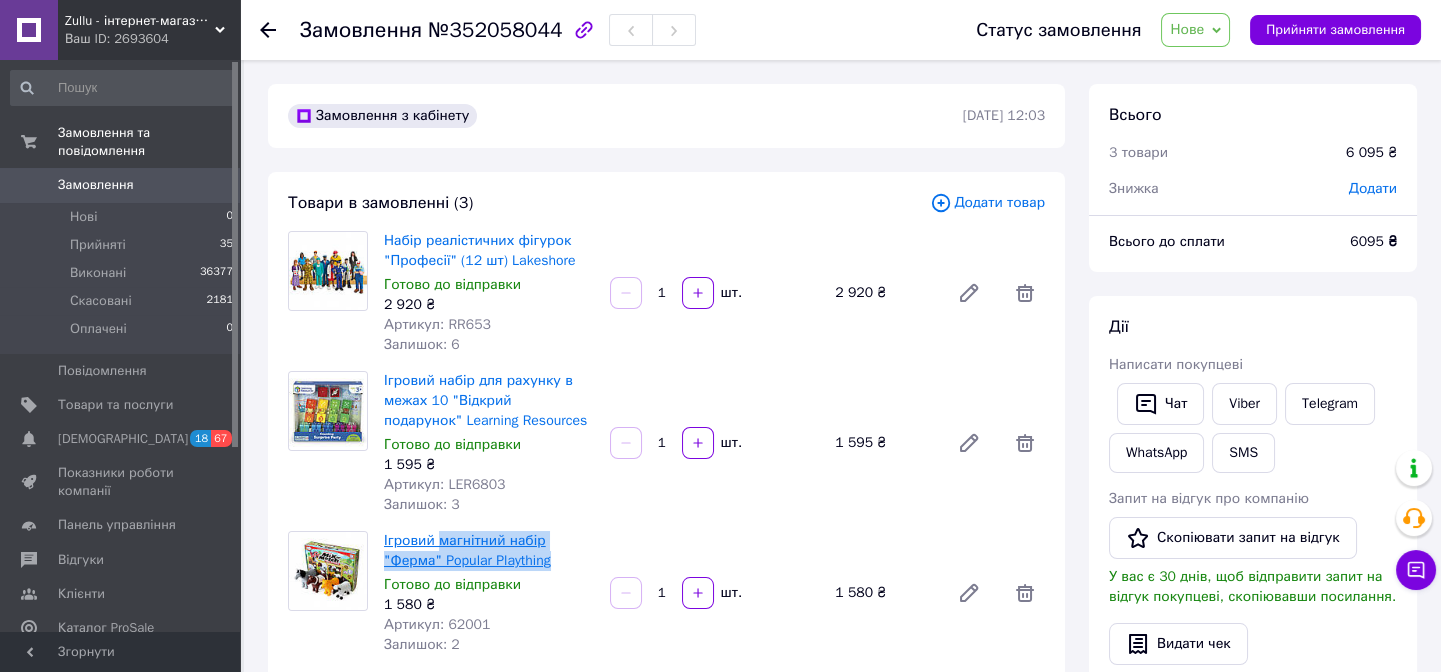 drag, startPoint x: 561, startPoint y: 559, endPoint x: 440, endPoint y: 543, distance: 122.05327 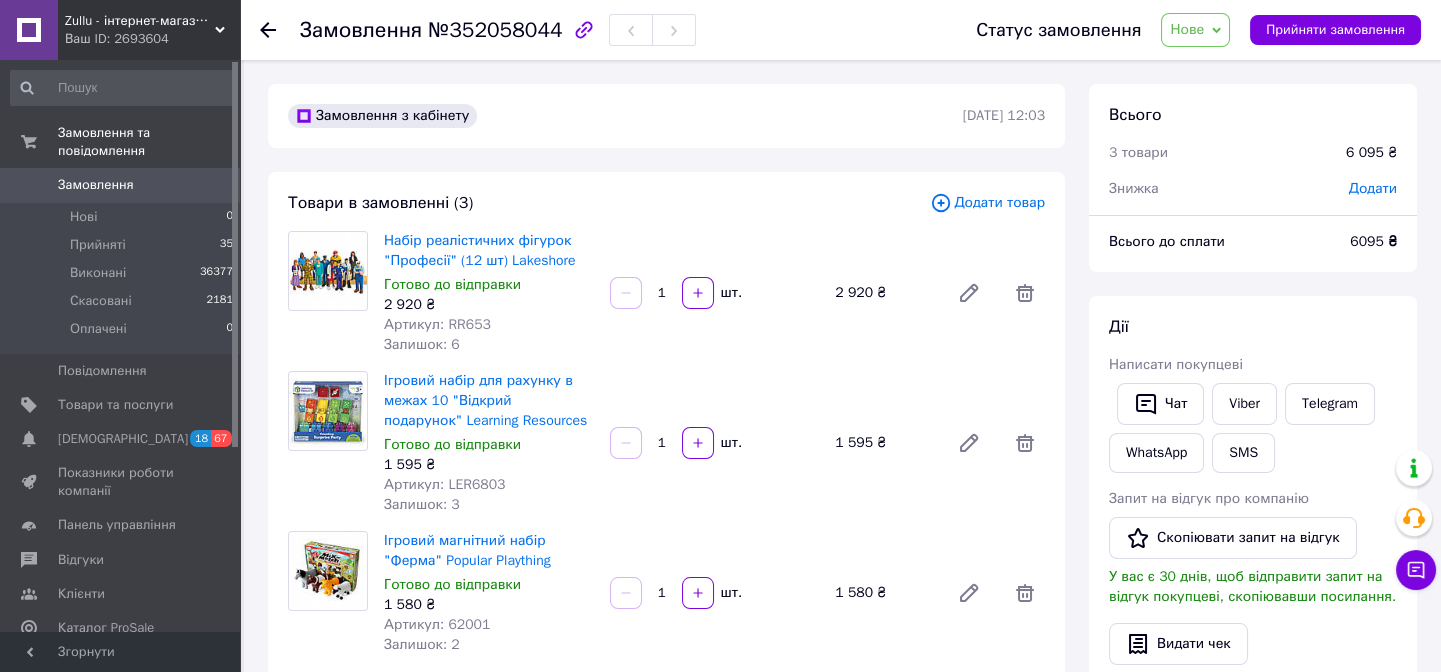 click on "Додати" at bounding box center [1373, 188] 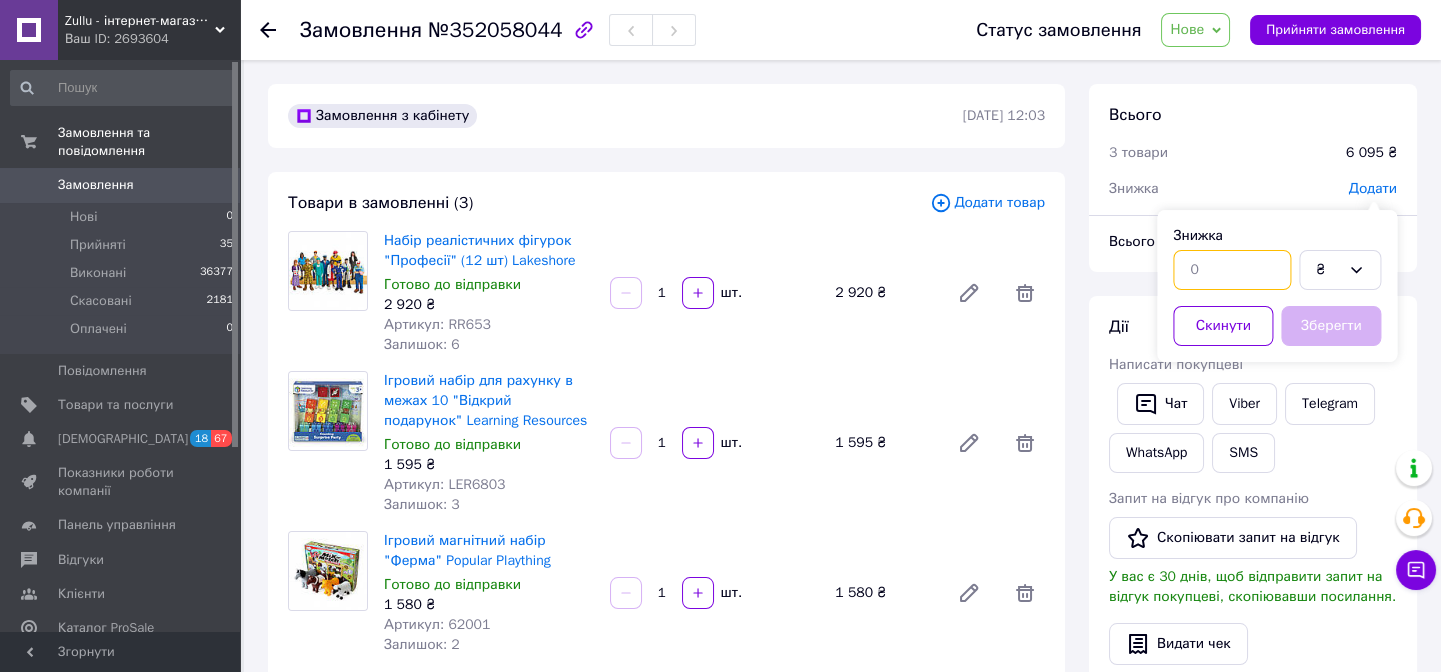 click at bounding box center (1232, 270) 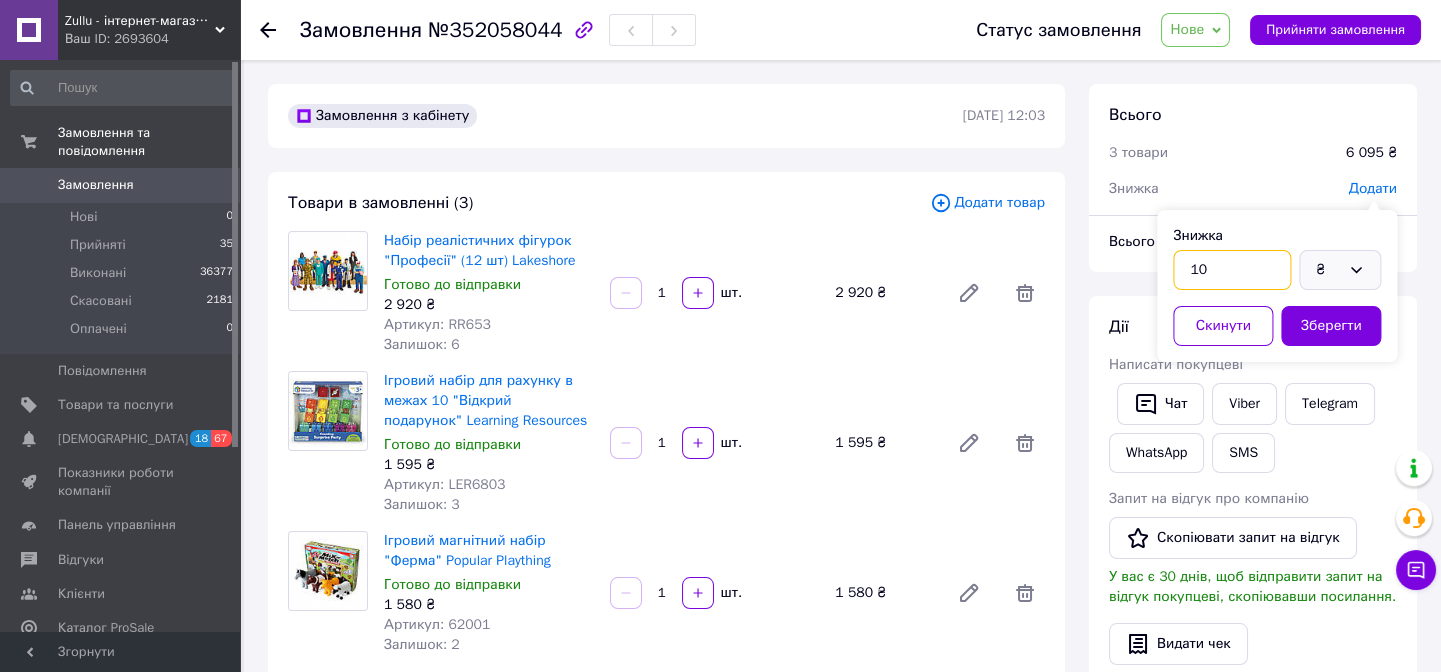 type on "10" 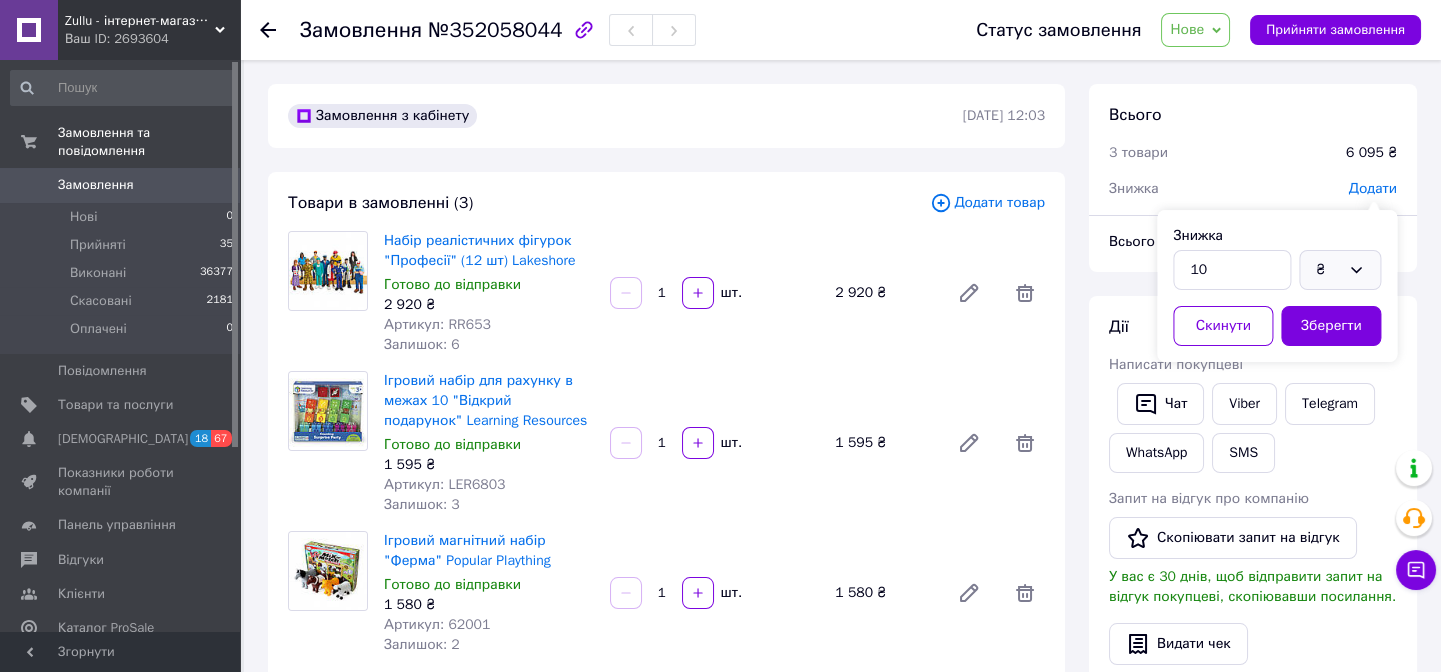 click on "₴" at bounding box center (1328, 270) 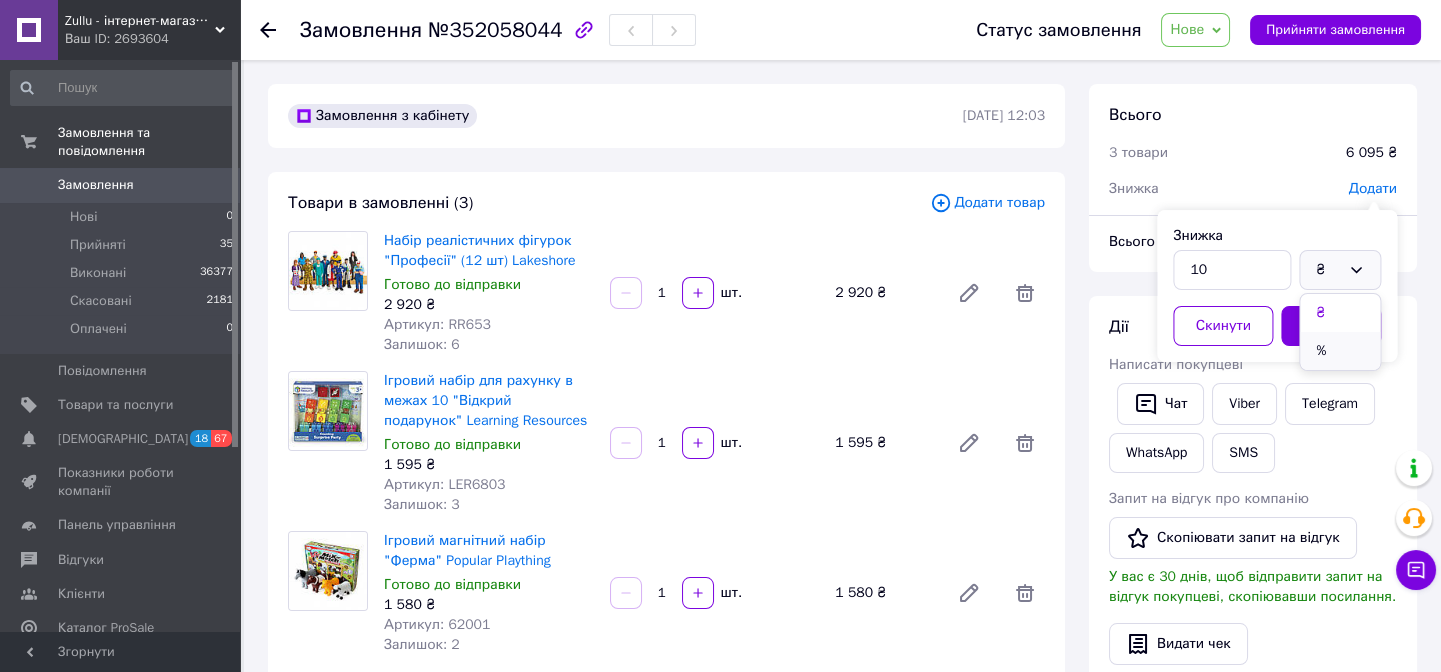 click on "%" at bounding box center (1340, 351) 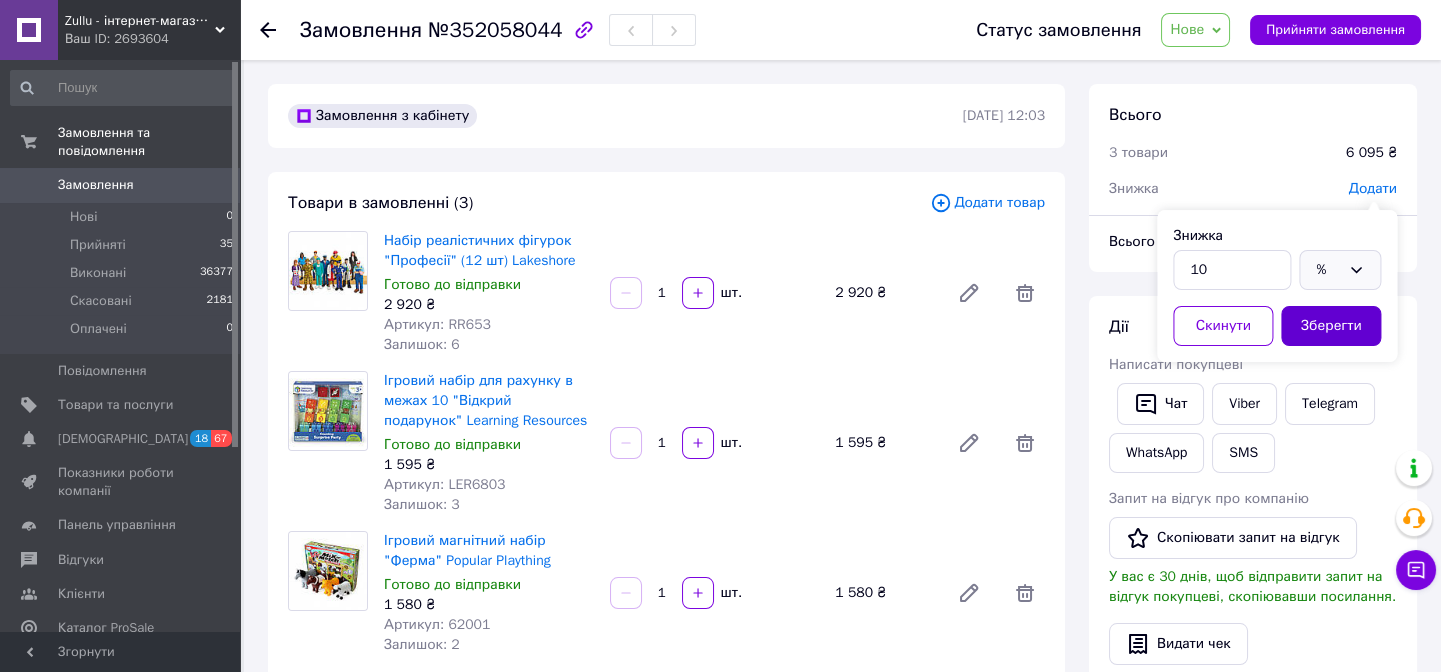 click on "Зберегти" at bounding box center [1331, 326] 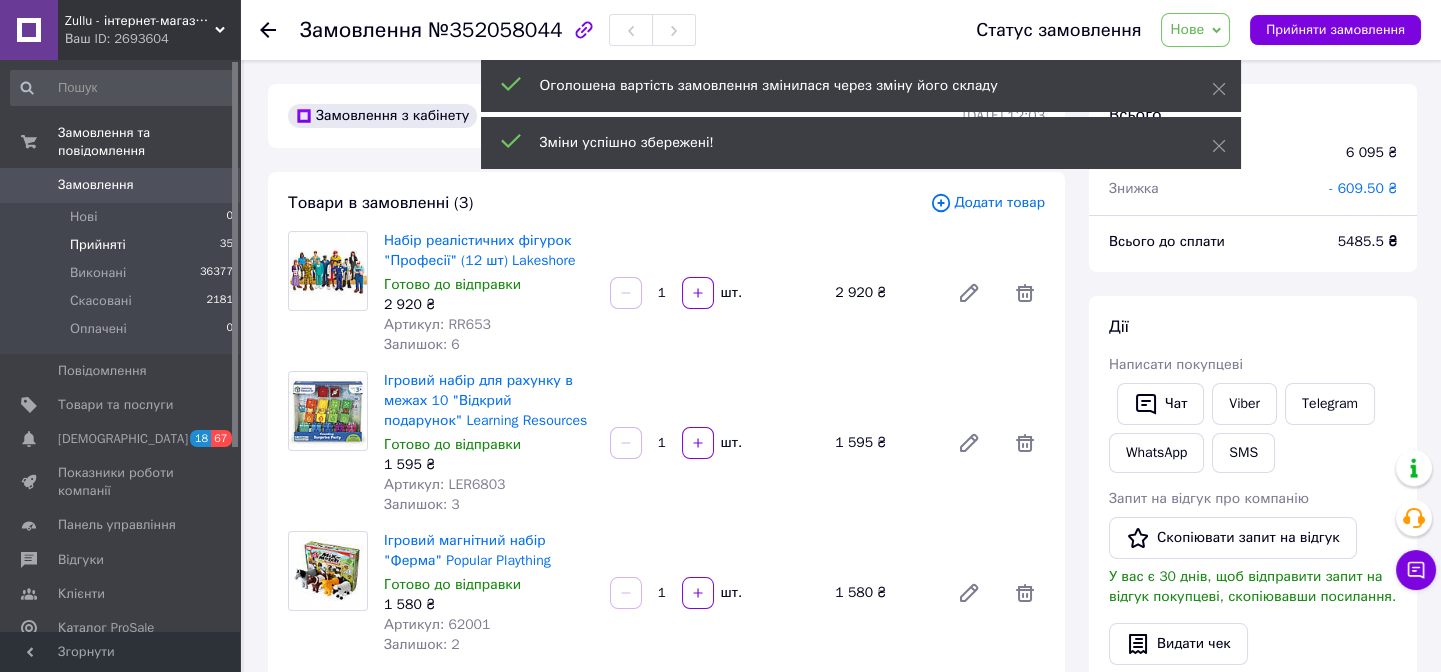 click on "Прийняті 35" at bounding box center (122, 245) 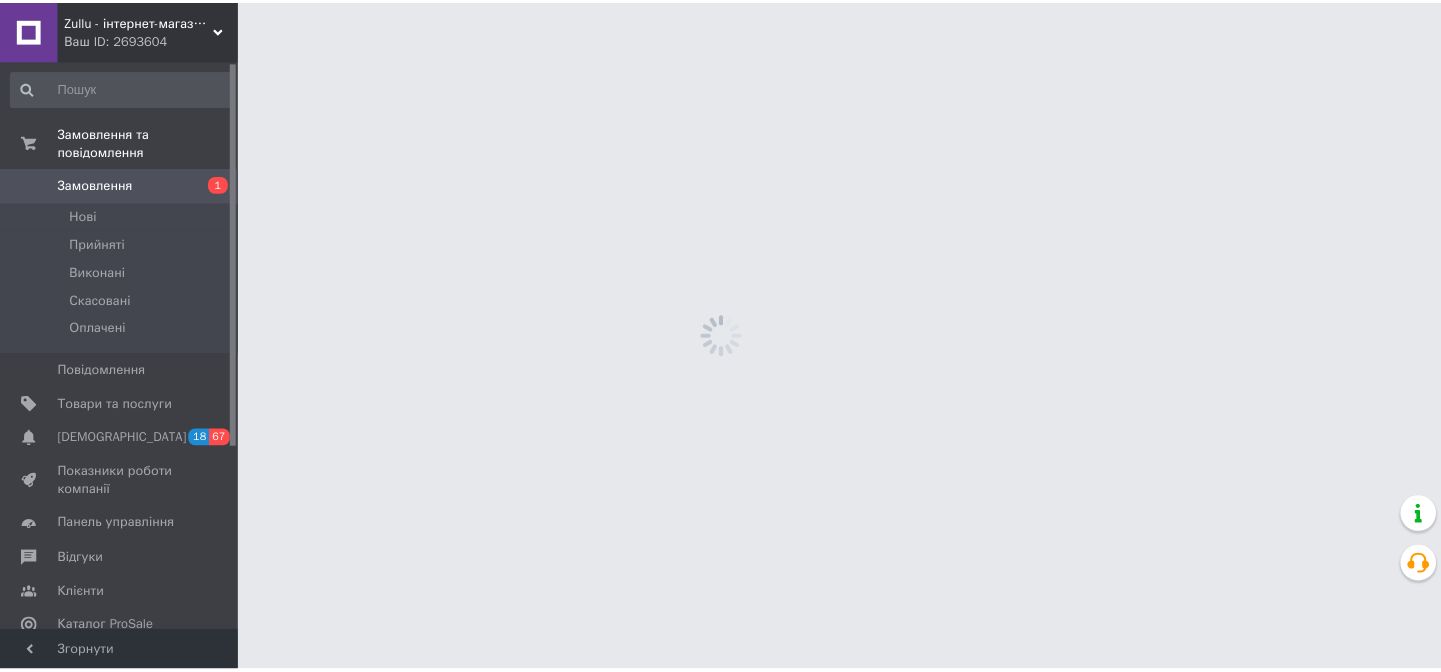 scroll, scrollTop: 0, scrollLeft: 0, axis: both 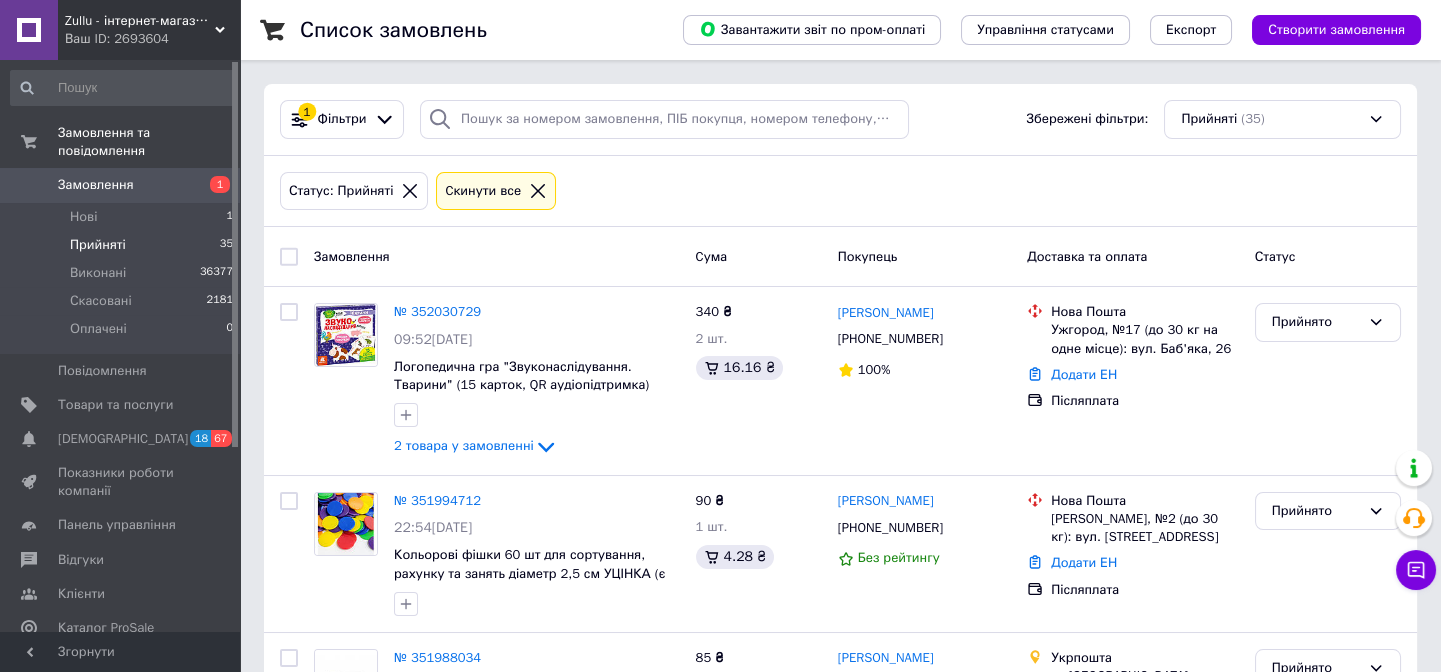 click on "Прийняті 35" at bounding box center [122, 245] 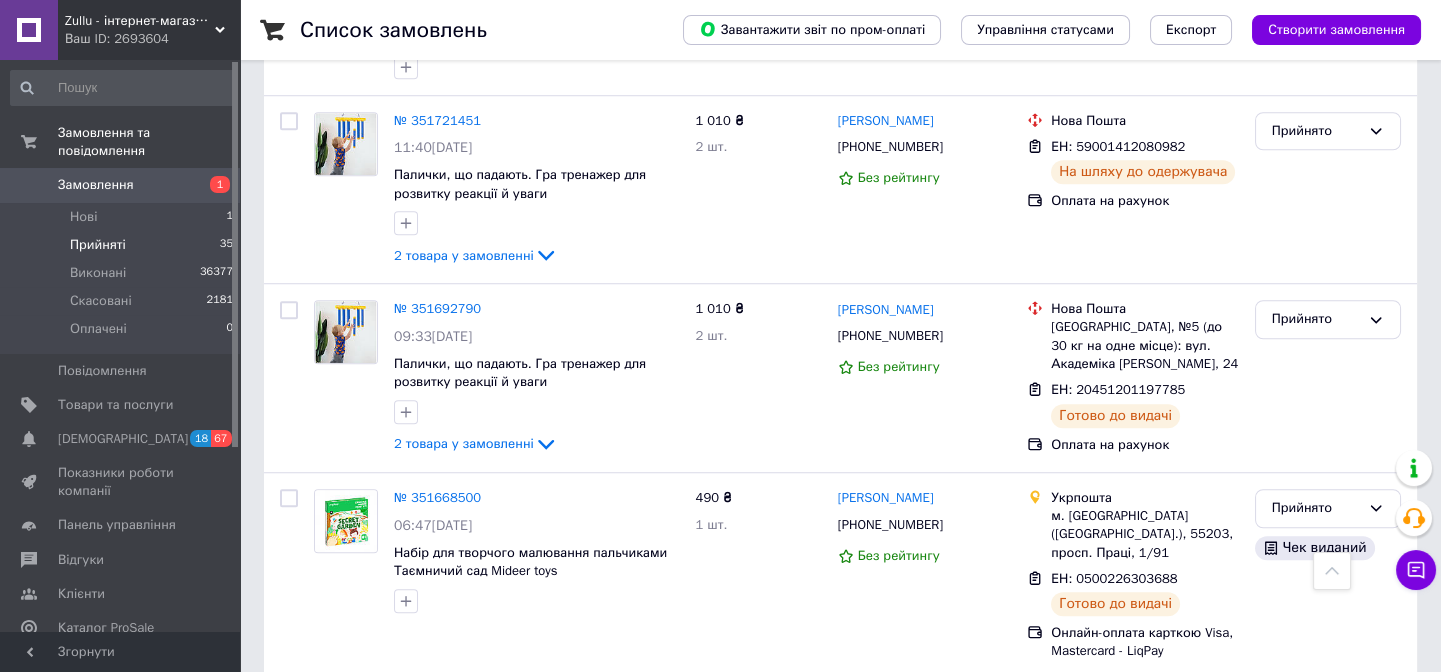 scroll, scrollTop: 3449, scrollLeft: 0, axis: vertical 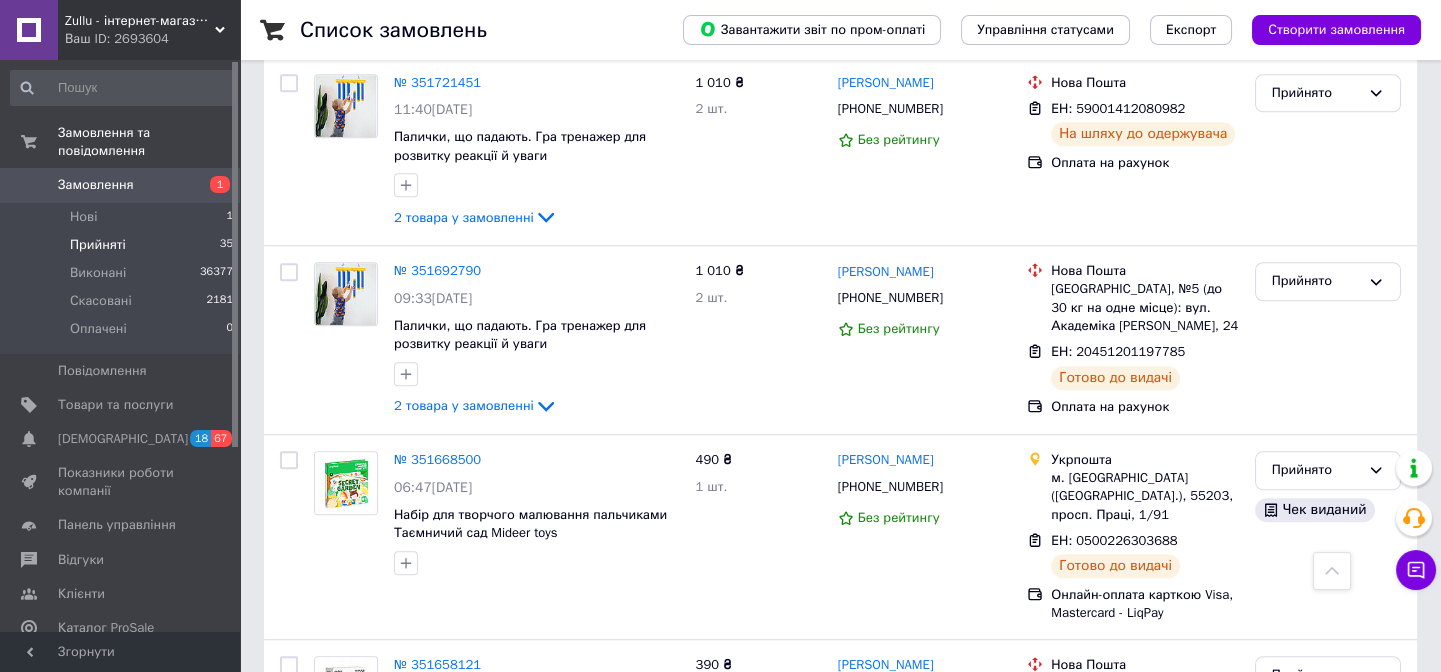 click on "2" at bounding box center [327, 870] 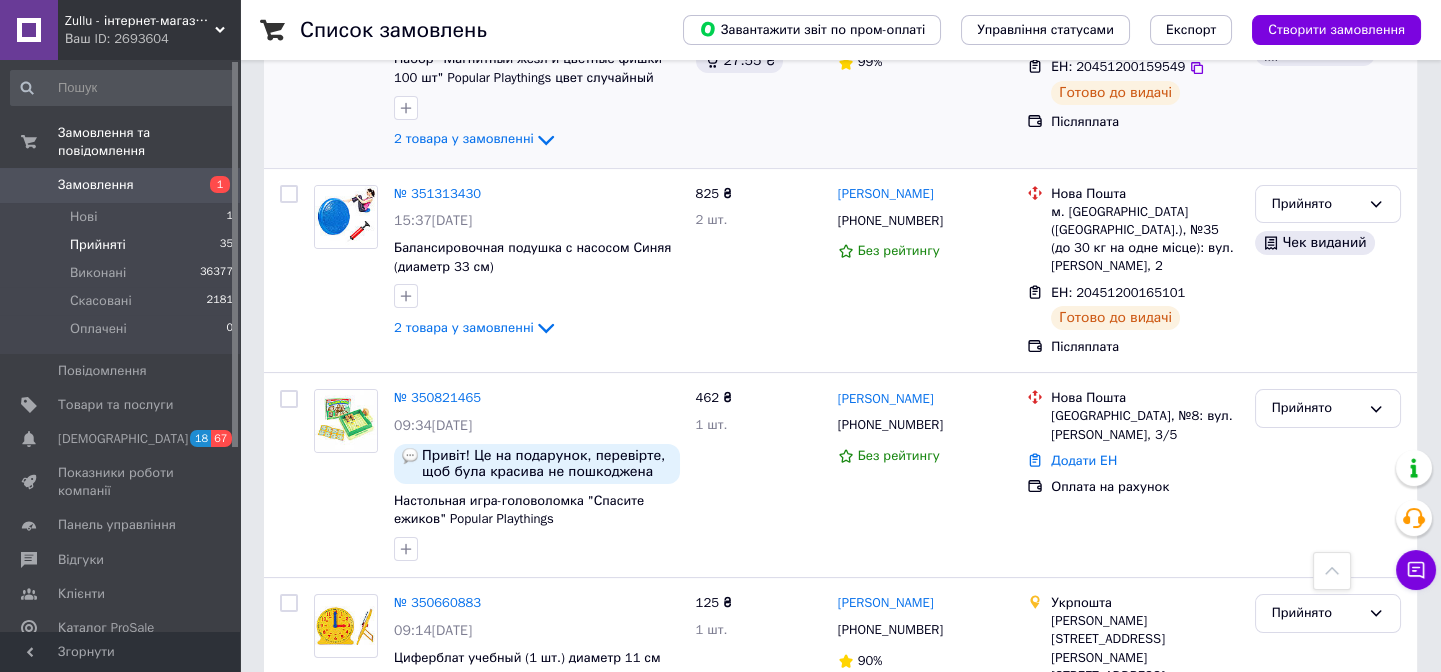 scroll, scrollTop: 1000, scrollLeft: 0, axis: vertical 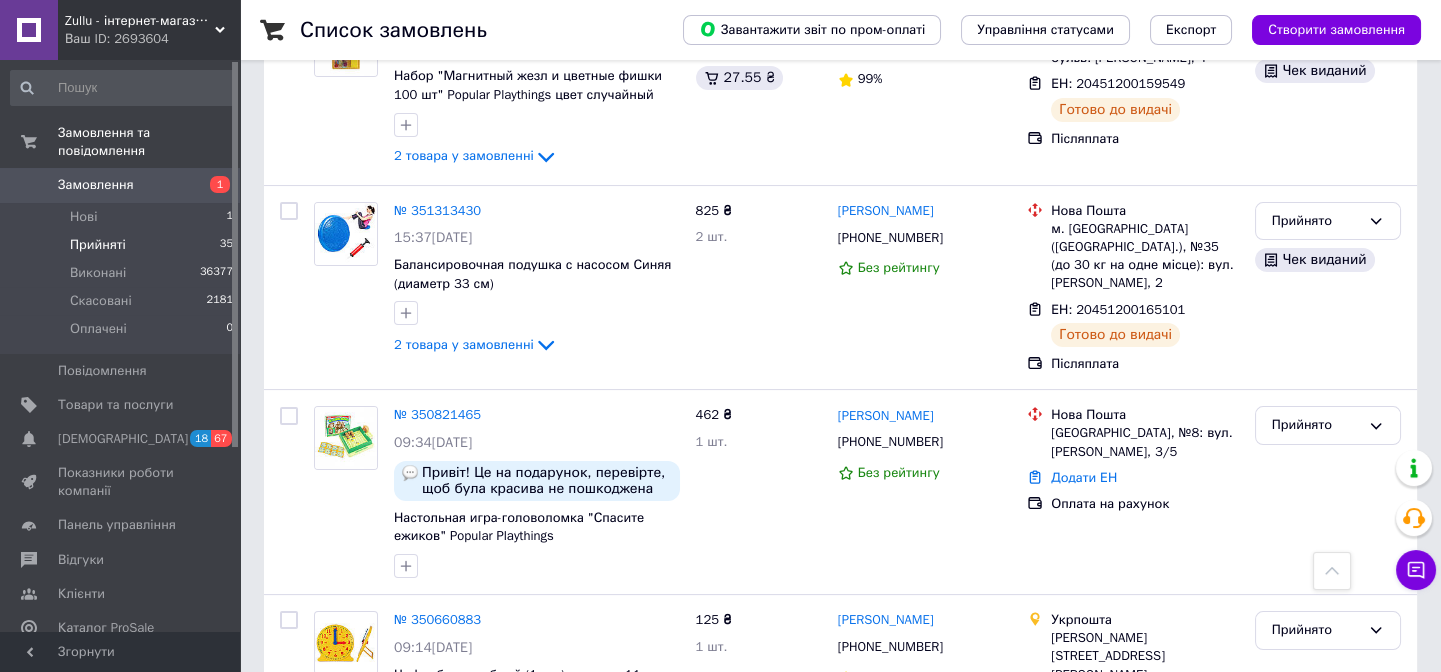 click on "Прийняті 35" at bounding box center (122, 245) 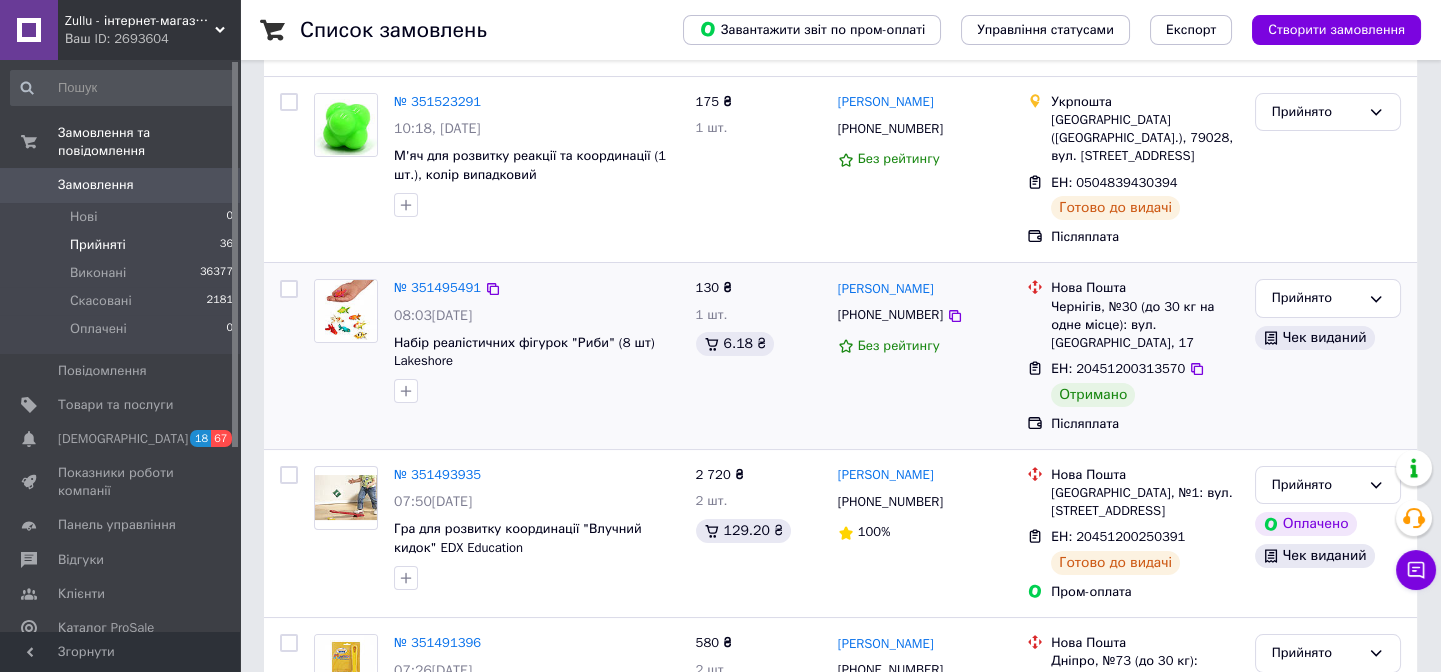 scroll, scrollTop: 636, scrollLeft: 0, axis: vertical 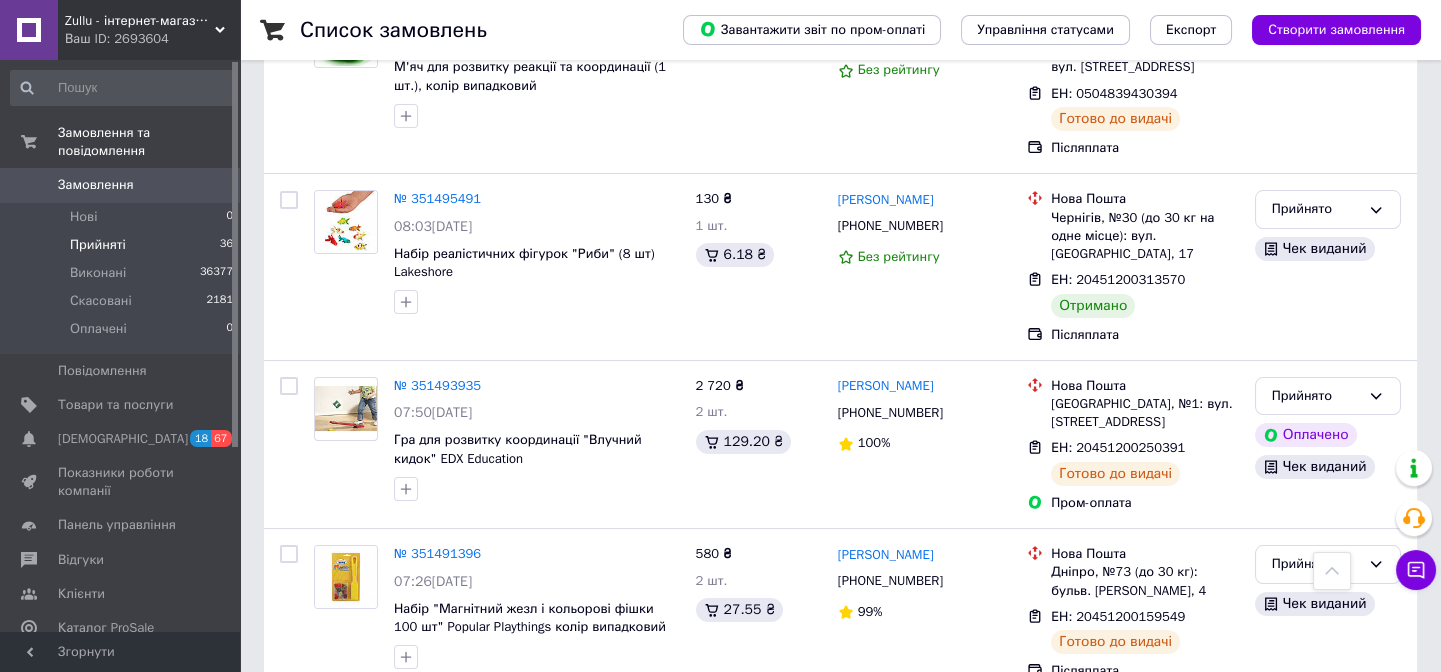 click on "Прийняті 36" at bounding box center [122, 245] 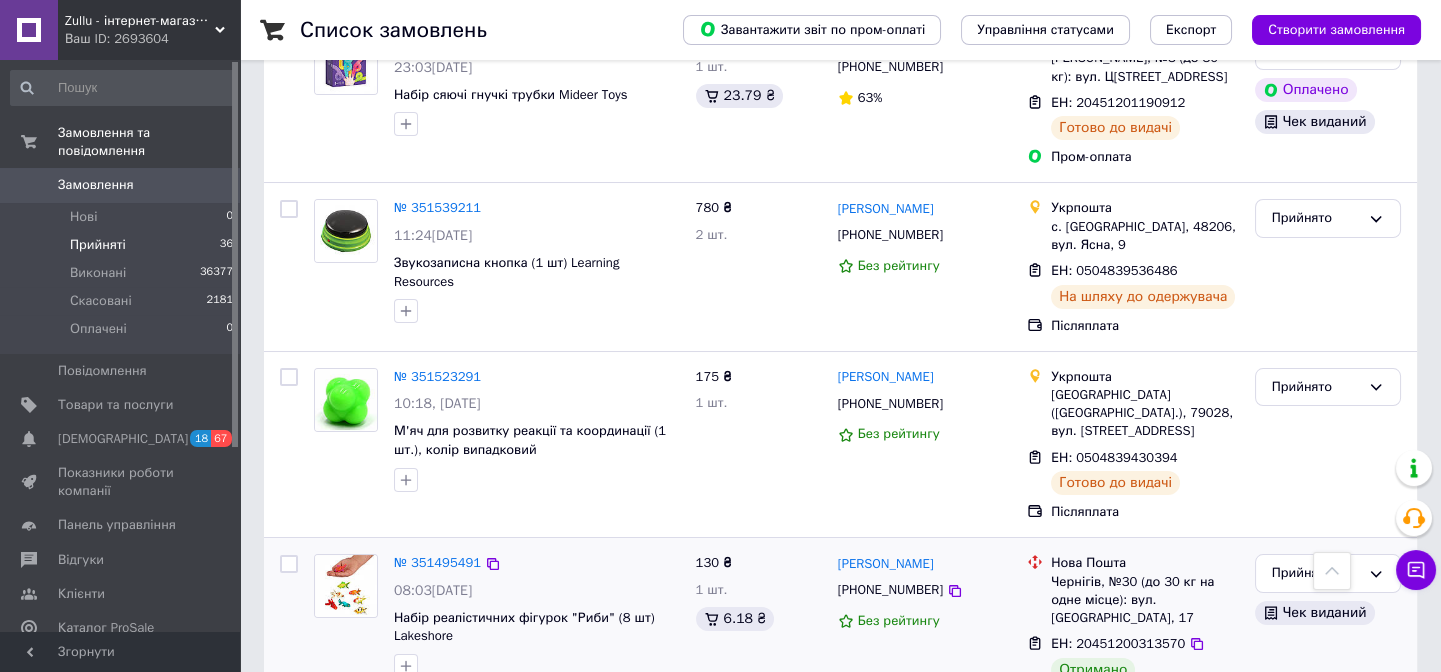 scroll, scrollTop: 0, scrollLeft: 0, axis: both 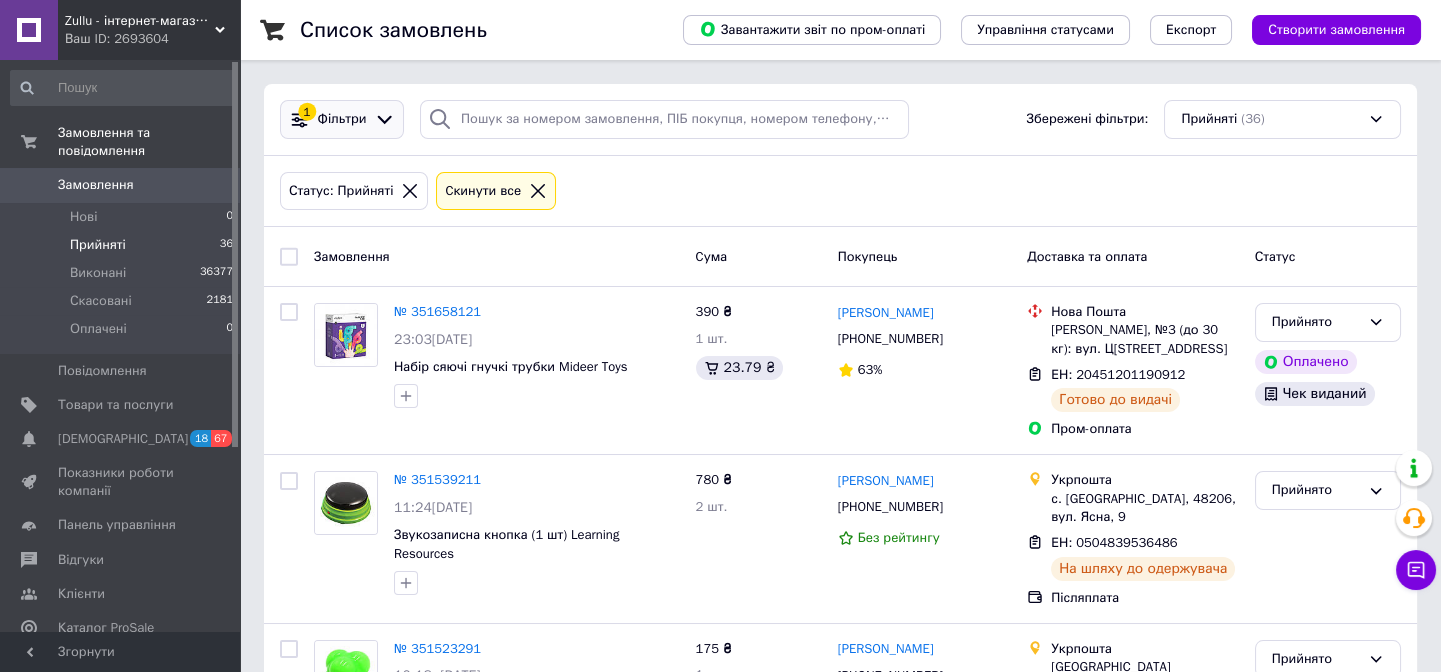 click on "1 Фільтри" at bounding box center (342, 119) 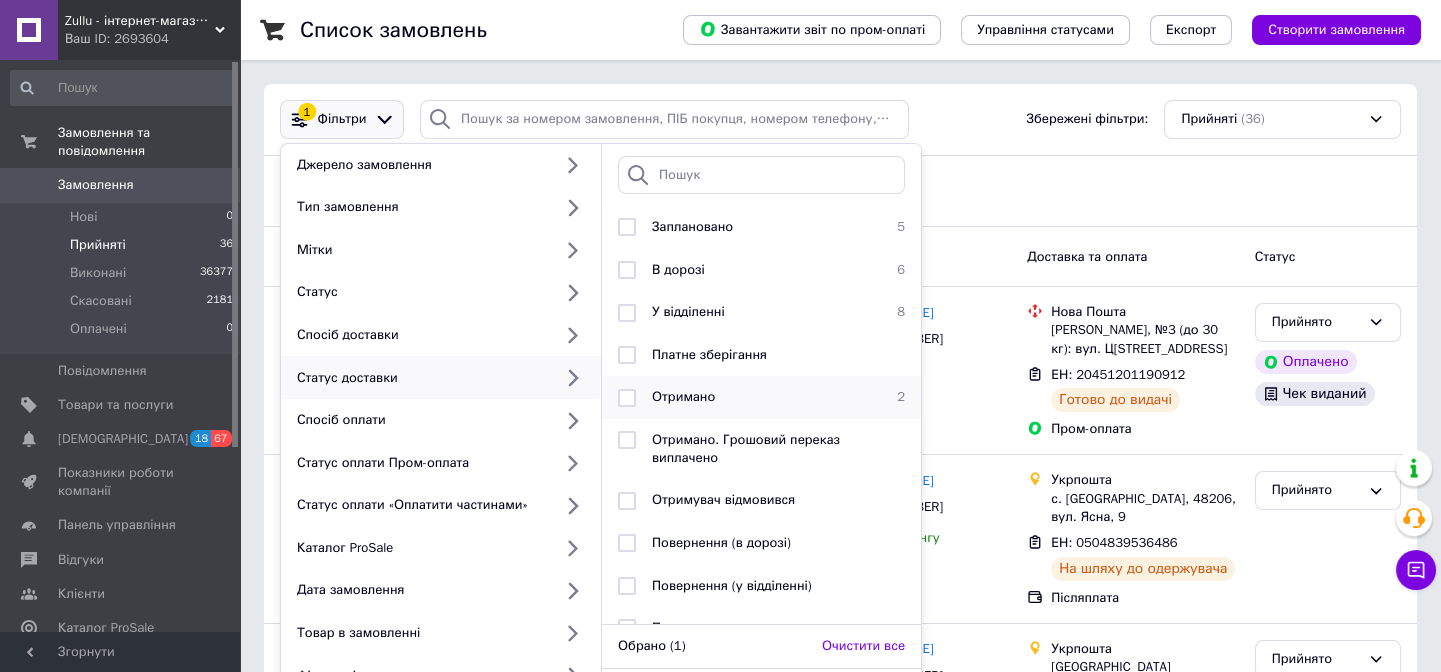 click on "Отримано 2" at bounding box center [761, 397] 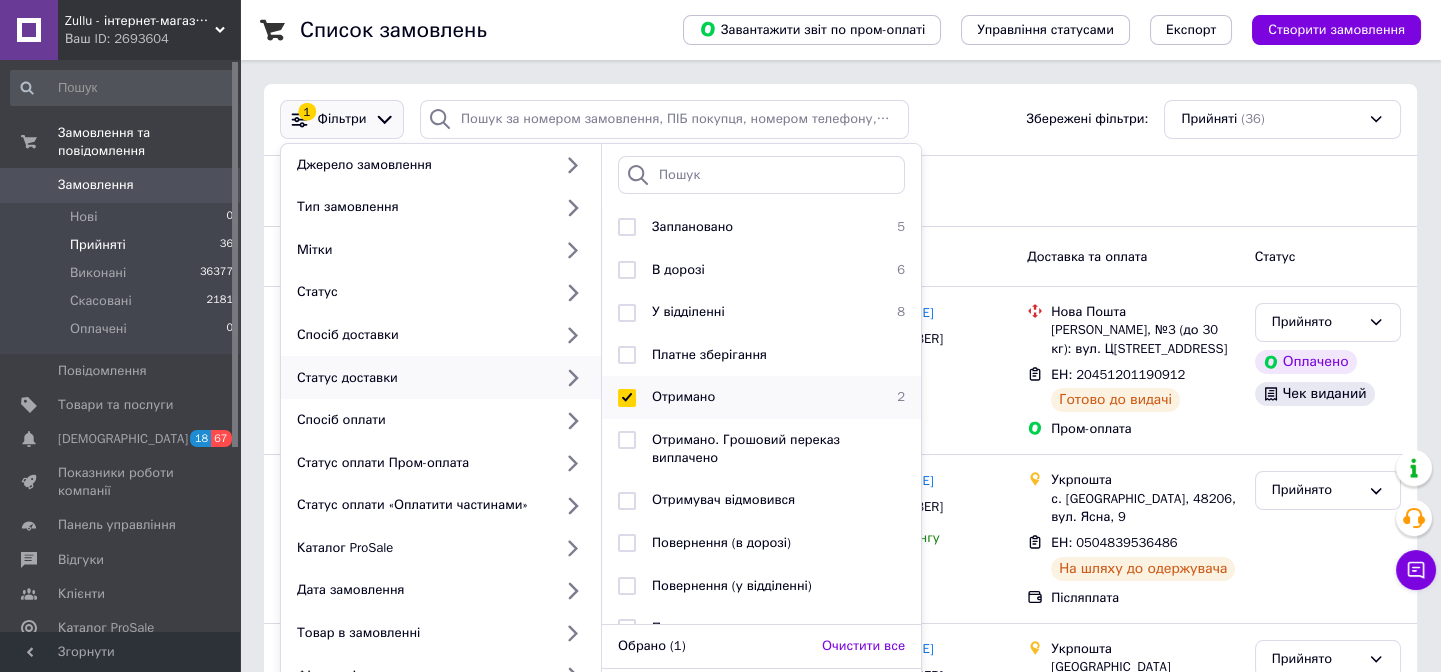checkbox on "true" 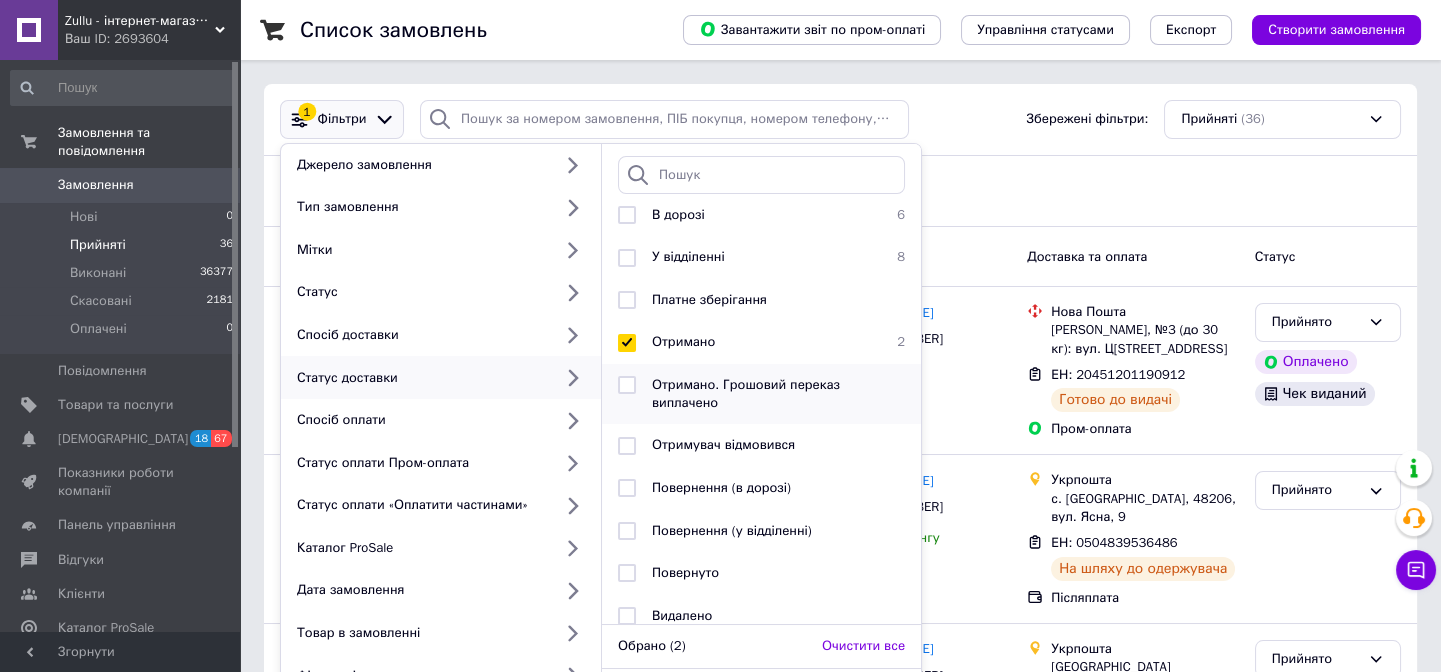 scroll, scrollTop: 109, scrollLeft: 0, axis: vertical 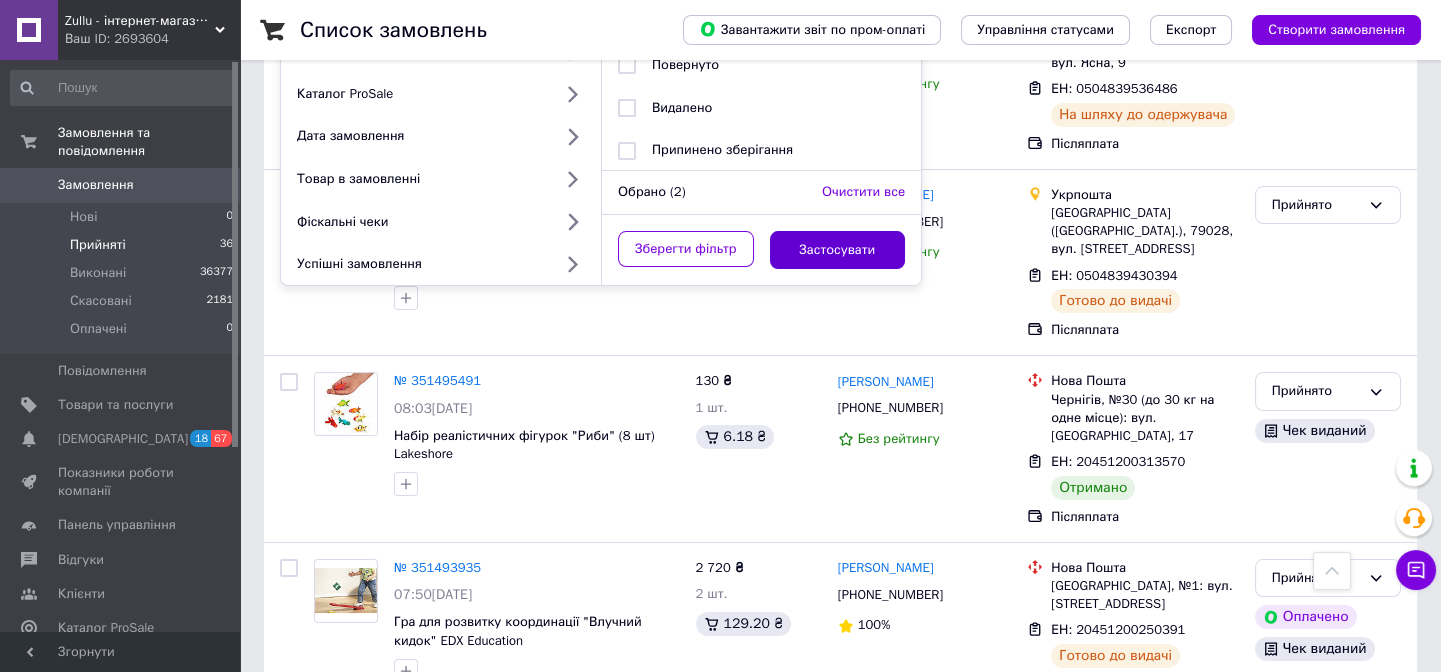 click on "Застосувати" at bounding box center [838, 250] 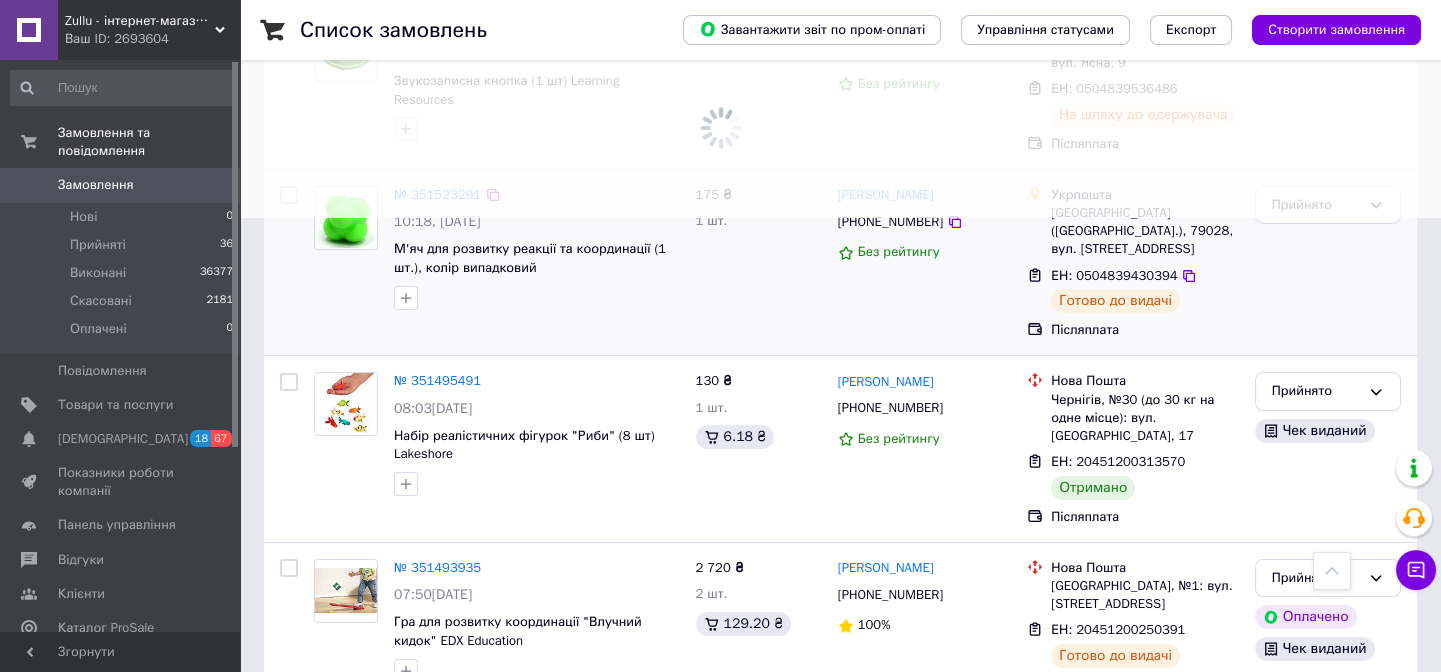 scroll, scrollTop: 0, scrollLeft: 0, axis: both 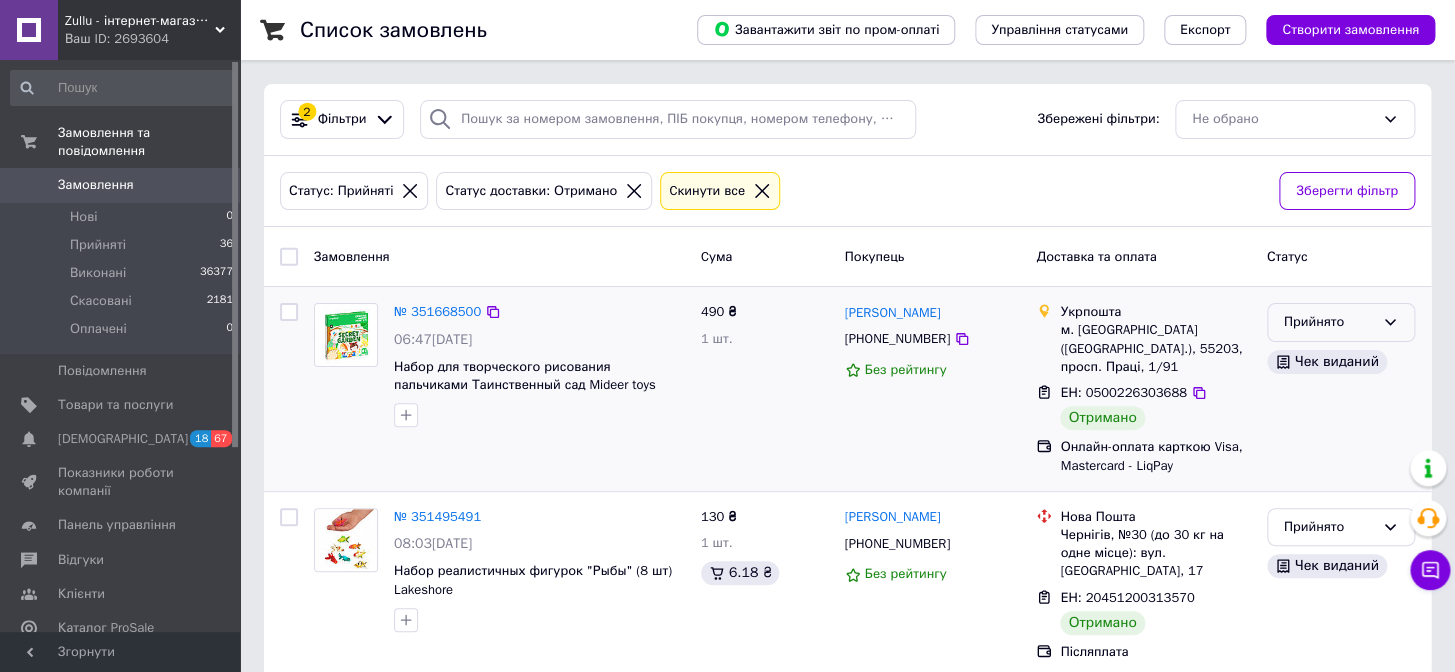 click on "Прийнято" at bounding box center [1329, 322] 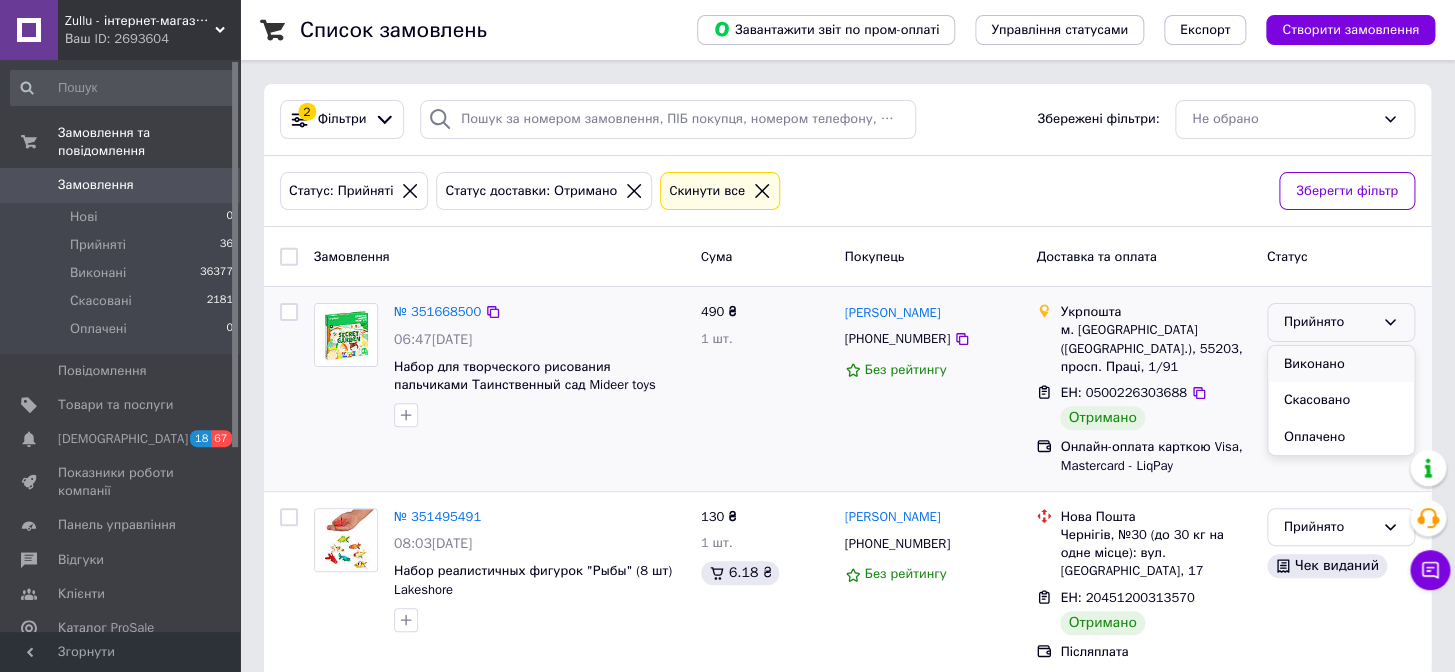 click on "Виконано" at bounding box center [1341, 364] 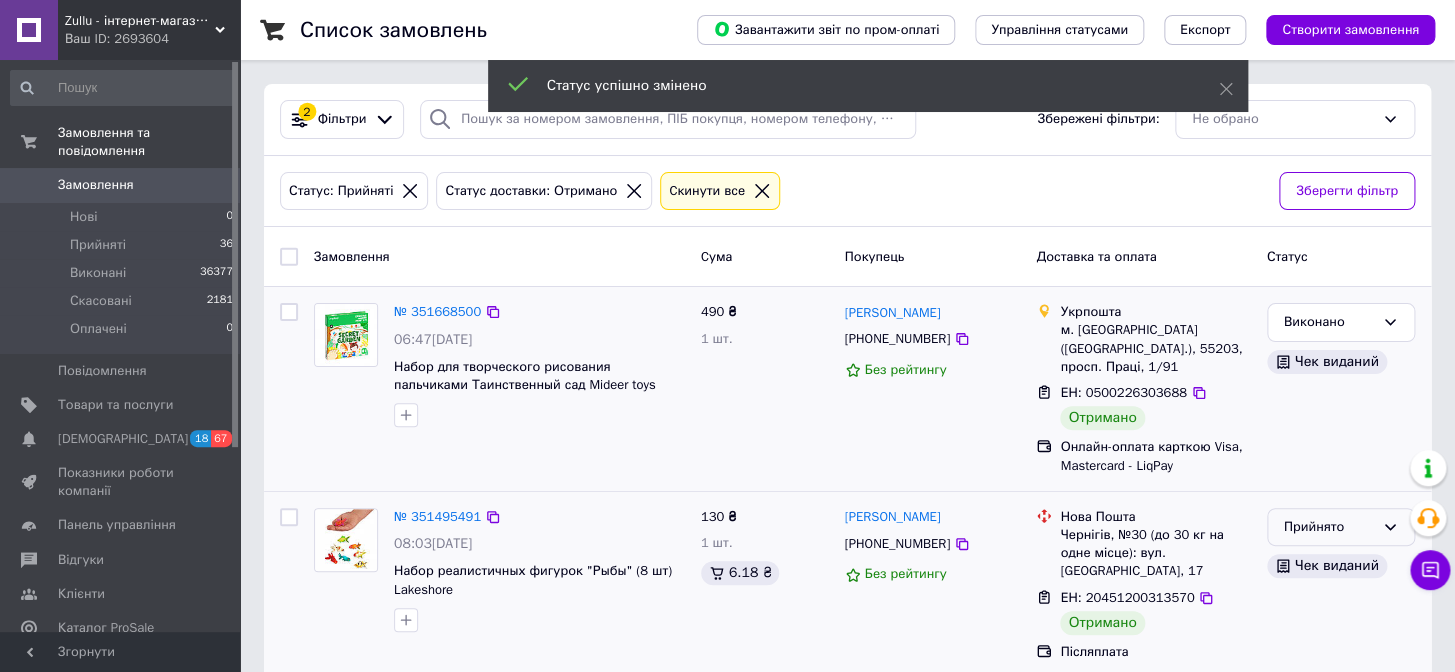 click on "Прийнято" at bounding box center (1329, 527) 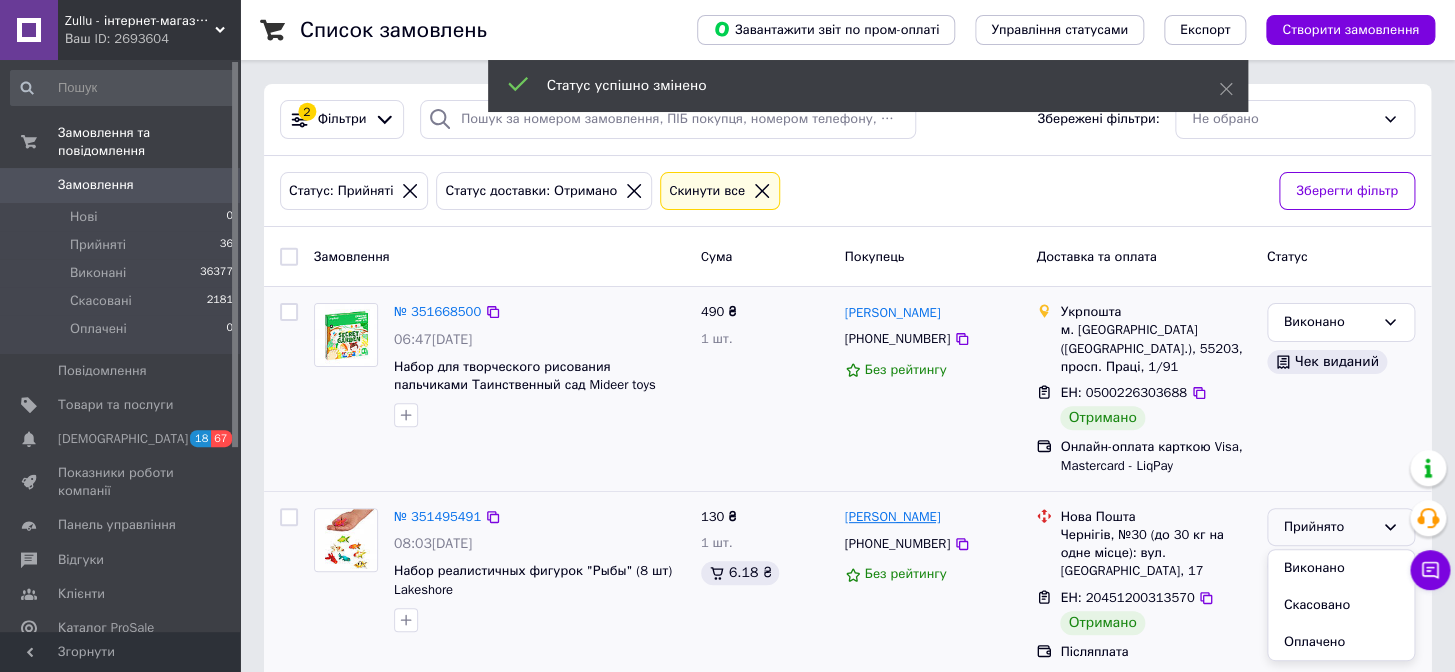 drag, startPoint x: 1305, startPoint y: 550, endPoint x: 943, endPoint y: 499, distance: 365.5749 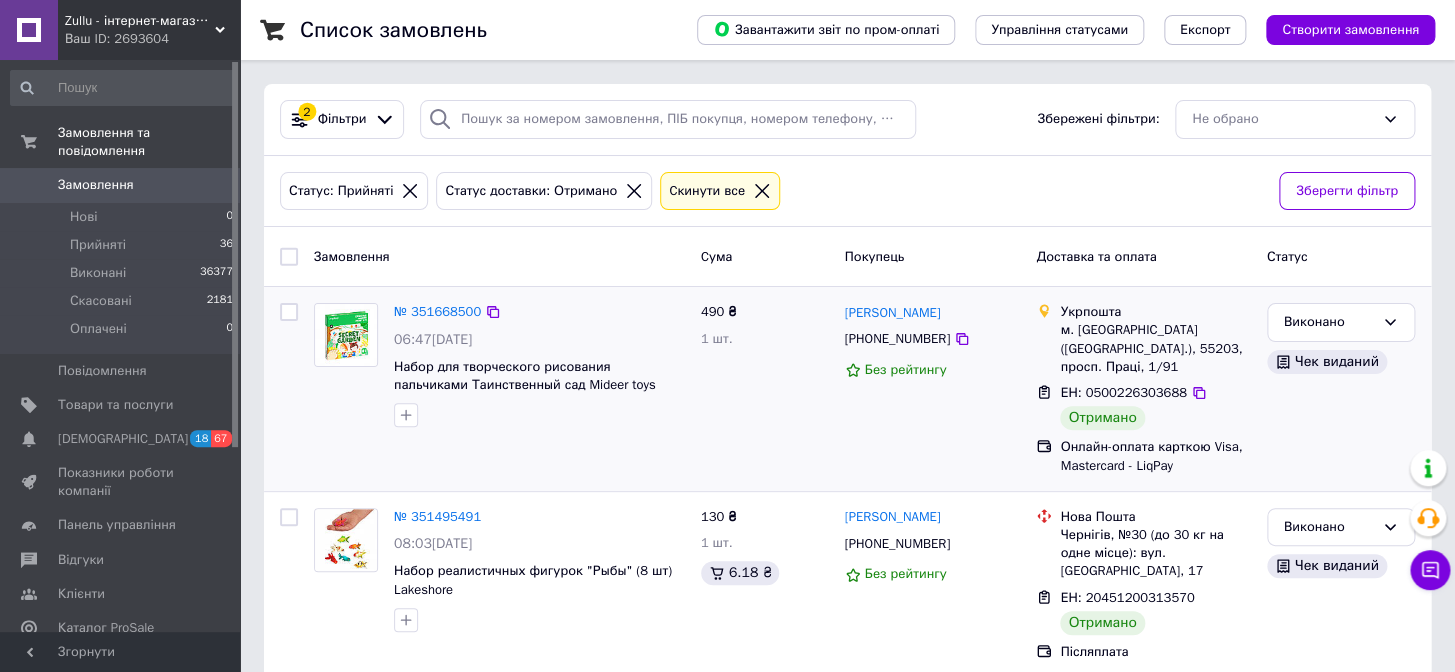 click 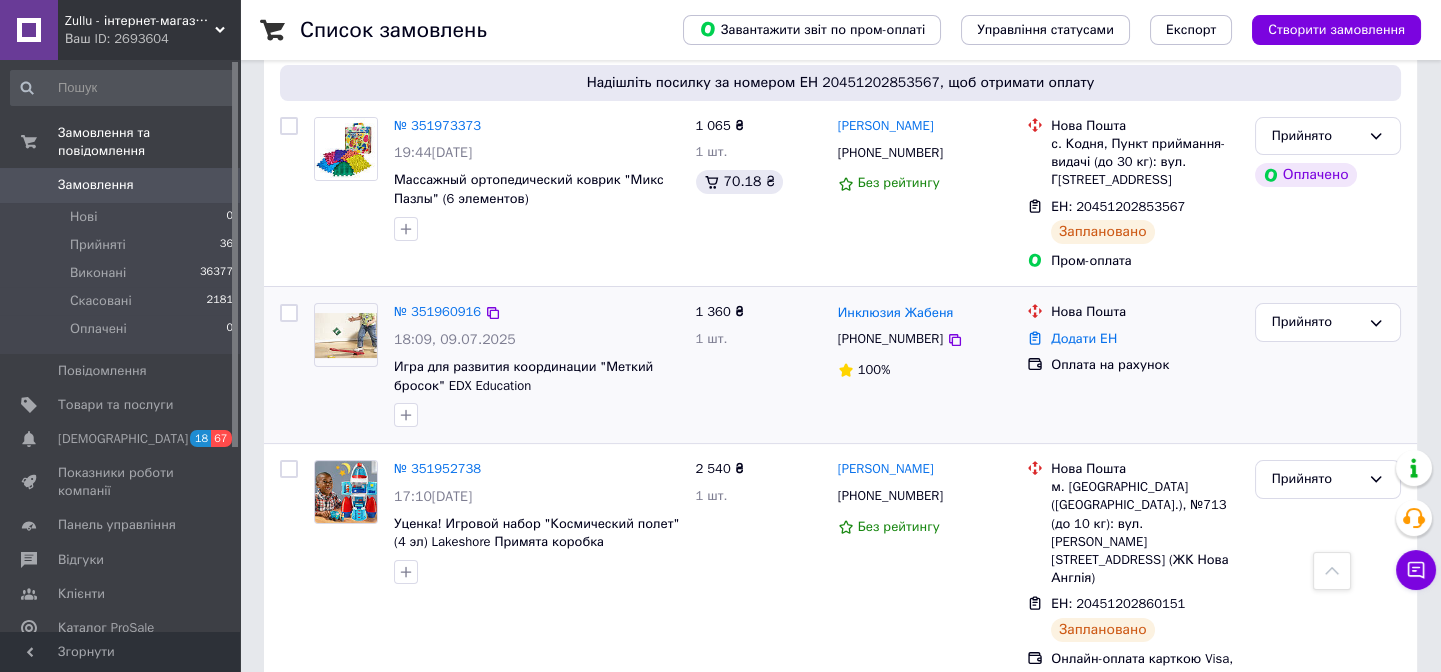 scroll, scrollTop: 1000, scrollLeft: 0, axis: vertical 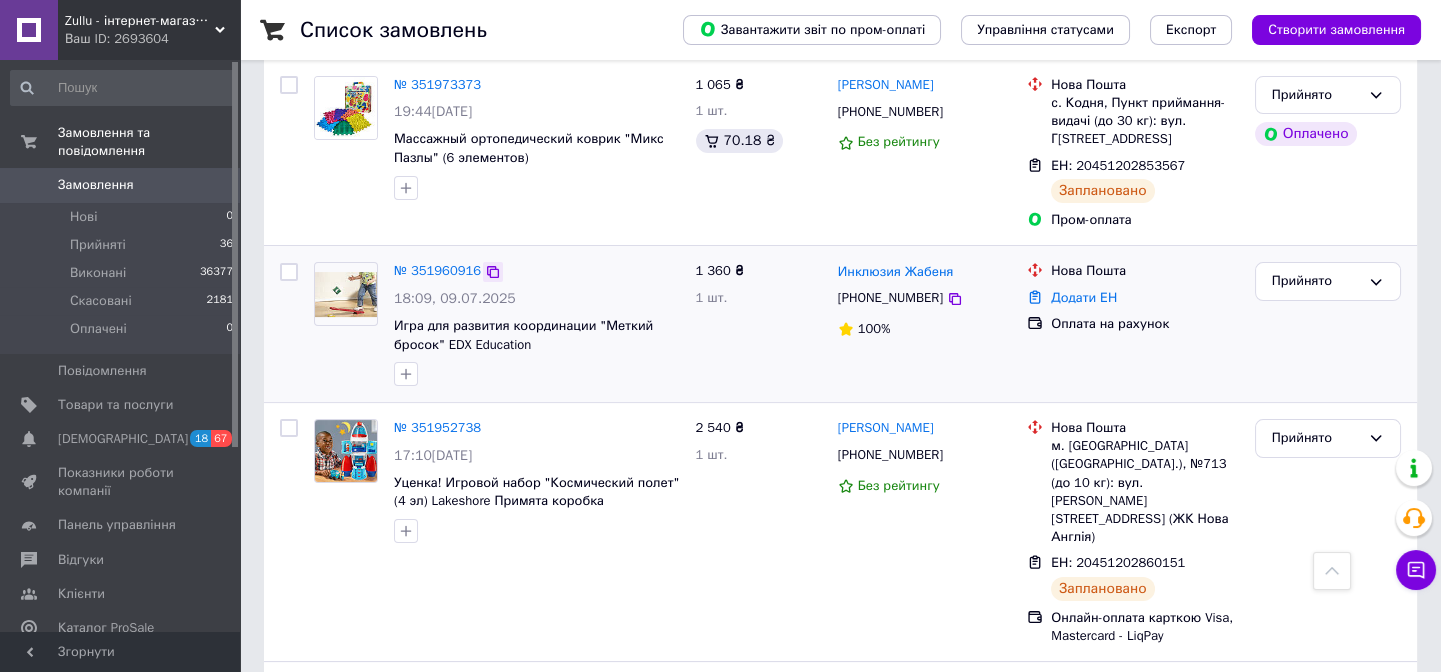 click 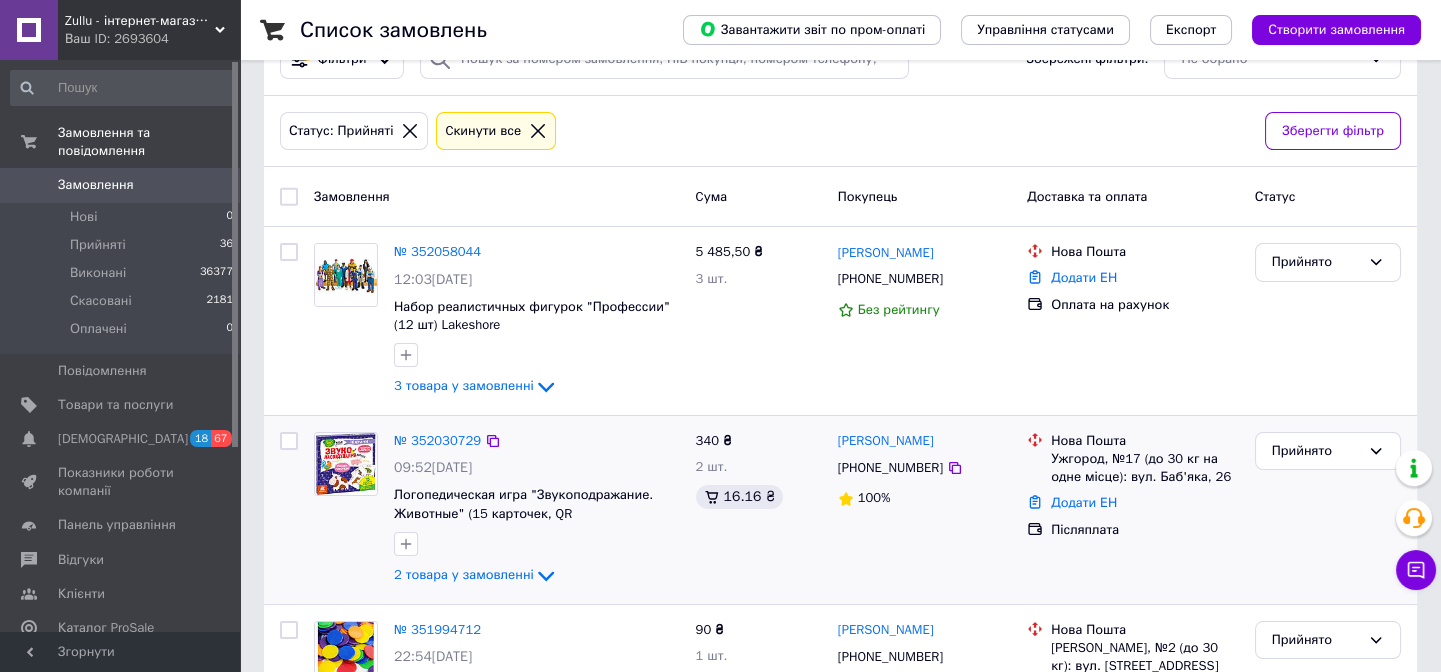 scroll, scrollTop: 90, scrollLeft: 0, axis: vertical 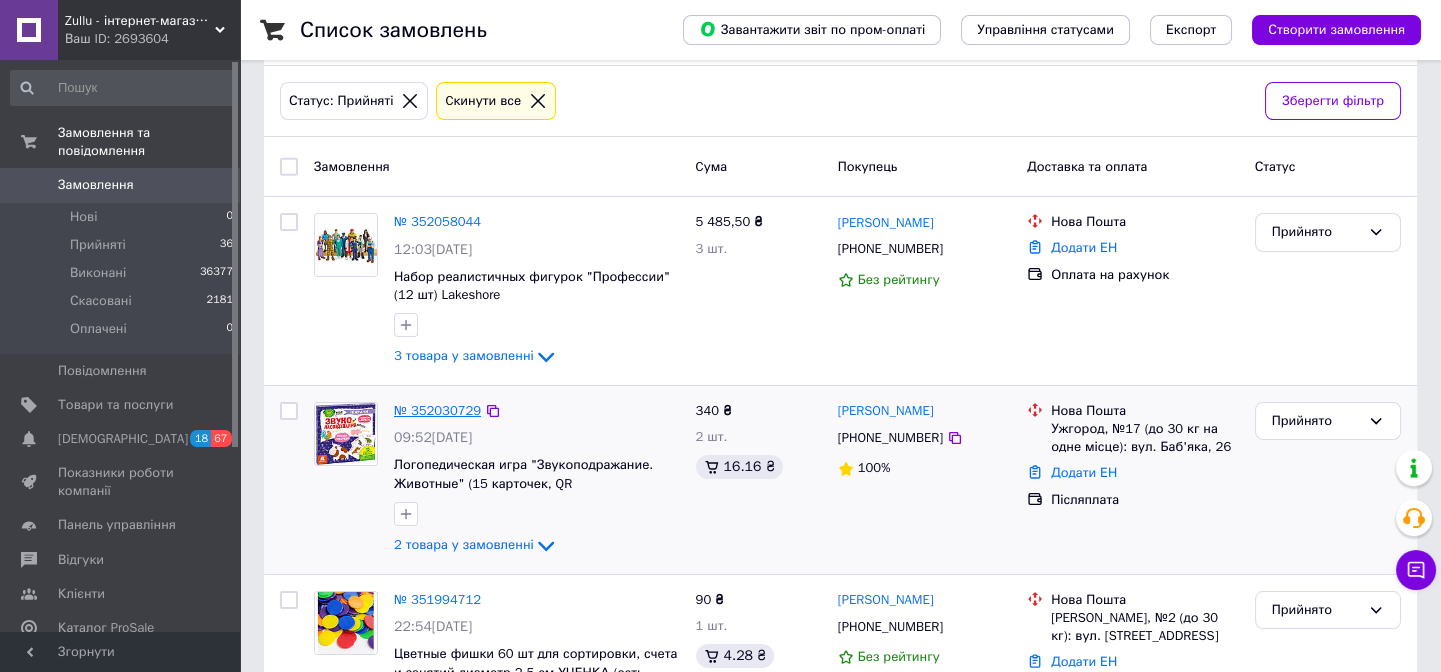 click on "№ 352030729" at bounding box center [437, 410] 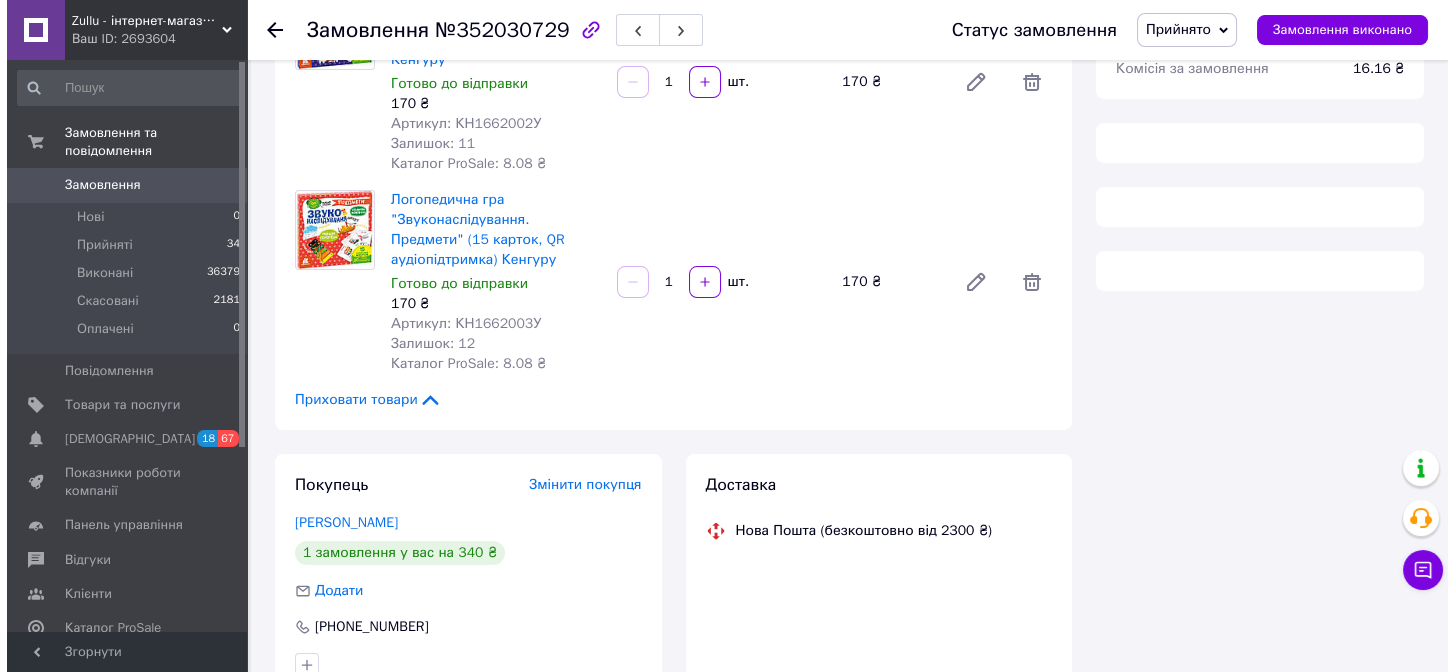 scroll, scrollTop: 496, scrollLeft: 0, axis: vertical 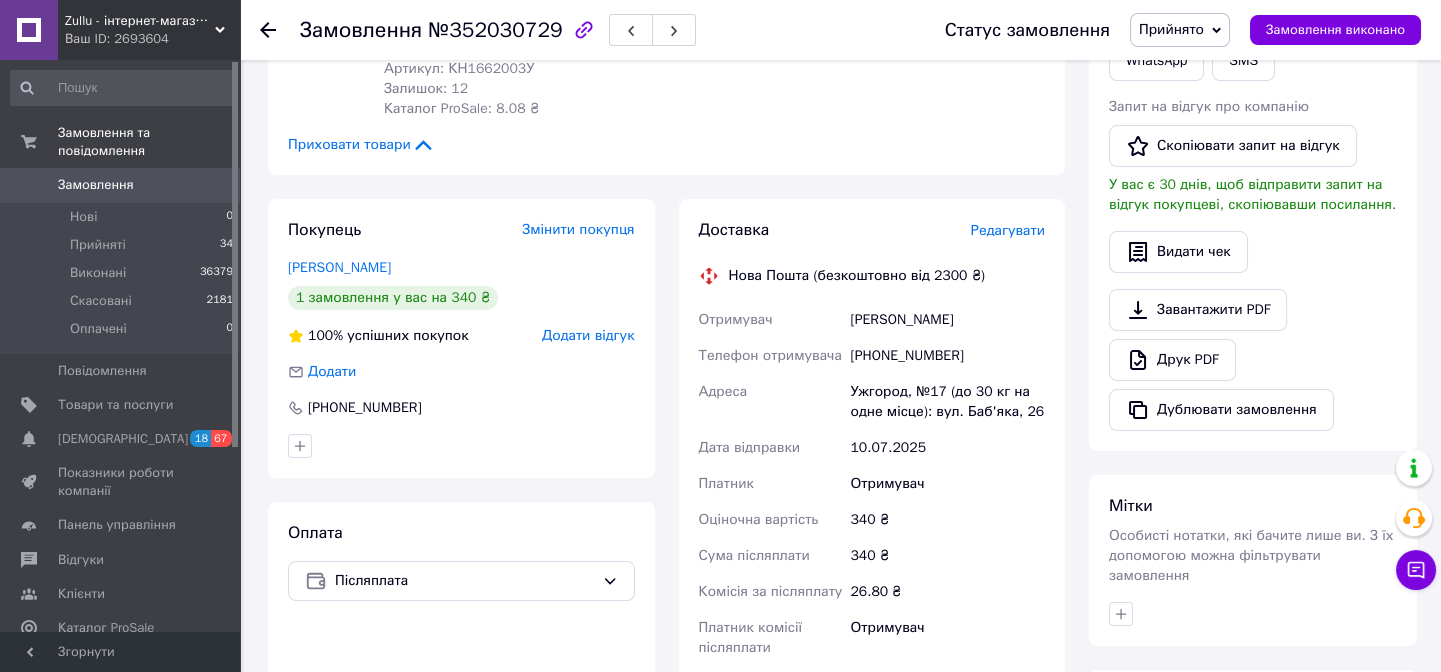 click on "Редагувати" at bounding box center (1008, 230) 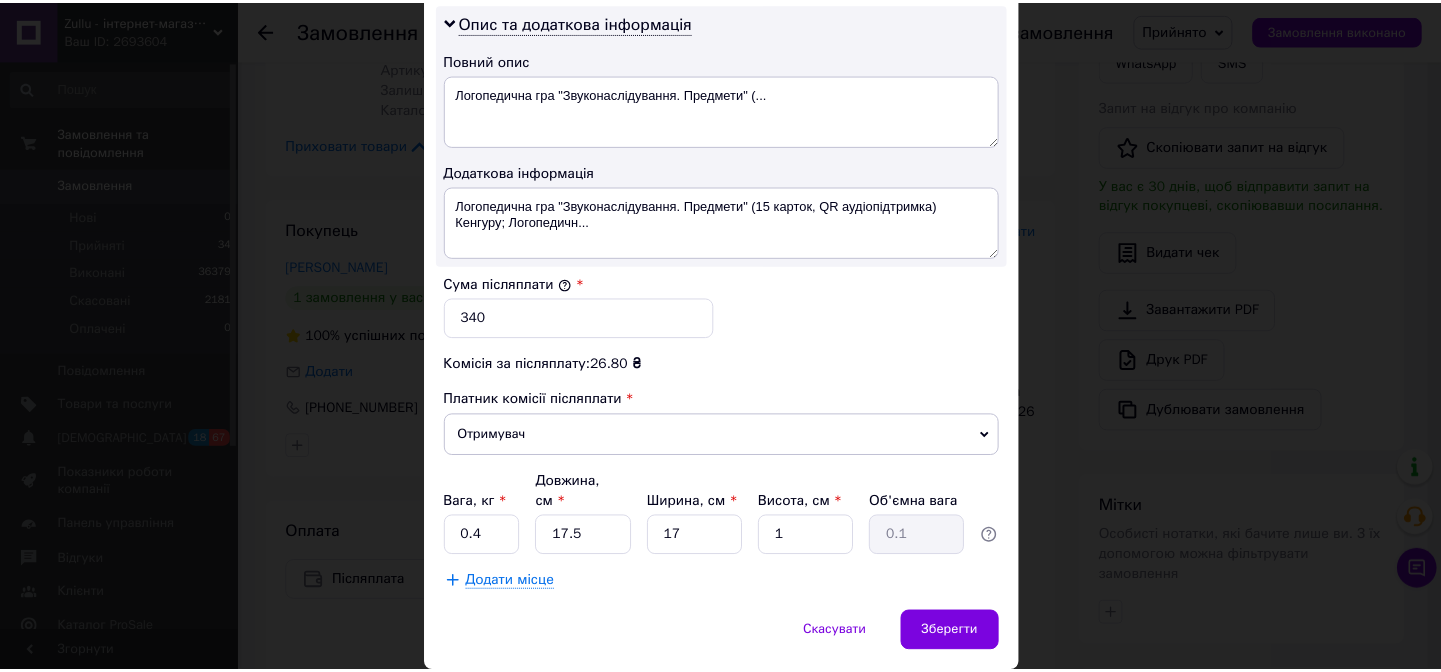 scroll, scrollTop: 1074, scrollLeft: 0, axis: vertical 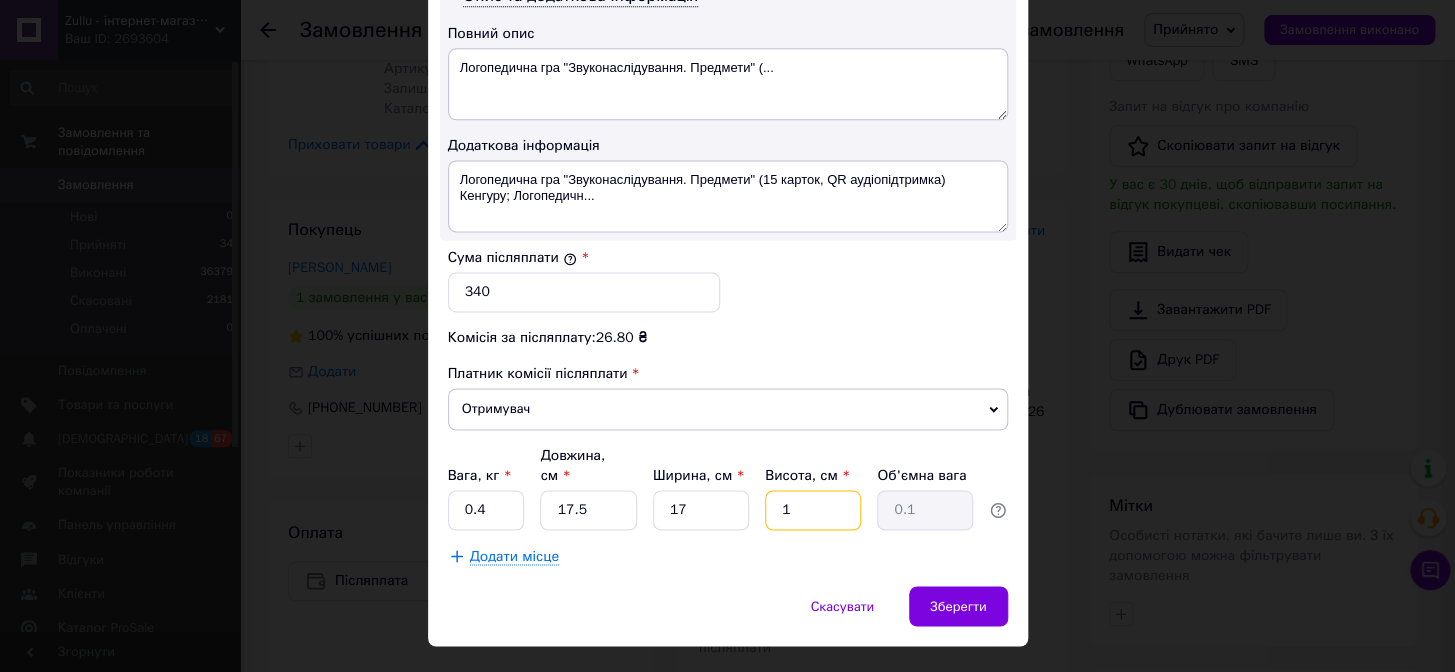 click on "1" at bounding box center (813, 510) 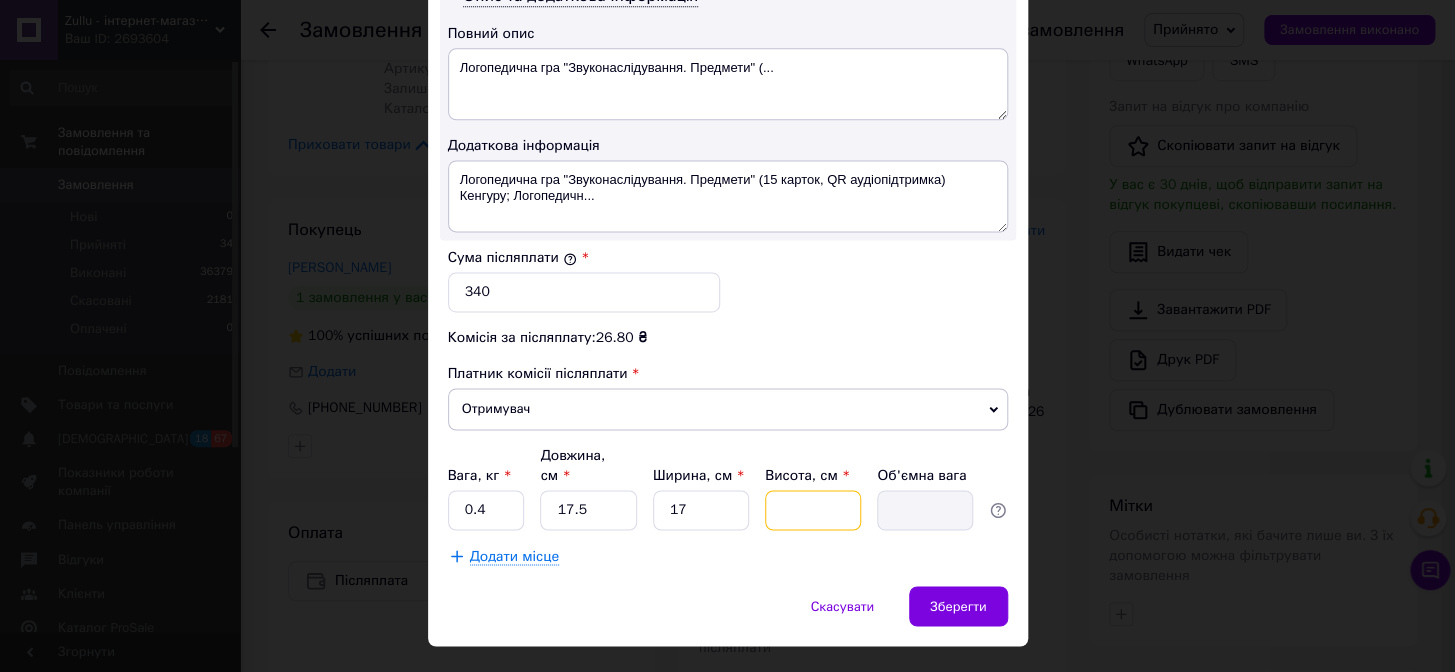 type on "6" 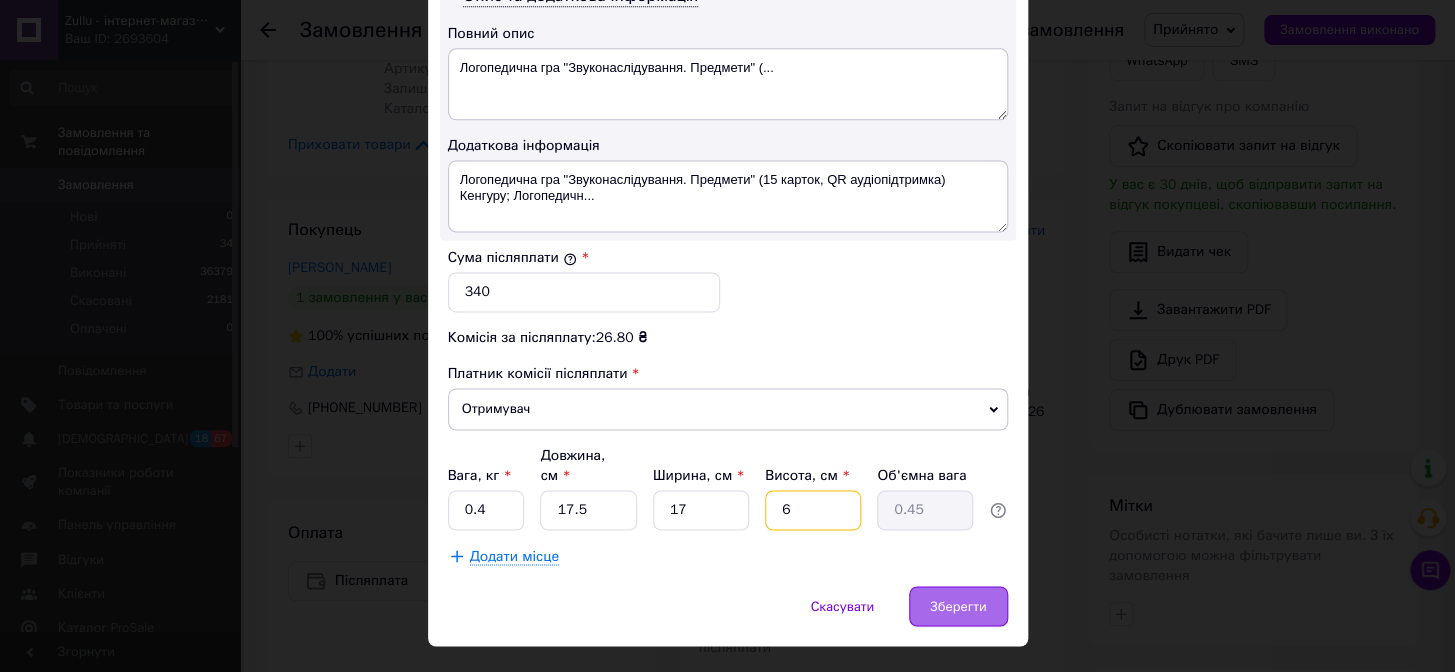 type on "6" 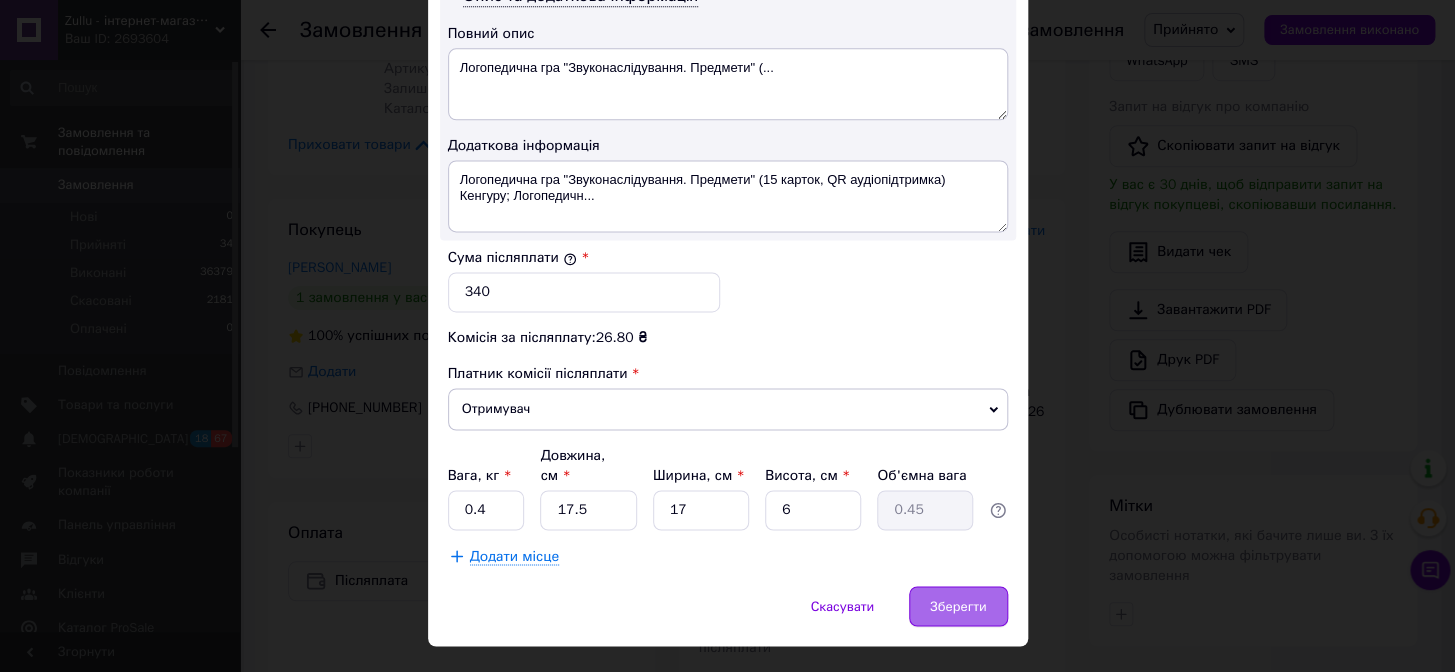 click on "Зберегти" at bounding box center [958, 606] 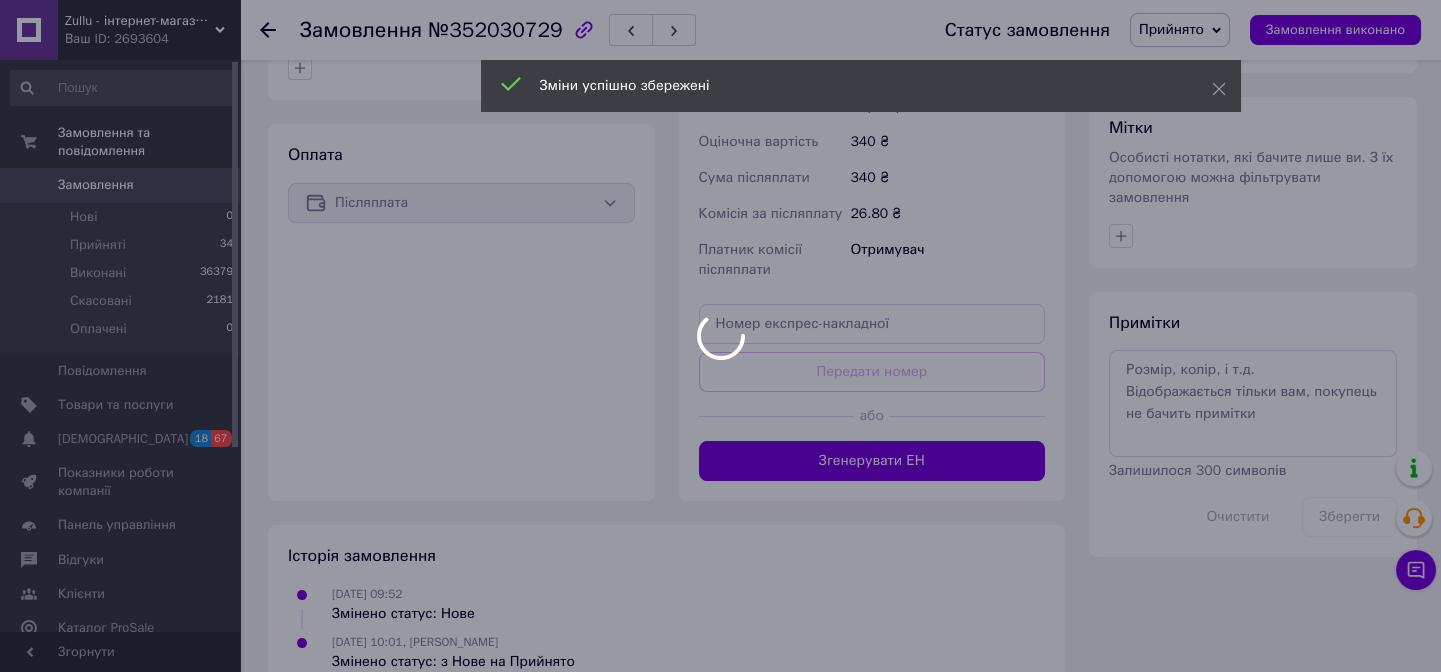 scroll, scrollTop: 917, scrollLeft: 0, axis: vertical 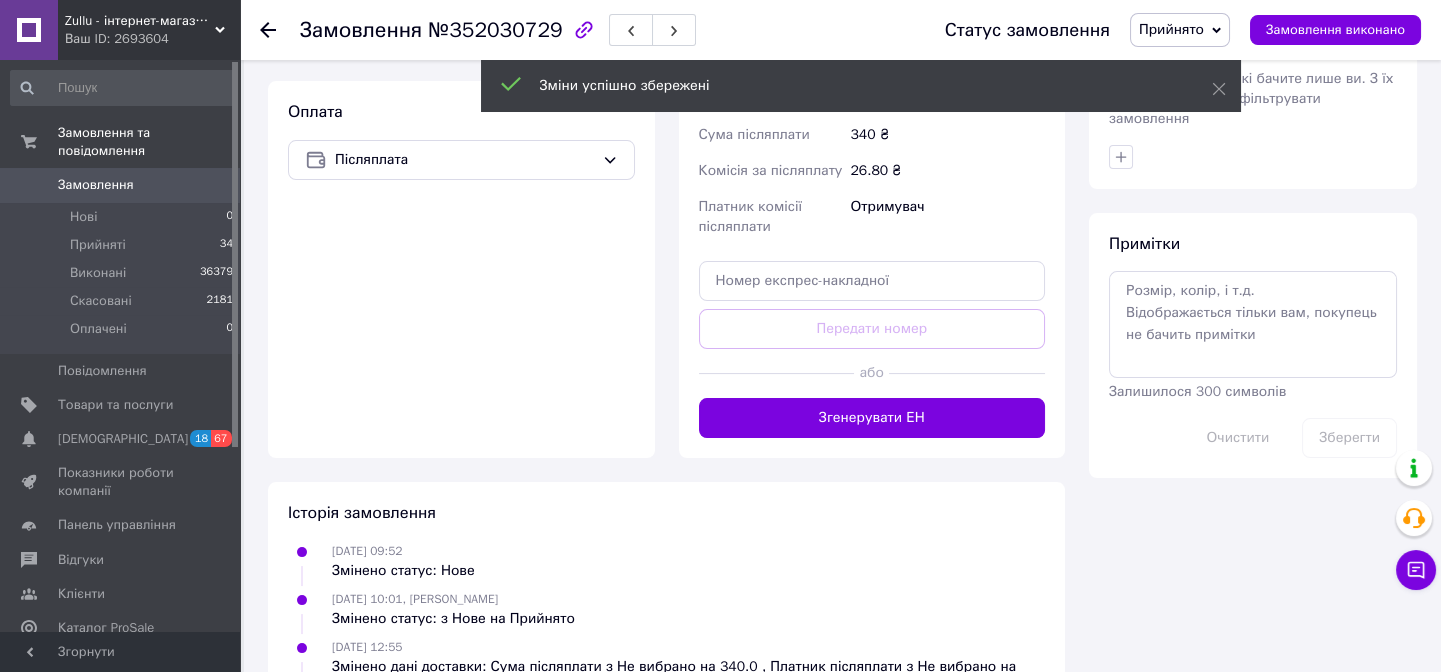click on "Згенерувати ЕН" at bounding box center (872, 418) 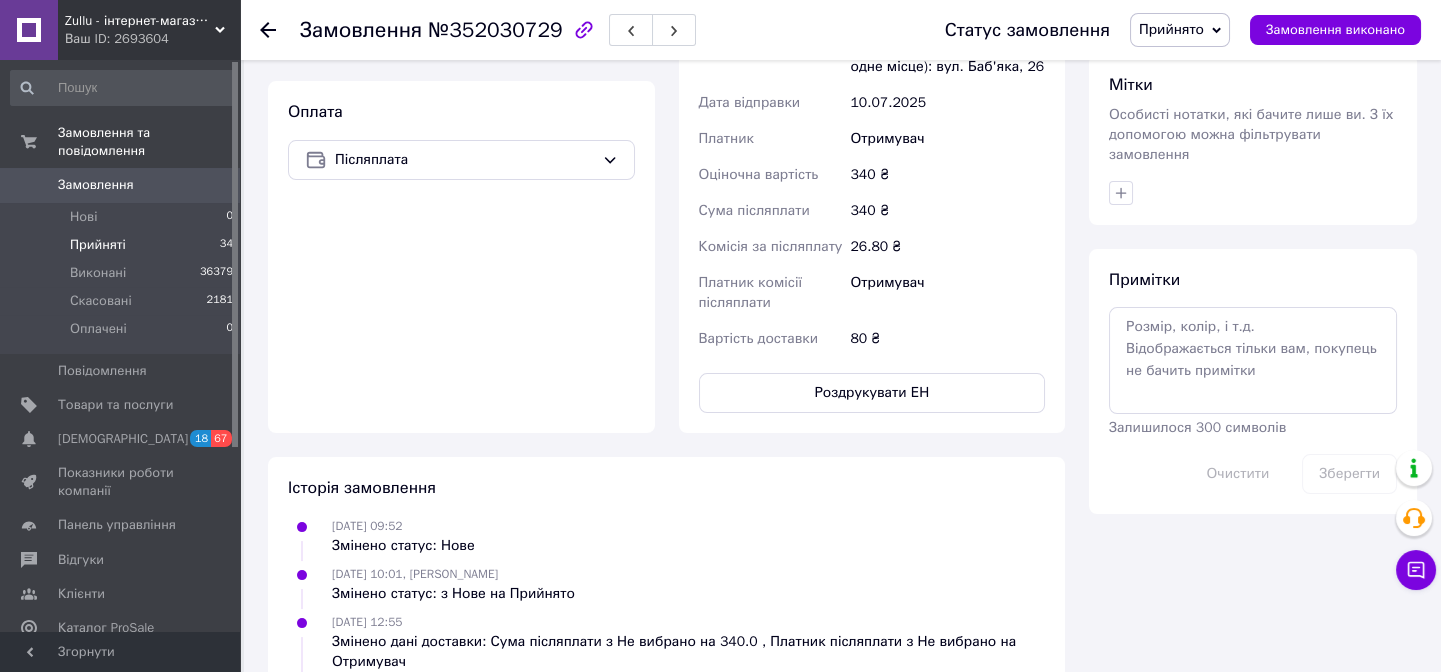 click on "Прийняті 34" at bounding box center (122, 245) 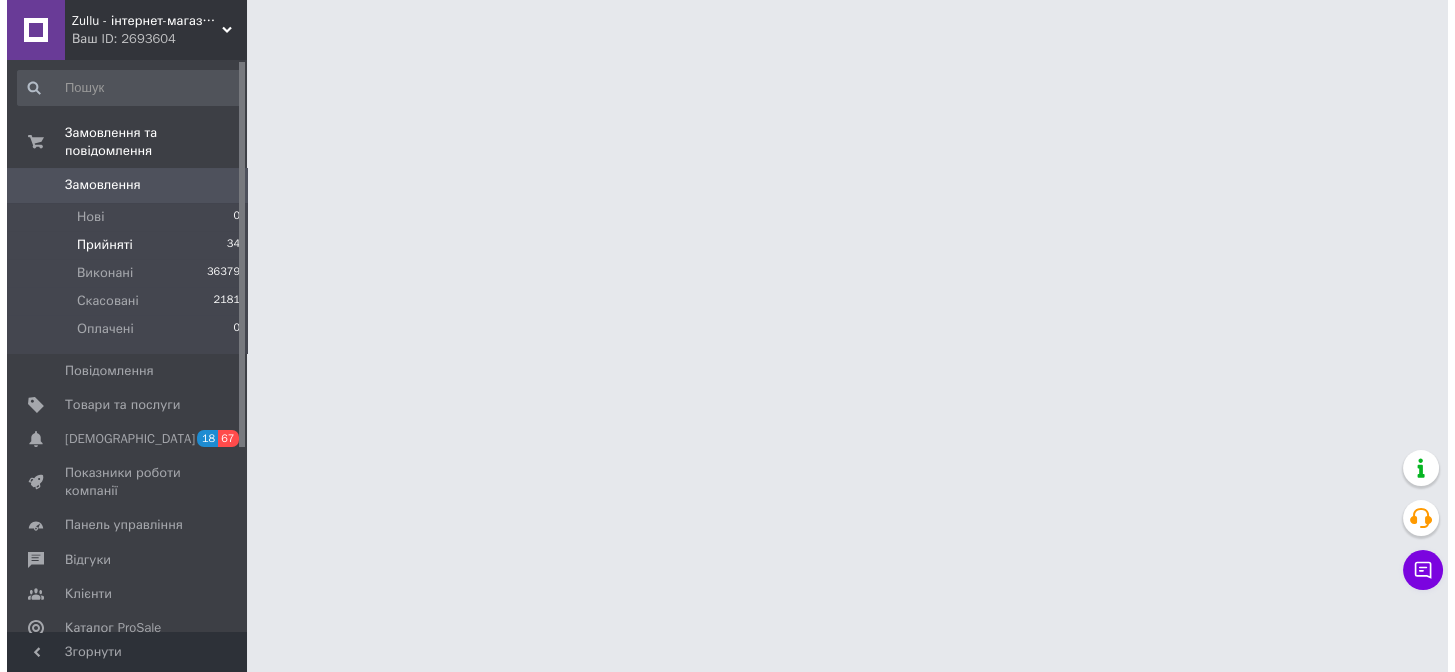 scroll, scrollTop: 0, scrollLeft: 0, axis: both 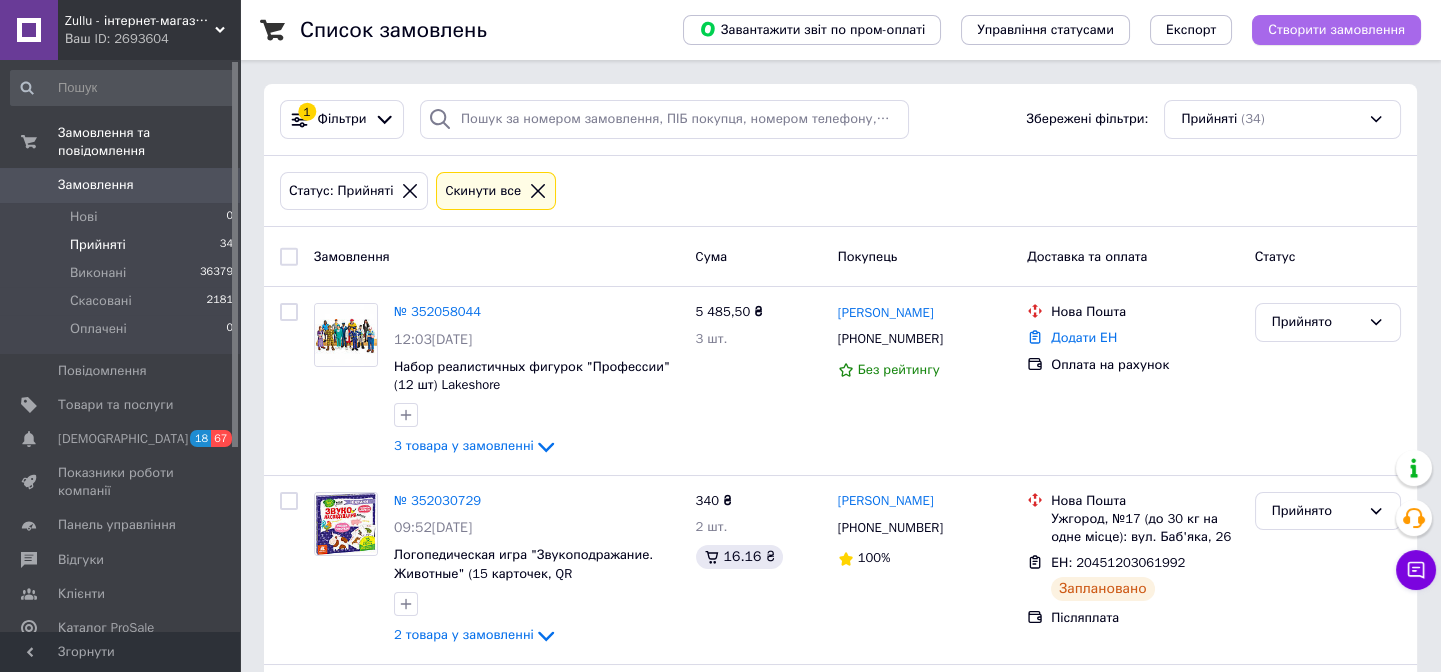 click on "Створити замовлення" at bounding box center (1336, 30) 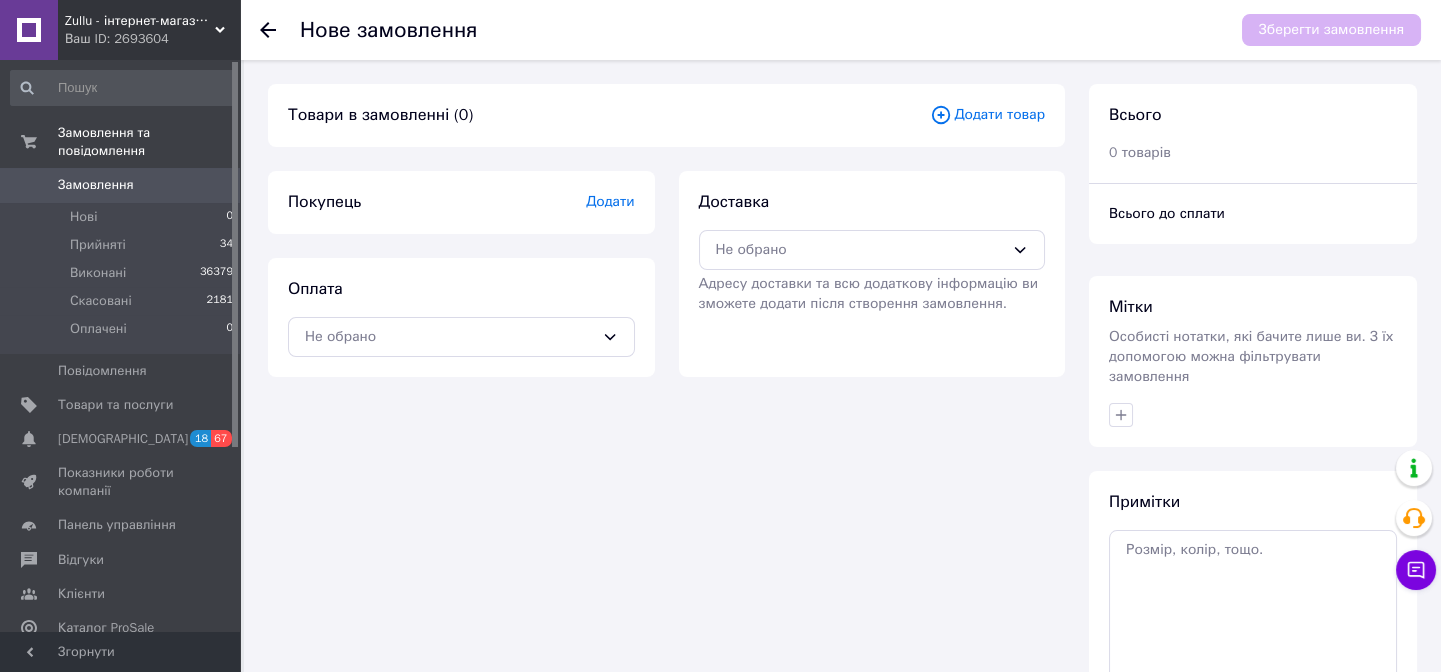 click on "Додати товар" at bounding box center (987, 115) 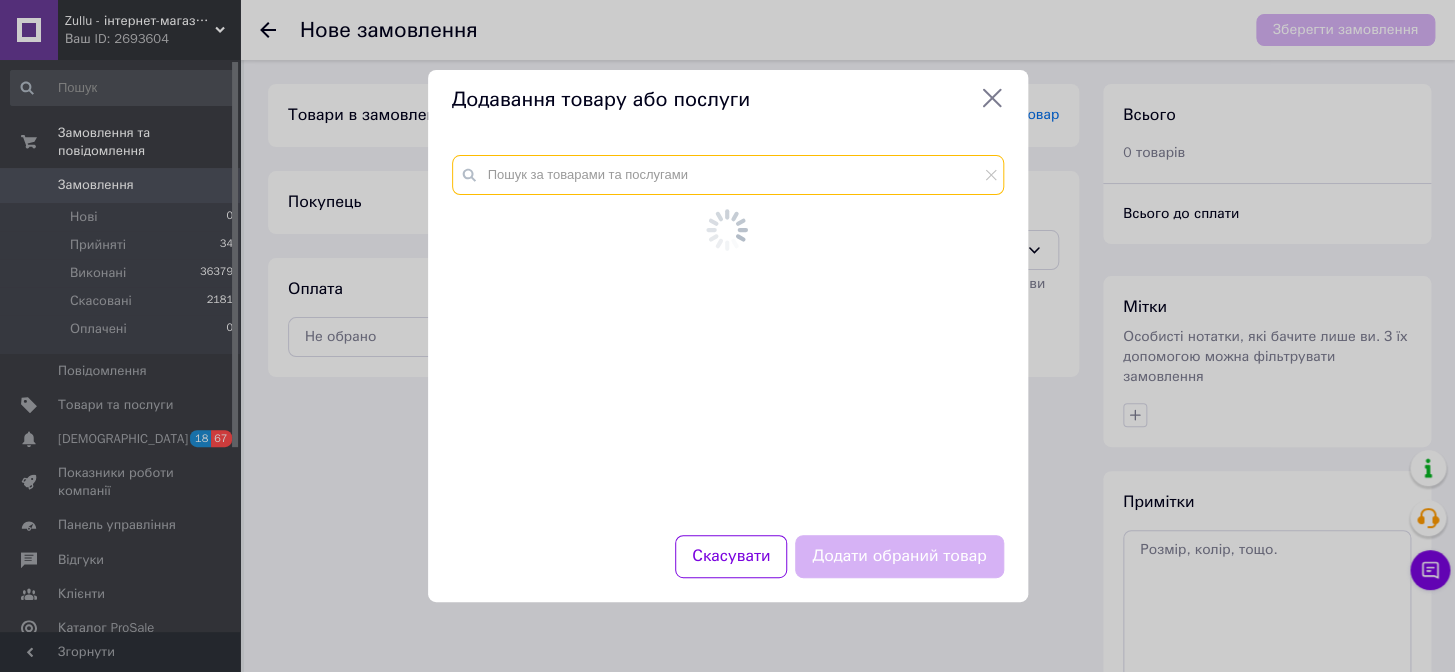 click at bounding box center [728, 175] 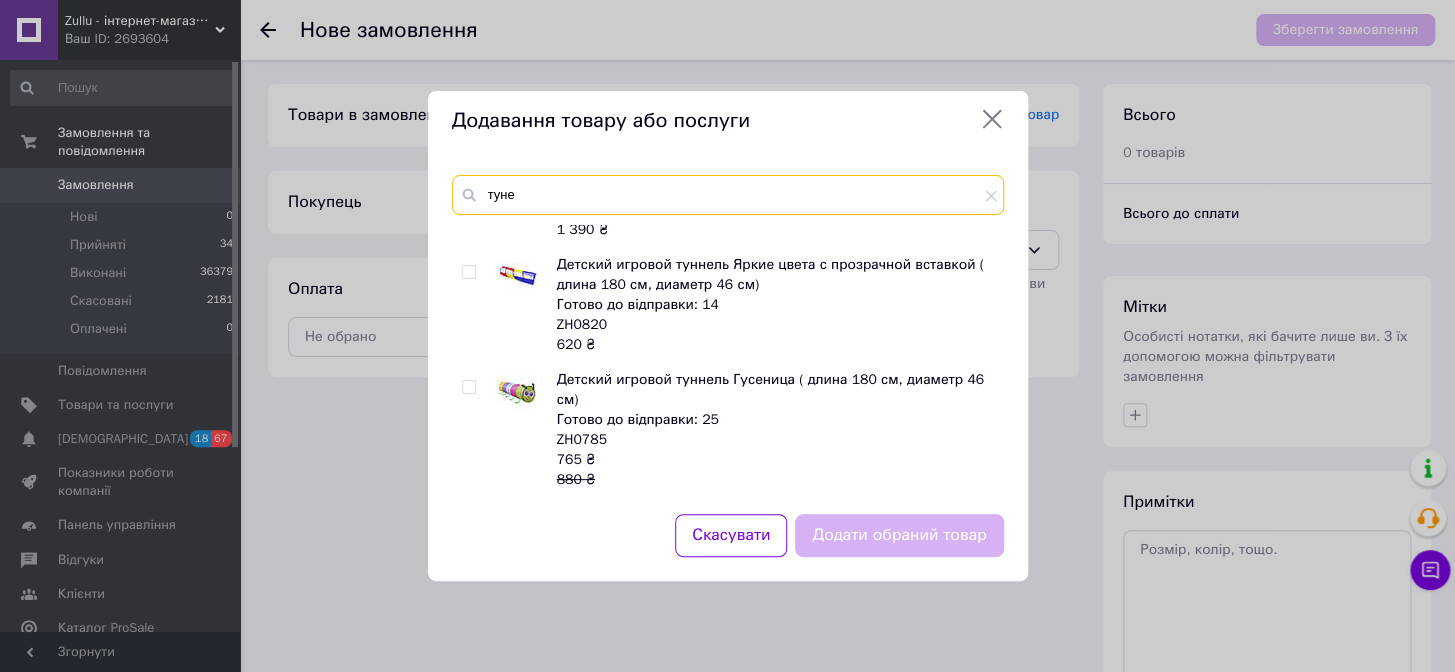 scroll, scrollTop: 454, scrollLeft: 0, axis: vertical 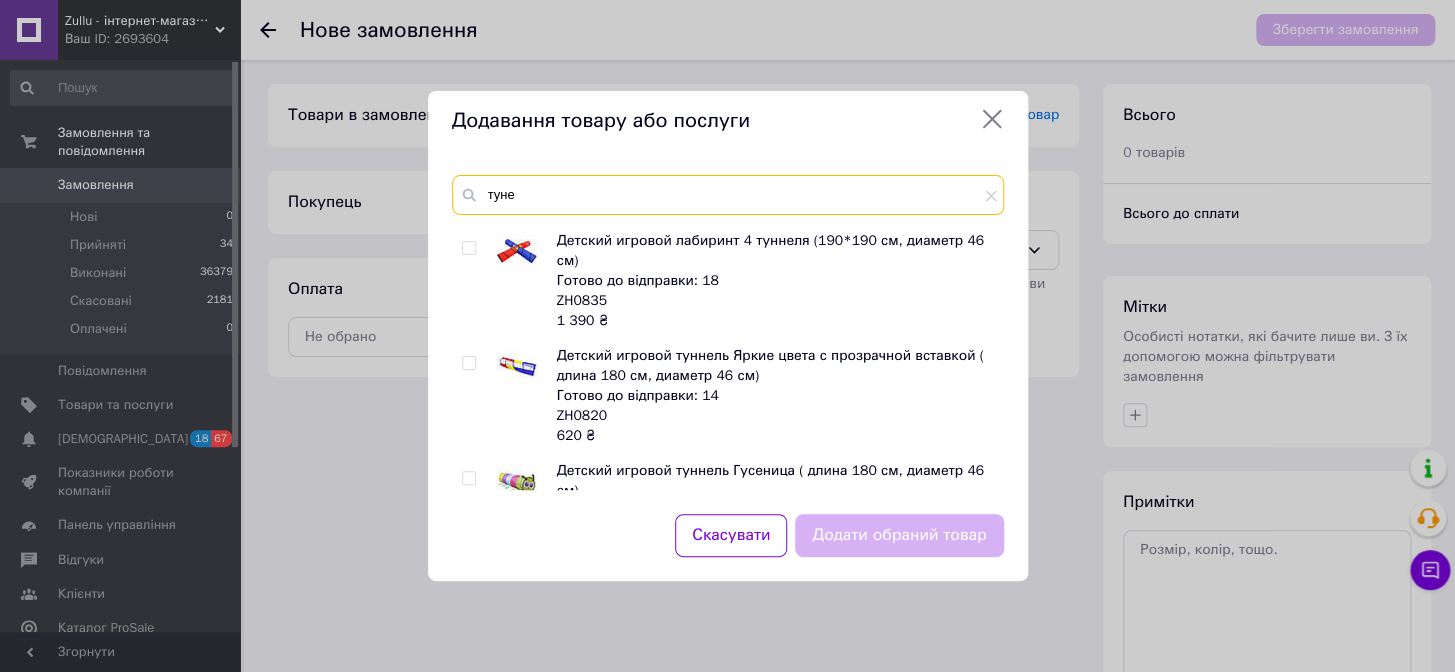 type on "туне" 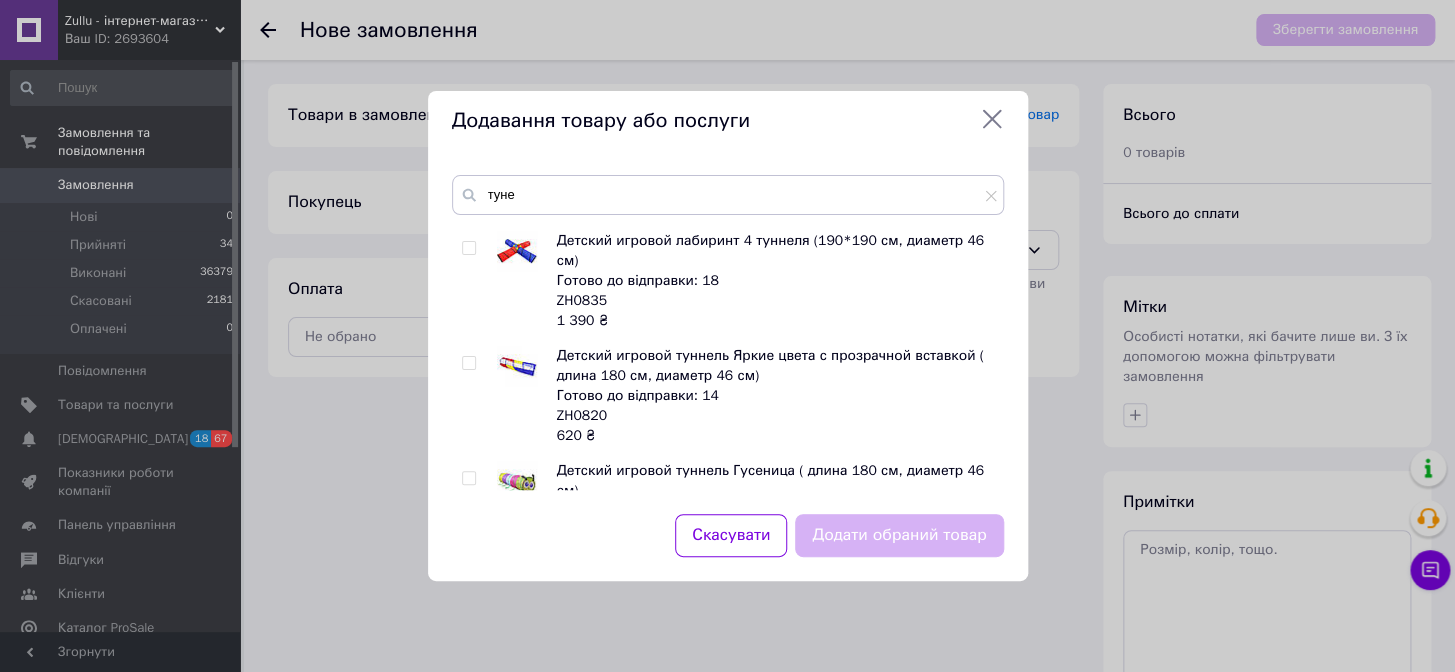 click at bounding box center [468, 248] 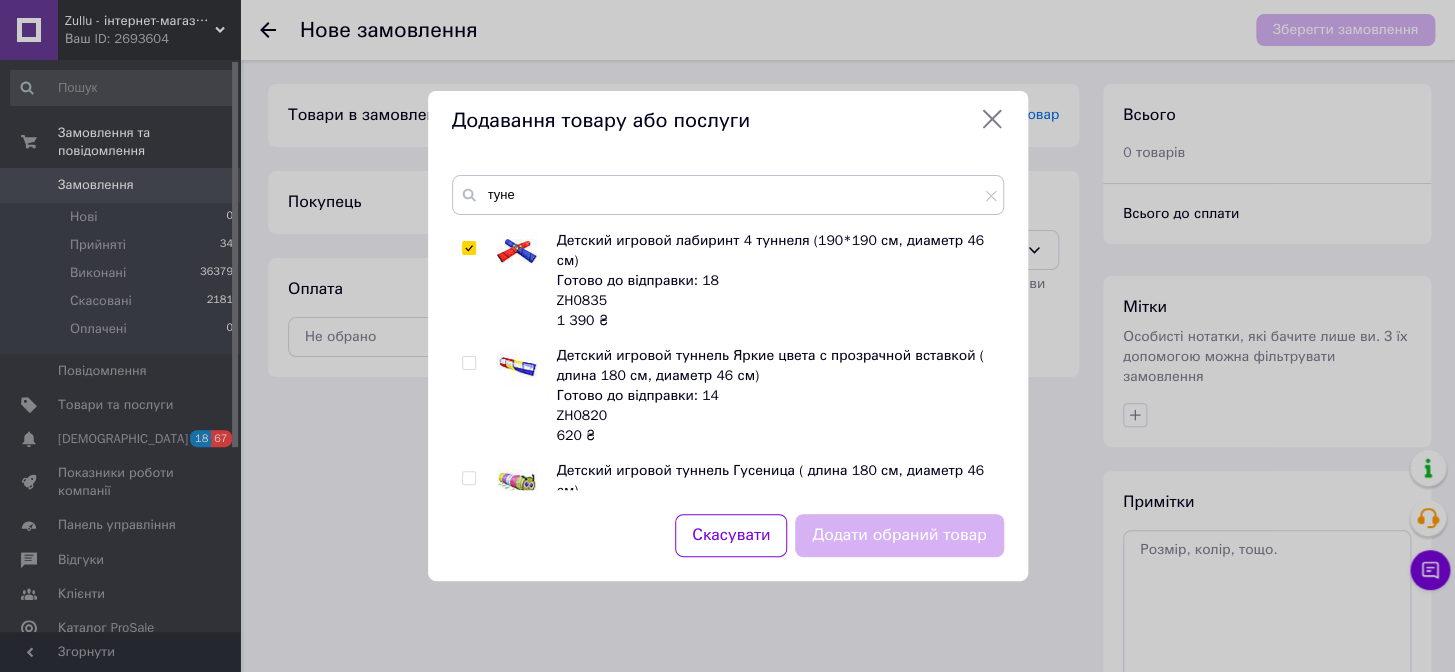checkbox on "true" 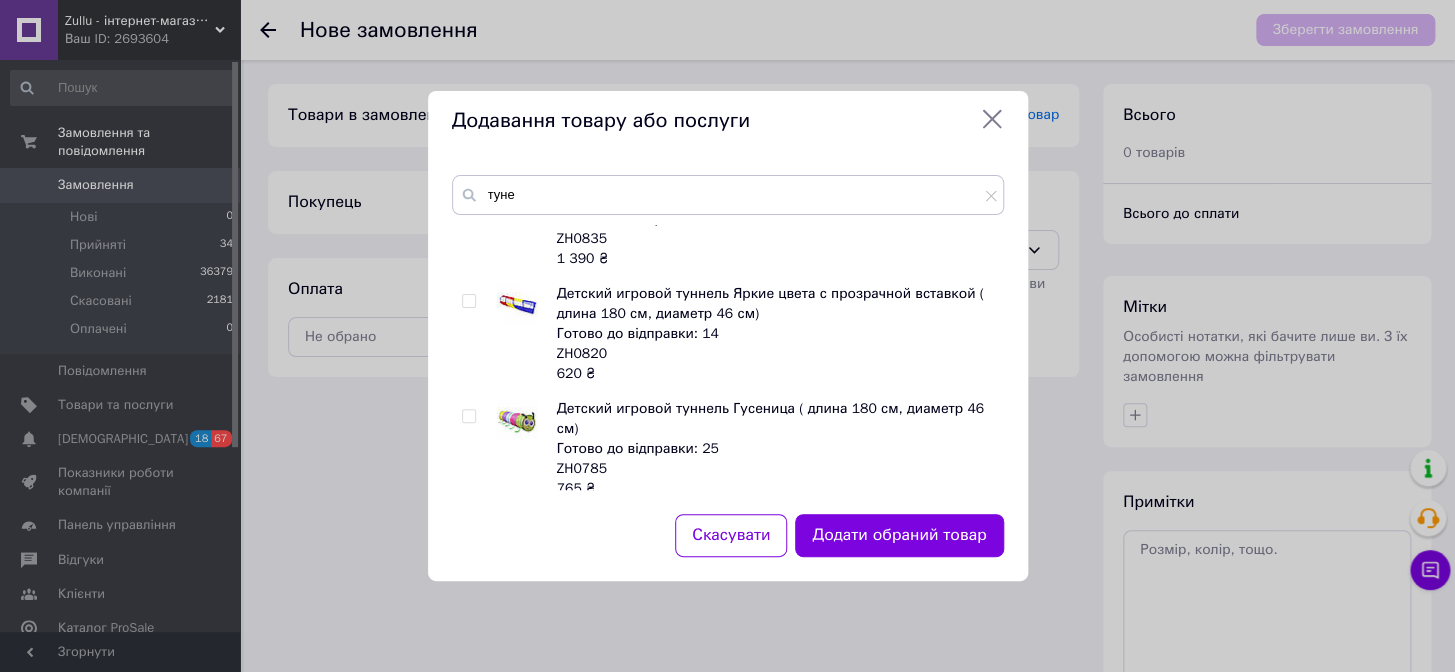 scroll, scrollTop: 545, scrollLeft: 0, axis: vertical 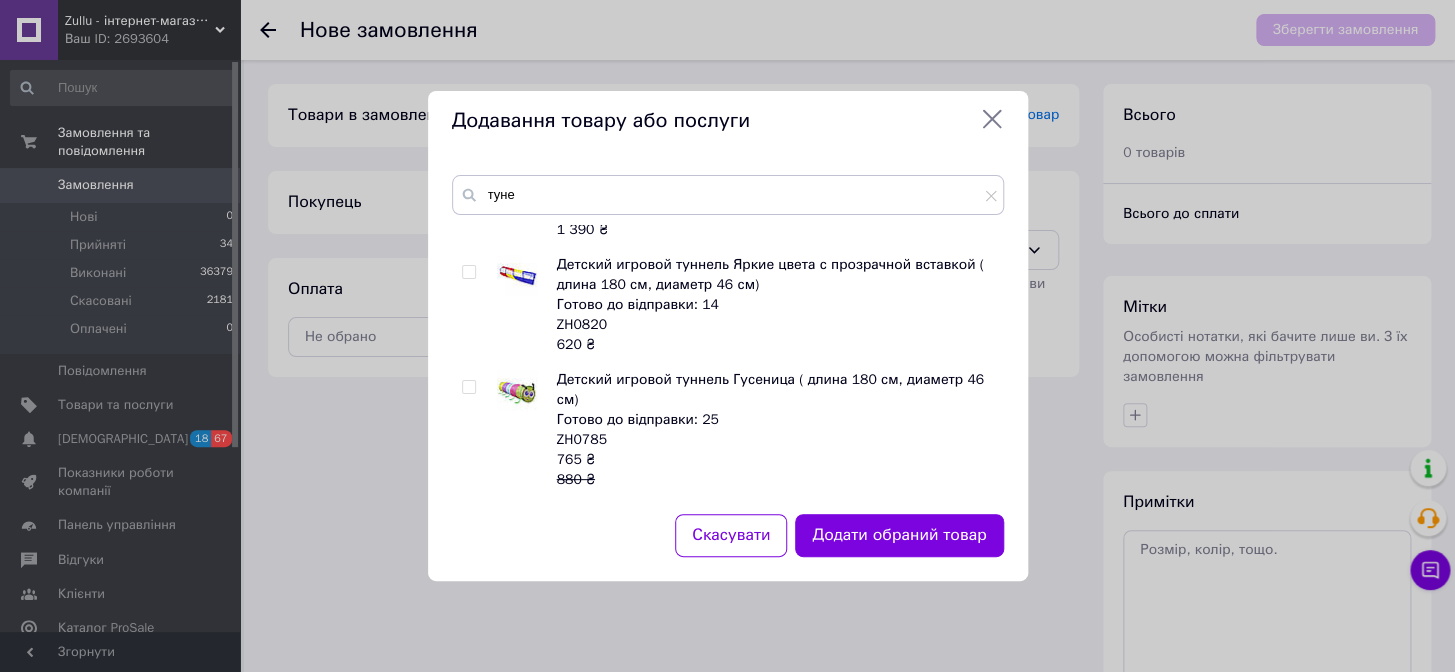 click at bounding box center [468, 387] 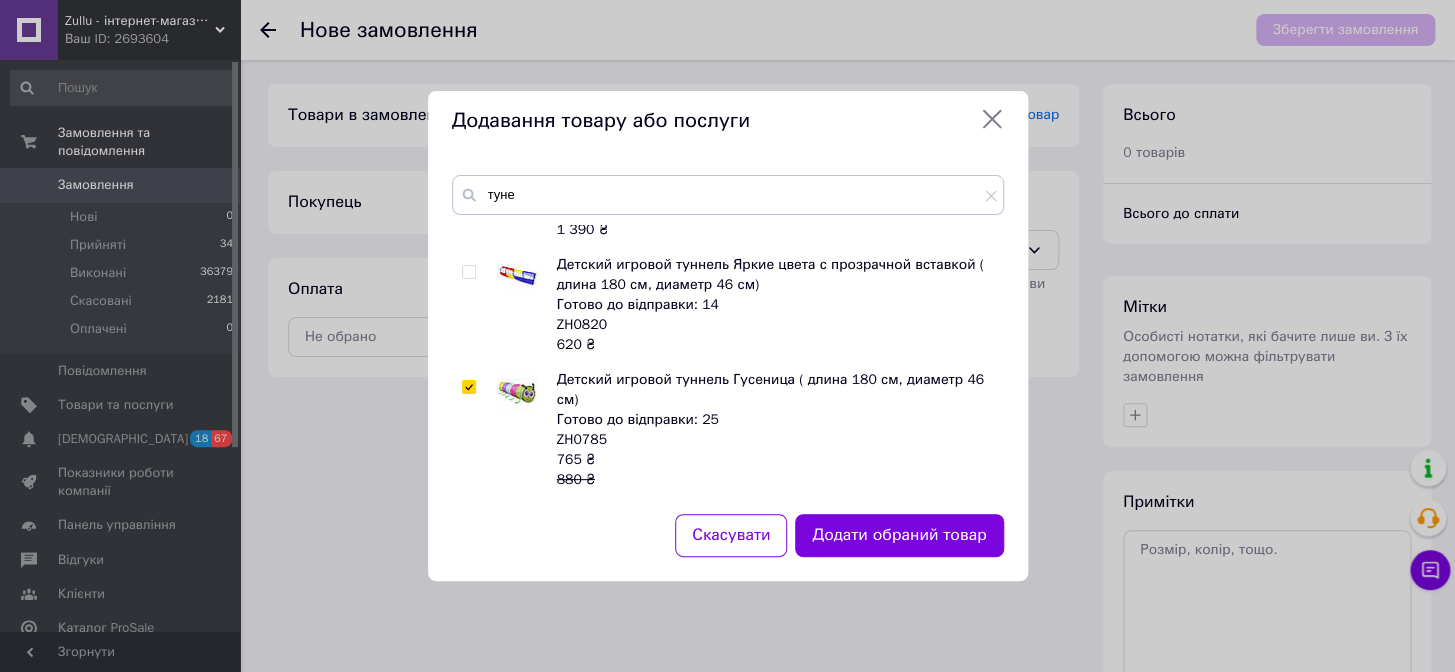 checkbox on "true" 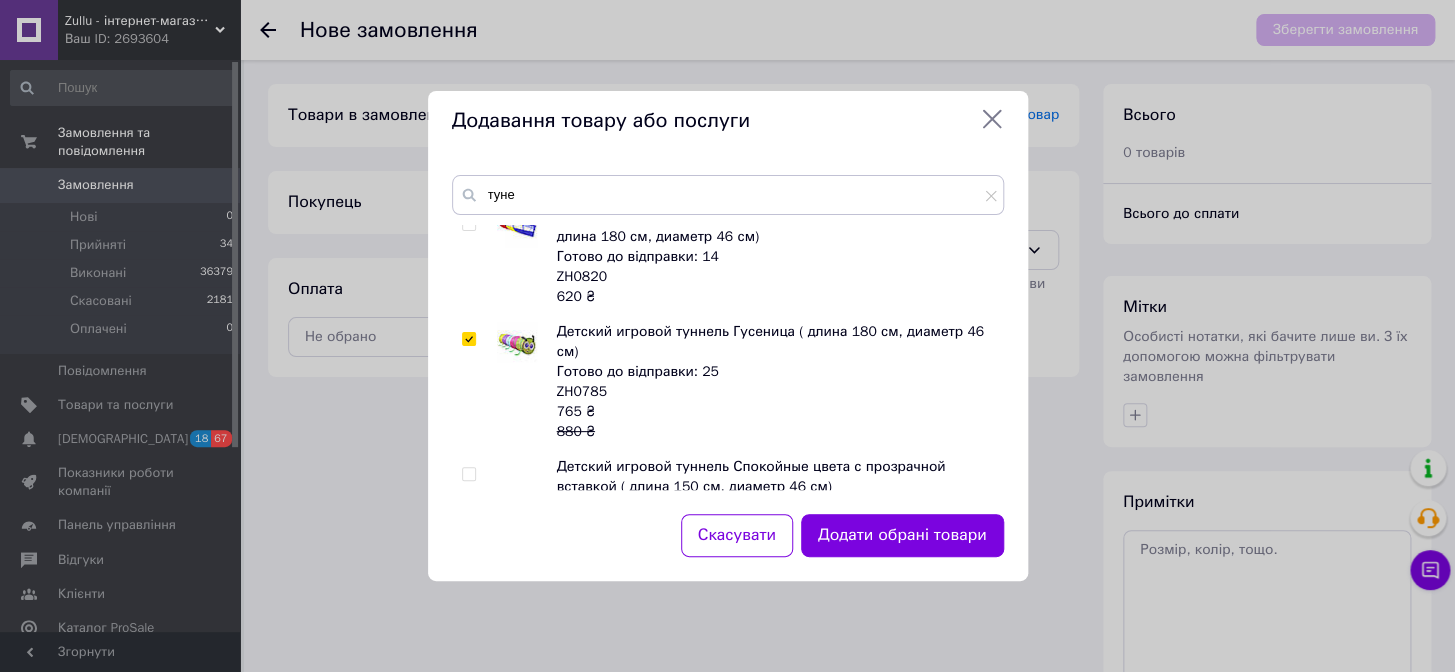 scroll, scrollTop: 620, scrollLeft: 0, axis: vertical 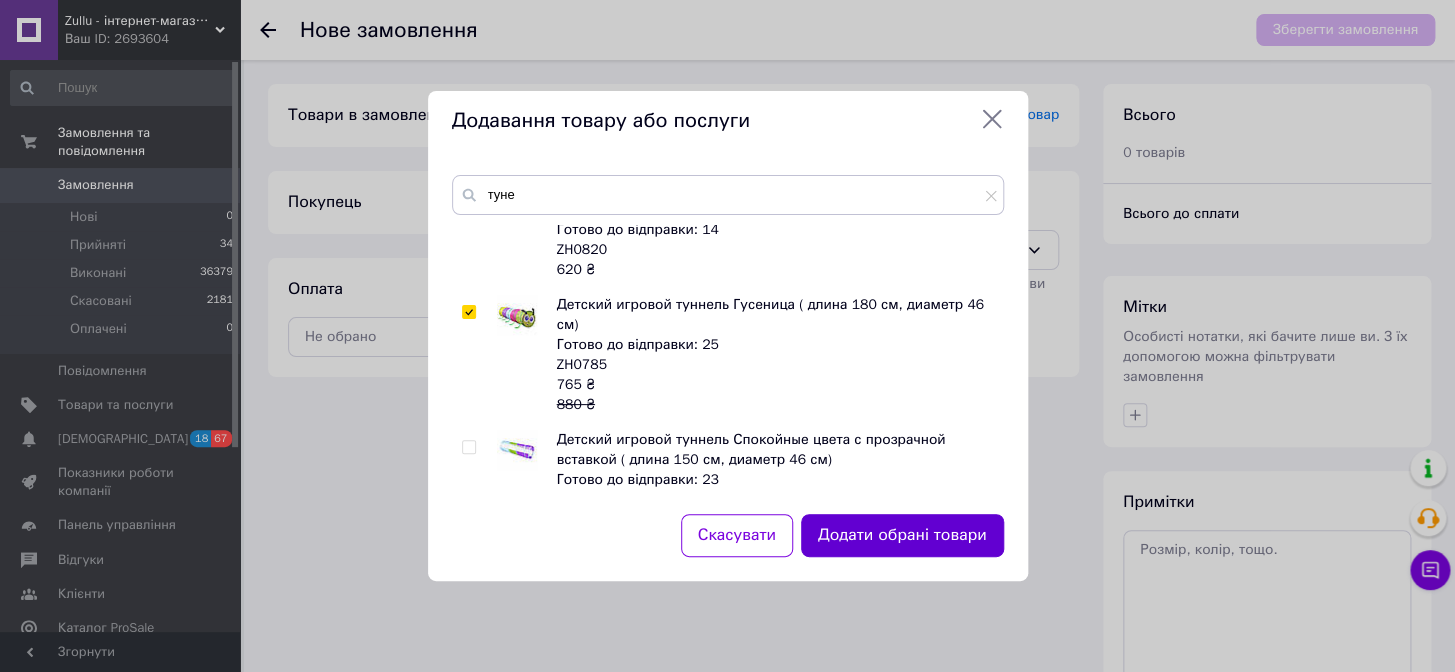click on "Додати обрані товари" at bounding box center [902, 535] 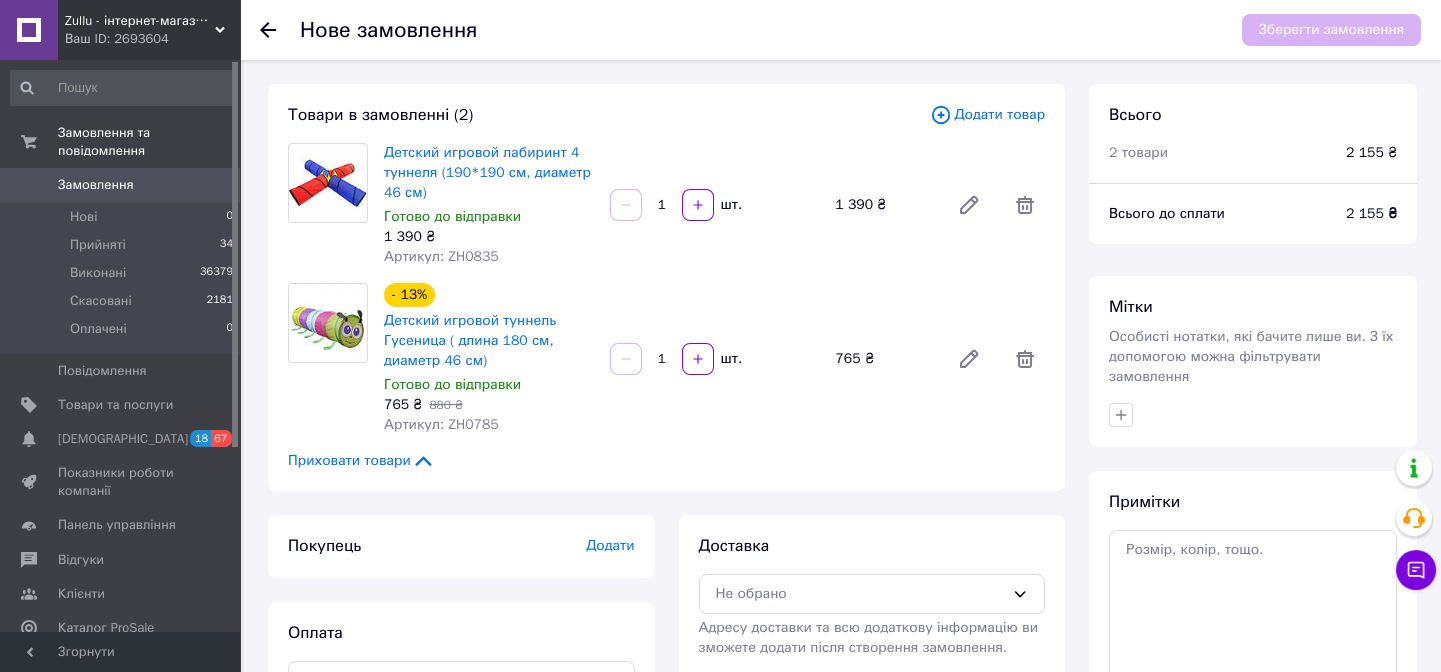 click on "Додати товар" at bounding box center [987, 115] 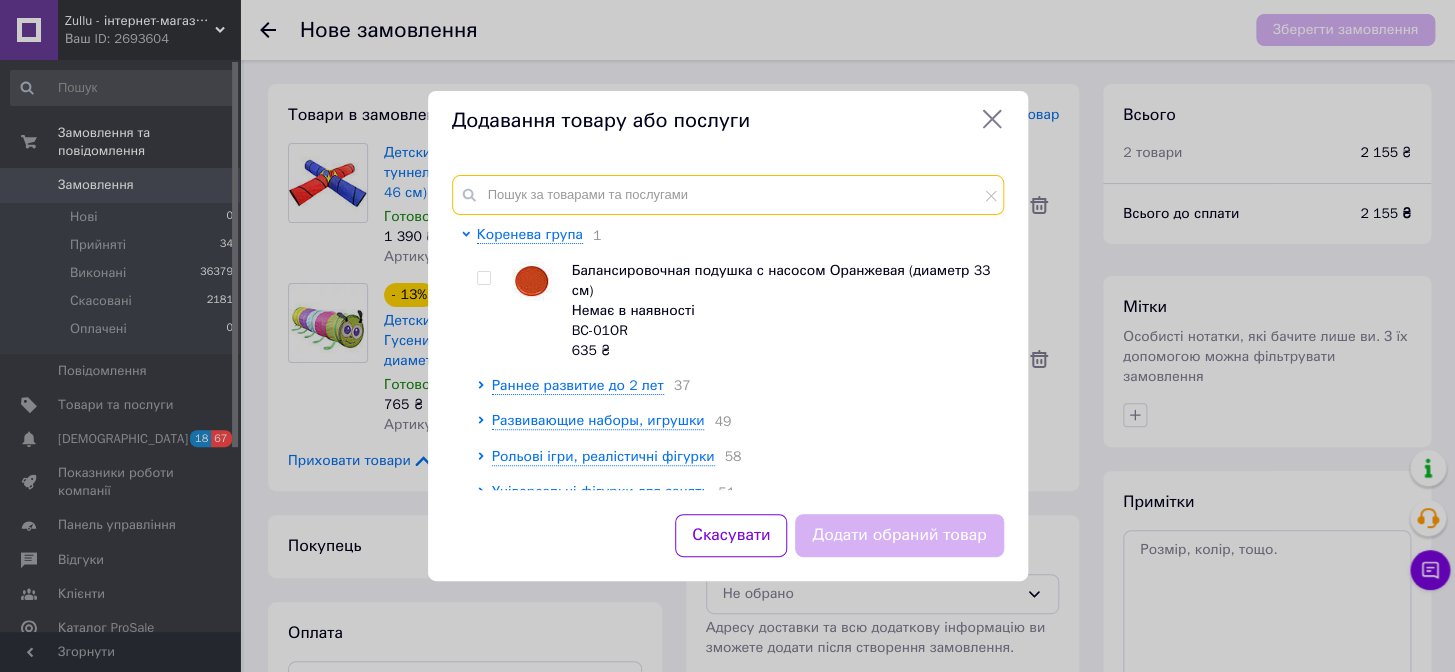 click at bounding box center (728, 195) 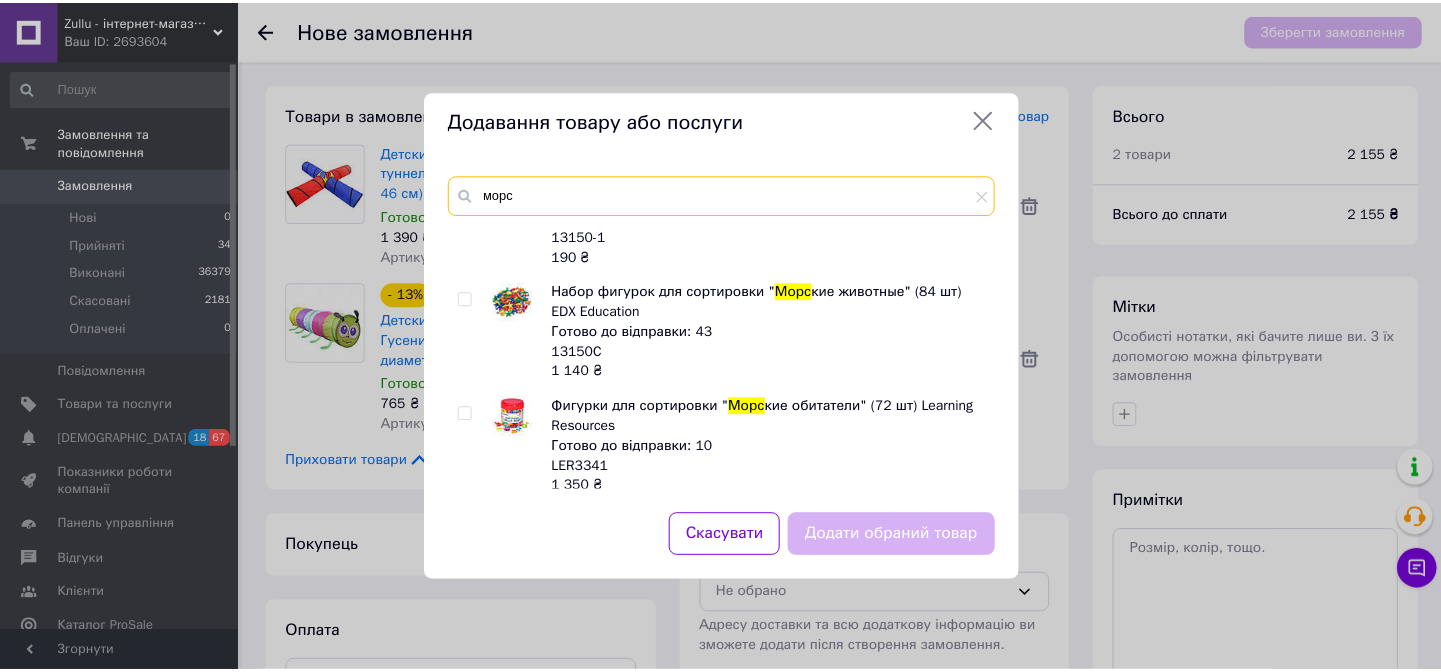 scroll, scrollTop: 0, scrollLeft: 0, axis: both 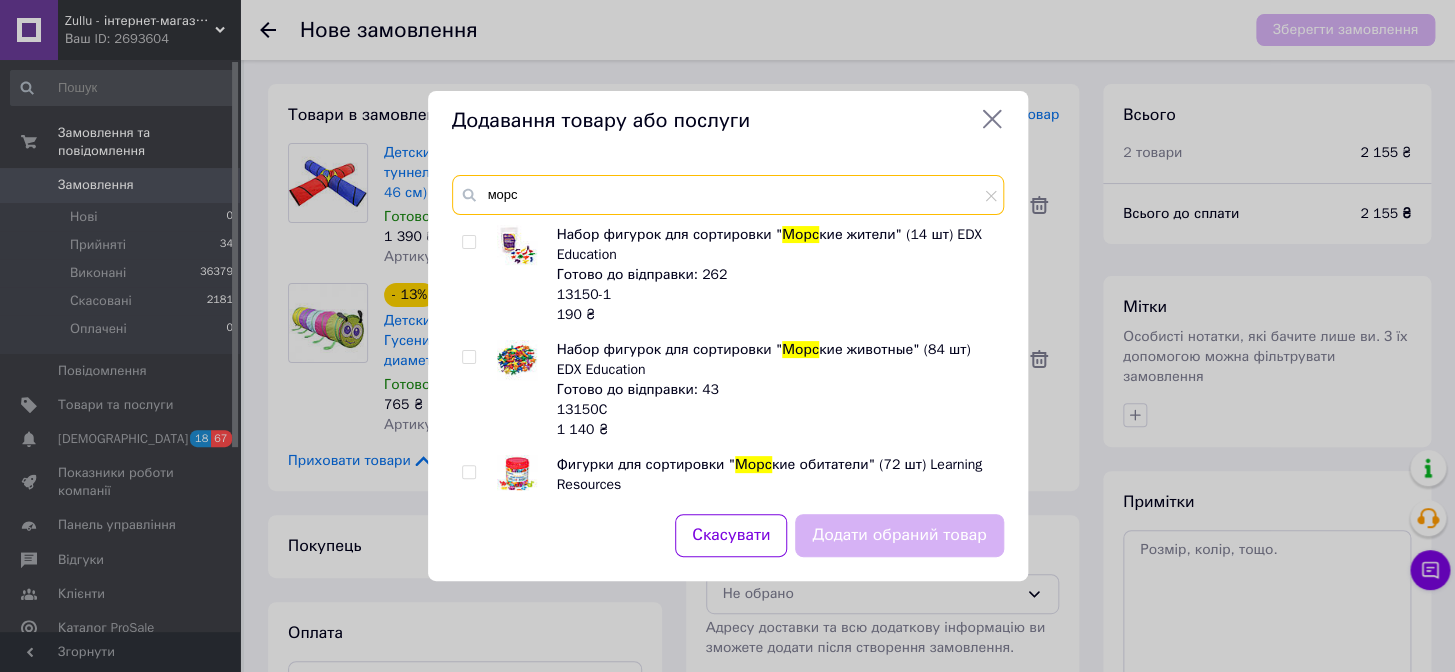 type on "морс" 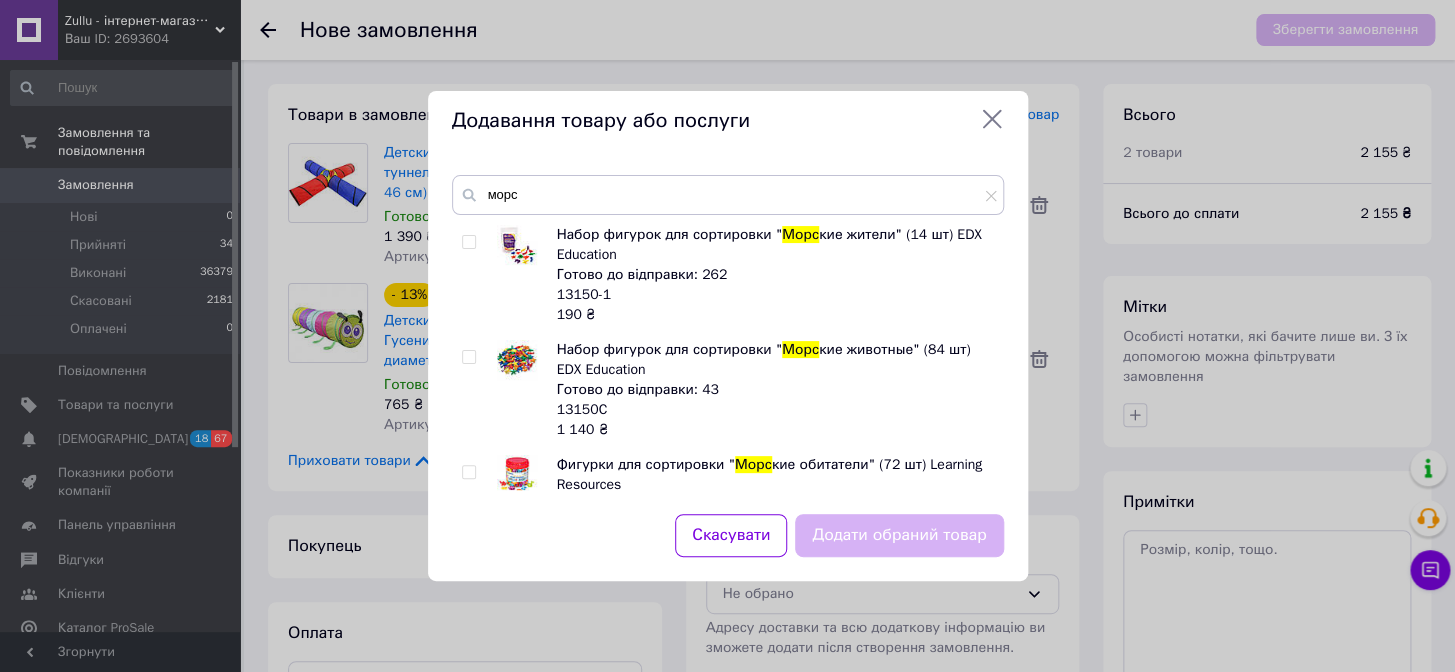 click at bounding box center [468, 242] 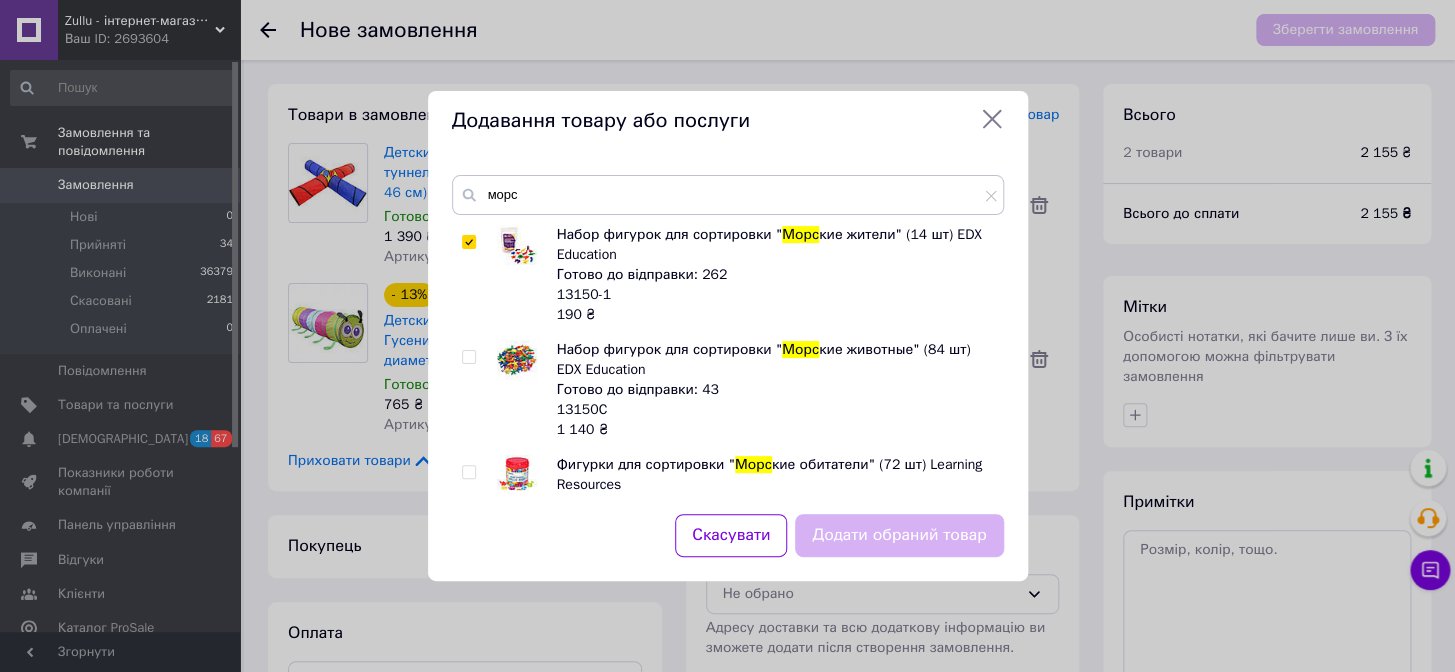 checkbox on "true" 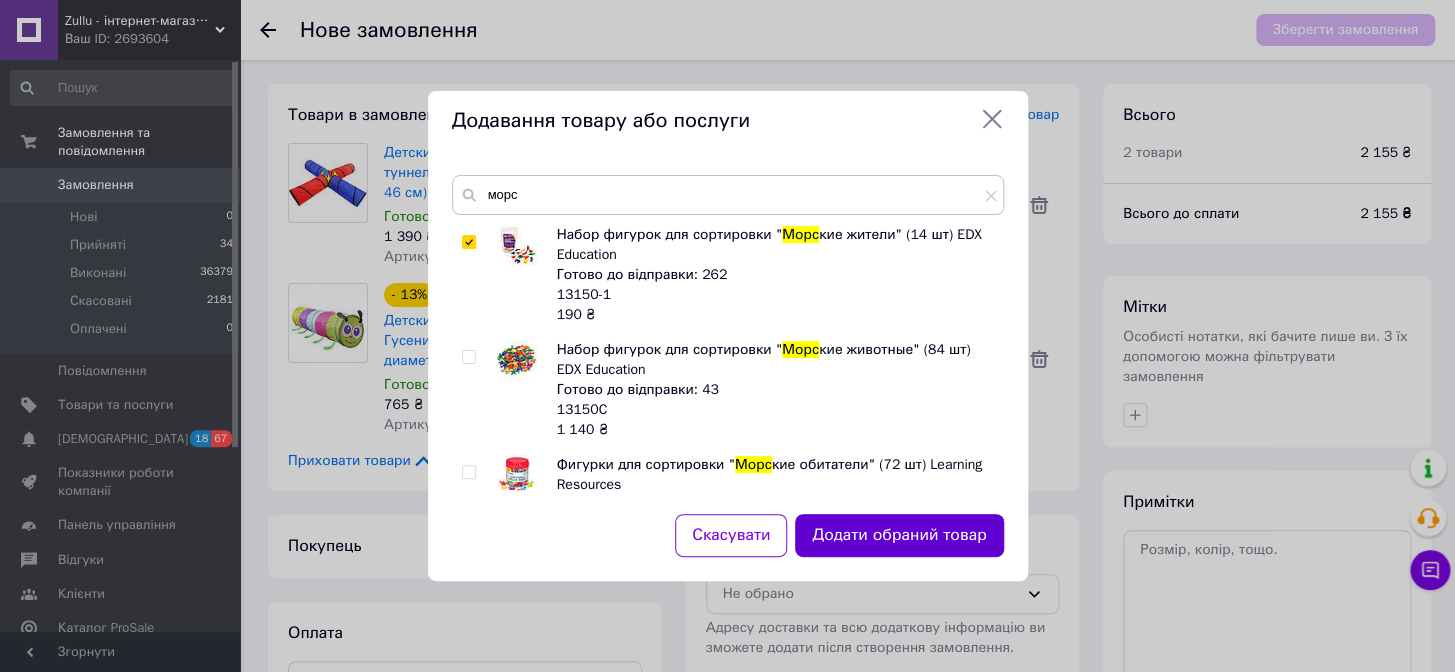 click on "Додати обраний товар" at bounding box center [899, 535] 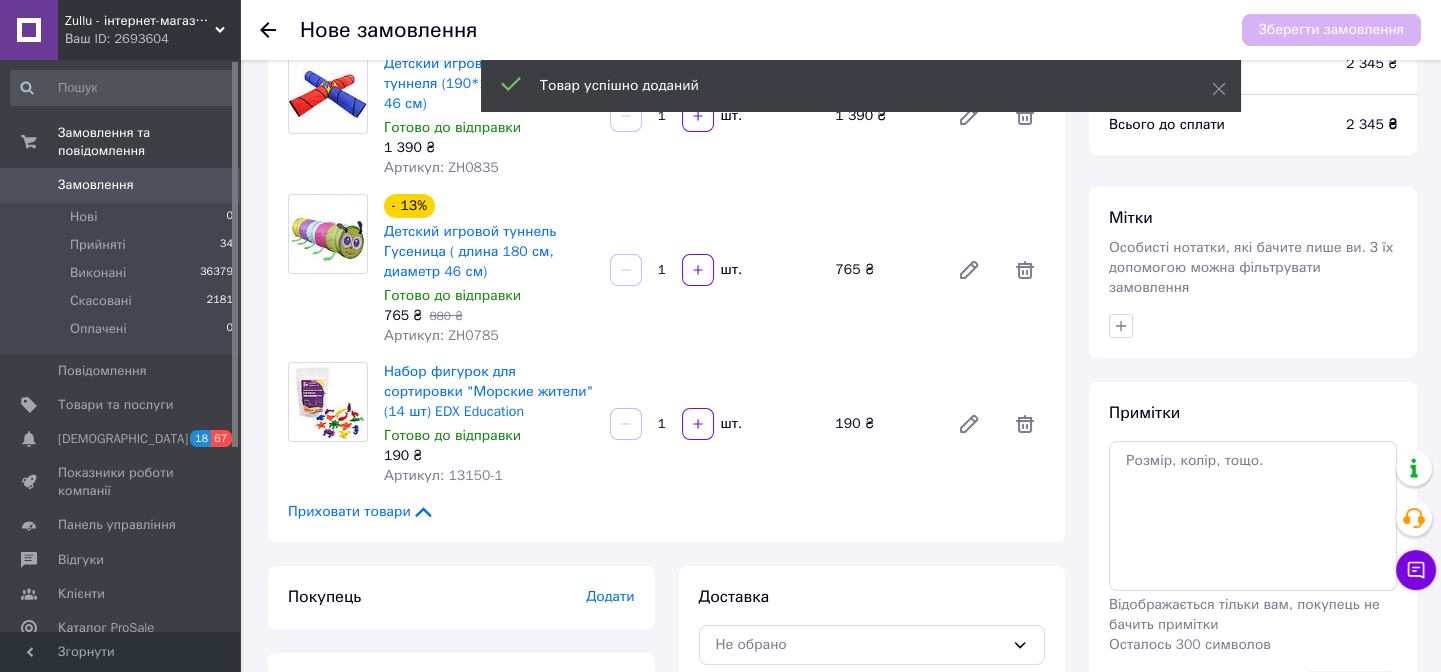scroll, scrollTop: 212, scrollLeft: 0, axis: vertical 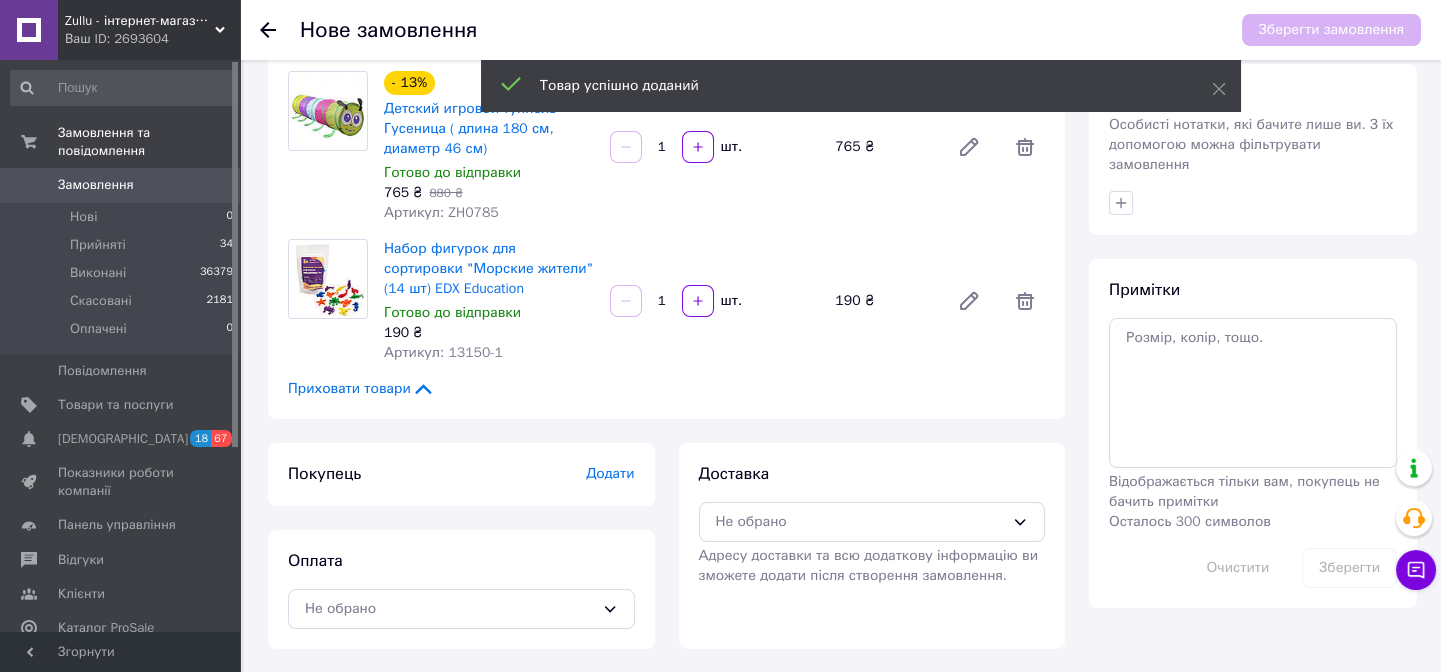 click on "Додати" at bounding box center [610, 473] 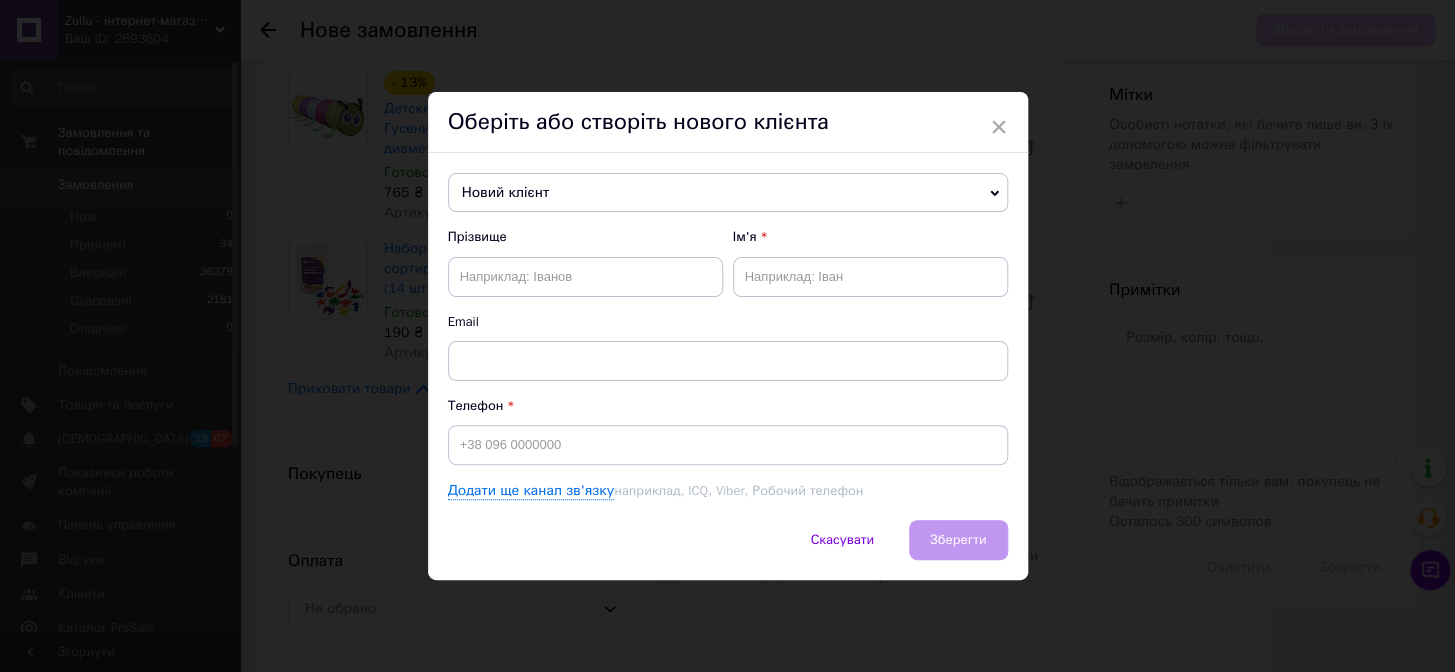 click on "Новий клієнт" at bounding box center (728, 193) 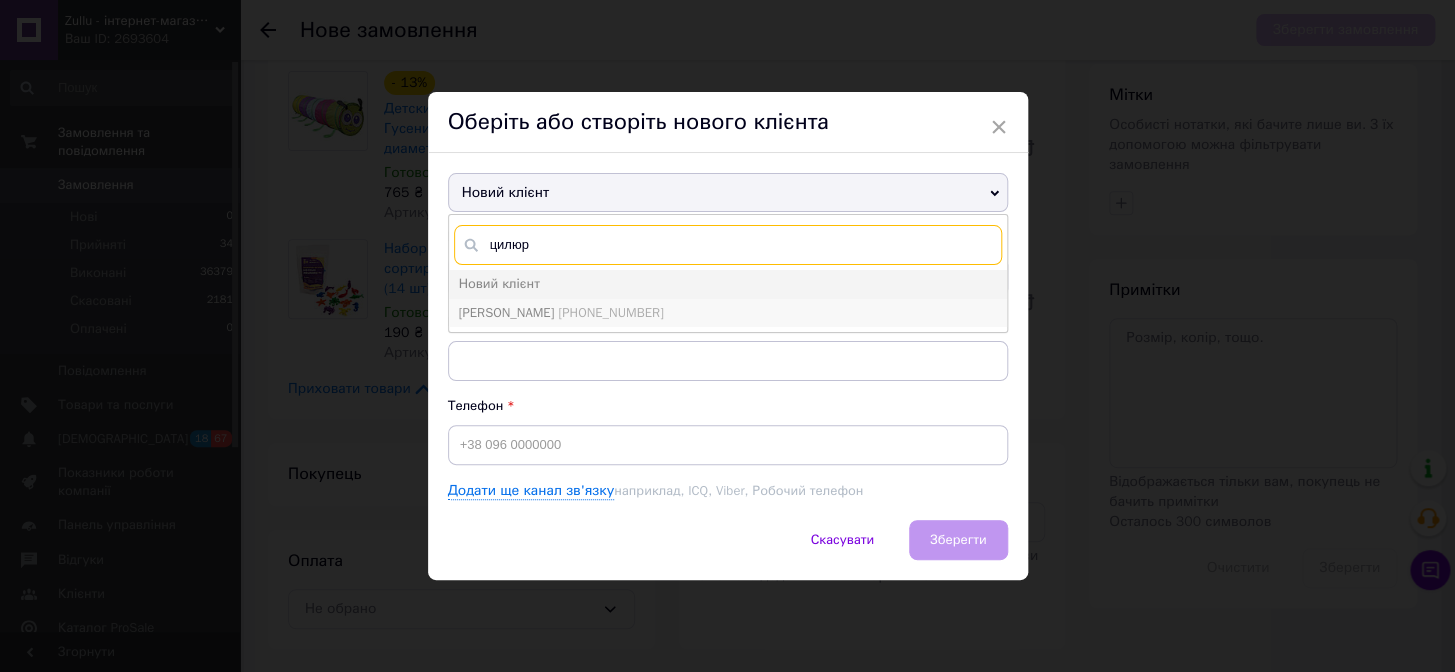 type on "цилюр" 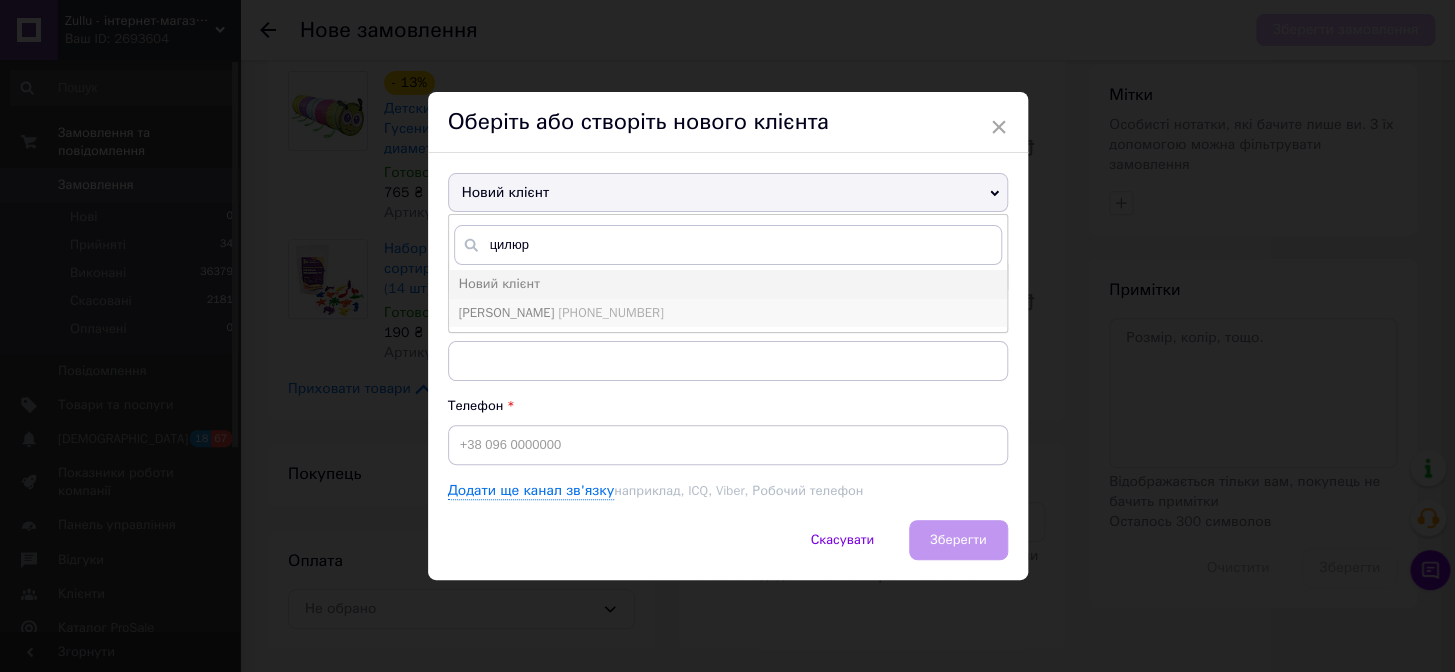 click on "[PHONE_NUMBER]" at bounding box center [610, 312] 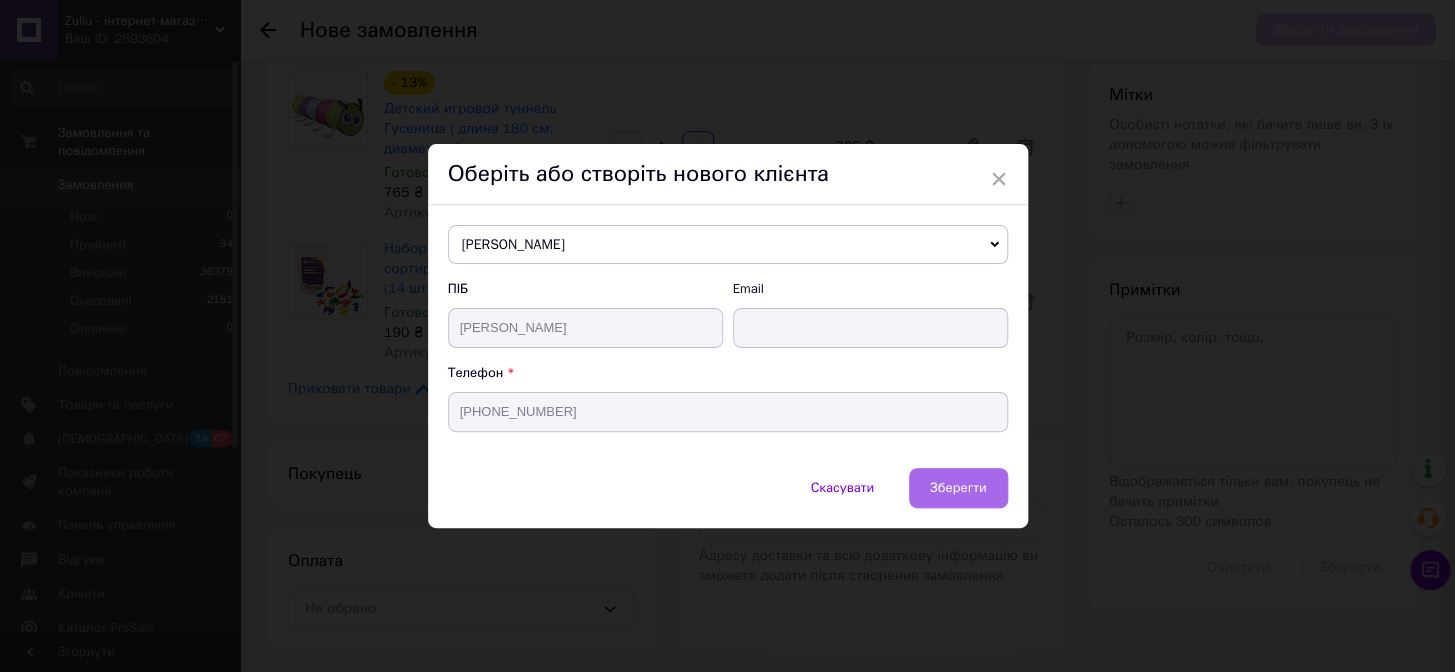 click on "Зберегти" at bounding box center [958, 488] 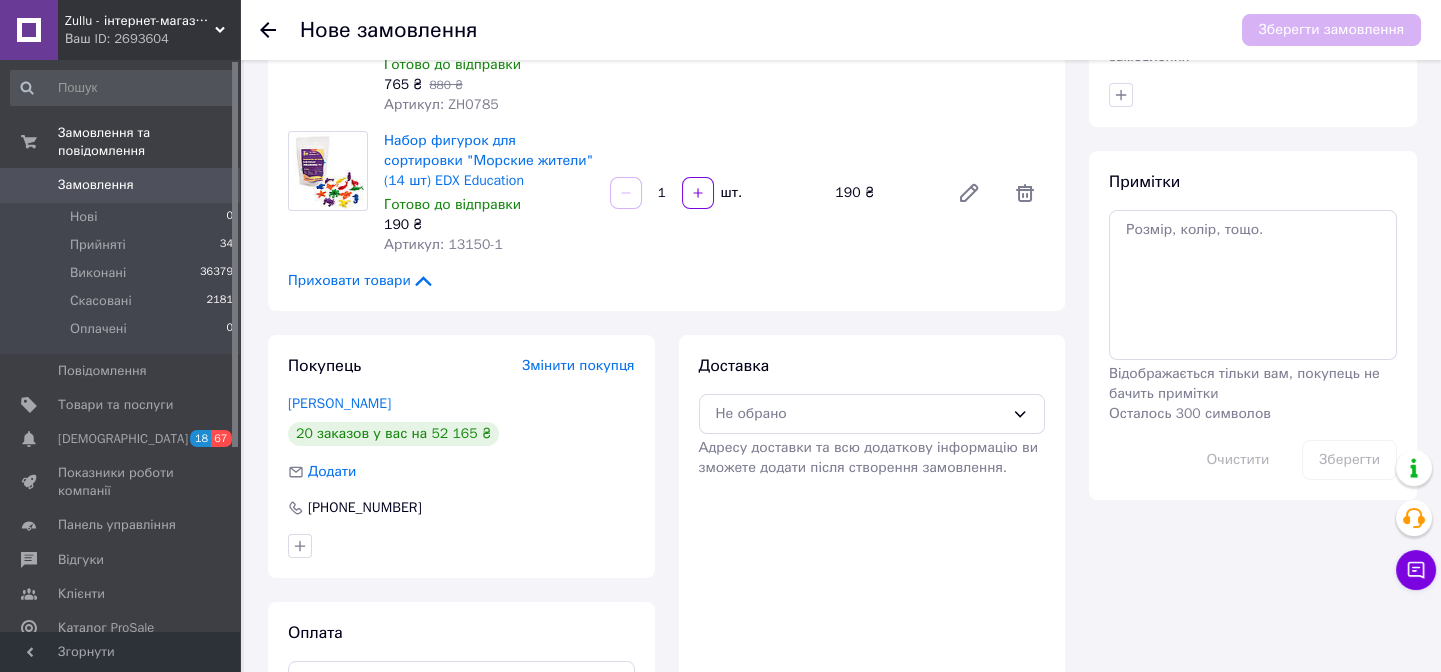 scroll, scrollTop: 392, scrollLeft: 0, axis: vertical 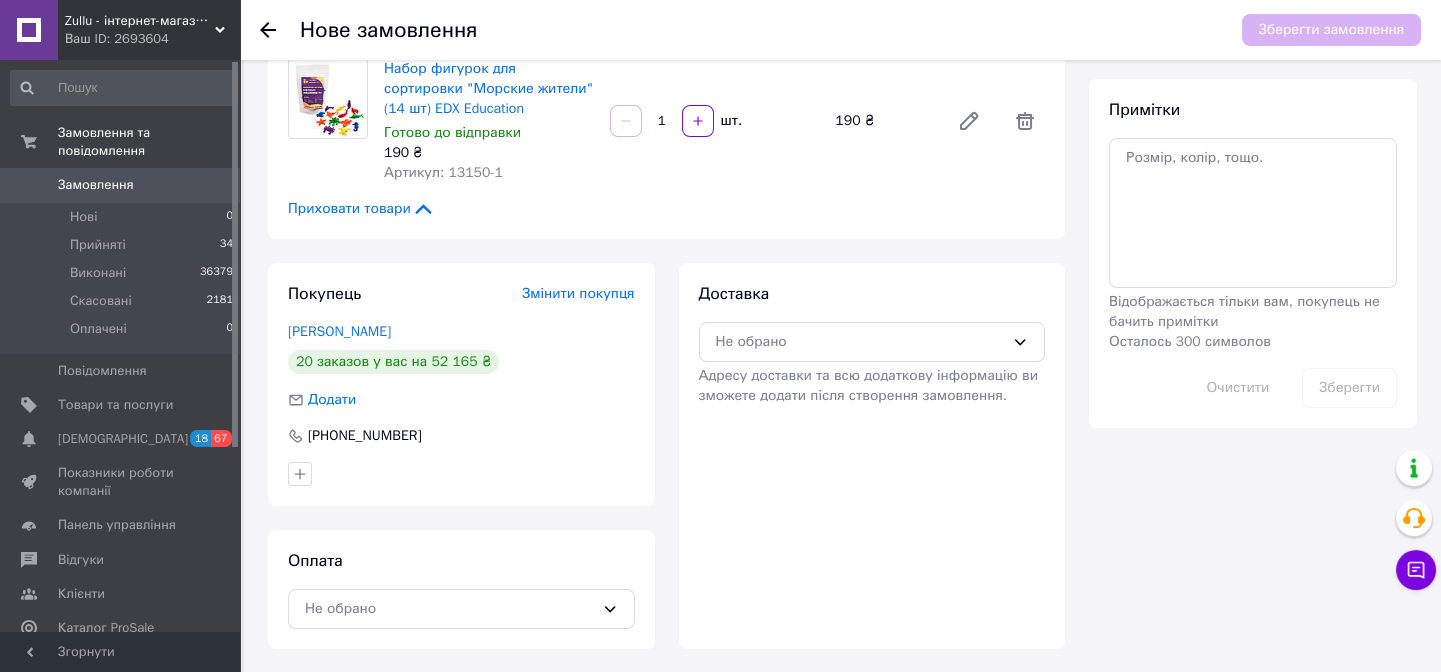 click on "Оплата Не обрано" at bounding box center [461, 589] 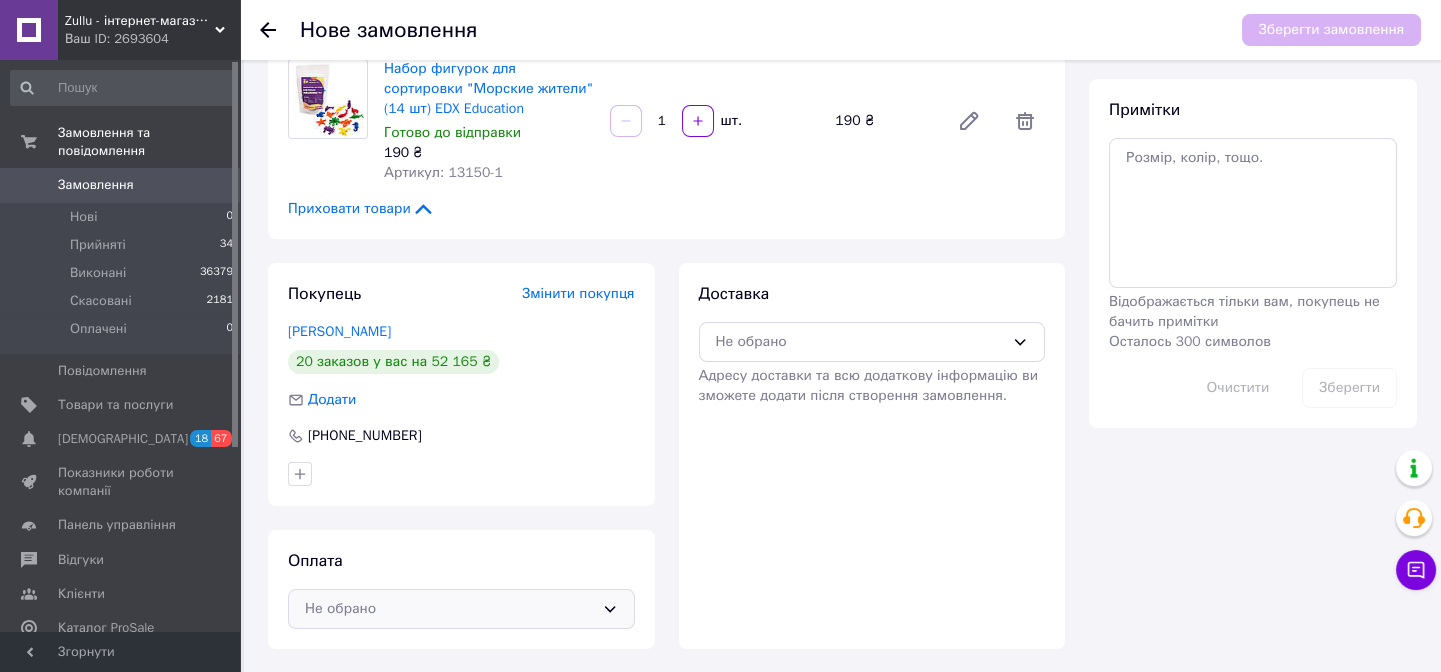 click on "Не обрано" at bounding box center (449, 609) 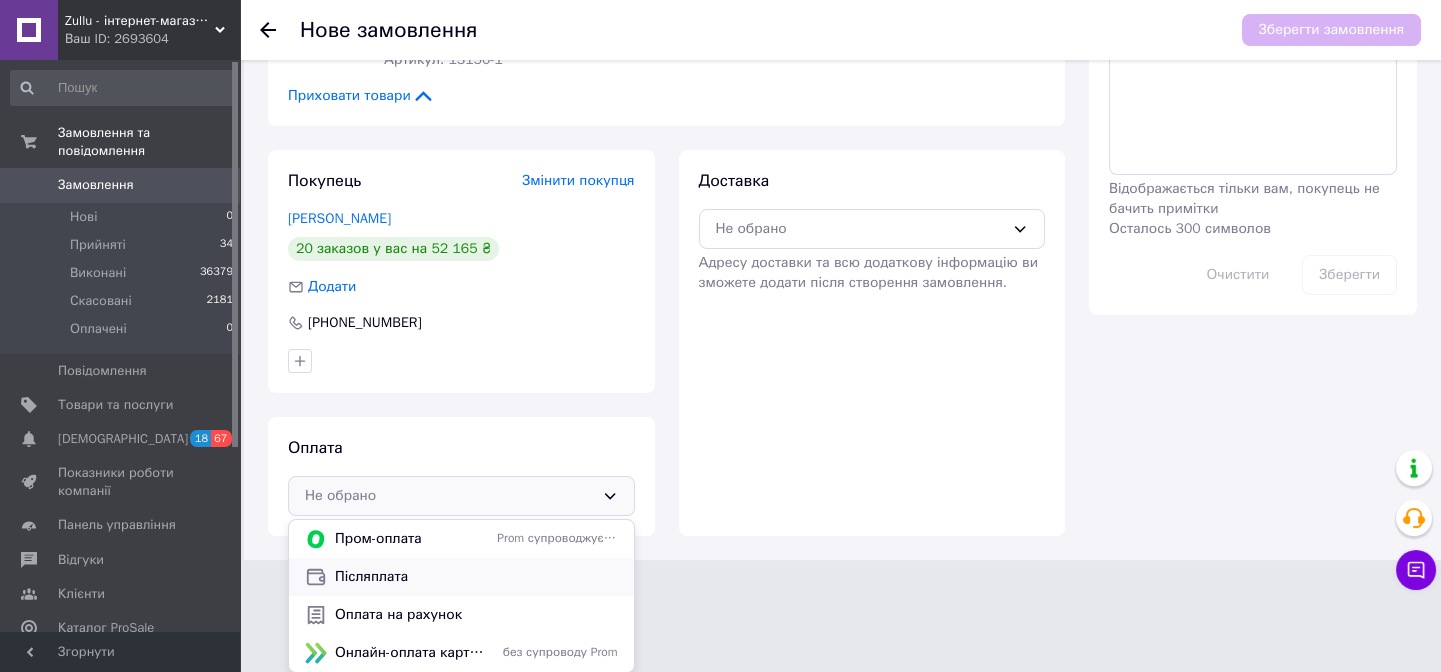 click on "Післяплата" at bounding box center (476, 577) 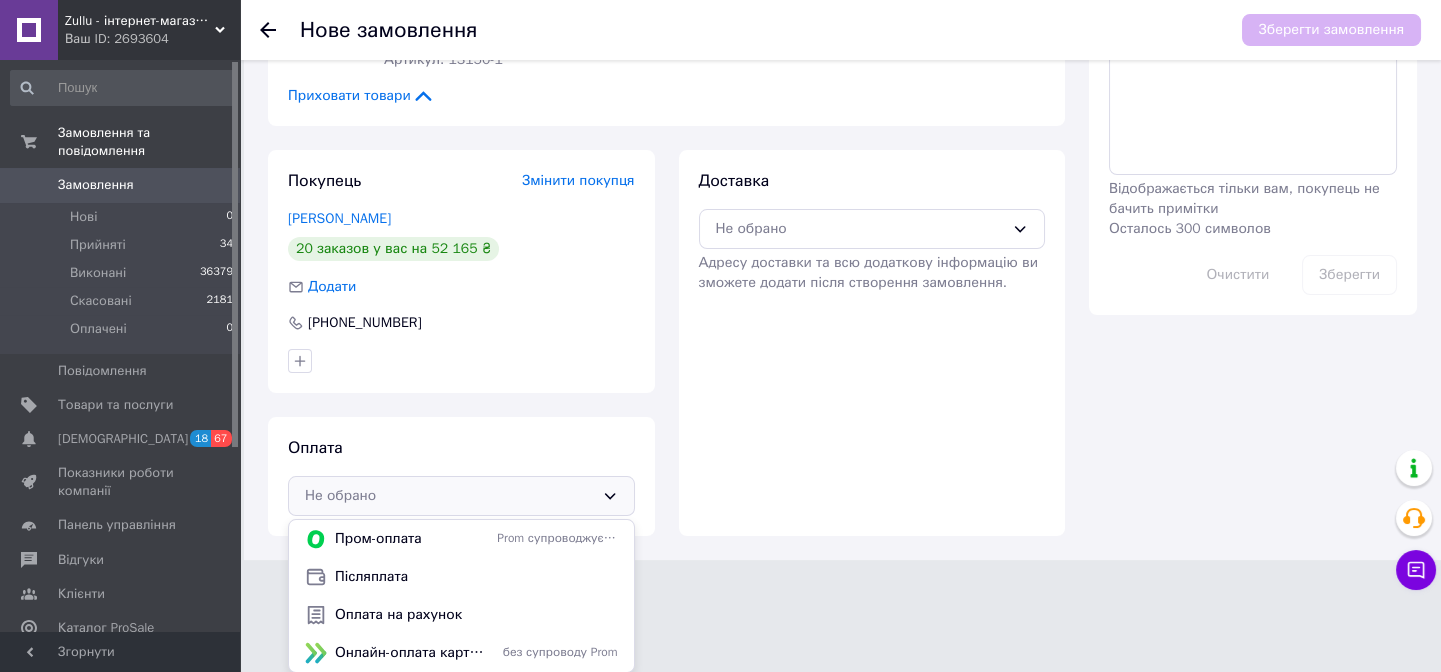 scroll, scrollTop: 392, scrollLeft: 0, axis: vertical 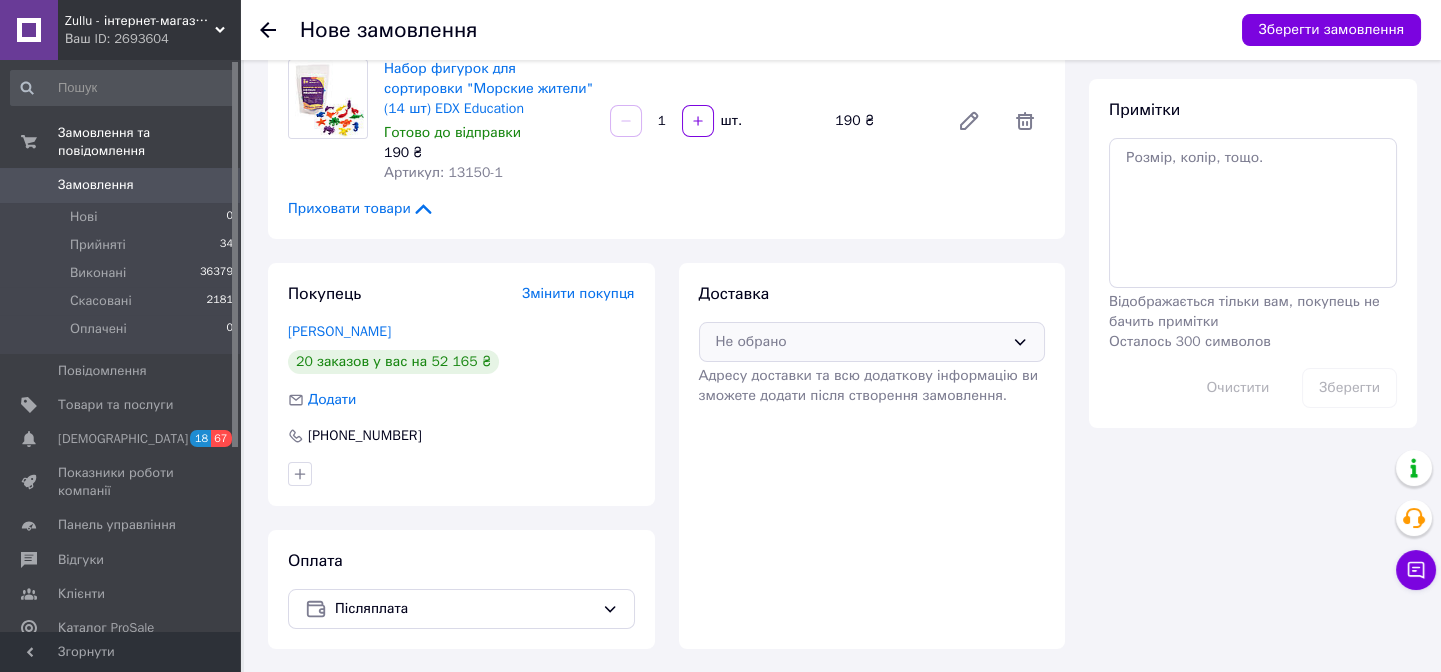 click on "Не обрано" at bounding box center [860, 342] 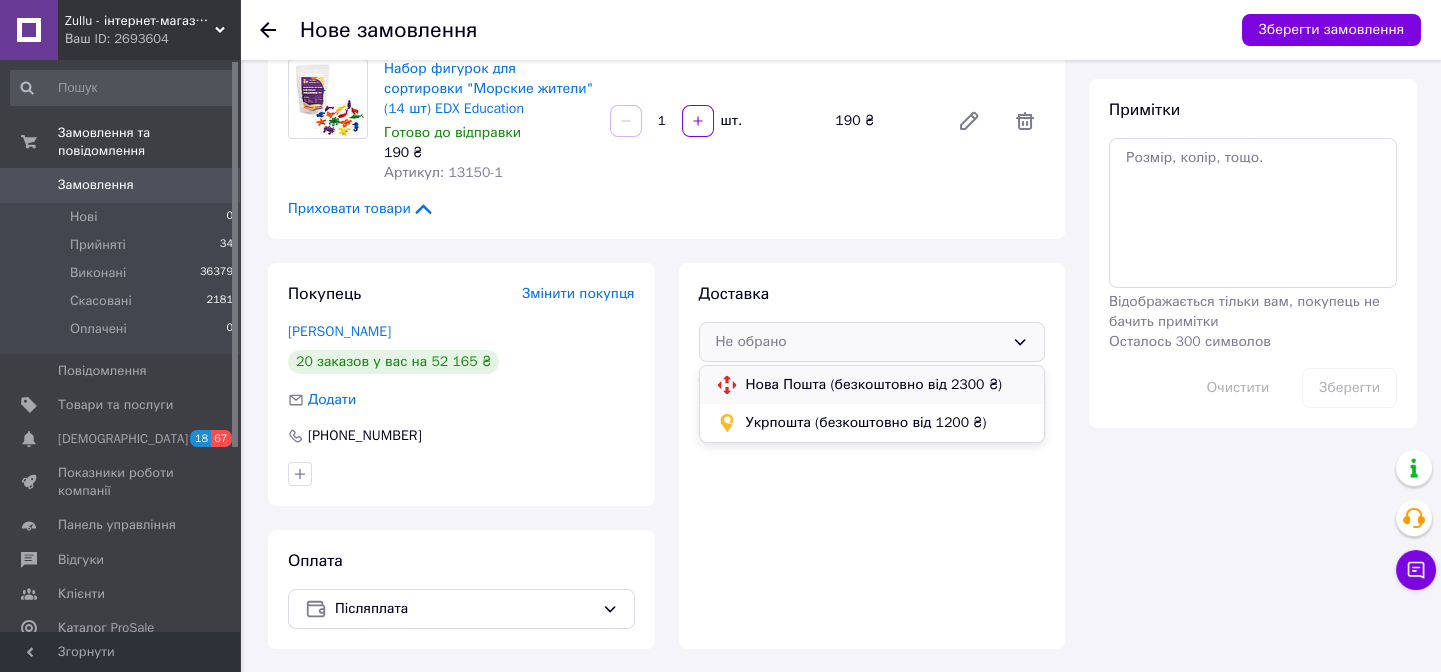 click on "Нова Пошта (безкоштовно від 2300 ₴)" at bounding box center [887, 385] 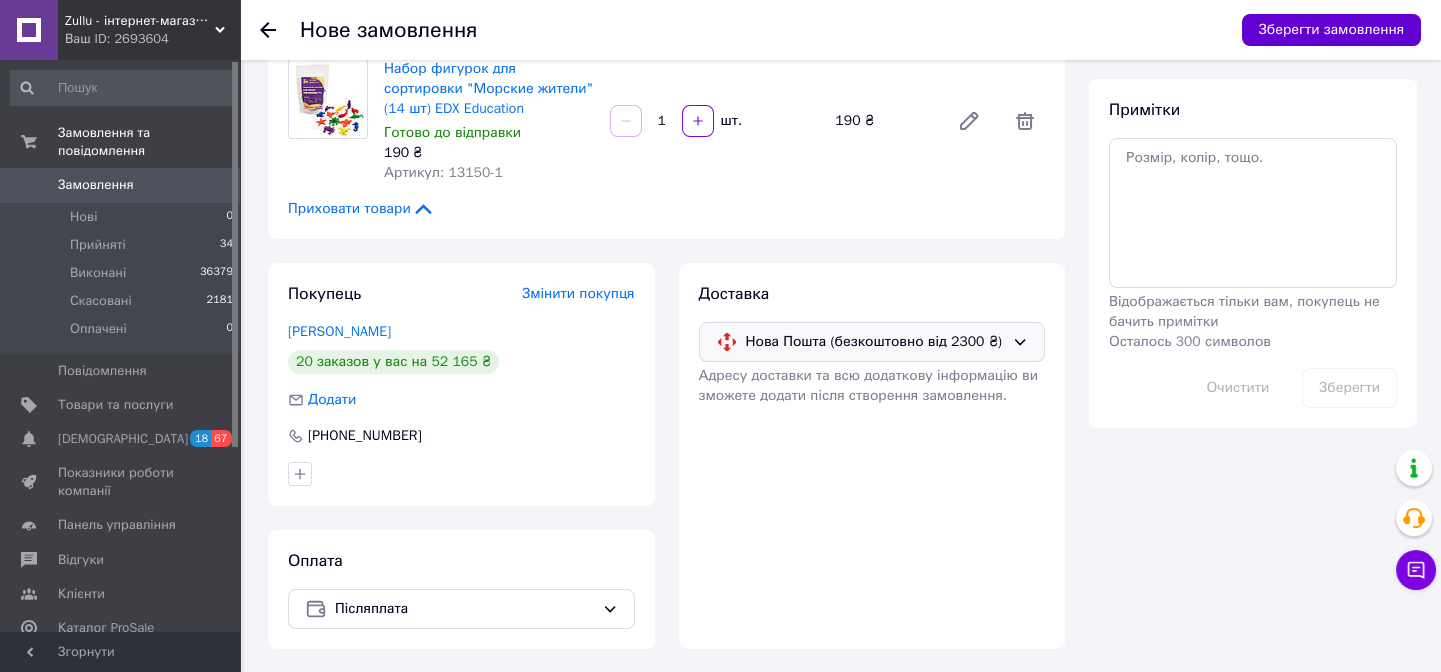 click on "Зберегти замовлення" at bounding box center (1331, 30) 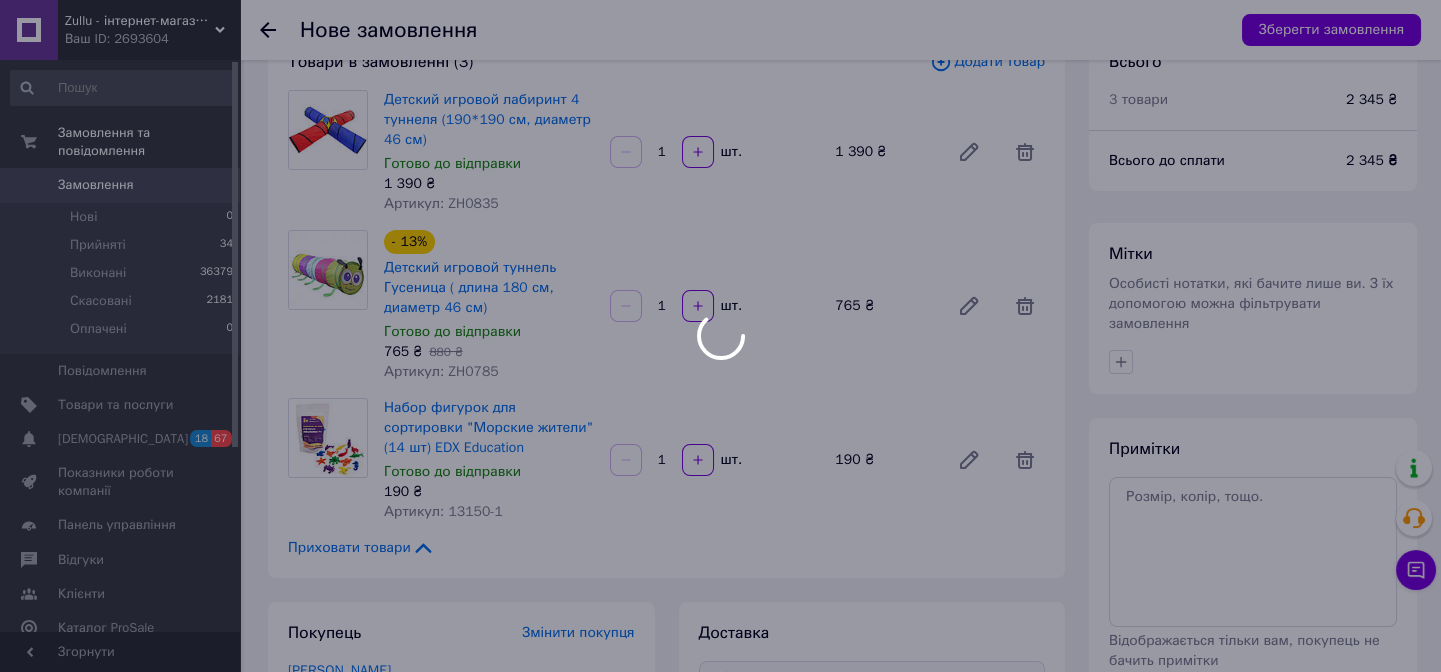 scroll, scrollTop: 0, scrollLeft: 0, axis: both 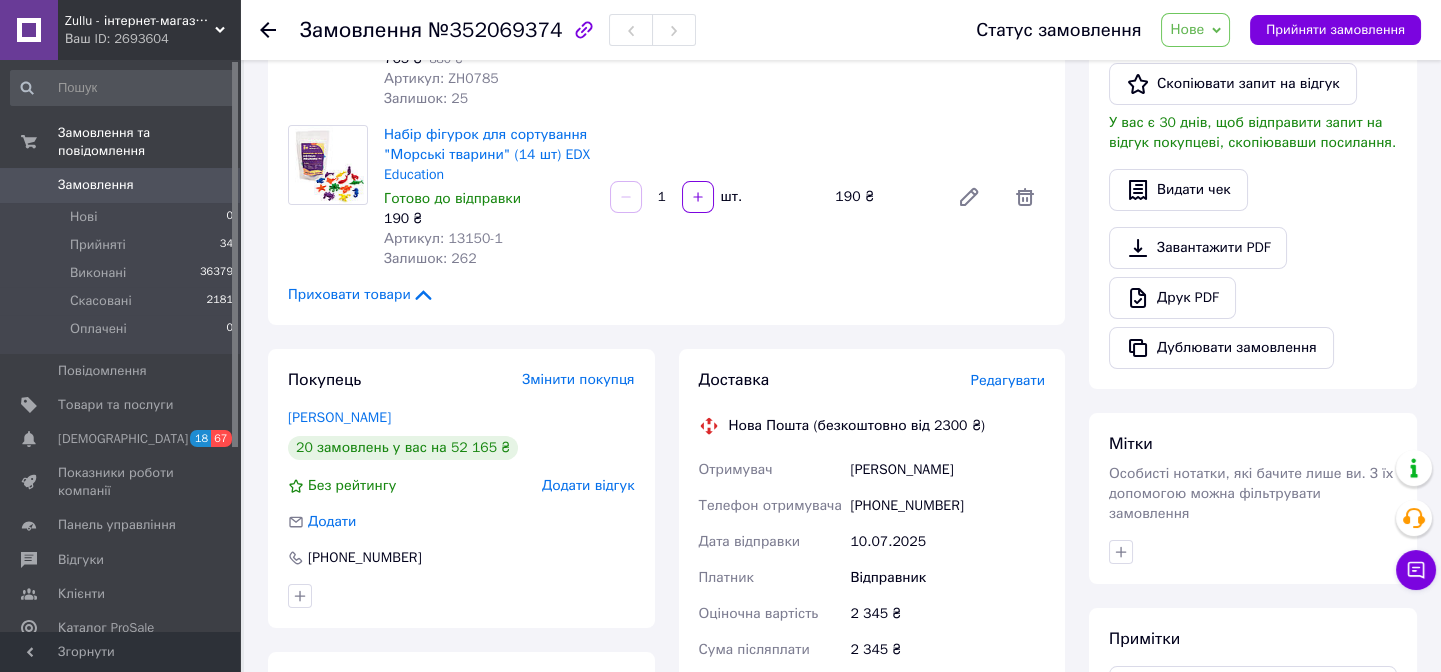 click on "Редагувати" at bounding box center [1008, 380] 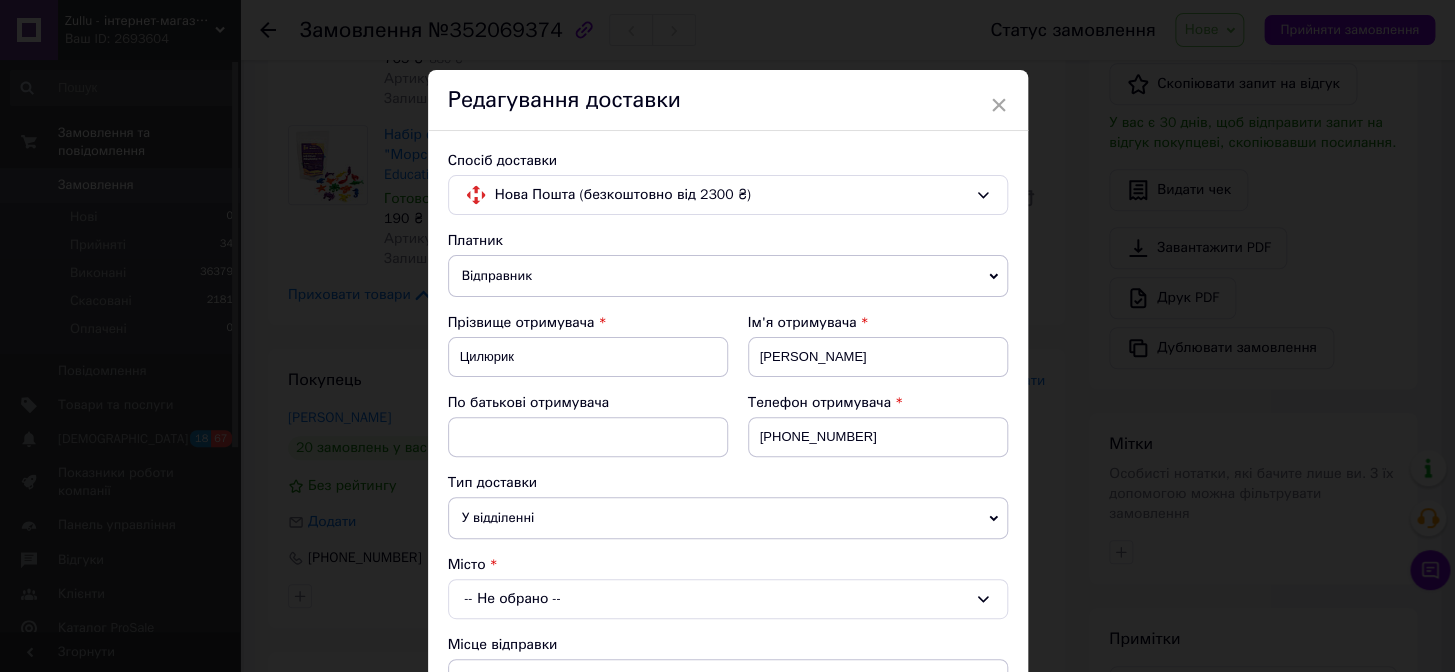 click on "Відправник" at bounding box center (728, 276) 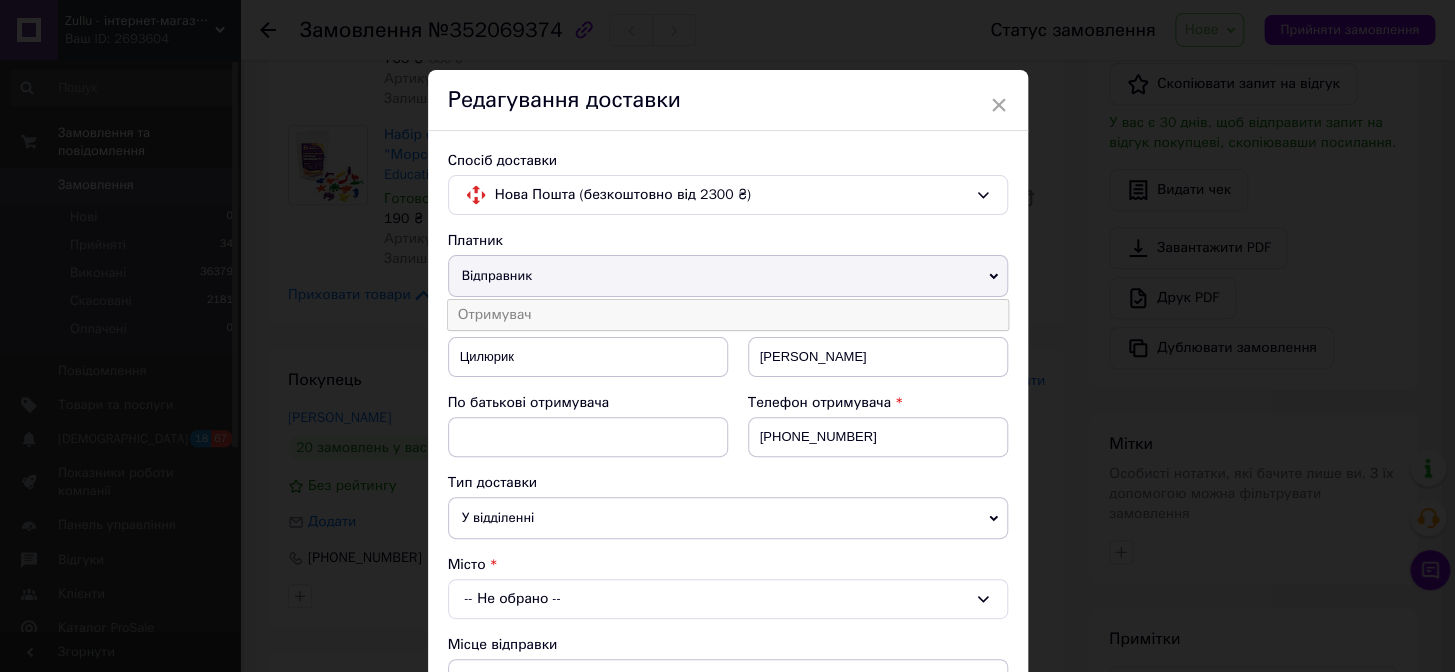 click on "Отримувач" at bounding box center [728, 315] 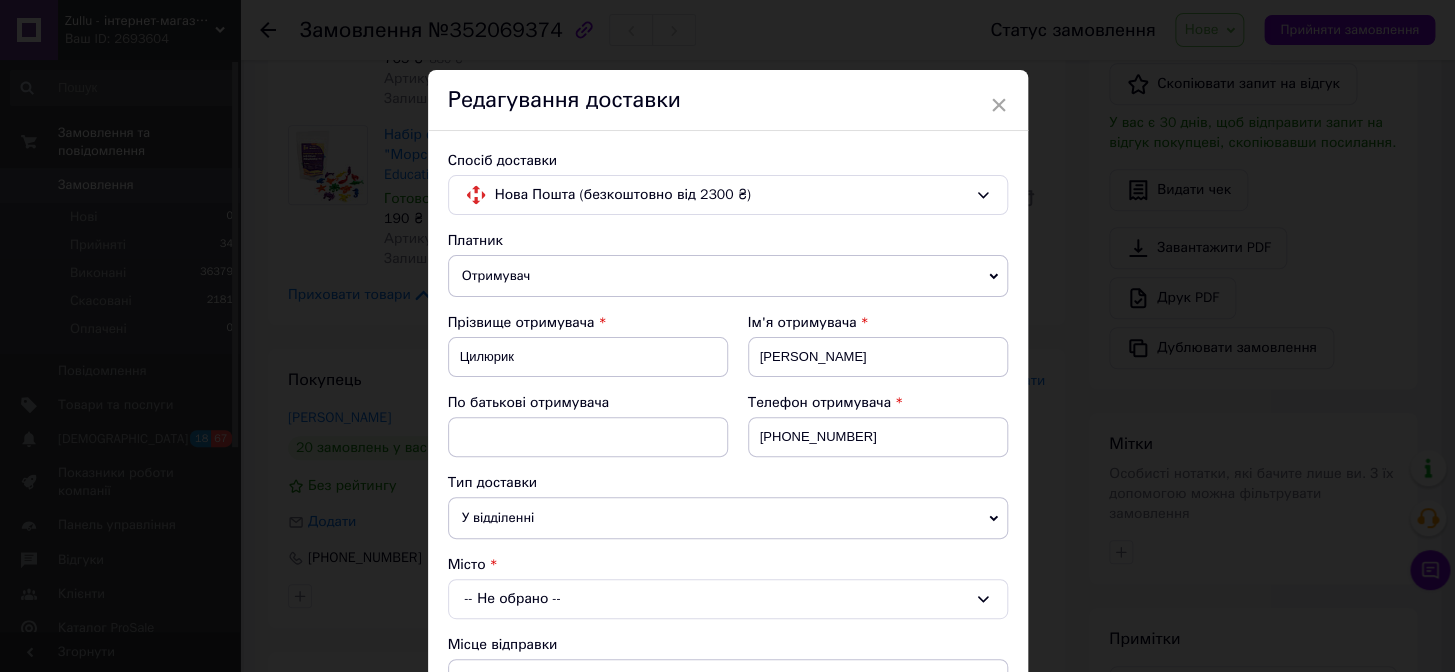 scroll, scrollTop: 181, scrollLeft: 0, axis: vertical 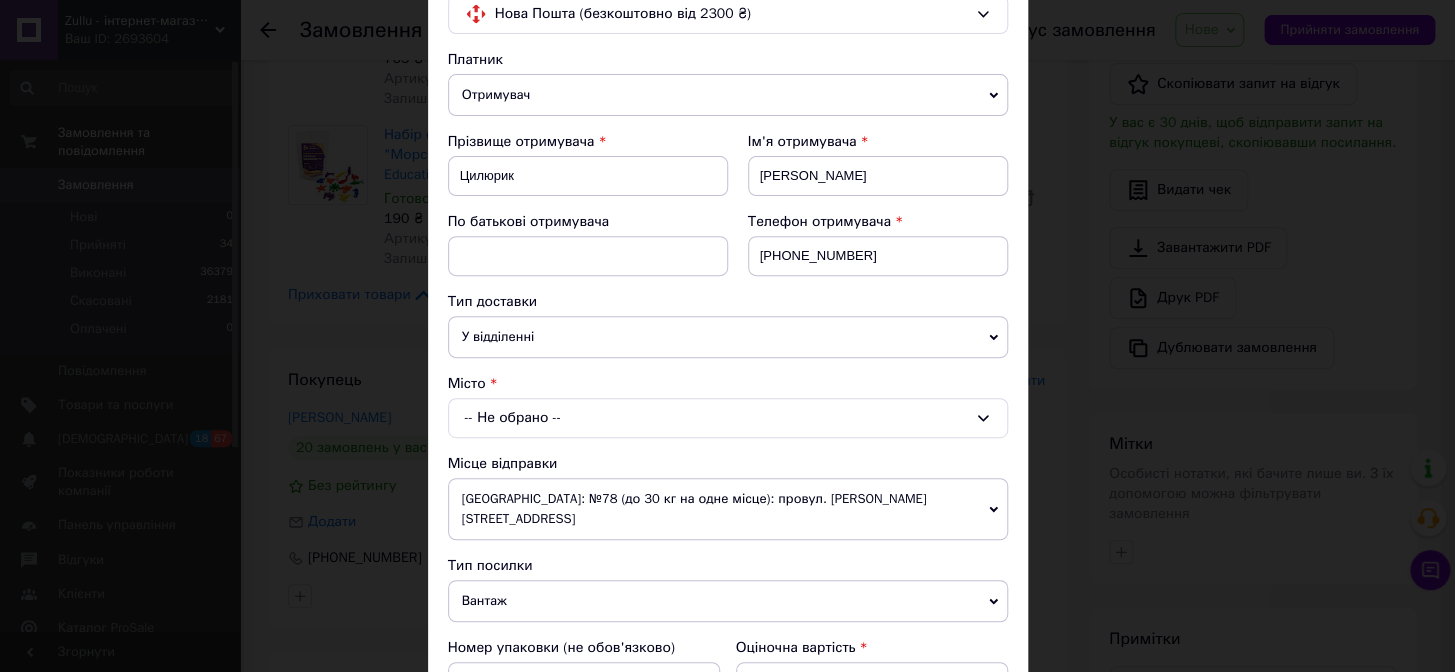 click on "-- Не обрано --" at bounding box center (728, 418) 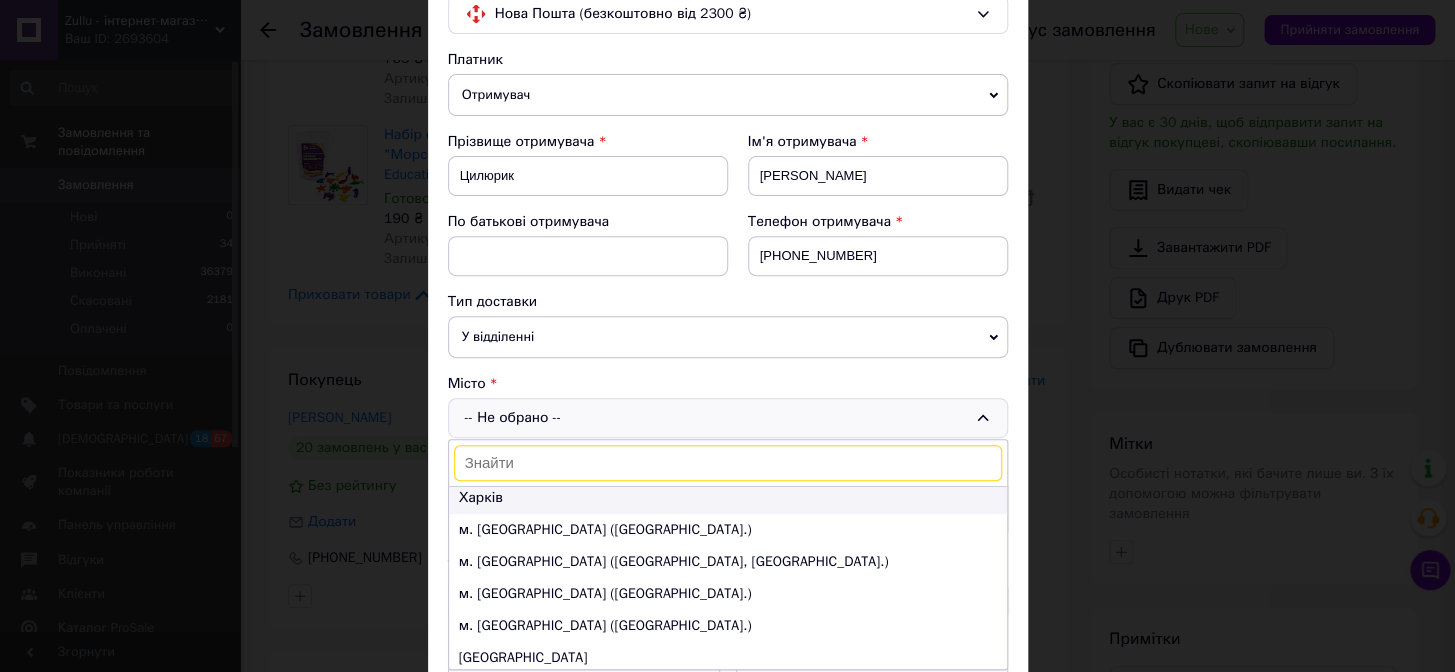 scroll, scrollTop: 90, scrollLeft: 0, axis: vertical 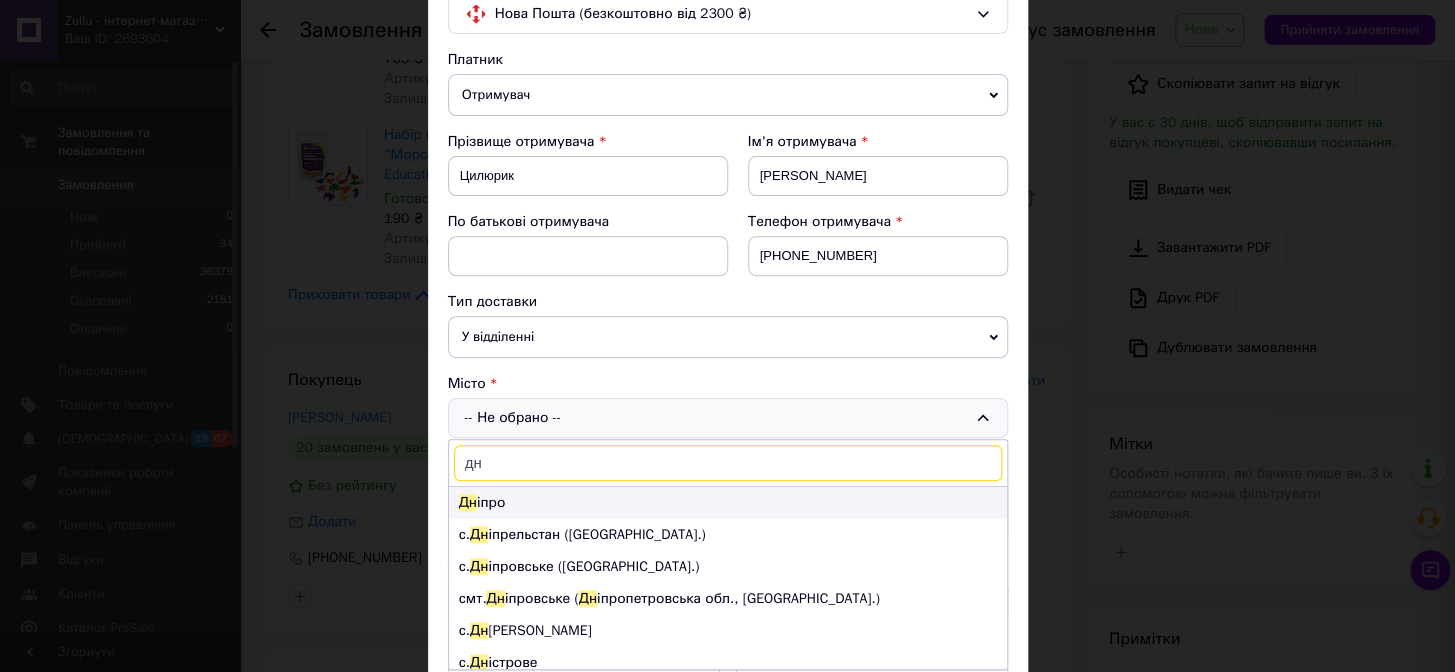 type on "дн" 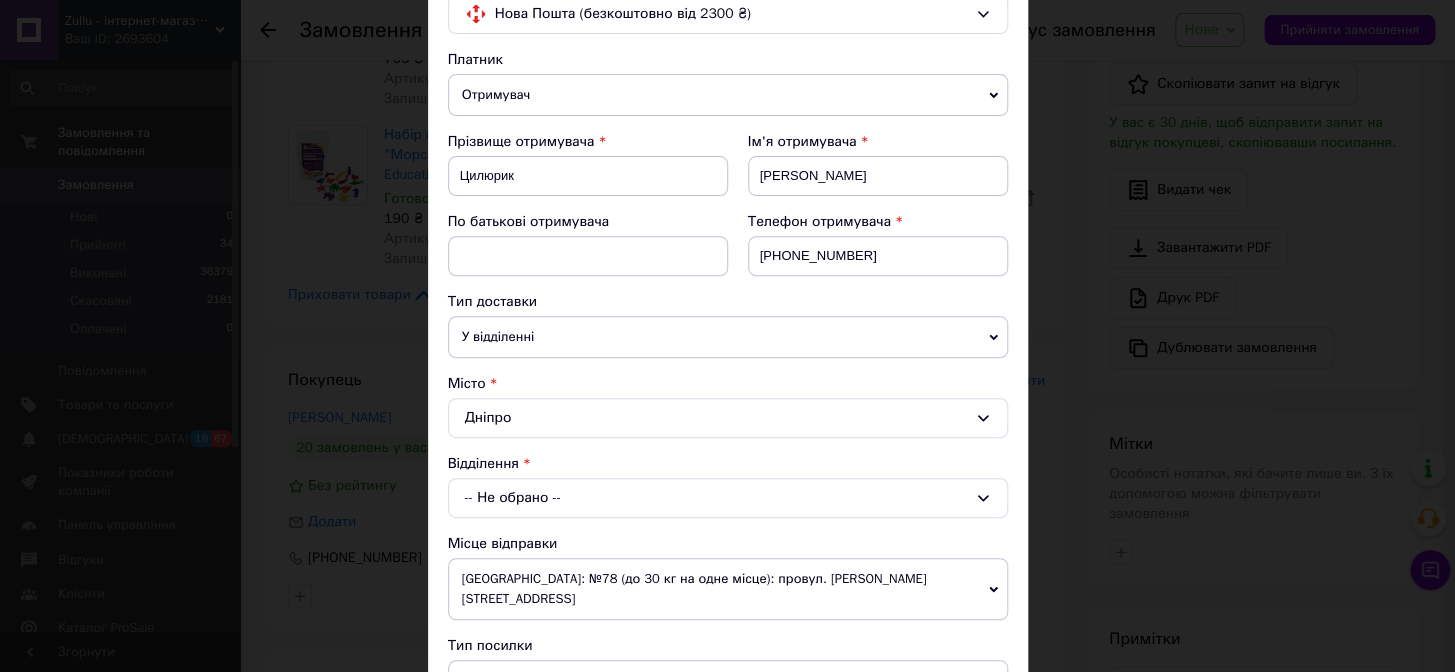 click on "-- Не обрано --" at bounding box center (728, 498) 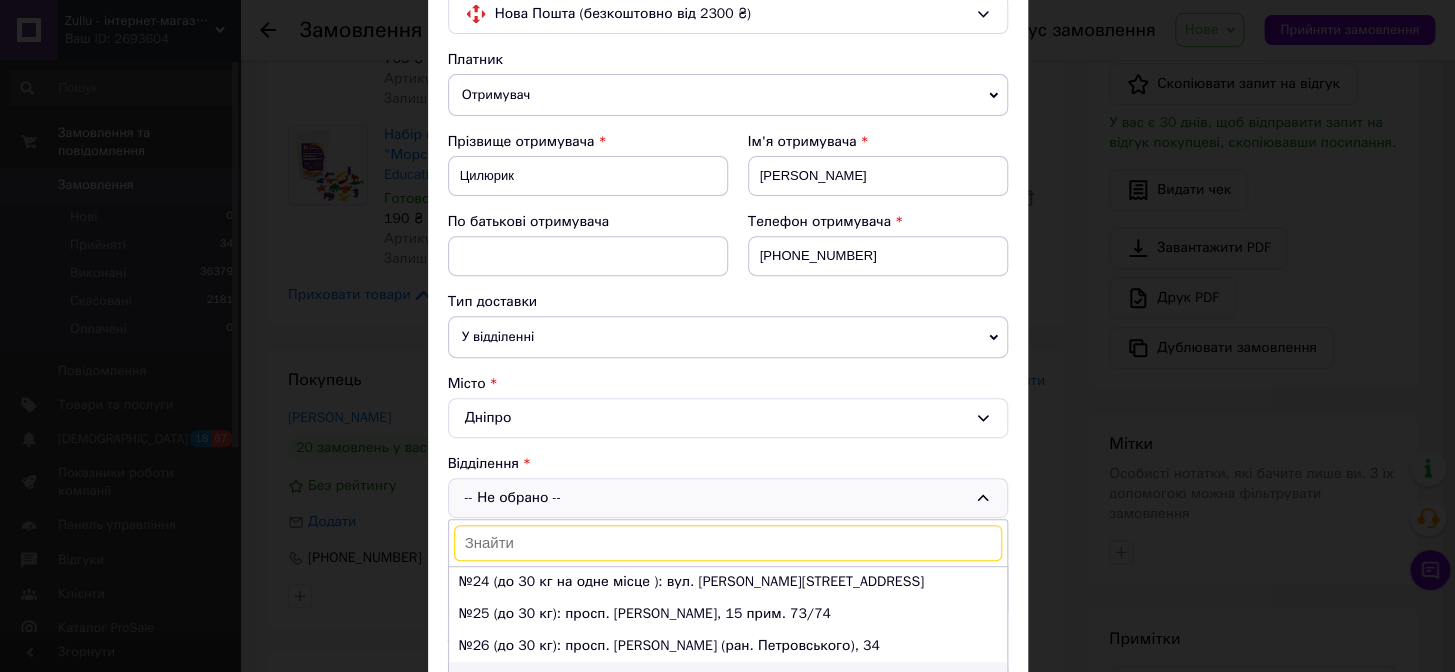 scroll, scrollTop: 727, scrollLeft: 0, axis: vertical 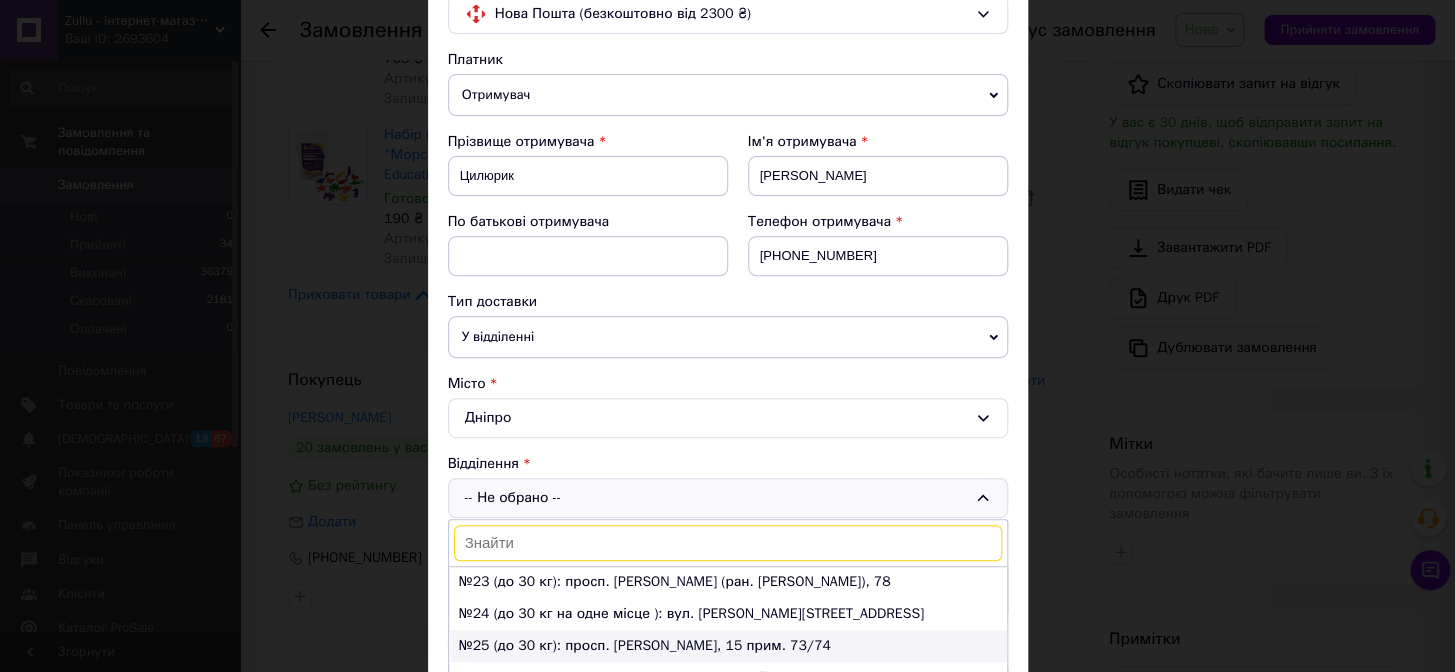 click on "№25 (до 30 кг): просп. Лесі Українки, 15 прим. 73/74" at bounding box center [728, 646] 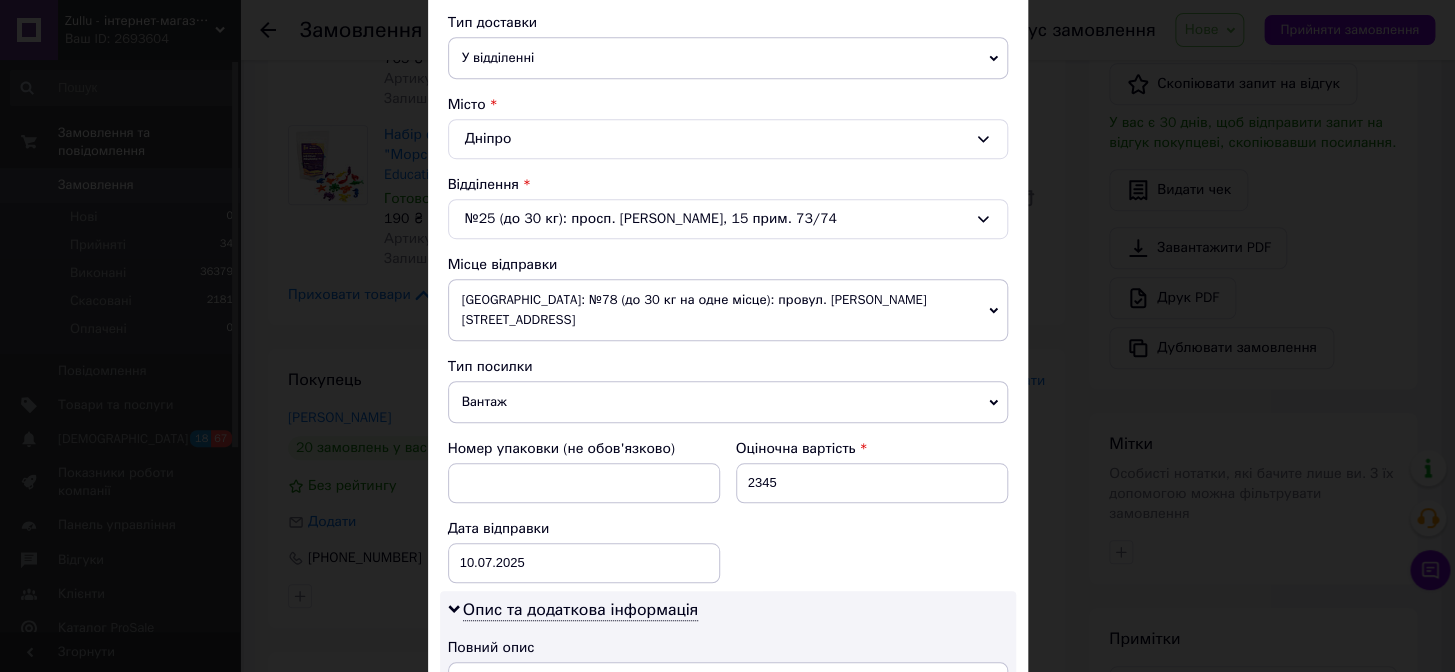 scroll, scrollTop: 636, scrollLeft: 0, axis: vertical 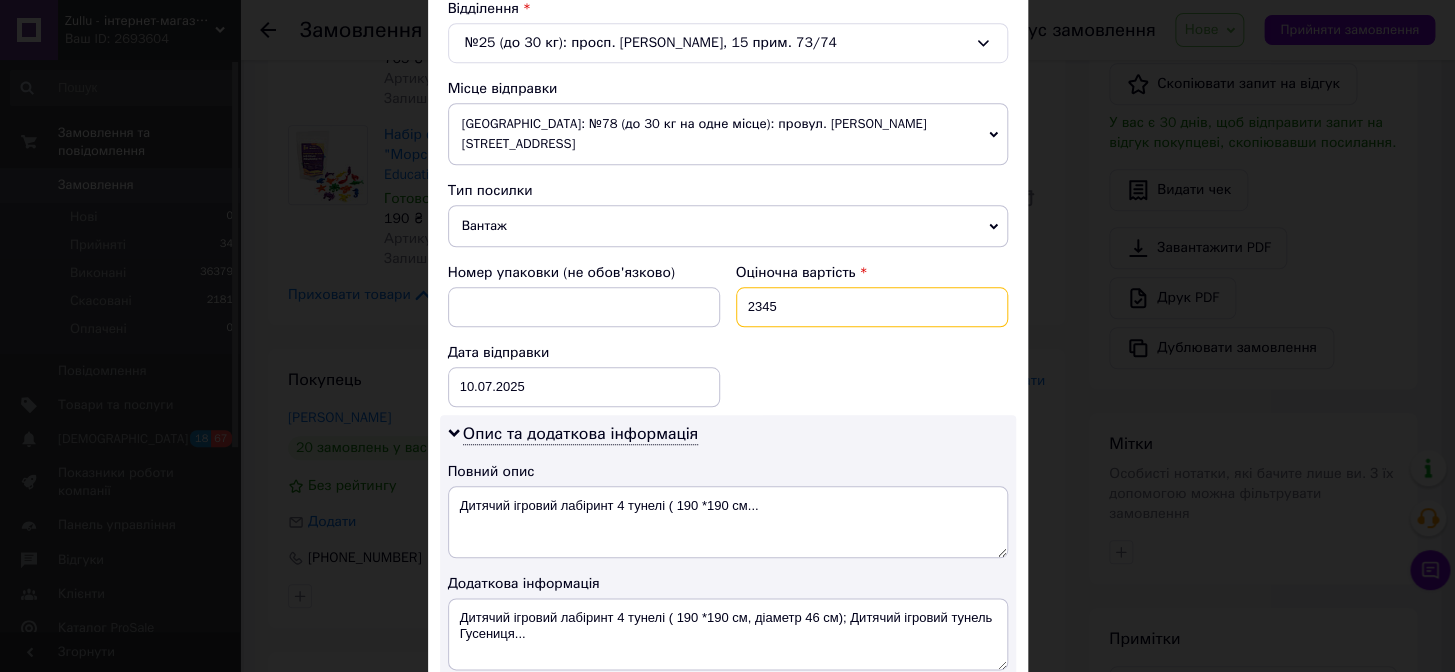 click on "2345" at bounding box center [872, 307] 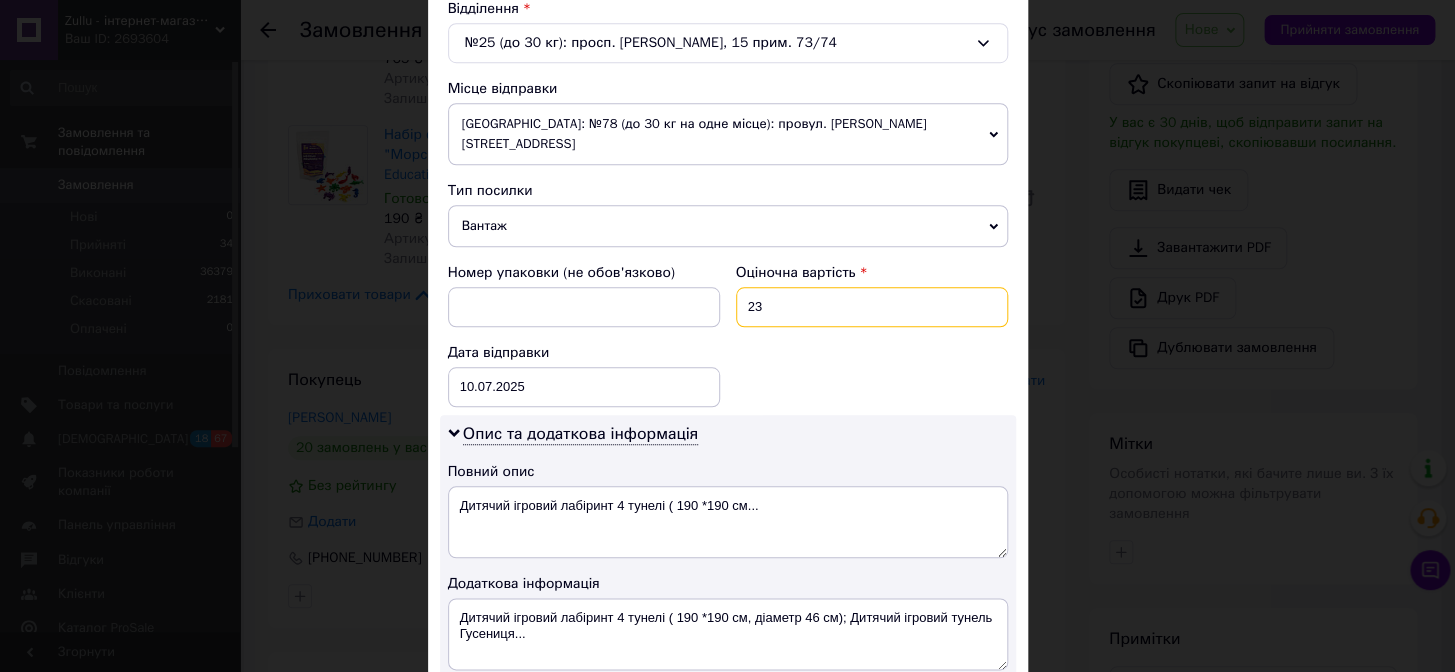 type on "2" 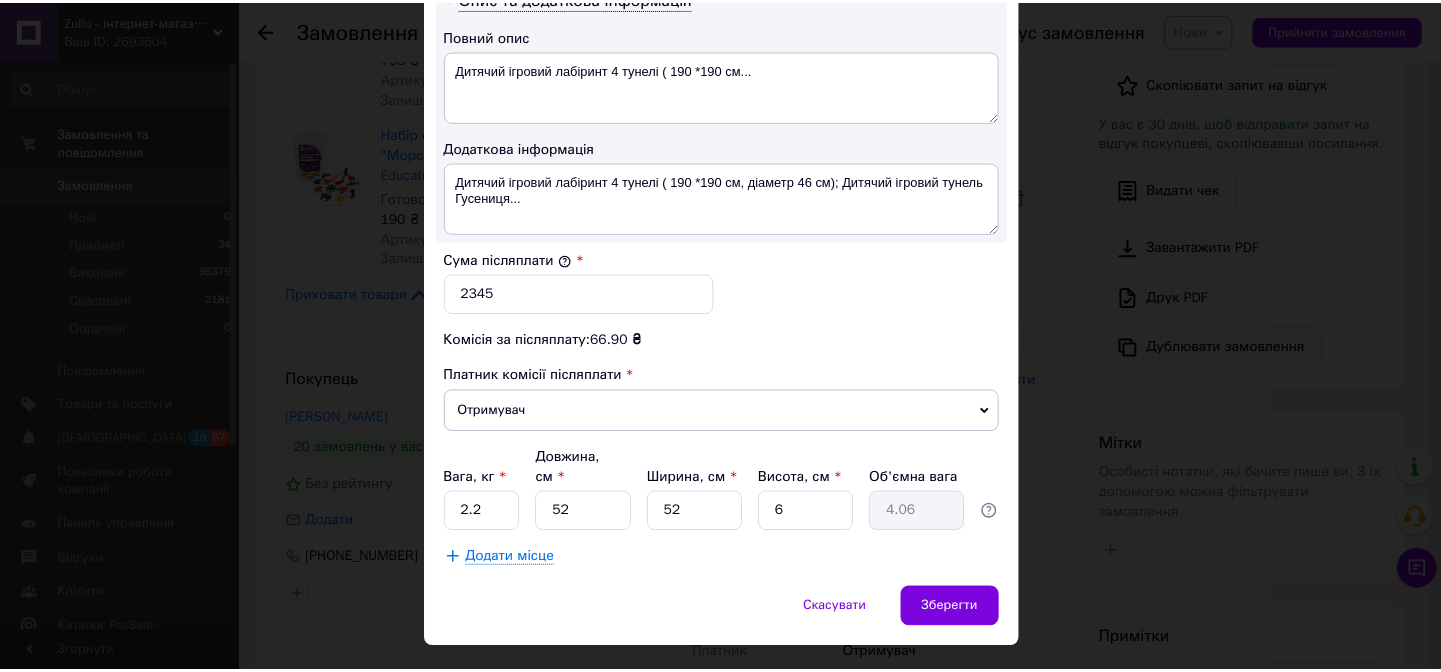 scroll, scrollTop: 1074, scrollLeft: 0, axis: vertical 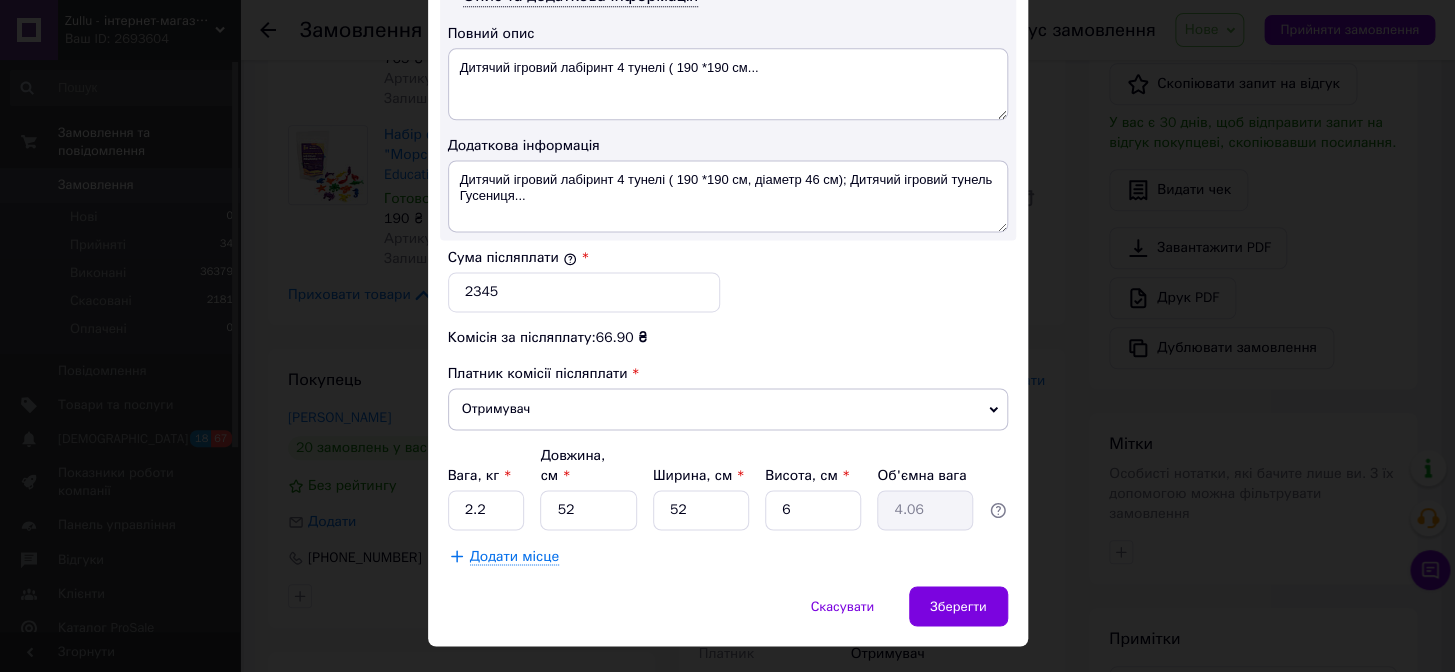 type on "1904" 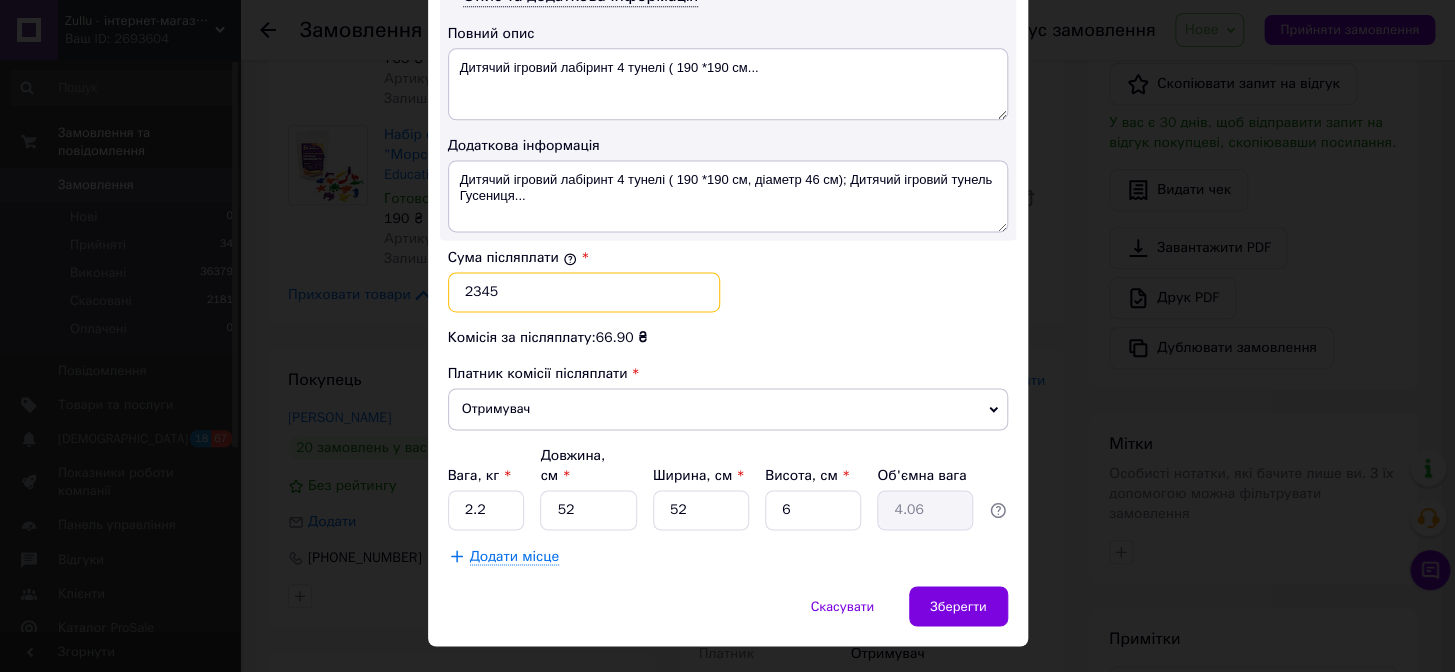 click on "2345" at bounding box center (584, 292) 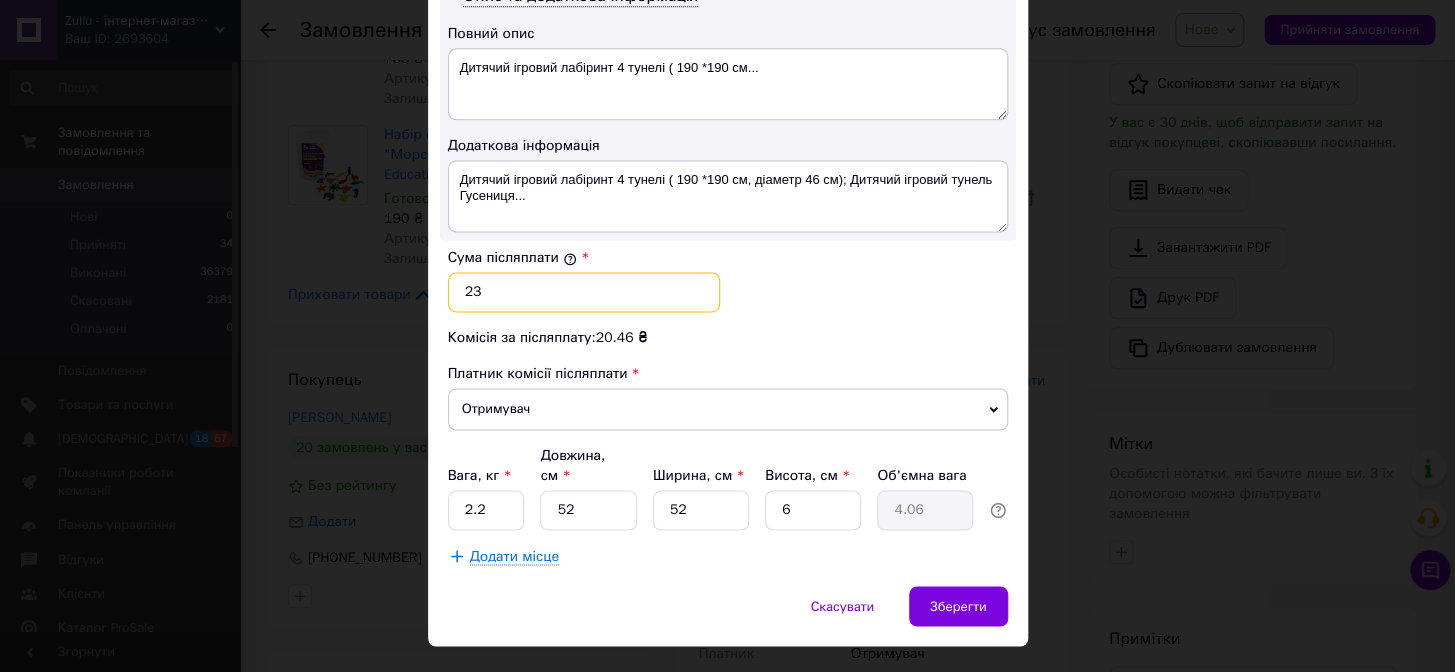 type on "2" 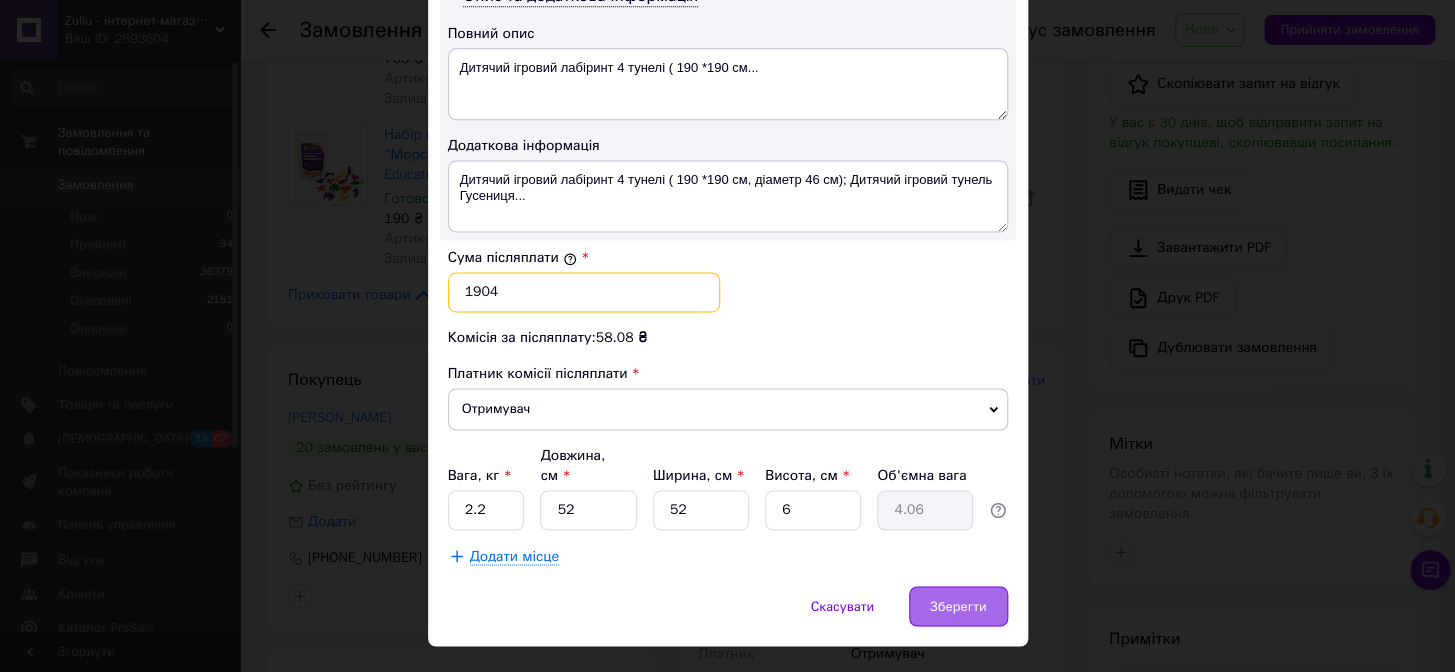 type on "1904" 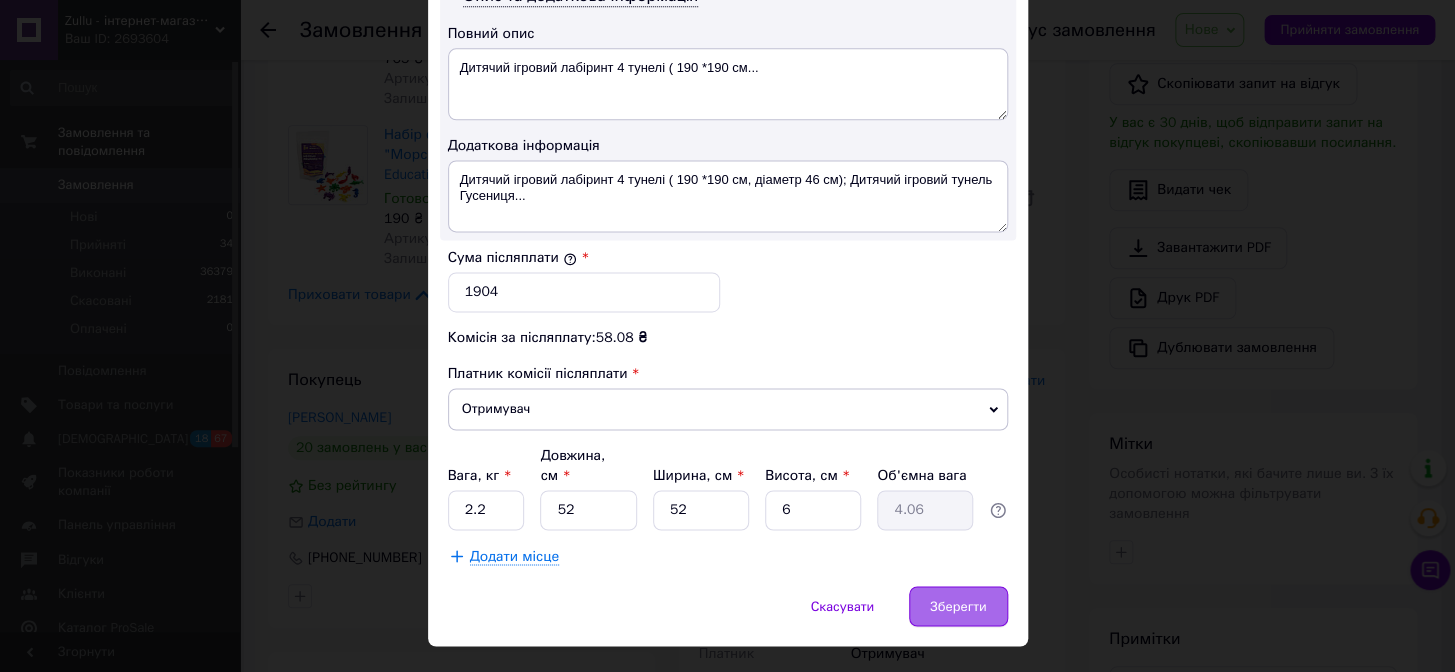 click on "Зберегти" at bounding box center [958, 606] 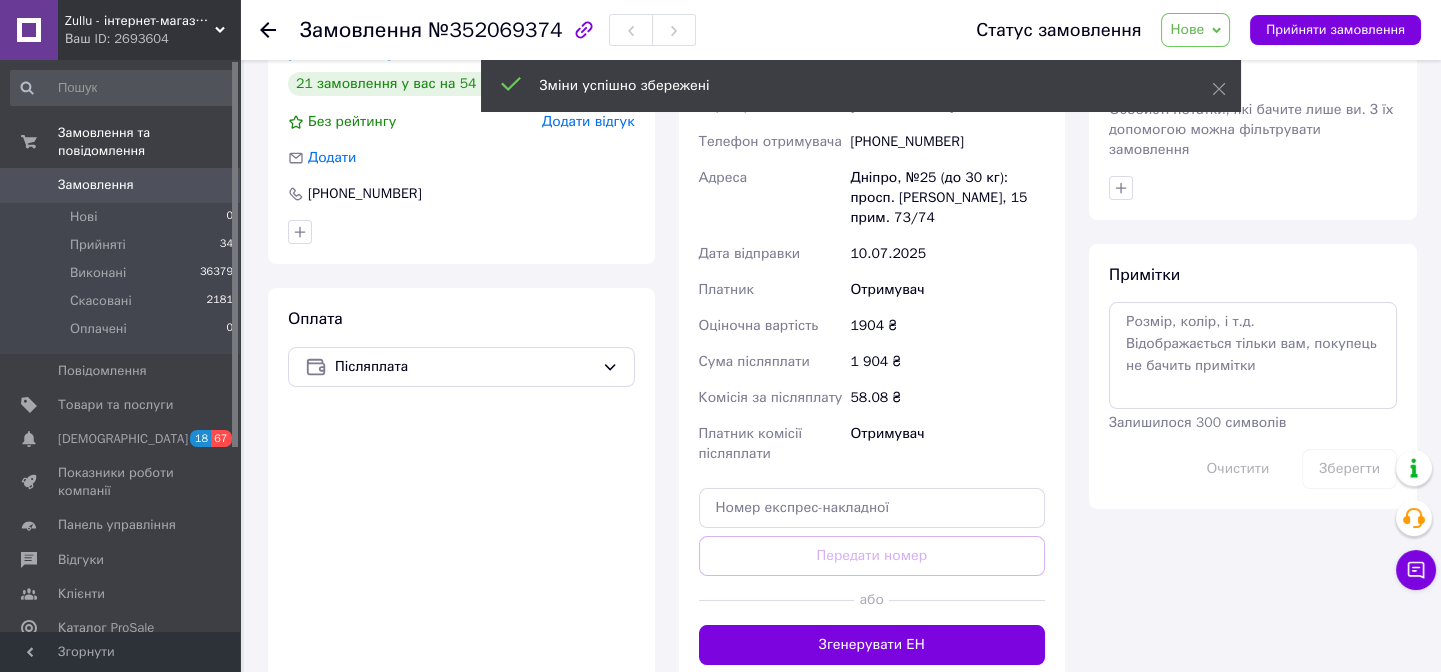 scroll, scrollTop: 1090, scrollLeft: 0, axis: vertical 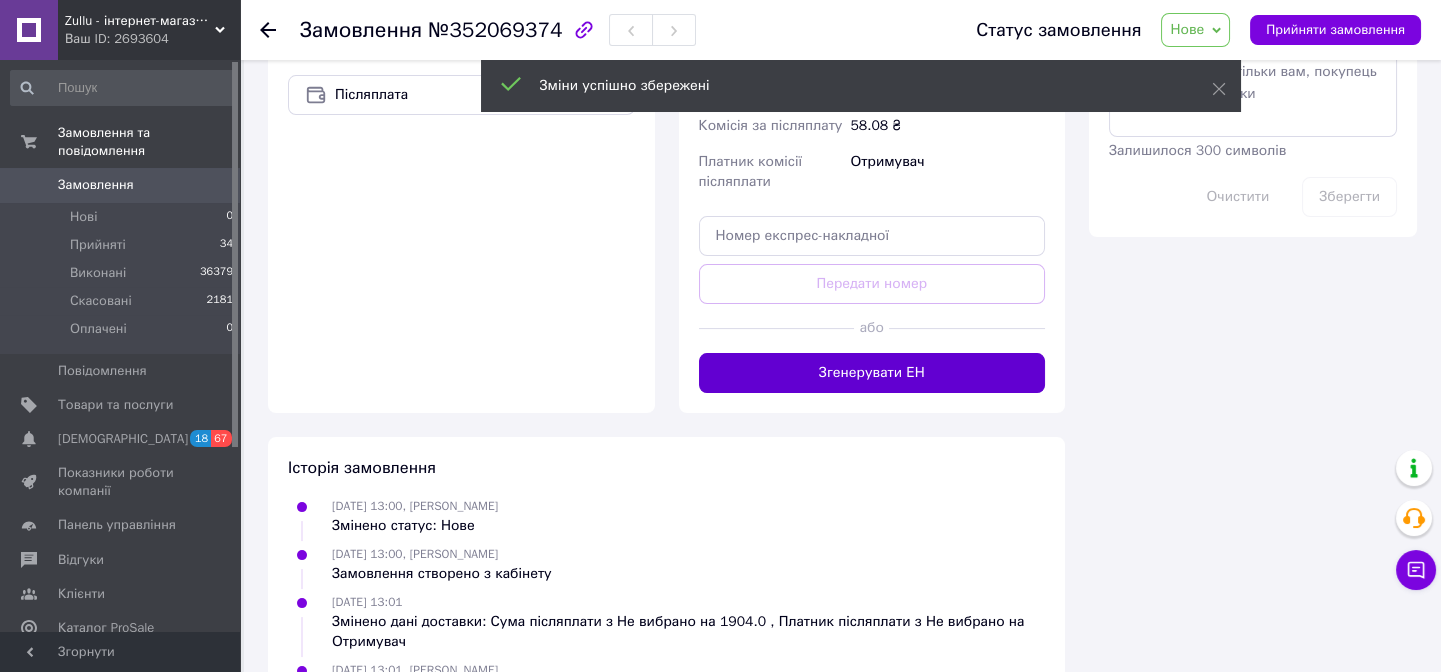 click on "Згенерувати ЕН" at bounding box center [872, 373] 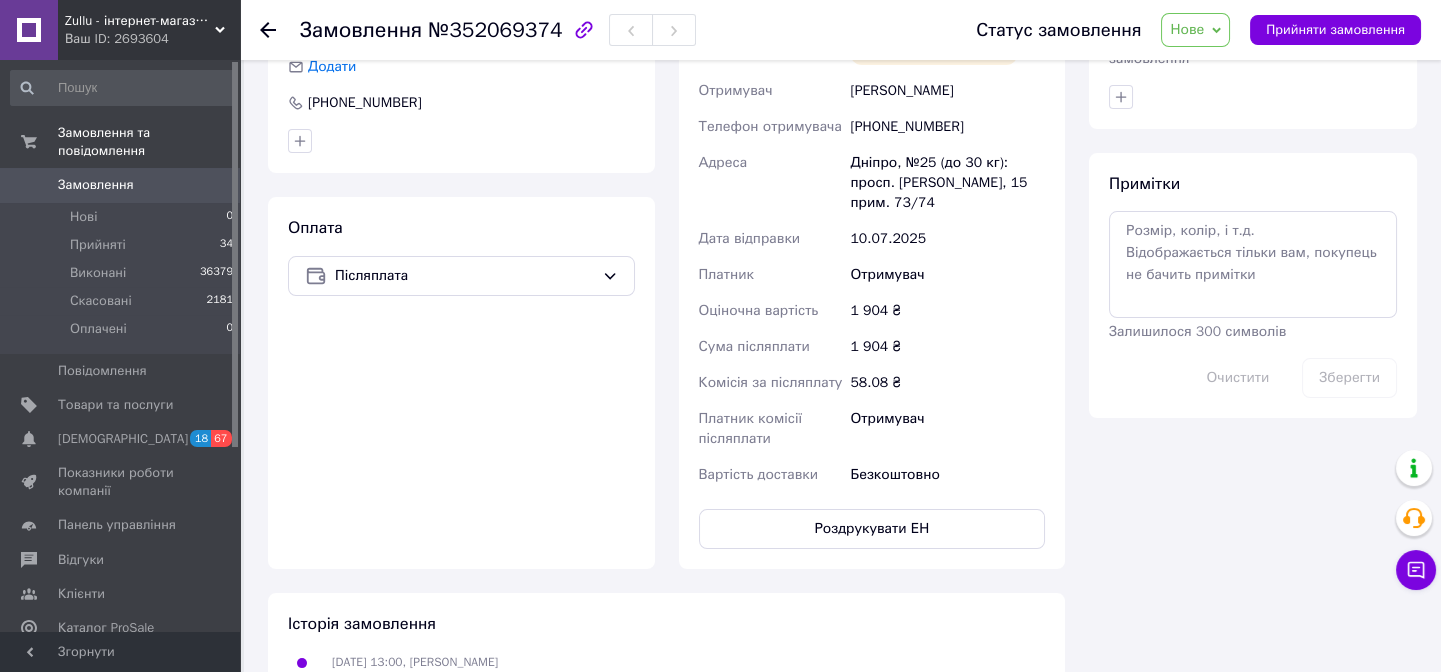 scroll, scrollTop: 727, scrollLeft: 0, axis: vertical 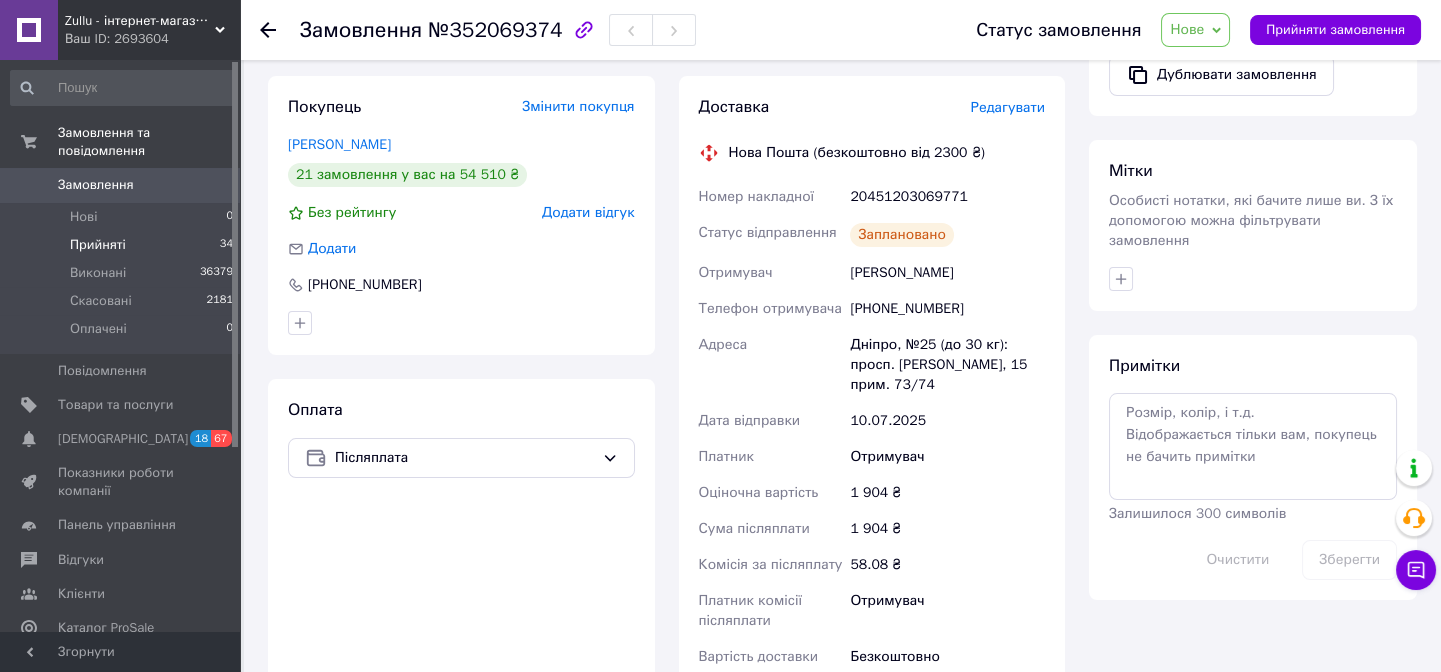 click on "Прийняті" at bounding box center [98, 245] 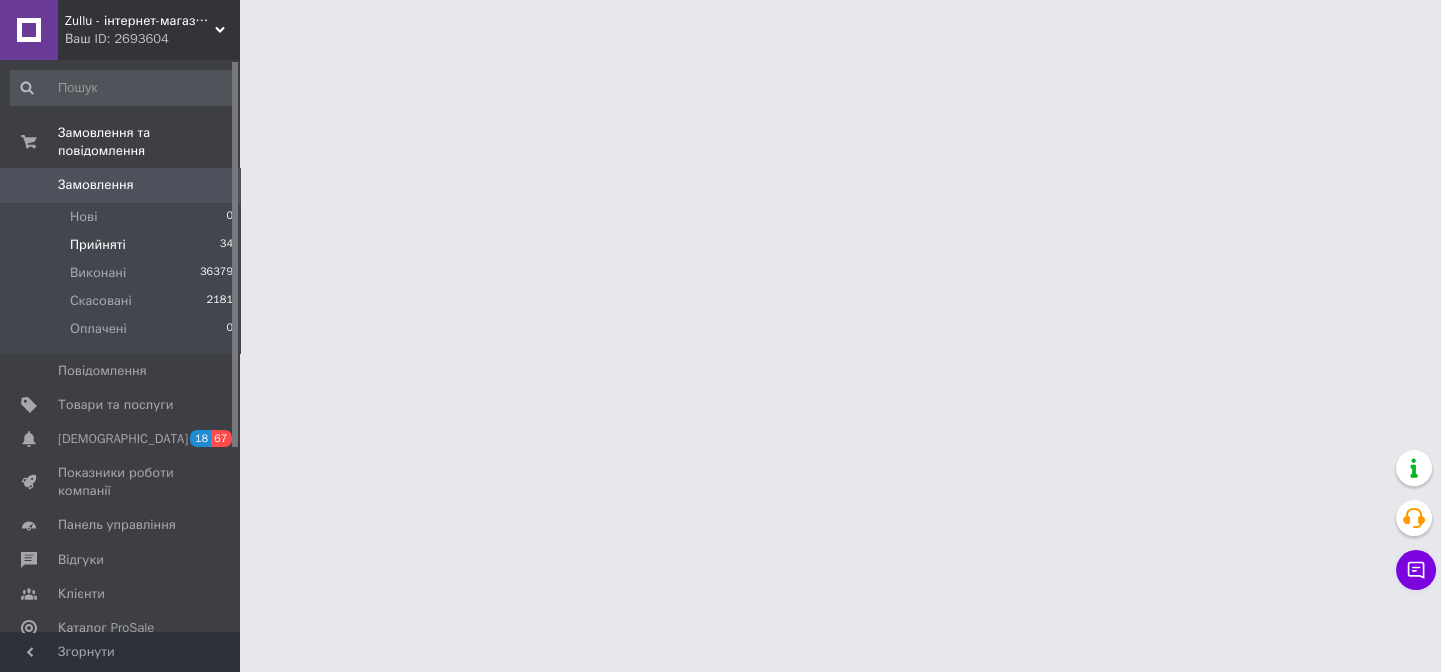 scroll, scrollTop: 0, scrollLeft: 0, axis: both 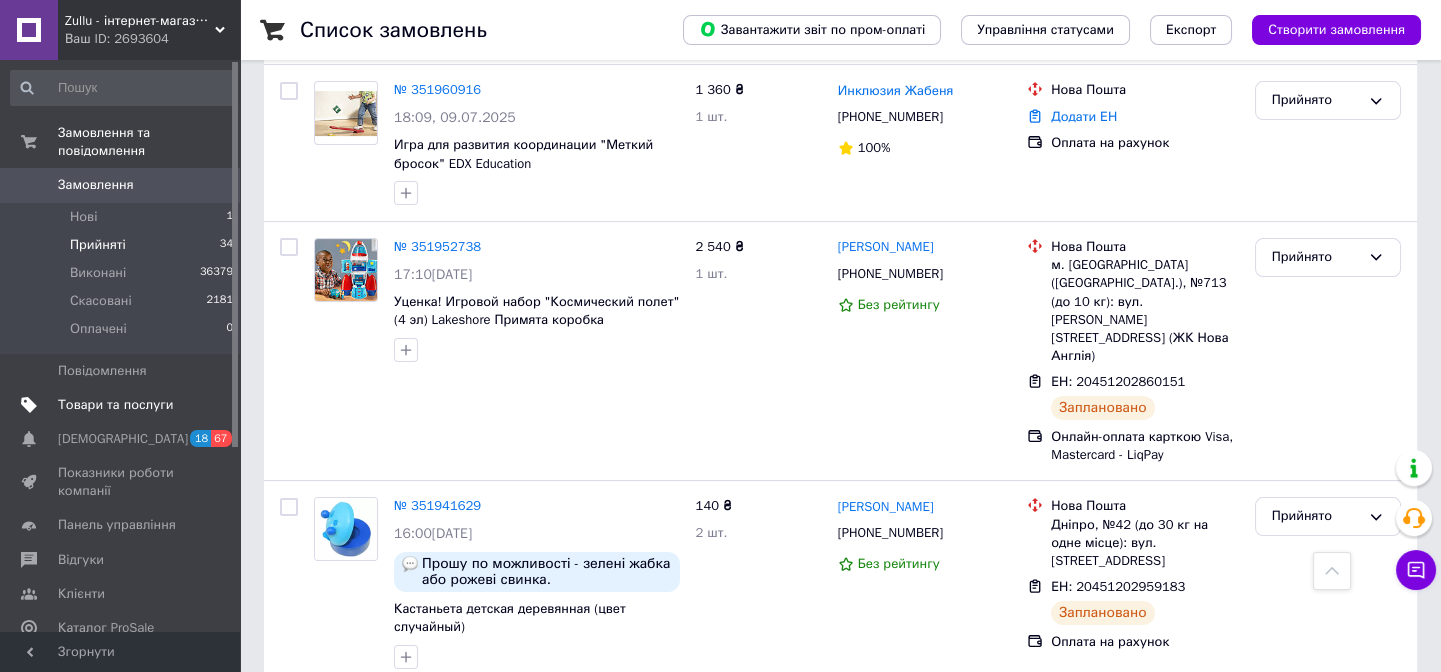 click on "Товари та послуги" at bounding box center (115, 405) 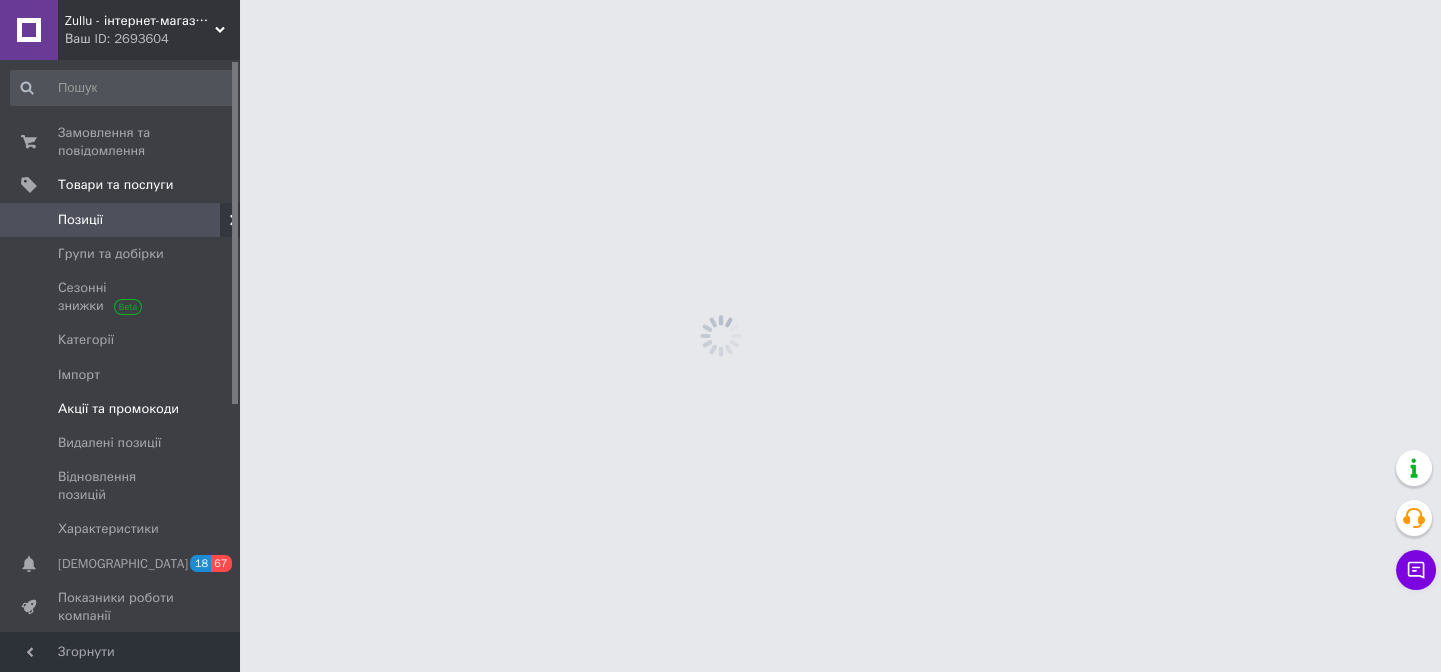 scroll, scrollTop: 0, scrollLeft: 0, axis: both 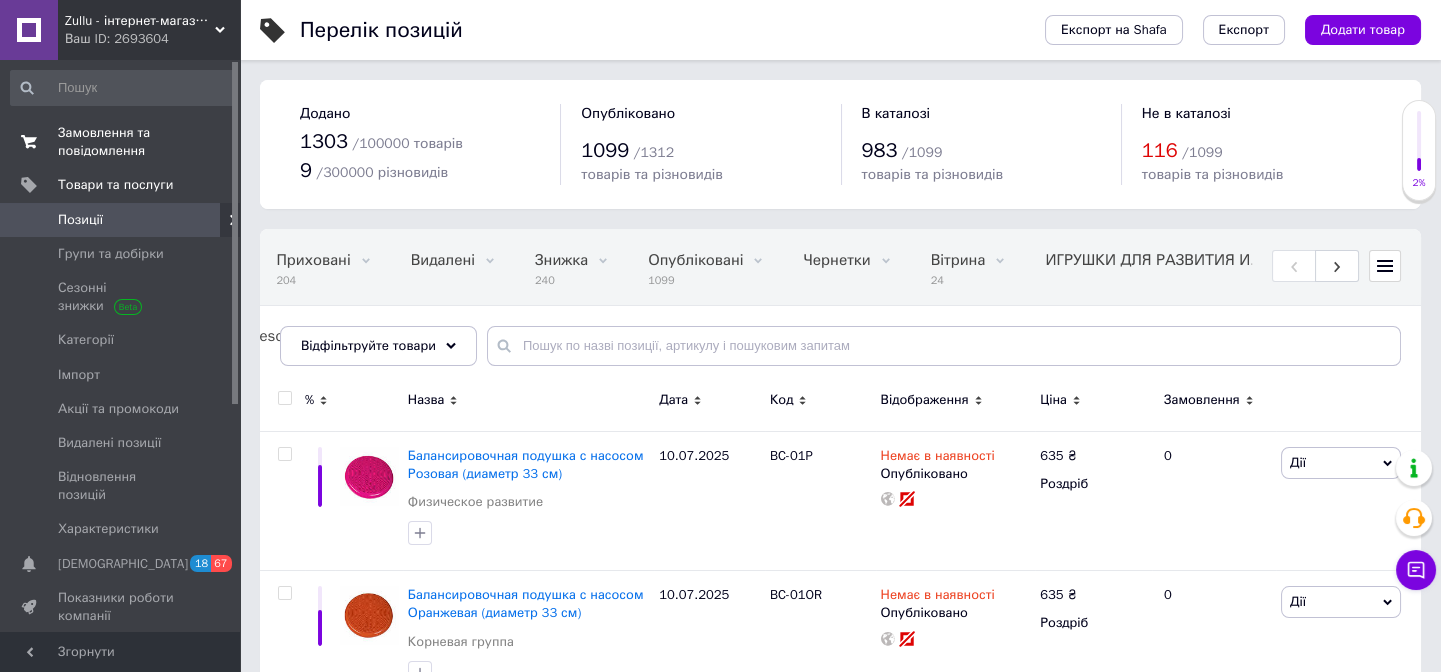 click on "Замовлення та повідомлення" at bounding box center (121, 142) 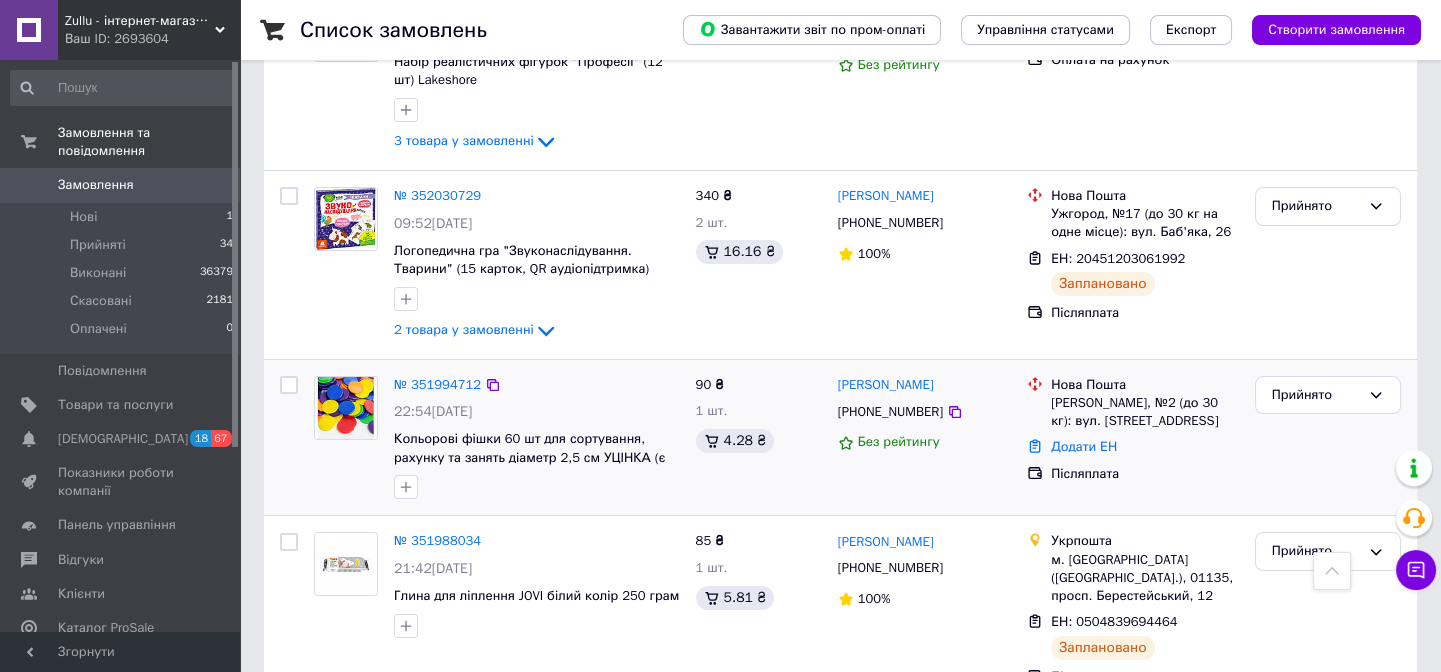 scroll, scrollTop: 454, scrollLeft: 0, axis: vertical 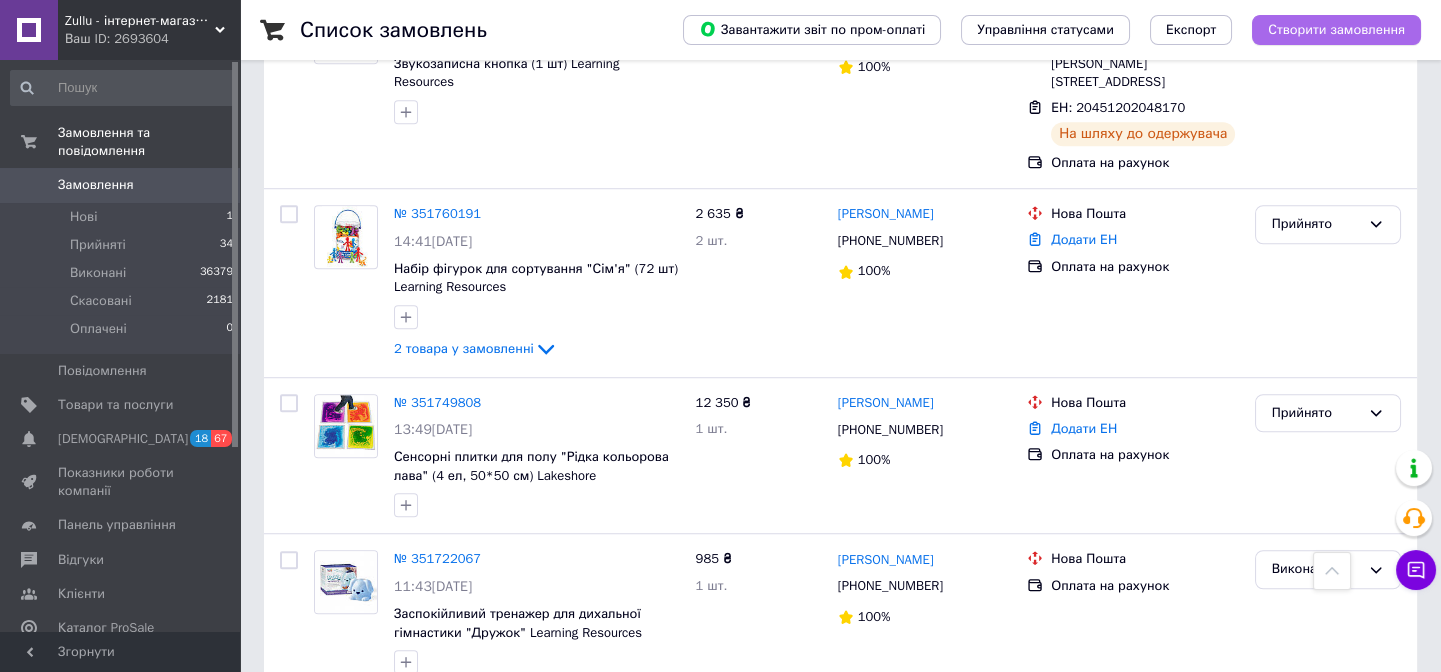 click on "Створити замовлення" at bounding box center (1336, 30) 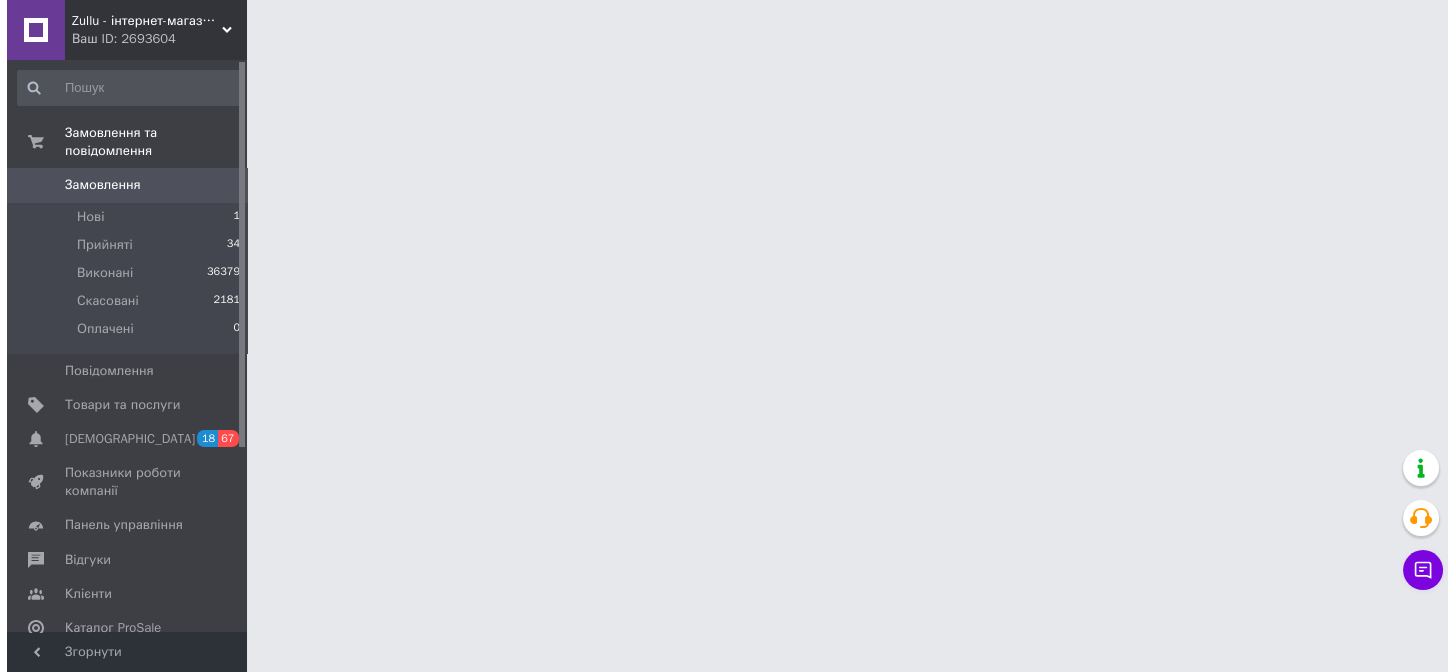 scroll, scrollTop: 0, scrollLeft: 0, axis: both 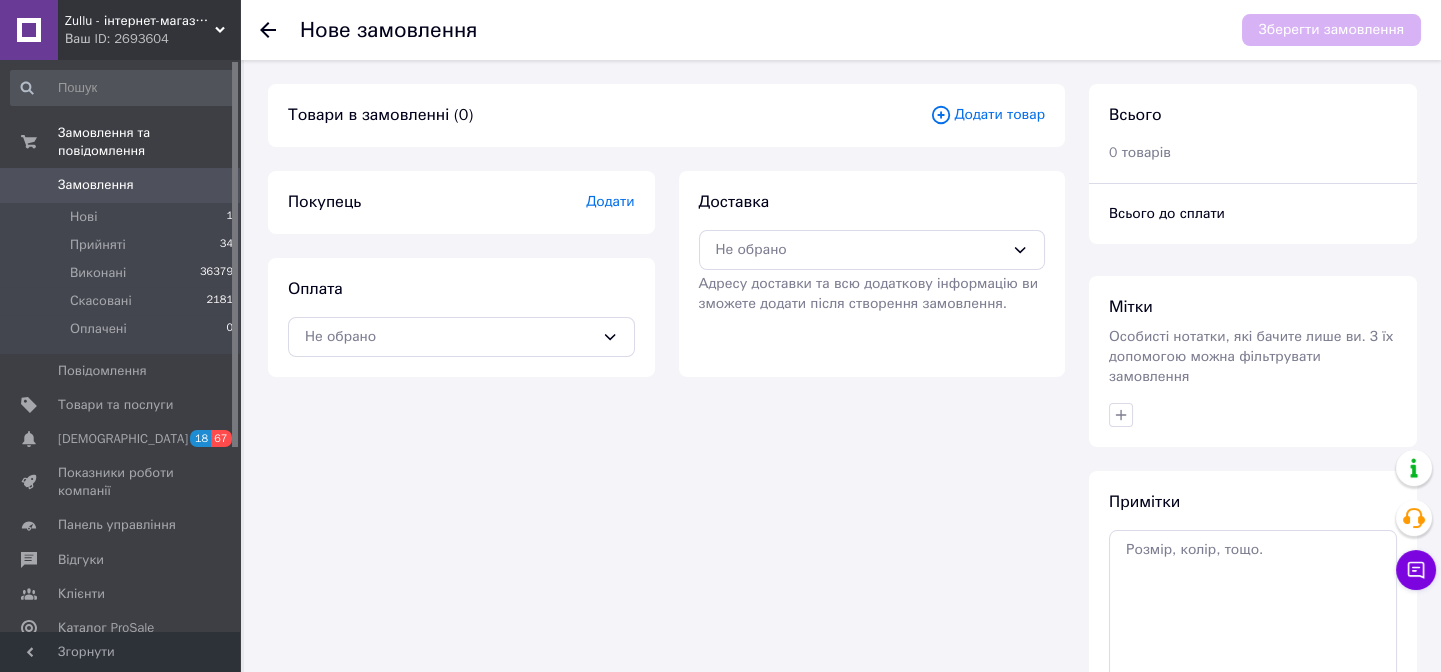 click on "Товари в замовленні (0) Додати товар" at bounding box center [666, 115] 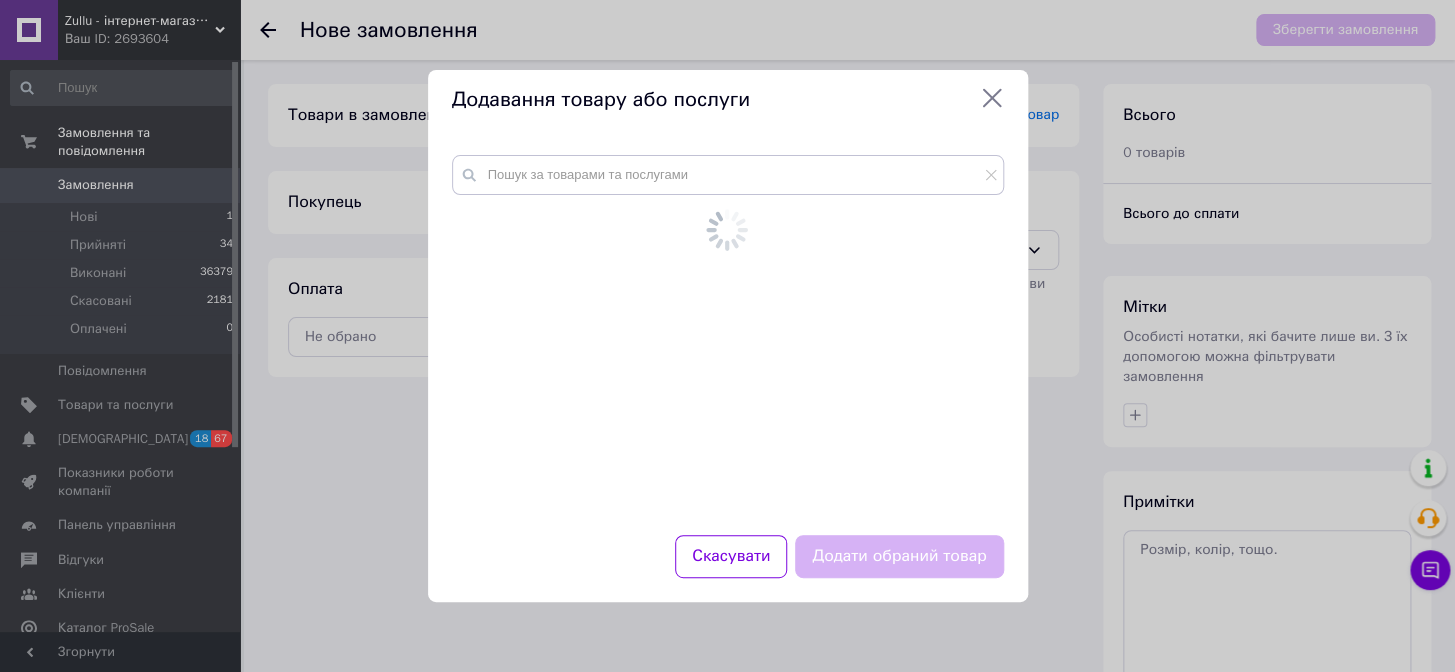 click at bounding box center [728, 333] 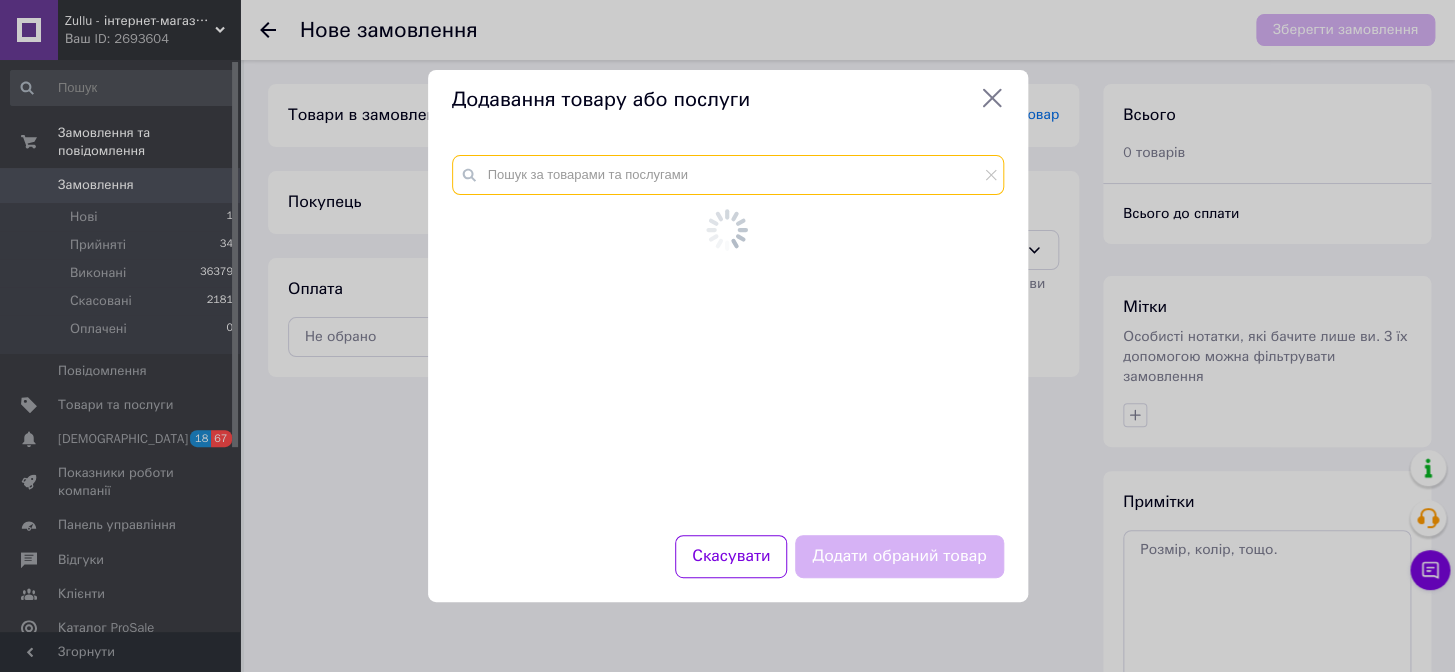click at bounding box center (728, 175) 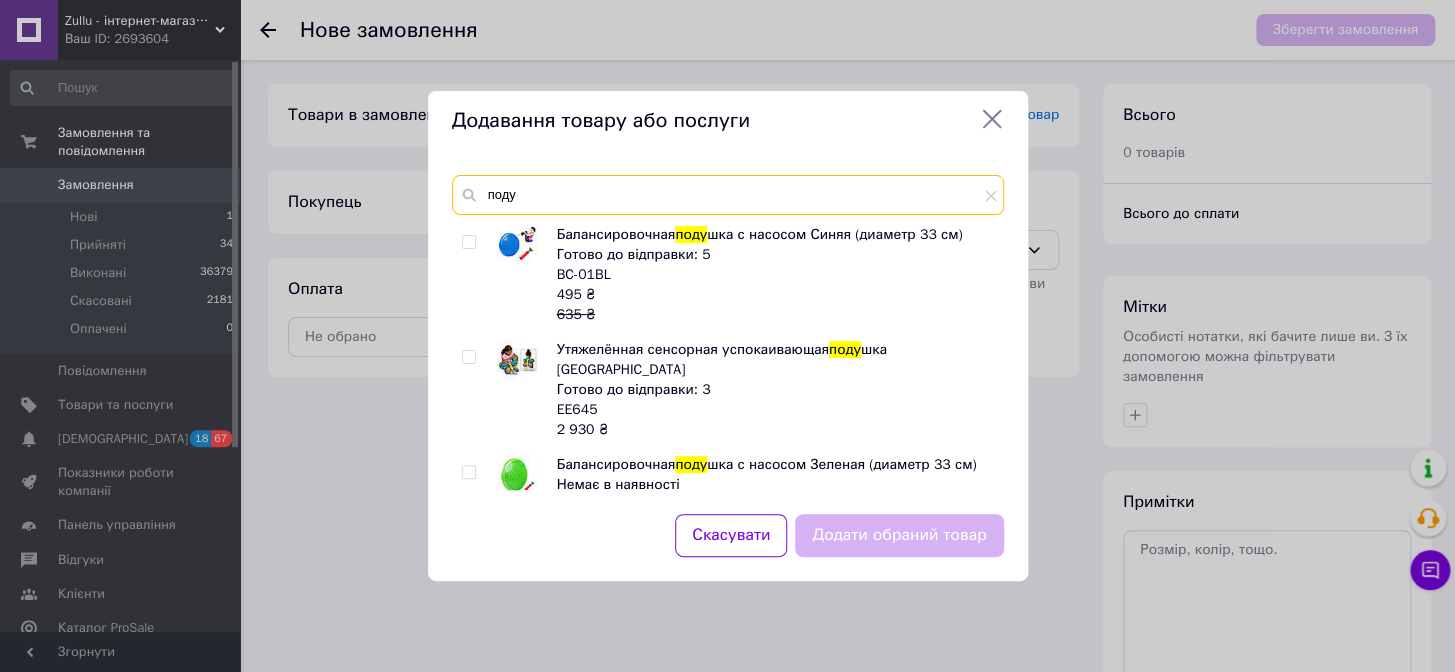 type on "поду" 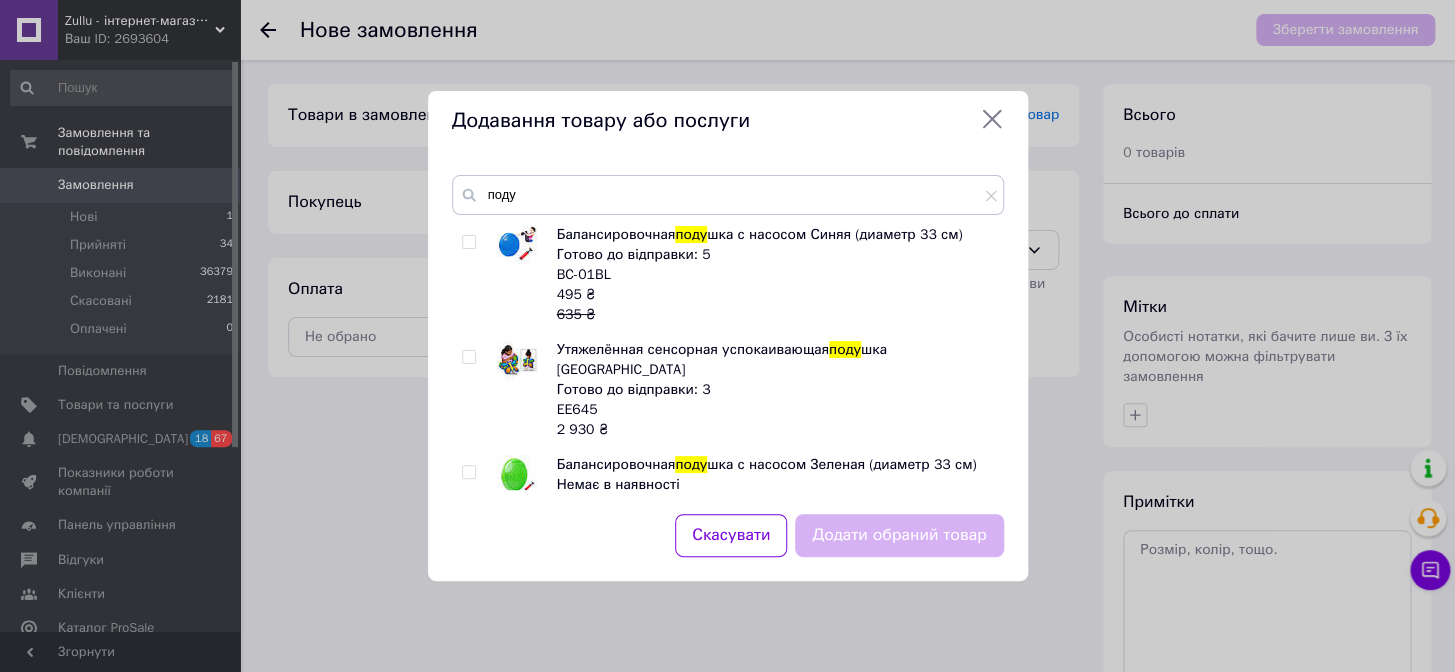 click at bounding box center (468, 242) 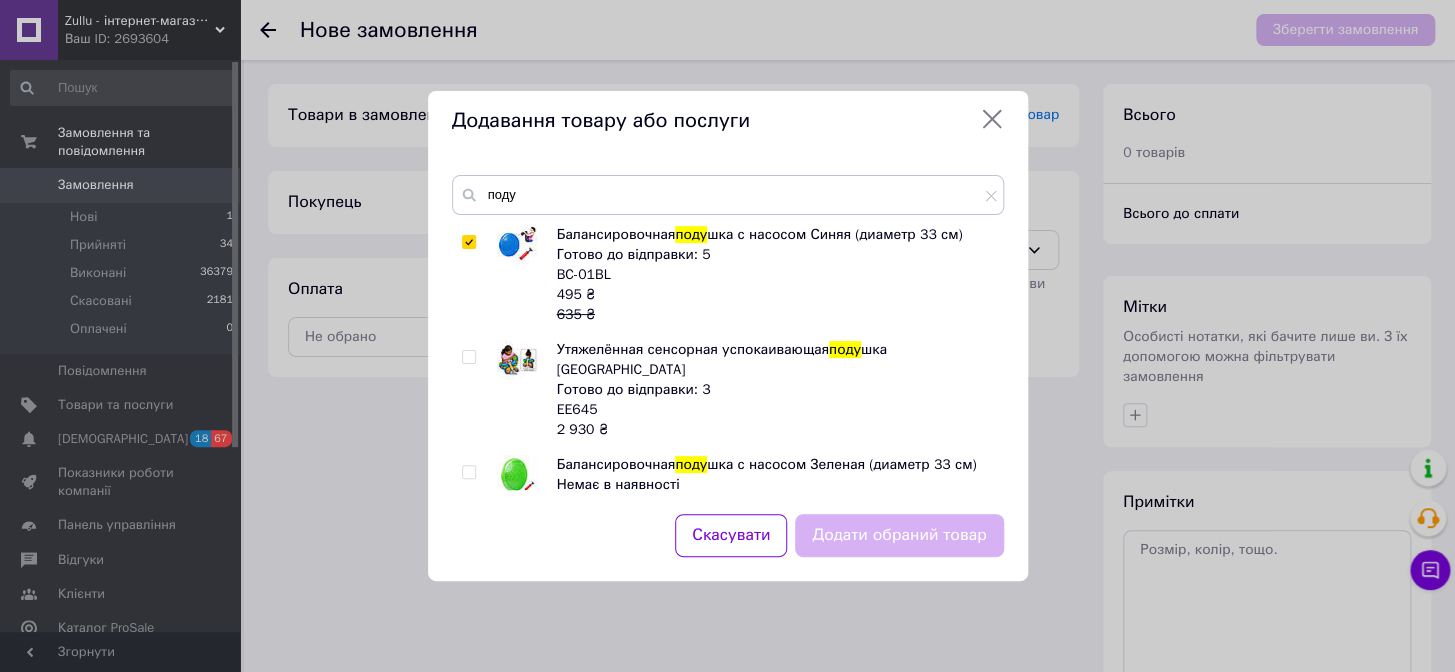 checkbox on "true" 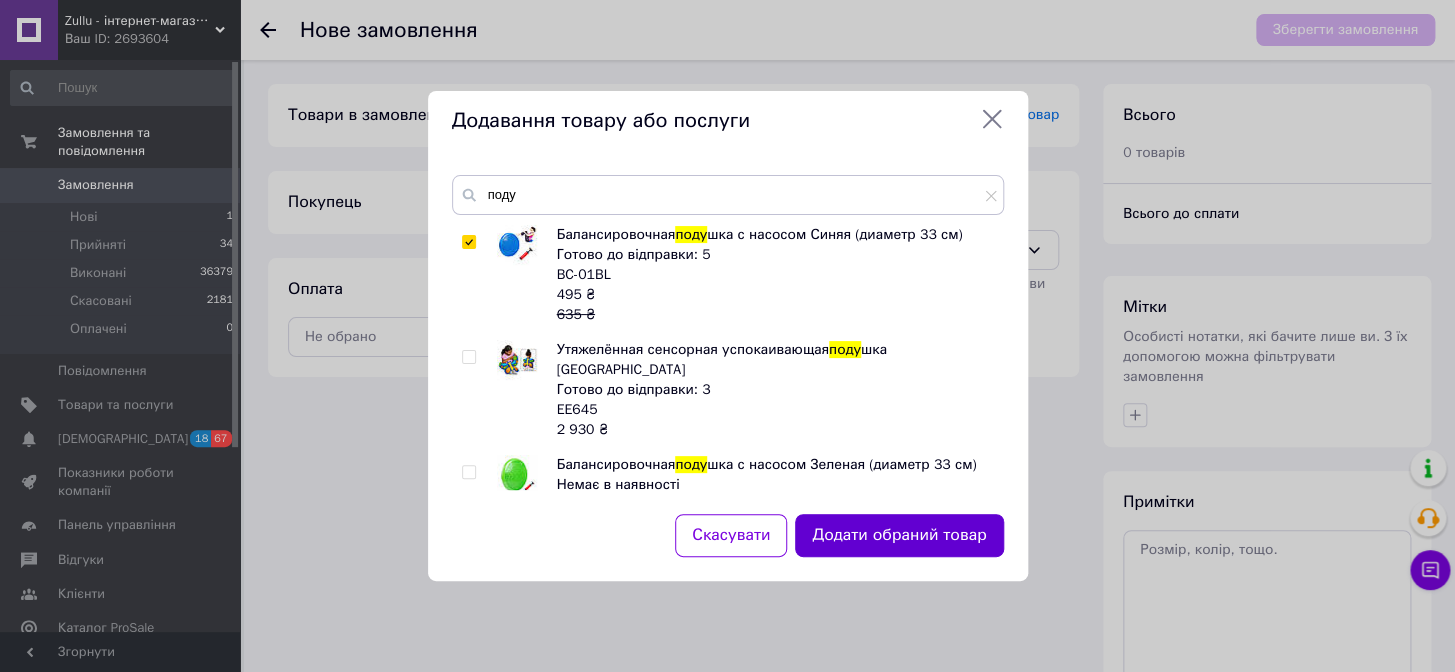 click on "Додати обраний товар" at bounding box center [899, 535] 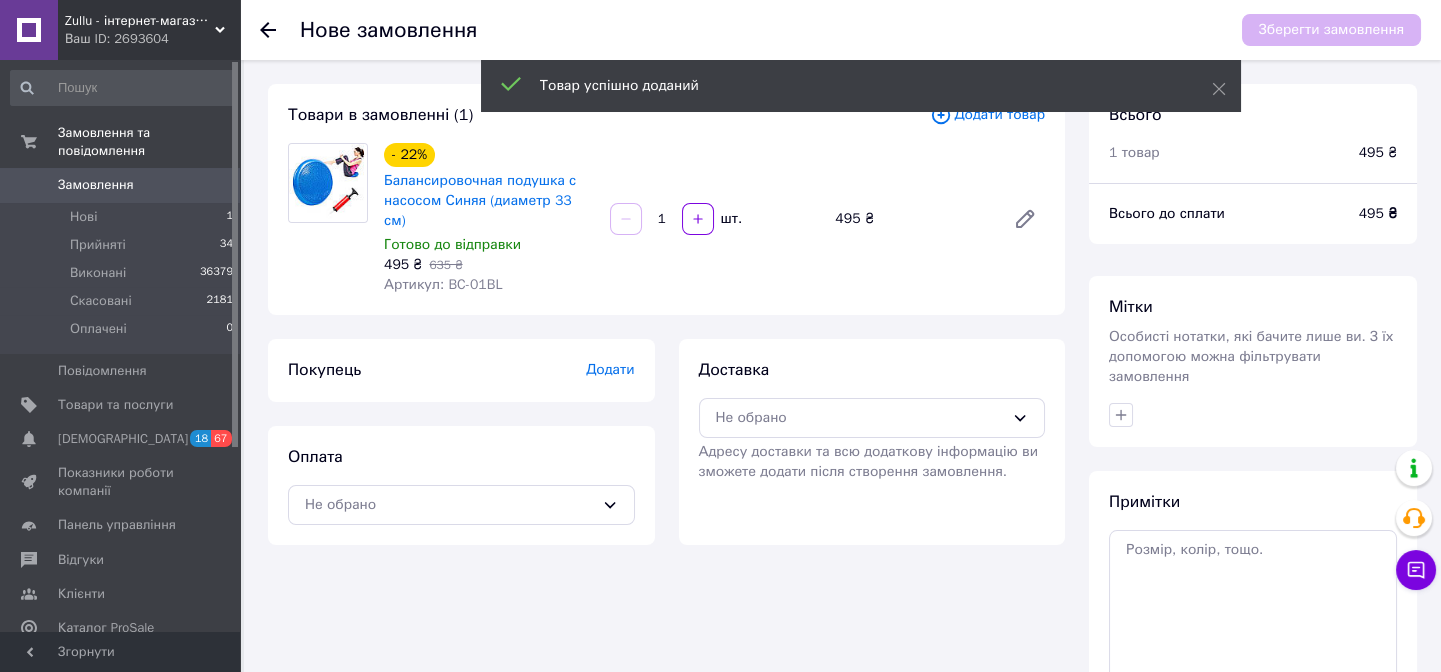 click on "Додати товар" at bounding box center [987, 115] 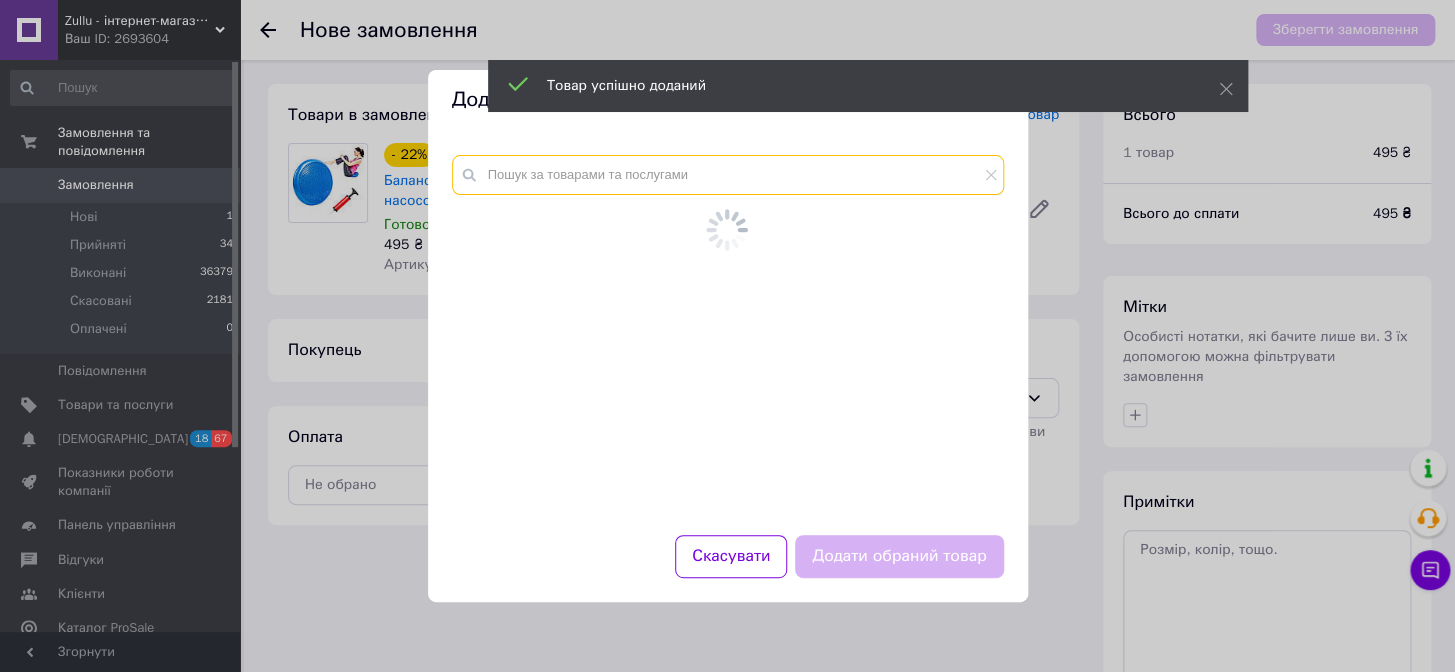 click at bounding box center (728, 175) 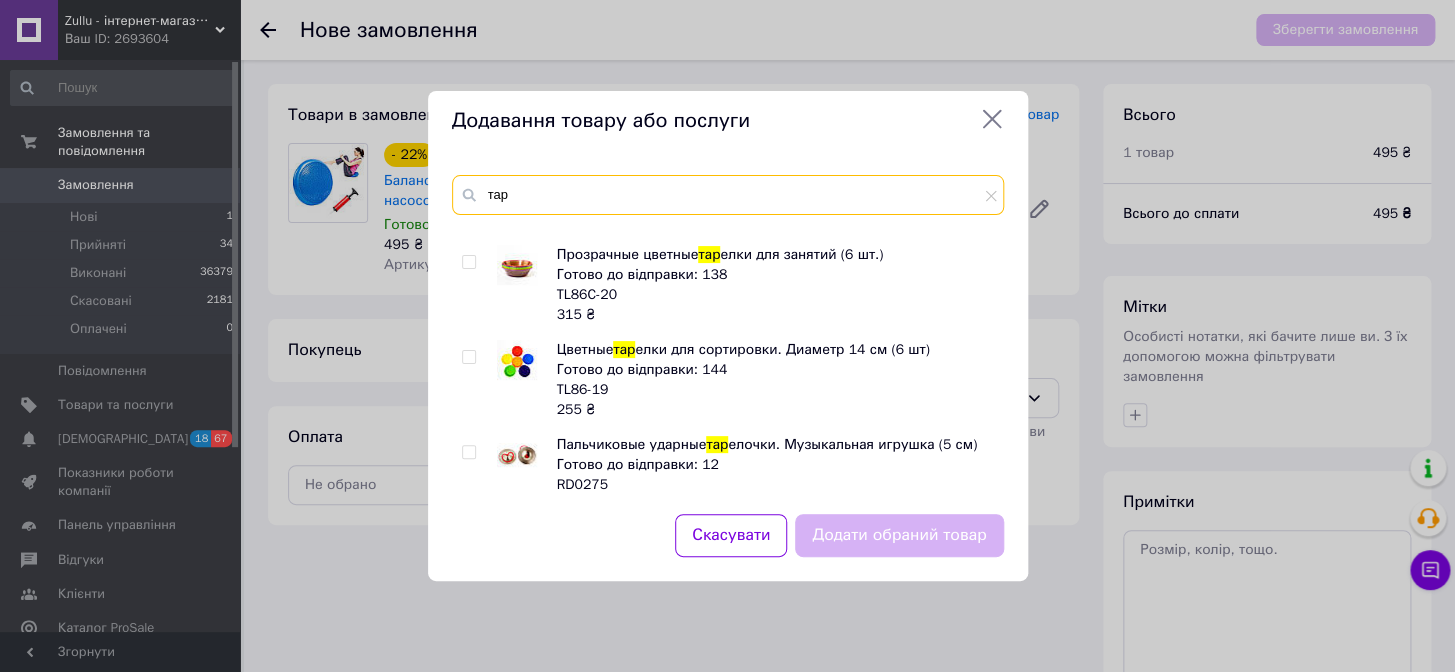 scroll, scrollTop: 1181, scrollLeft: 0, axis: vertical 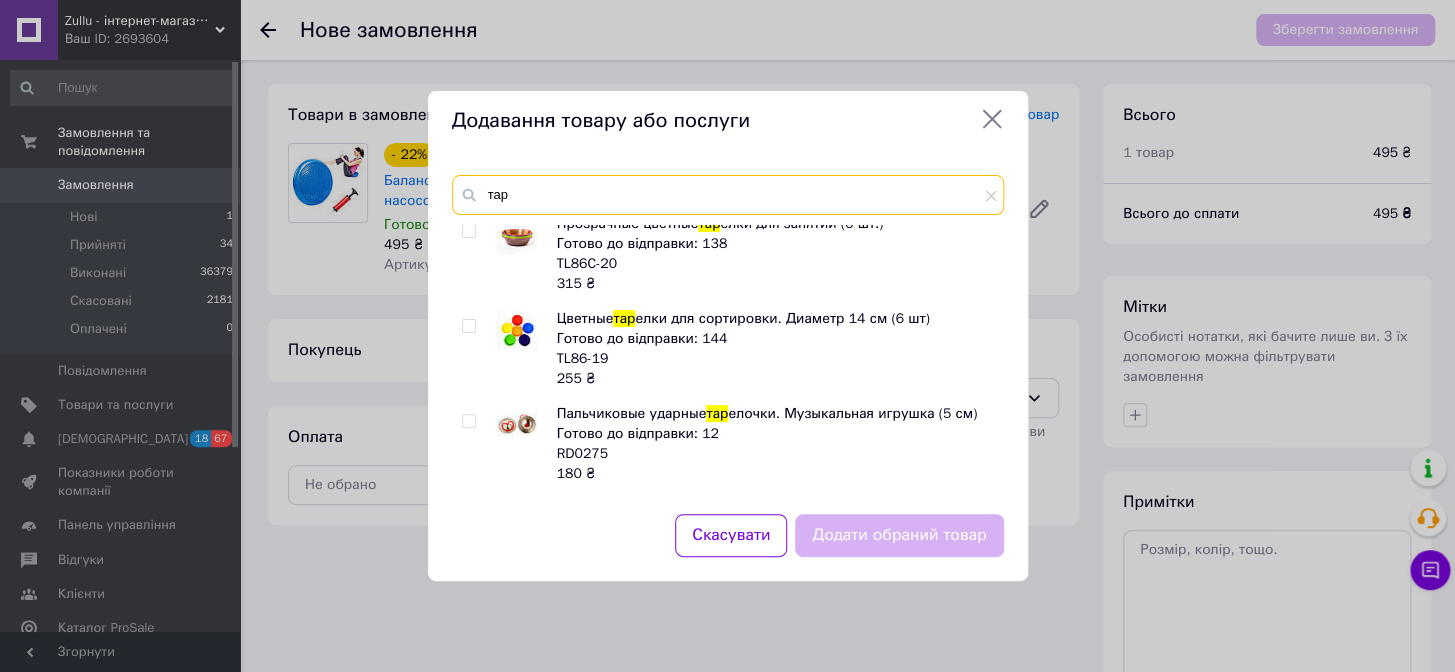 type on "тар" 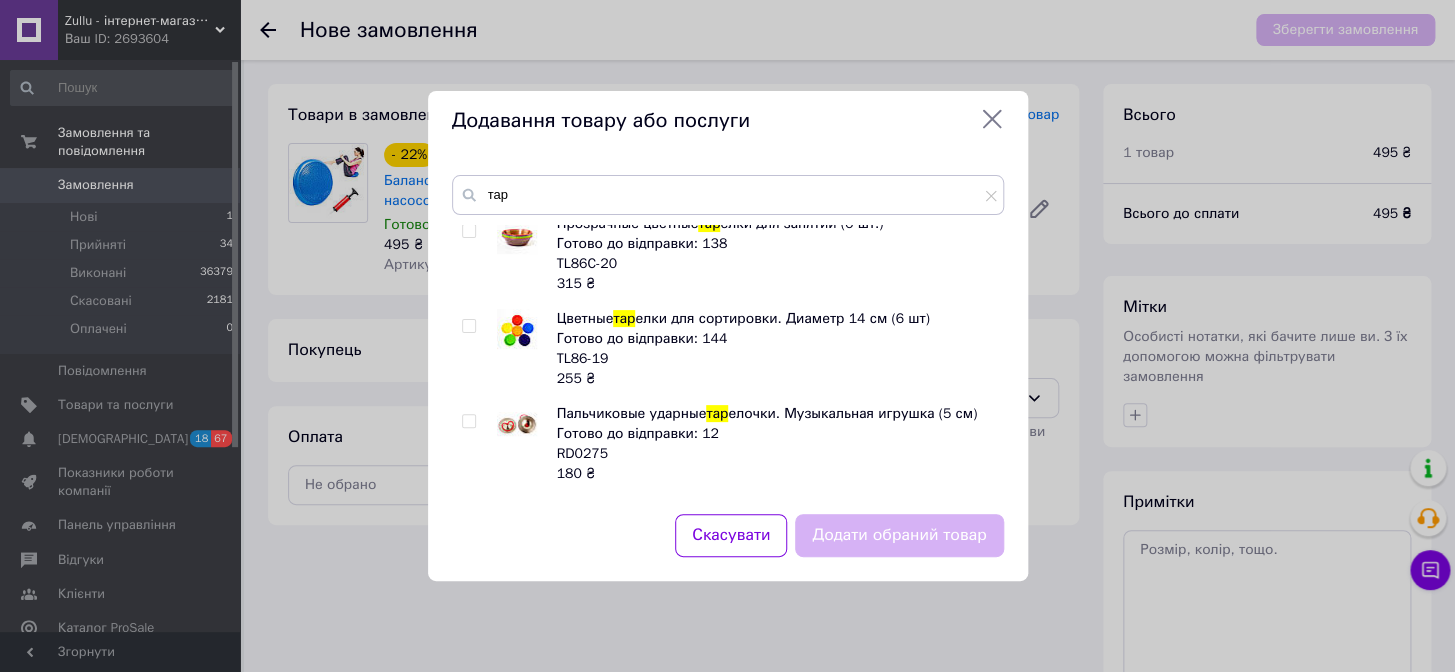click at bounding box center (472, 349) 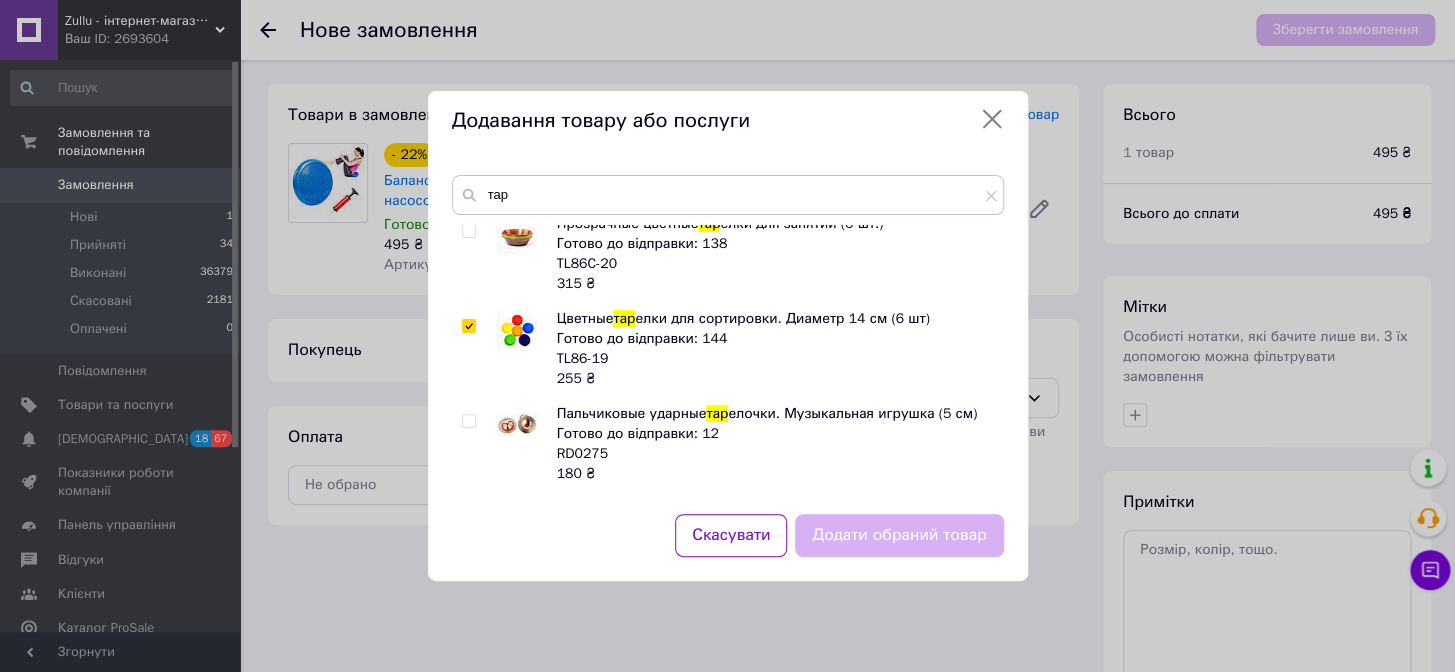 checkbox on "true" 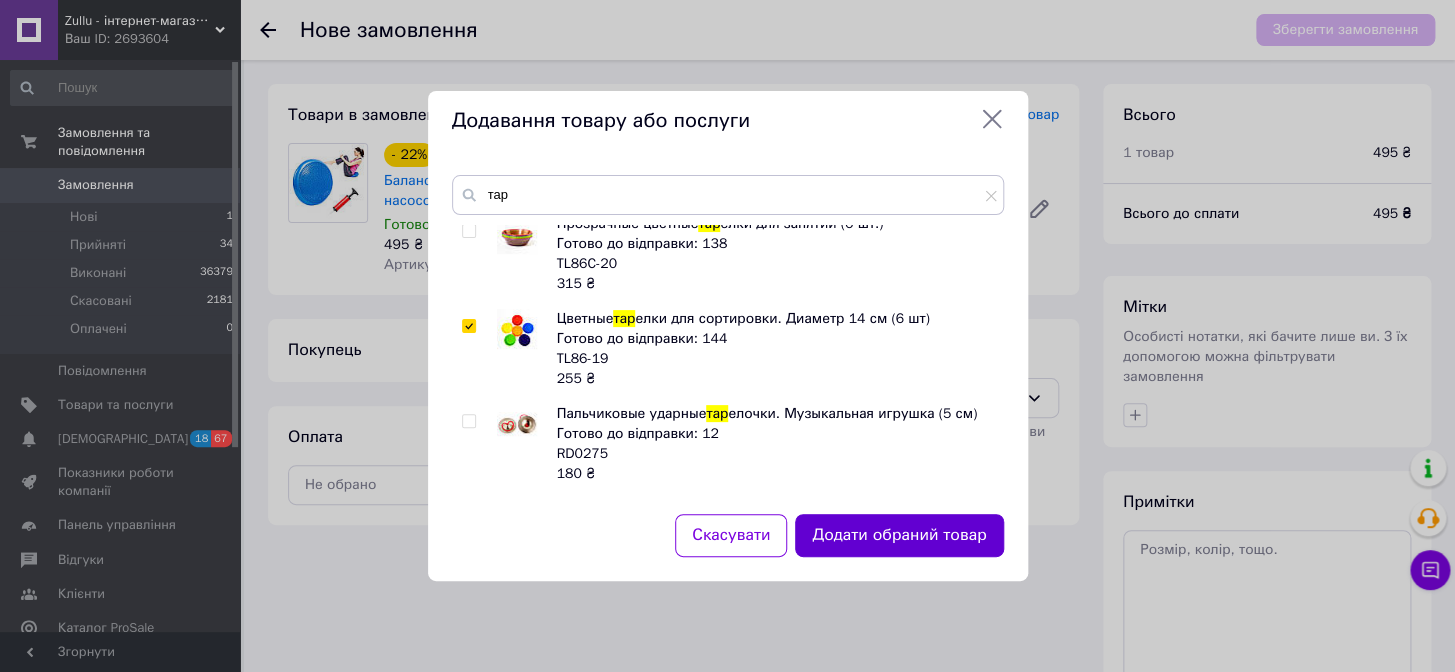 click on "Додати обраний товар" at bounding box center [899, 535] 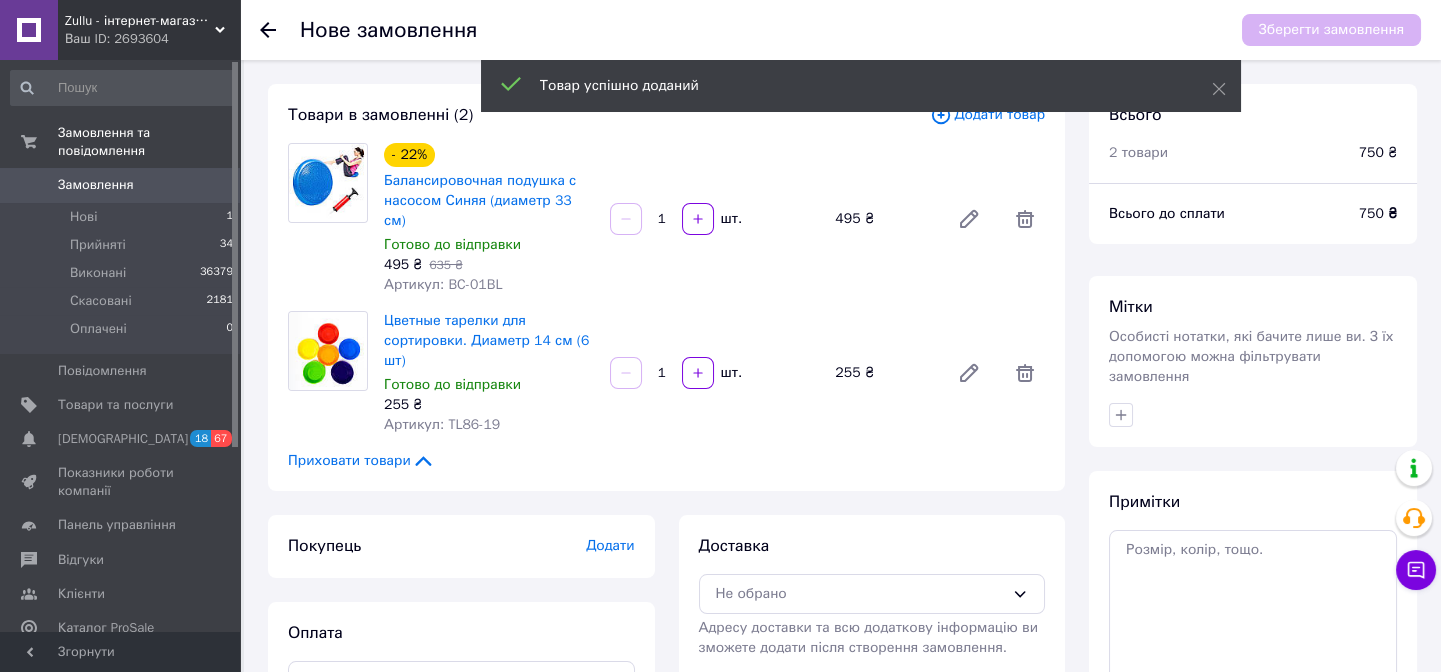 click on "Додати товар" at bounding box center (987, 115) 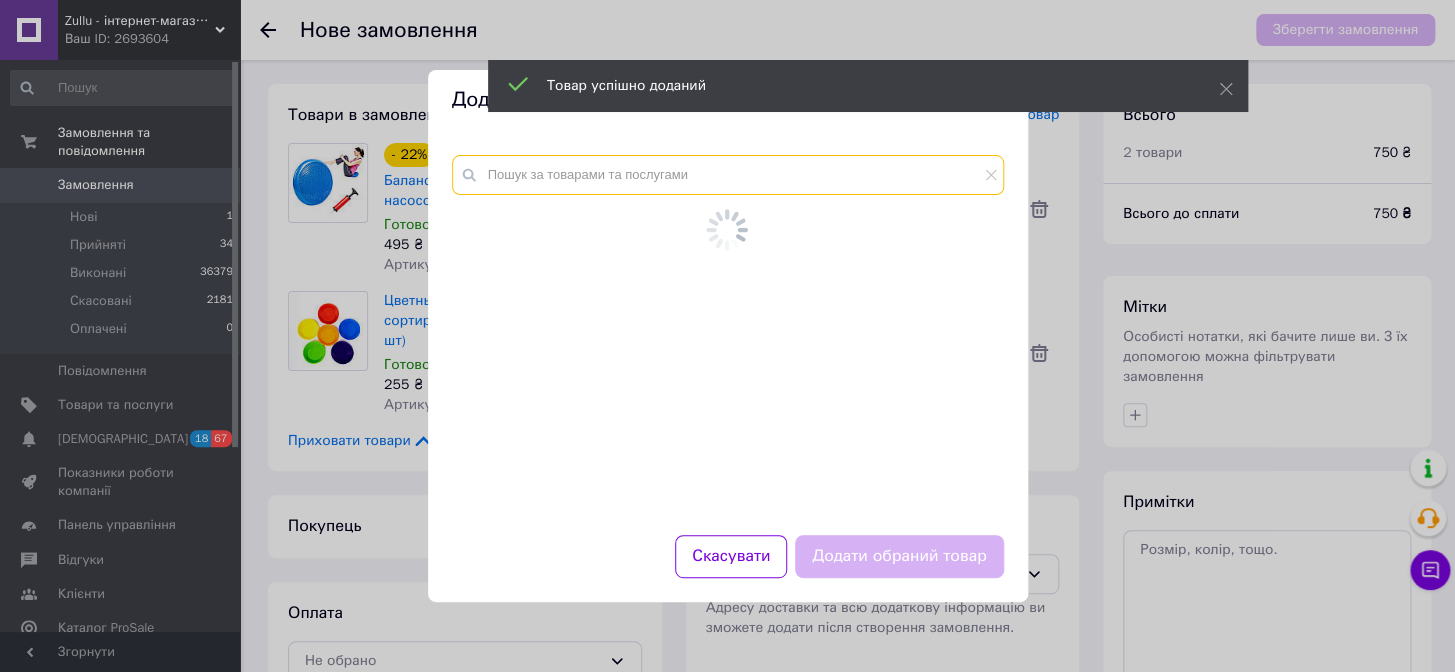 click at bounding box center (728, 175) 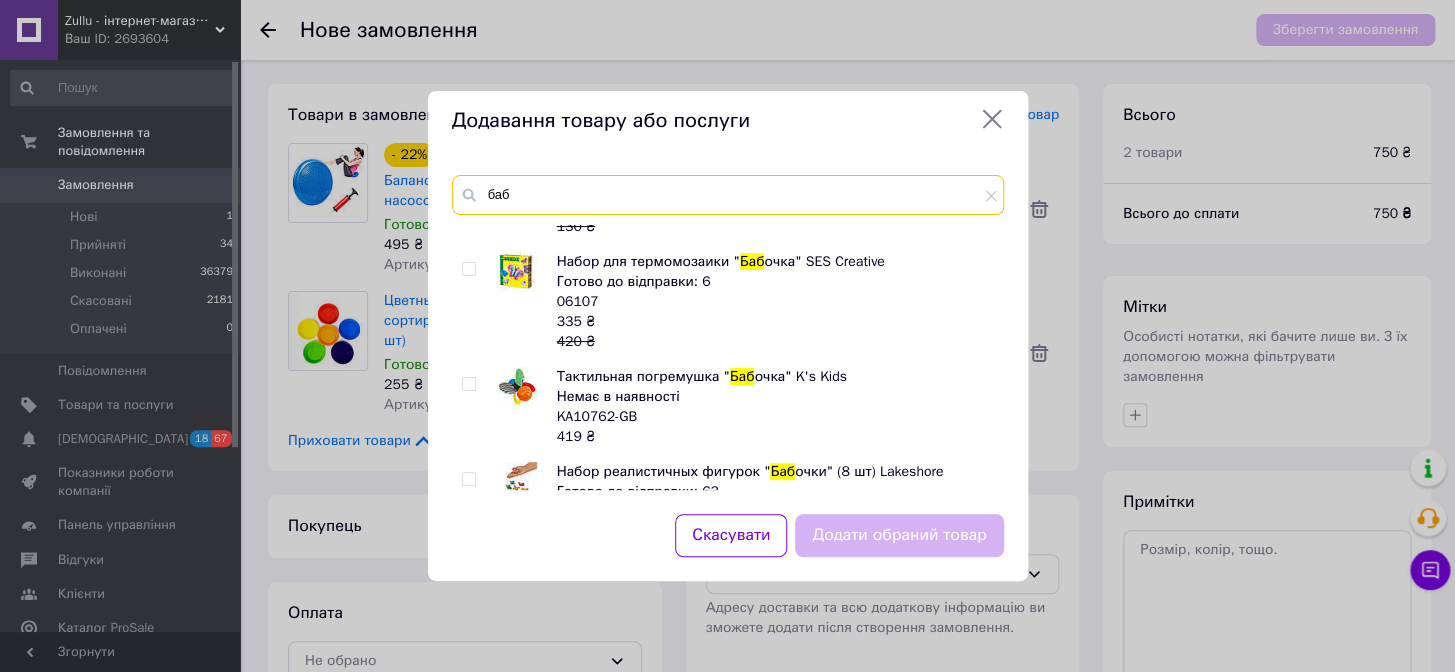 scroll, scrollTop: 181, scrollLeft: 0, axis: vertical 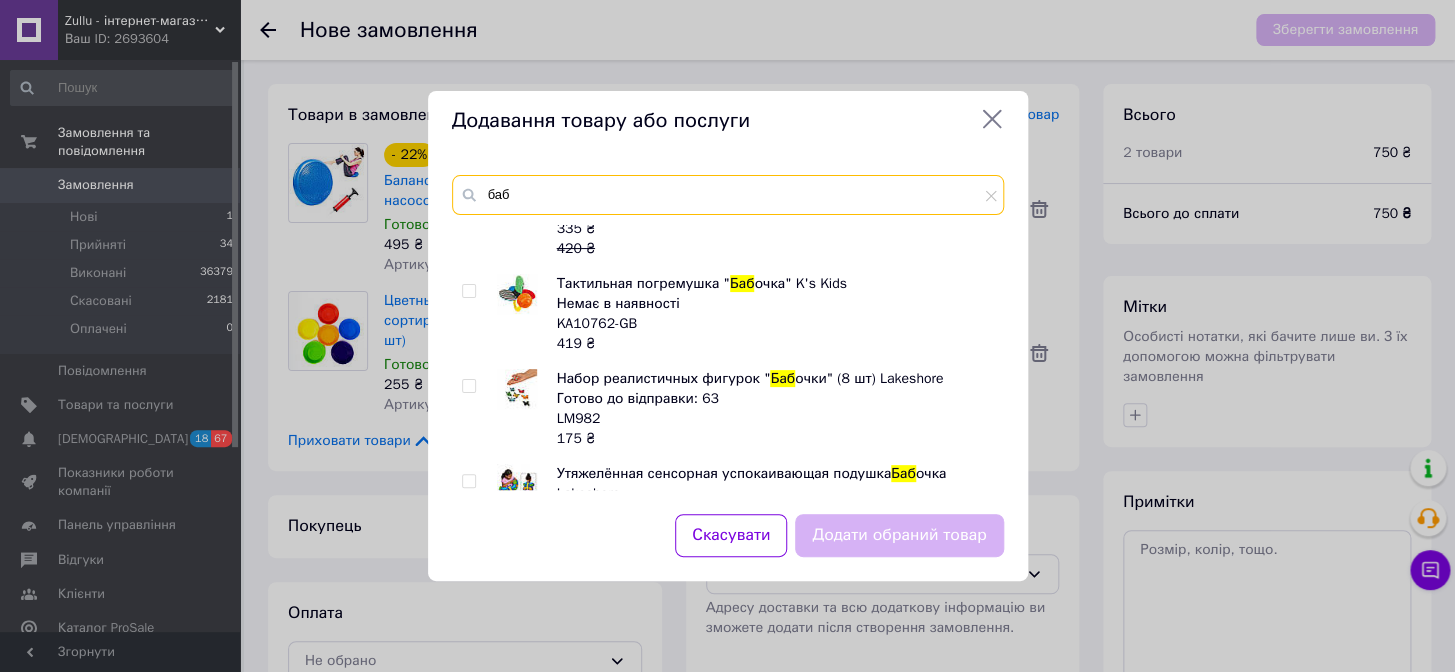 type on "баб" 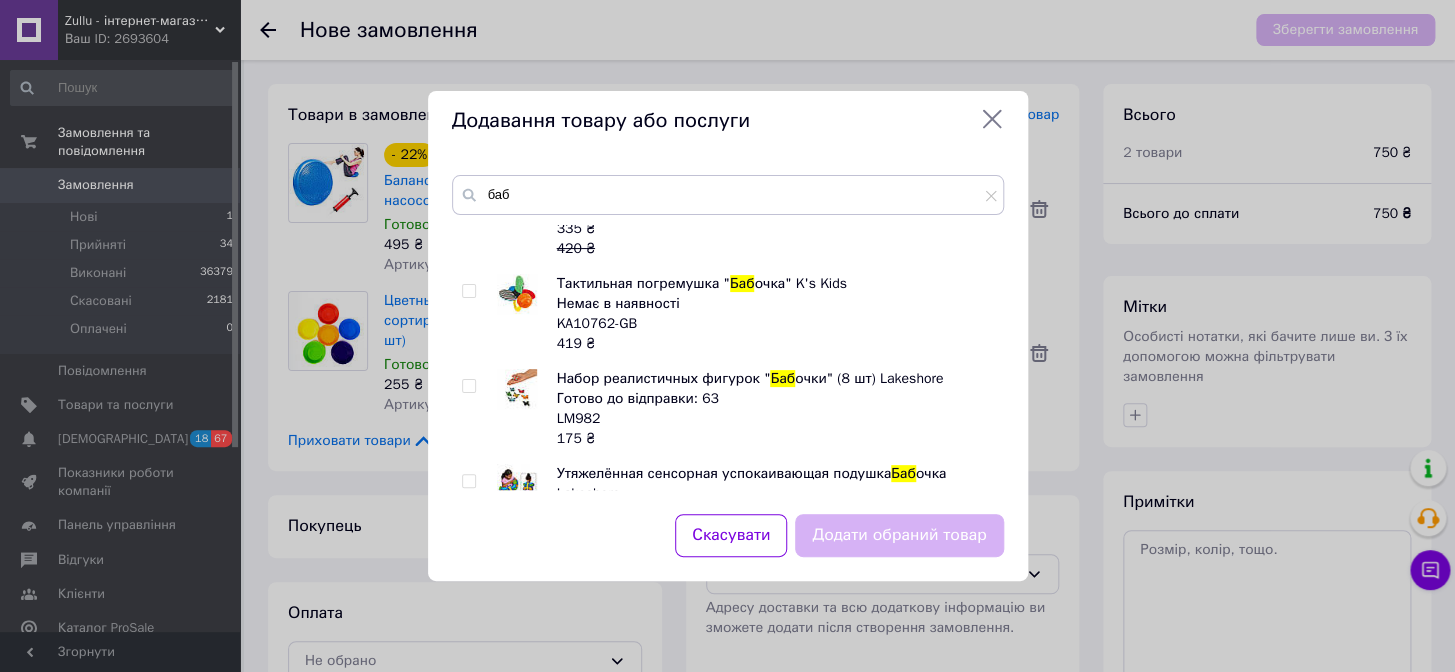 click at bounding box center [468, 386] 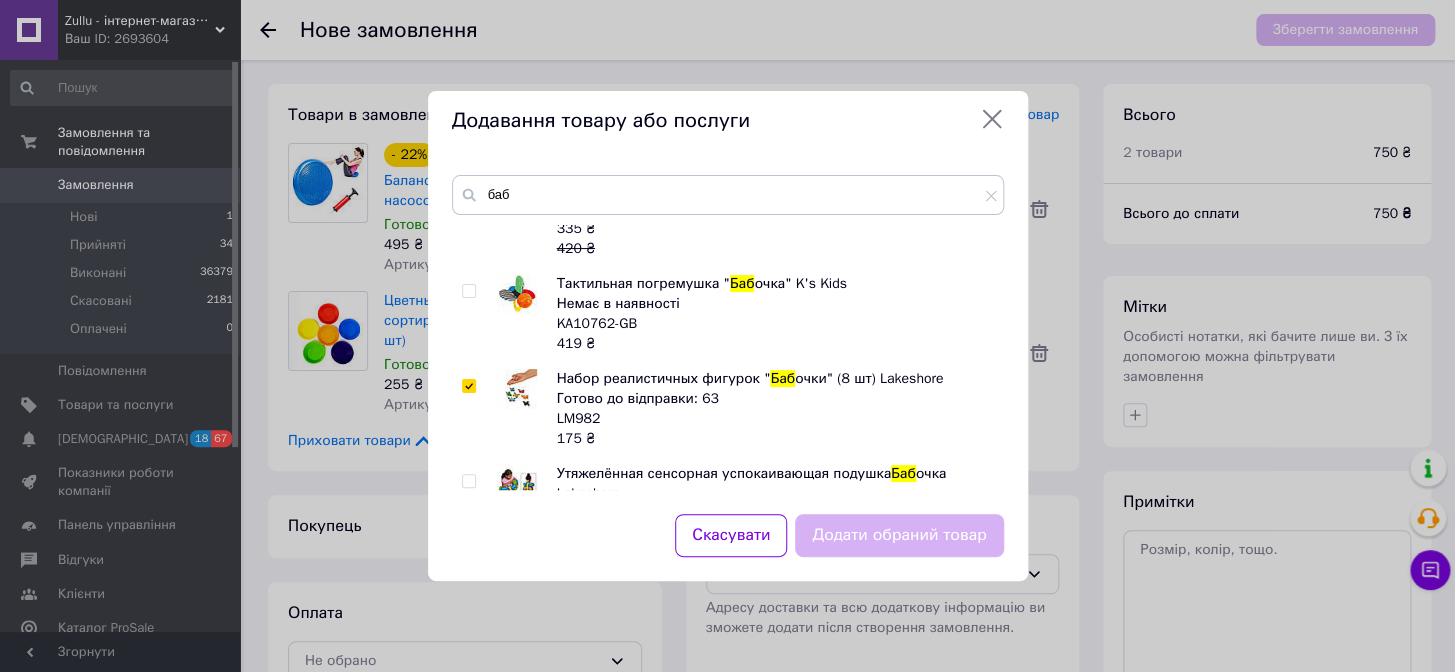 checkbox on "true" 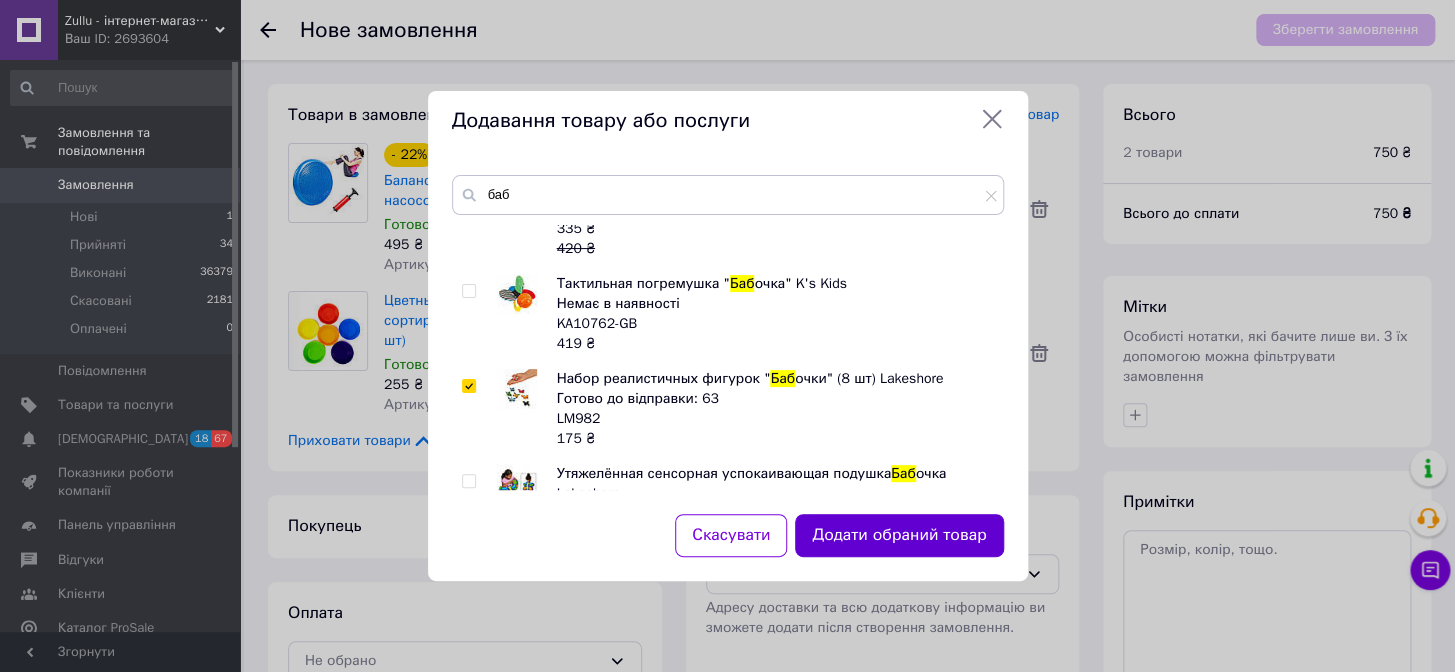 click on "Додати обраний товар" at bounding box center [899, 535] 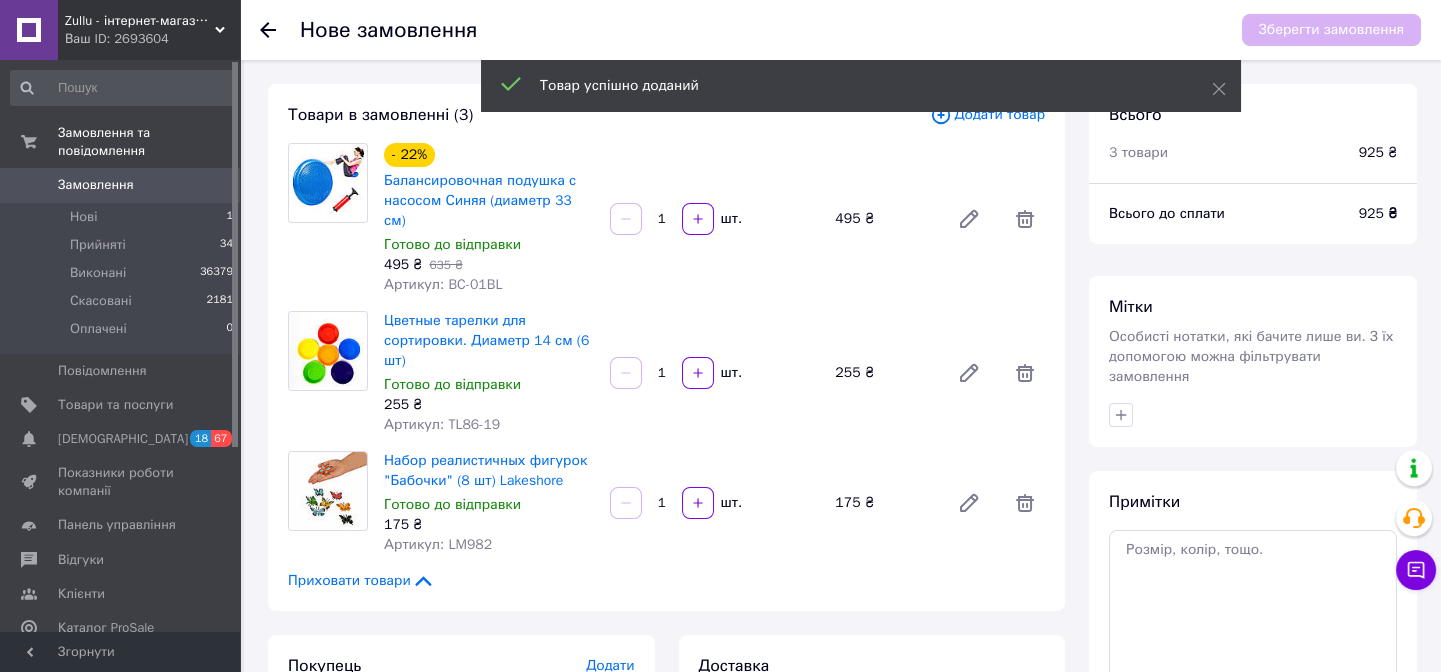 click on "Додати товар" at bounding box center (987, 115) 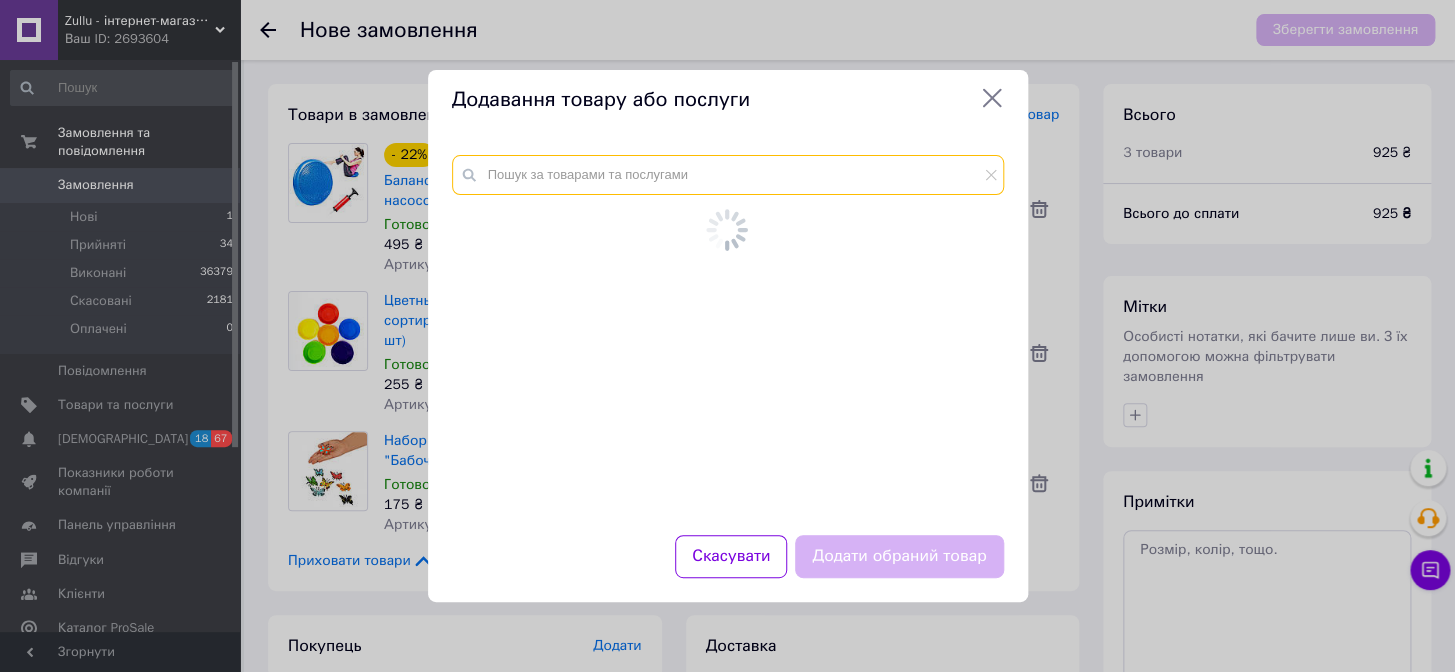 click at bounding box center (728, 175) 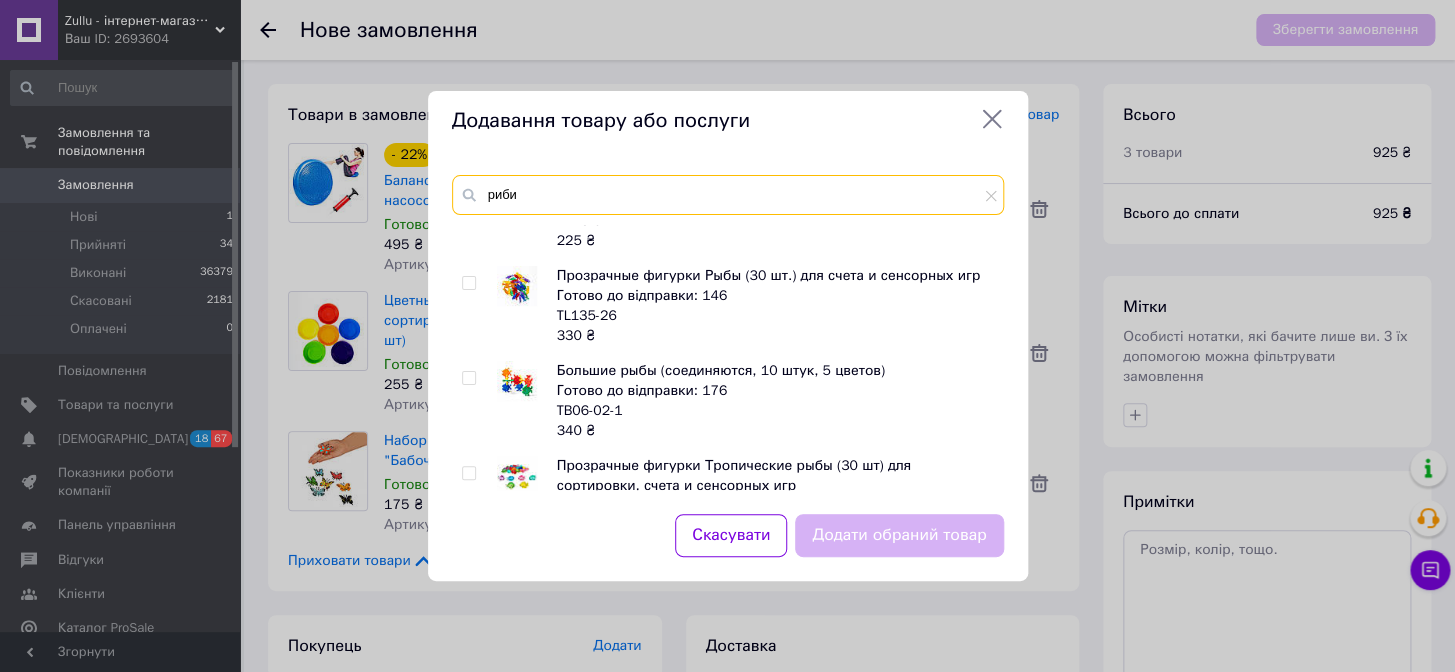 scroll, scrollTop: 636, scrollLeft: 0, axis: vertical 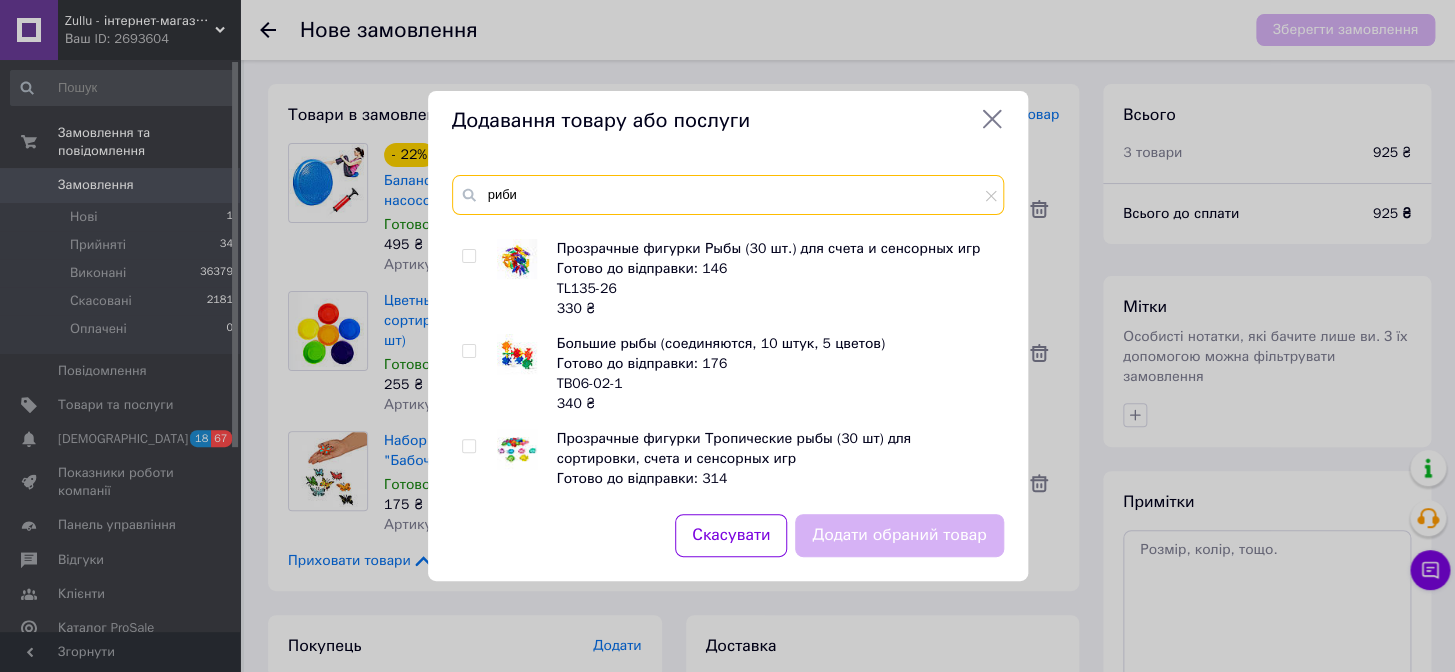 type on "риби" 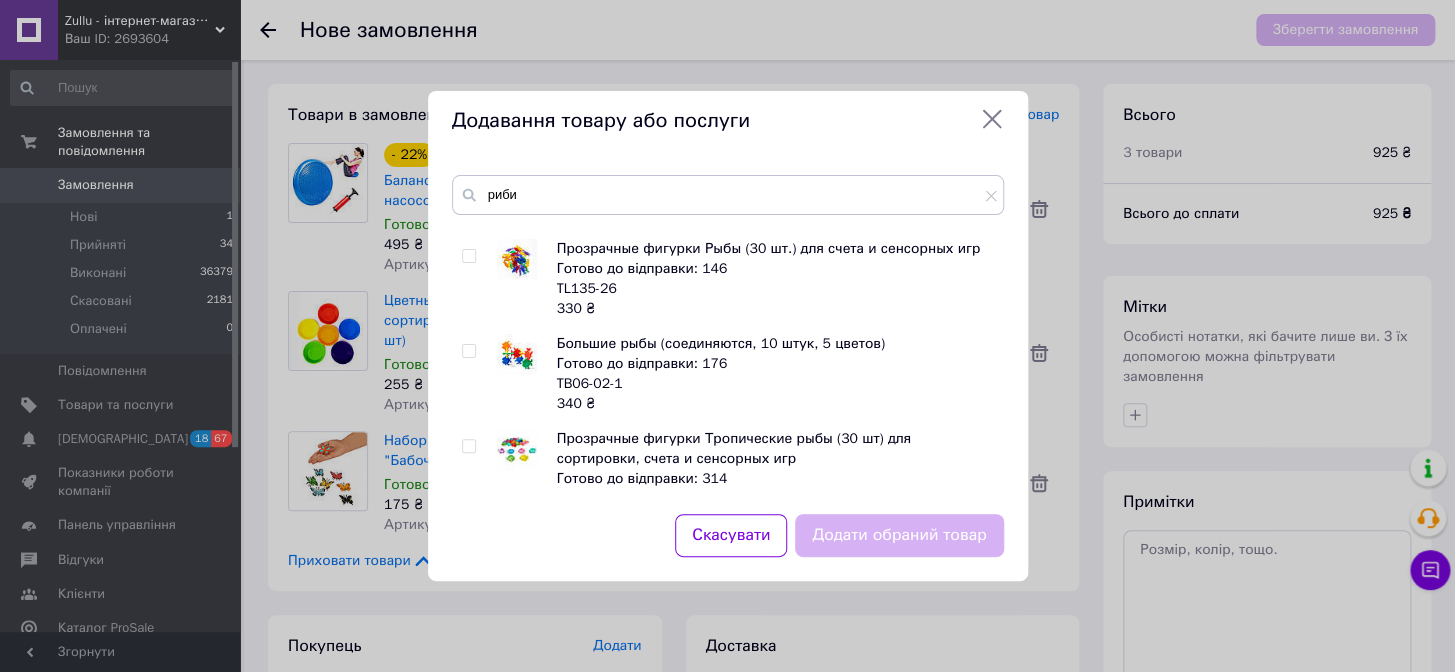 click at bounding box center [468, 256] 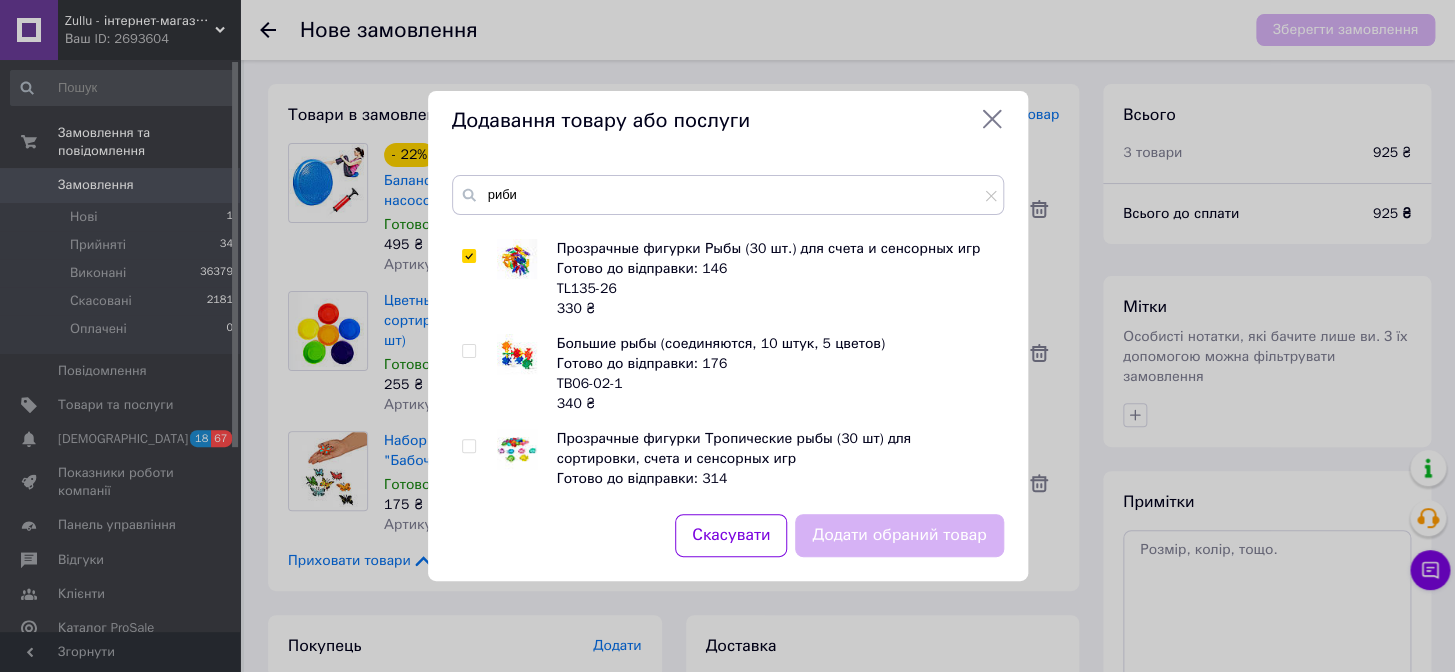 checkbox on "true" 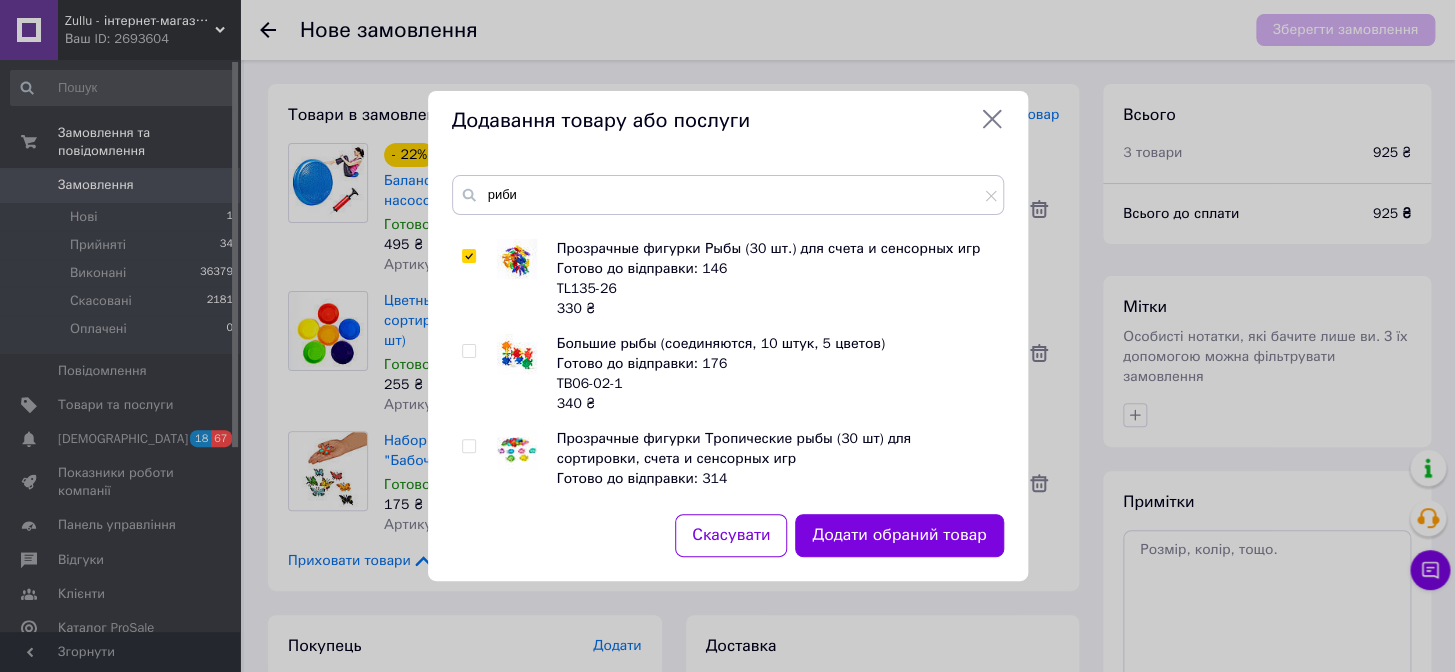 drag, startPoint x: 866, startPoint y: 525, endPoint x: 879, endPoint y: 509, distance: 20.615528 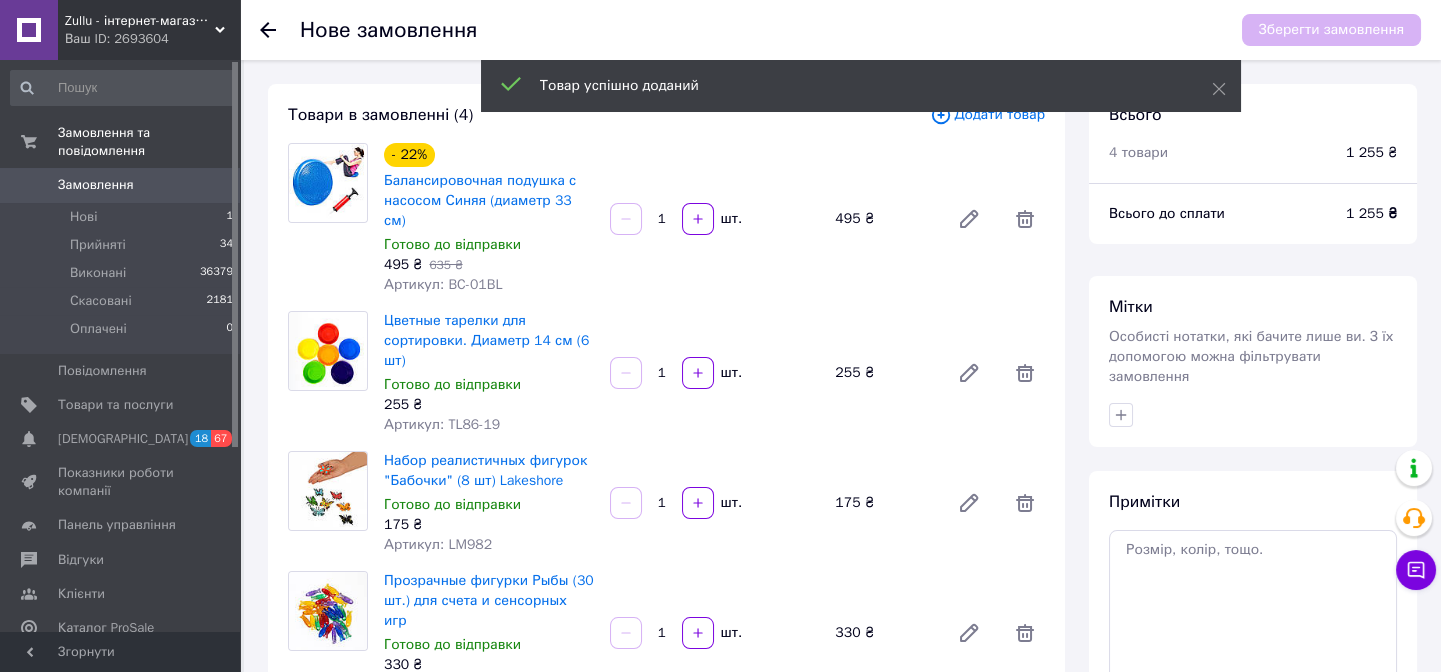 click on "Додати товар" at bounding box center [987, 115] 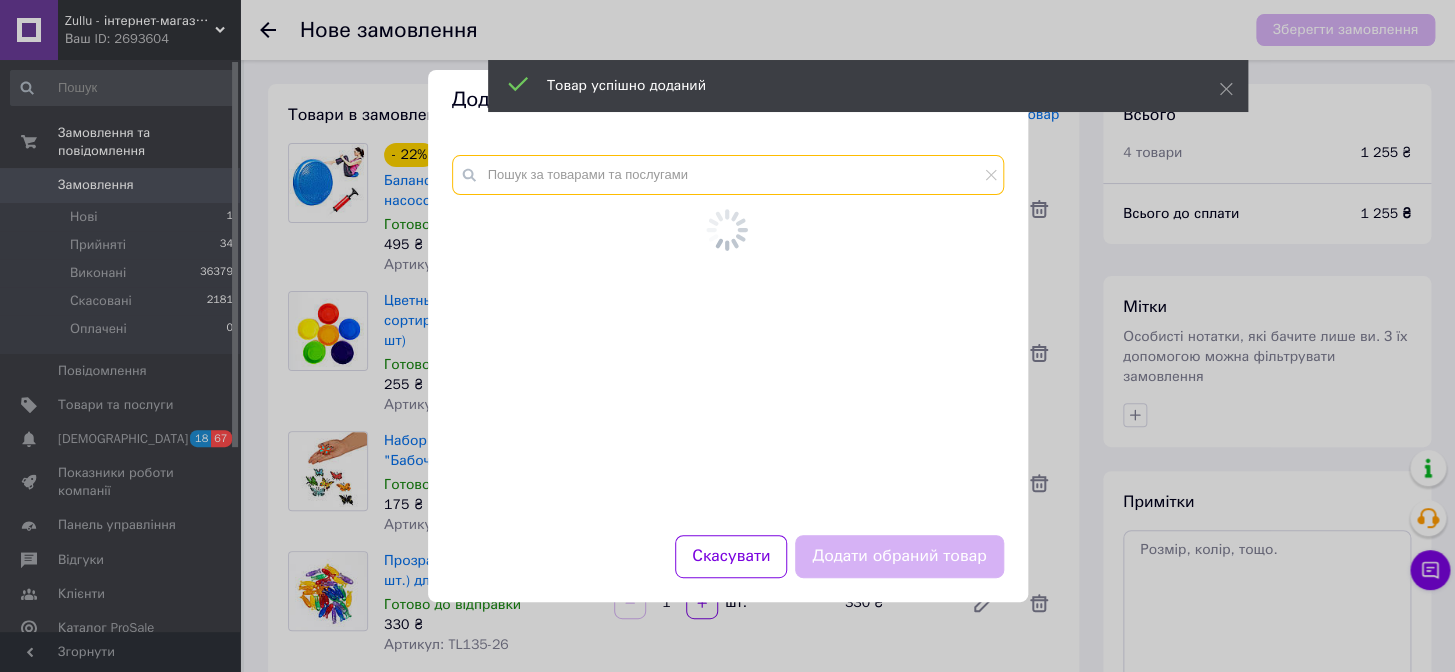 click at bounding box center [728, 175] 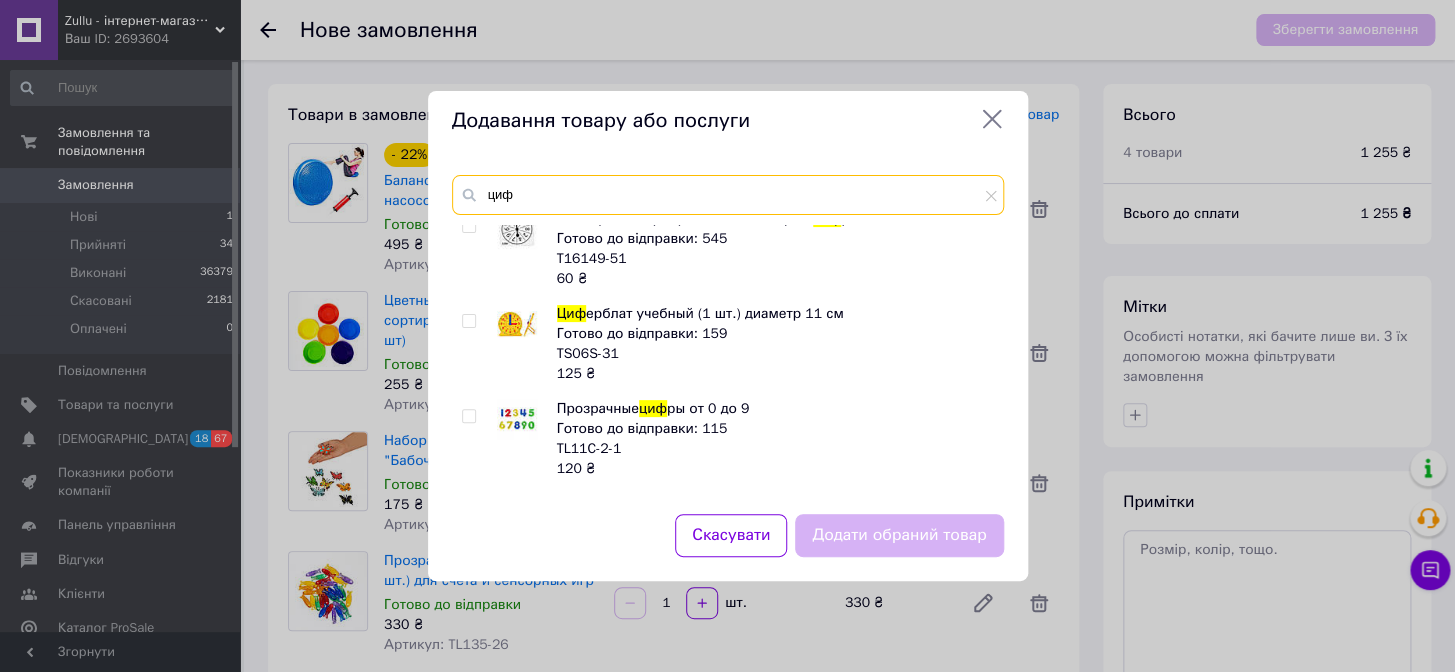 scroll, scrollTop: 1118, scrollLeft: 0, axis: vertical 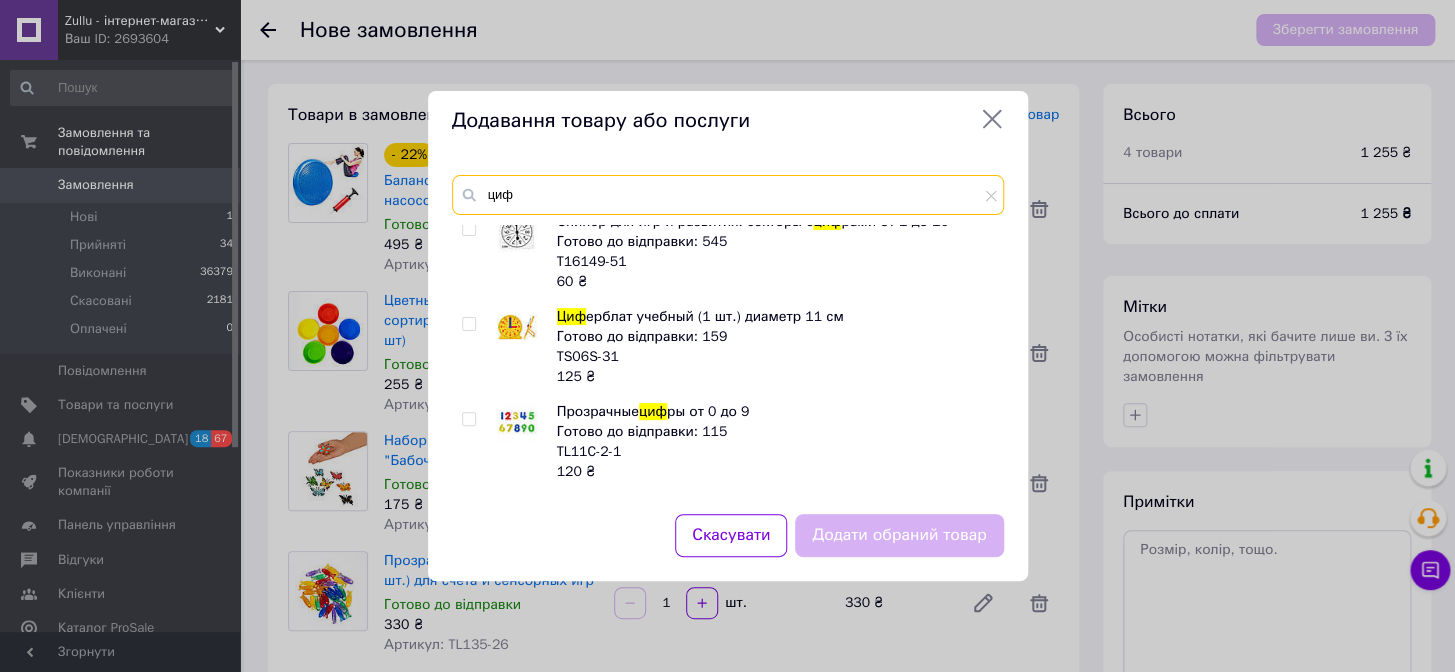 type on "циф" 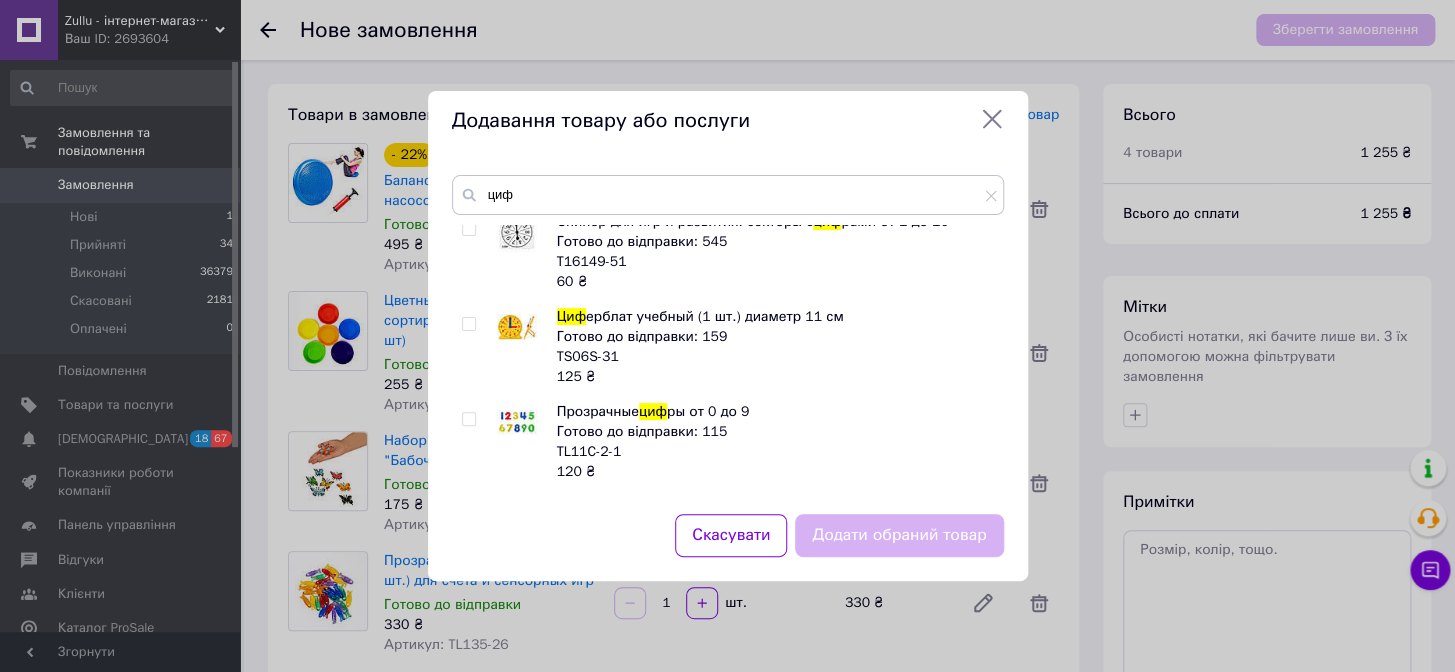 click at bounding box center (468, 419) 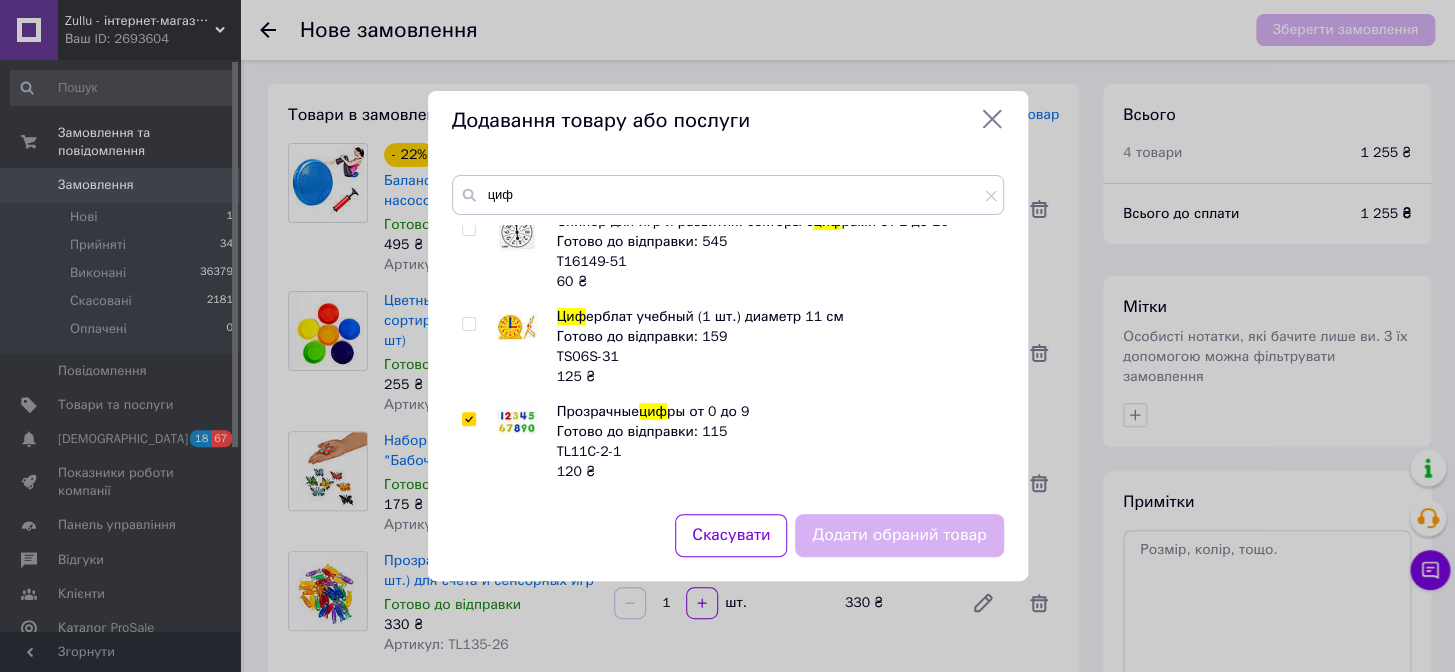 checkbox on "true" 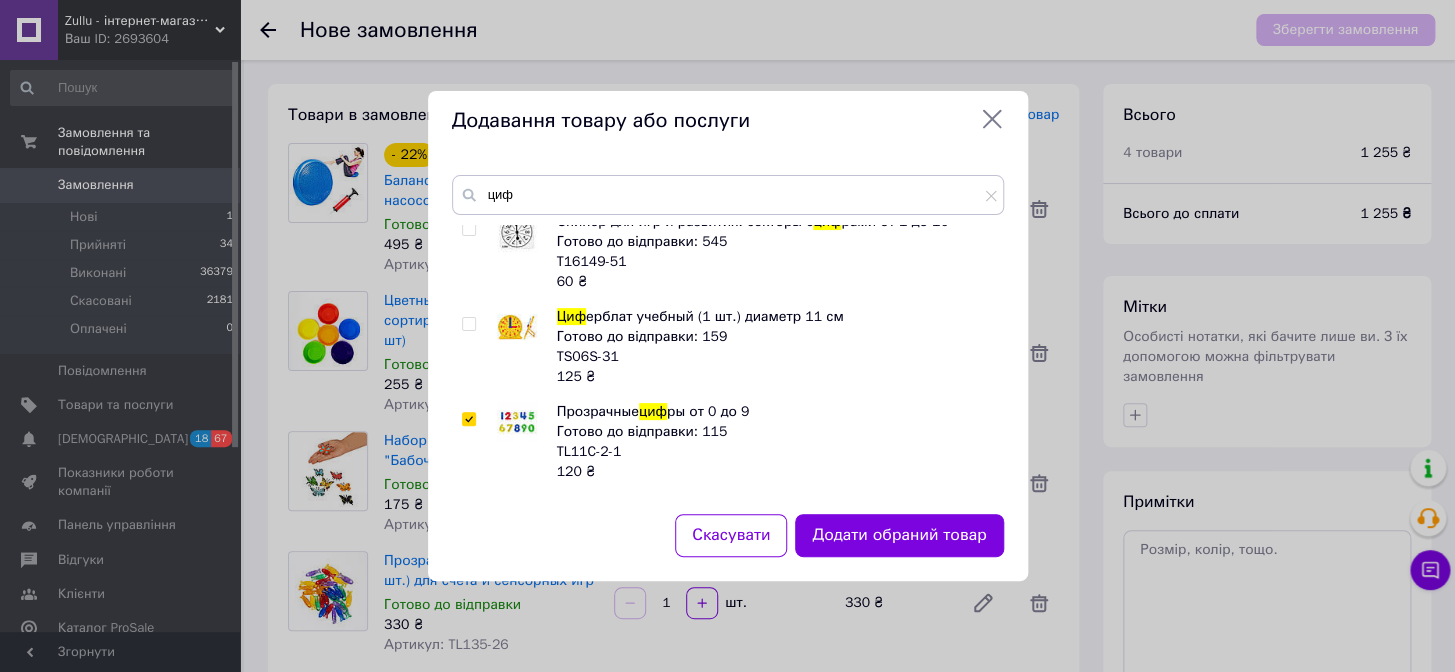 click on "Додати обраний товар" at bounding box center [899, 535] 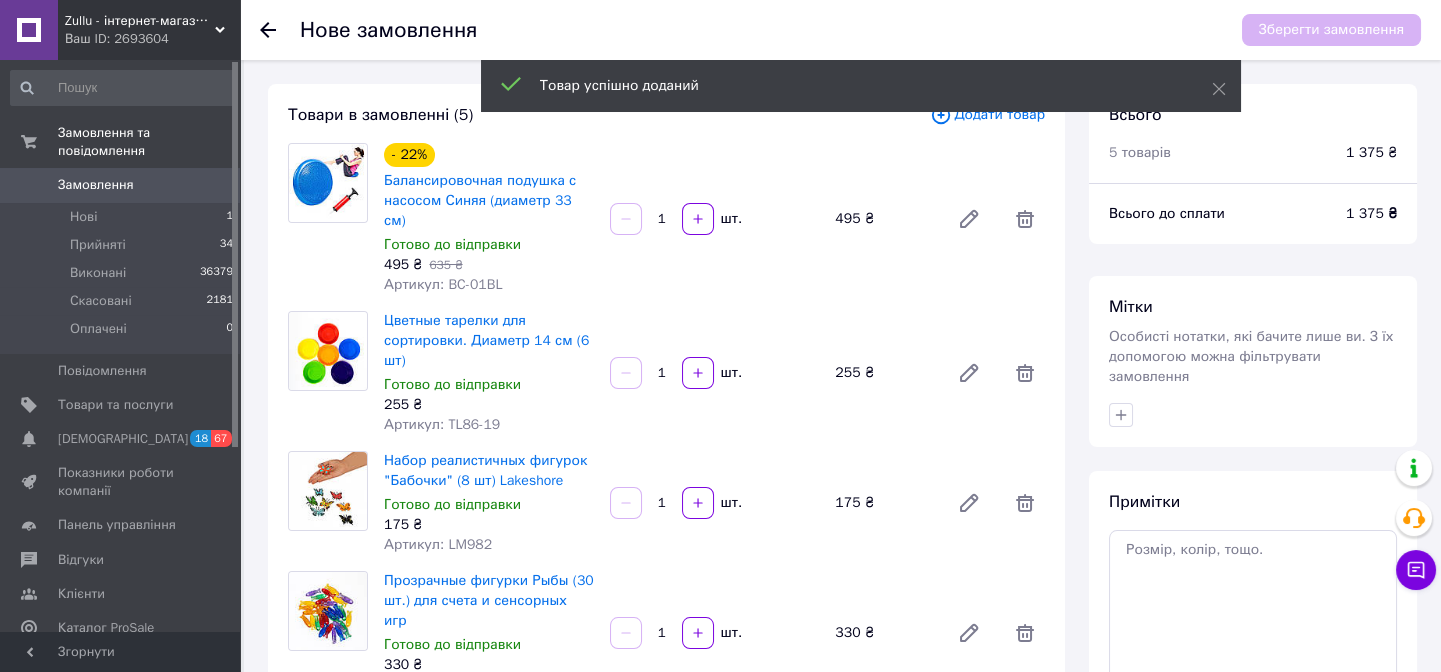click on "Додати товар" at bounding box center [987, 115] 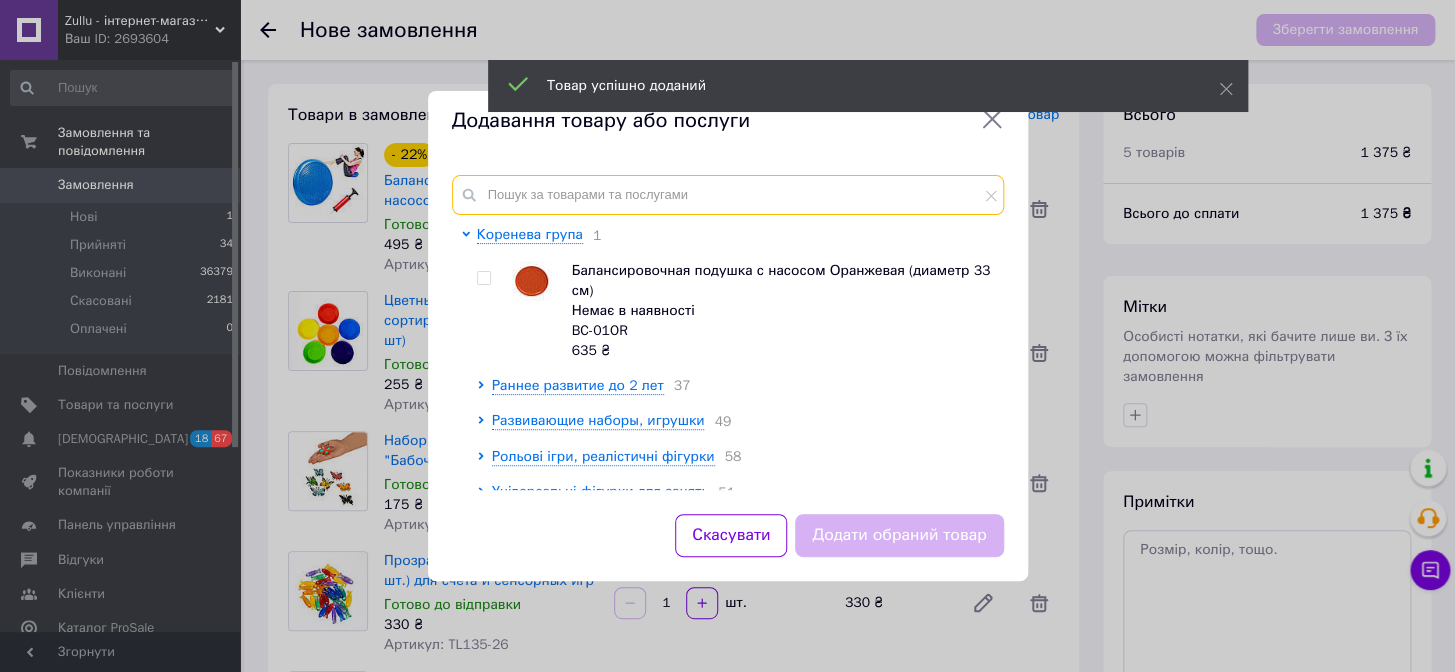 click at bounding box center [728, 195] 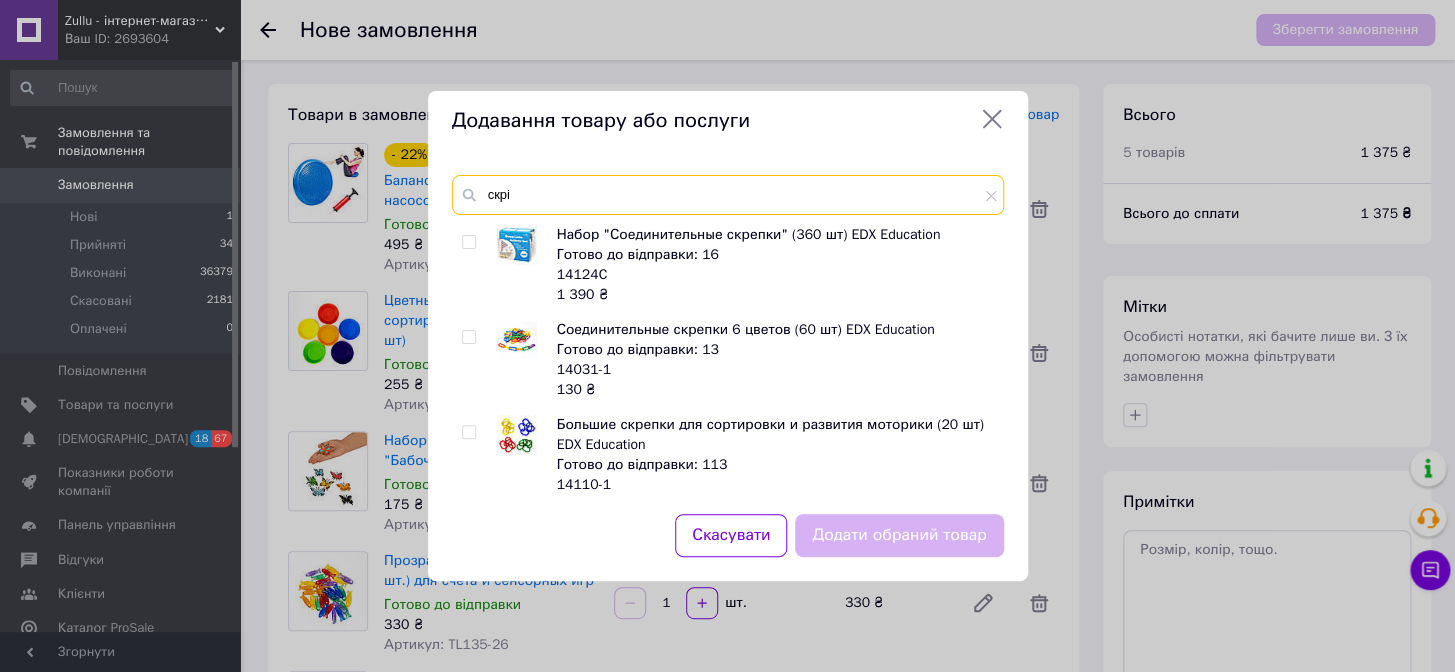 type on "скрі" 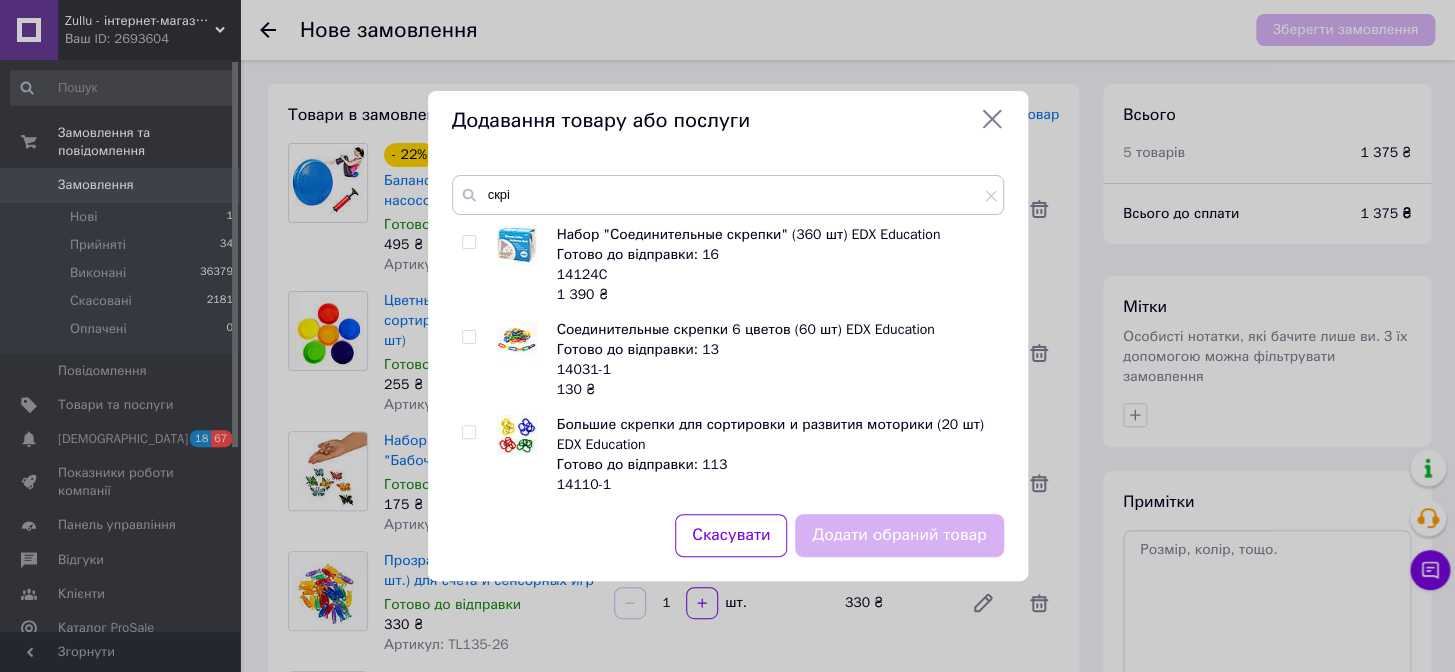 click at bounding box center [472, 360] 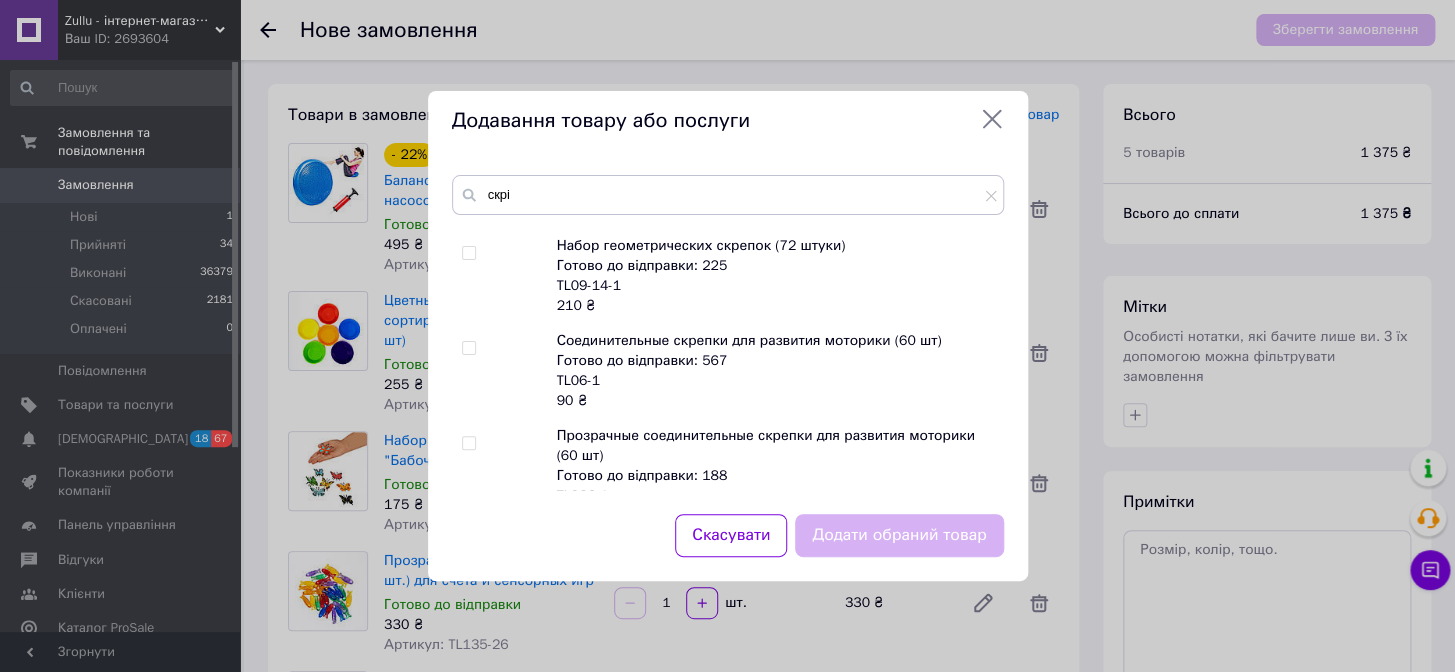 scroll, scrollTop: 727, scrollLeft: 0, axis: vertical 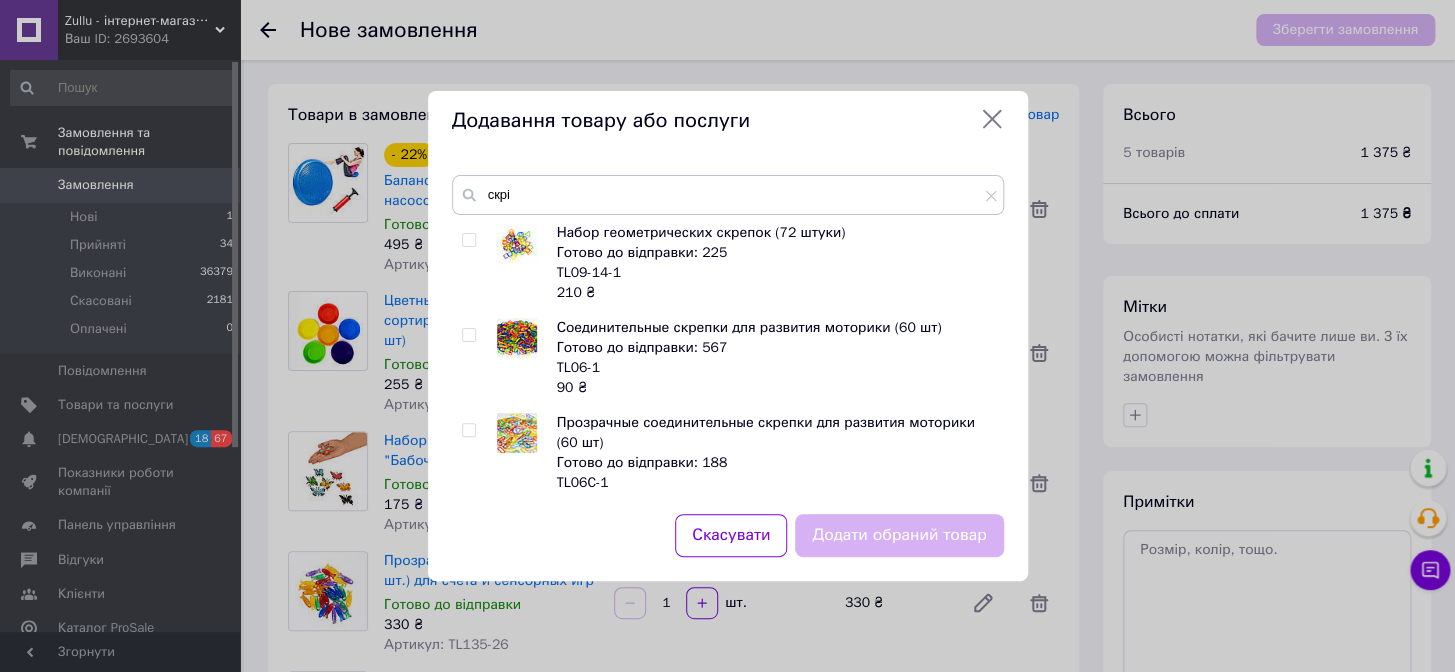 click at bounding box center (468, 335) 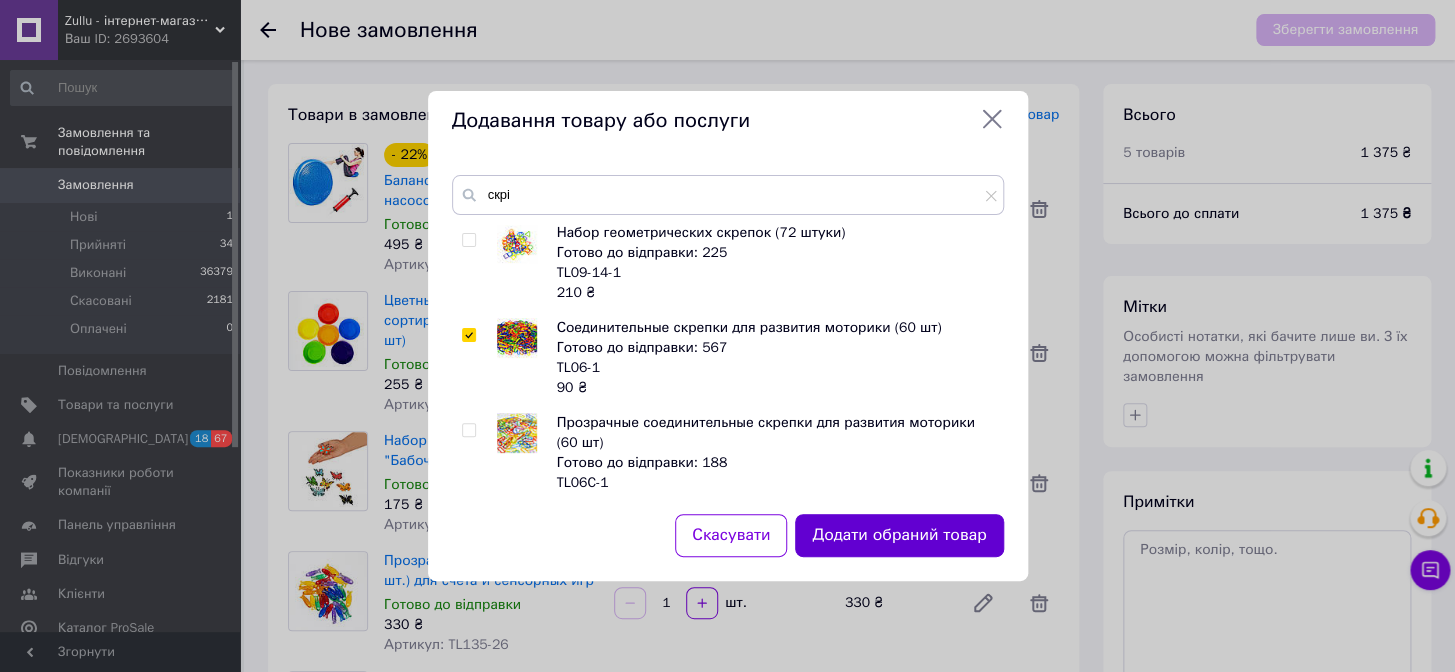 click on "Додати обраний товар" at bounding box center [899, 535] 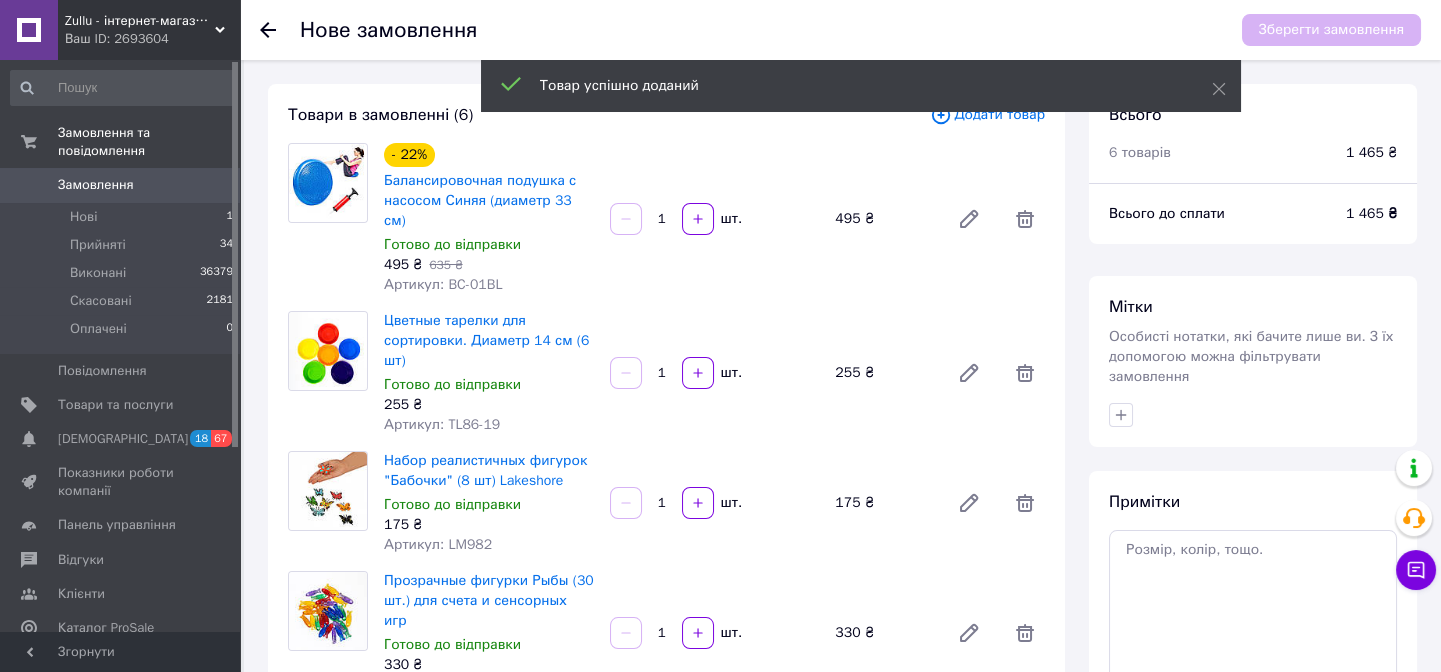 click on "Додати товар" at bounding box center [987, 115] 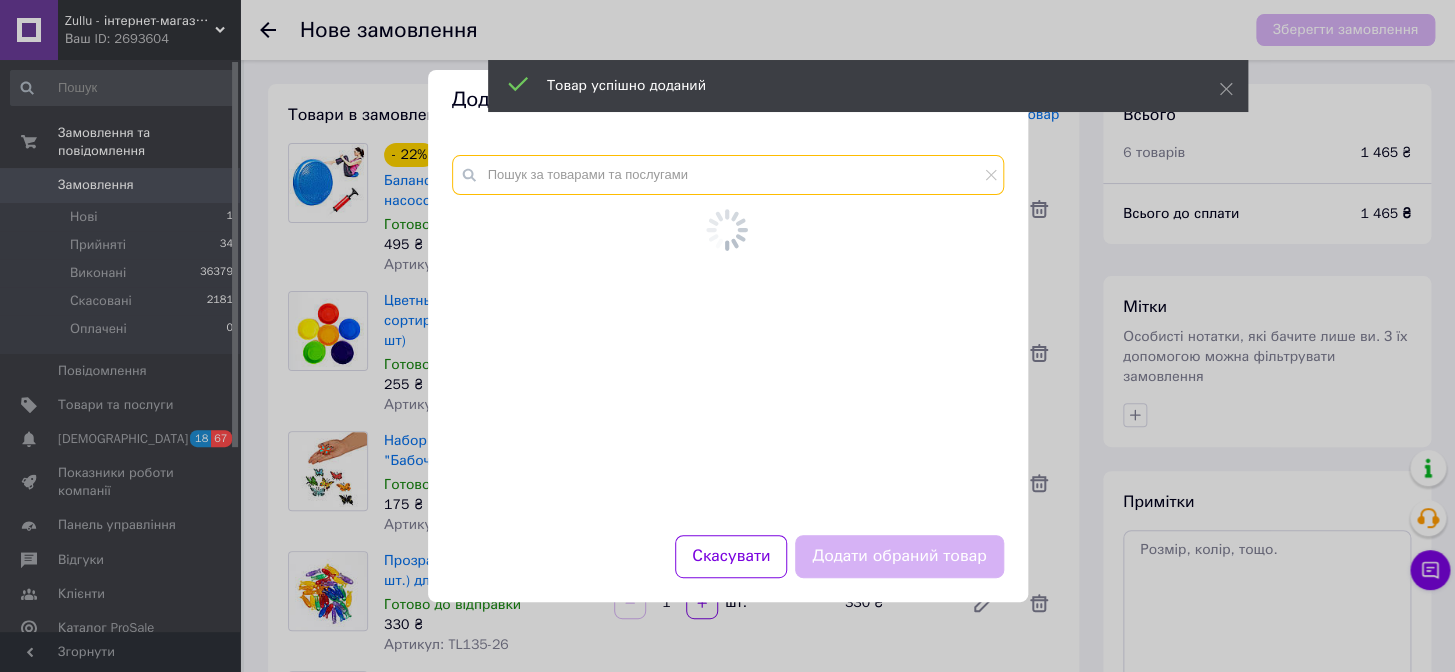 click at bounding box center (728, 175) 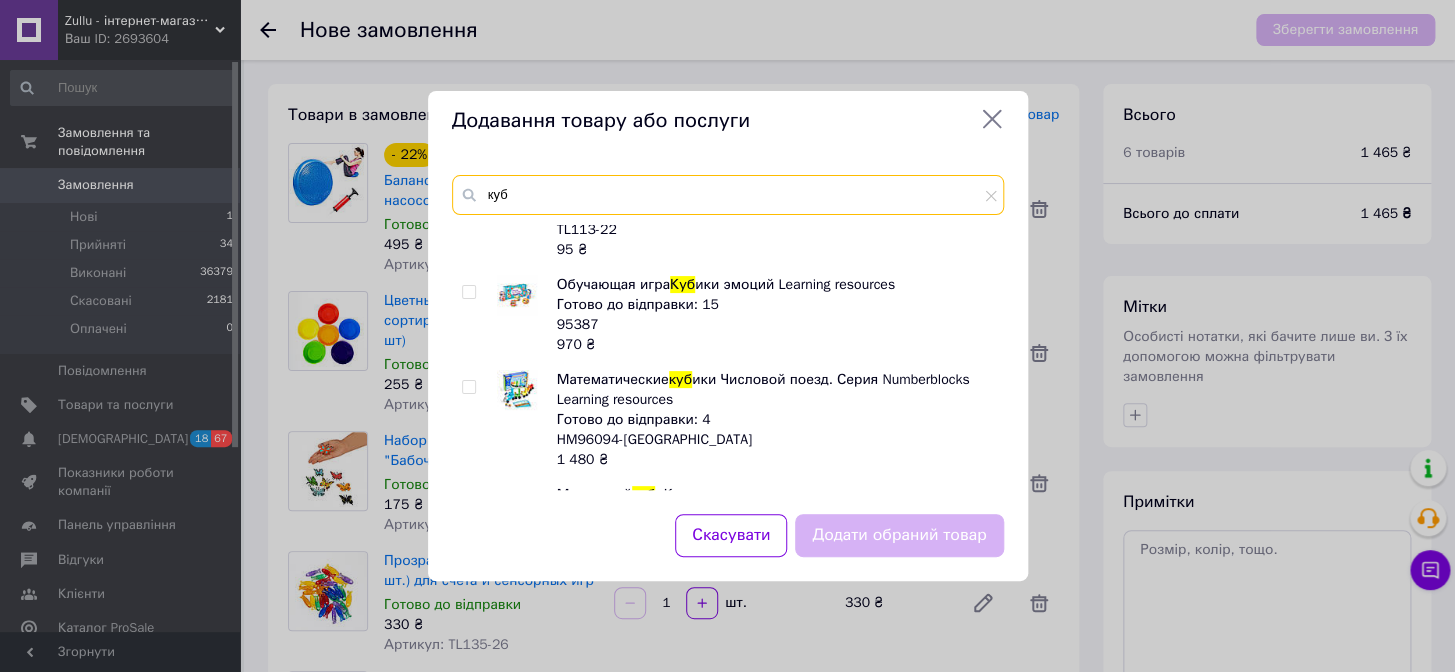 type on "куб" 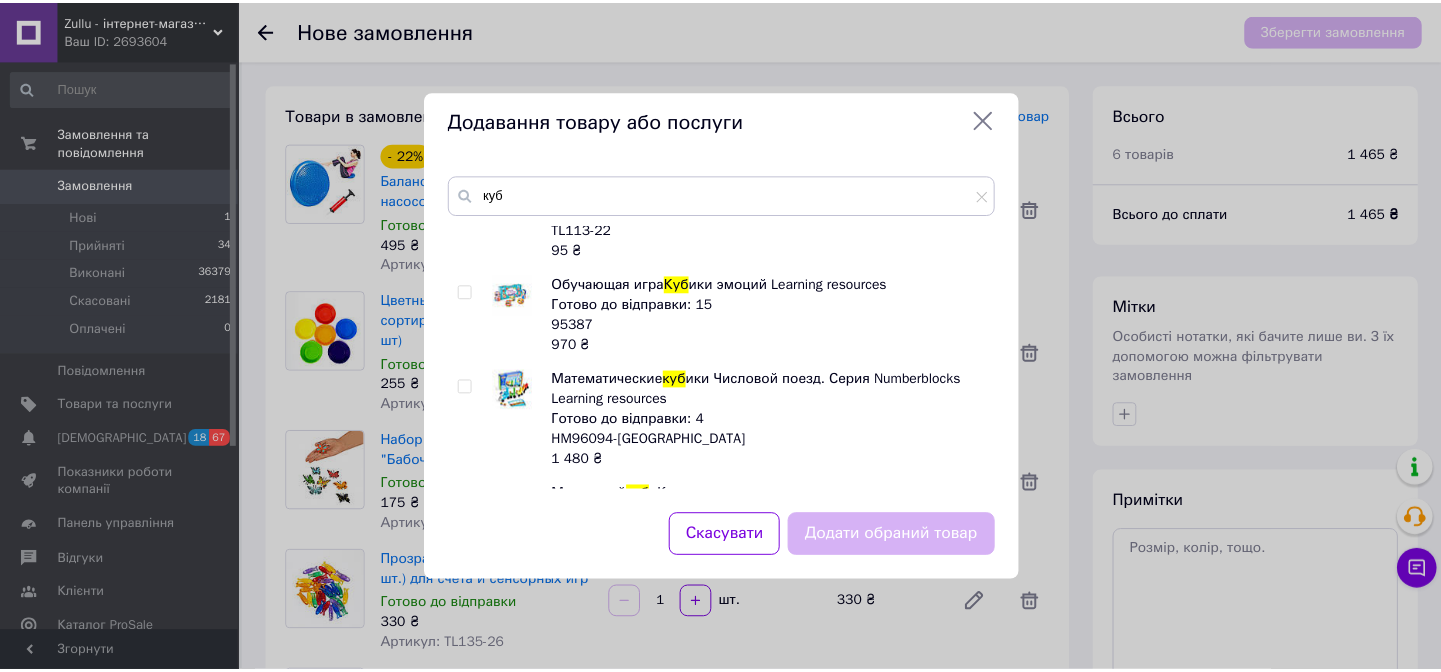 scroll, scrollTop: 2760, scrollLeft: 0, axis: vertical 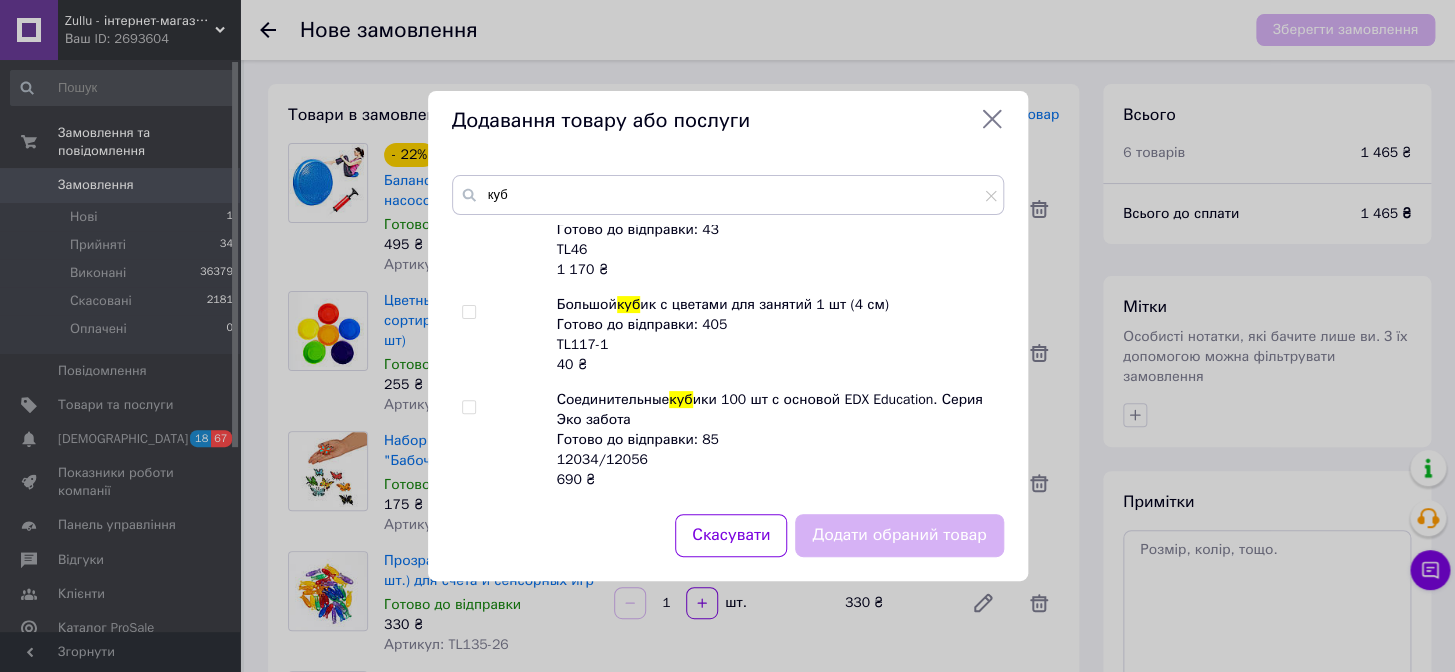 click at bounding box center (468, 312) 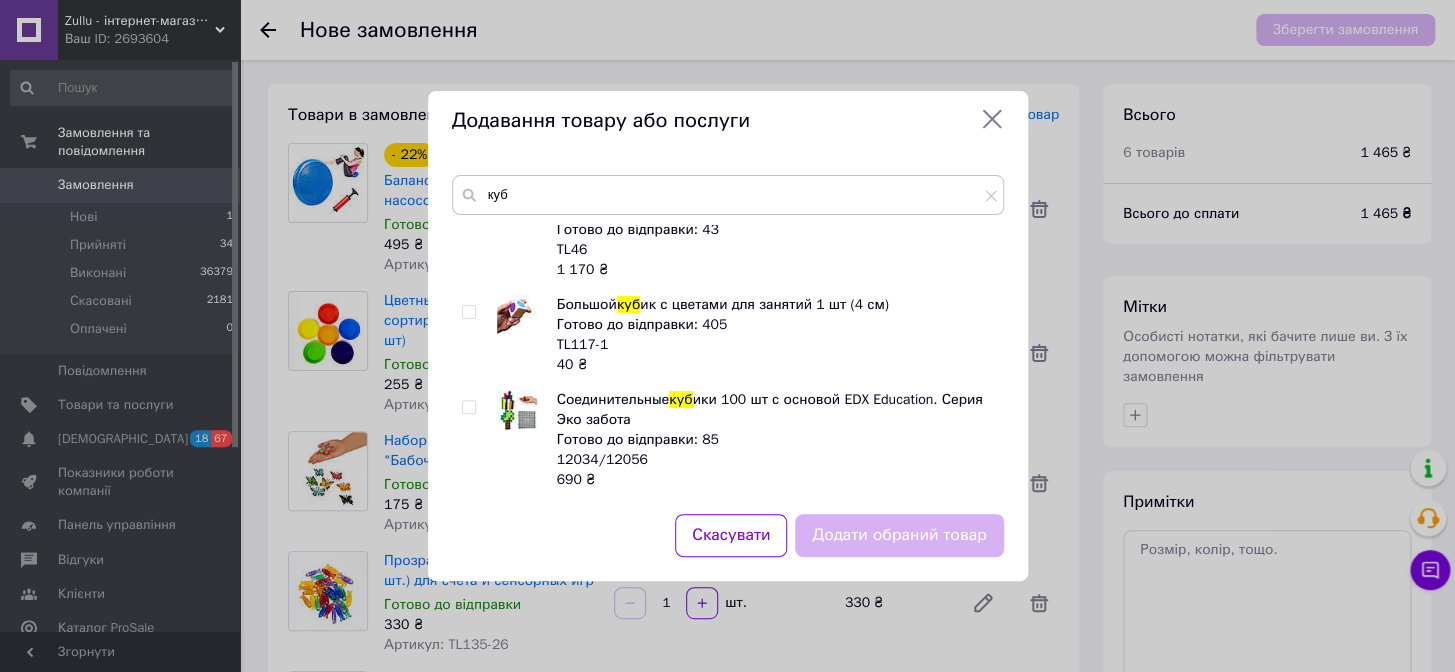 checkbox on "true" 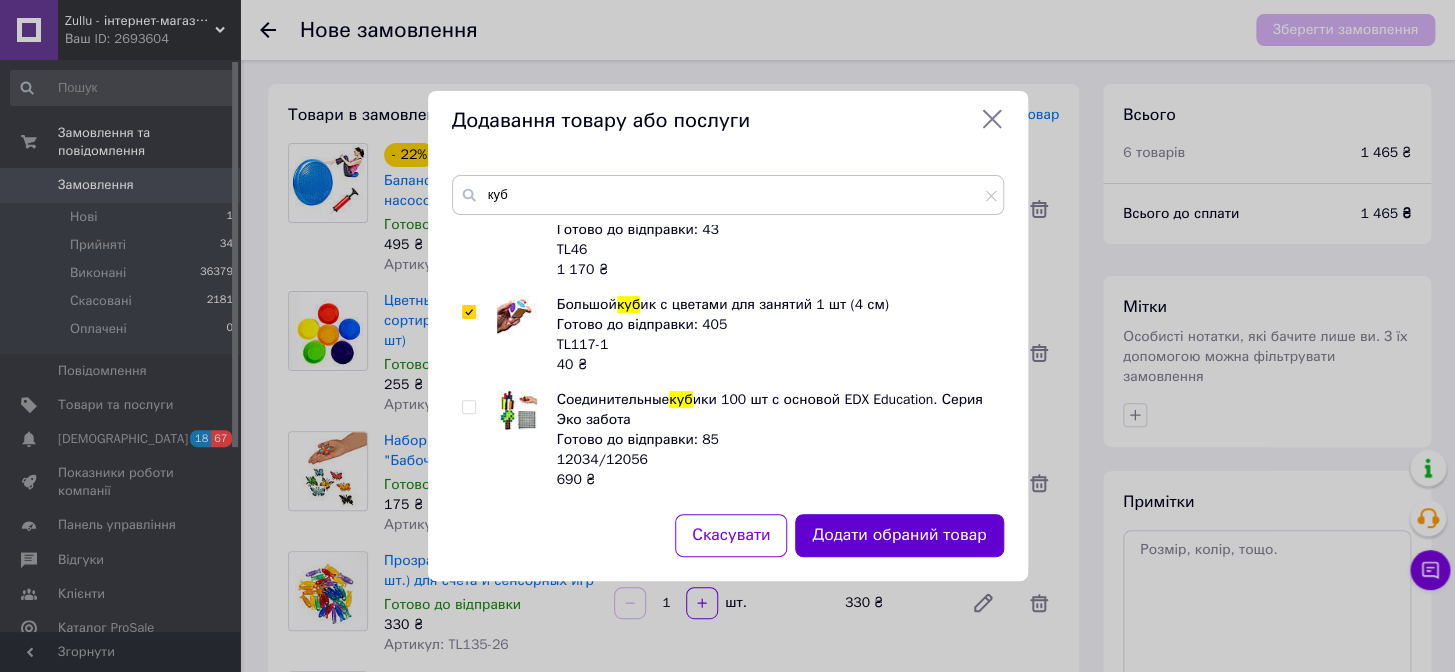 click on "Додати обраний товар" at bounding box center [899, 535] 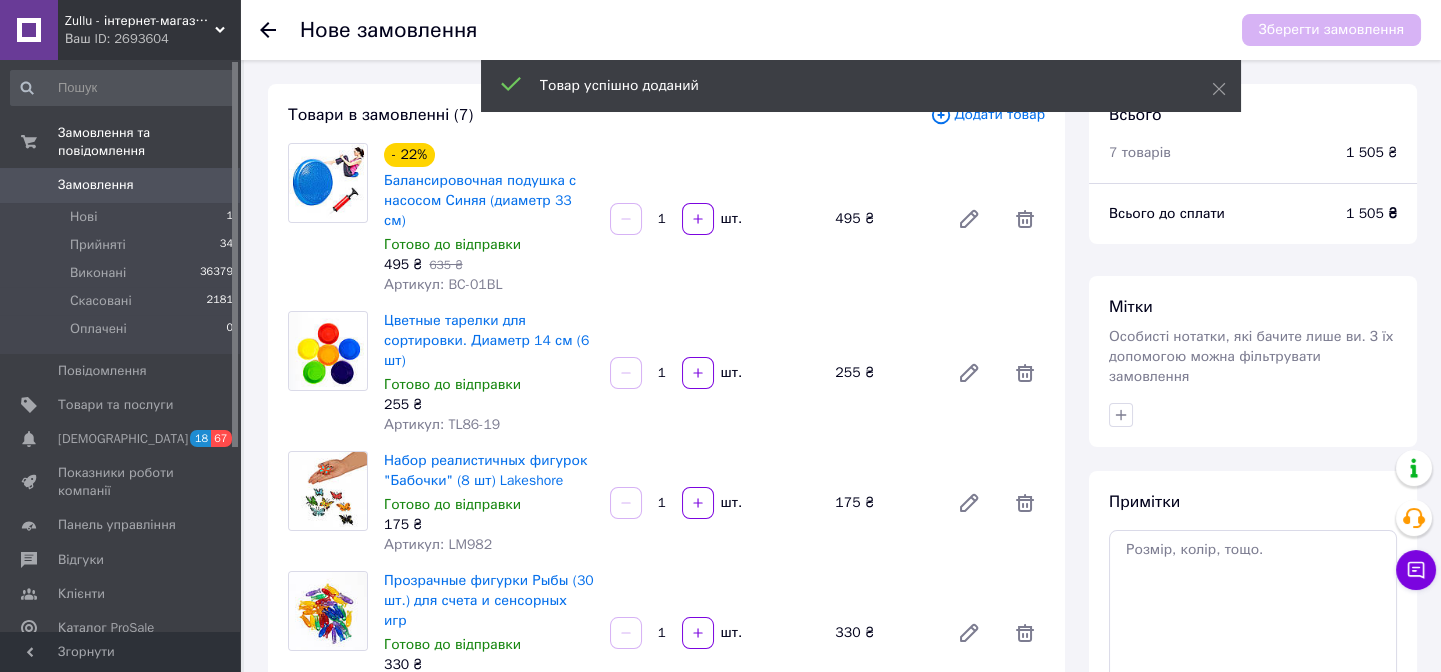 click on "Додати товар" at bounding box center (987, 115) 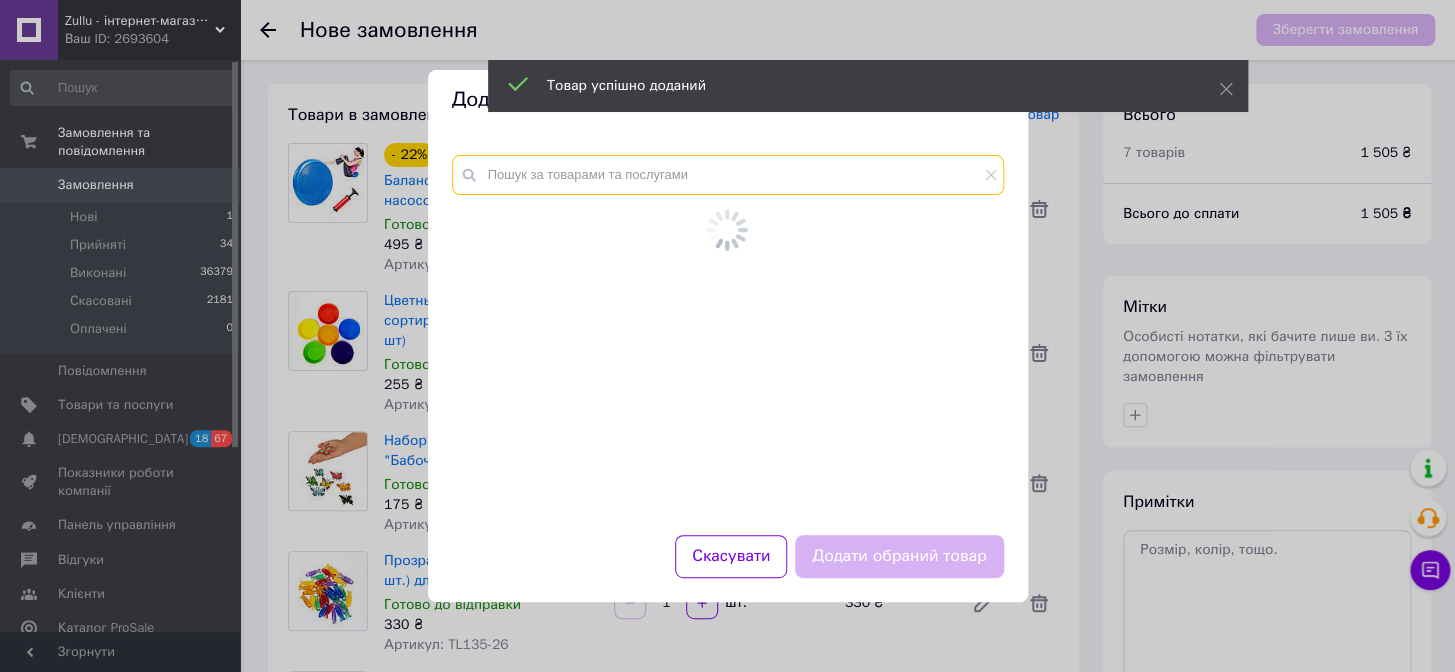 click at bounding box center [728, 175] 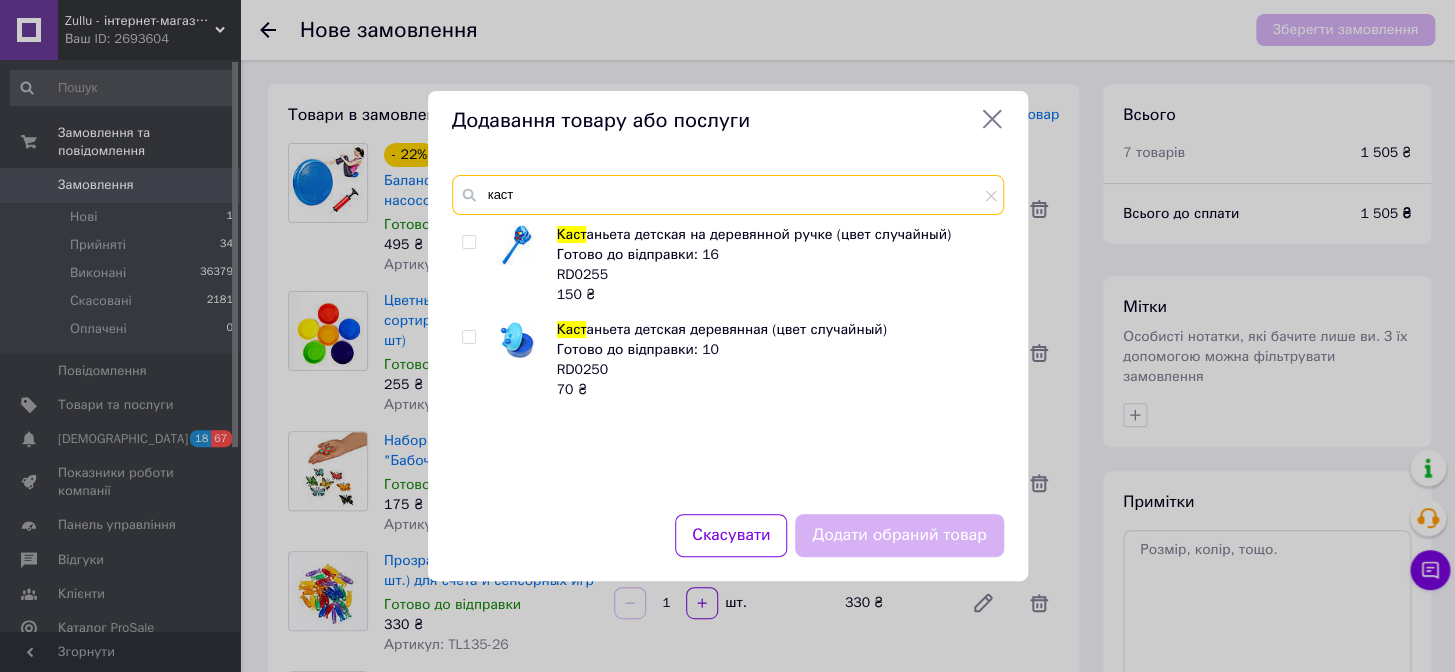 type on "каст" 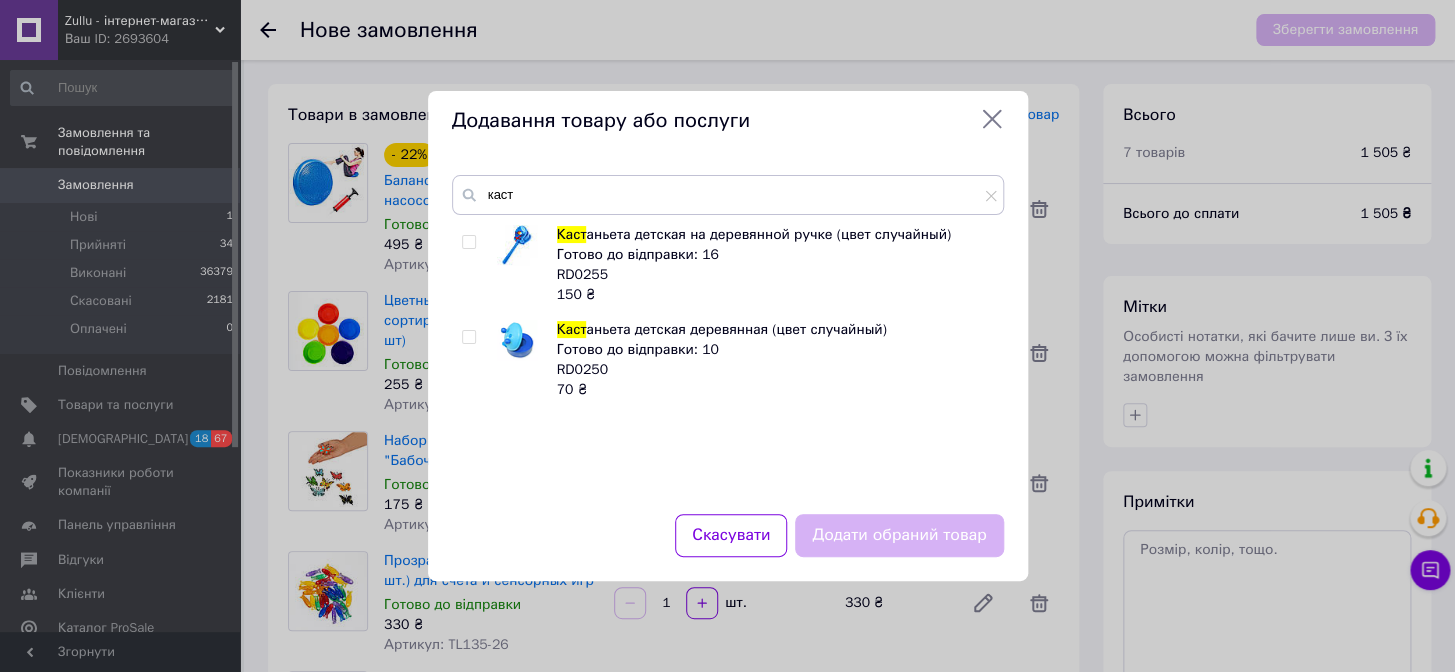 click at bounding box center [468, 337] 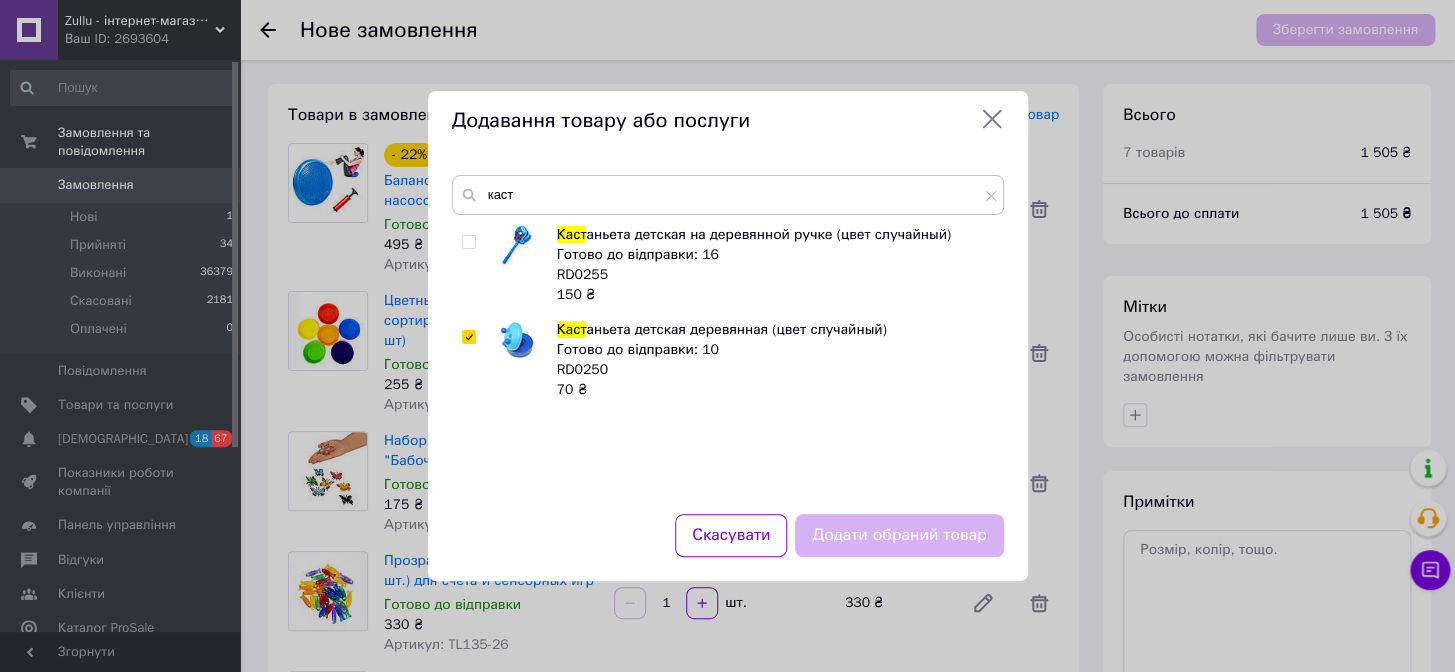 checkbox on "true" 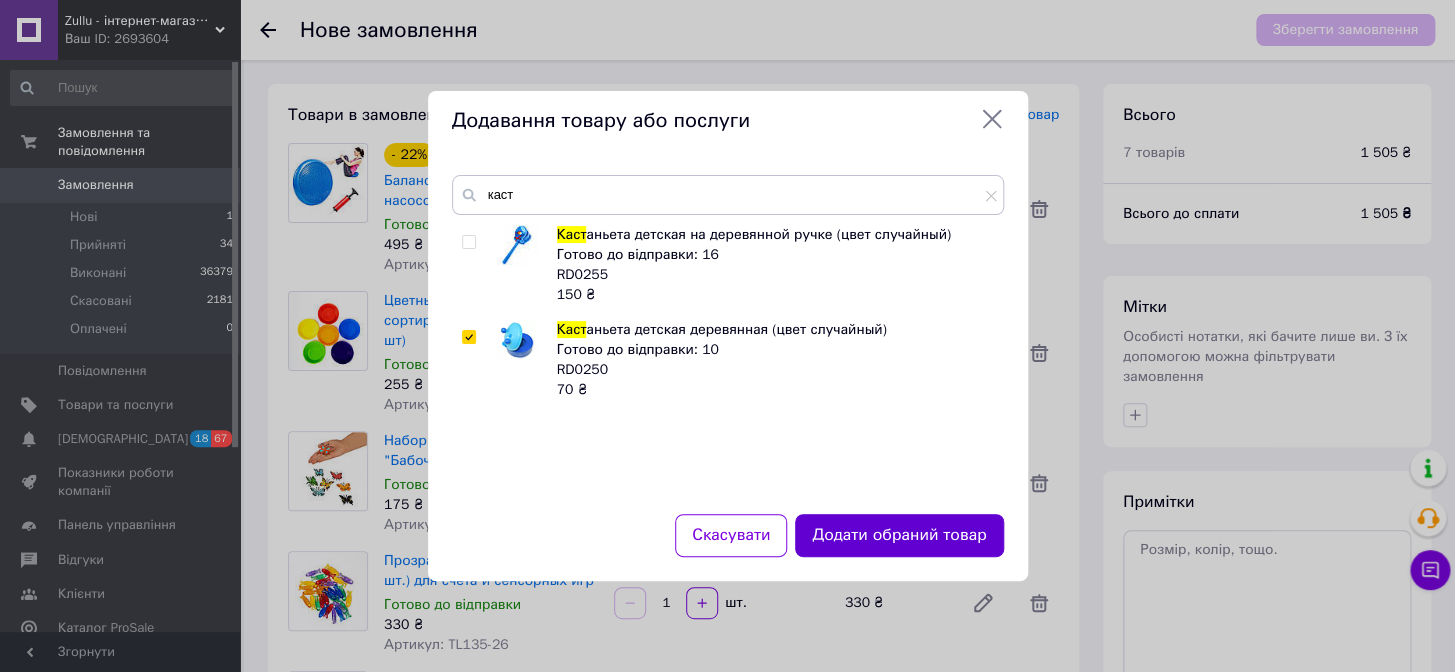 click on "Додати обраний товар" at bounding box center (899, 535) 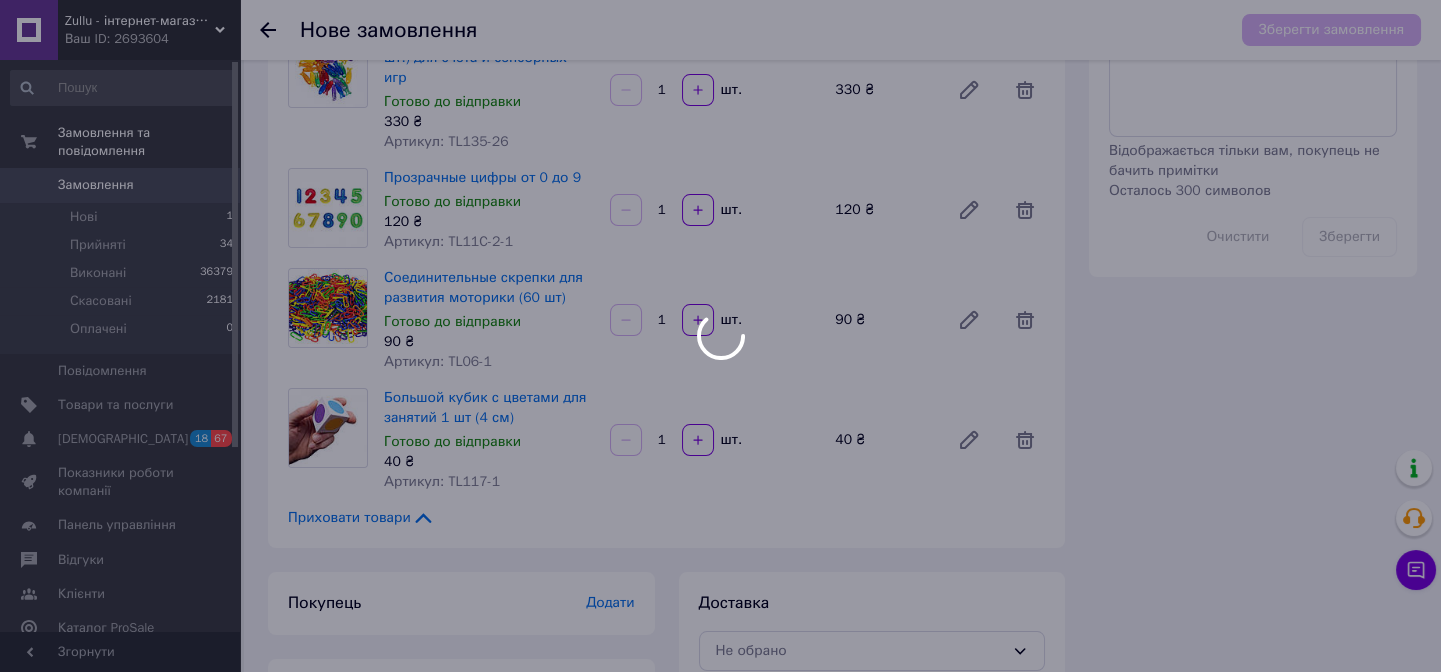 scroll, scrollTop: 545, scrollLeft: 0, axis: vertical 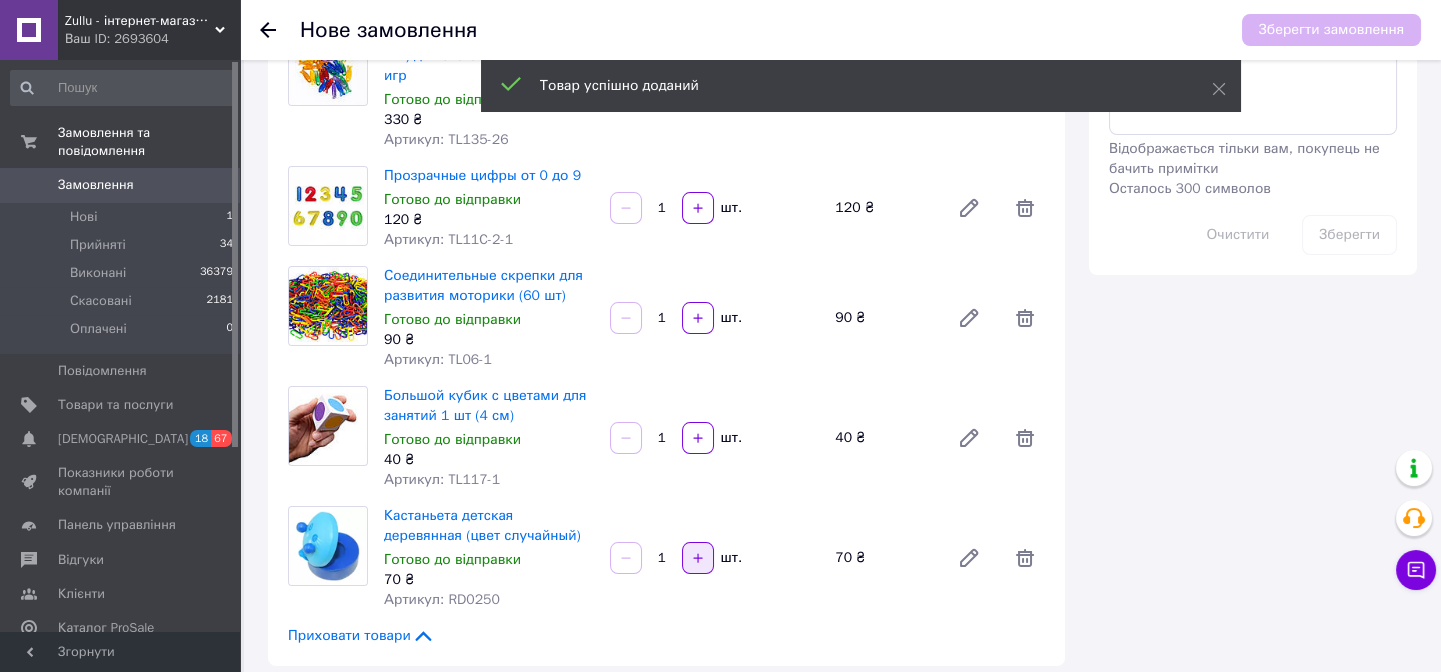 click 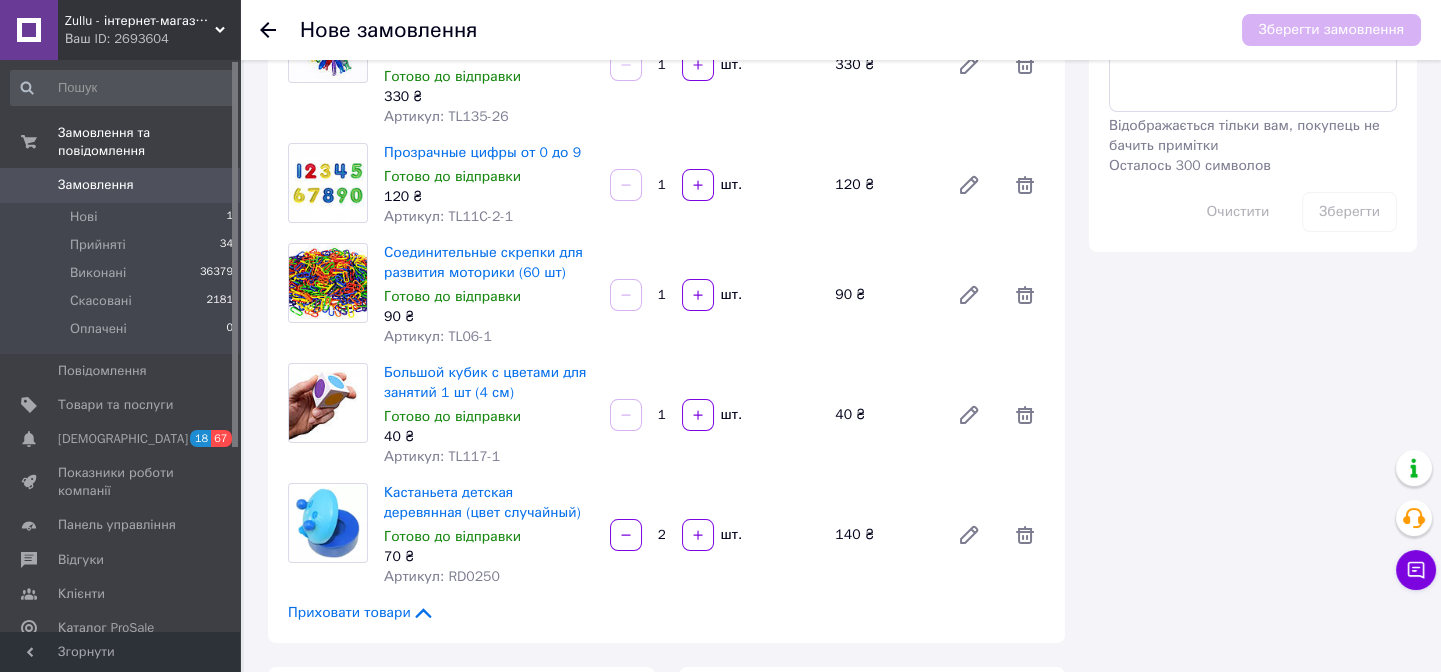 scroll, scrollTop: 727, scrollLeft: 0, axis: vertical 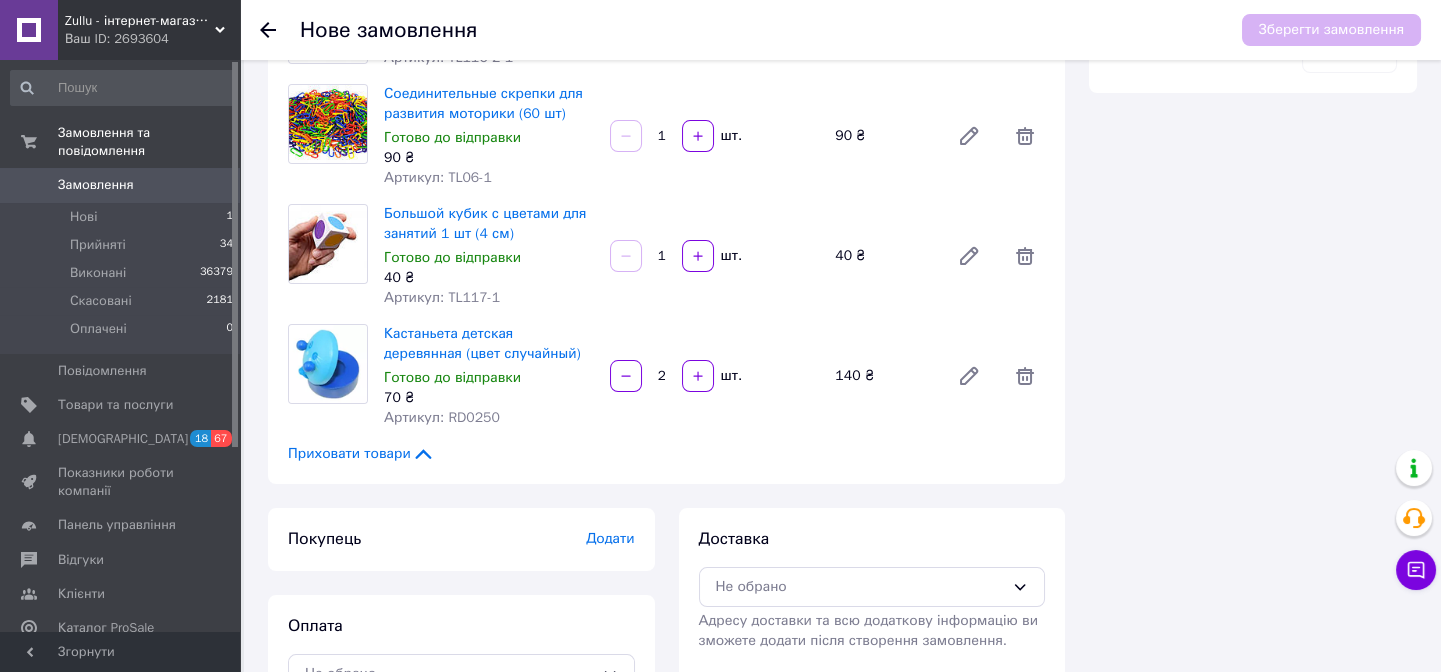 click on "Додати" at bounding box center [610, 539] 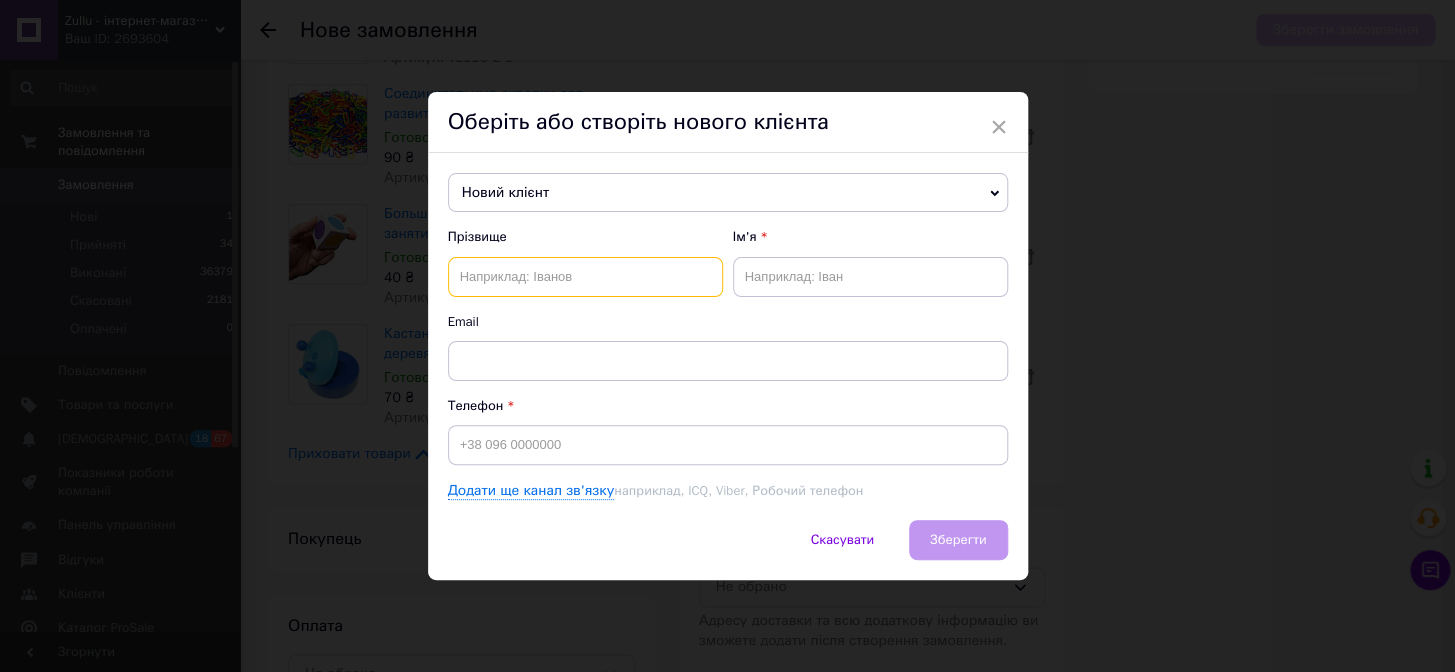 click at bounding box center [585, 277] 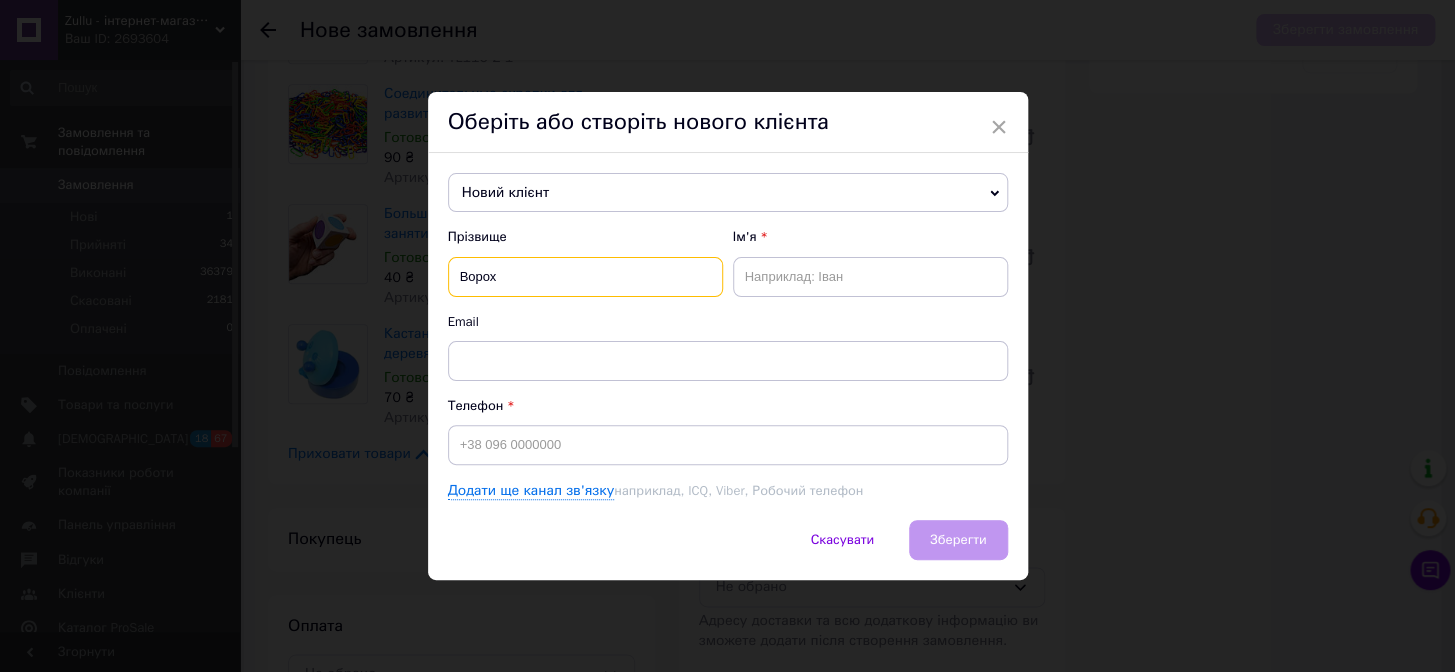 type on "Ворох" 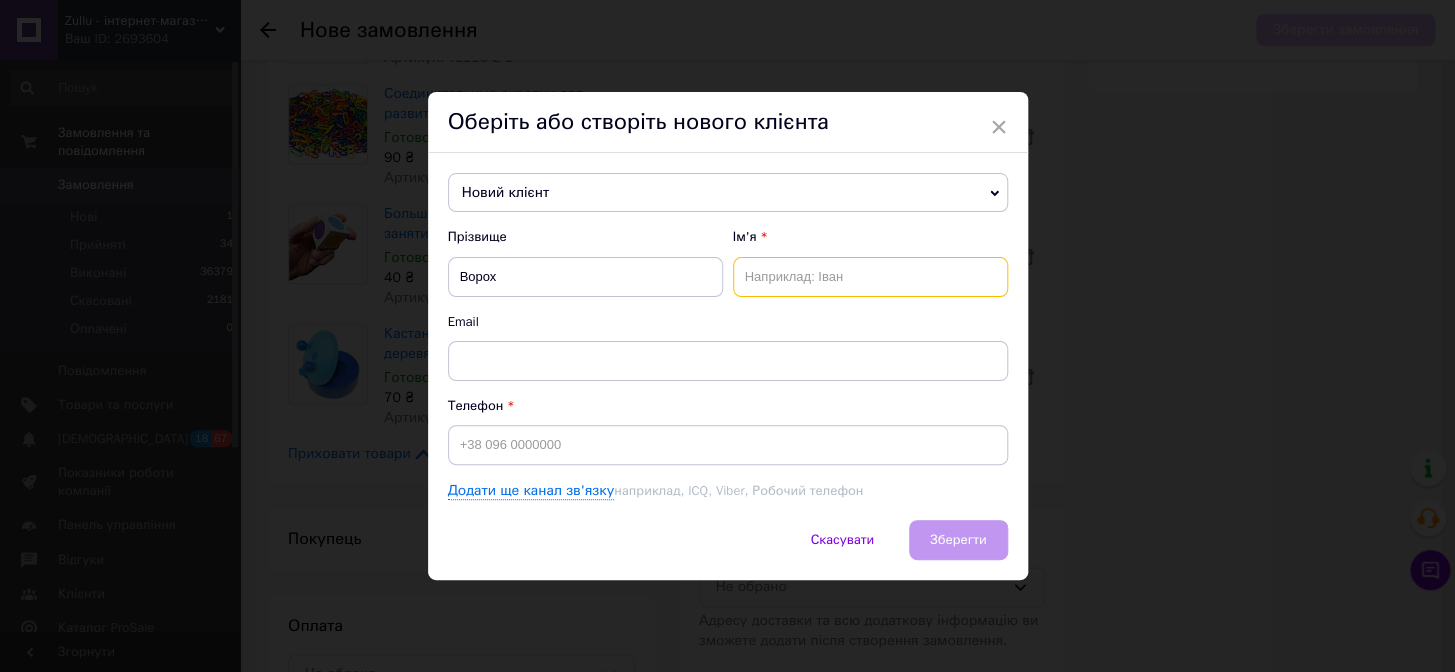 click at bounding box center (870, 277) 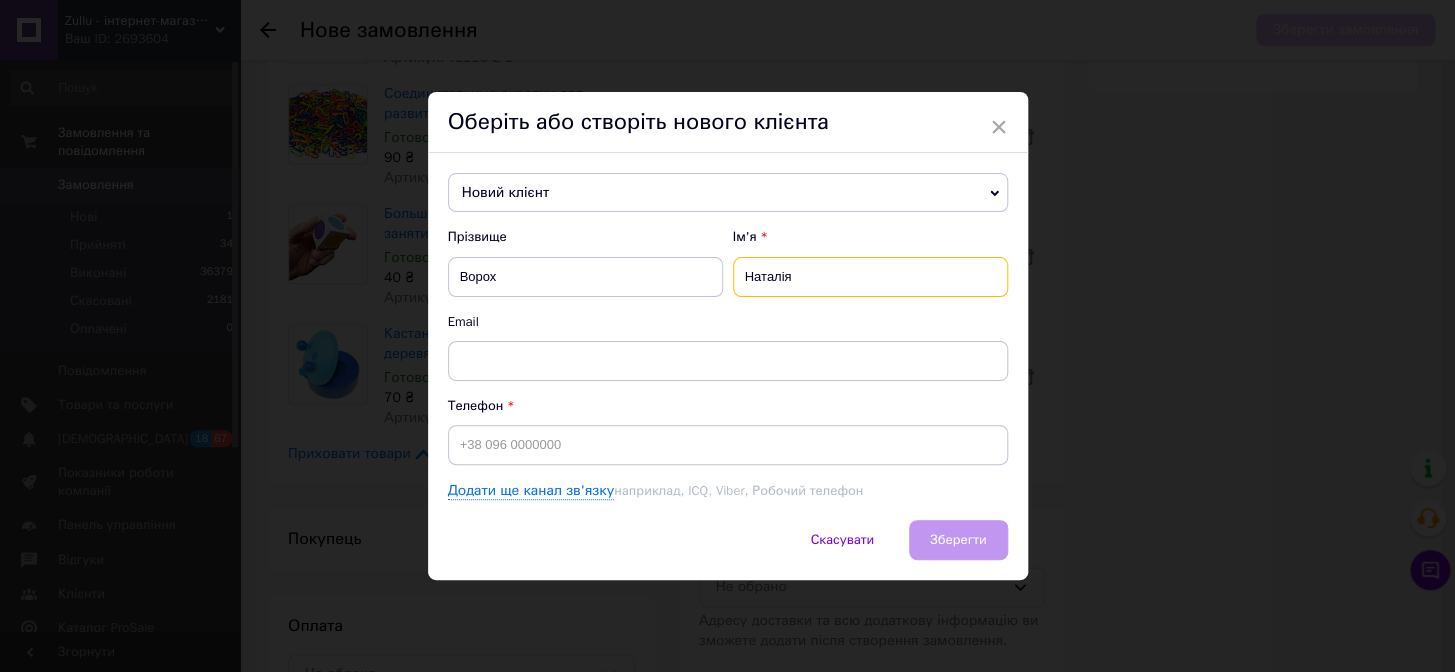 type on "Наталія" 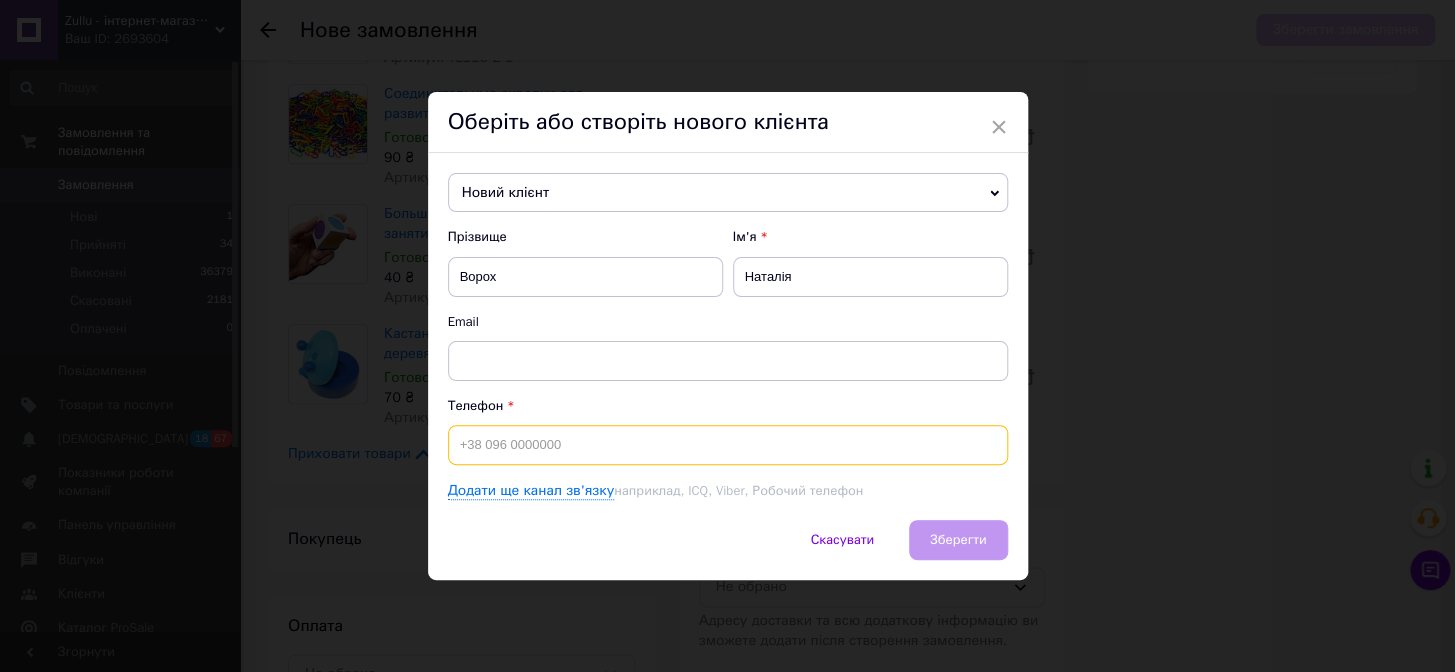click at bounding box center [728, 445] 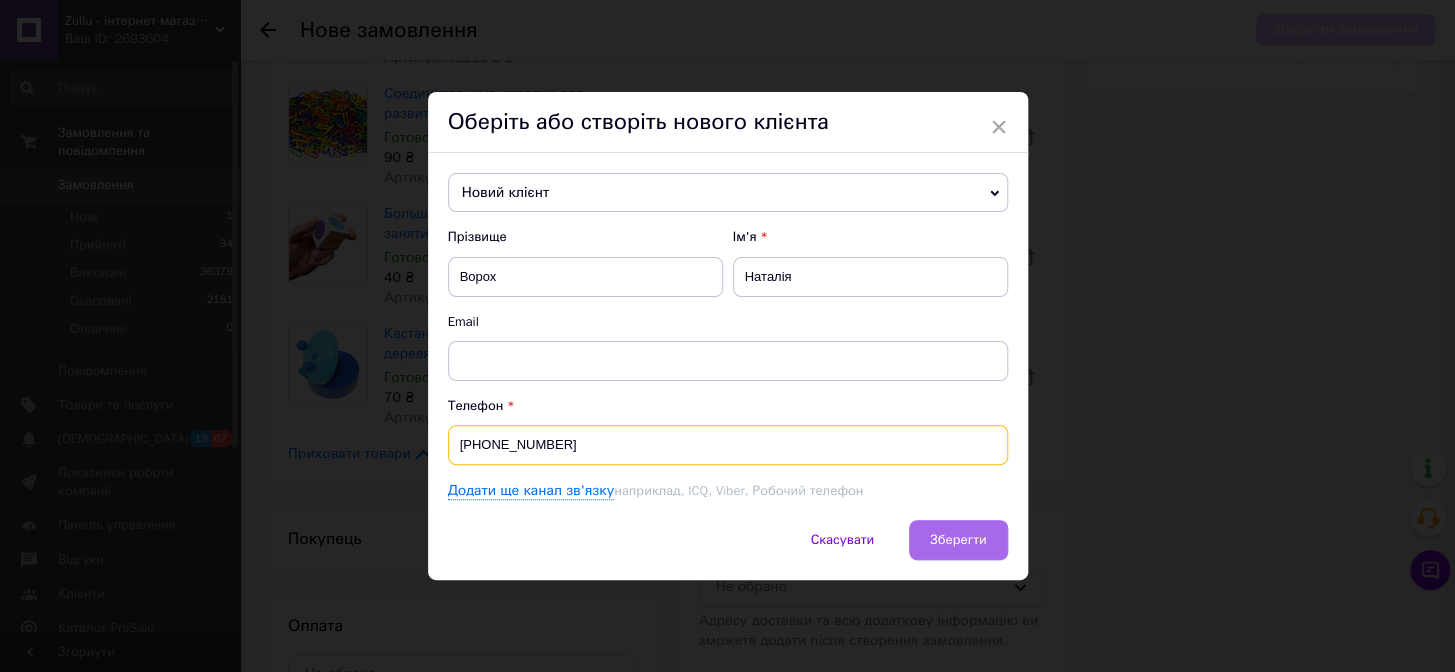 type on "[PHONE_NUMBER]" 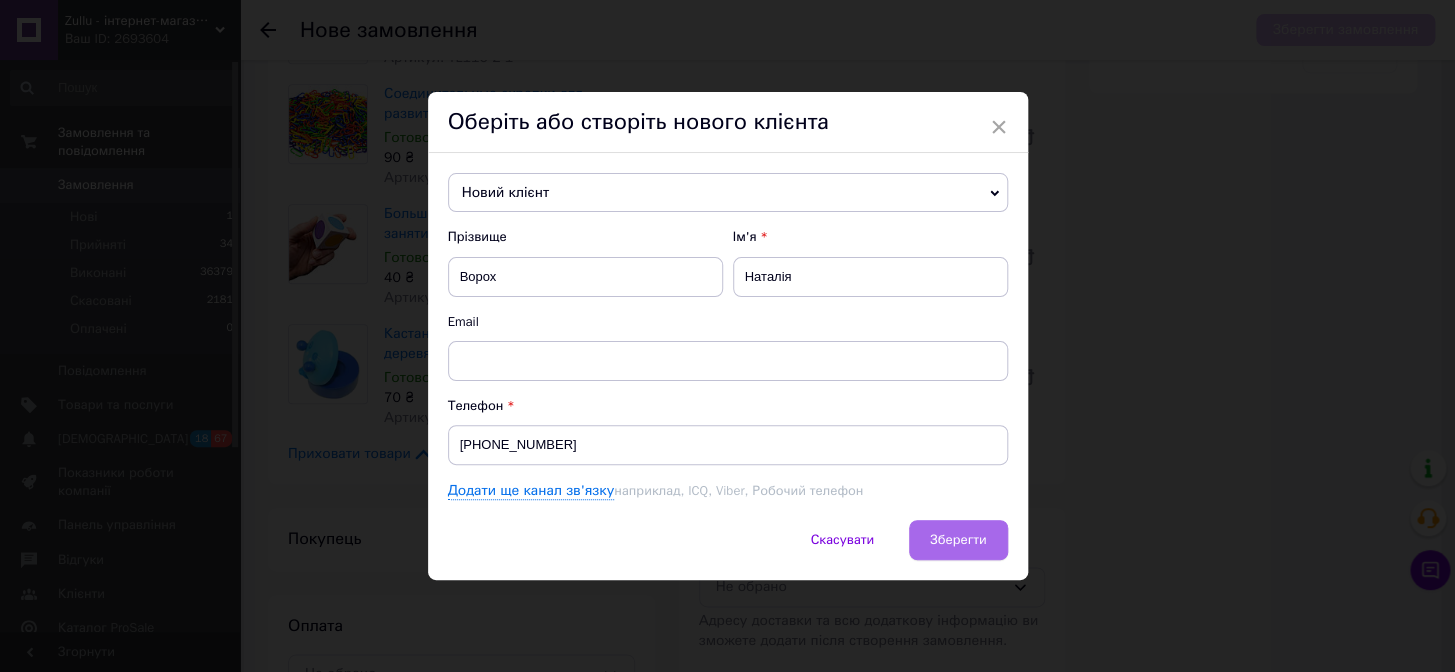 click on "Зберегти" at bounding box center [958, 539] 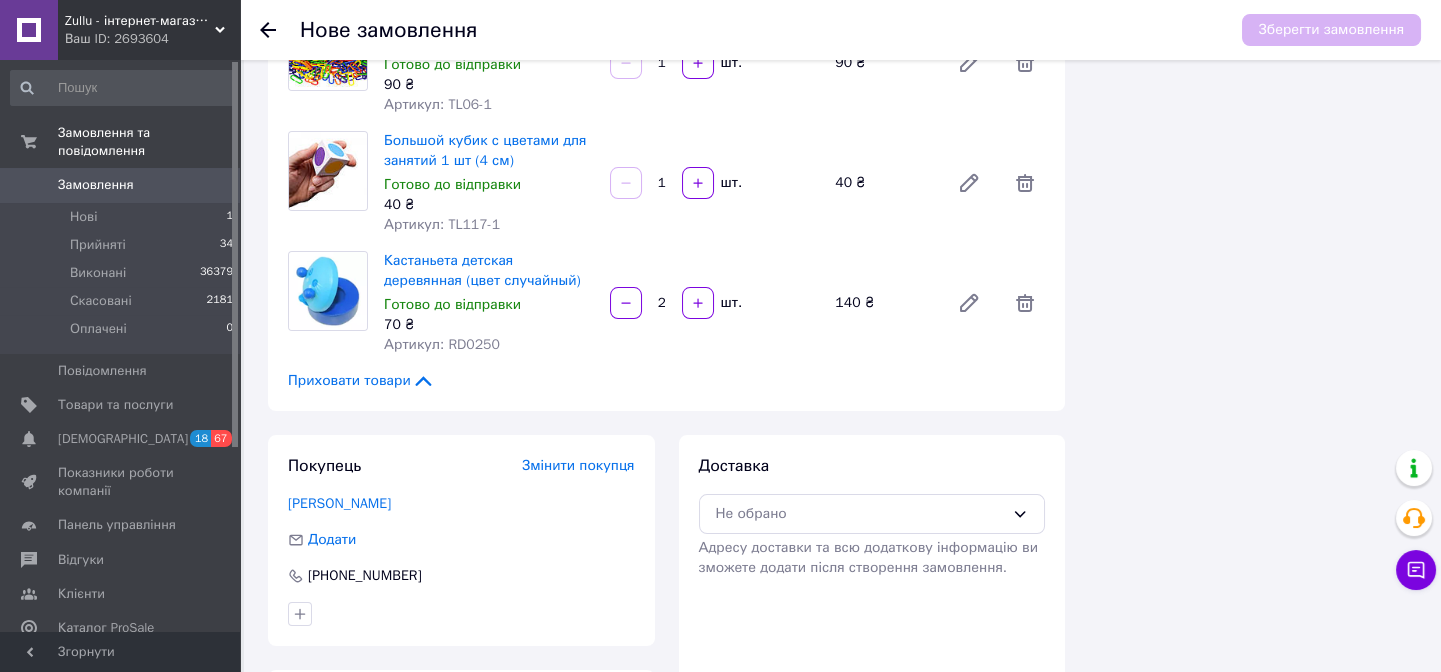 scroll, scrollTop: 900, scrollLeft: 0, axis: vertical 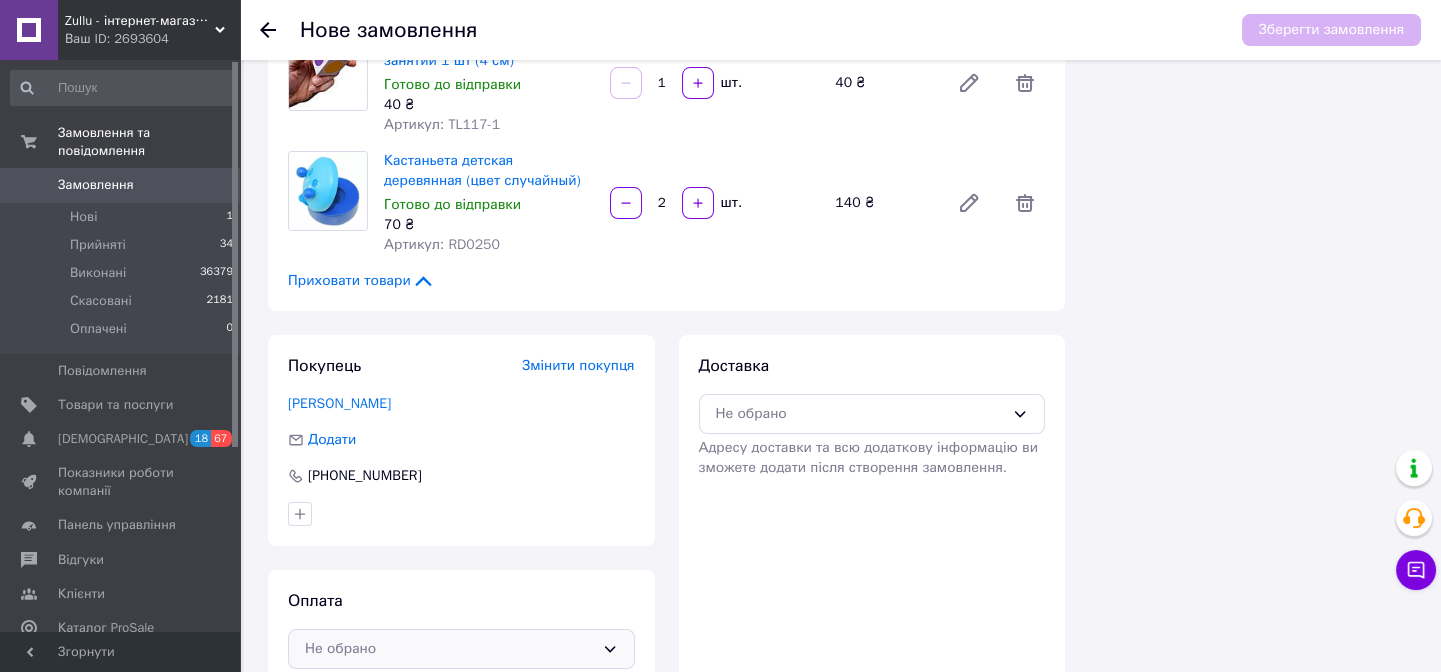 click on "Не обрано" at bounding box center [449, 649] 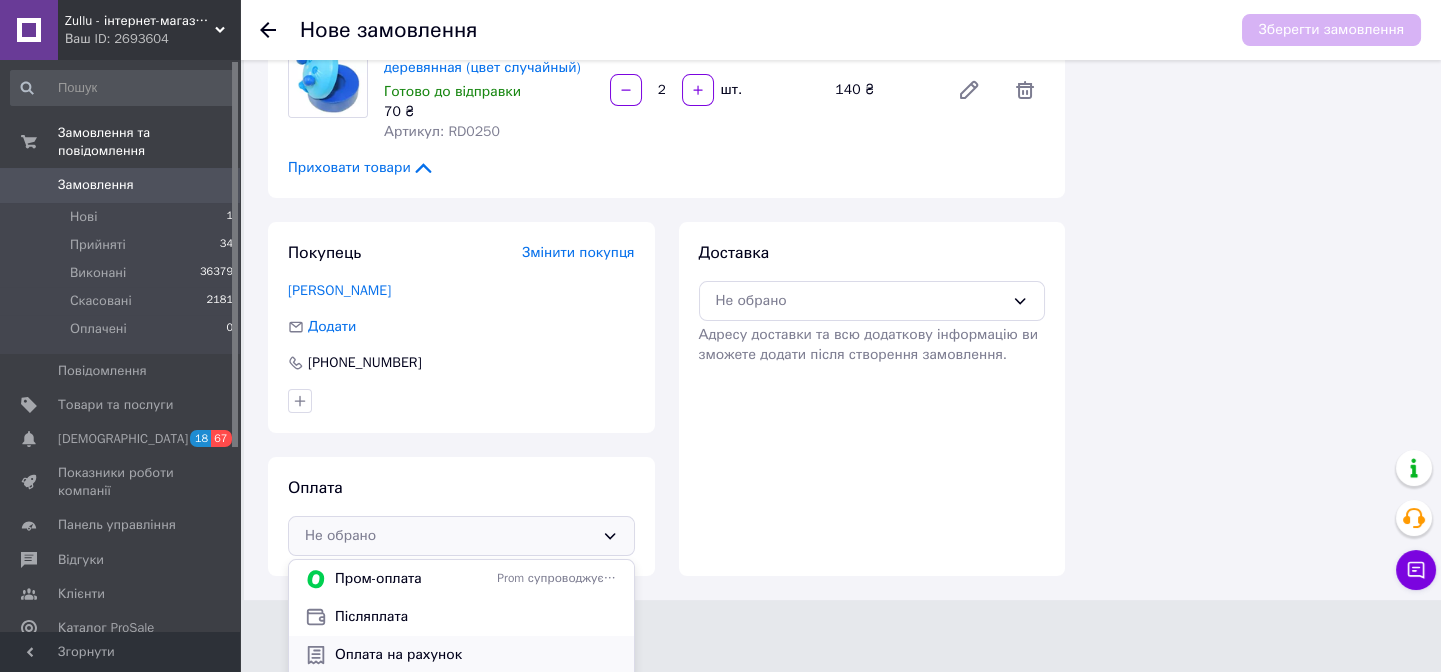 click on "Оплата на рахунок" at bounding box center [476, 655] 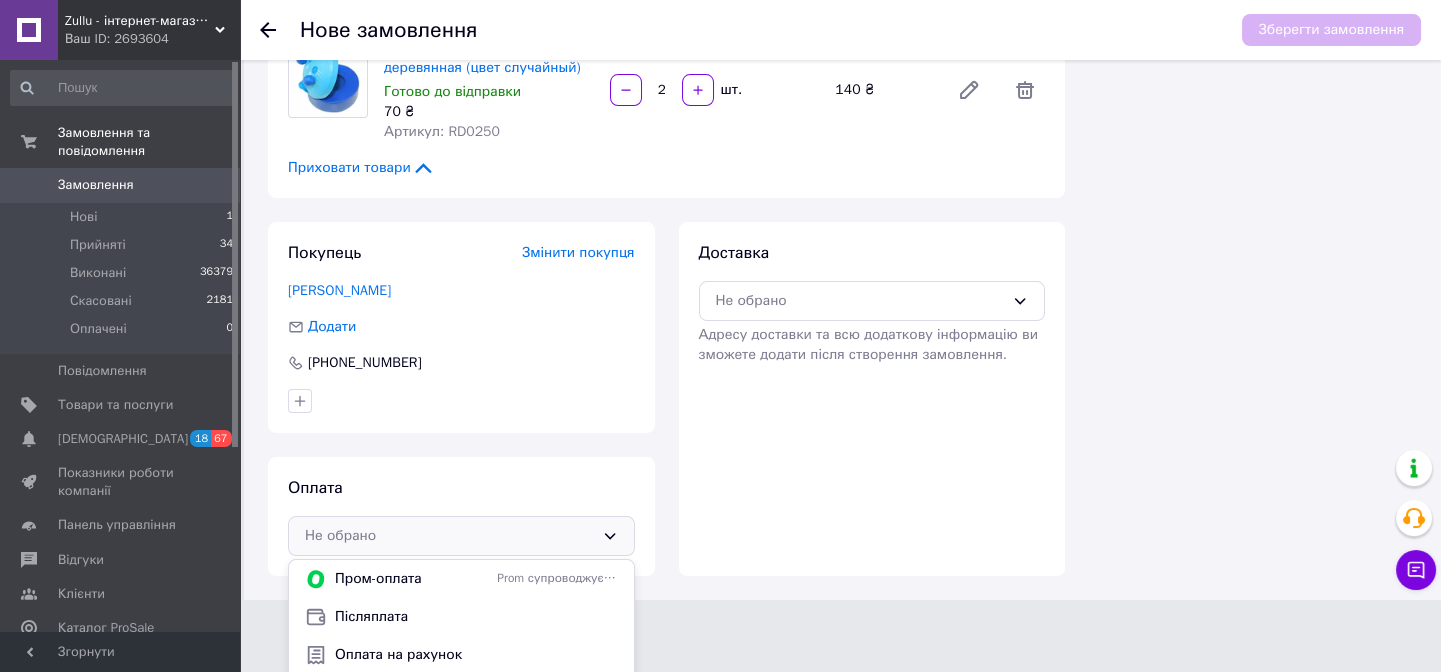 scroll, scrollTop: 900, scrollLeft: 0, axis: vertical 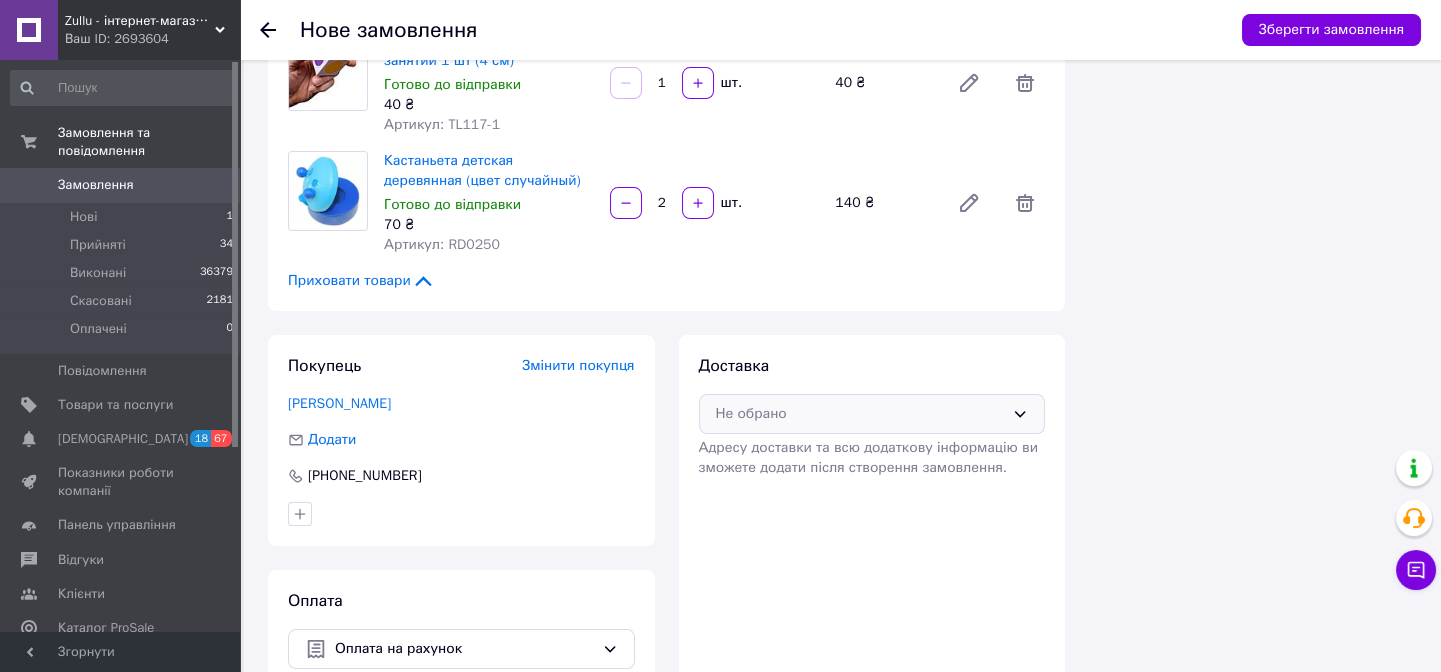 click on "Не обрано" at bounding box center (860, 414) 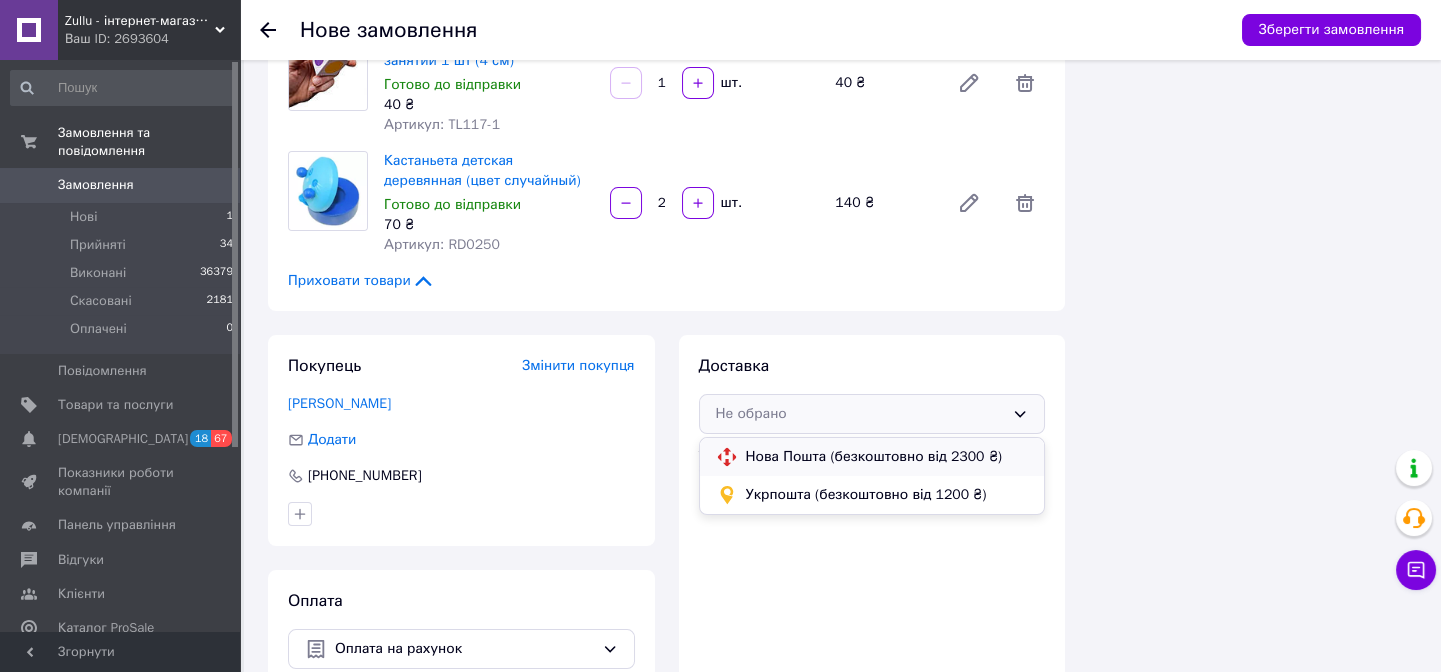 click on "Нова Пошта (безкоштовно від 2300 ₴)" at bounding box center (887, 457) 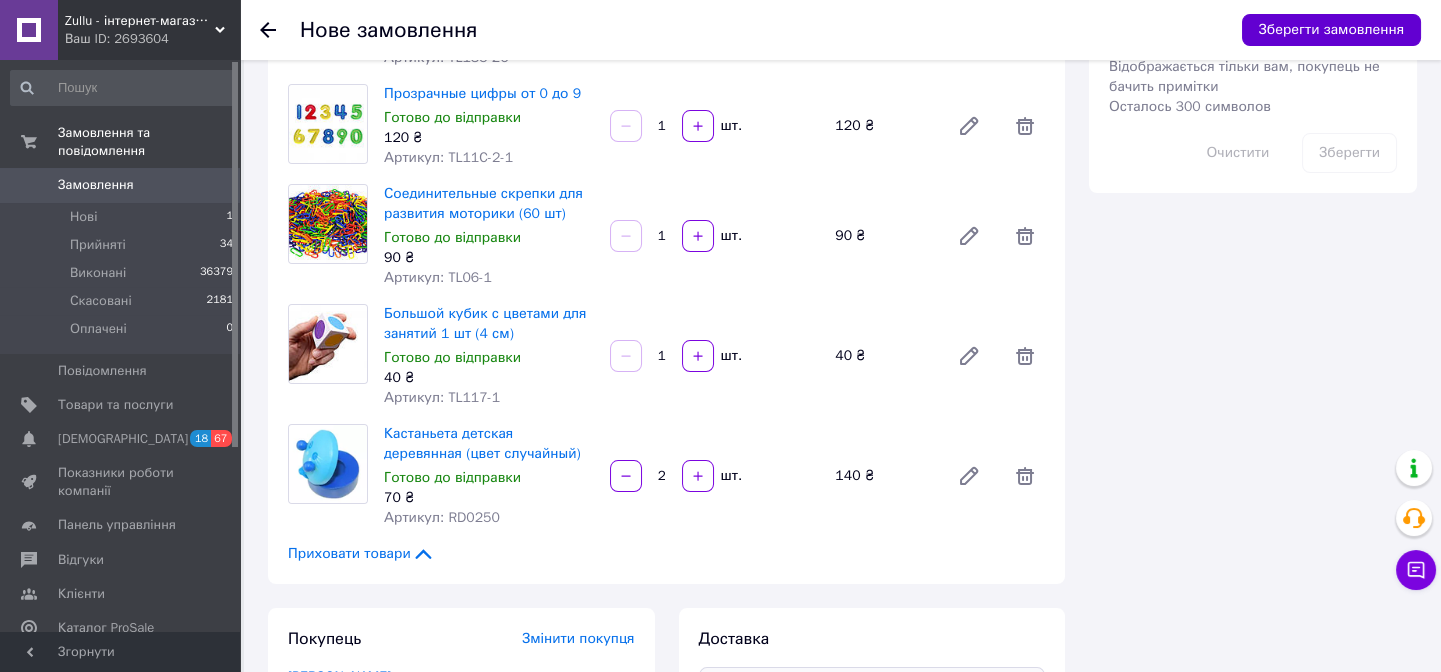 click on "Зберегти замовлення" at bounding box center [1331, 30] 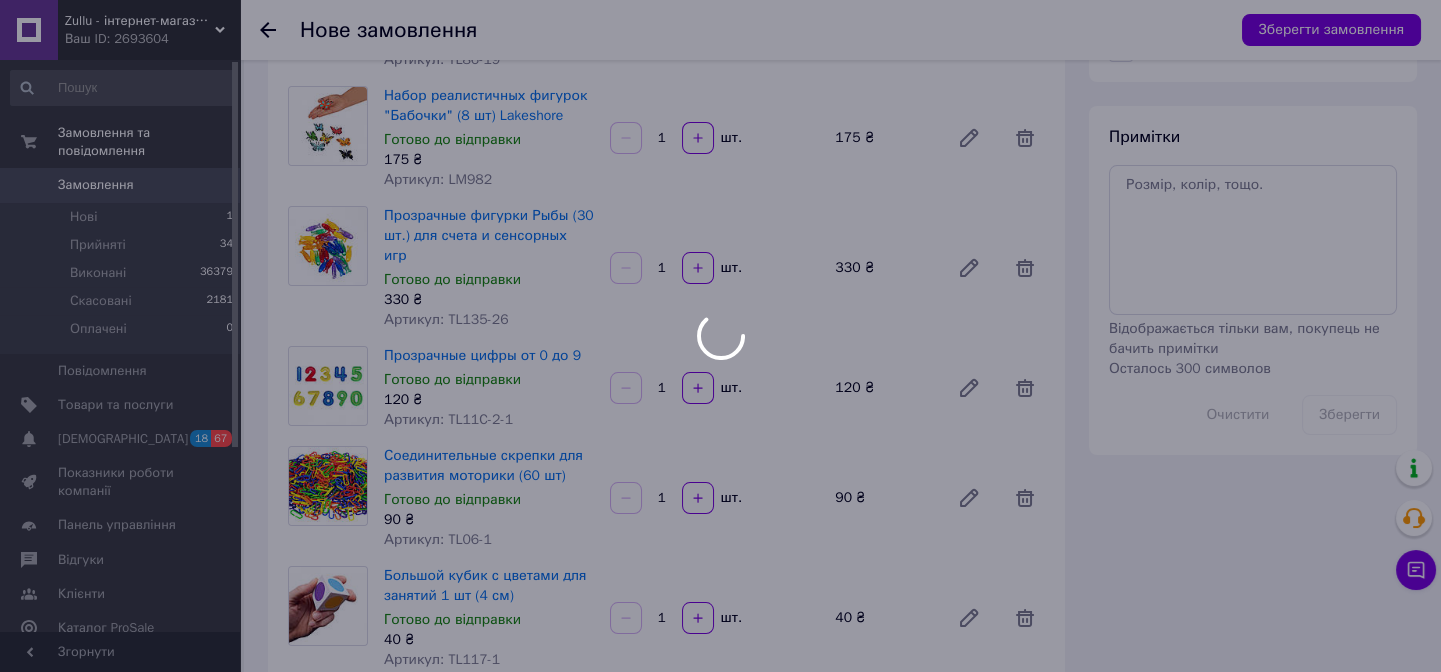 scroll, scrollTop: 0, scrollLeft: 0, axis: both 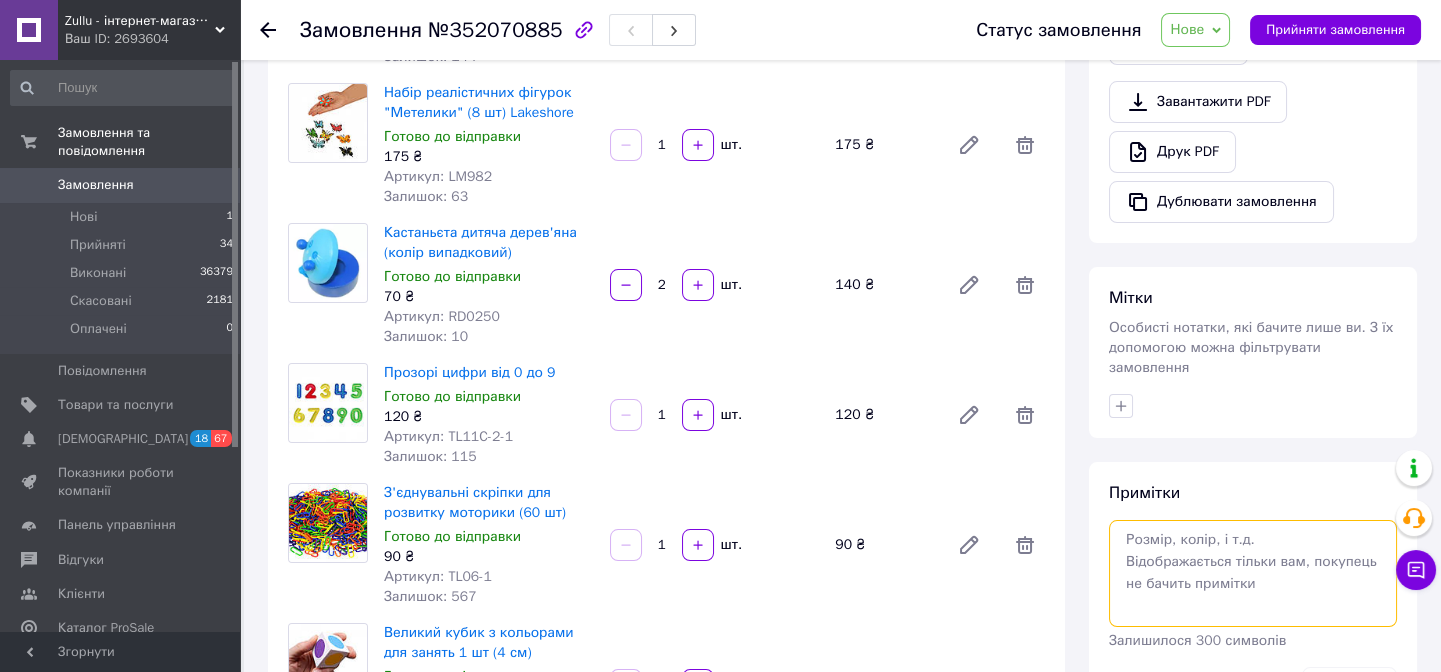 click at bounding box center [1253, 573] 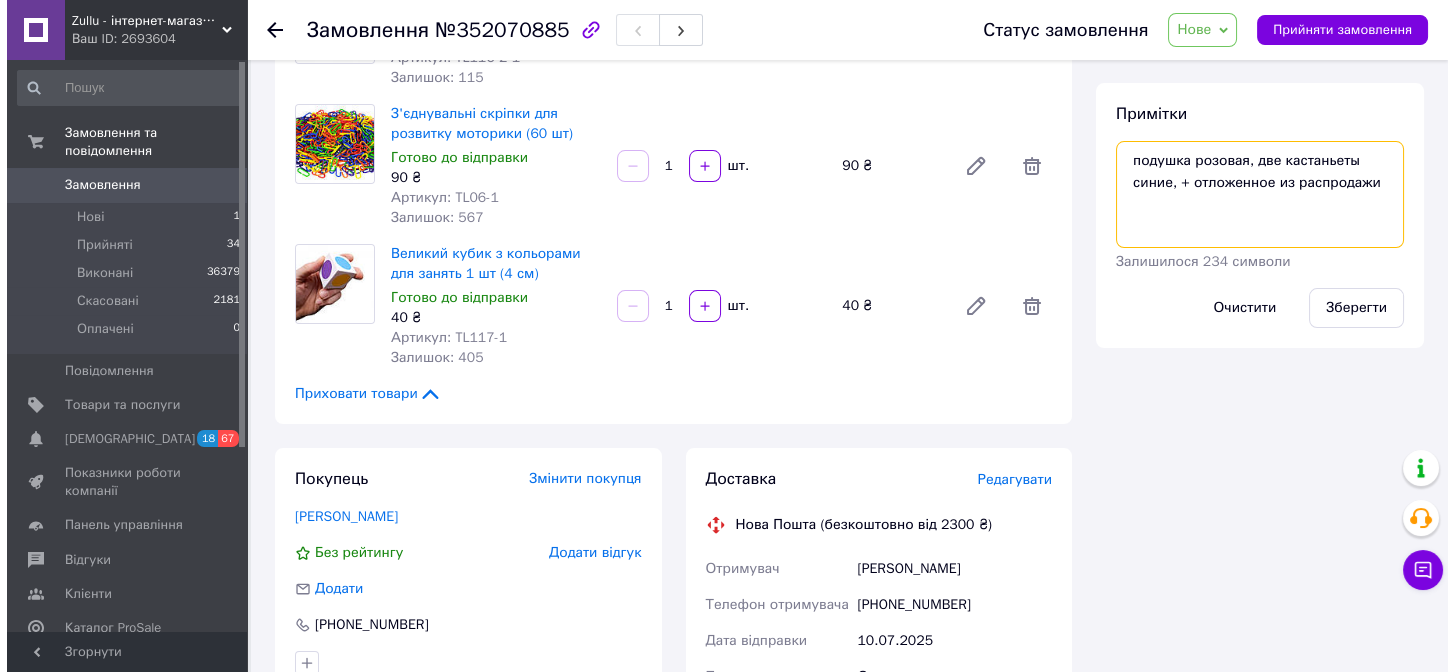 scroll, scrollTop: 1181, scrollLeft: 0, axis: vertical 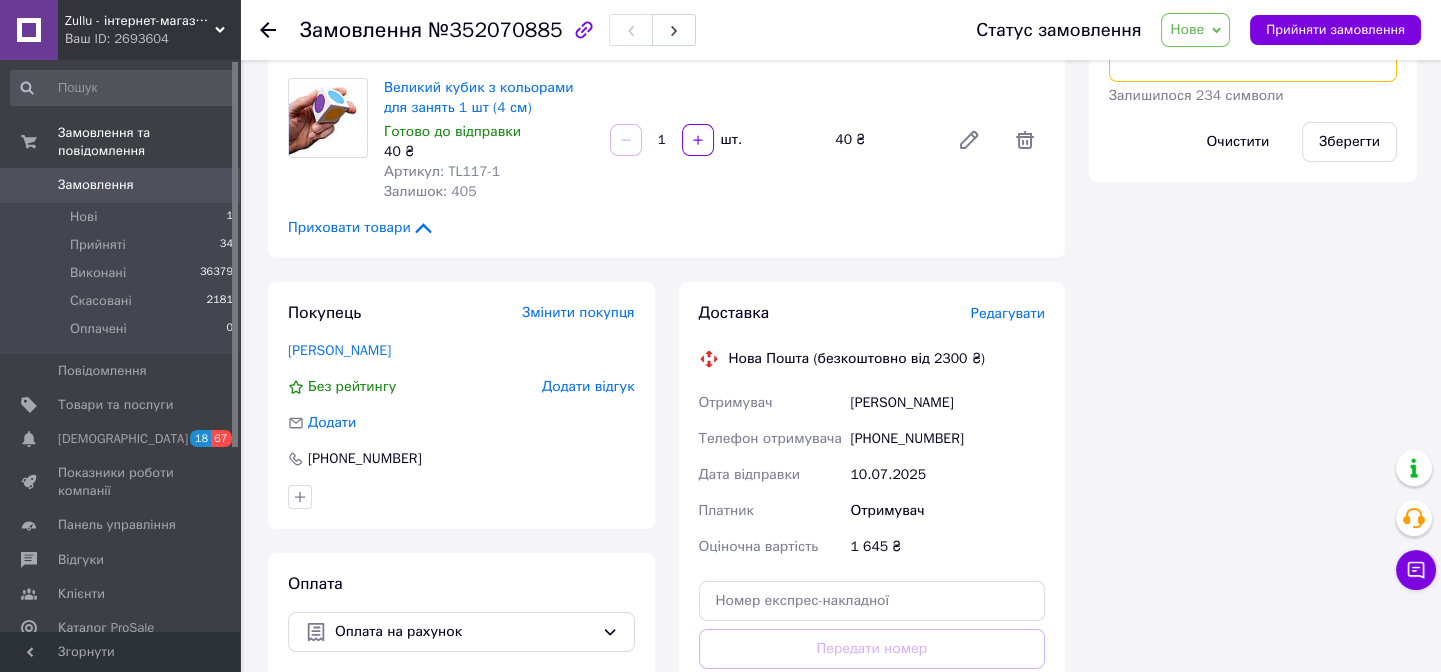 type on "подушка розовая, две кастаньеты синие, + отложенное из распродажи" 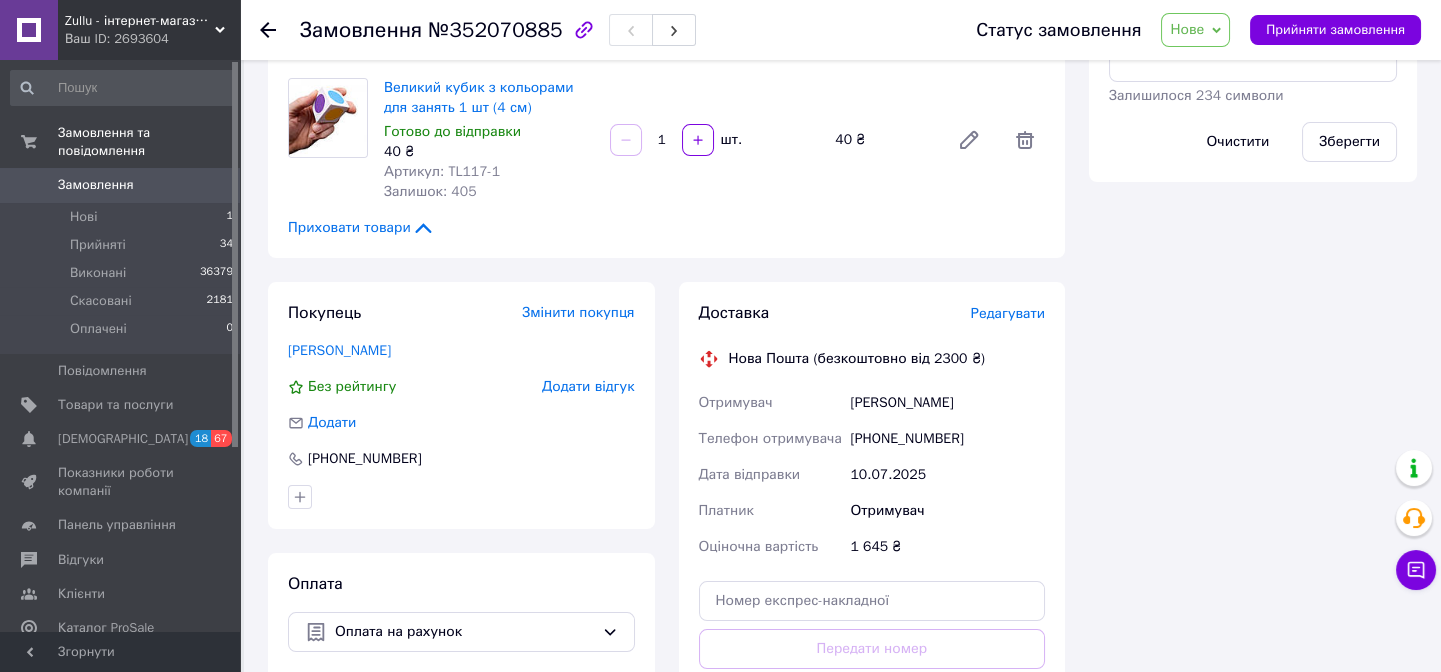 click on "Редагувати" at bounding box center [1008, 313] 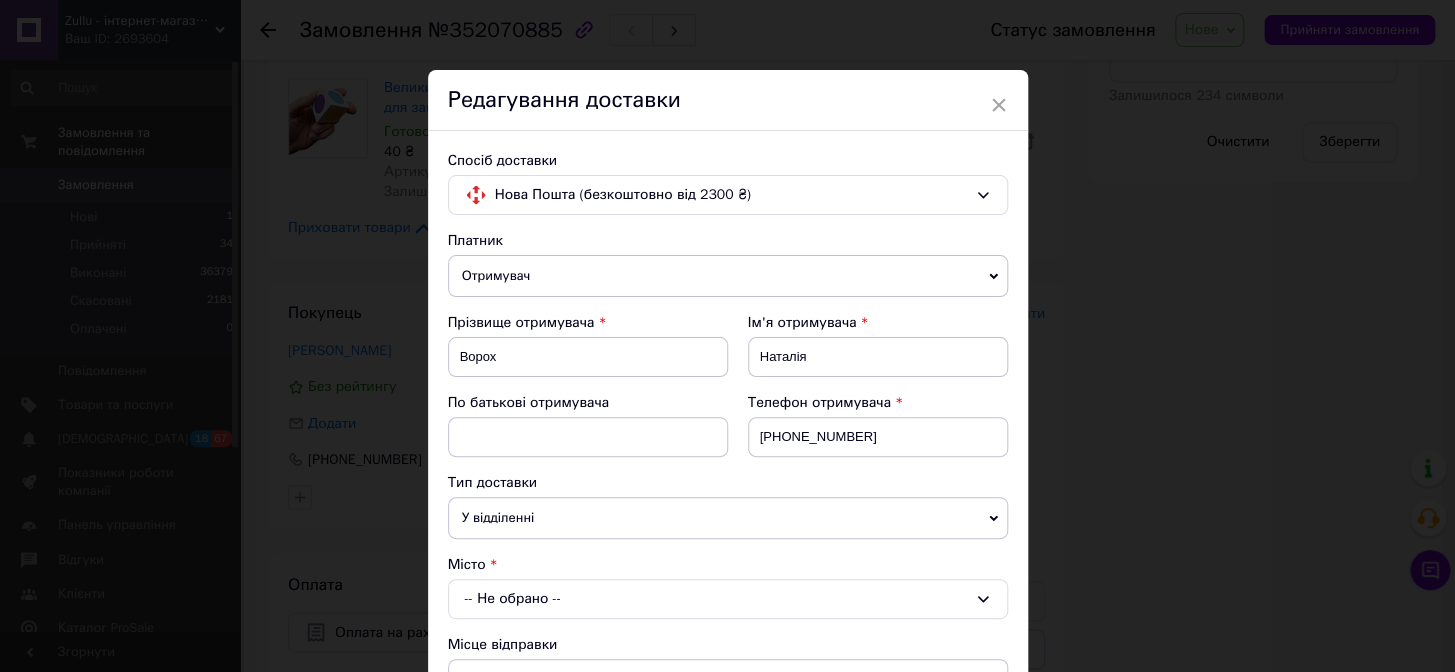 click on "Отримувач" at bounding box center [728, 276] 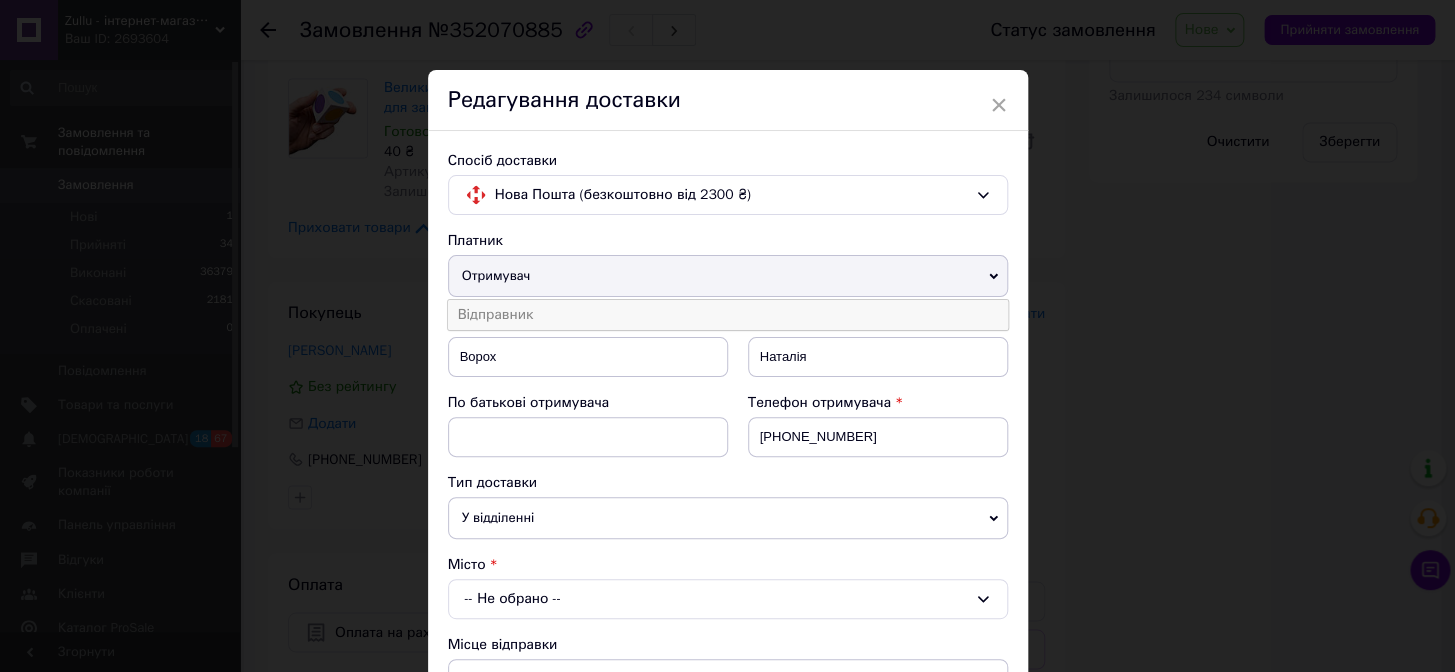 click on "Відправник" at bounding box center (728, 315) 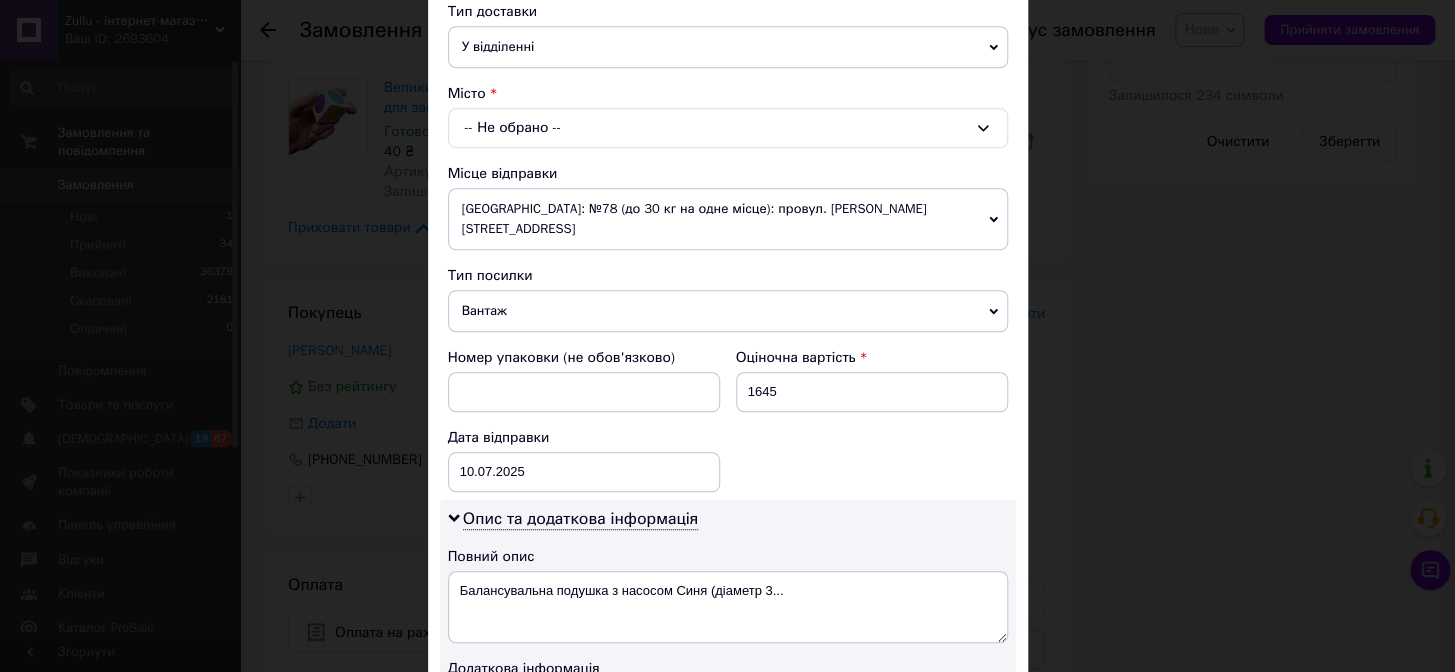 scroll, scrollTop: 272, scrollLeft: 0, axis: vertical 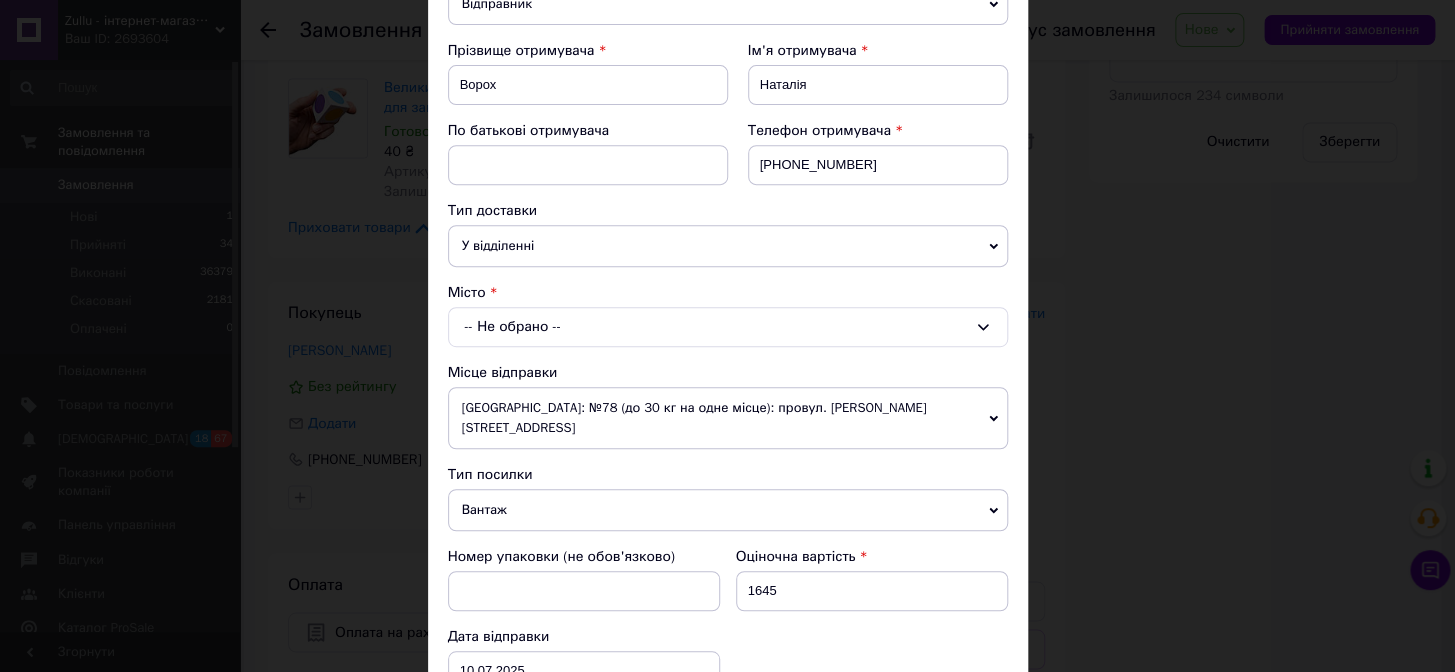 click on "-- Не обрано --" at bounding box center [728, 327] 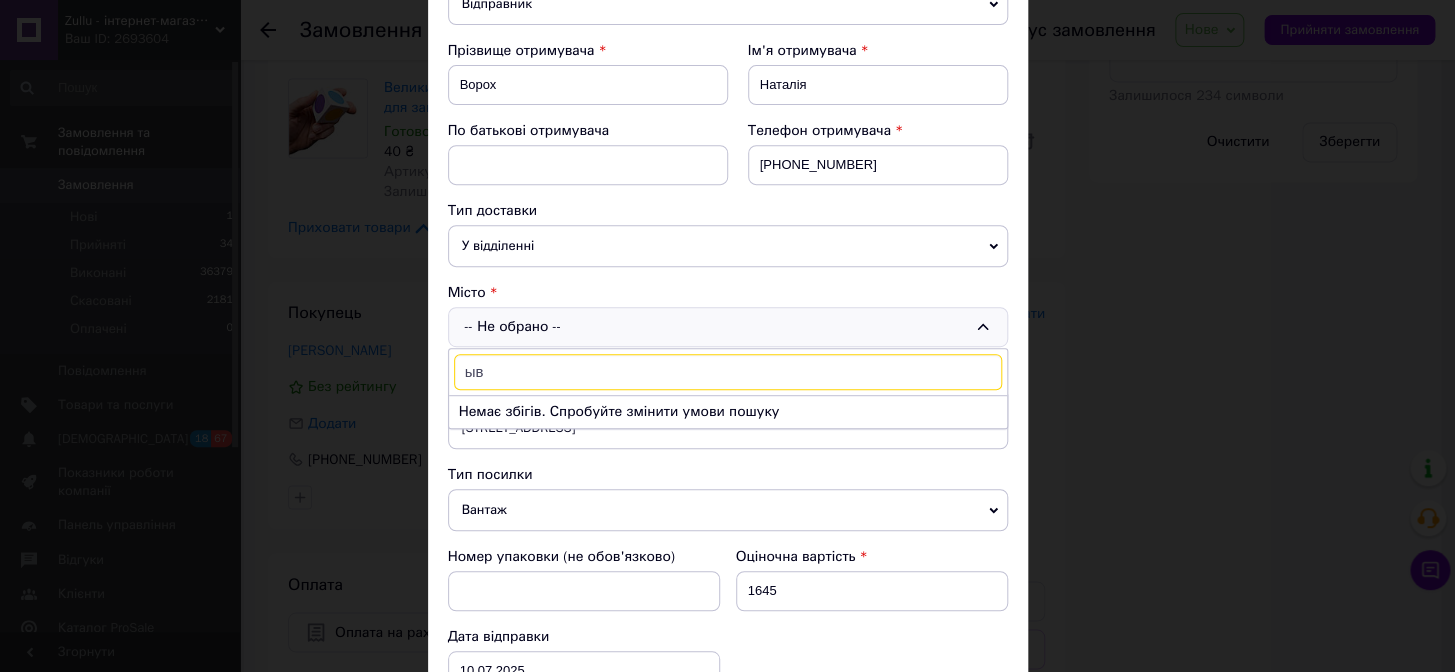 type on "ы" 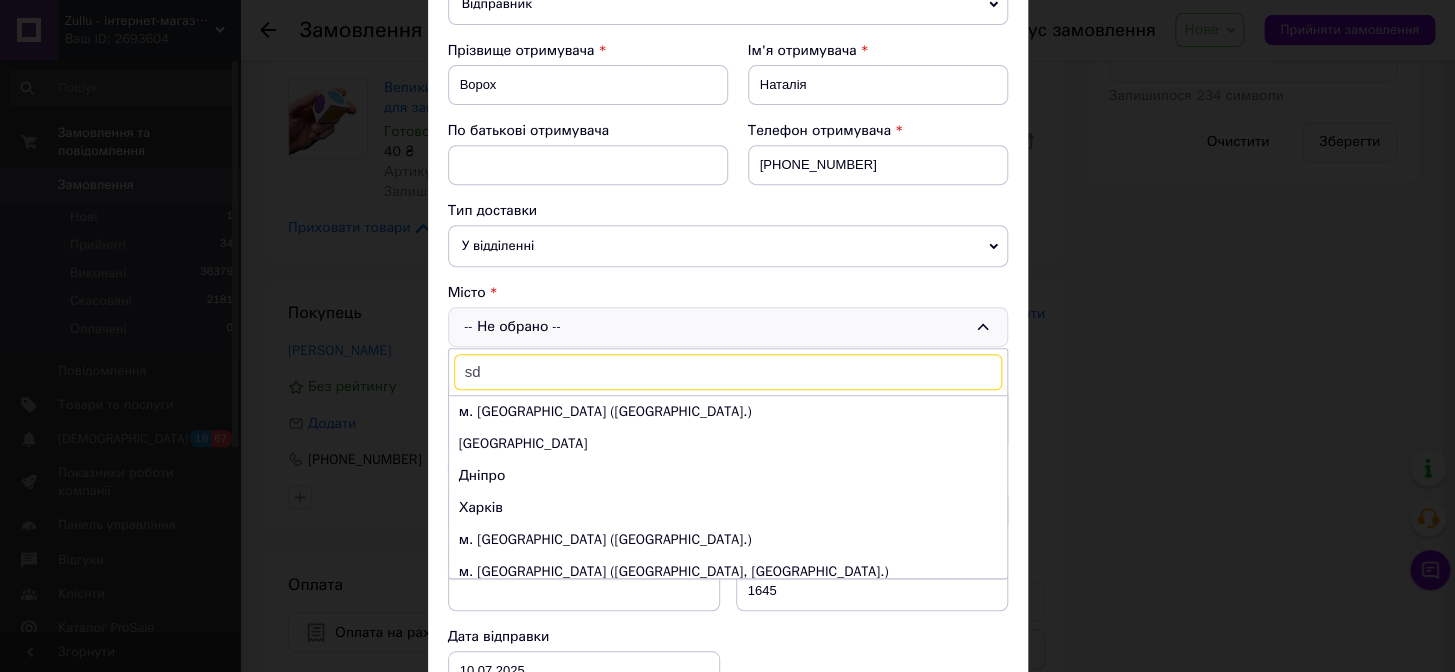 type on "s" 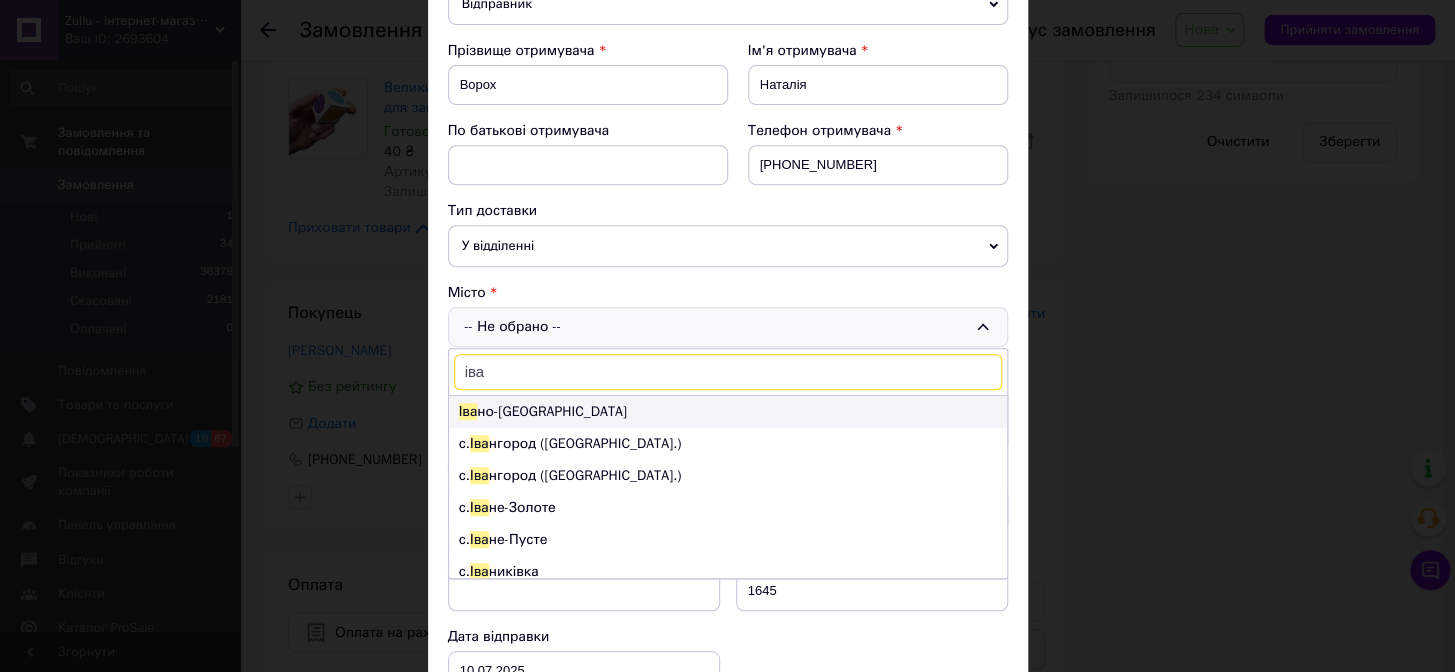type on "іва" 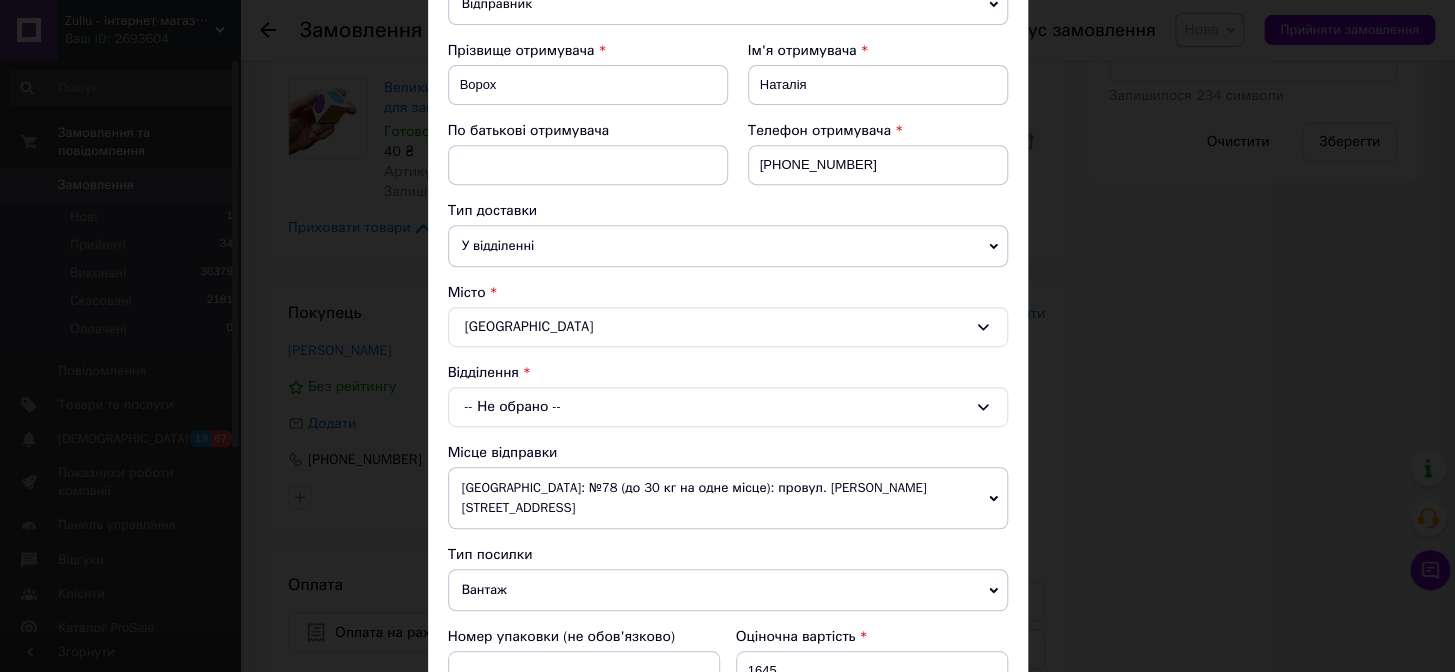 click on "-- Не обрано --" at bounding box center [728, 407] 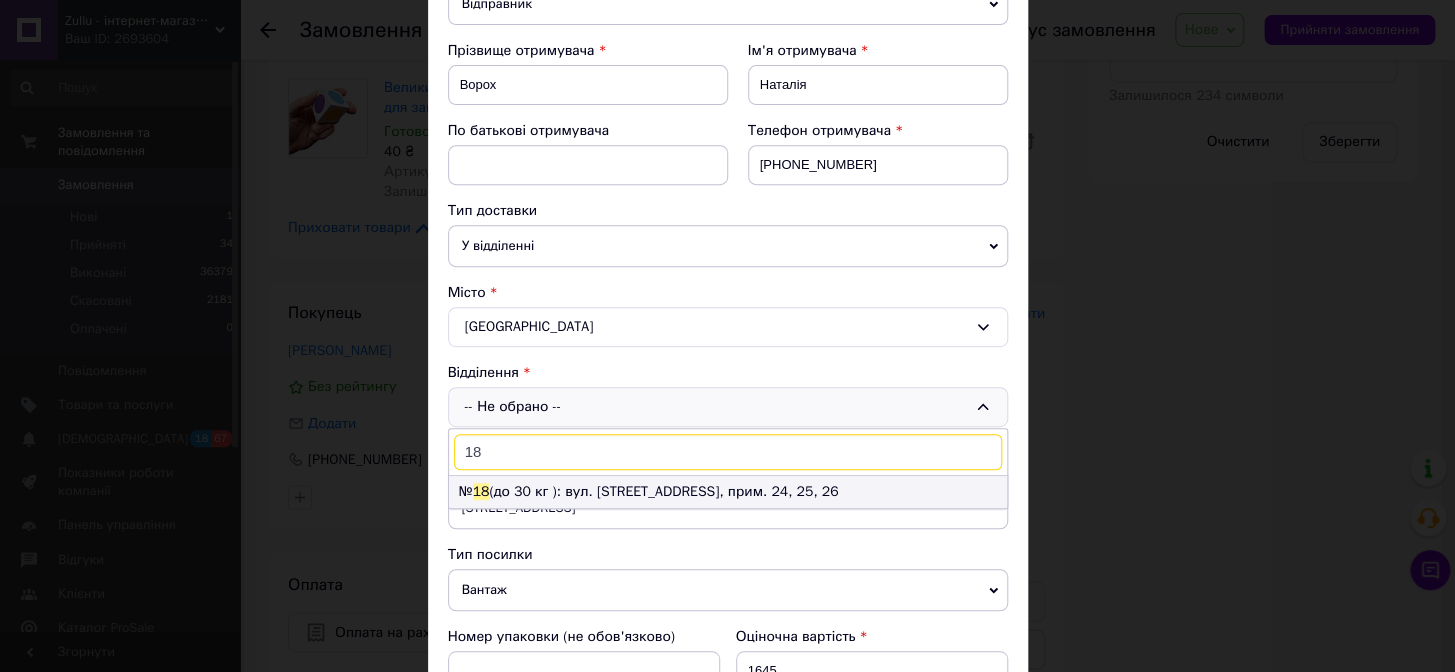 type on "18" 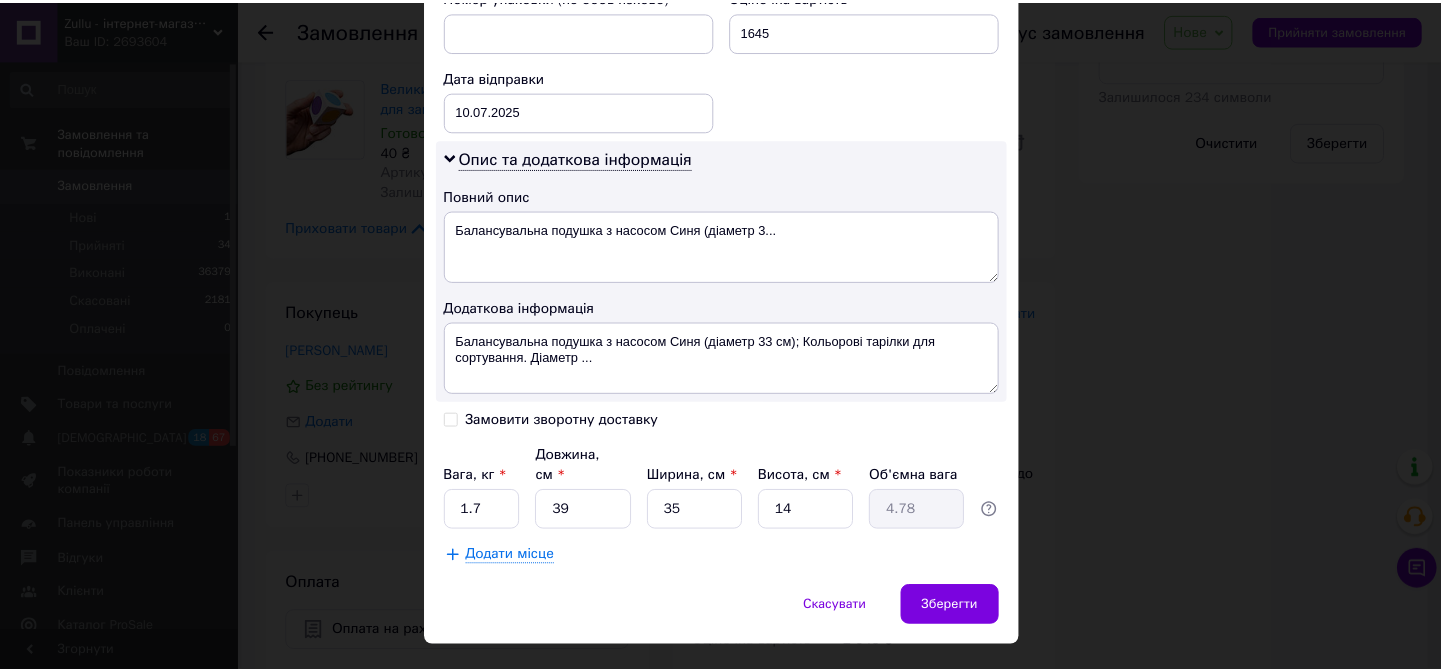 scroll, scrollTop: 912, scrollLeft: 0, axis: vertical 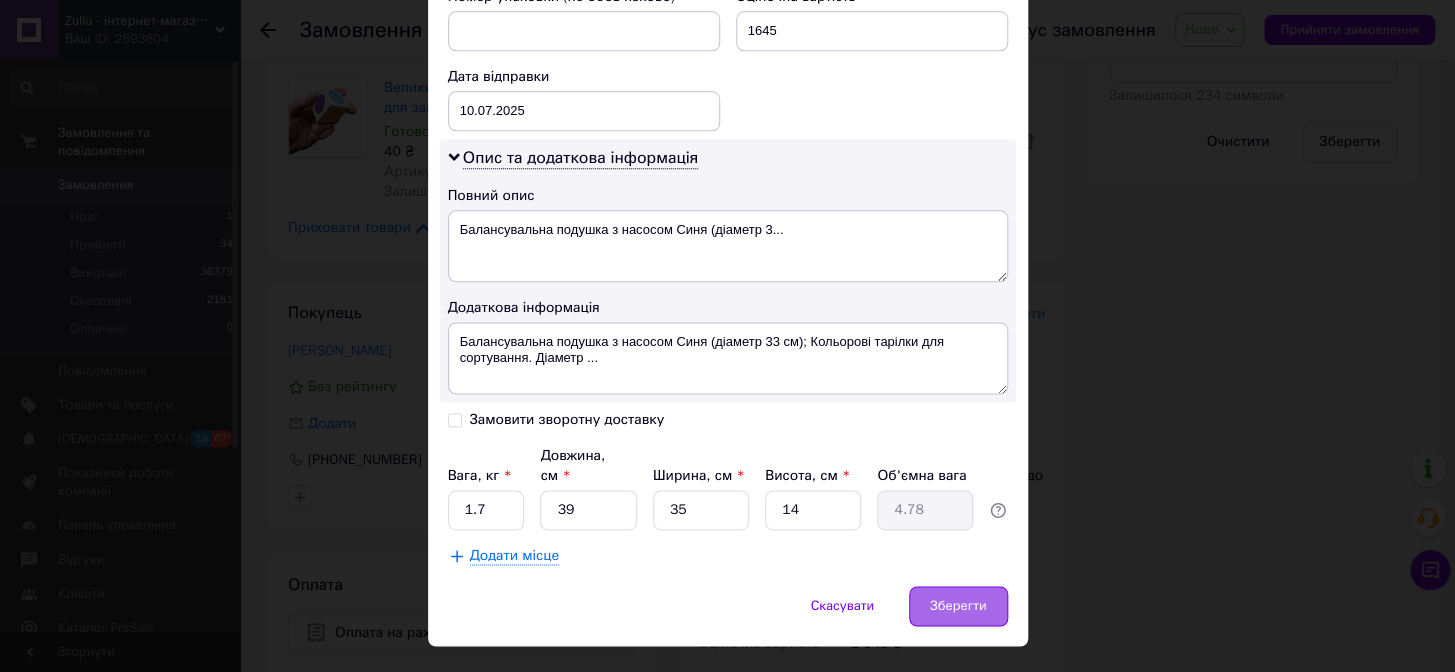 click on "Зберегти" at bounding box center [958, 606] 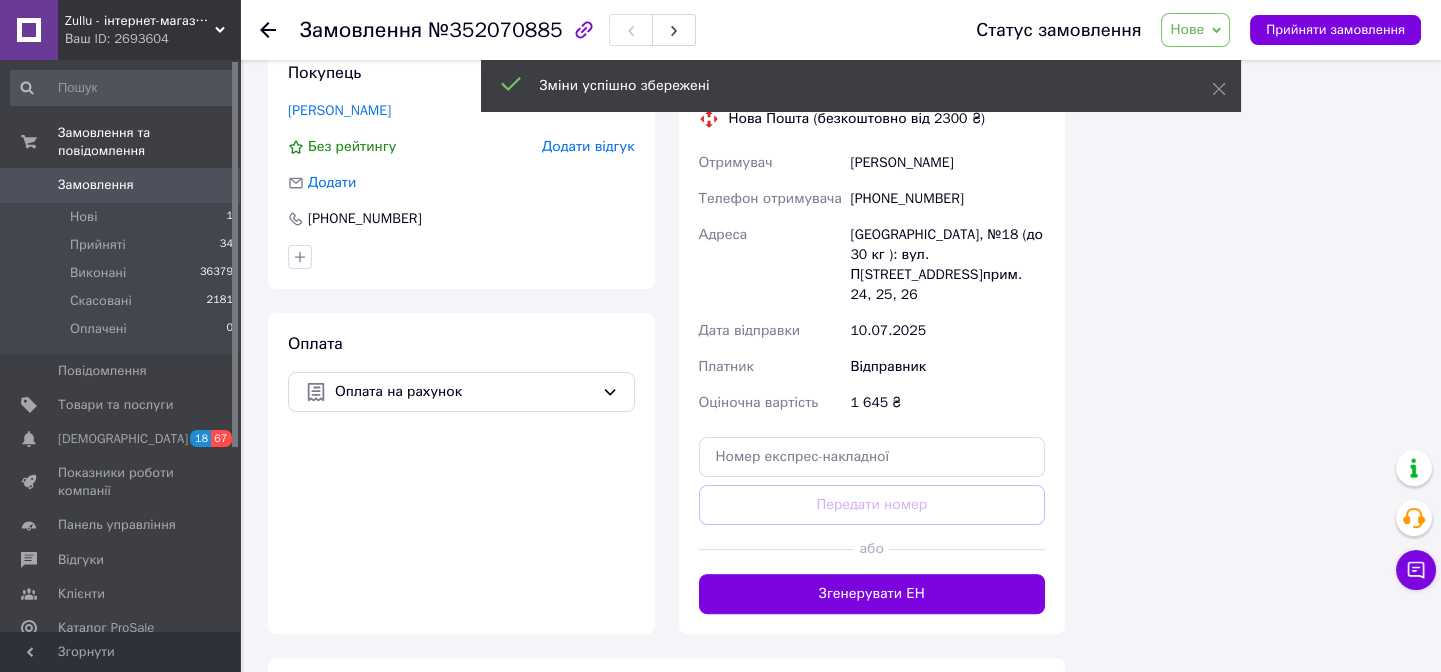 scroll, scrollTop: 1454, scrollLeft: 0, axis: vertical 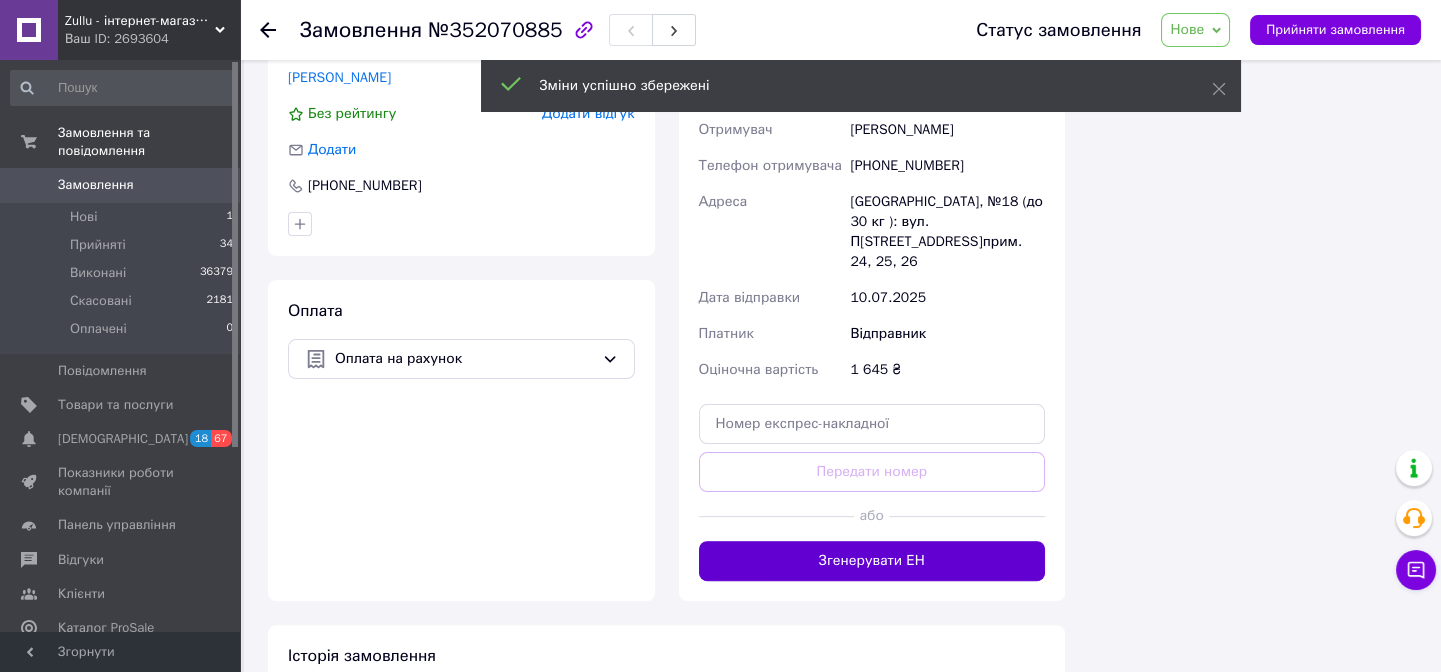 click on "Згенерувати ЕН" at bounding box center [872, 561] 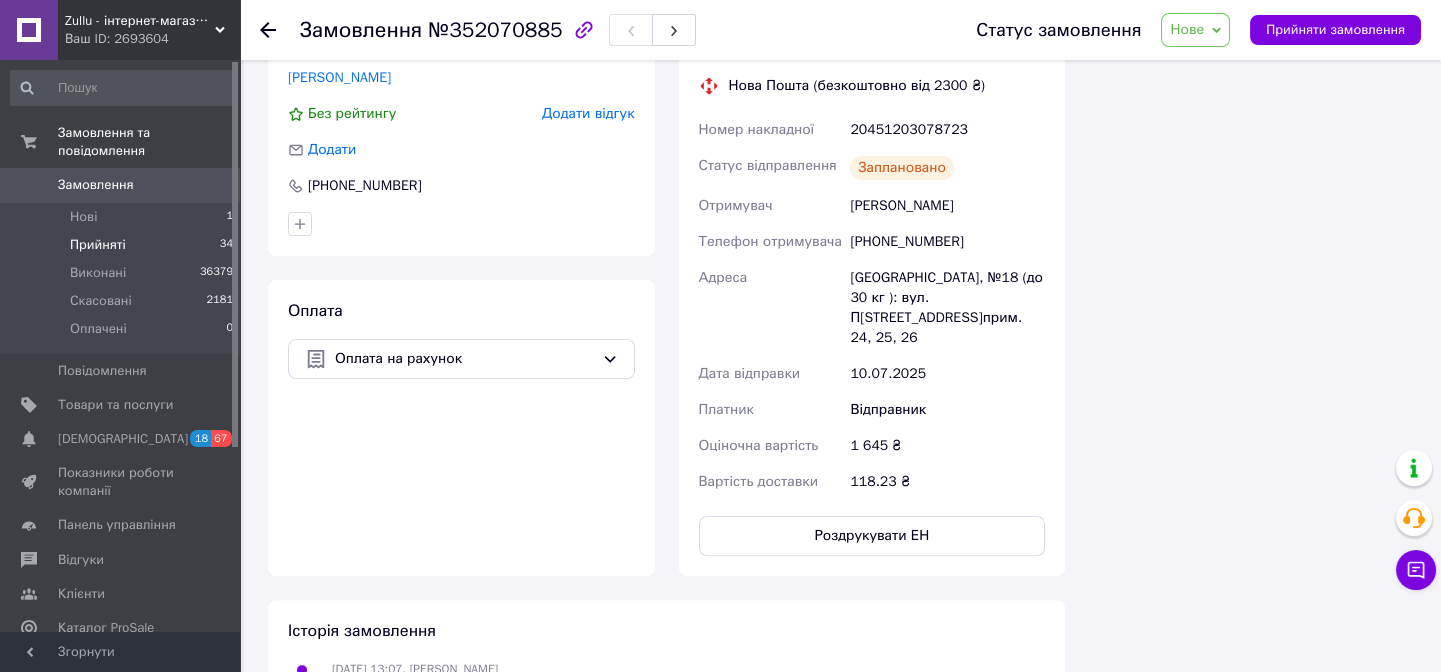 click on "Прийняті 34" at bounding box center (122, 245) 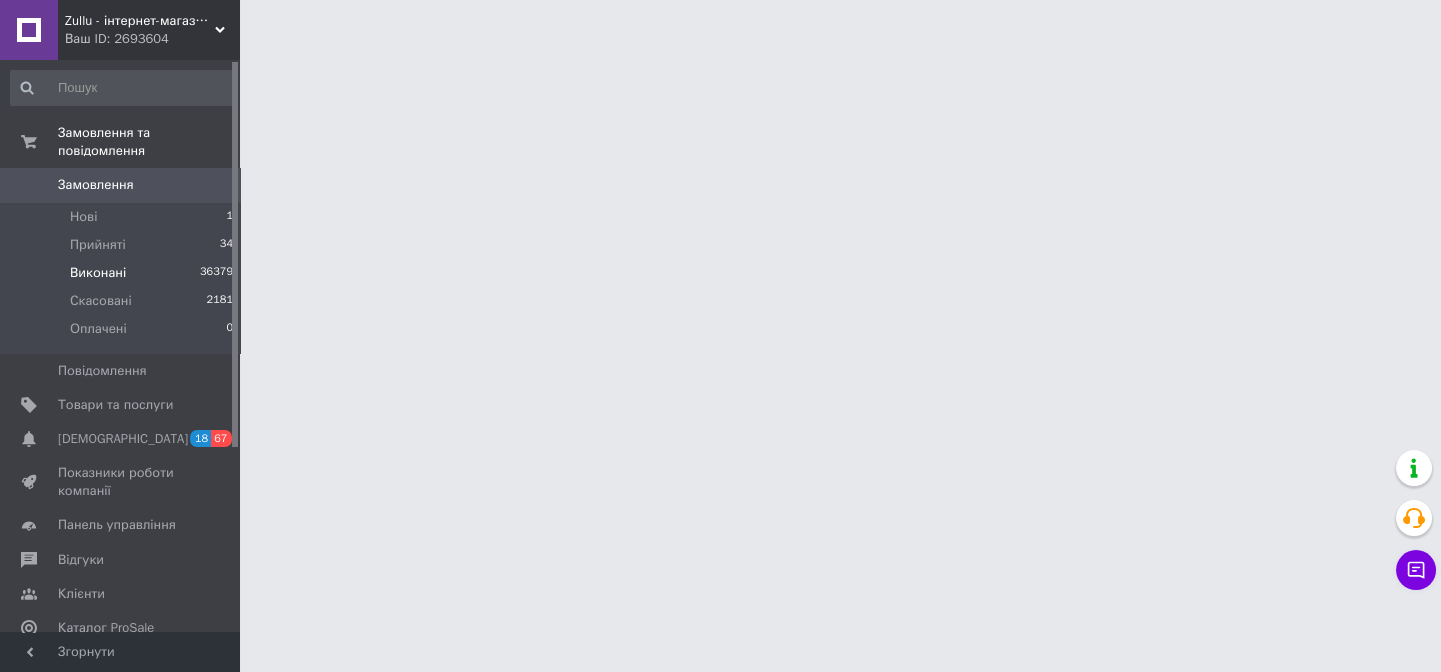 scroll, scrollTop: 0, scrollLeft: 0, axis: both 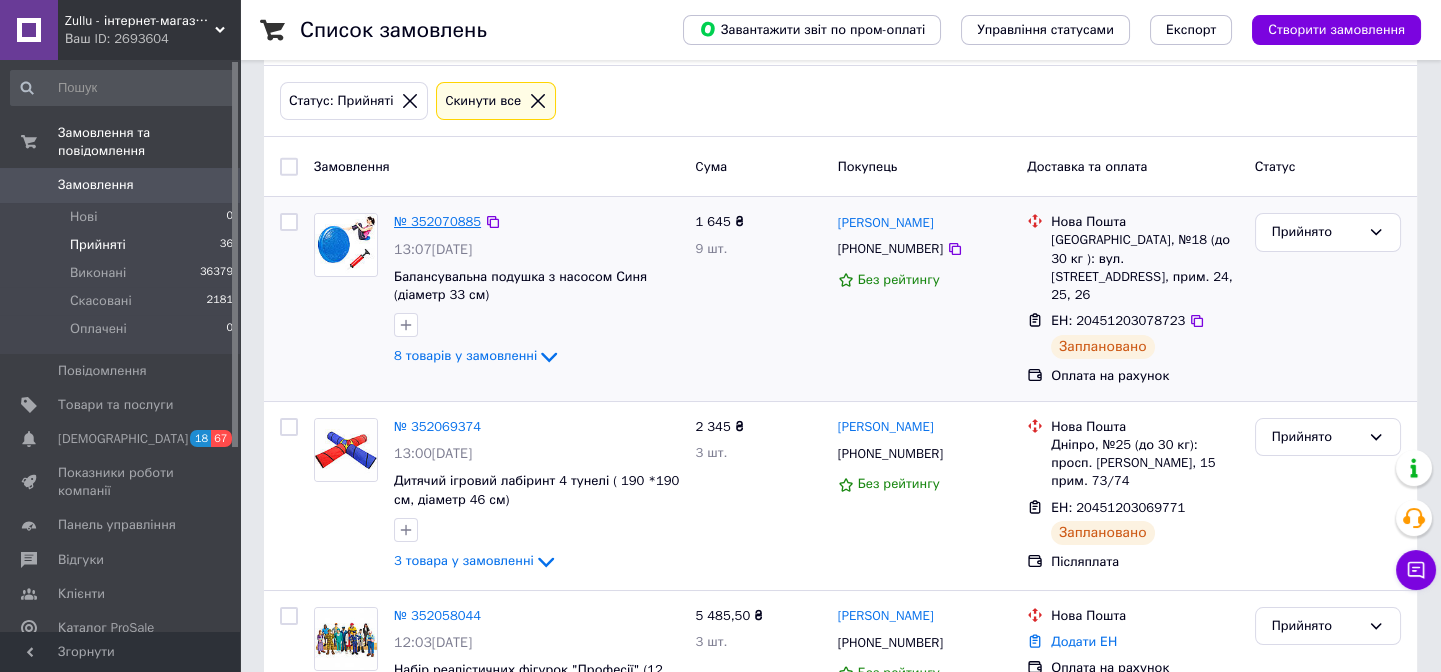 click on "№ 352070885" at bounding box center (437, 221) 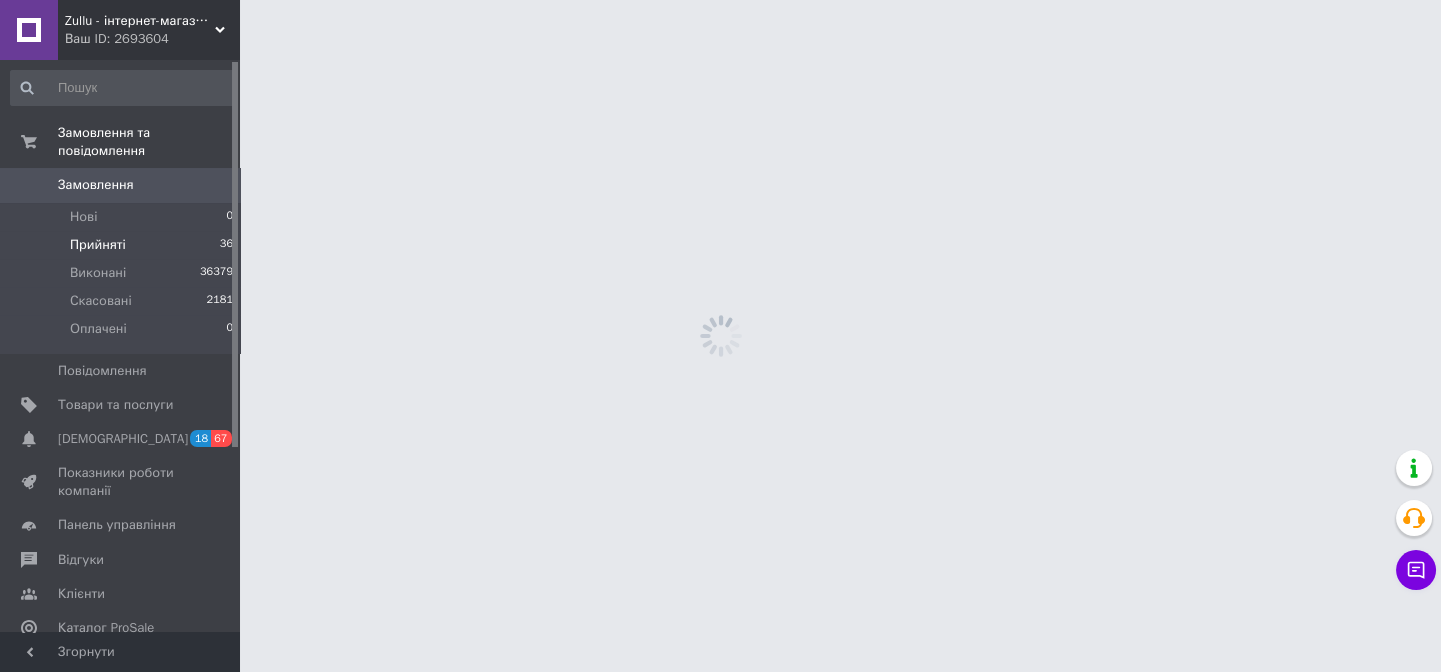 scroll, scrollTop: 0, scrollLeft: 0, axis: both 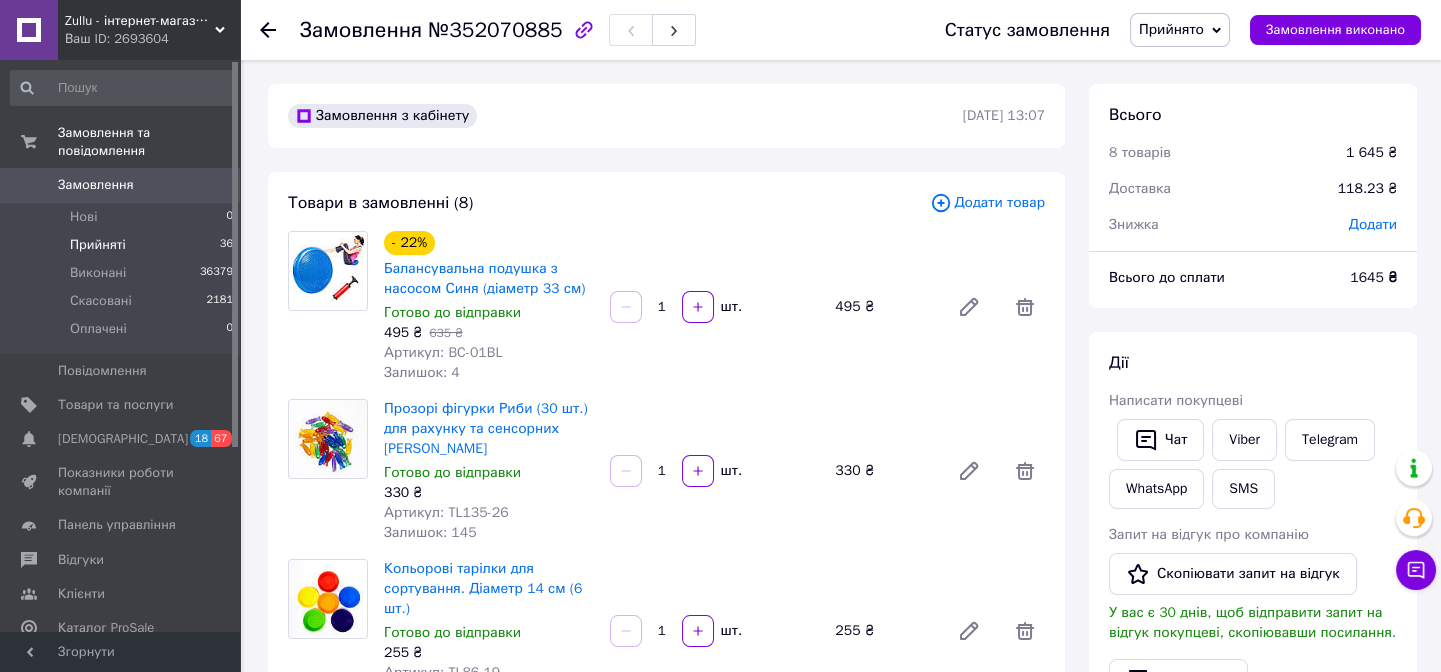 click on "Прийняті 36" at bounding box center (122, 245) 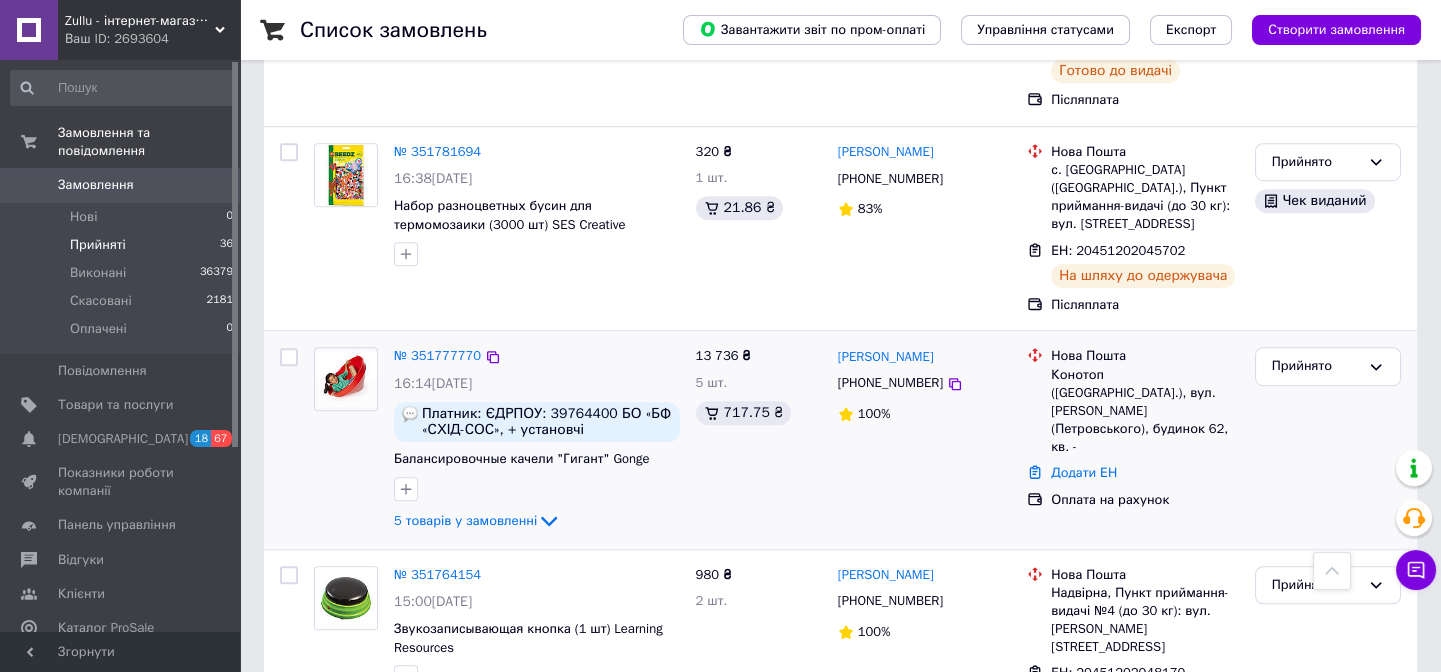scroll, scrollTop: 3181, scrollLeft: 0, axis: vertical 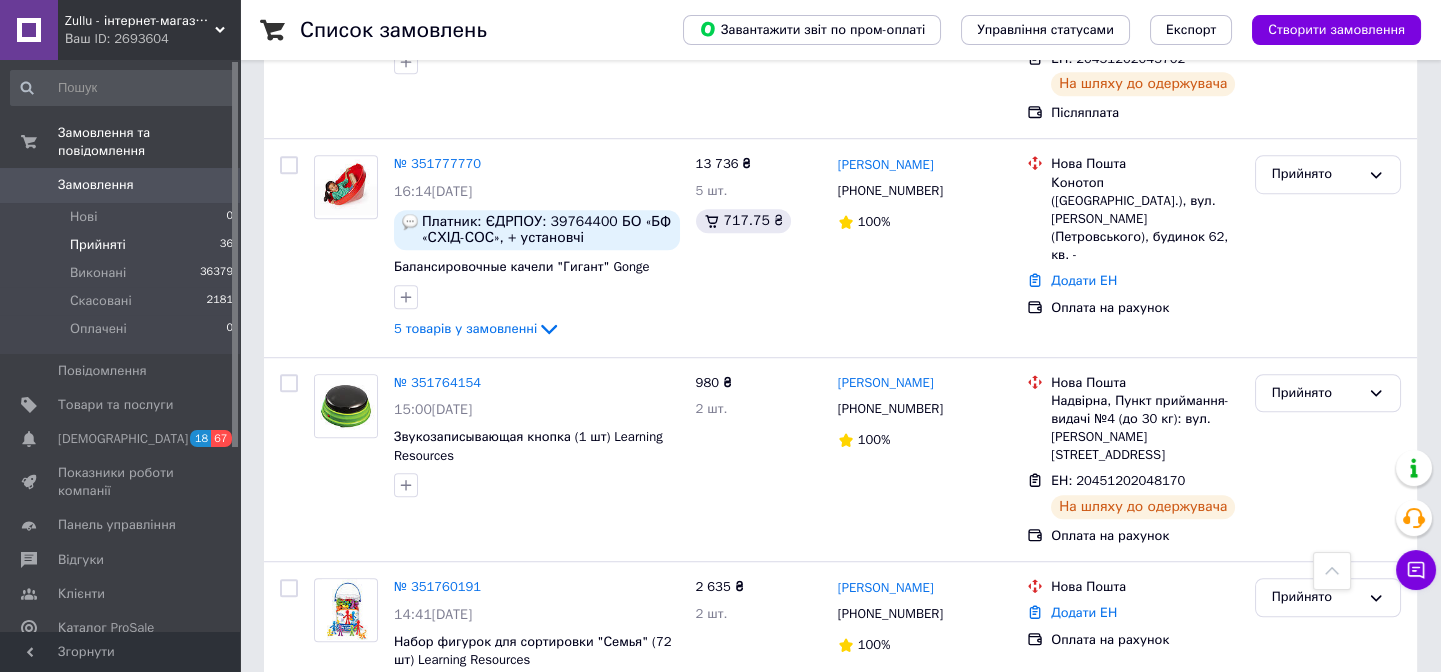click on "Прийняті 36" at bounding box center (122, 245) 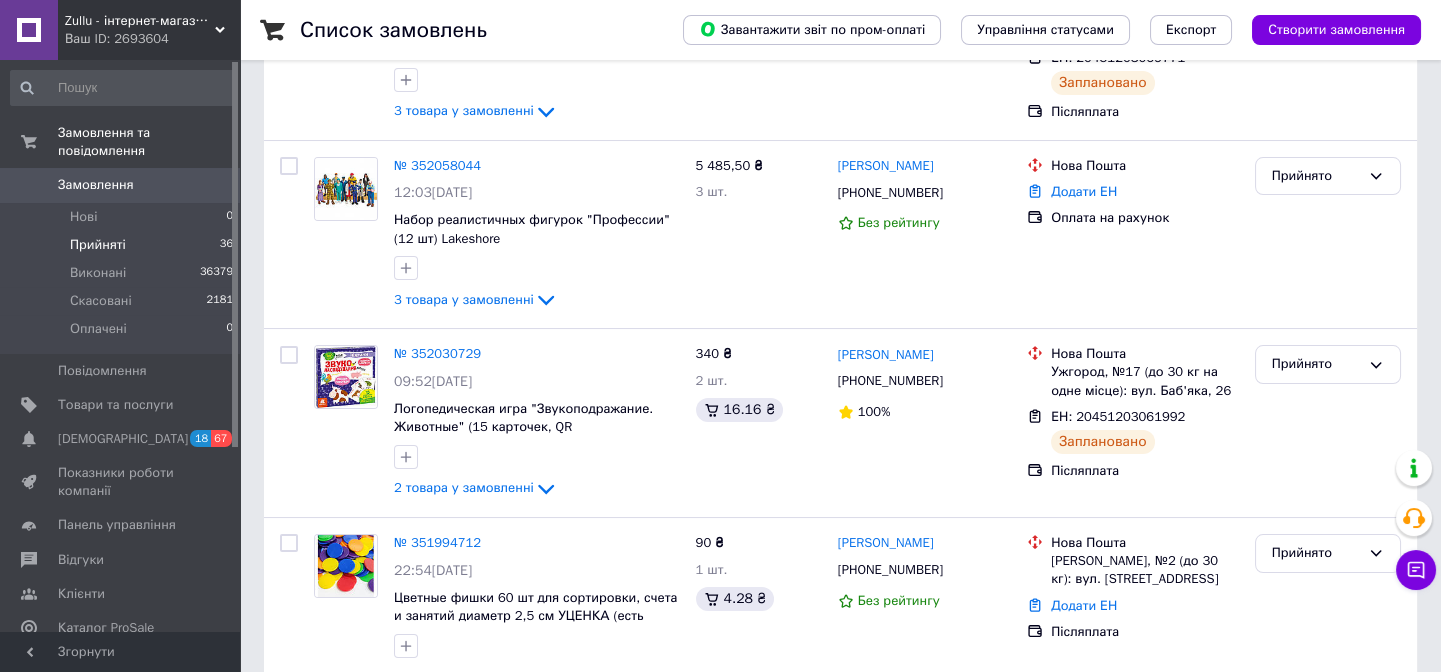 scroll, scrollTop: 545, scrollLeft: 0, axis: vertical 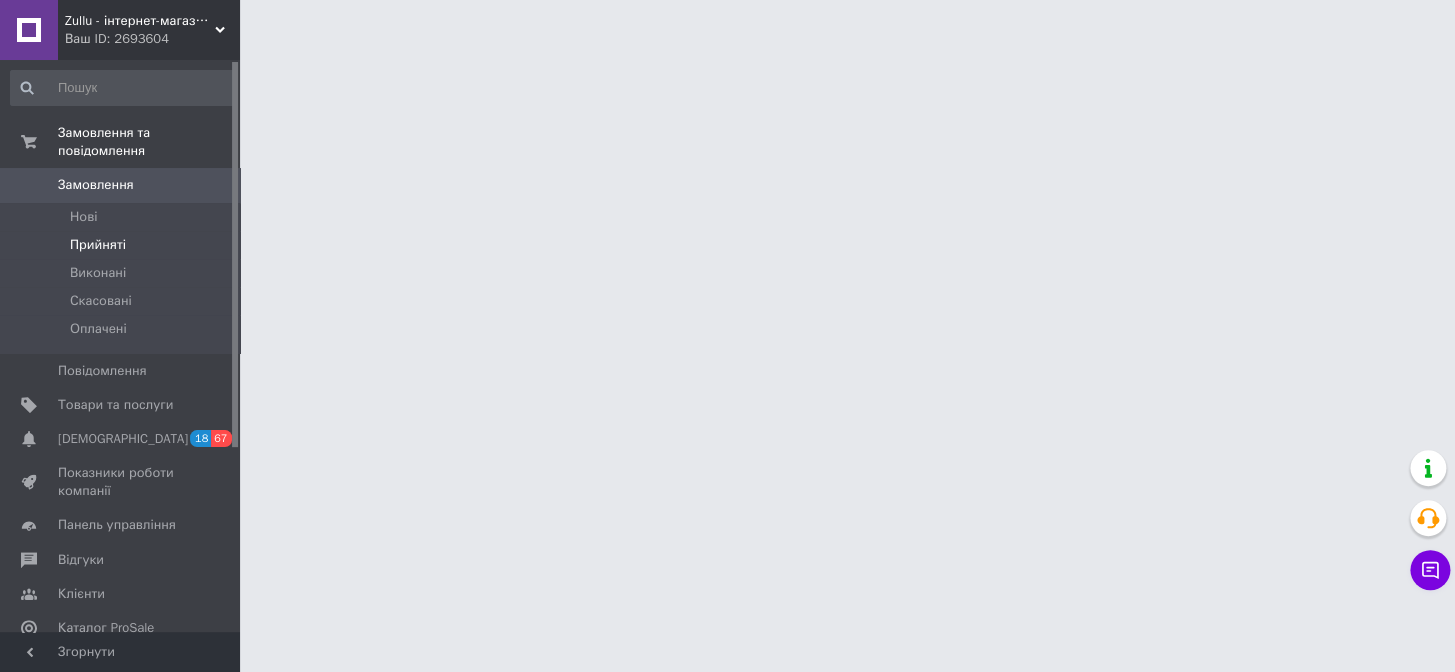 click on "Прийняті" at bounding box center [122, 245] 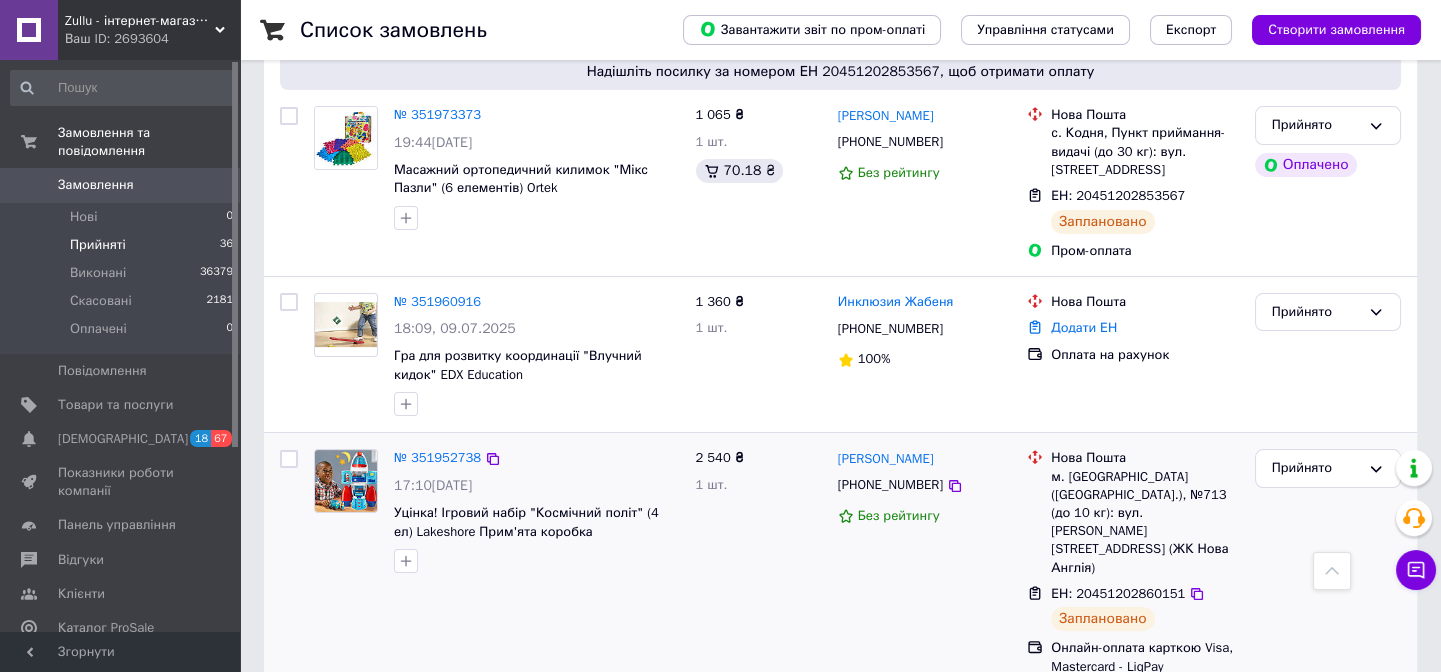 scroll, scrollTop: 818, scrollLeft: 0, axis: vertical 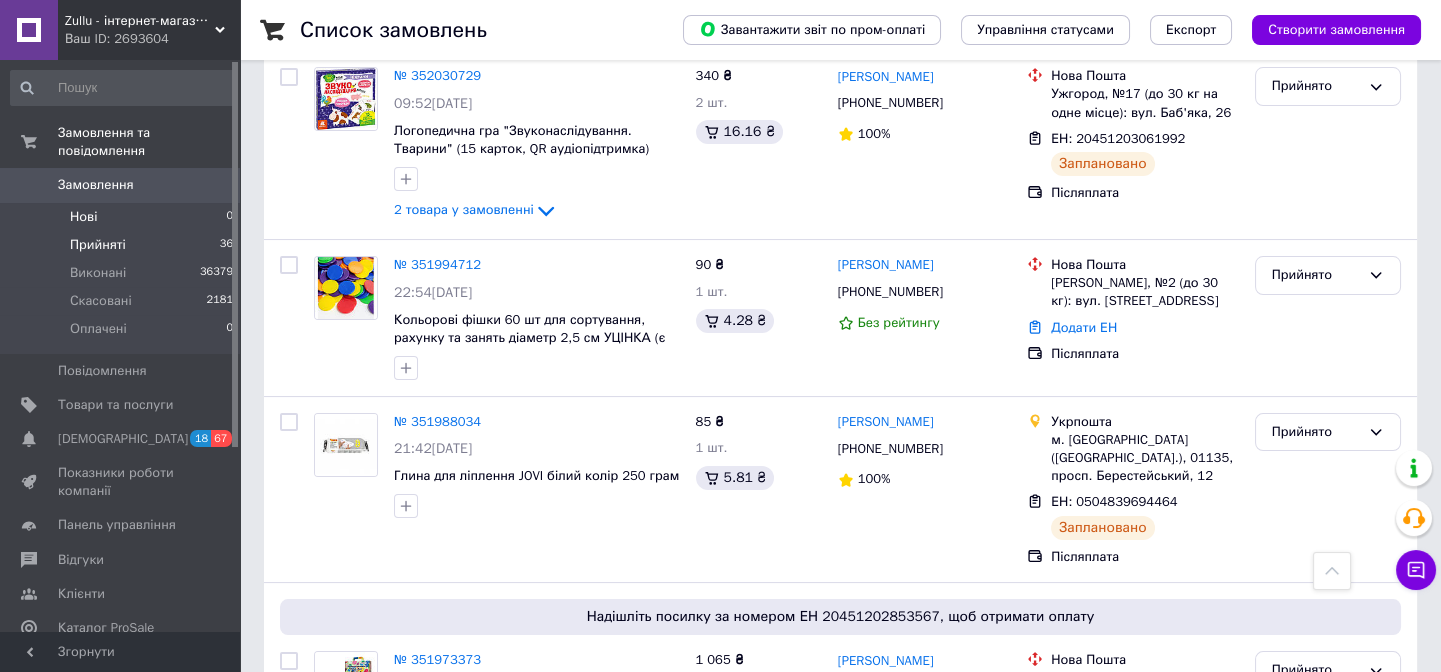 drag, startPoint x: 168, startPoint y: 225, endPoint x: 216, endPoint y: 194, distance: 57.14018 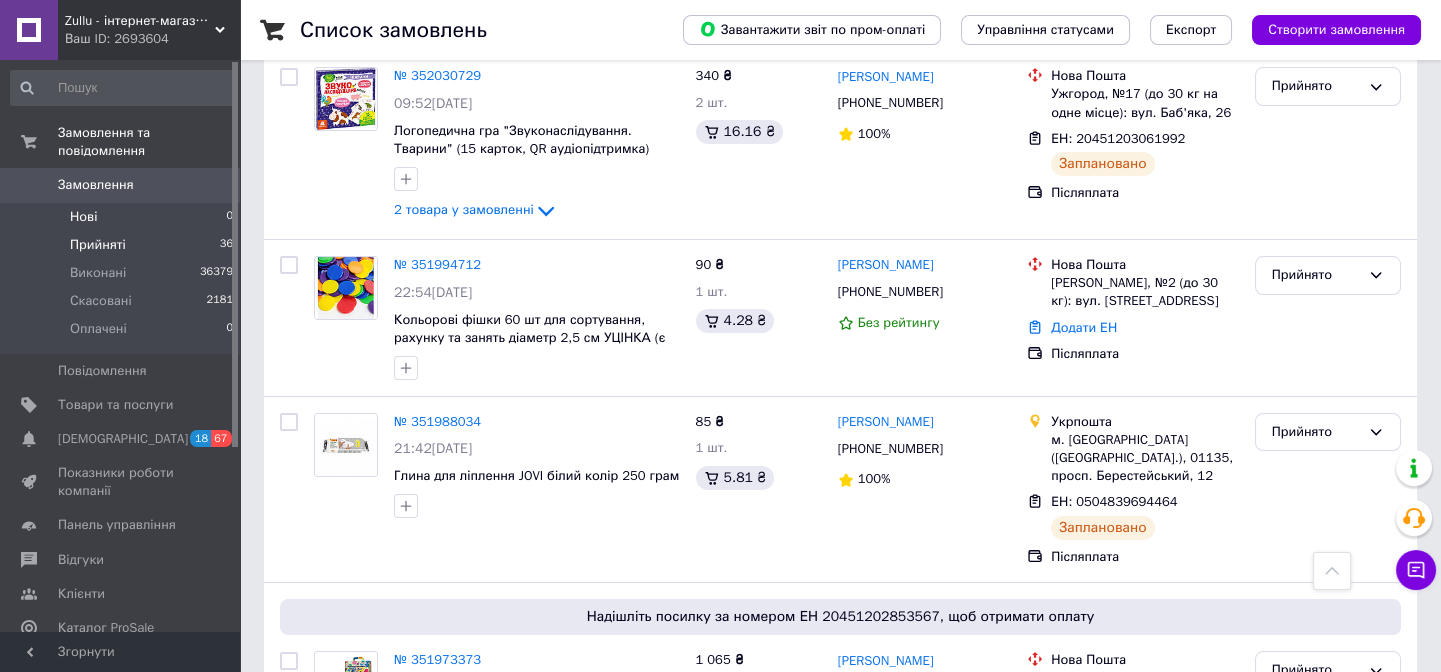 scroll, scrollTop: 272, scrollLeft: 0, axis: vertical 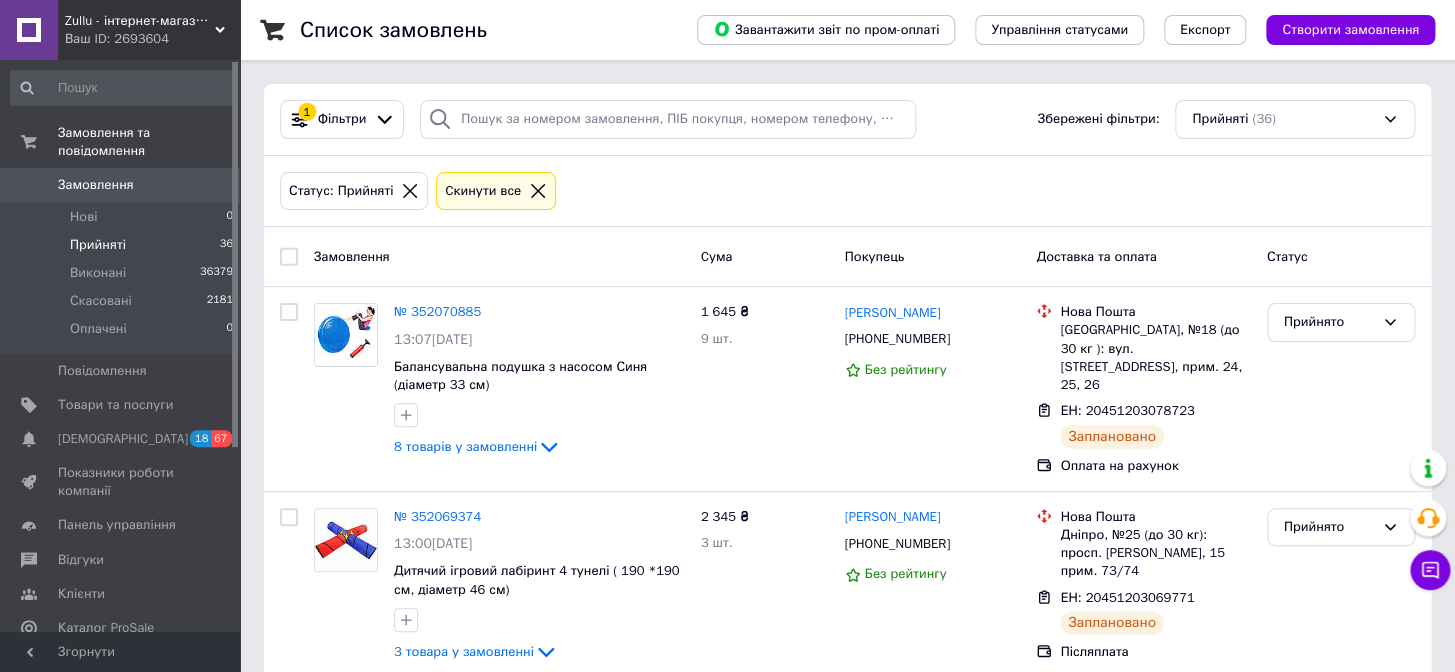 click on "Прийняті" at bounding box center [98, 245] 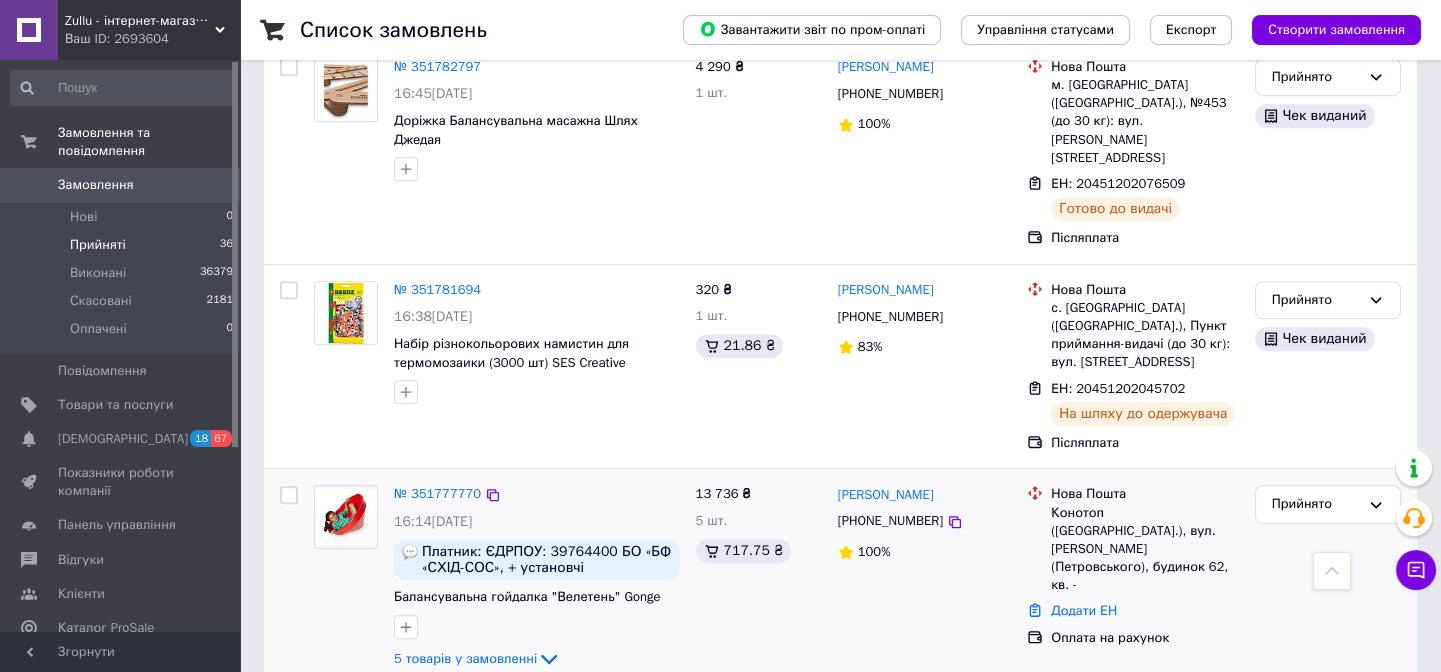 scroll, scrollTop: 3000, scrollLeft: 0, axis: vertical 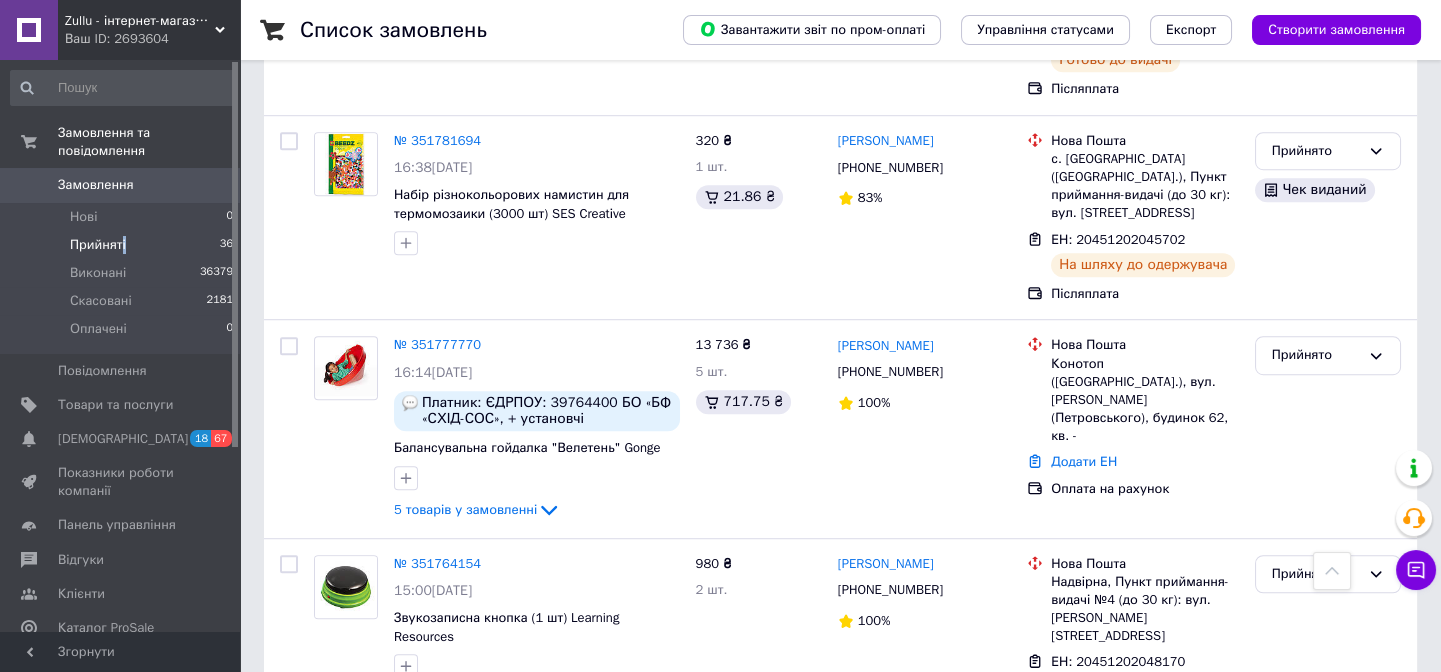 click on "Прийняті" at bounding box center [98, 245] 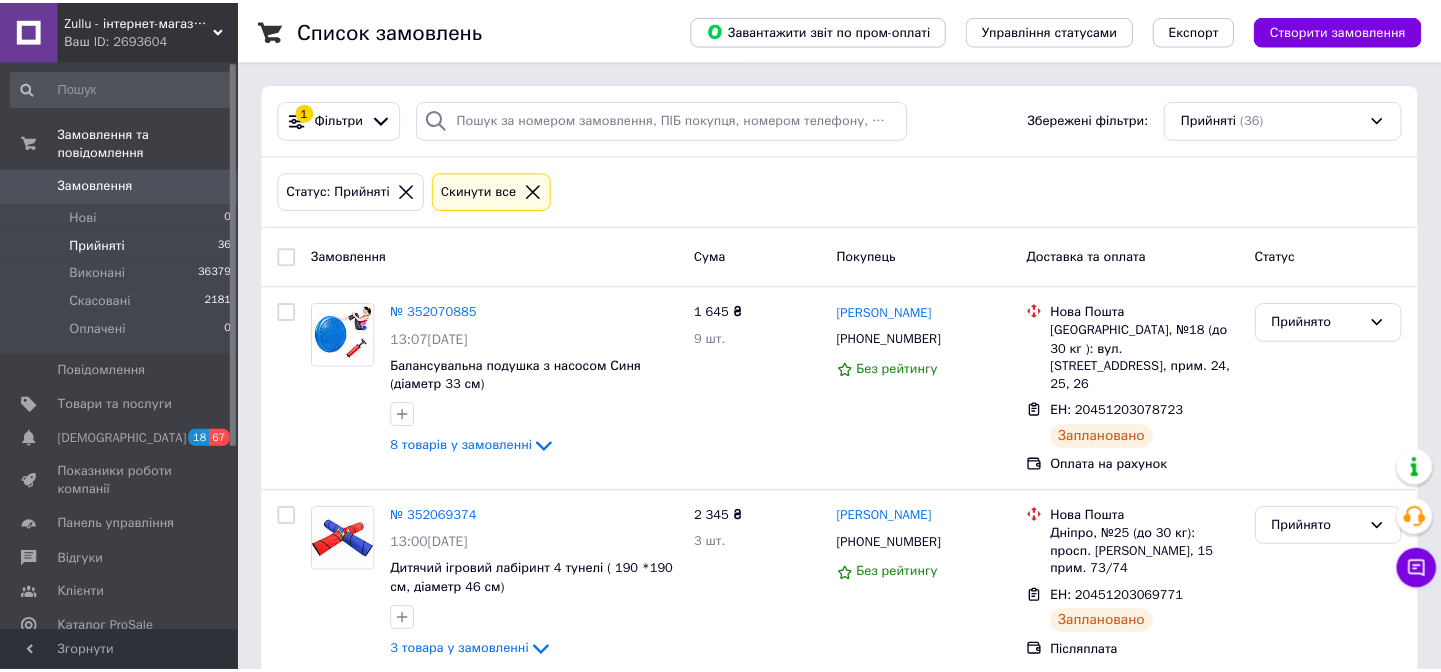 scroll, scrollTop: 0, scrollLeft: 0, axis: both 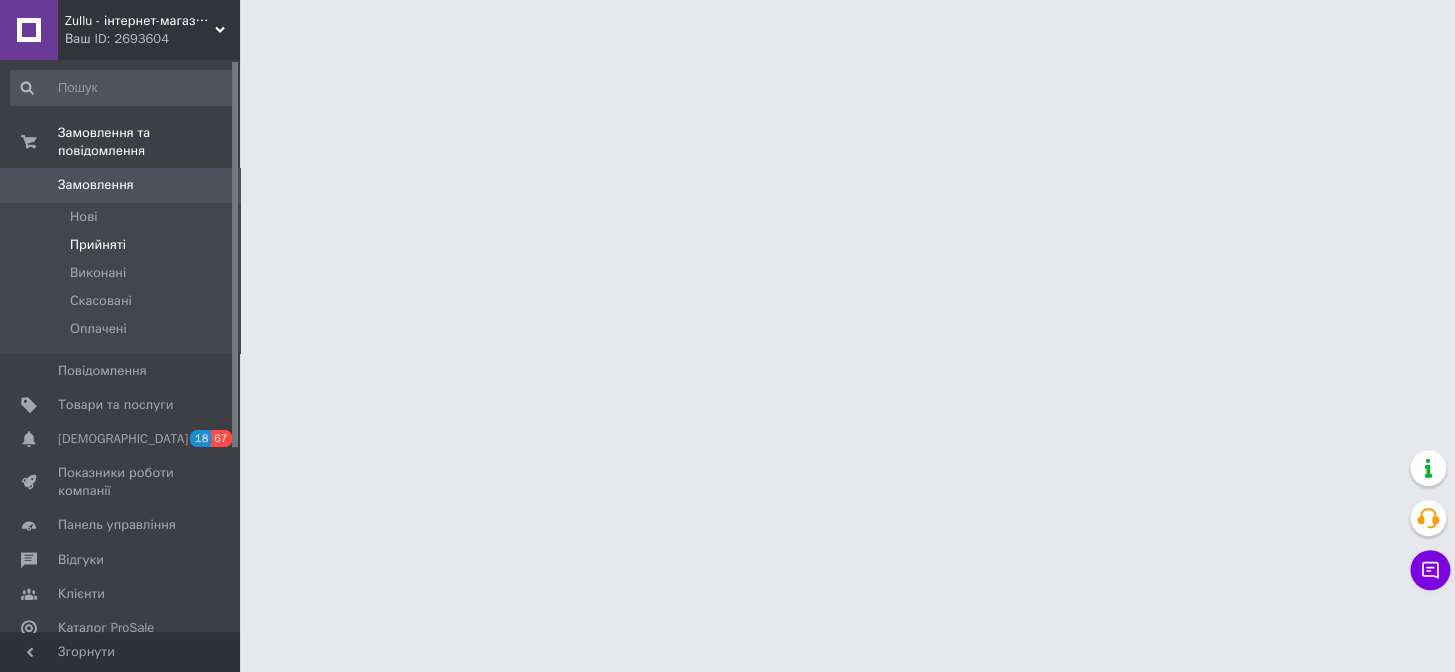 click on "Прийняті" at bounding box center (122, 245) 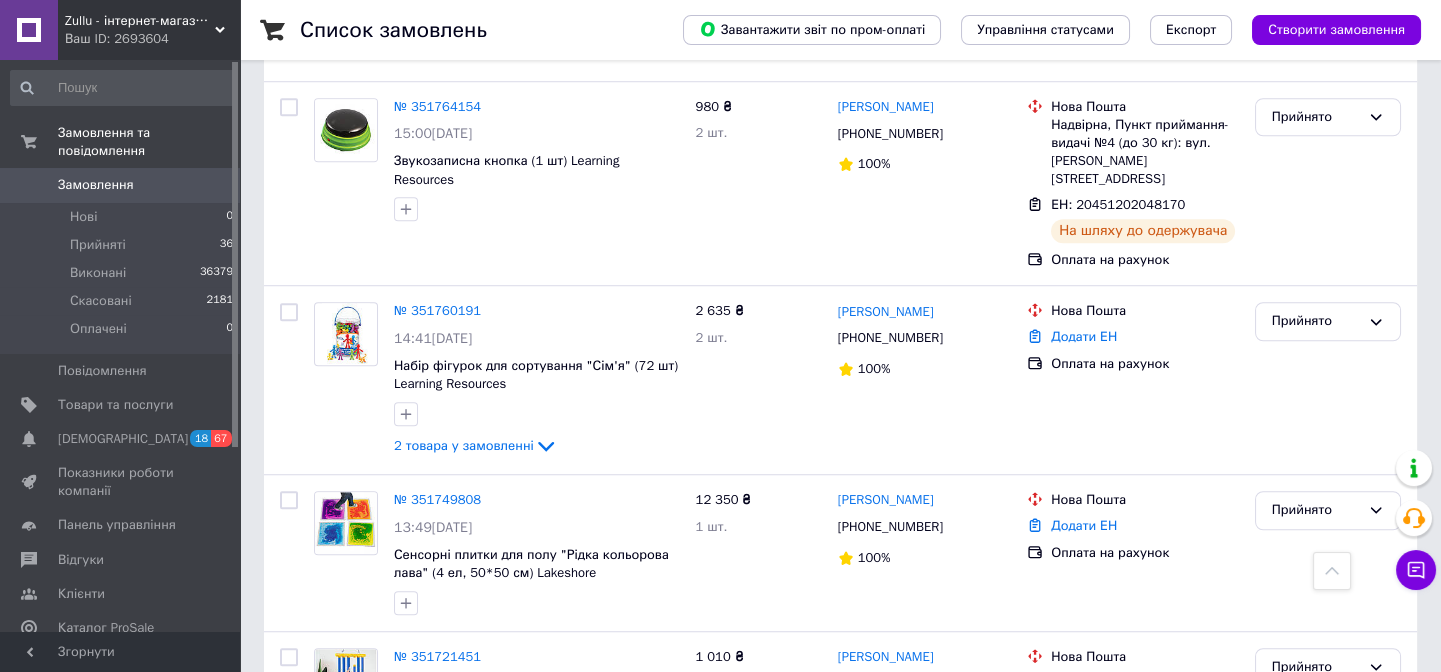 scroll, scrollTop: 3420, scrollLeft: 0, axis: vertical 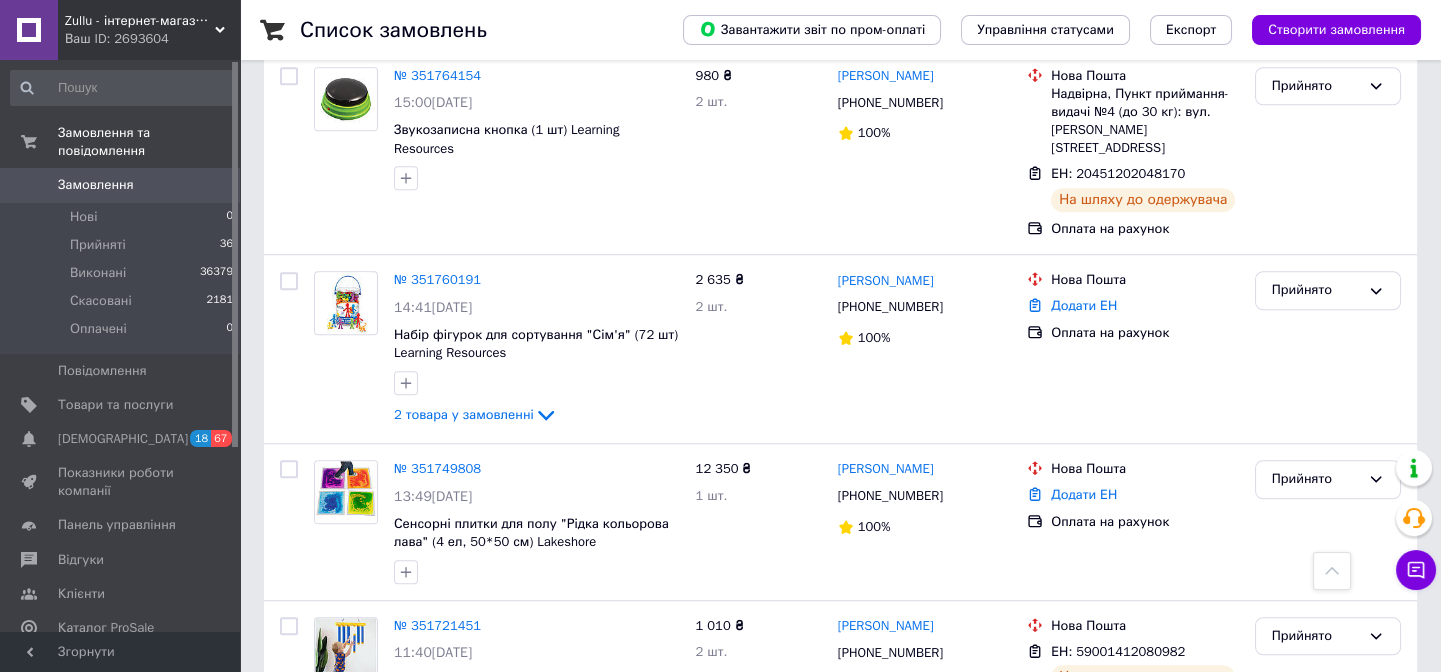 click on "2" at bounding box center [327, 833] 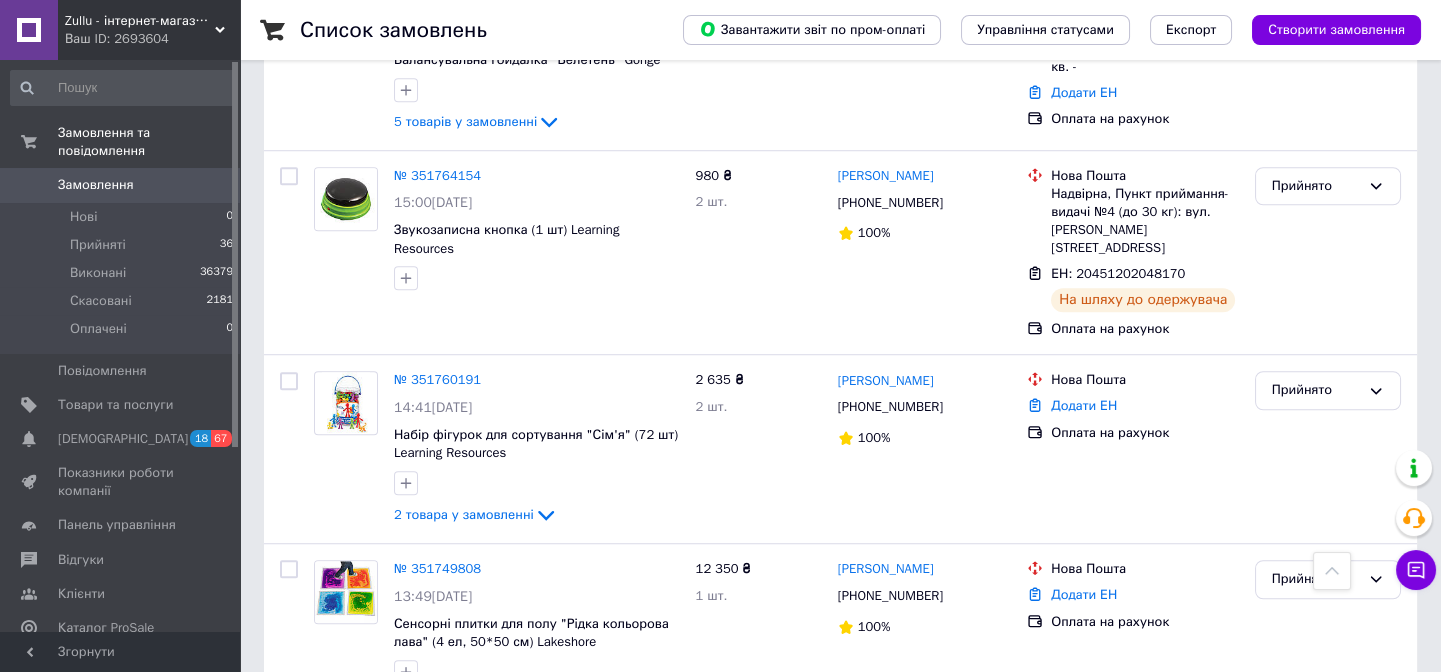scroll, scrollTop: 3420, scrollLeft: 0, axis: vertical 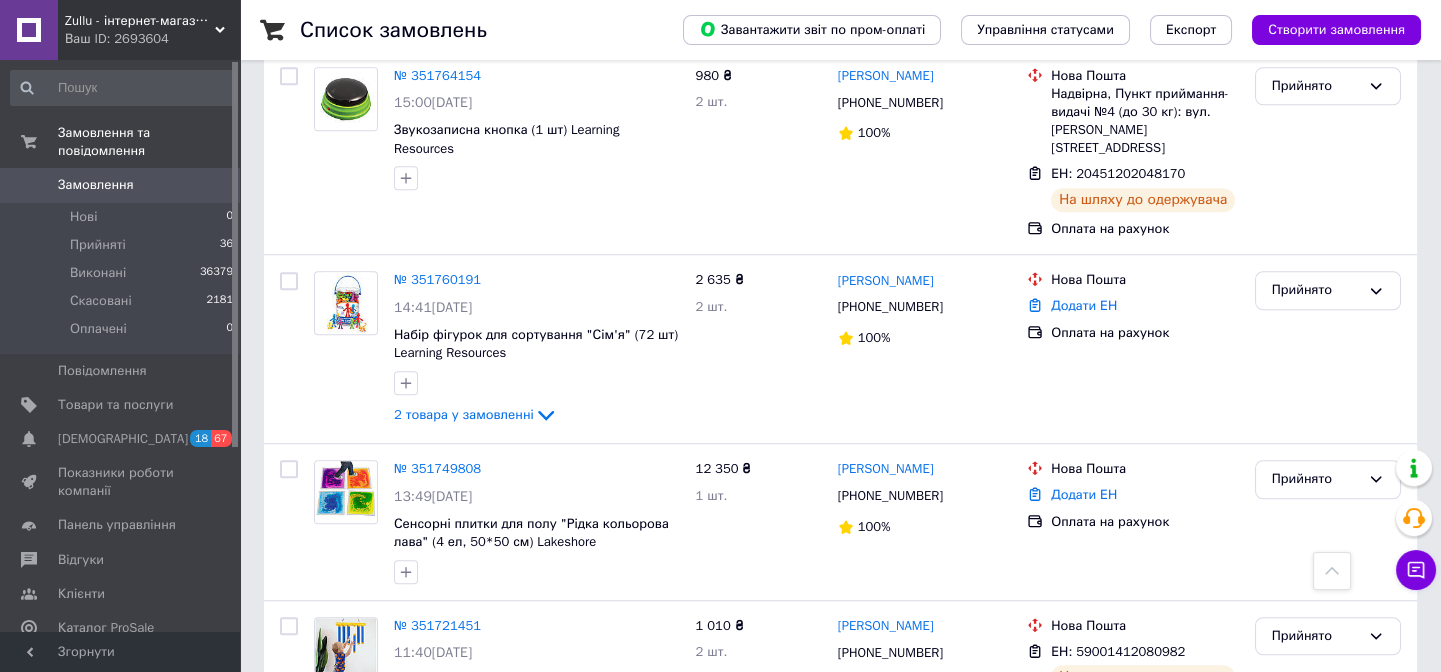 click on "2" at bounding box center [327, 833] 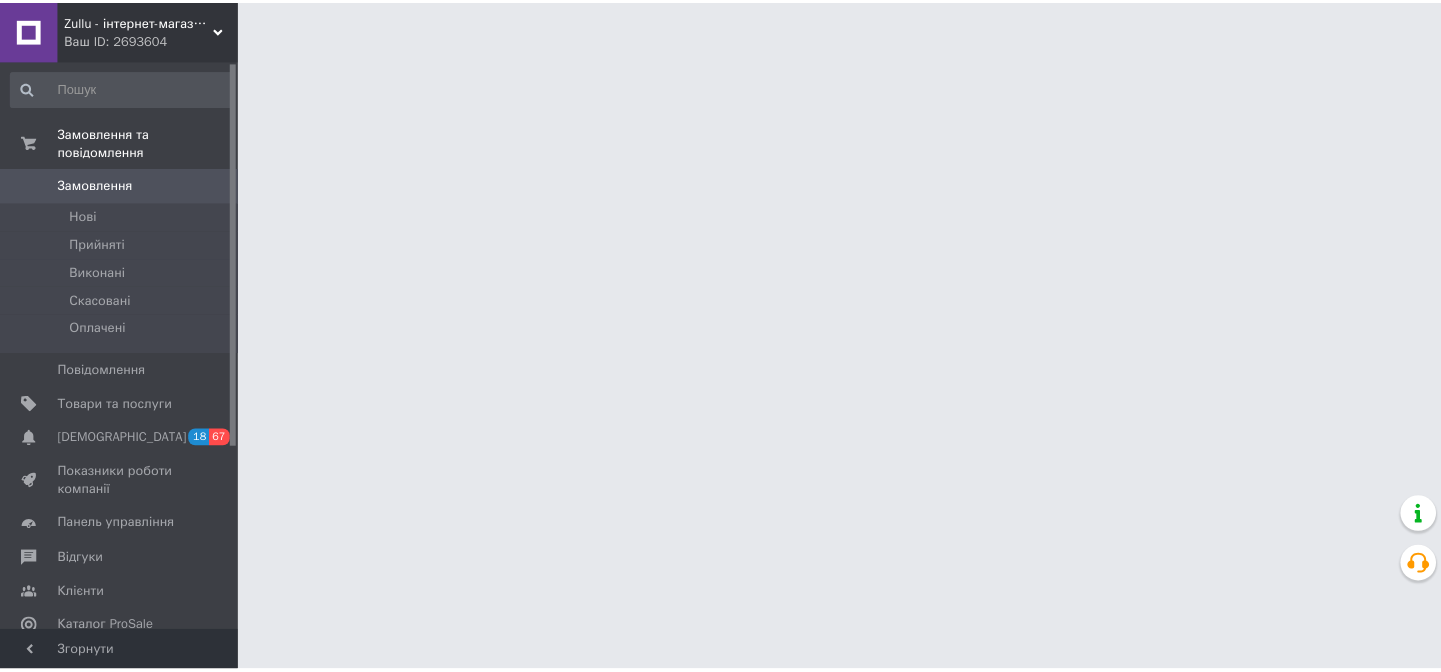 scroll, scrollTop: 0, scrollLeft: 0, axis: both 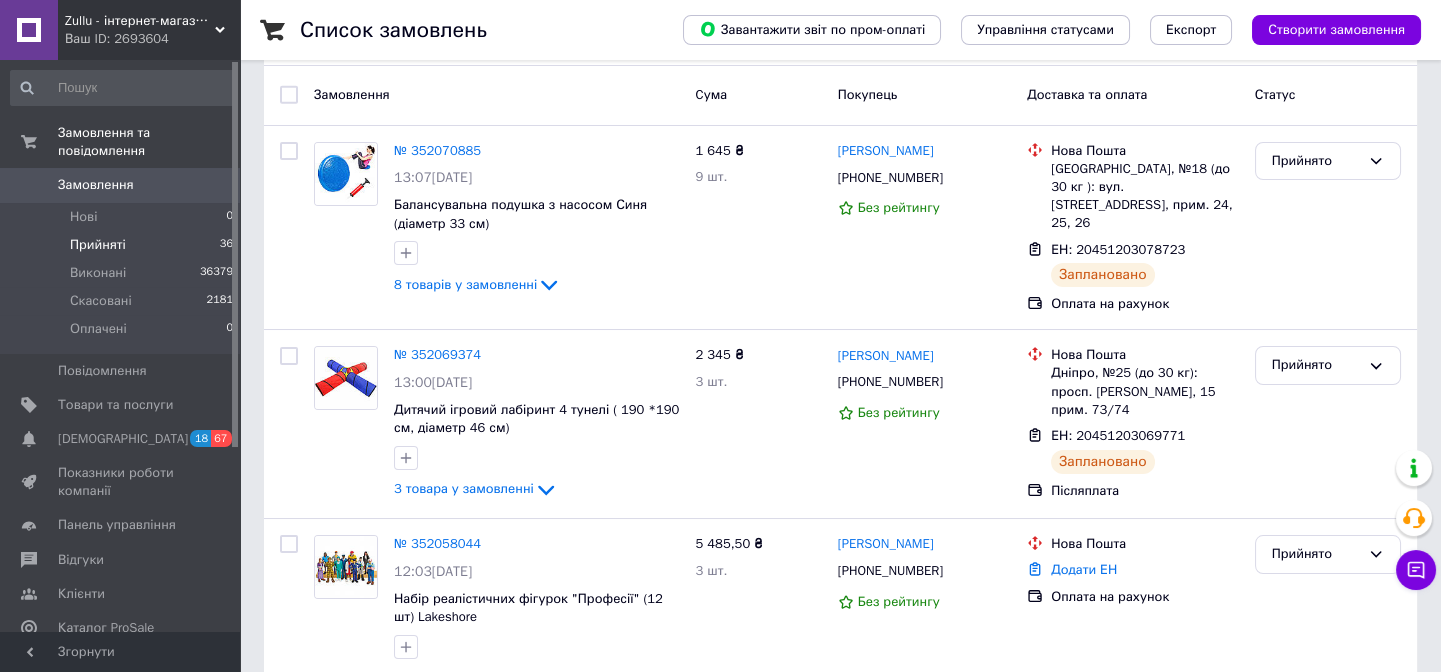 click on "Прийняті 36" at bounding box center [122, 245] 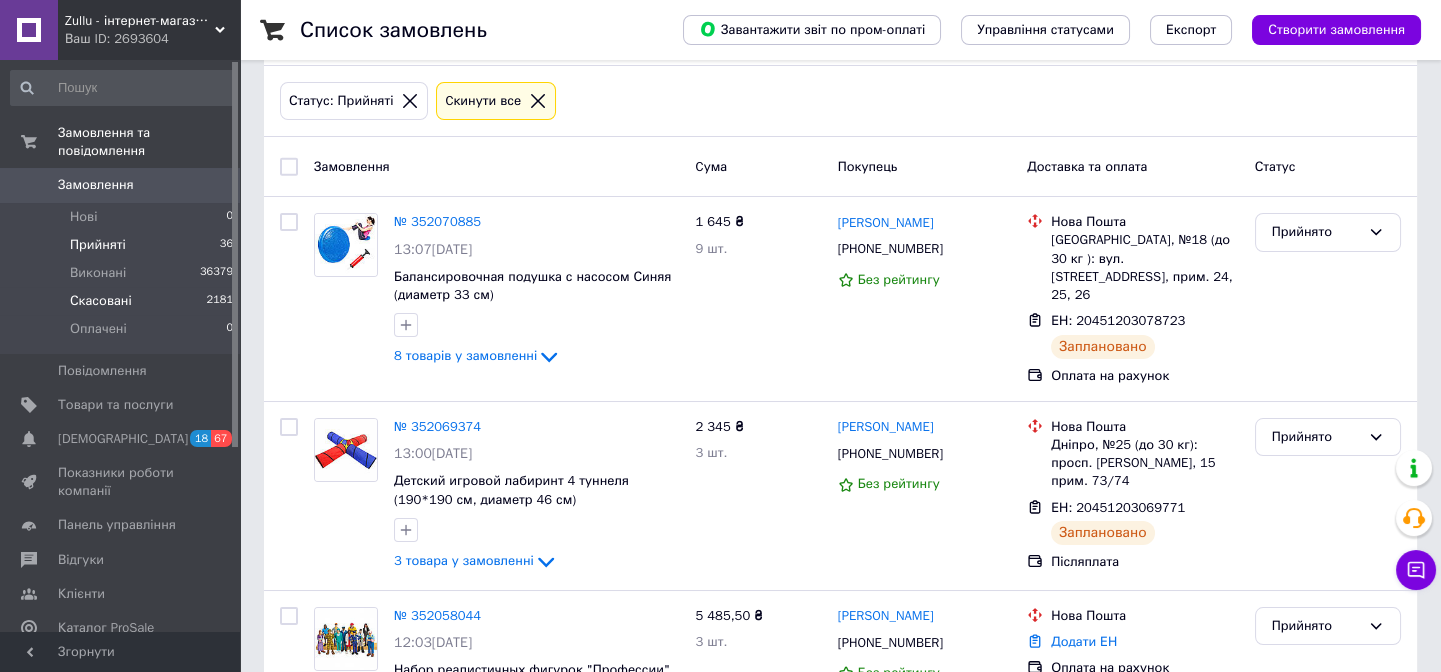 scroll, scrollTop: 0, scrollLeft: 0, axis: both 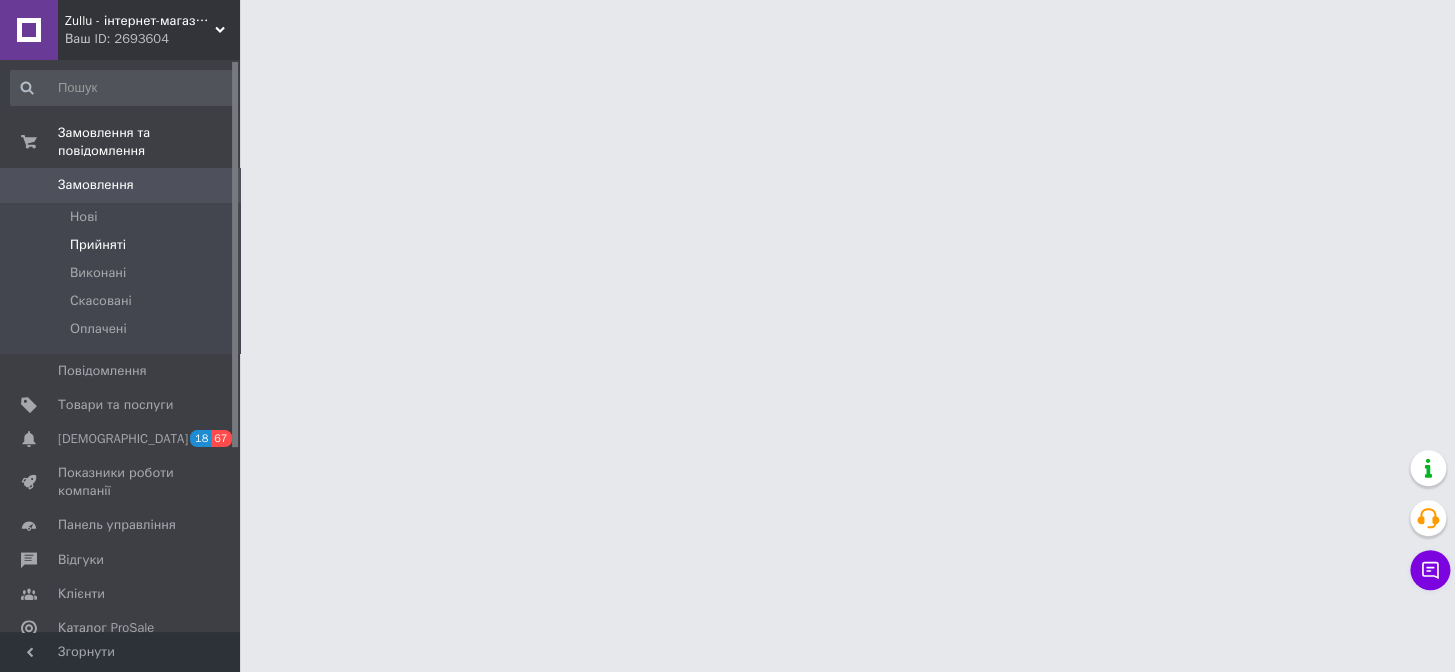 click on "Прийняті" at bounding box center (122, 245) 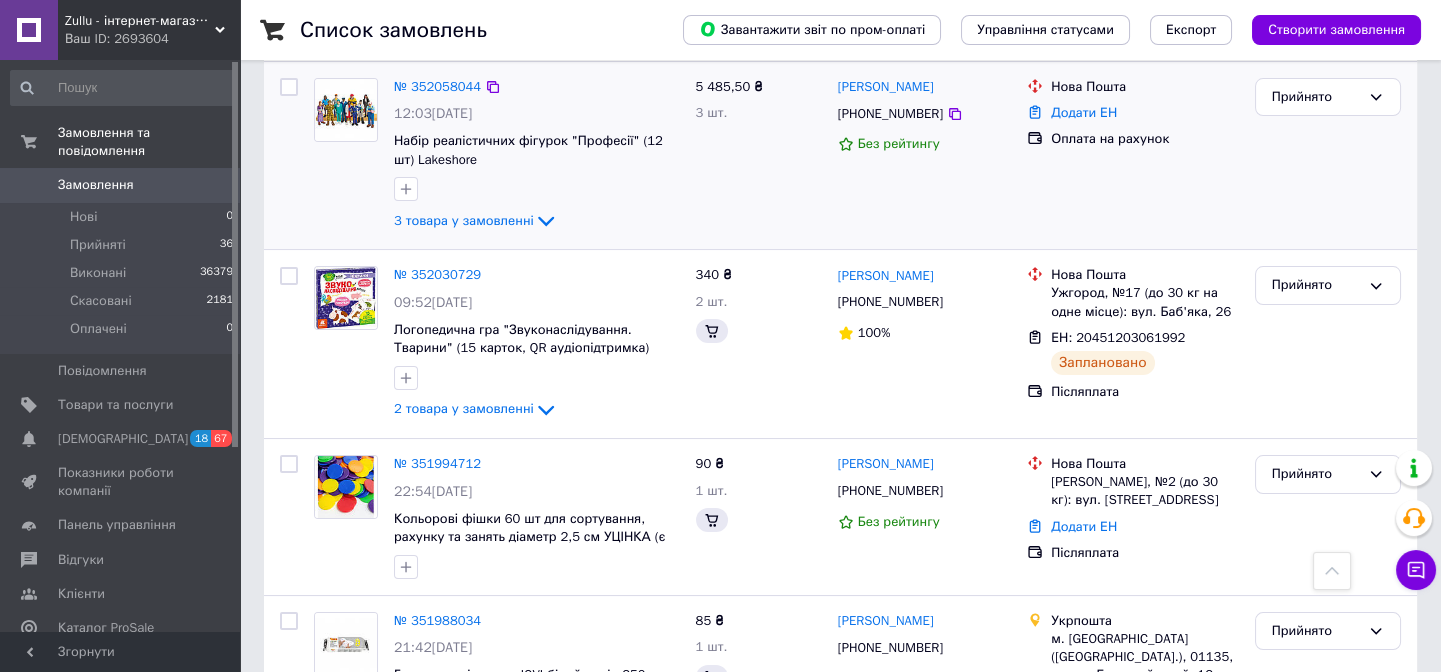 scroll, scrollTop: 636, scrollLeft: 0, axis: vertical 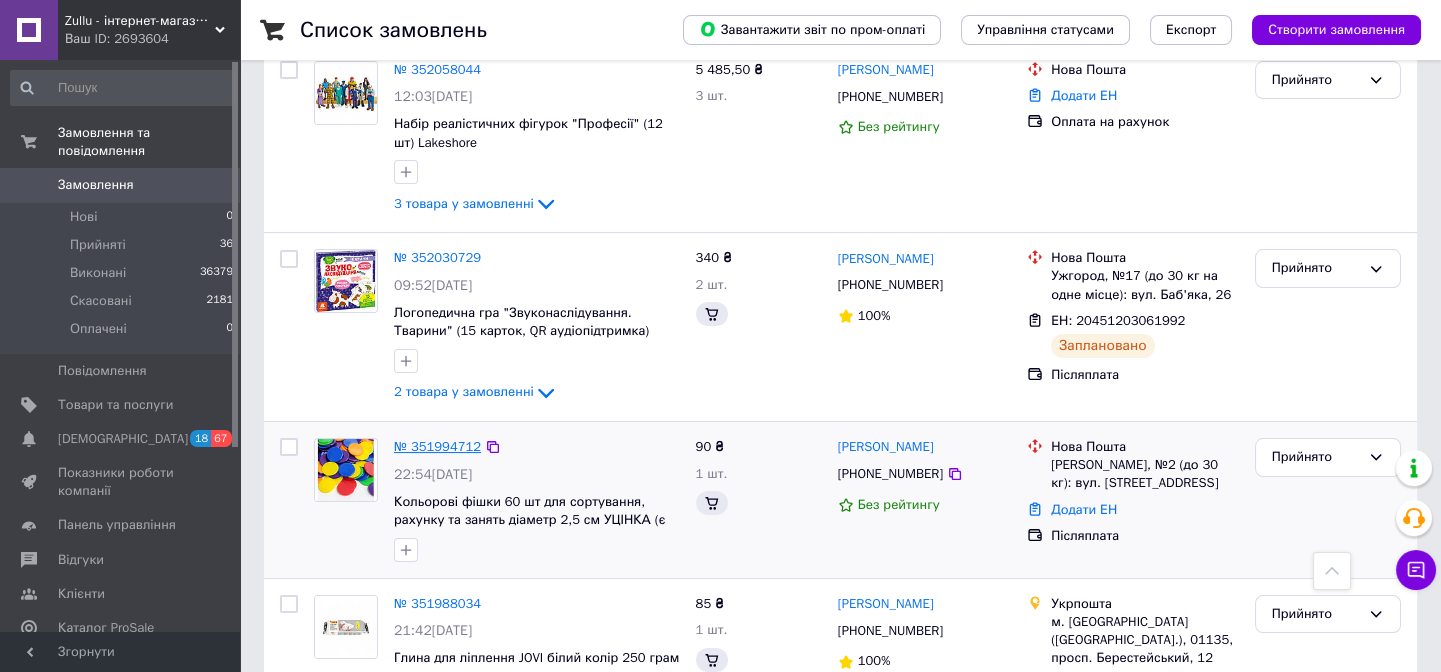 click on "№ 351994712" at bounding box center (437, 446) 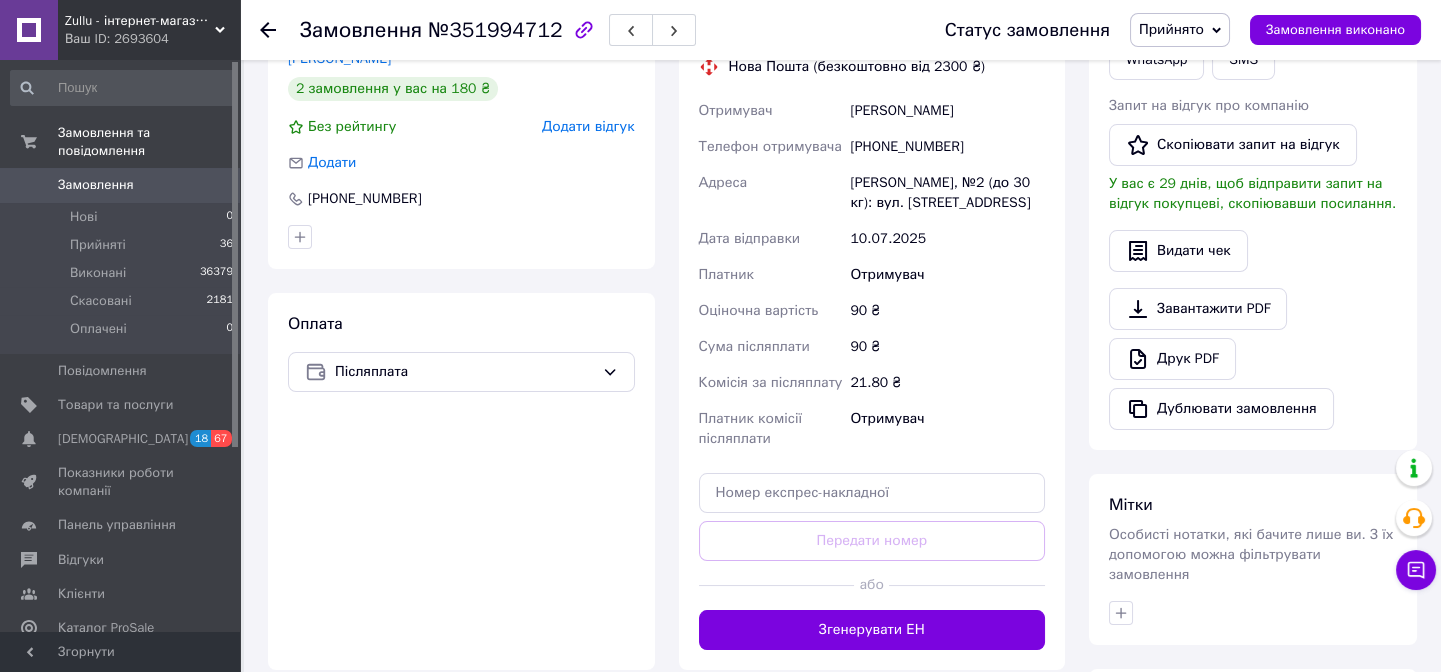 scroll, scrollTop: 727, scrollLeft: 0, axis: vertical 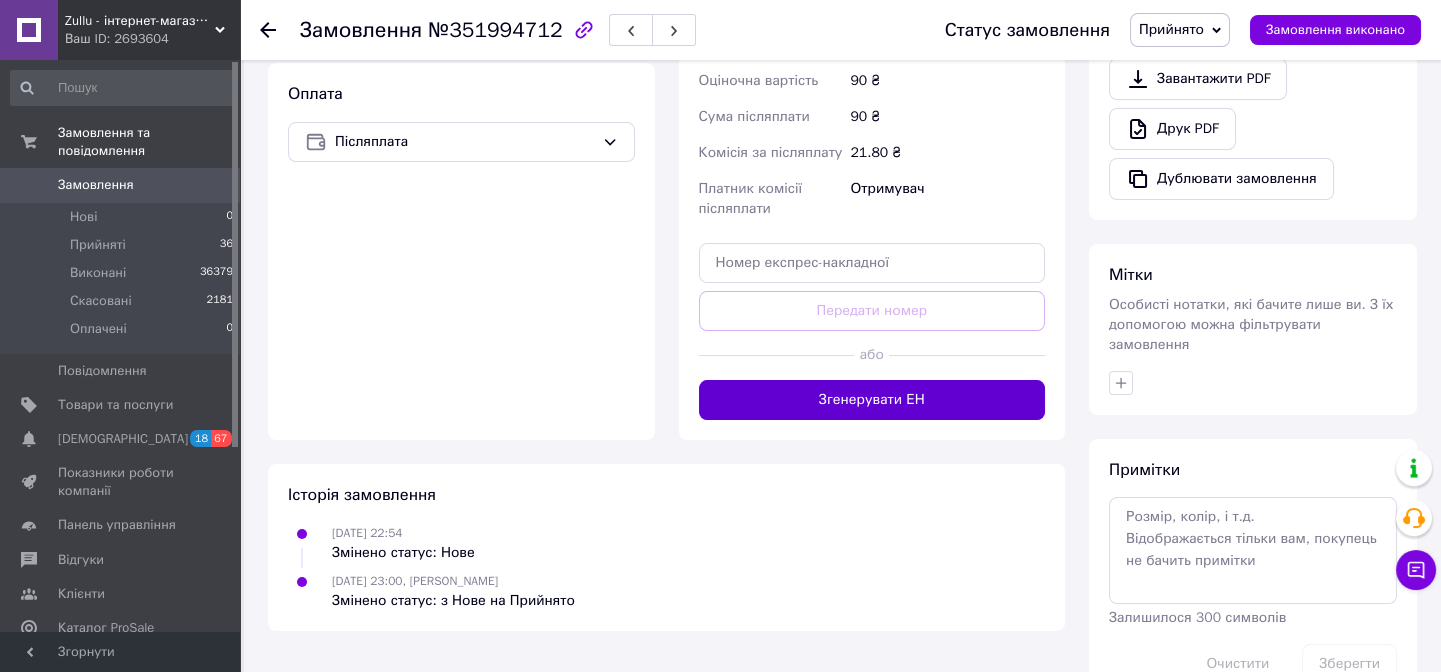 click on "Згенерувати ЕН" at bounding box center [872, 400] 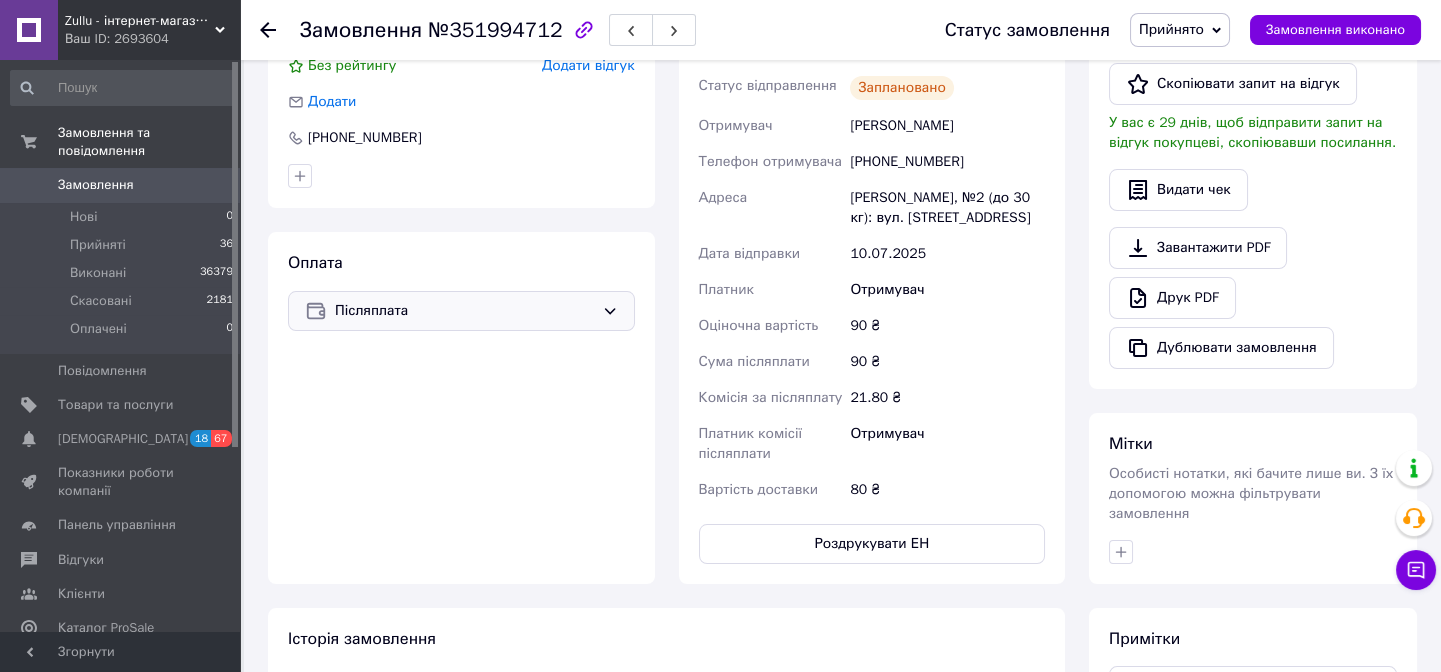 scroll, scrollTop: 527, scrollLeft: 0, axis: vertical 